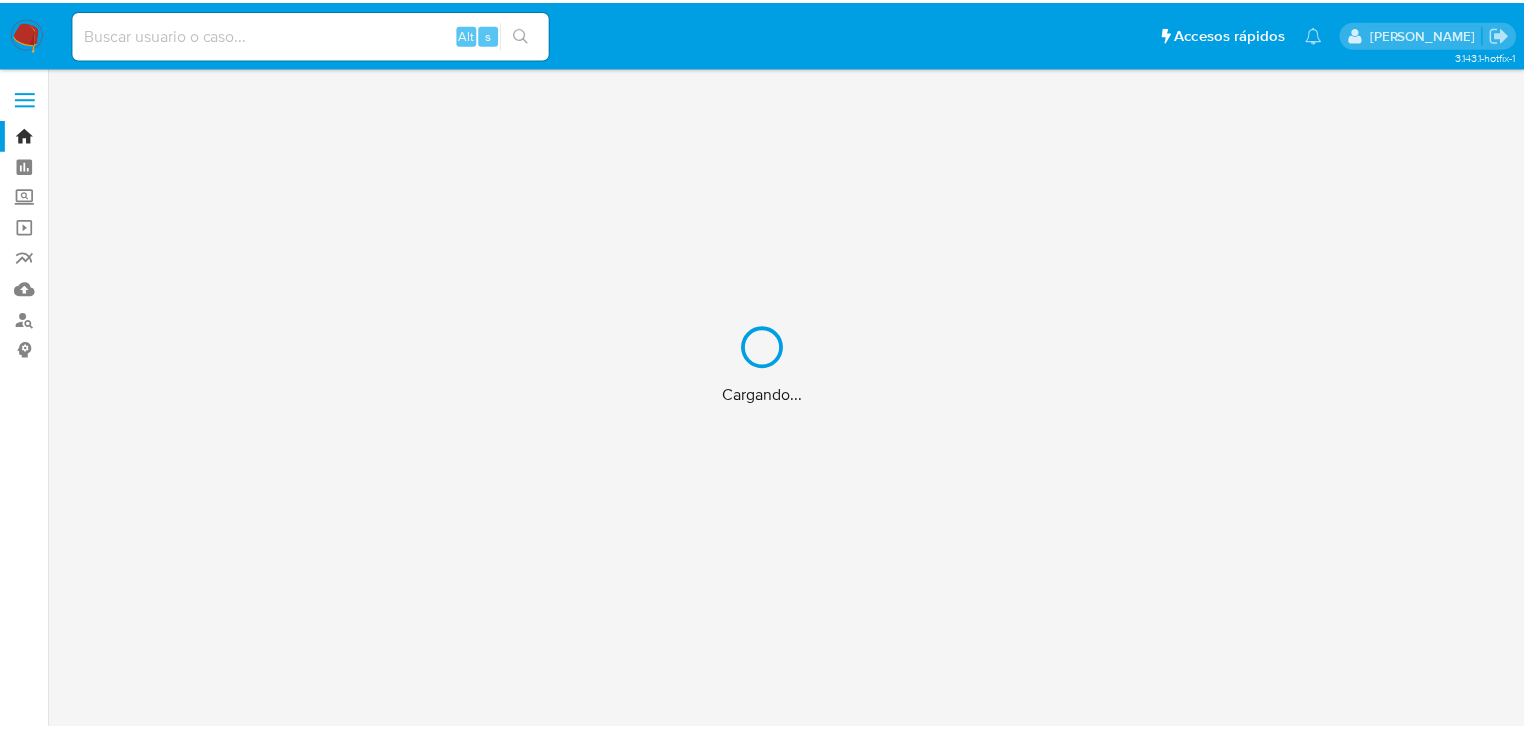scroll, scrollTop: 0, scrollLeft: 0, axis: both 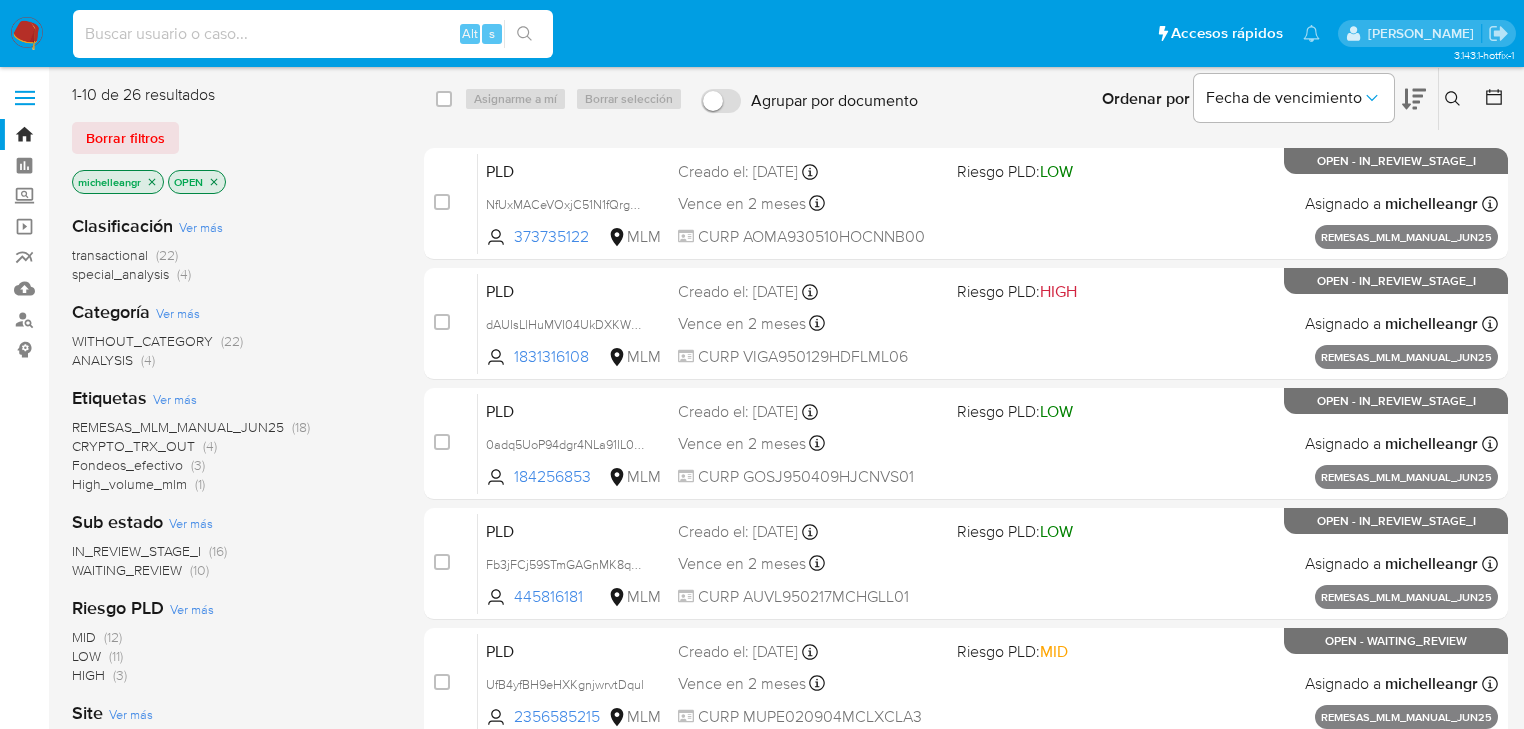 click at bounding box center (313, 34) 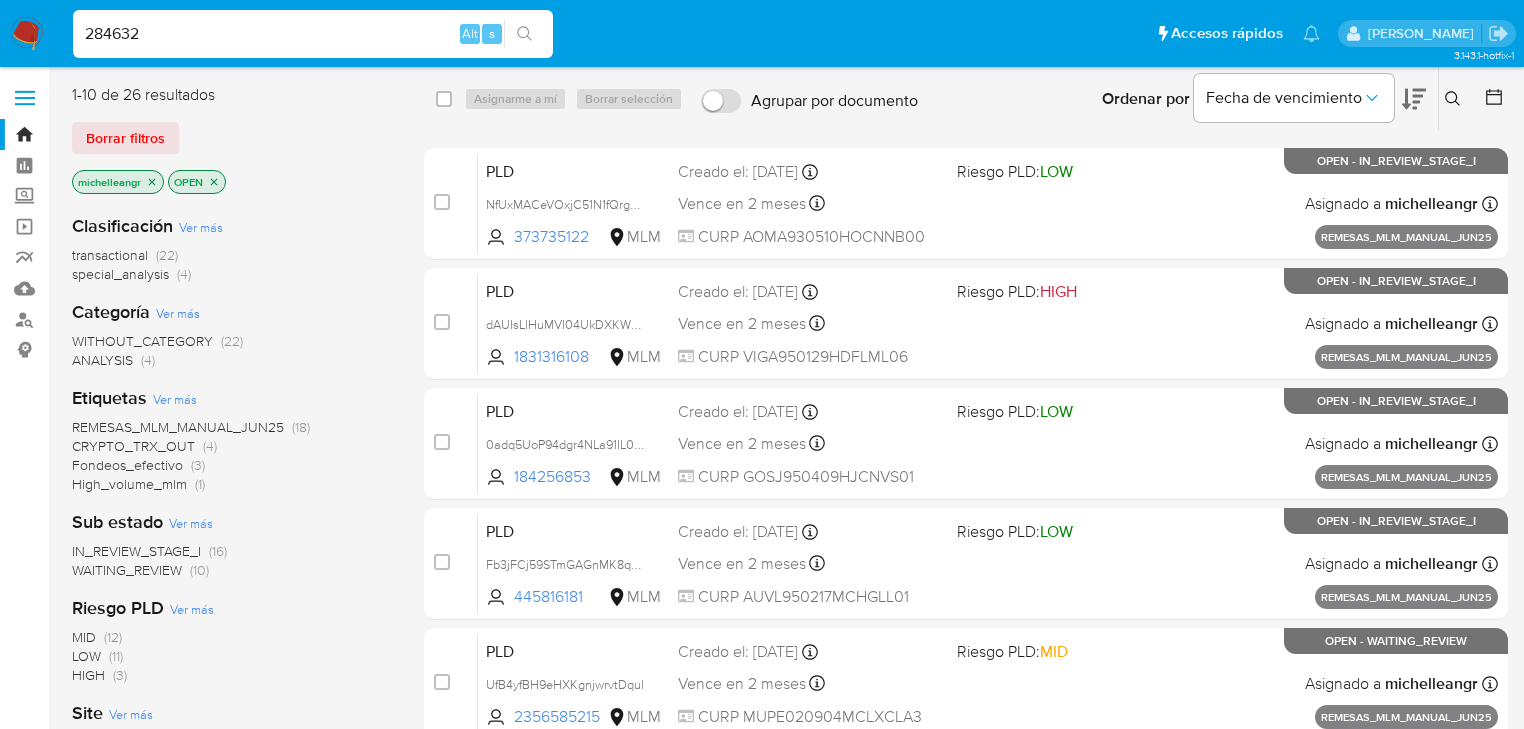 drag, startPoint x: 194, startPoint y: 39, endPoint x: 0, endPoint y: -6, distance: 199.1507 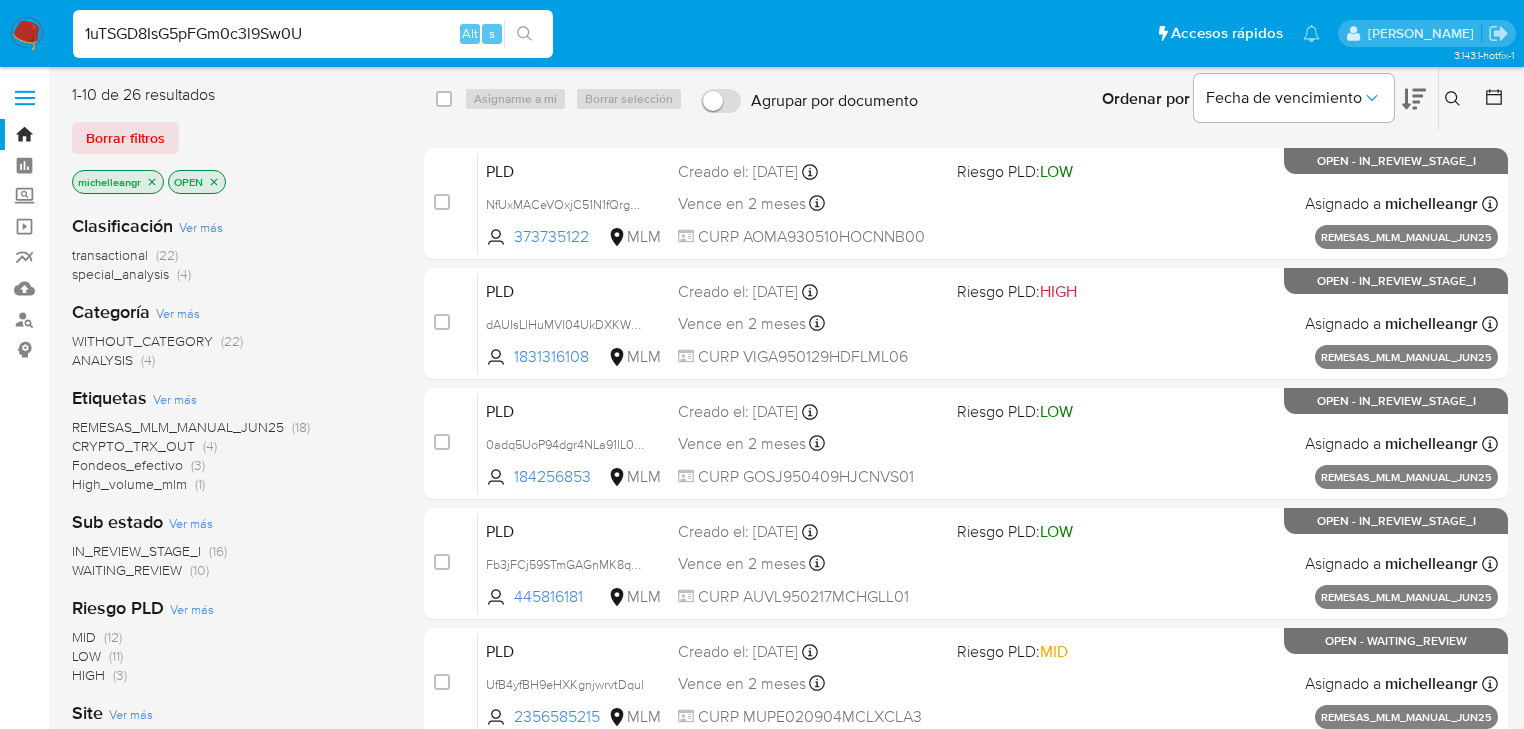type on "1uTSGD8IsG5pFGm0c3l9Sw0U" 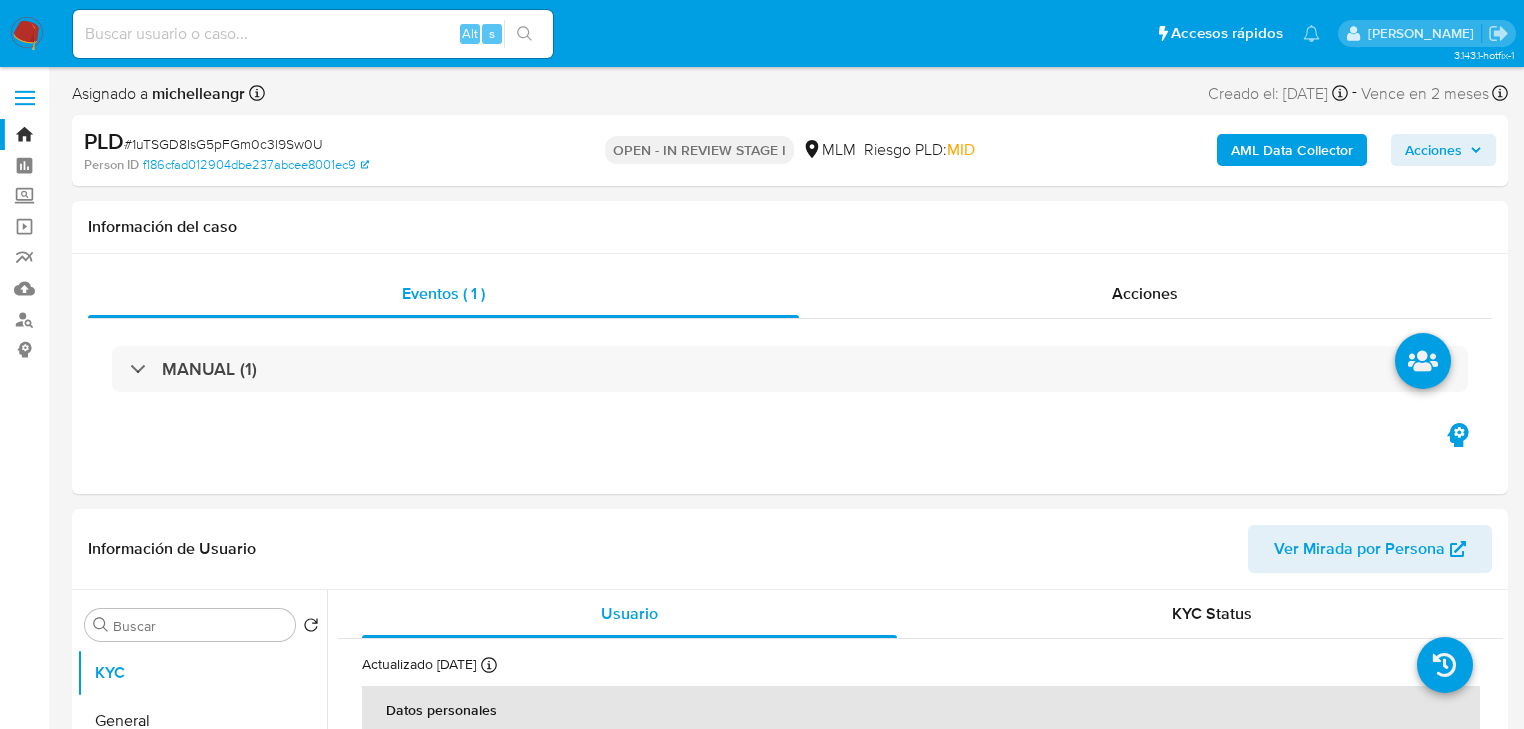 select on "10" 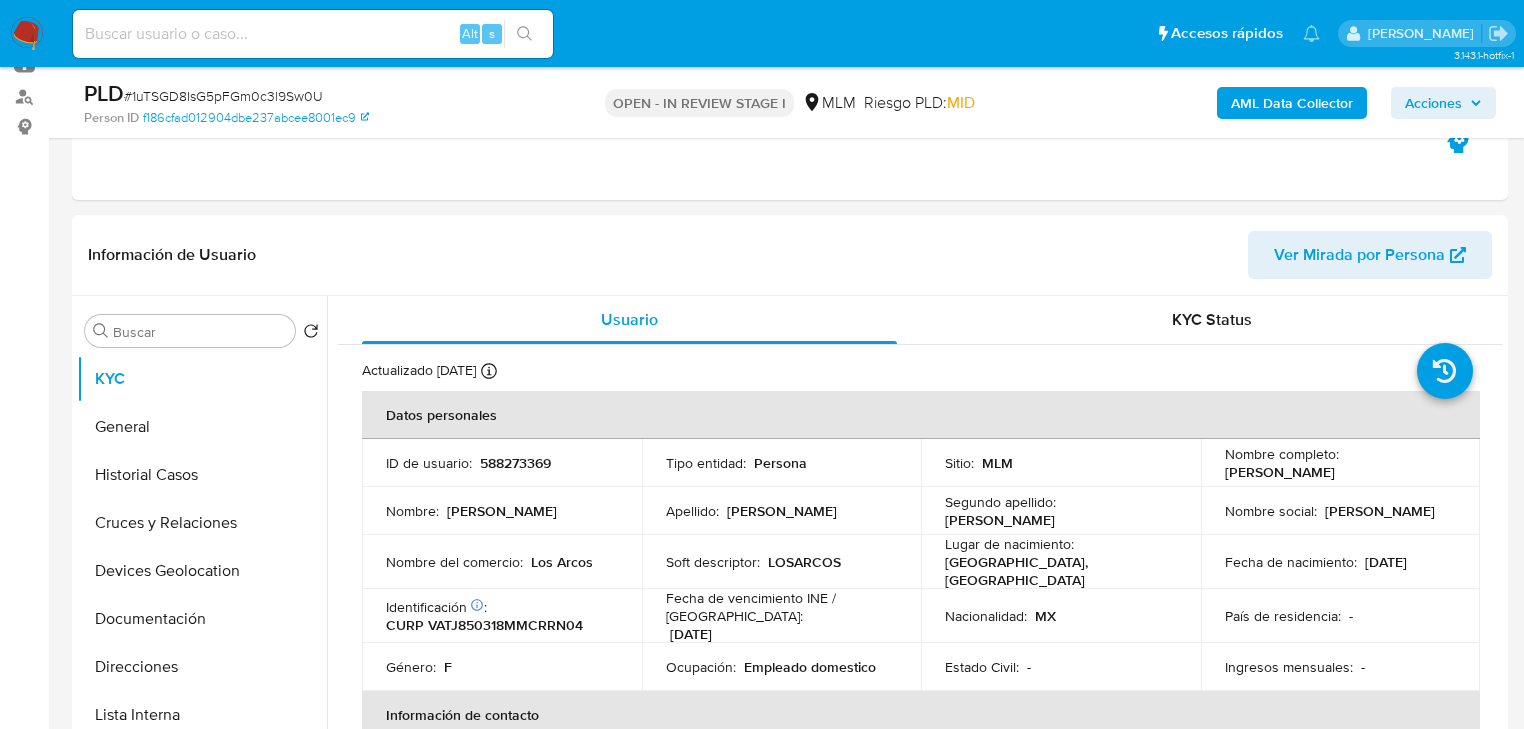 scroll, scrollTop: 320, scrollLeft: 0, axis: vertical 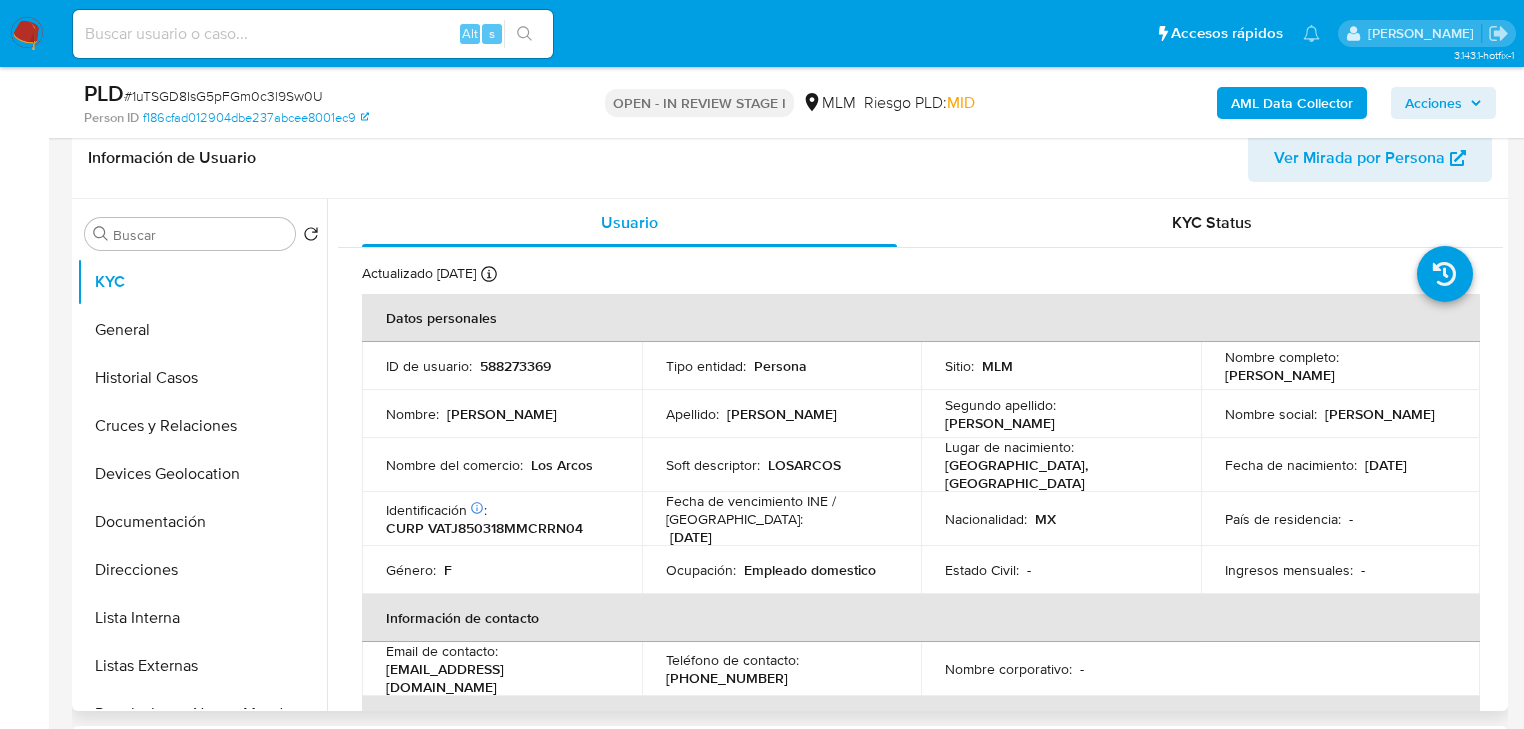 drag, startPoint x: 1372, startPoint y: 429, endPoint x: 1237, endPoint y: 456, distance: 137.67352 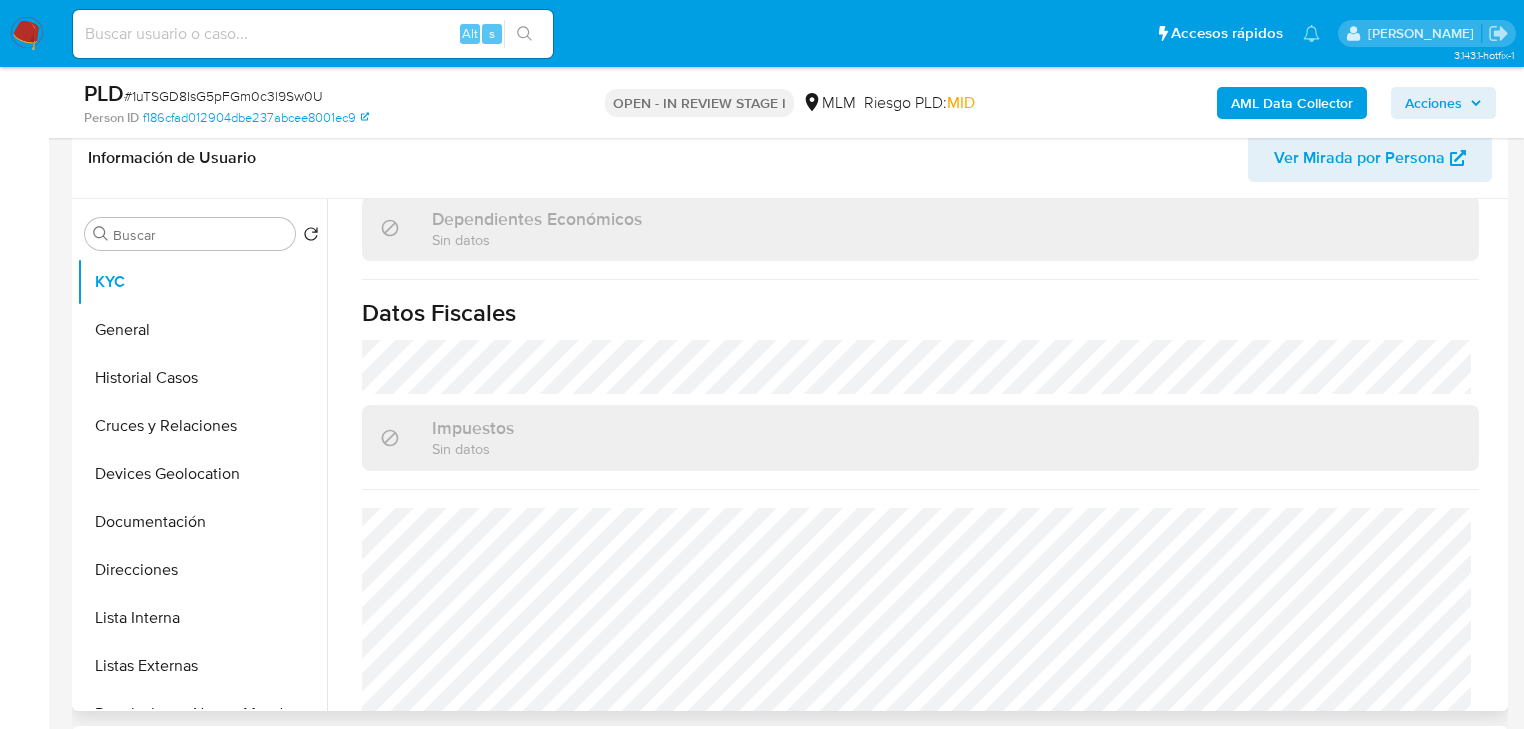 scroll, scrollTop: 1243, scrollLeft: 0, axis: vertical 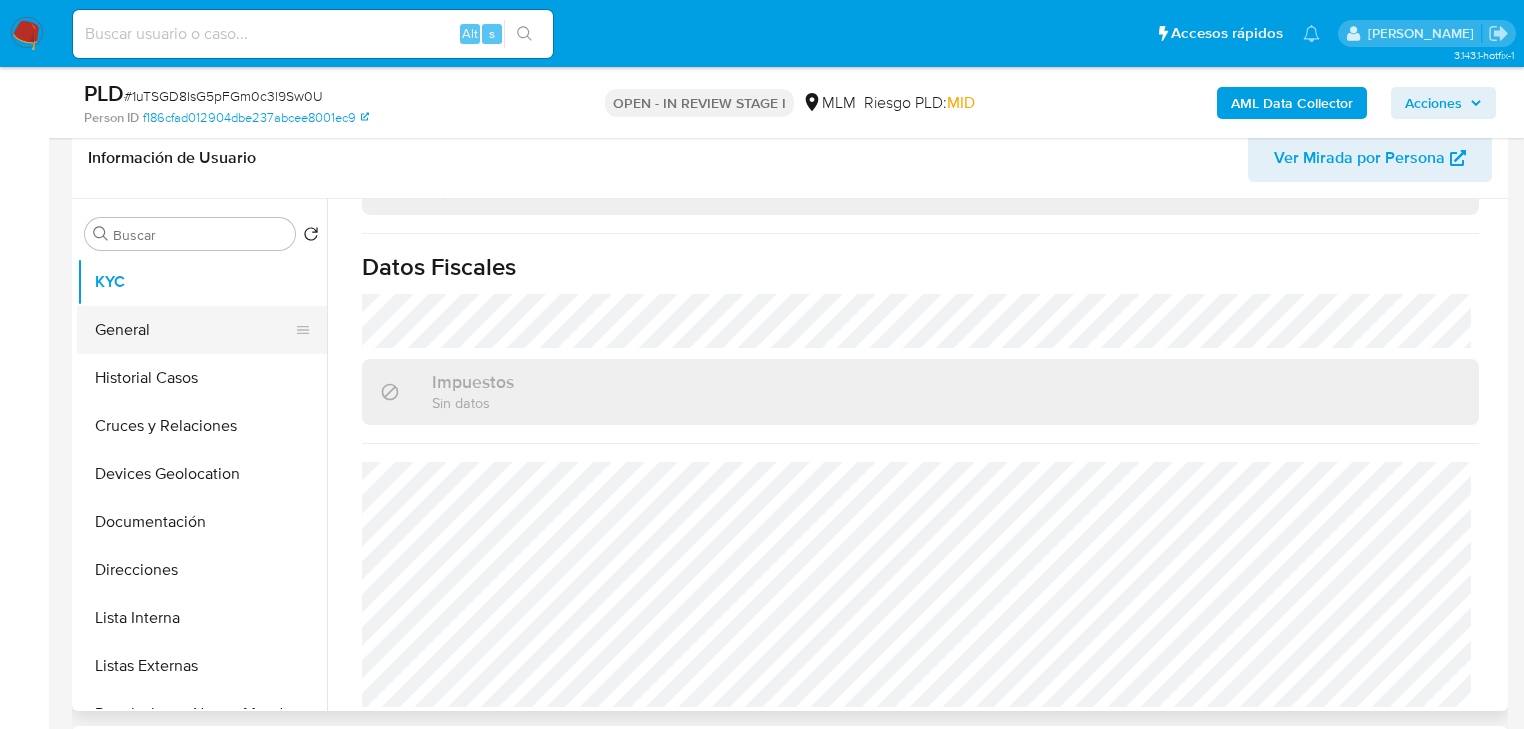 click on "General" at bounding box center (194, 330) 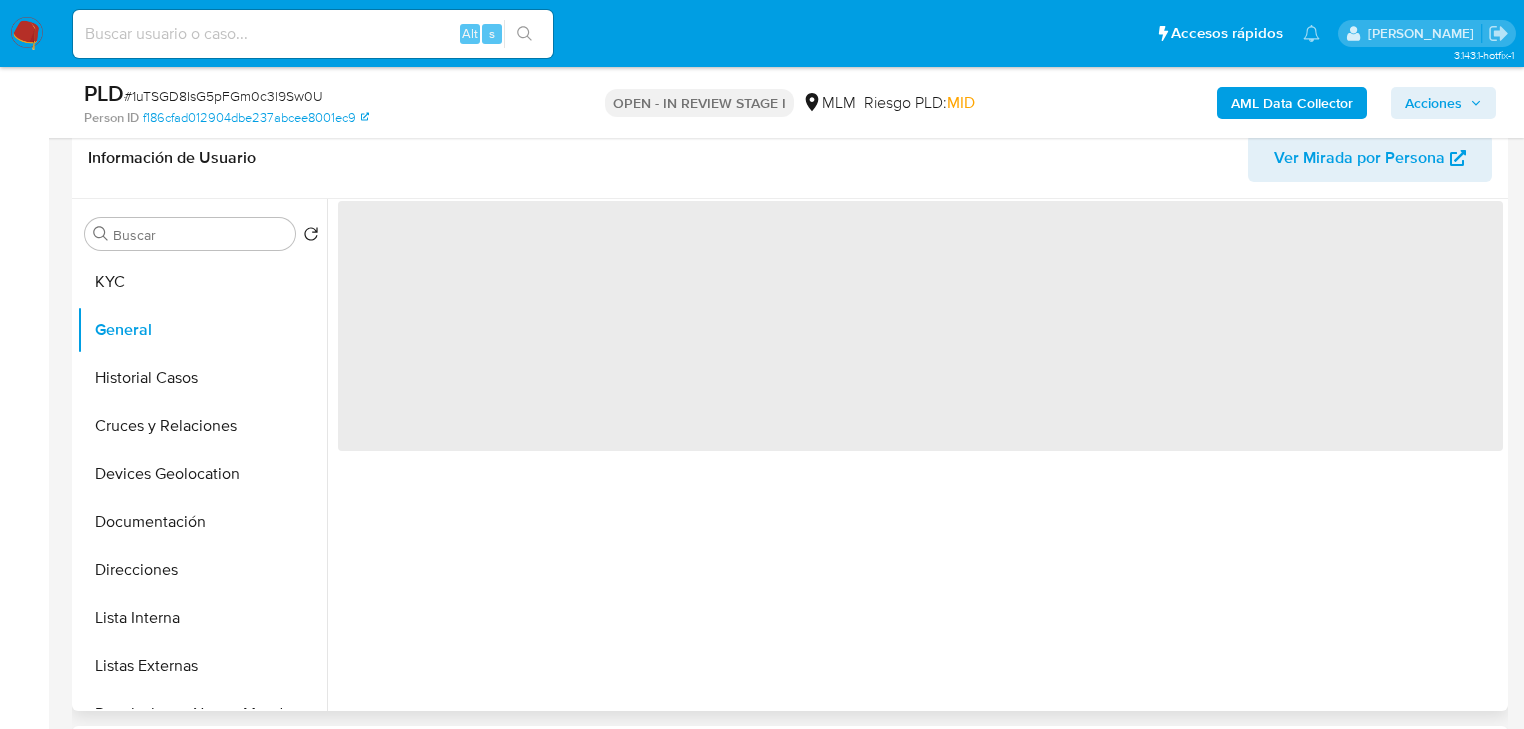 scroll, scrollTop: 0, scrollLeft: 0, axis: both 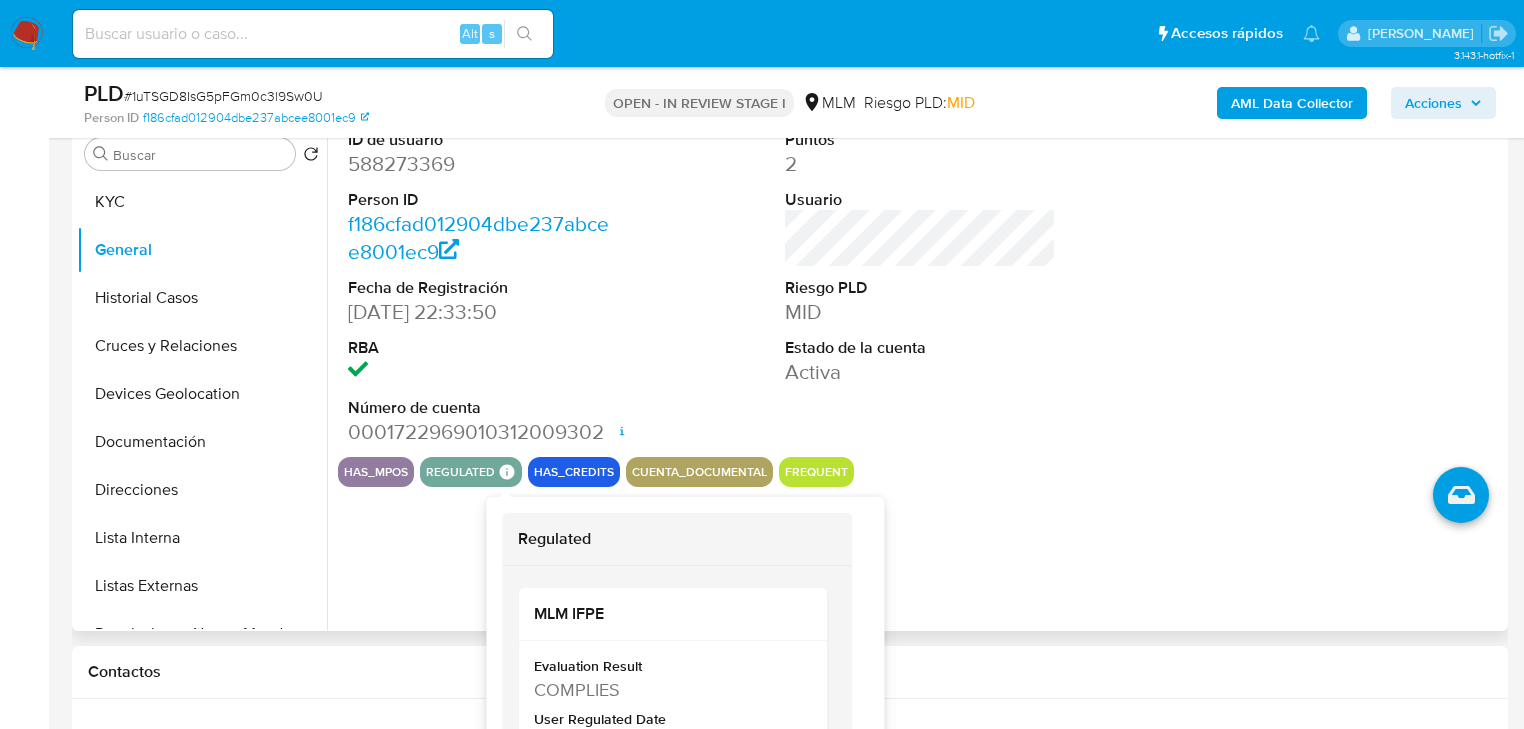 type 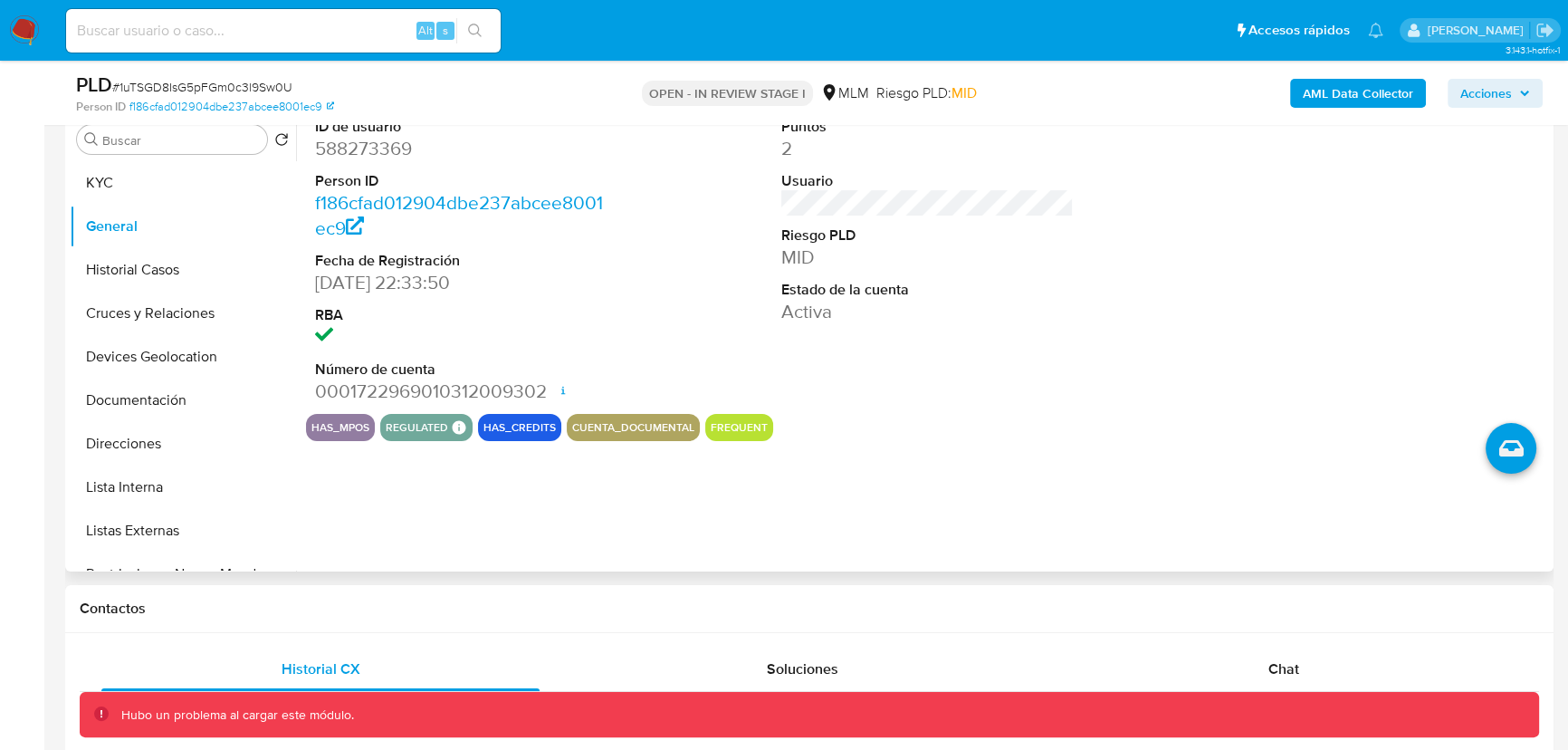 click on "17/09/2022 22:33:50" at bounding box center [461, 283] 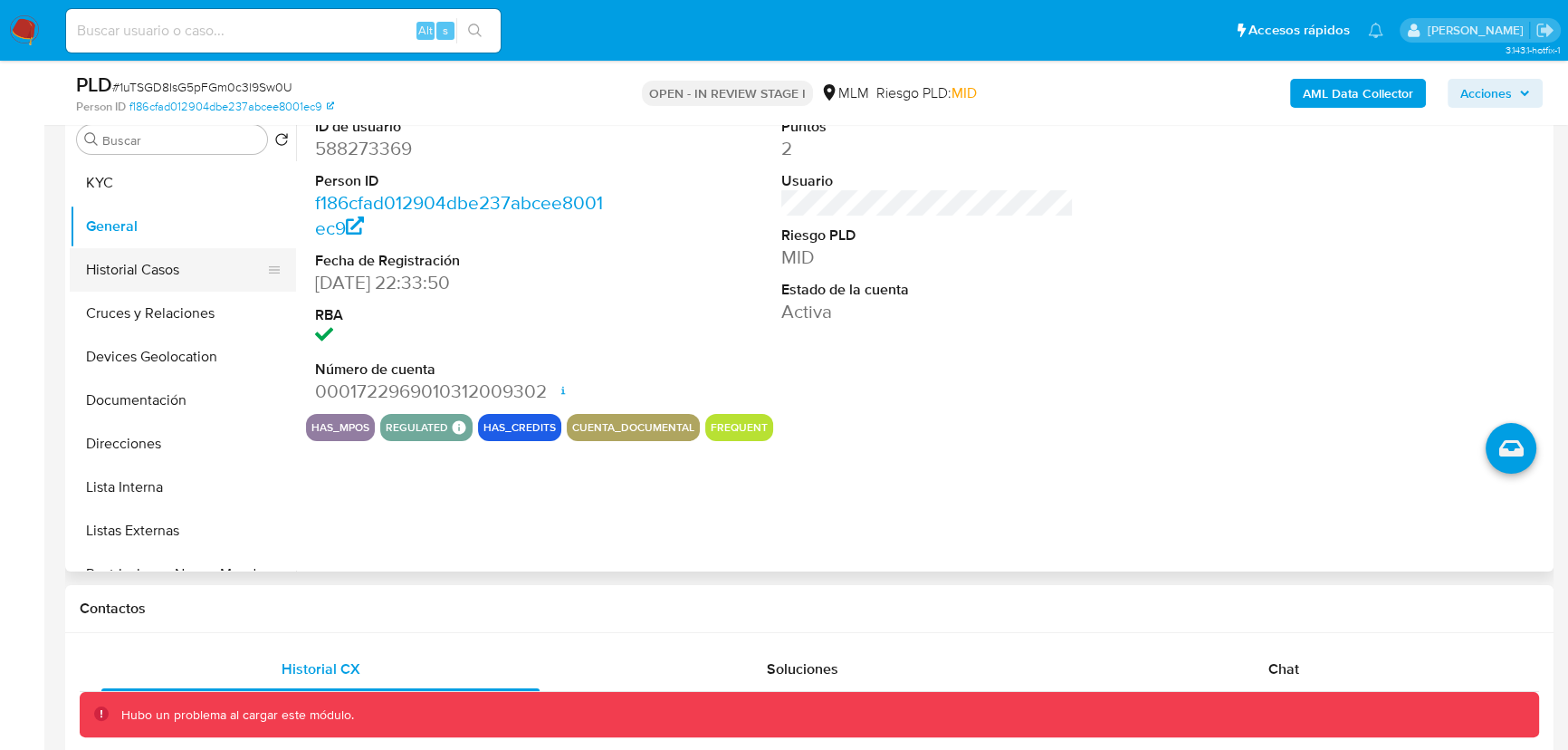 drag, startPoint x: 154, startPoint y: 265, endPoint x: 337, endPoint y: 279, distance: 183.53474 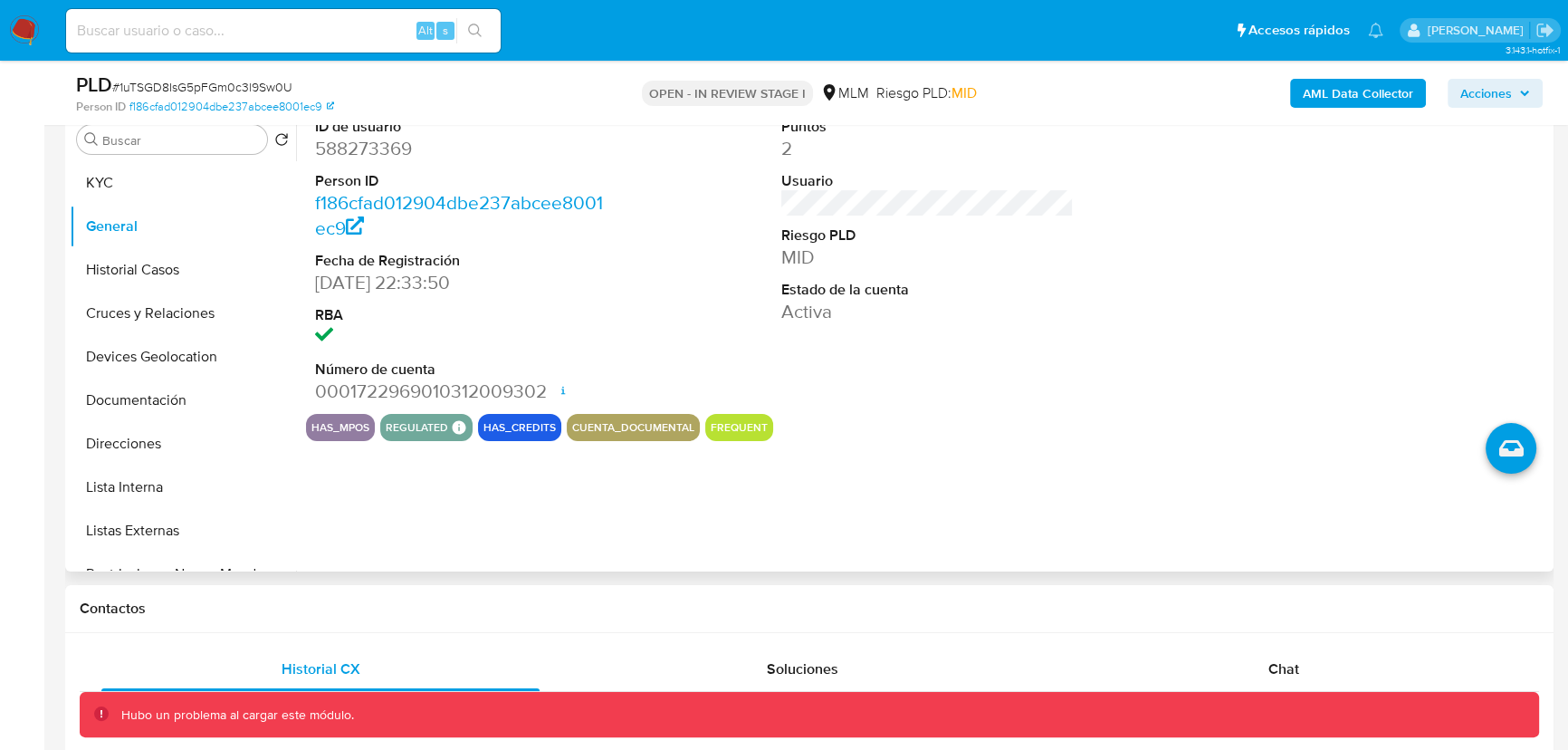 click on "Historial Casos" at bounding box center [183, 270] 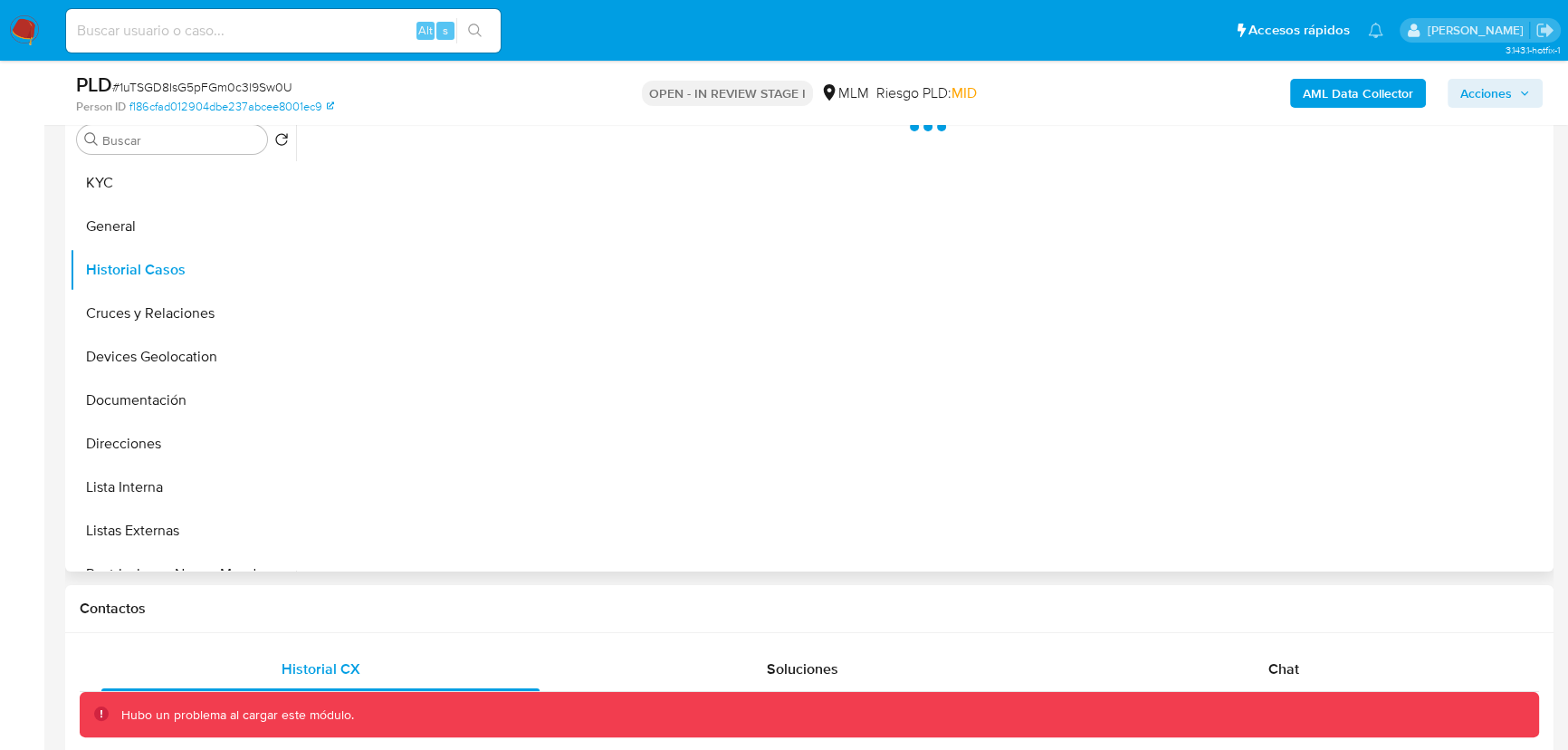 type 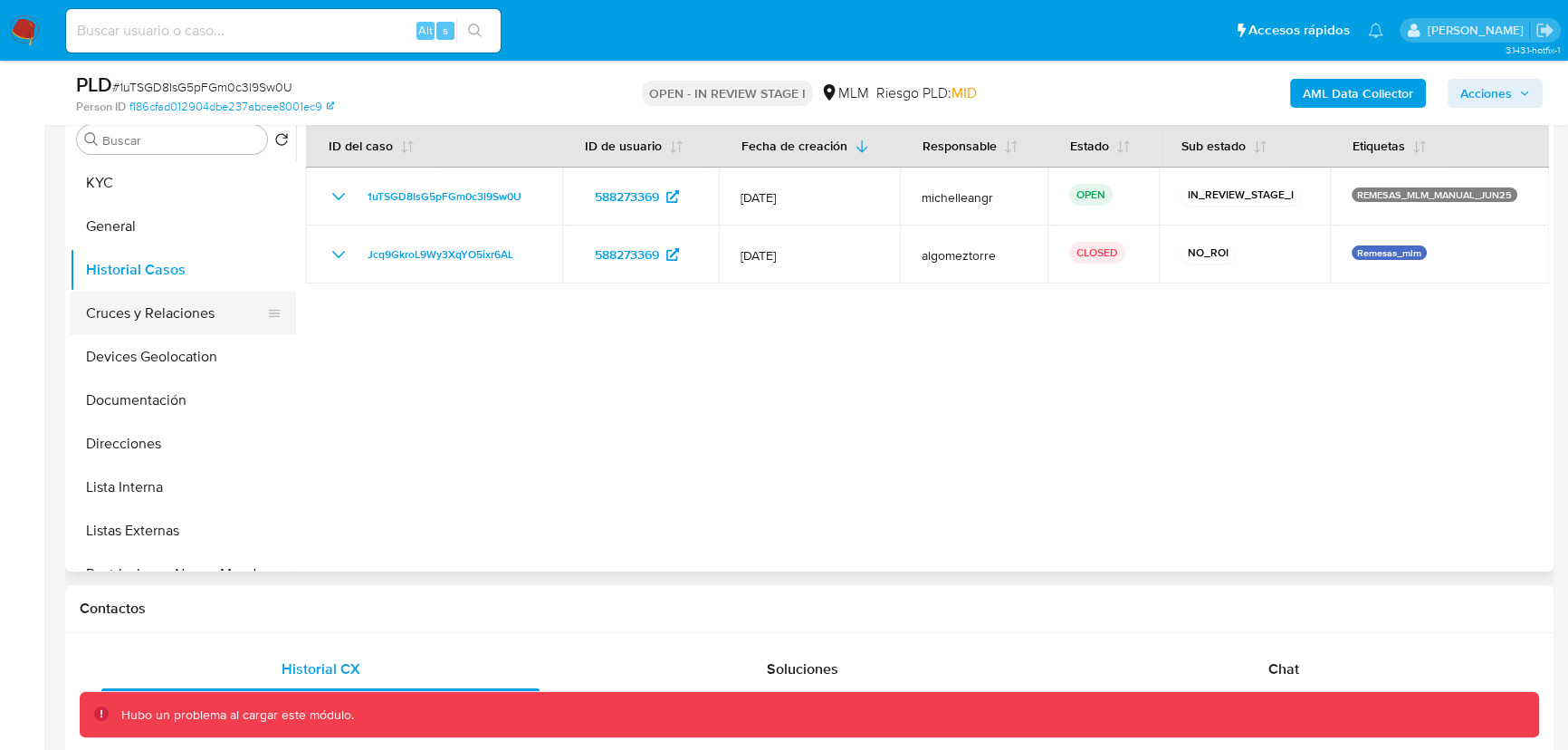 click on "Cruces y Relaciones" at bounding box center [176, 313] 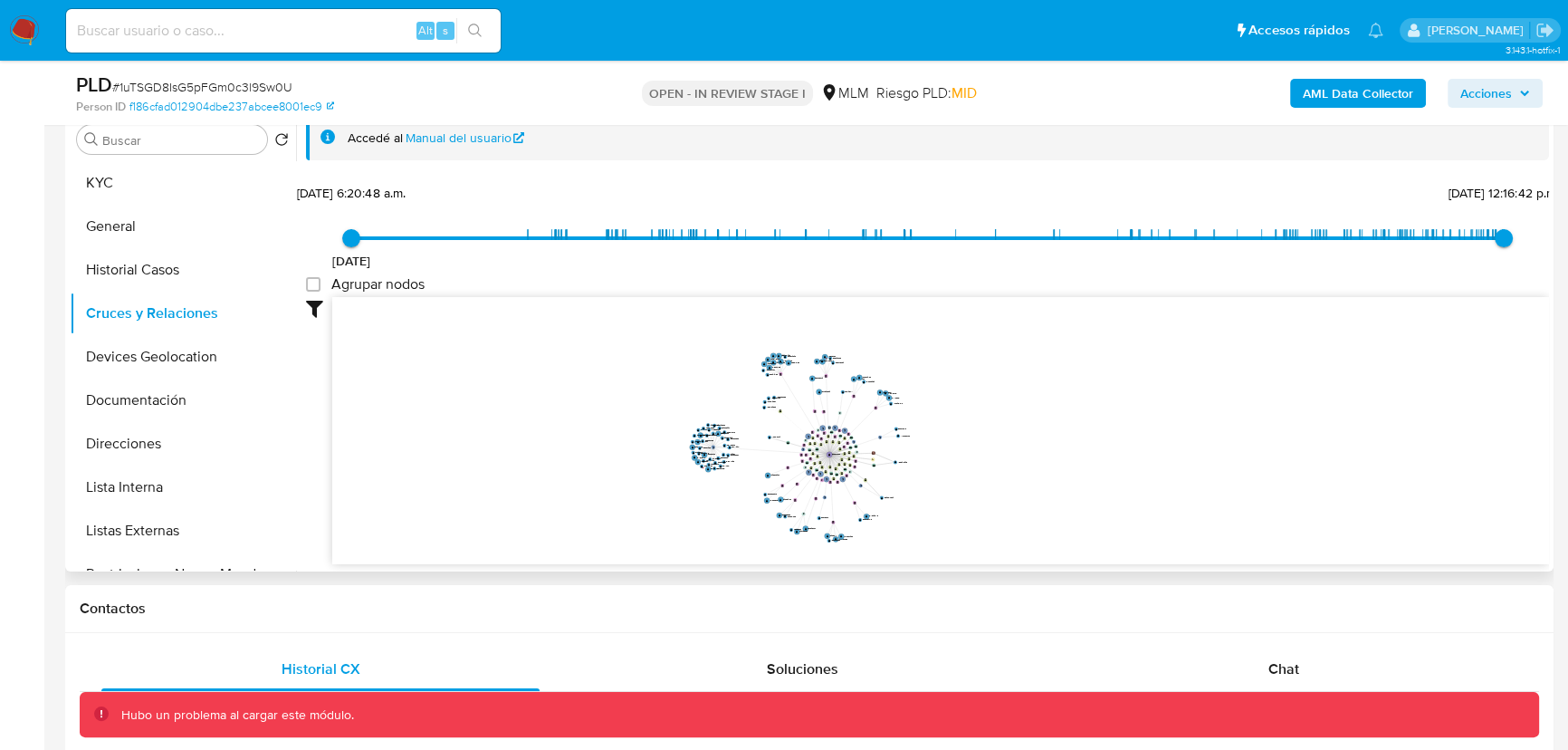 drag, startPoint x: 801, startPoint y: 363, endPoint x: 582, endPoint y: 387, distance: 220.31114 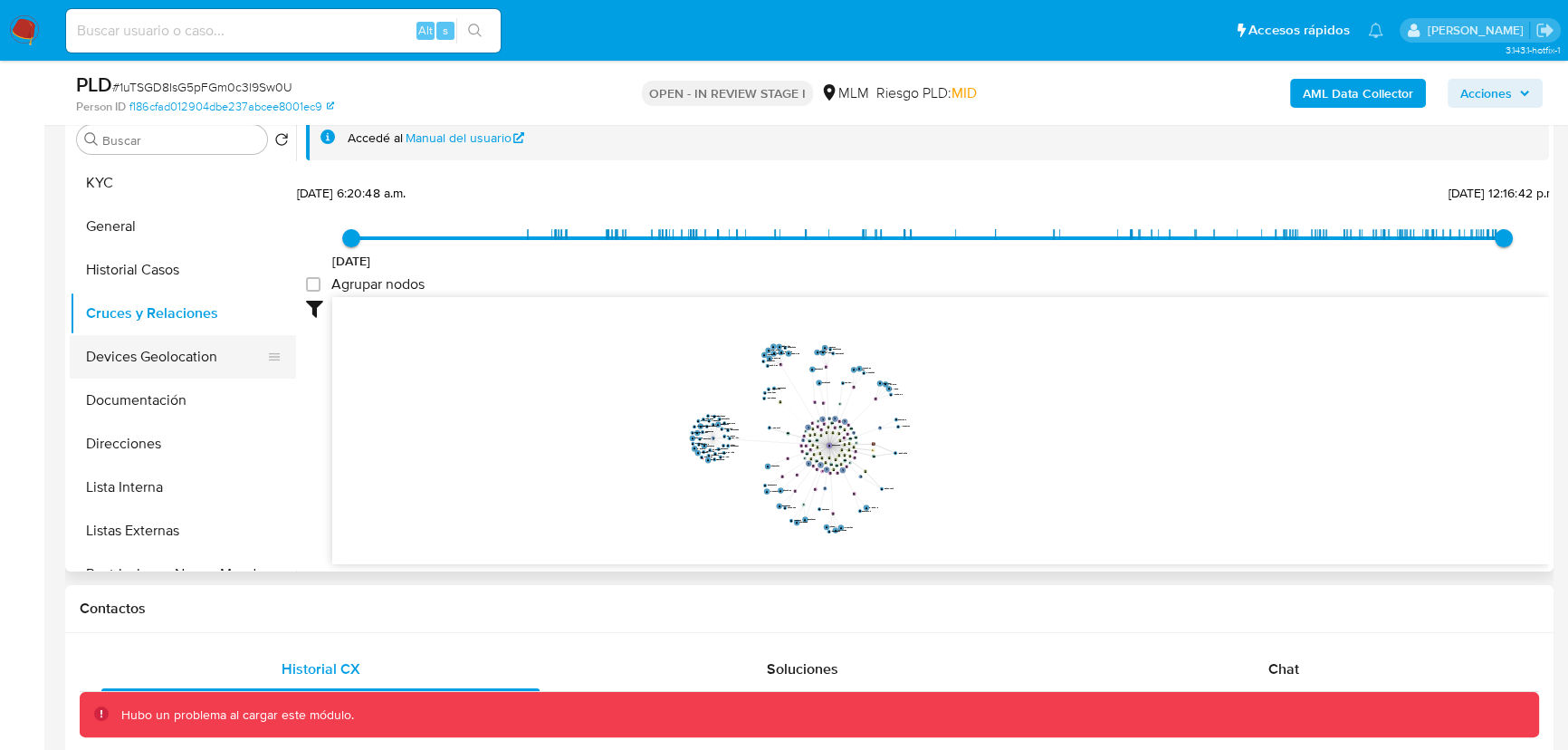 click on "Devices Geolocation" at bounding box center (176, 357) 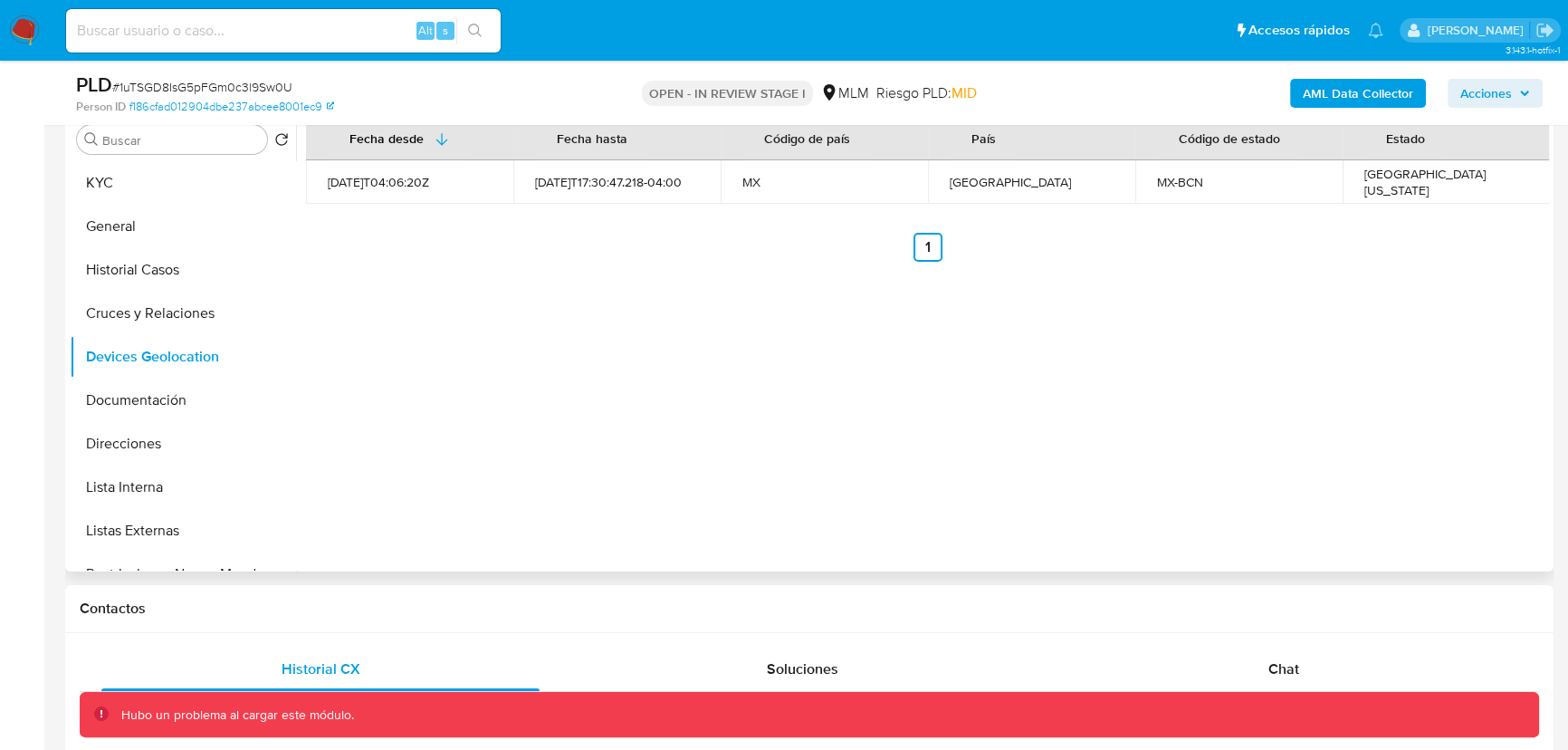 type 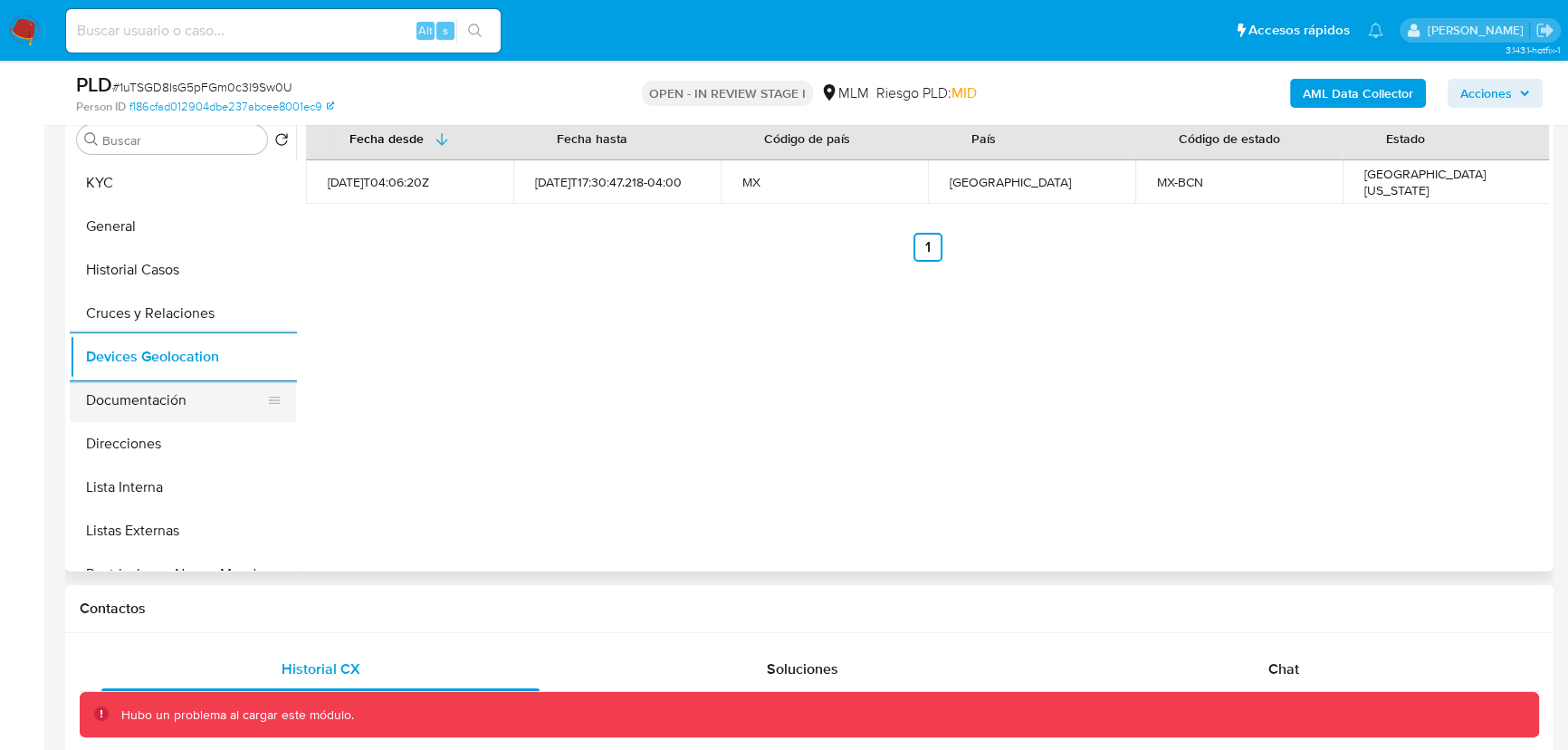 click on "Documentación" at bounding box center [176, 400] 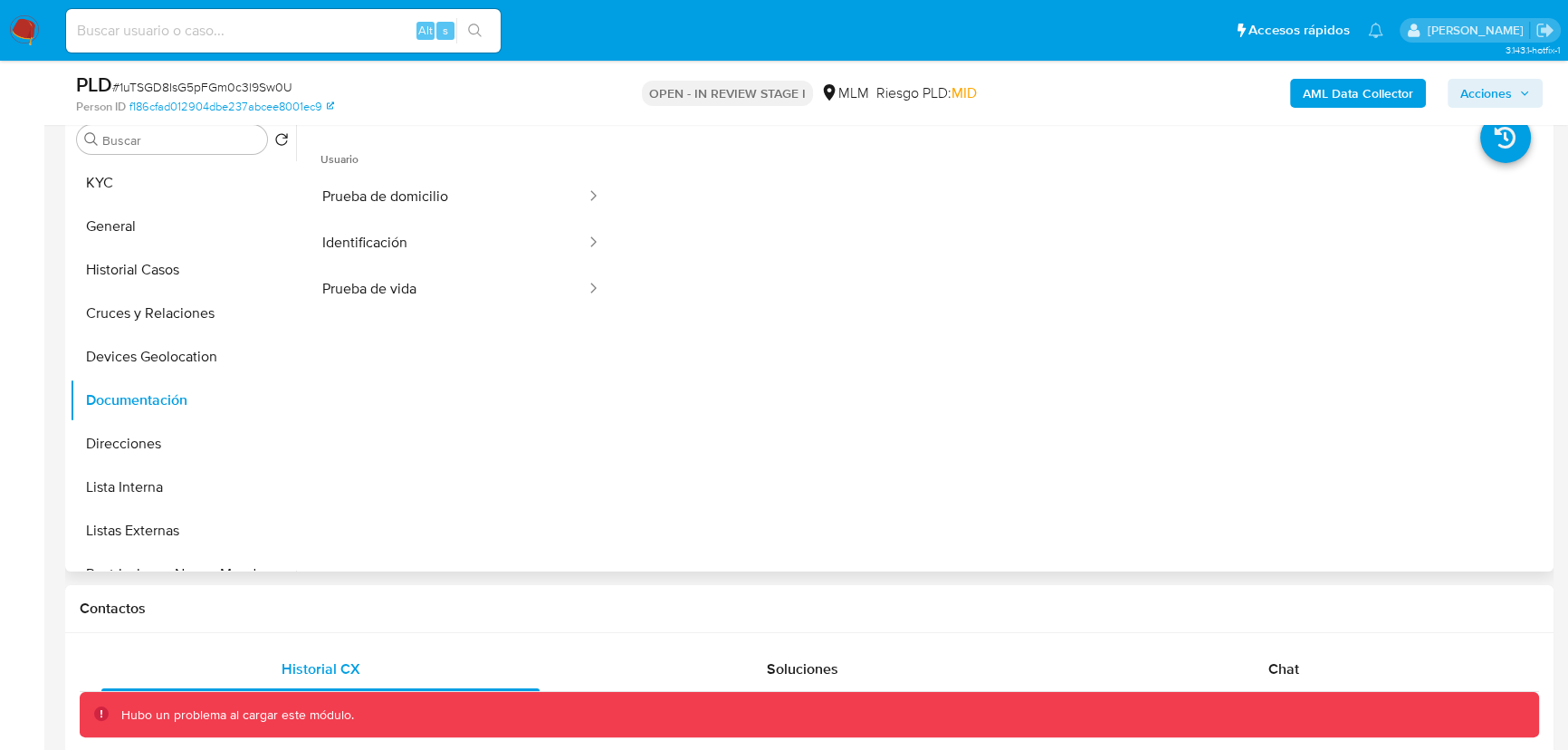 click on "Usuario" at bounding box center (461, 152) 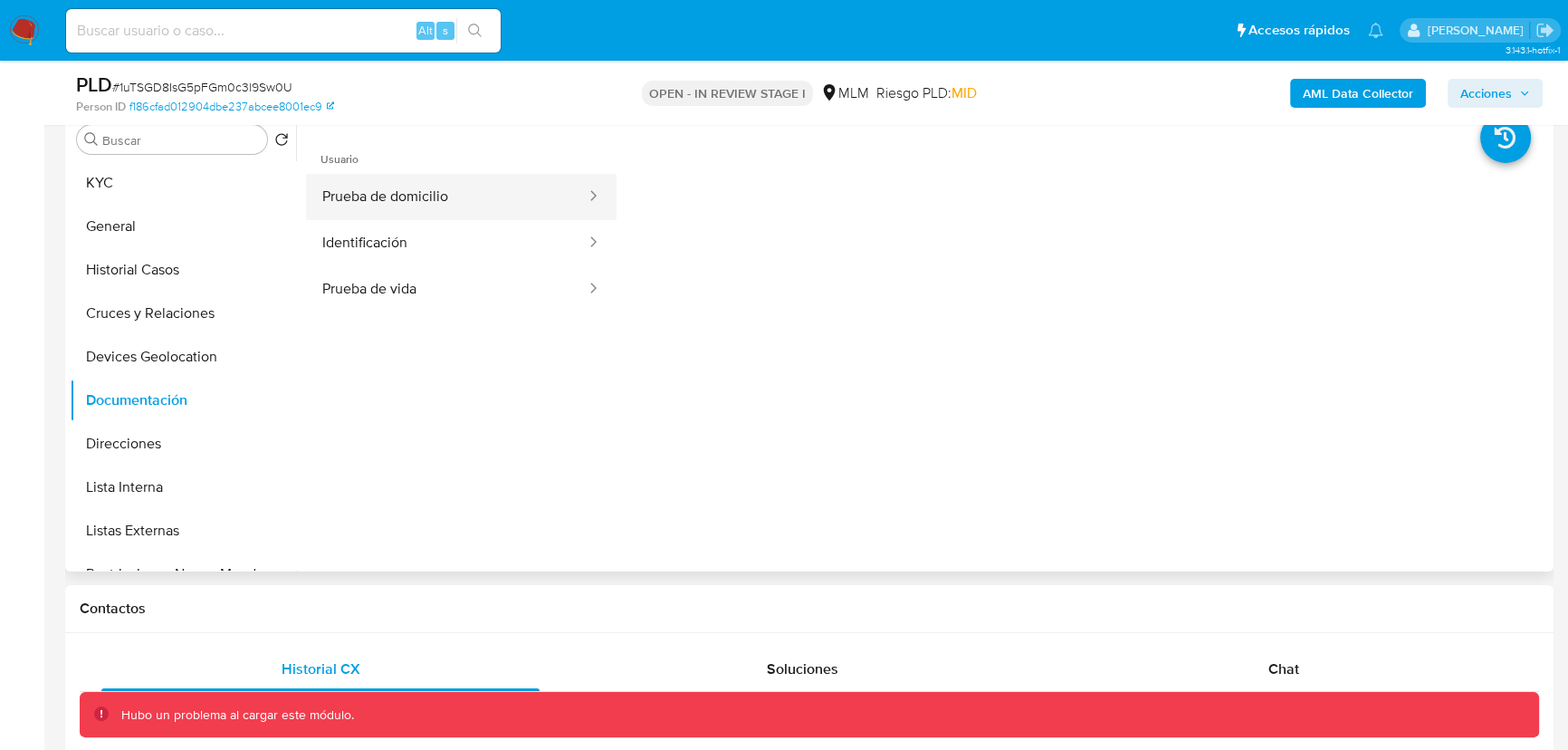 click on "Prueba de domicilio" at bounding box center [446, 197] 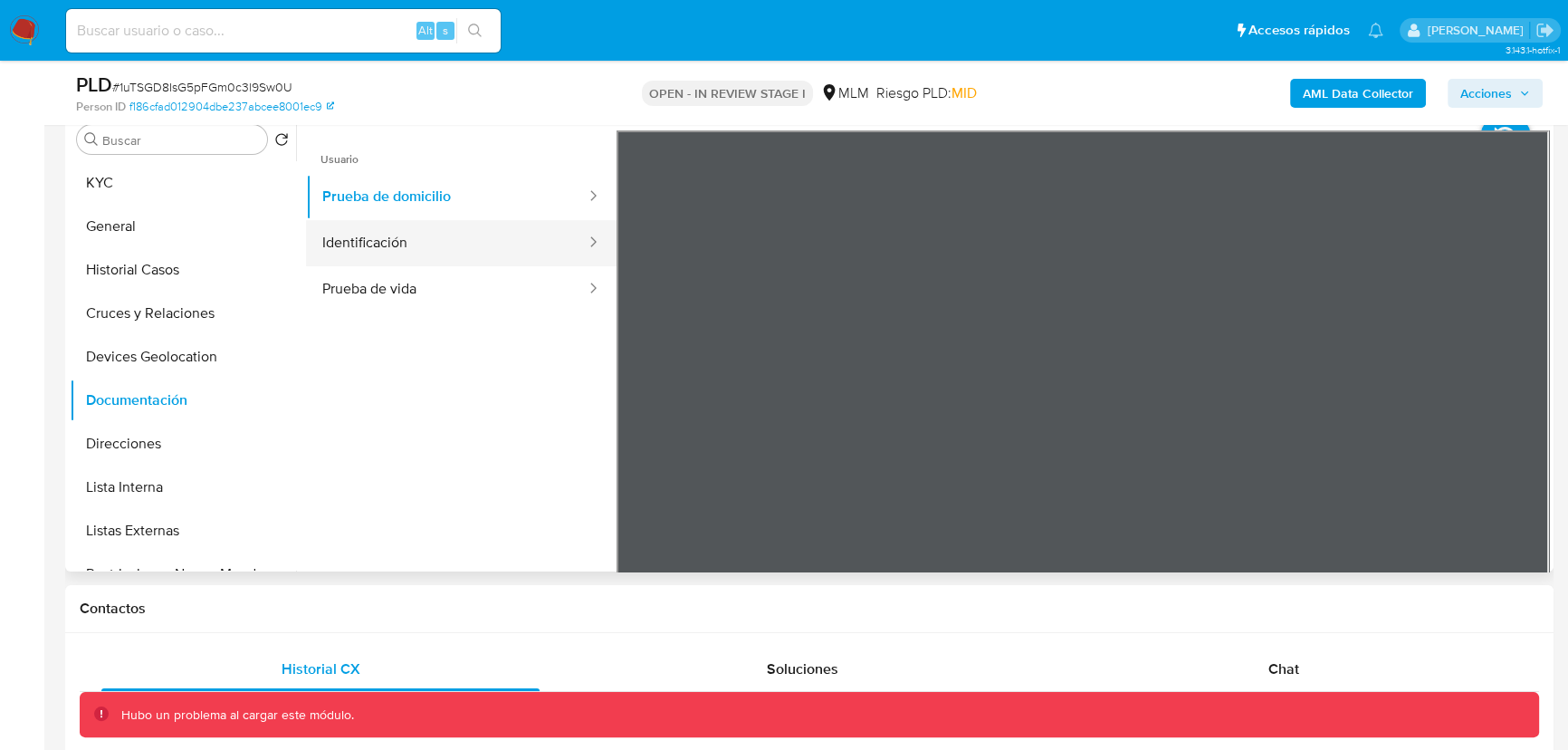 drag, startPoint x: 458, startPoint y: 236, endPoint x: 587, endPoint y: 262, distance: 131.59407 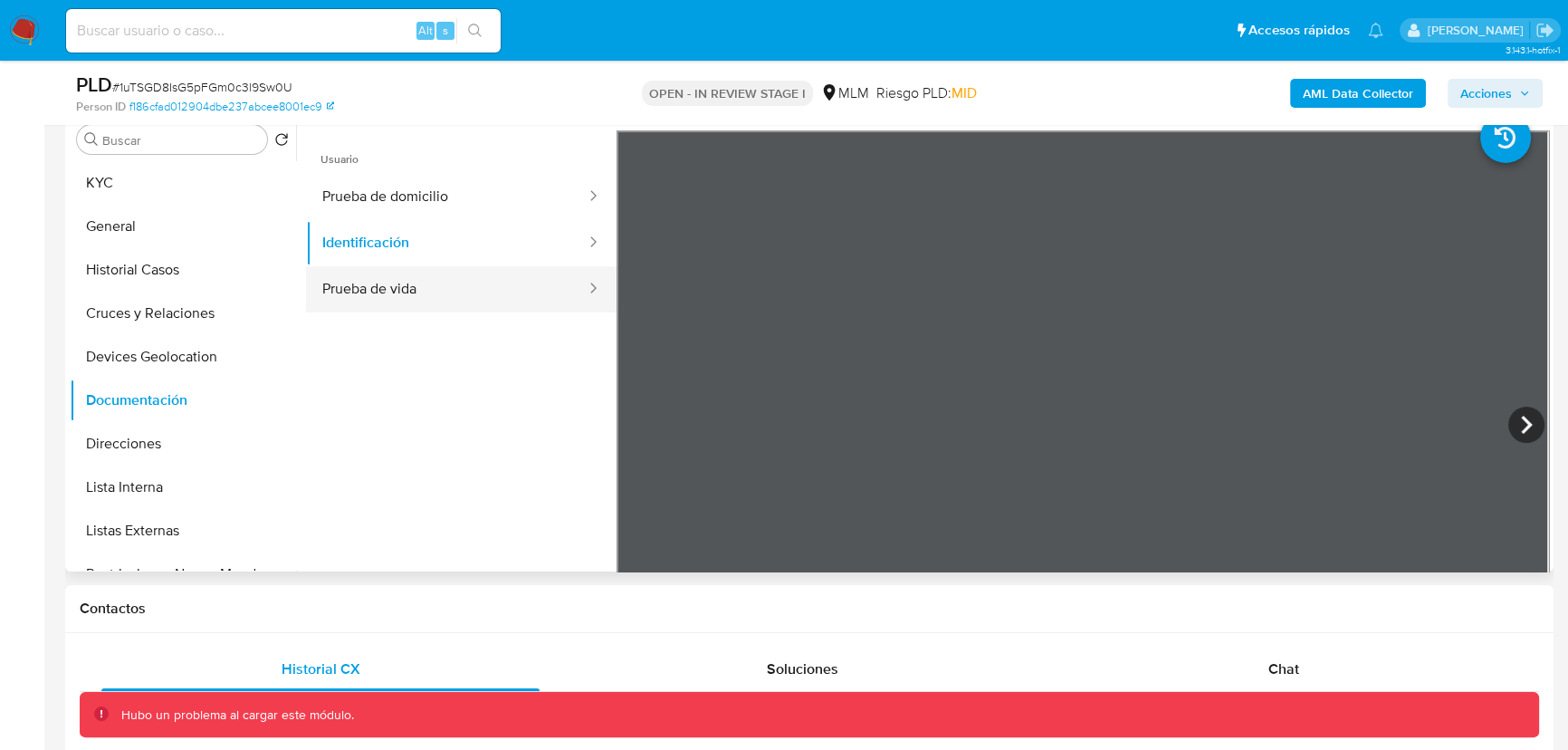 drag, startPoint x: 438, startPoint y: 290, endPoint x: 448, endPoint y: 286, distance: 10.7703296 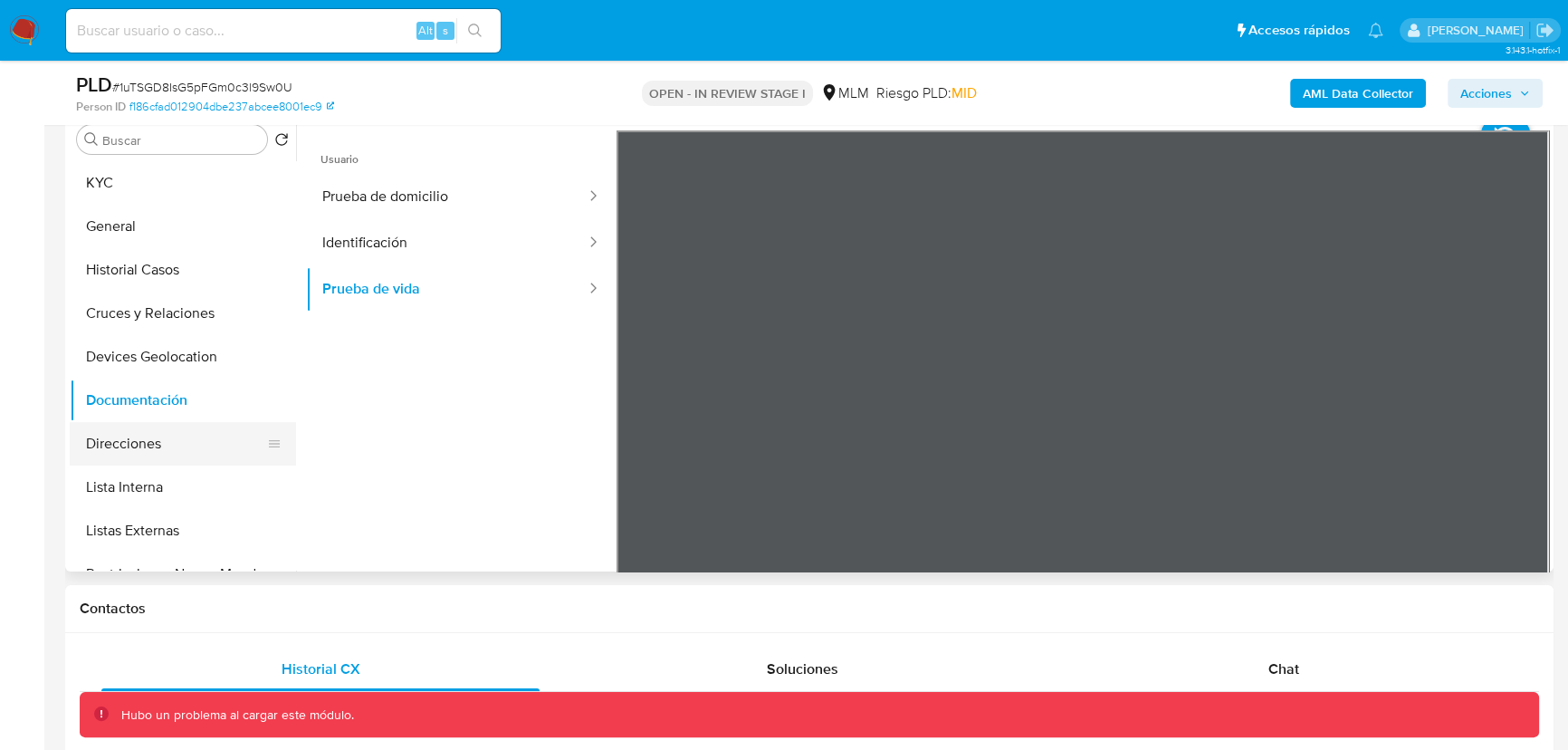 drag, startPoint x: 173, startPoint y: 434, endPoint x: 187, endPoint y: 434, distance: 14 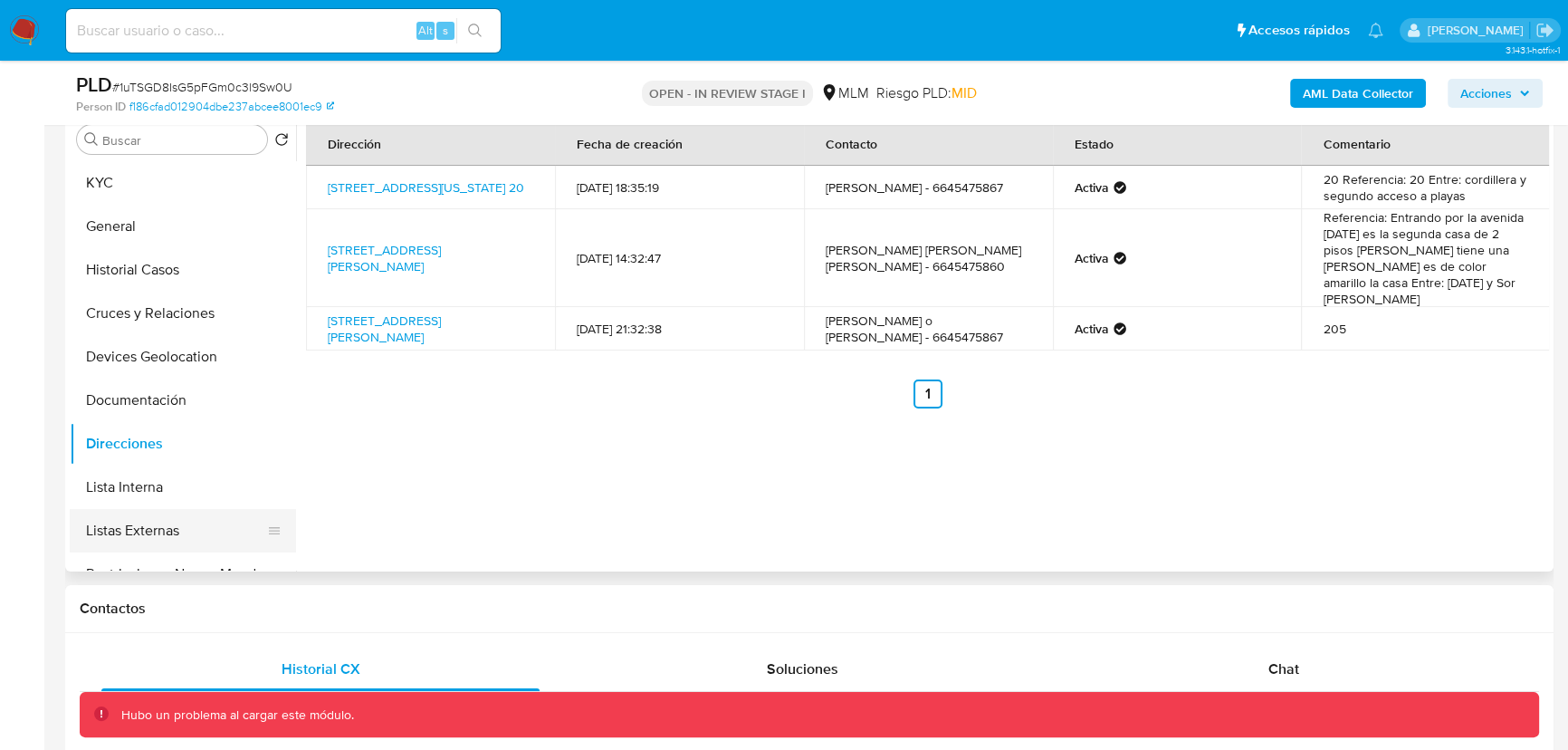 click on "Listas Externas" at bounding box center (176, 531) 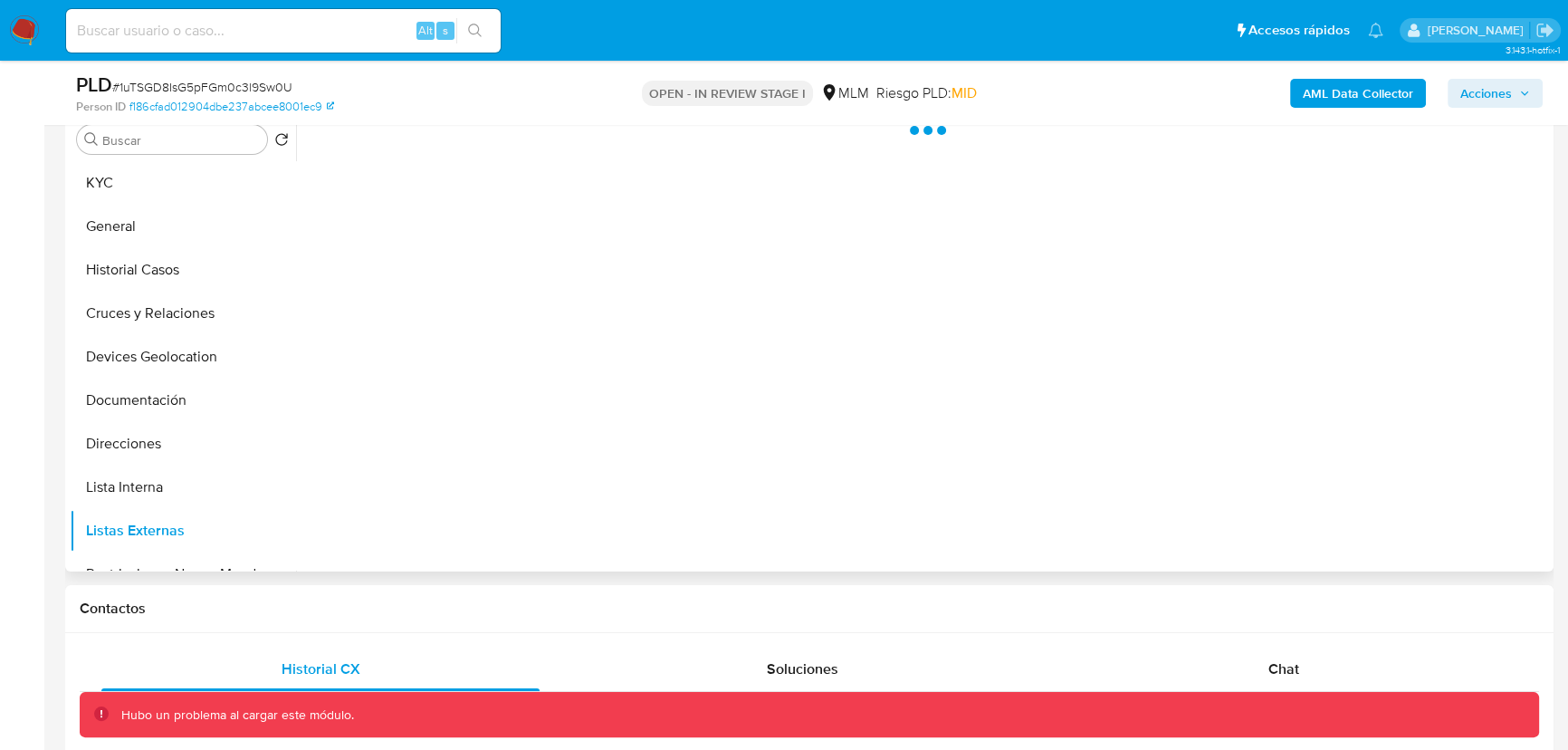 type 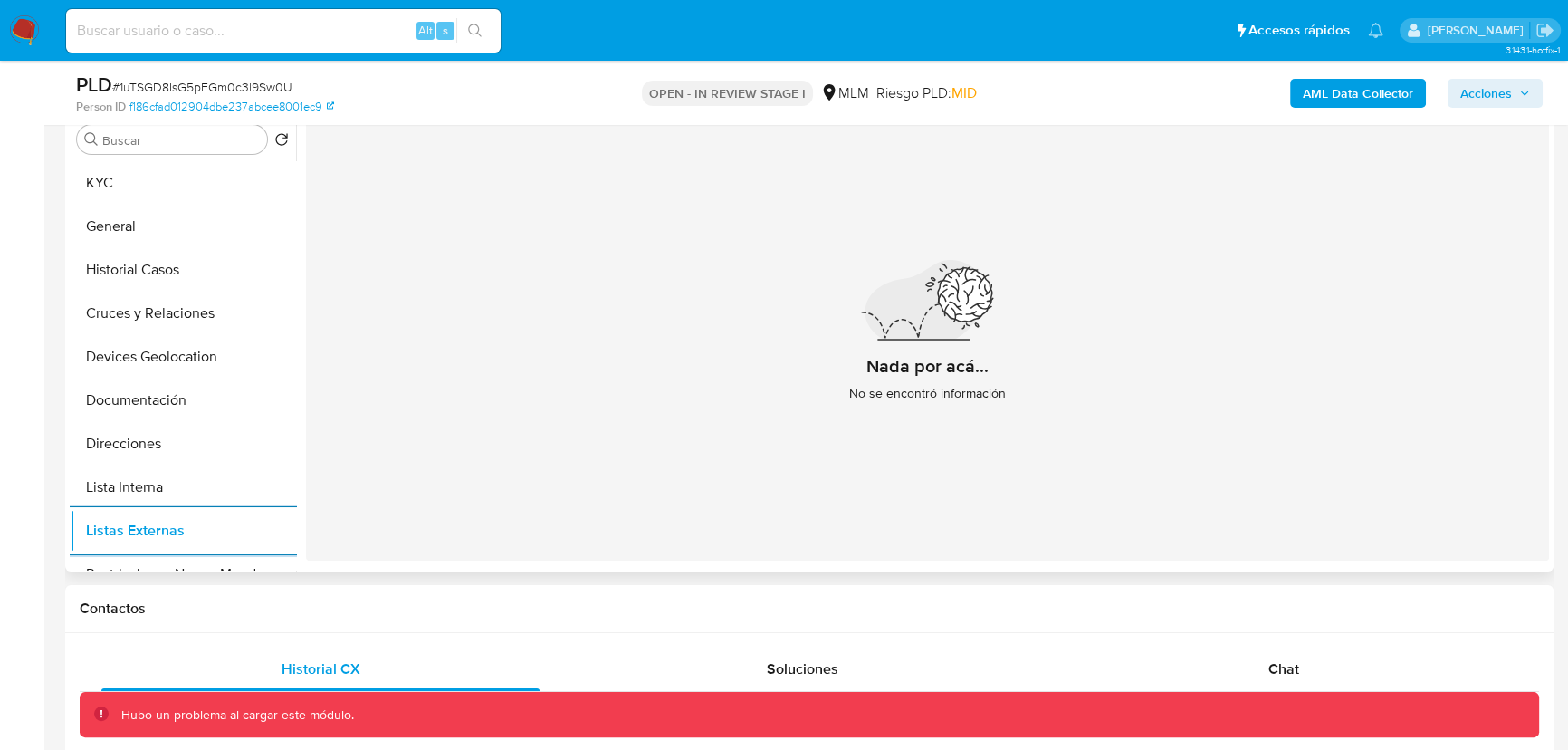 scroll, scrollTop: 280, scrollLeft: 0, axis: vertical 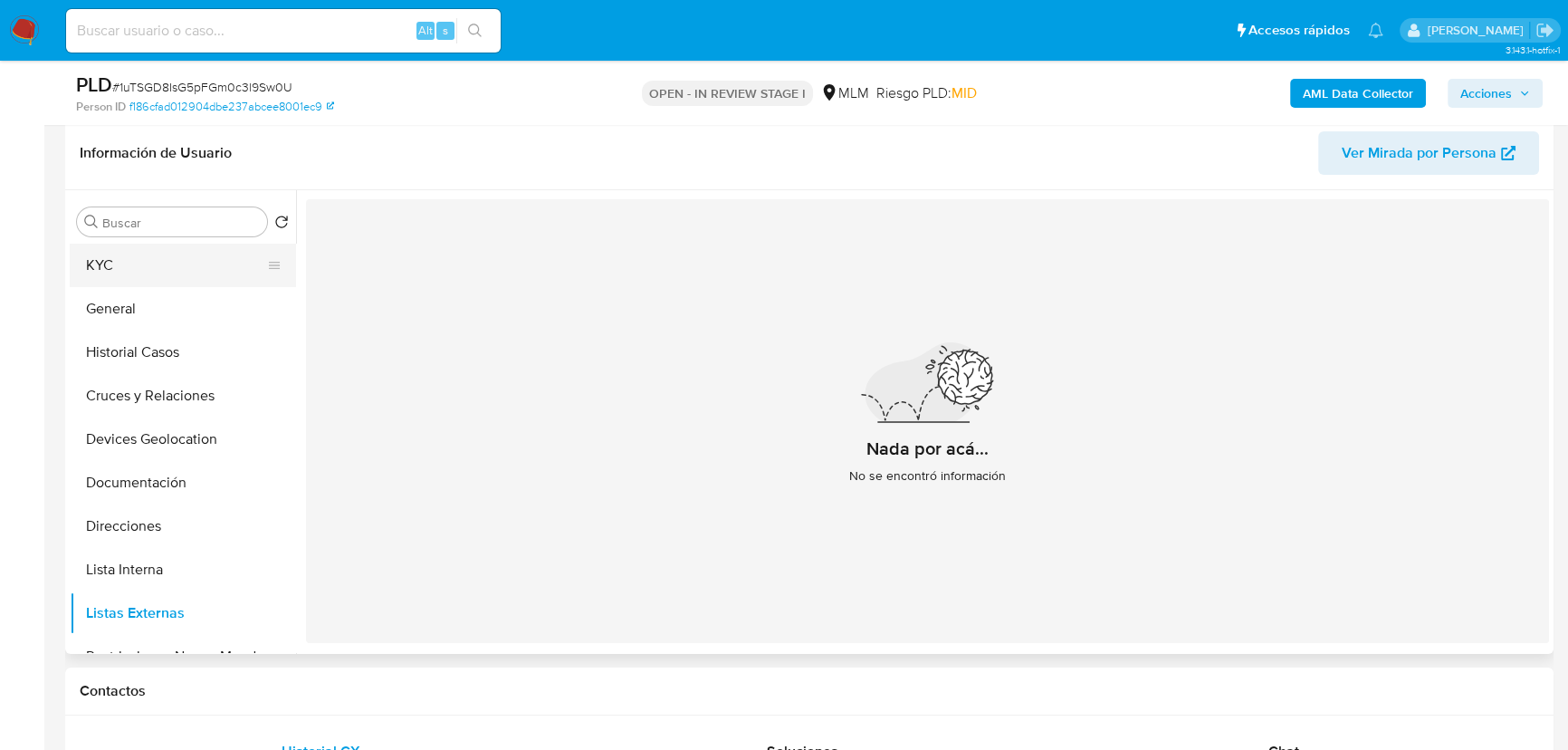 click on "KYC" at bounding box center (176, 265) 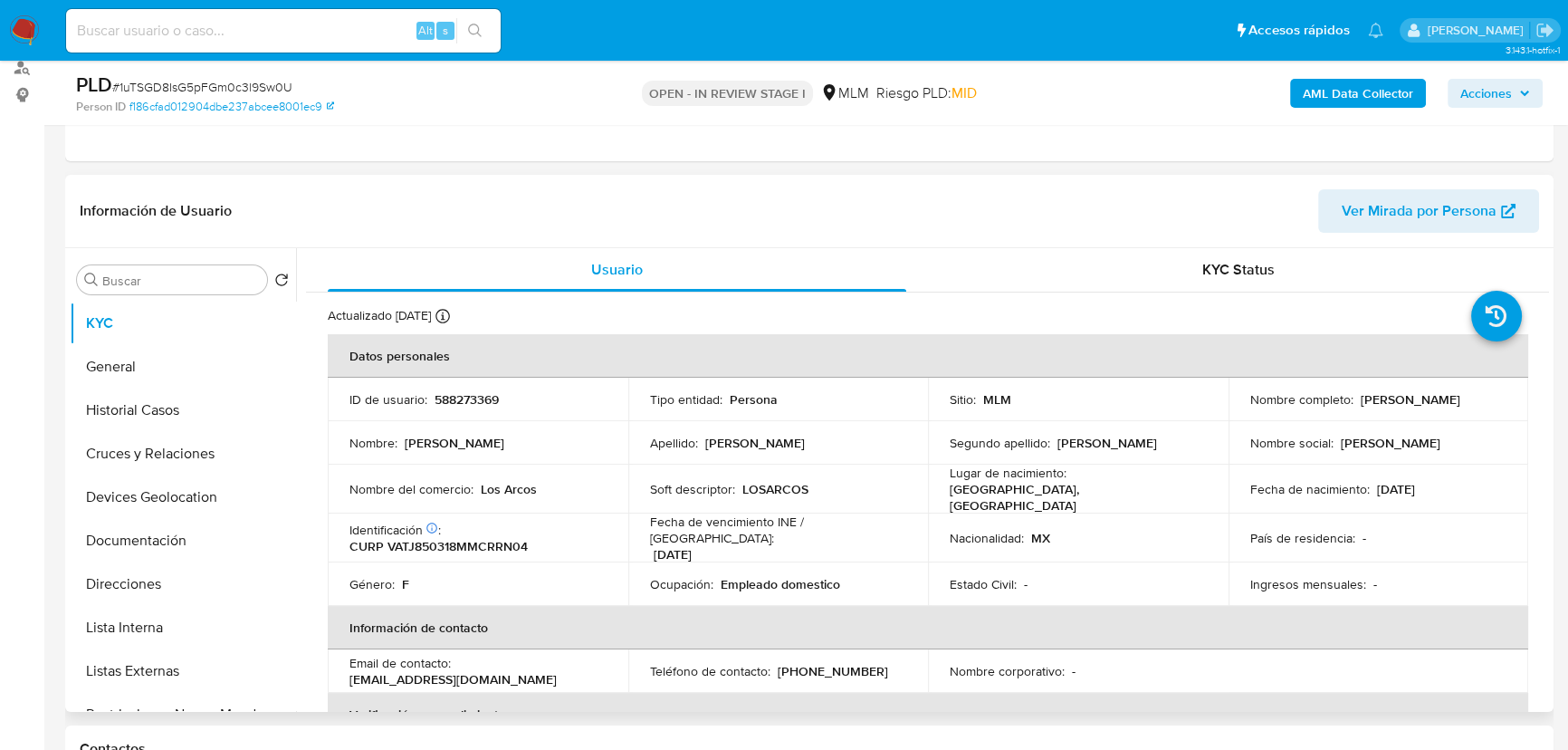 scroll, scrollTop: 197, scrollLeft: 0, axis: vertical 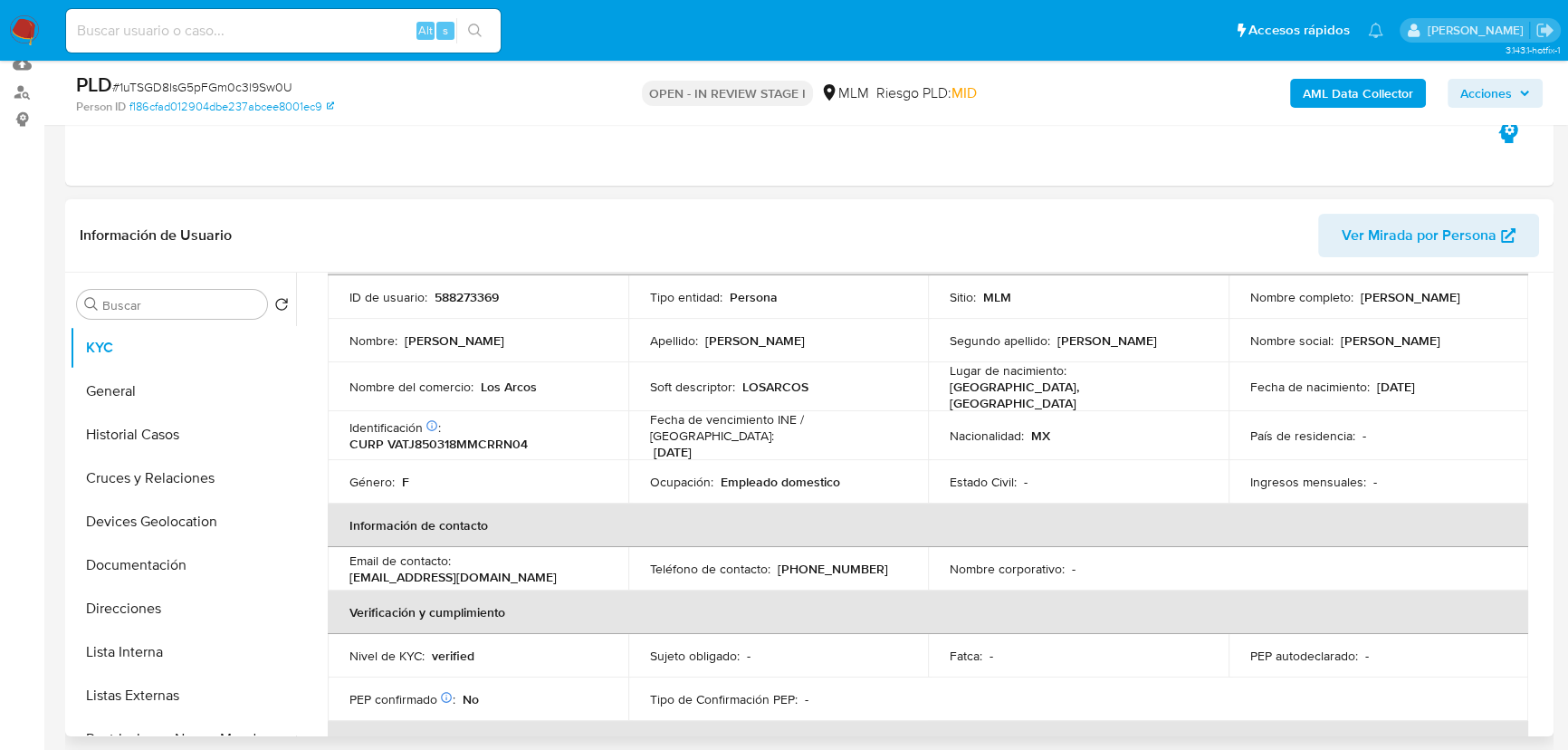 type 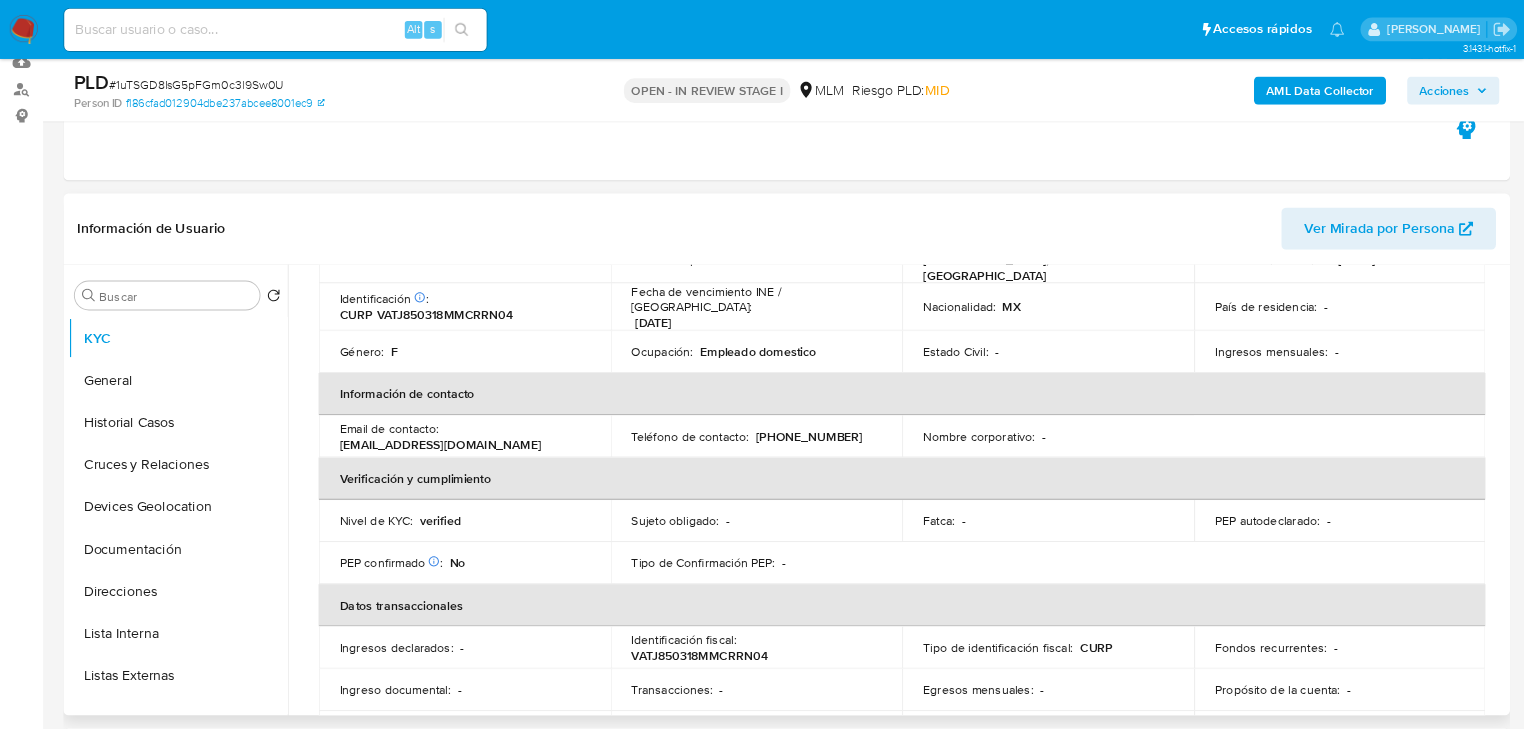 scroll, scrollTop: 218, scrollLeft: 0, axis: vertical 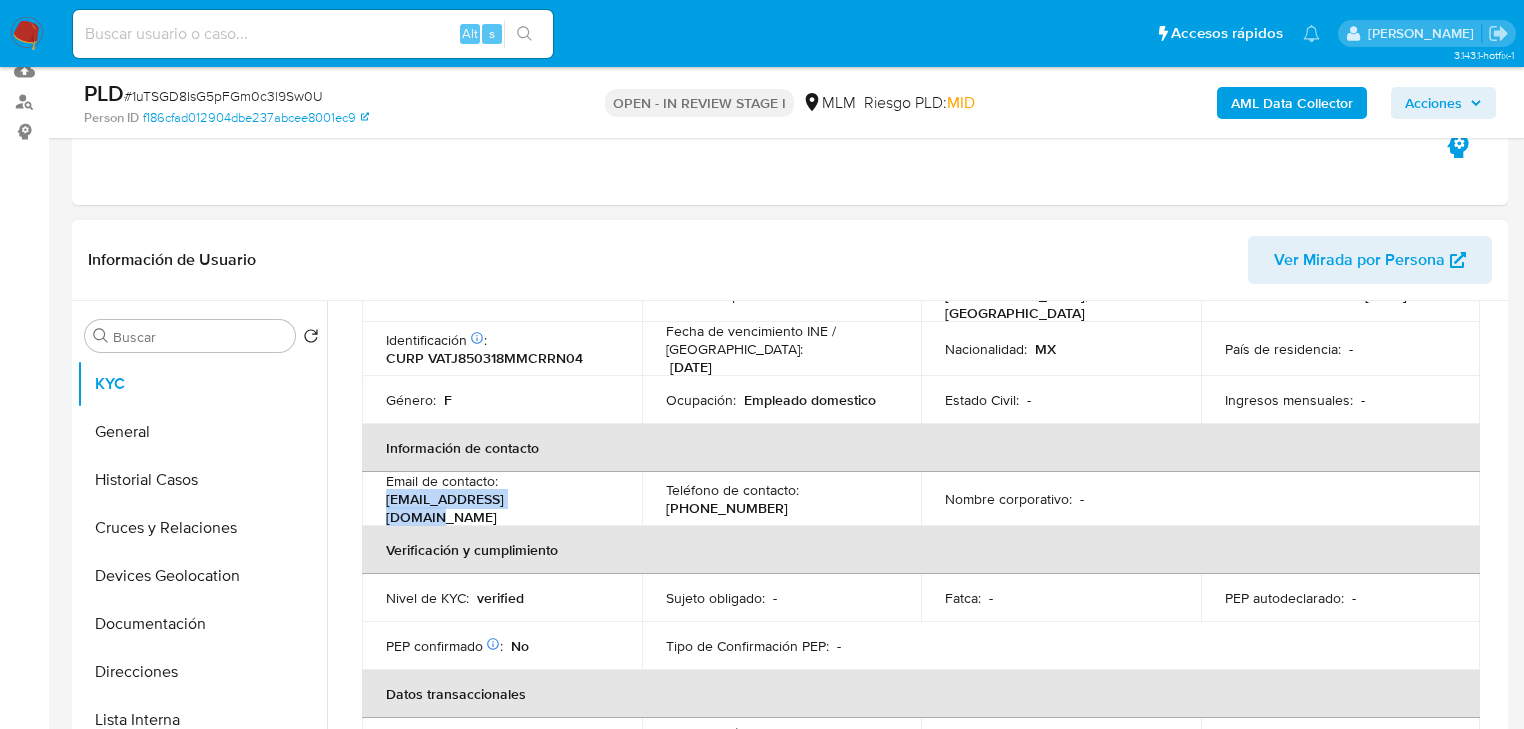 drag, startPoint x: 556, startPoint y: 496, endPoint x: 376, endPoint y: 500, distance: 180.04443 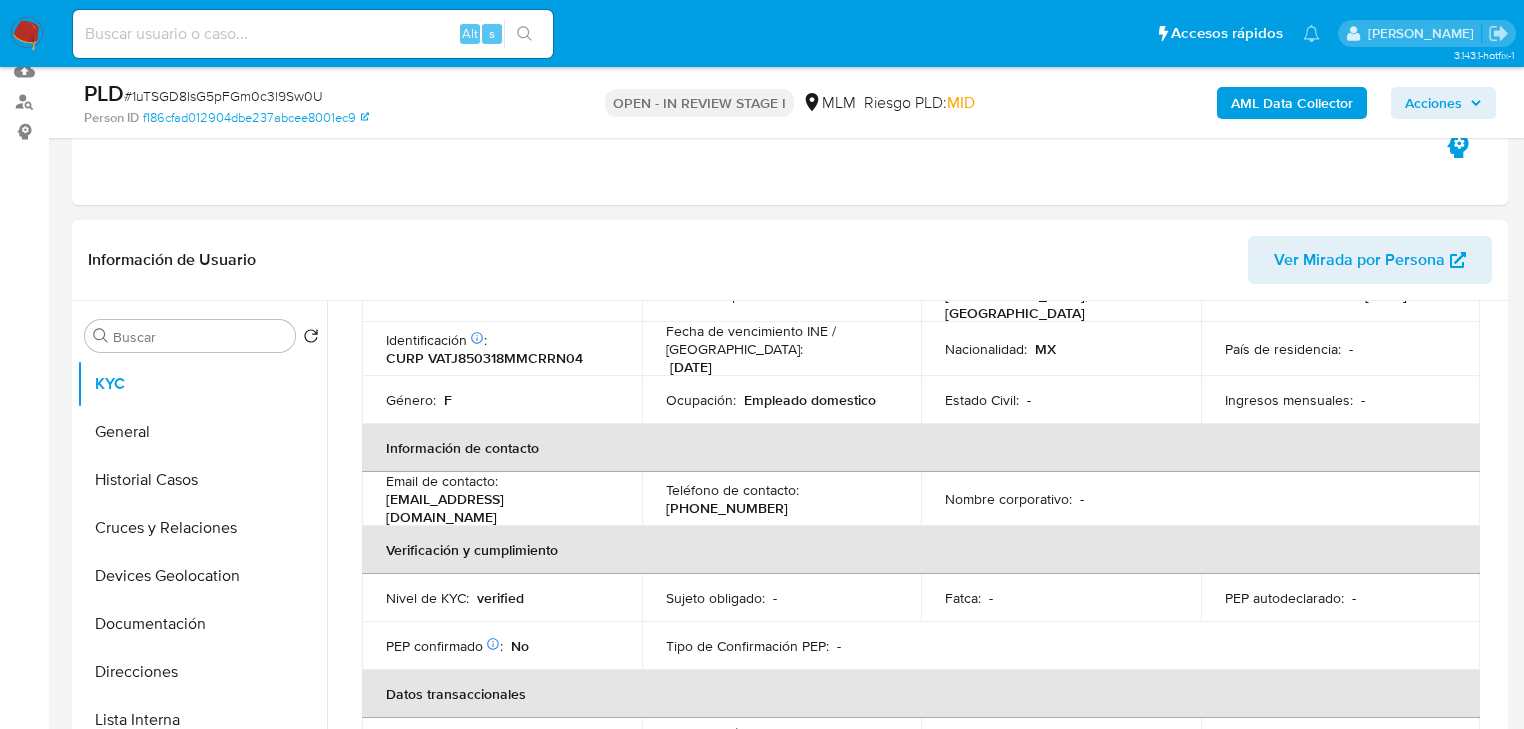click on "Verificación y cumplimiento" at bounding box center (921, 550) 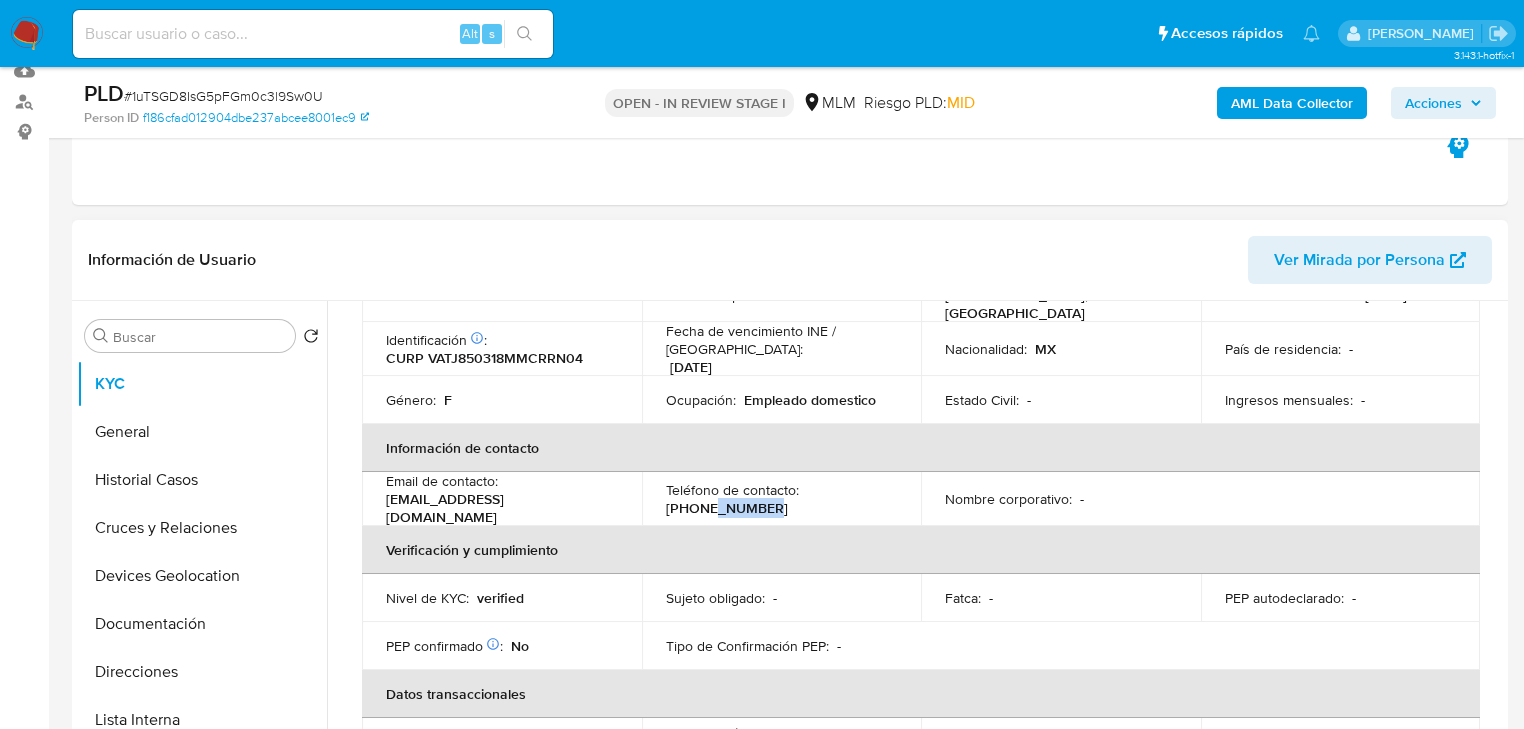 click on "(664) 5475867" at bounding box center (727, 508) 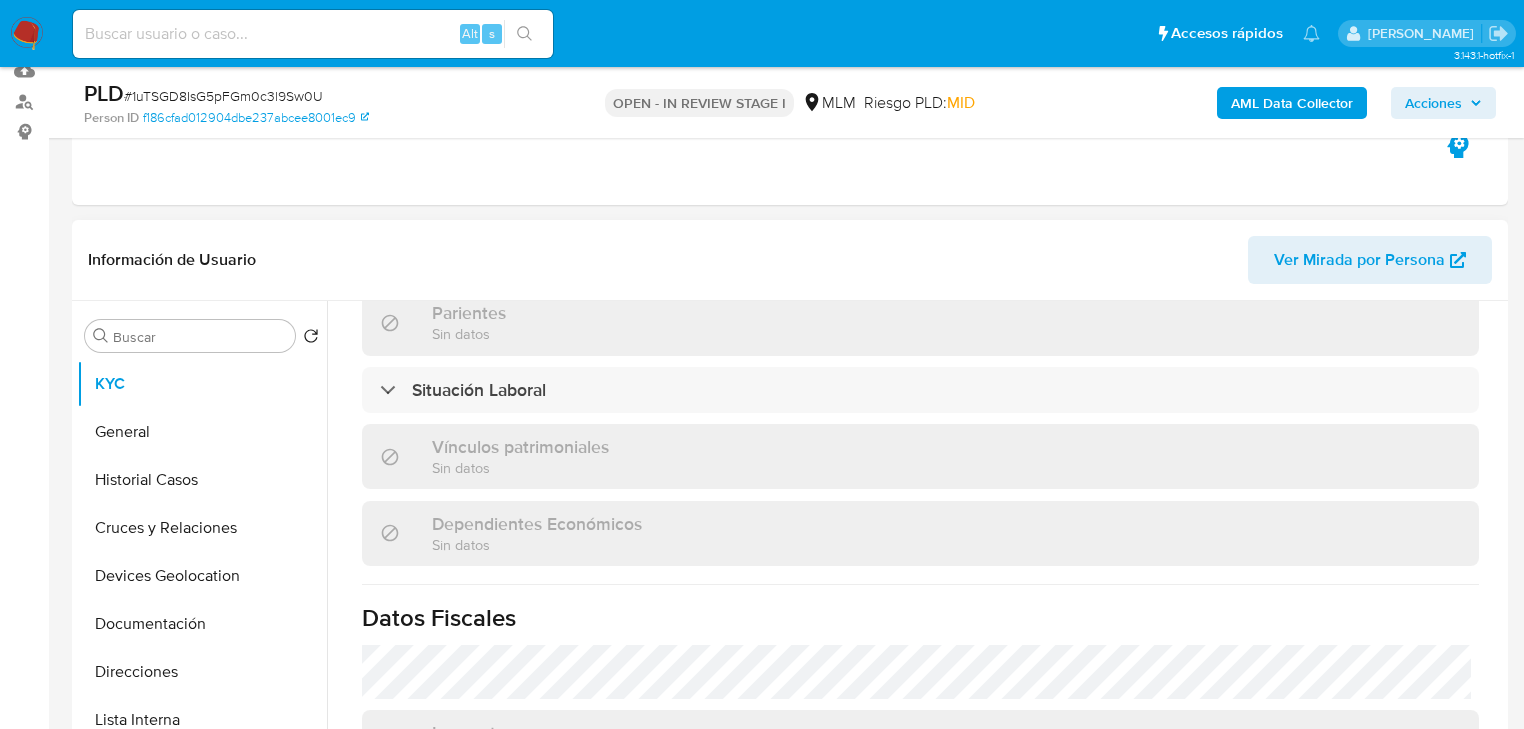 scroll, scrollTop: 1243, scrollLeft: 0, axis: vertical 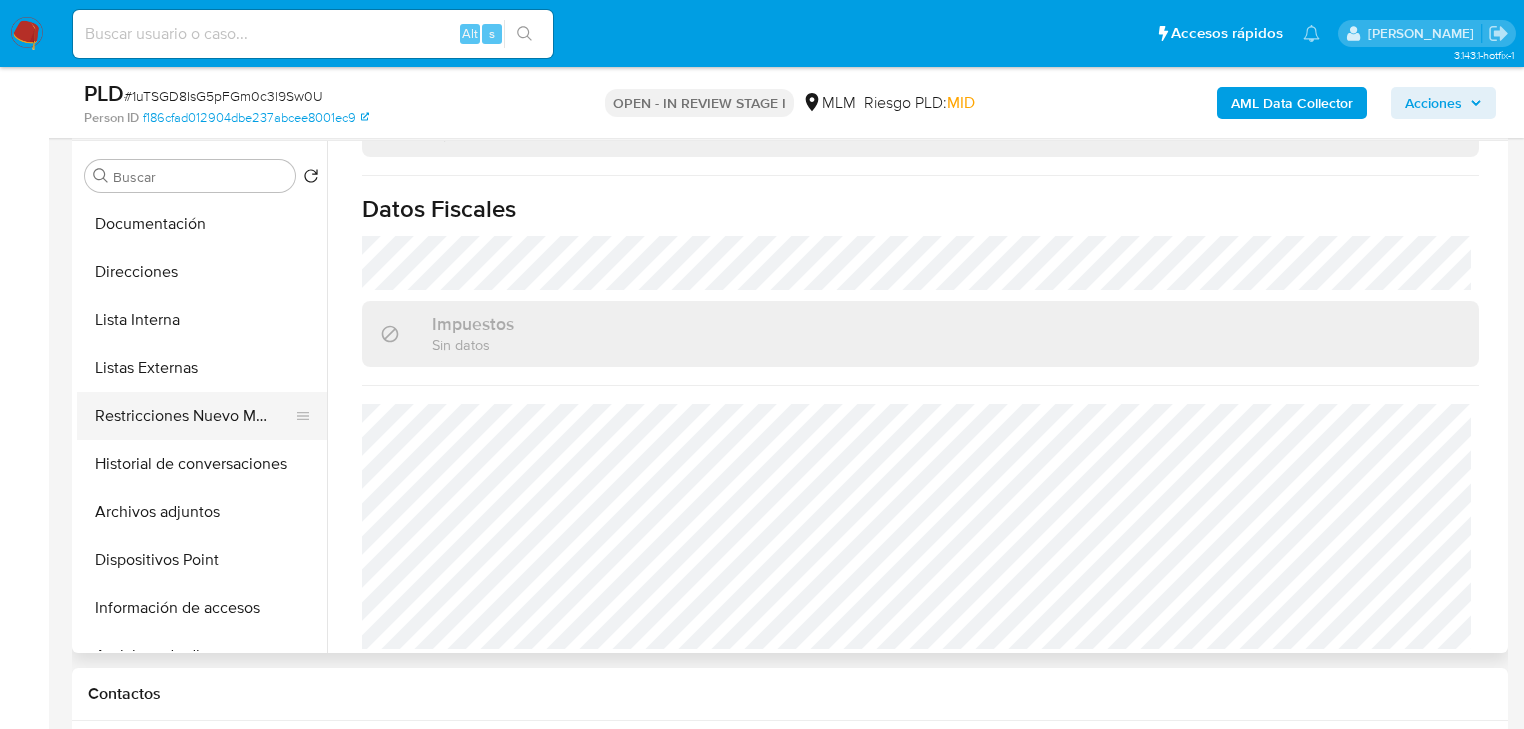 click on "Restricciones Nuevo Mundo" at bounding box center [194, 416] 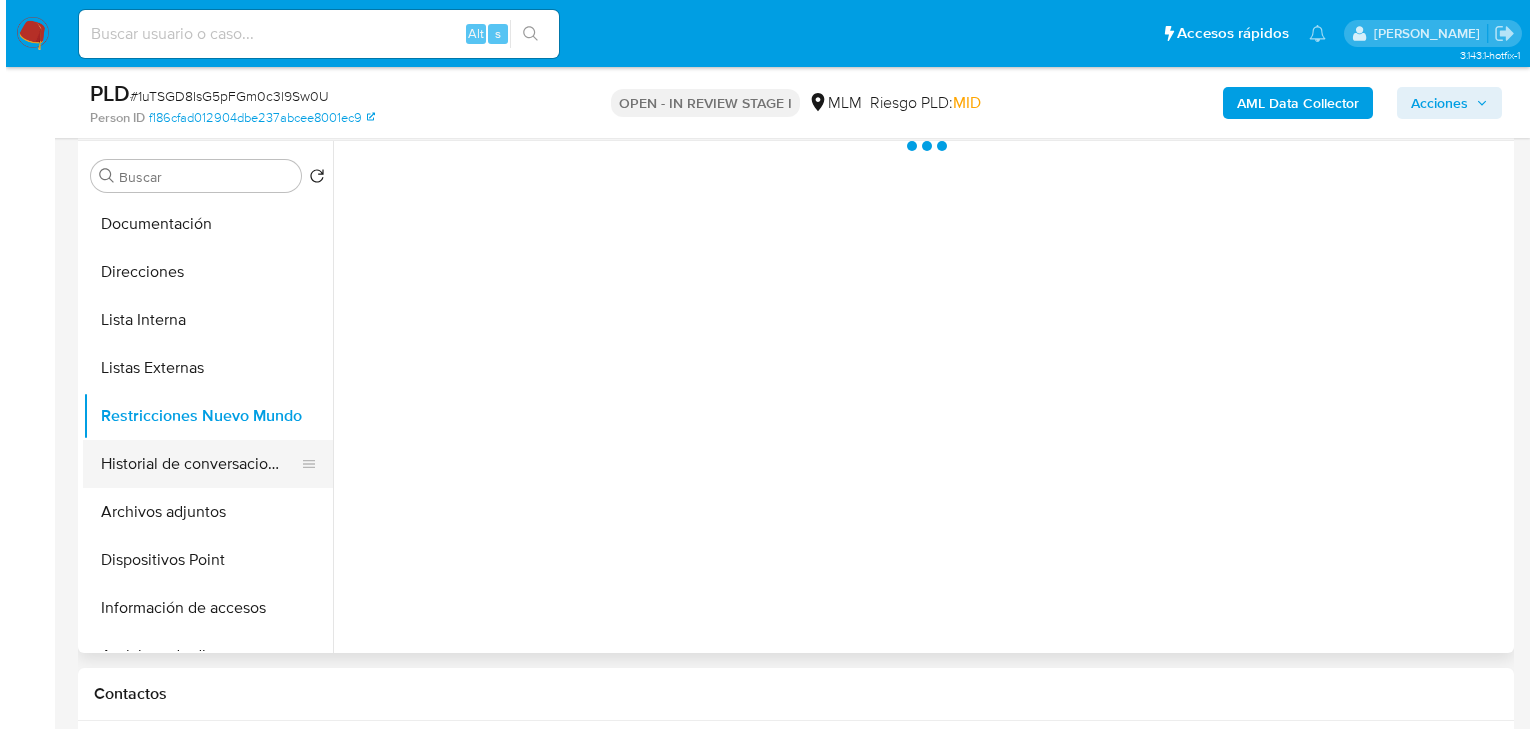 scroll, scrollTop: 0, scrollLeft: 0, axis: both 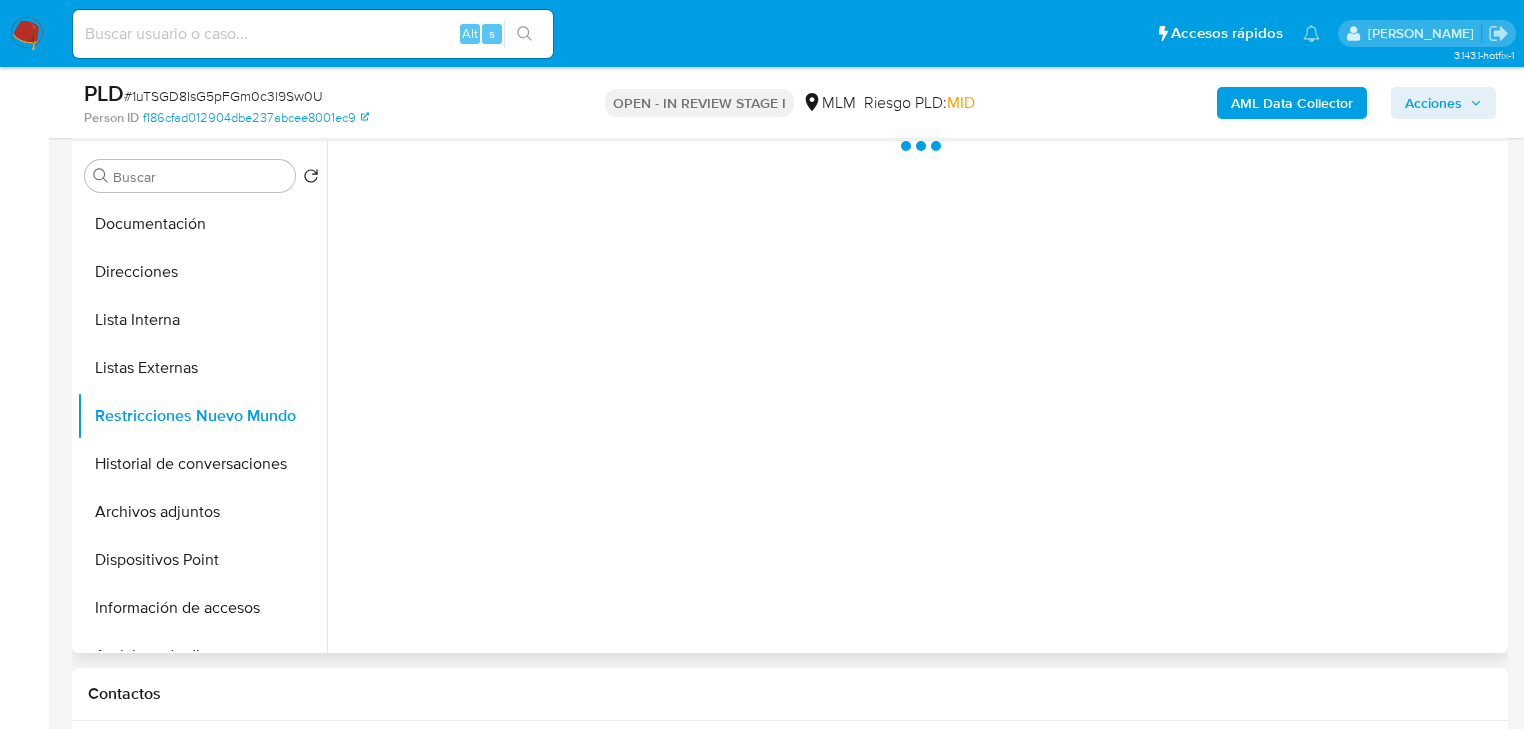 drag, startPoint x: 253, startPoint y: 468, endPoint x: 396, endPoint y: 466, distance: 143.01399 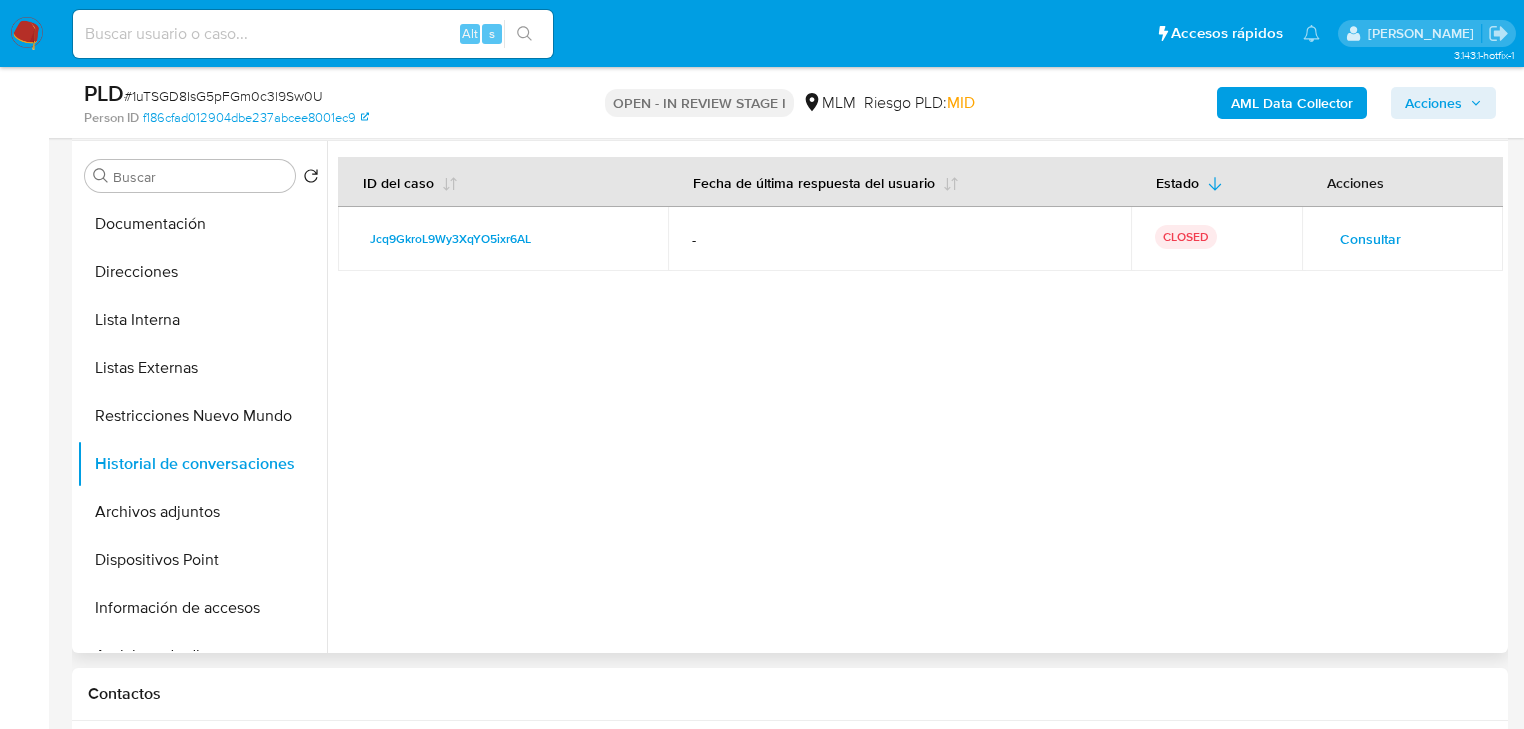 click on "Consultar" at bounding box center [1370, 239] 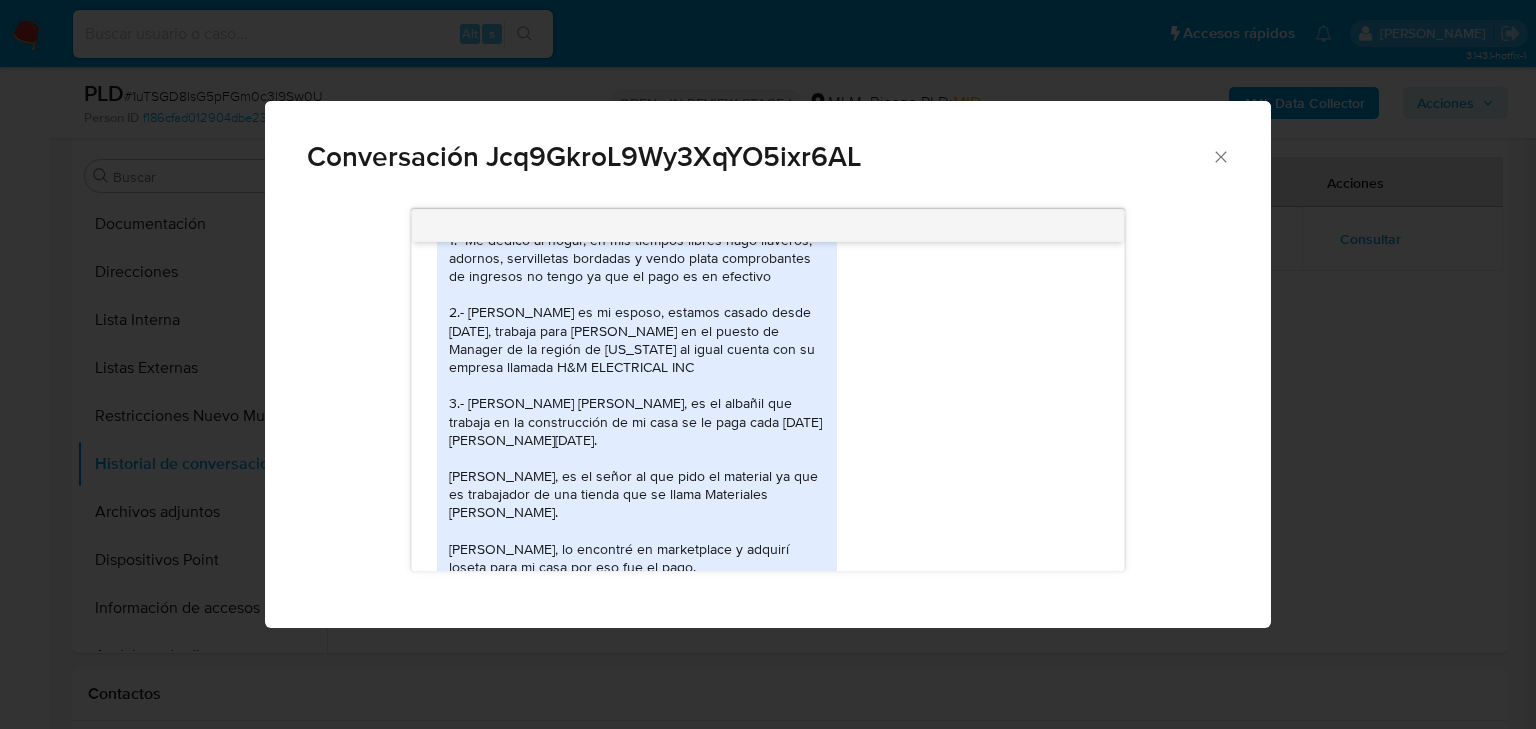 scroll, scrollTop: 585, scrollLeft: 0, axis: vertical 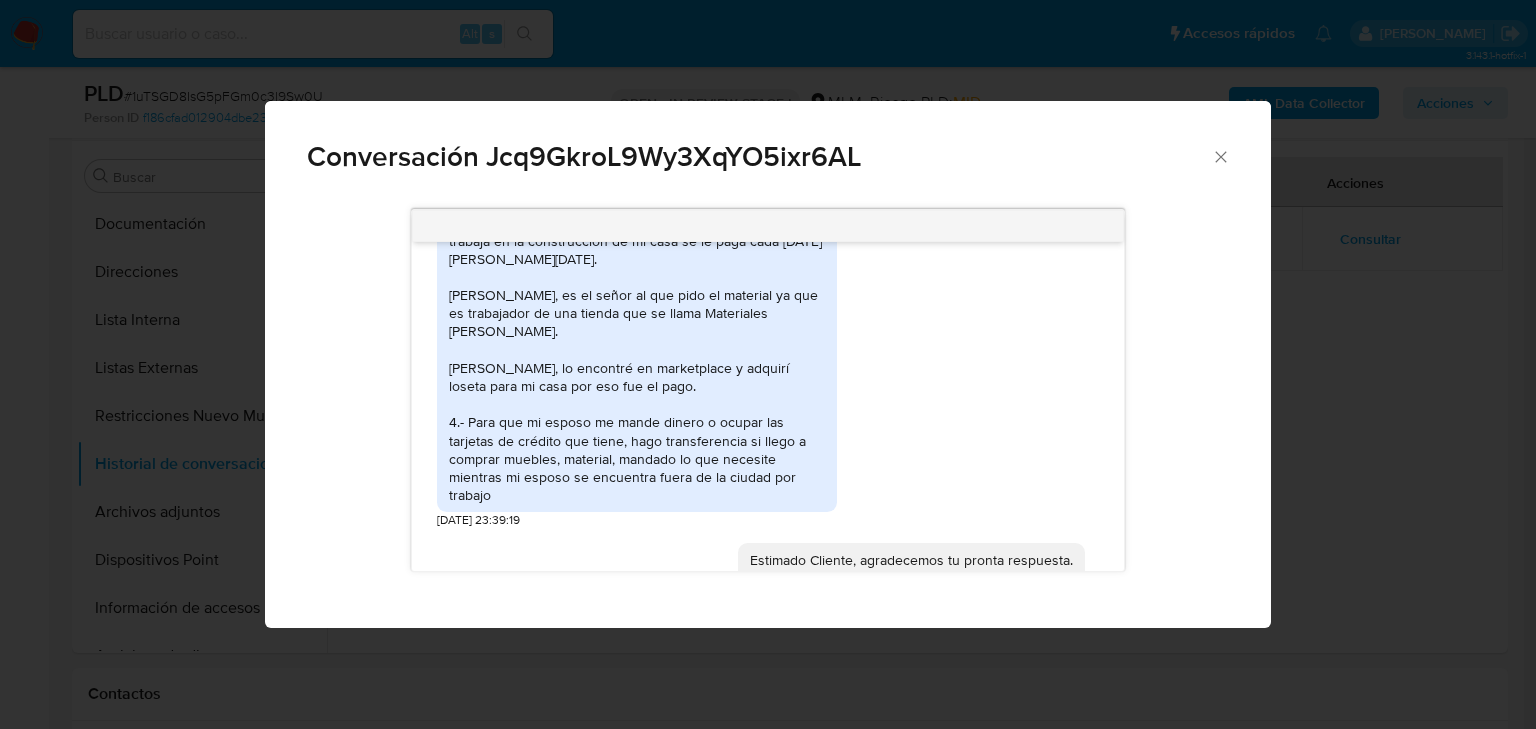 click 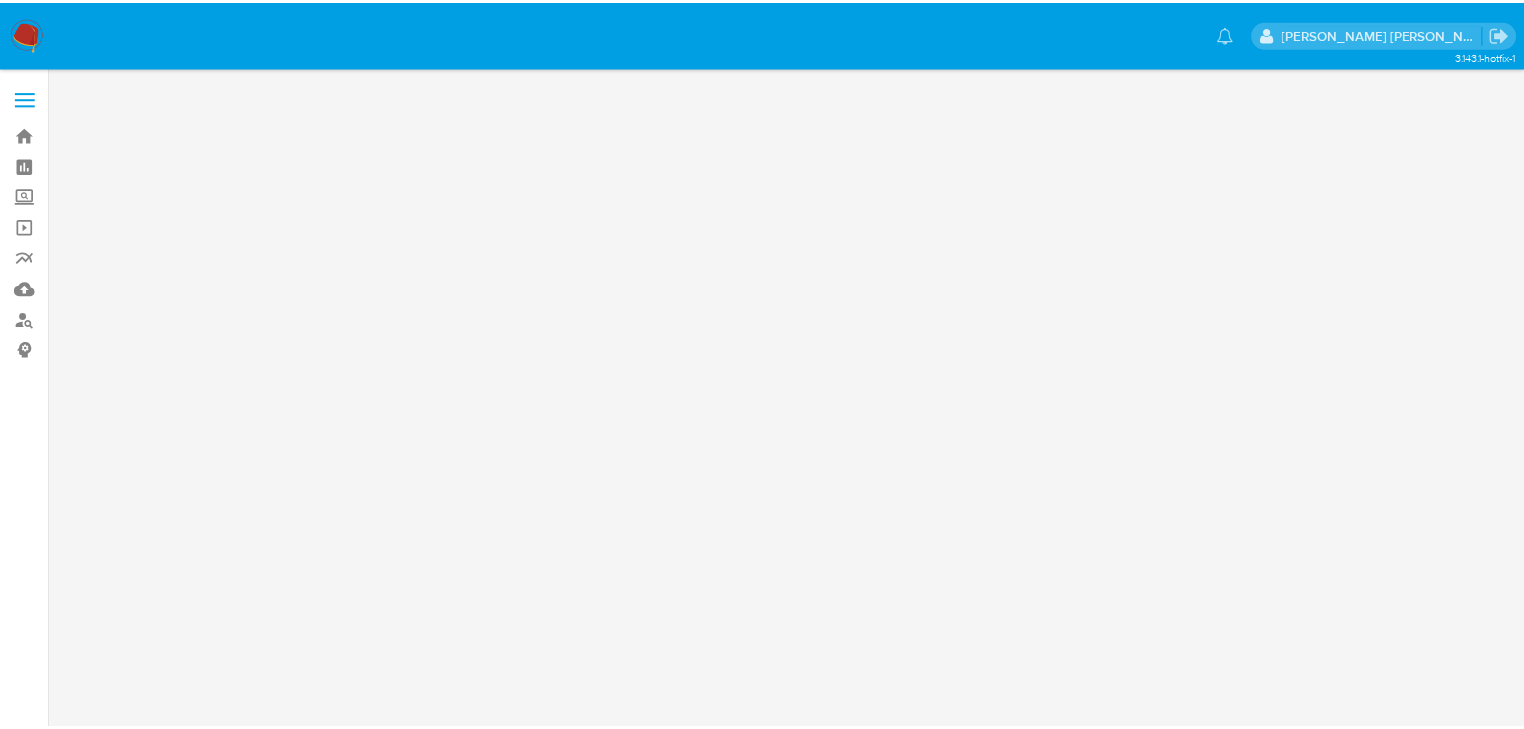 scroll, scrollTop: 0, scrollLeft: 0, axis: both 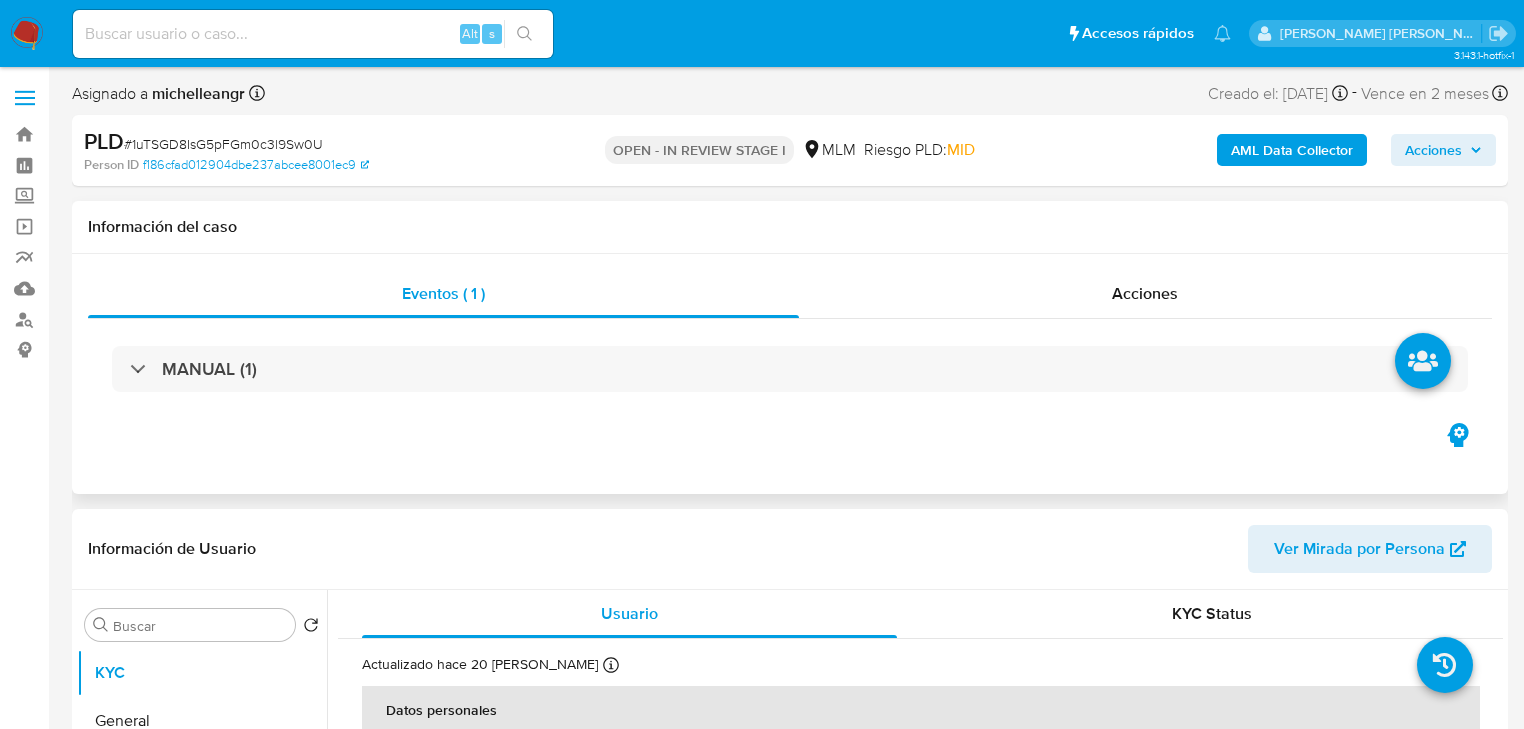 select on "10" 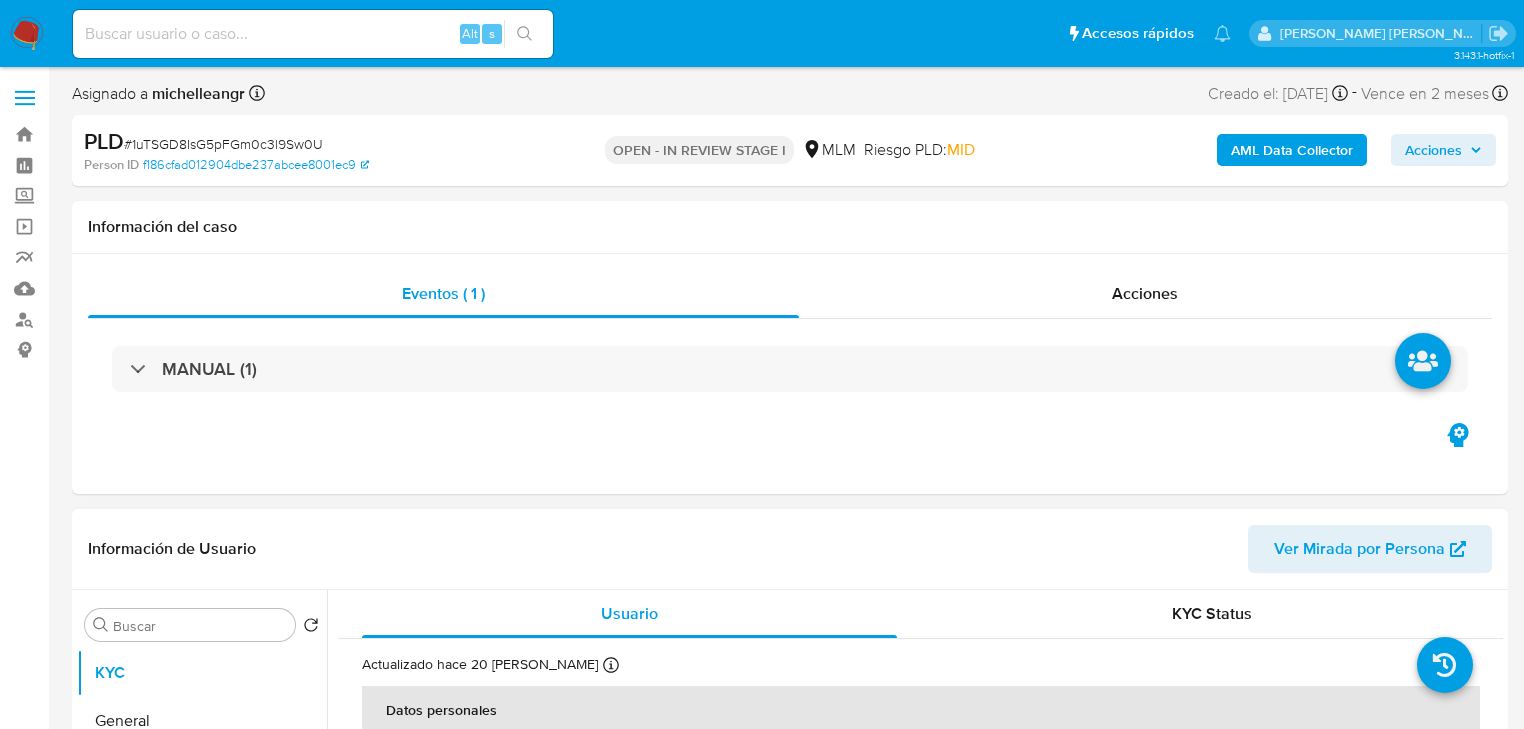 scroll, scrollTop: 480, scrollLeft: 0, axis: vertical 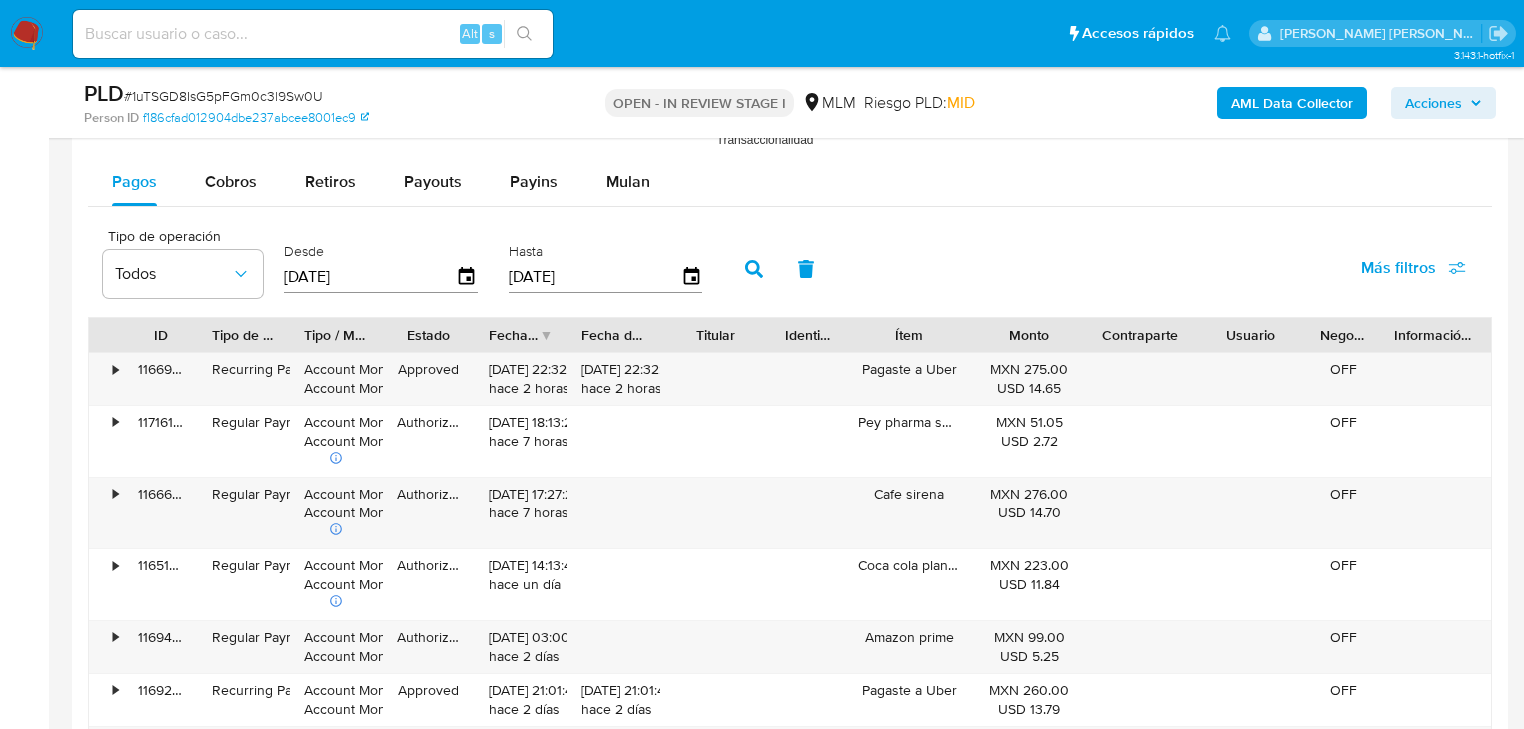drag, startPoint x: 208, startPoint y: 198, endPoint x: 248, endPoint y: 205, distance: 40.60788 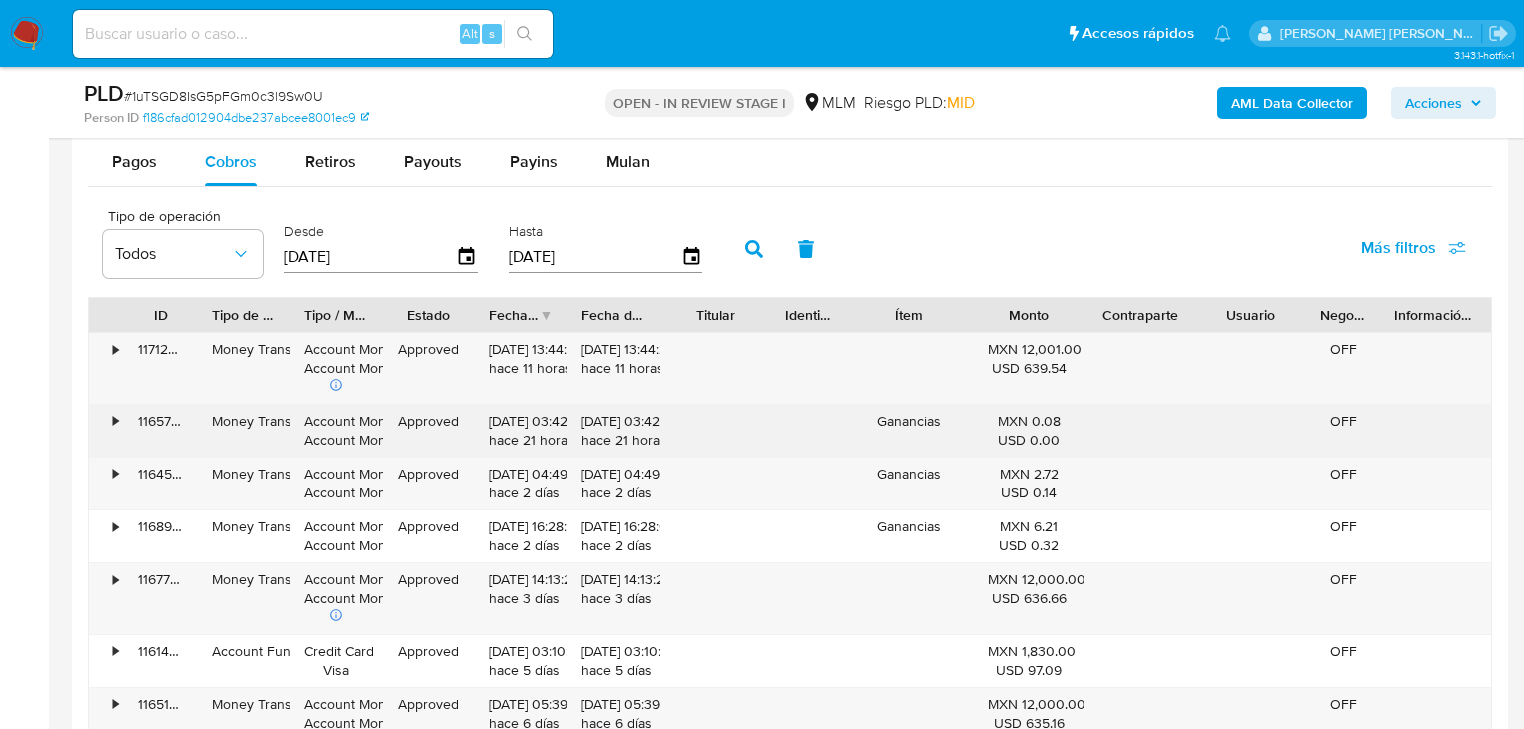 scroll, scrollTop: 2080, scrollLeft: 0, axis: vertical 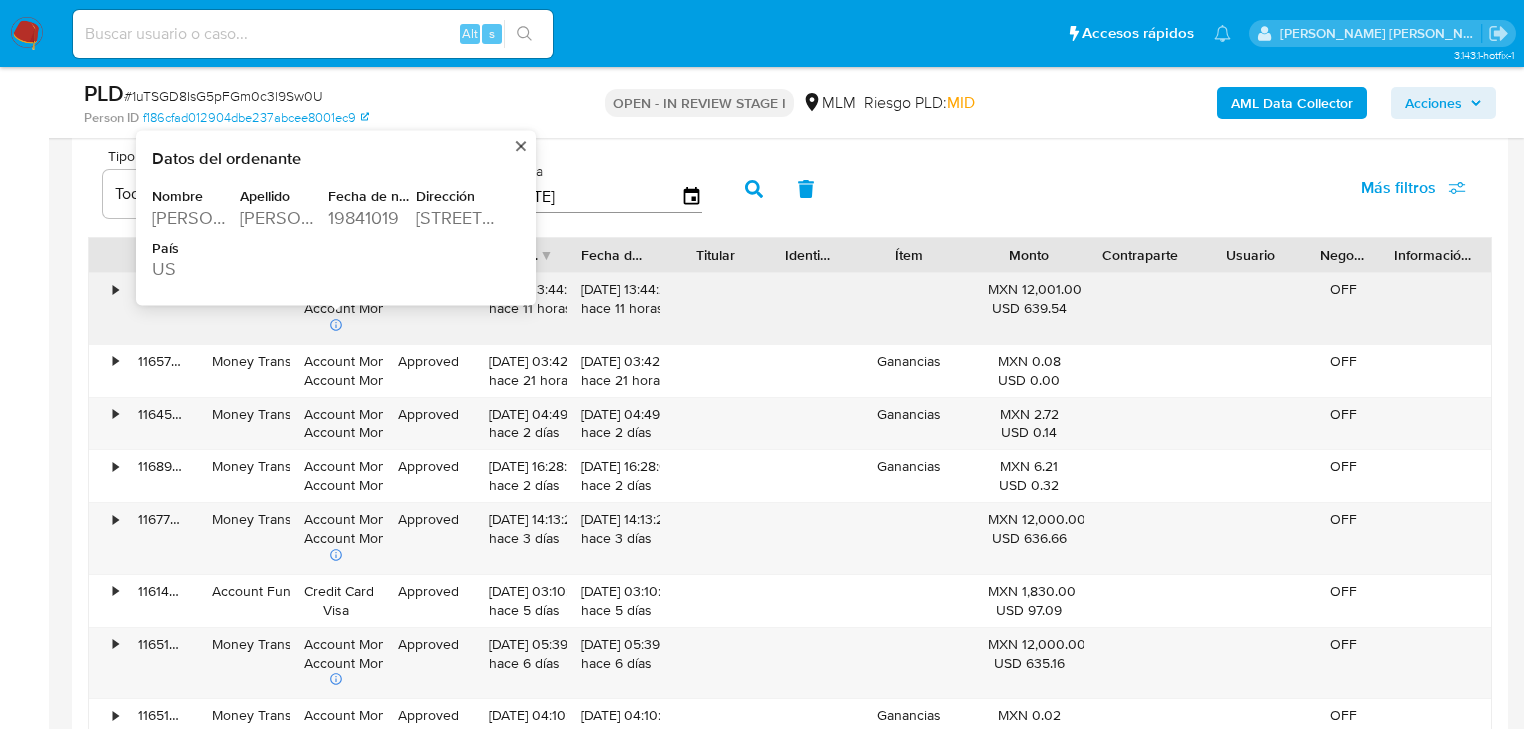click on "19841019" at bounding box center [370, 218] 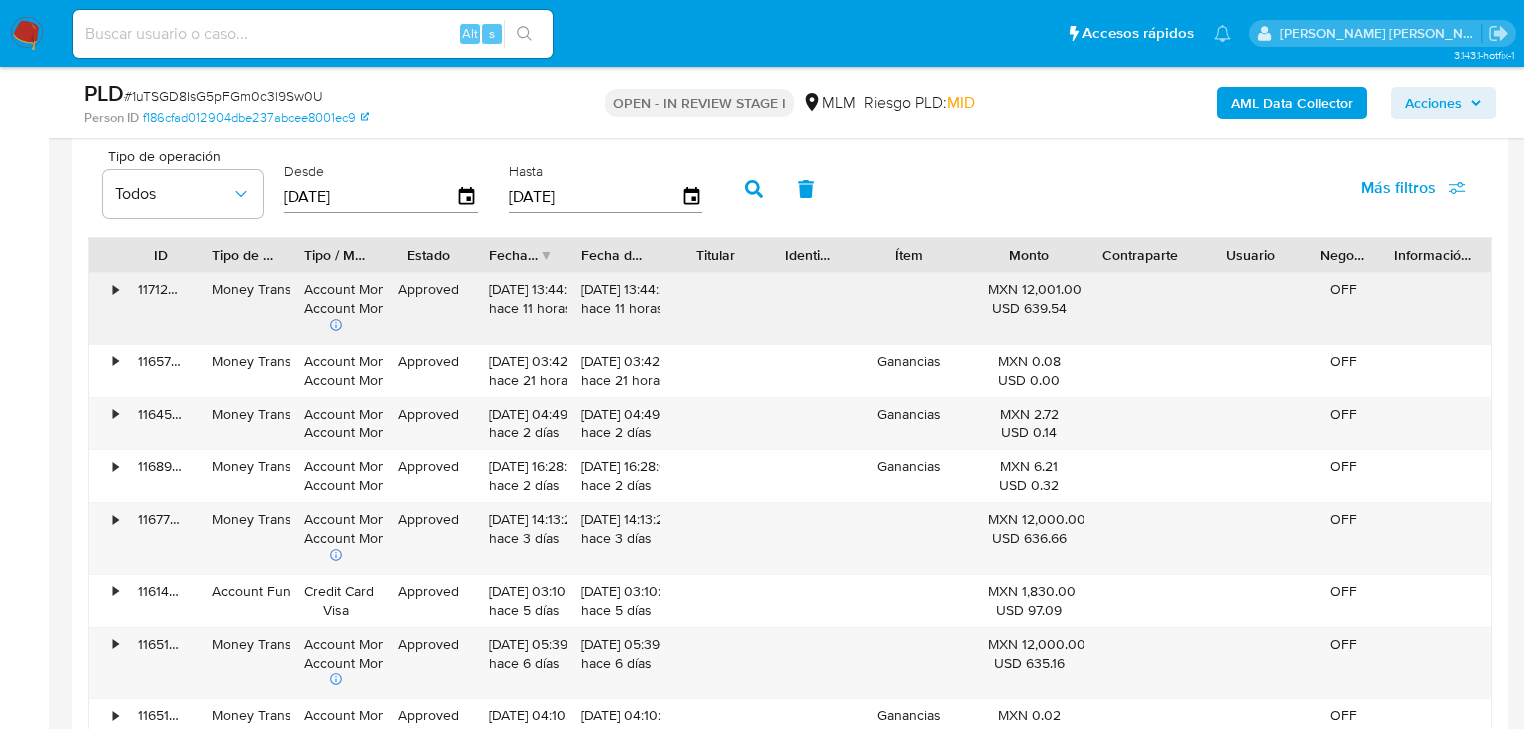 drag, startPoint x: 205, startPoint y: 331, endPoint x: 266, endPoint y: 313, distance: 63.600315 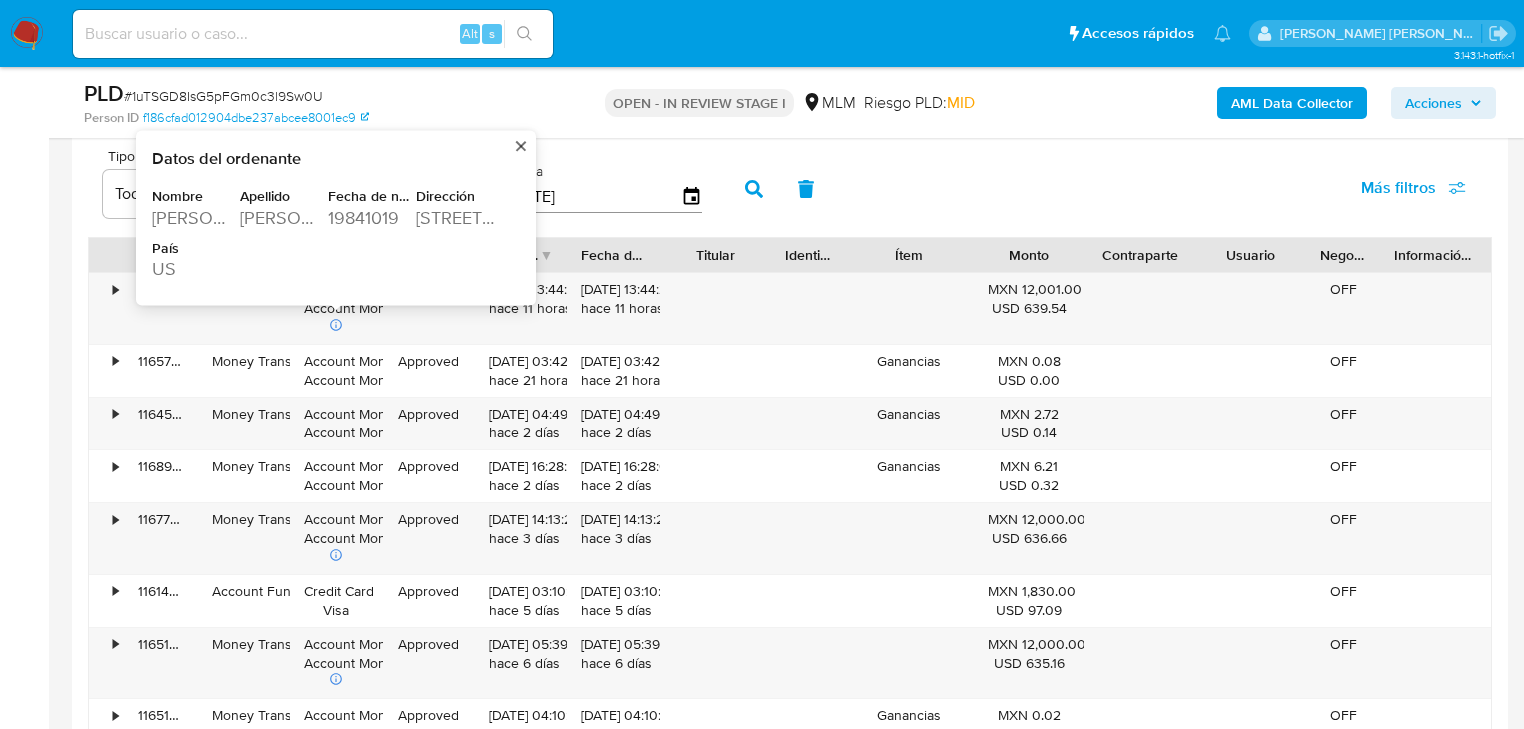 click on "19841019" at bounding box center [370, 218] 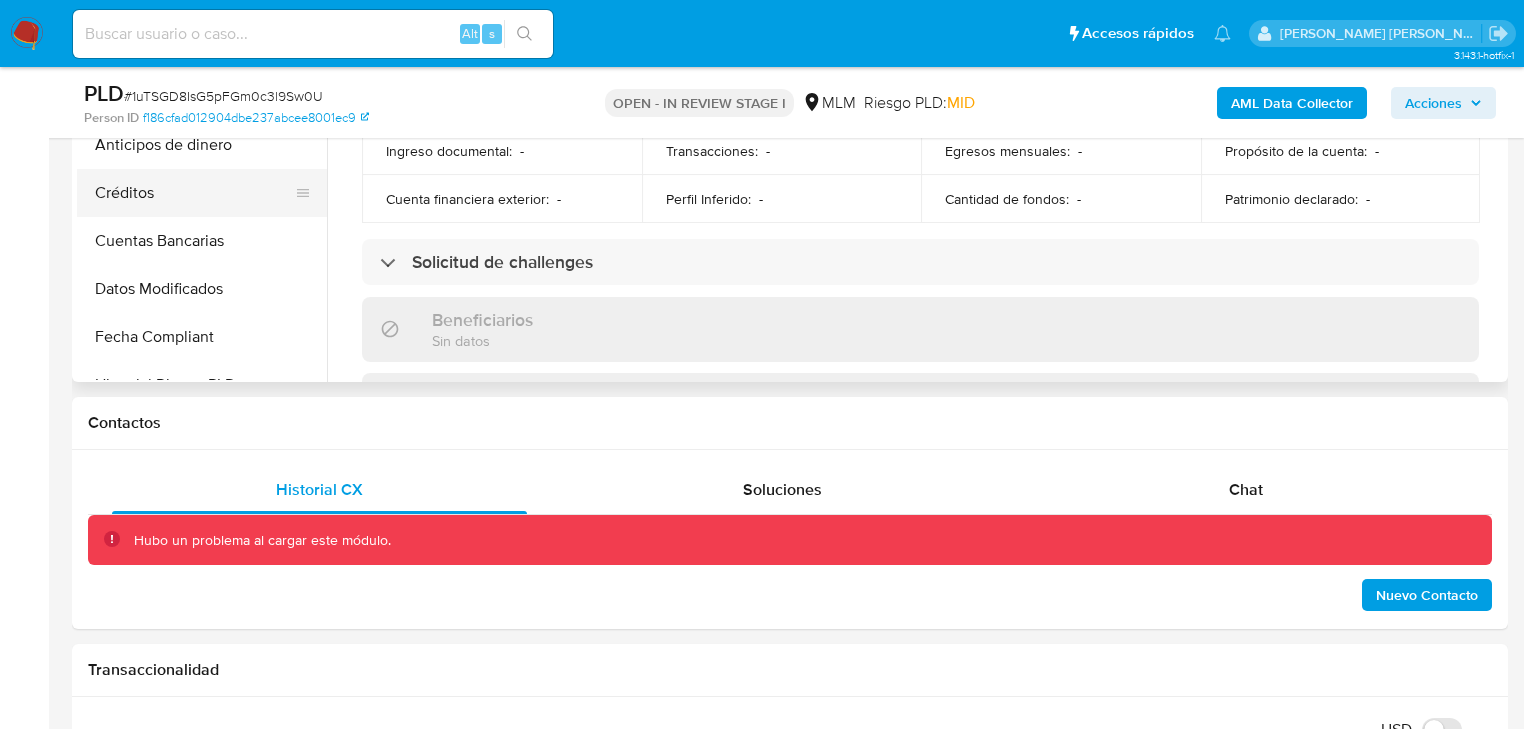 scroll, scrollTop: 480, scrollLeft: 0, axis: vertical 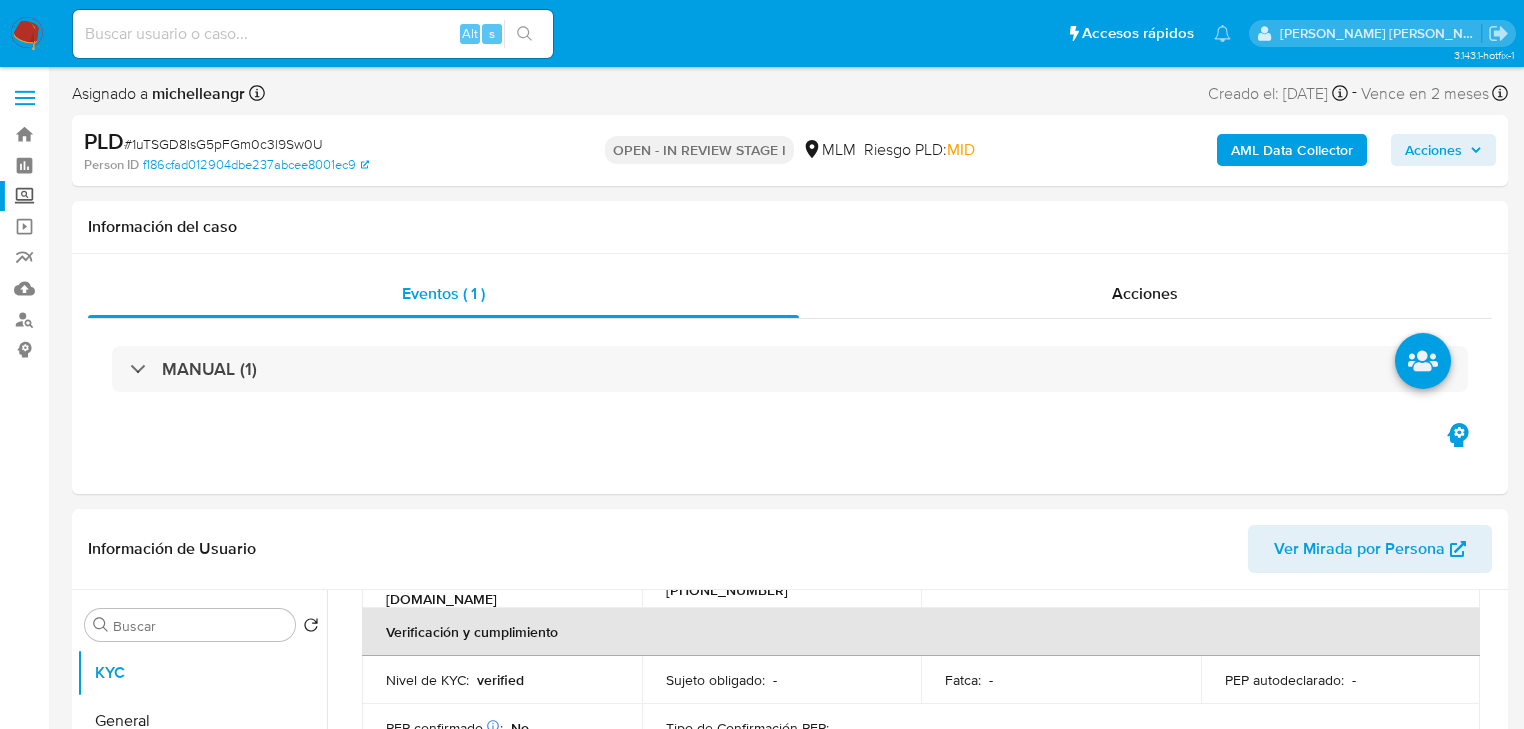 click on "Screening" at bounding box center [119, 196] 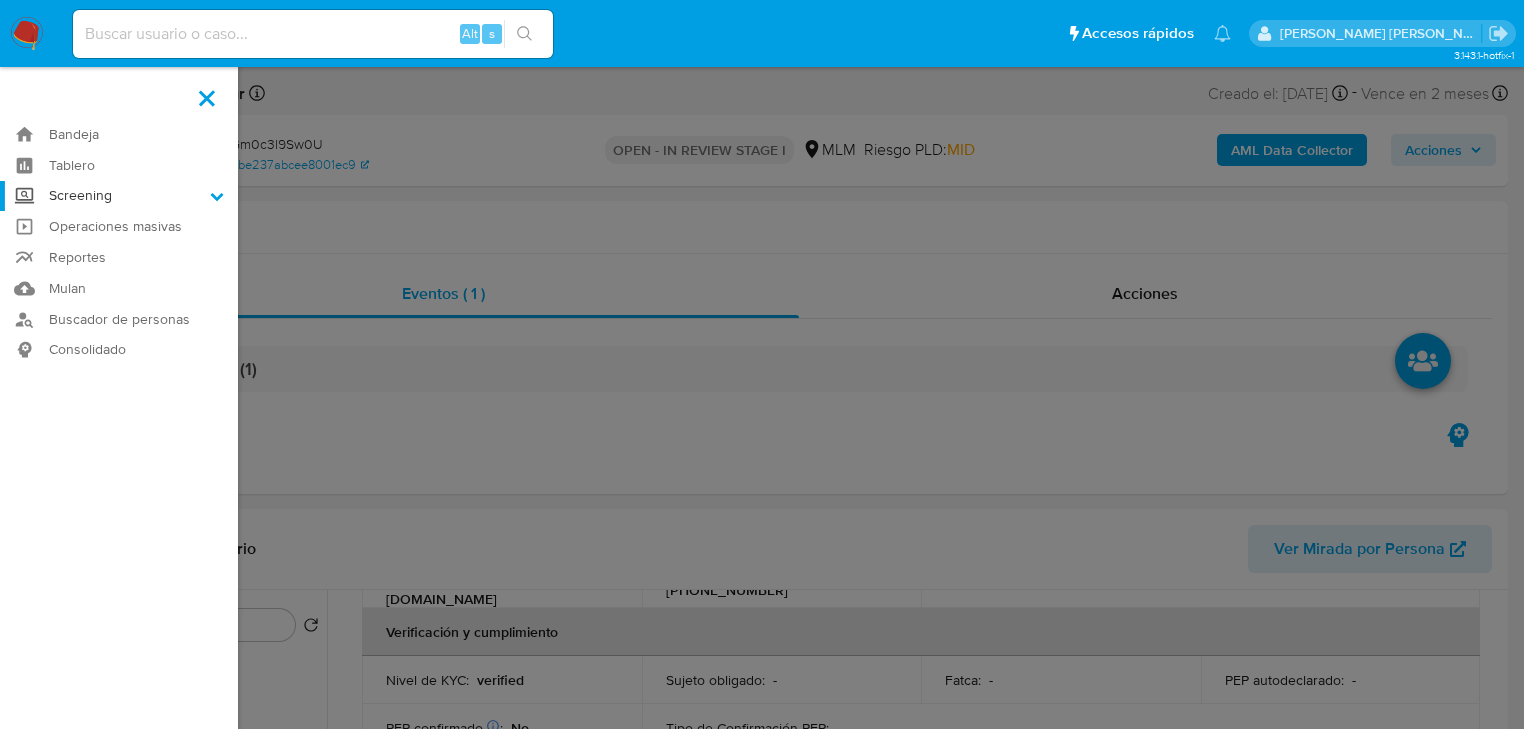 click on "Screening" at bounding box center [0, 0] 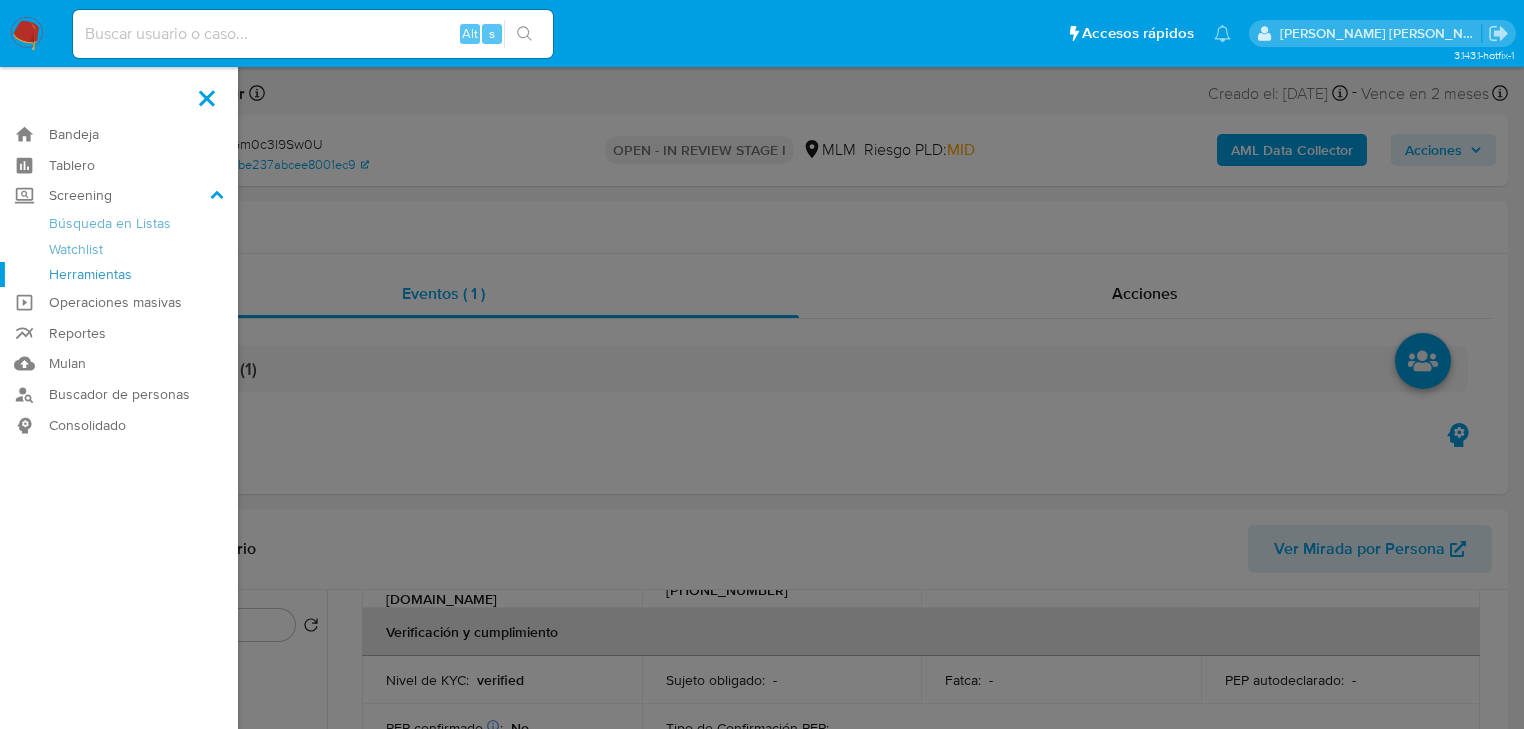 click on "Herramientas" at bounding box center [119, 274] 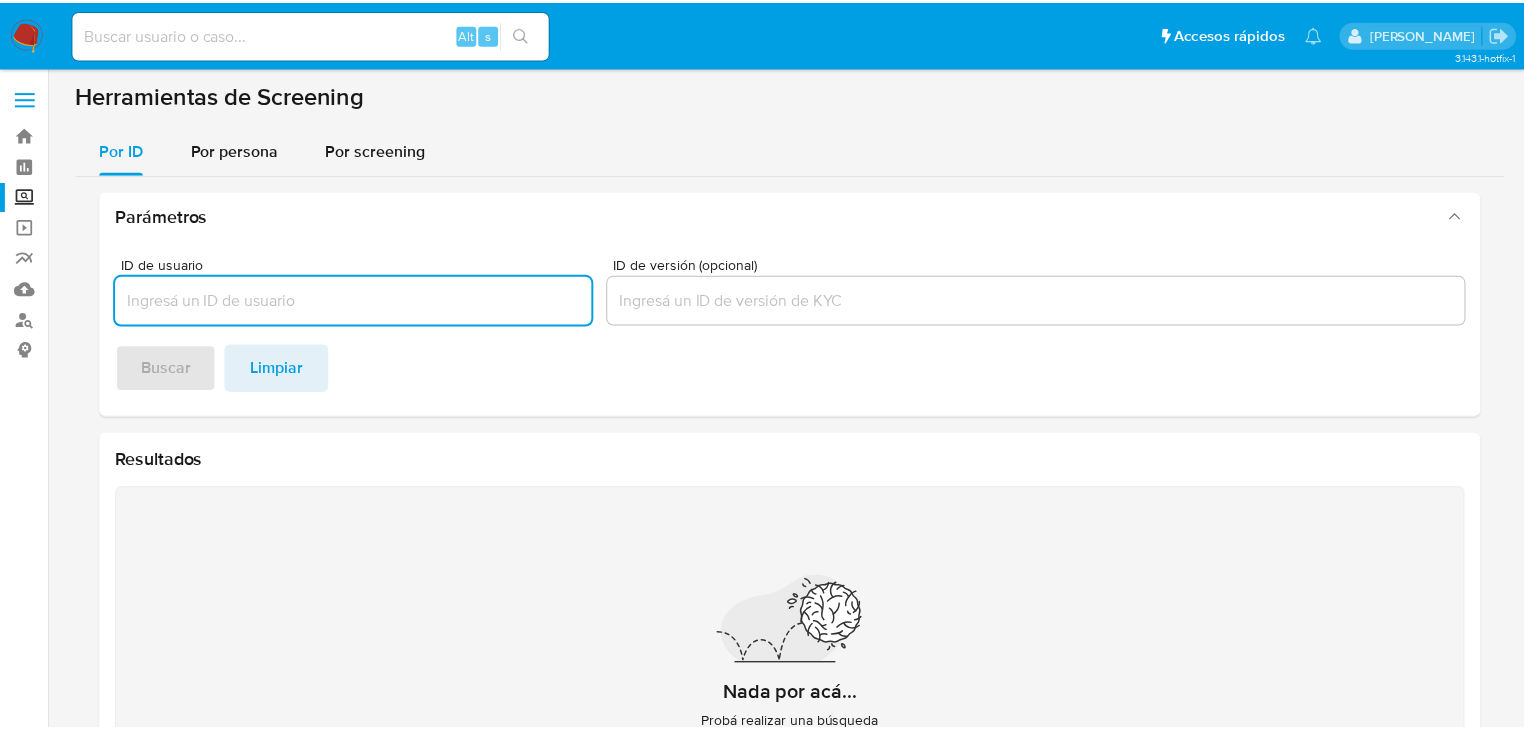 scroll, scrollTop: 0, scrollLeft: 0, axis: both 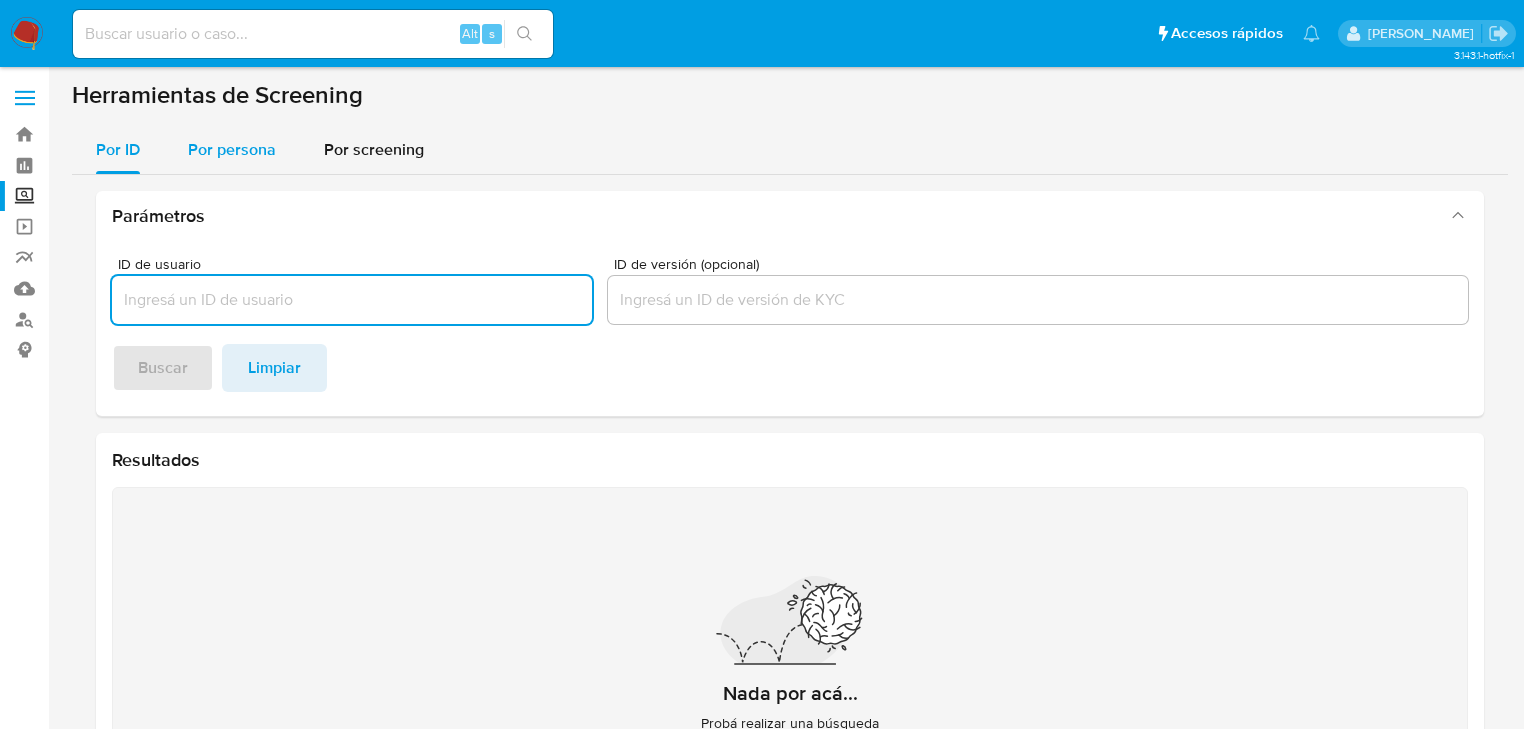 click on "Por persona" at bounding box center (232, 149) 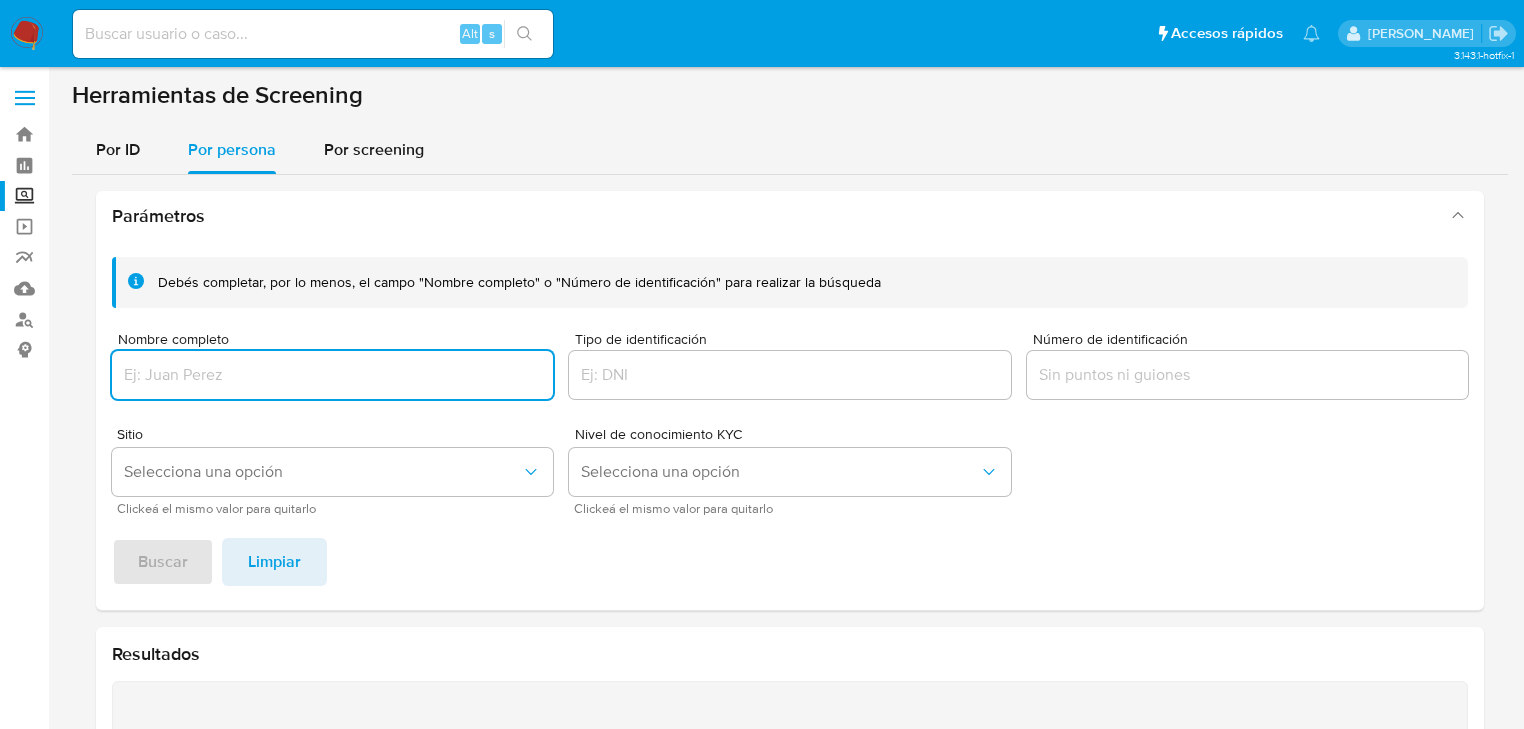 click at bounding box center [332, 375] 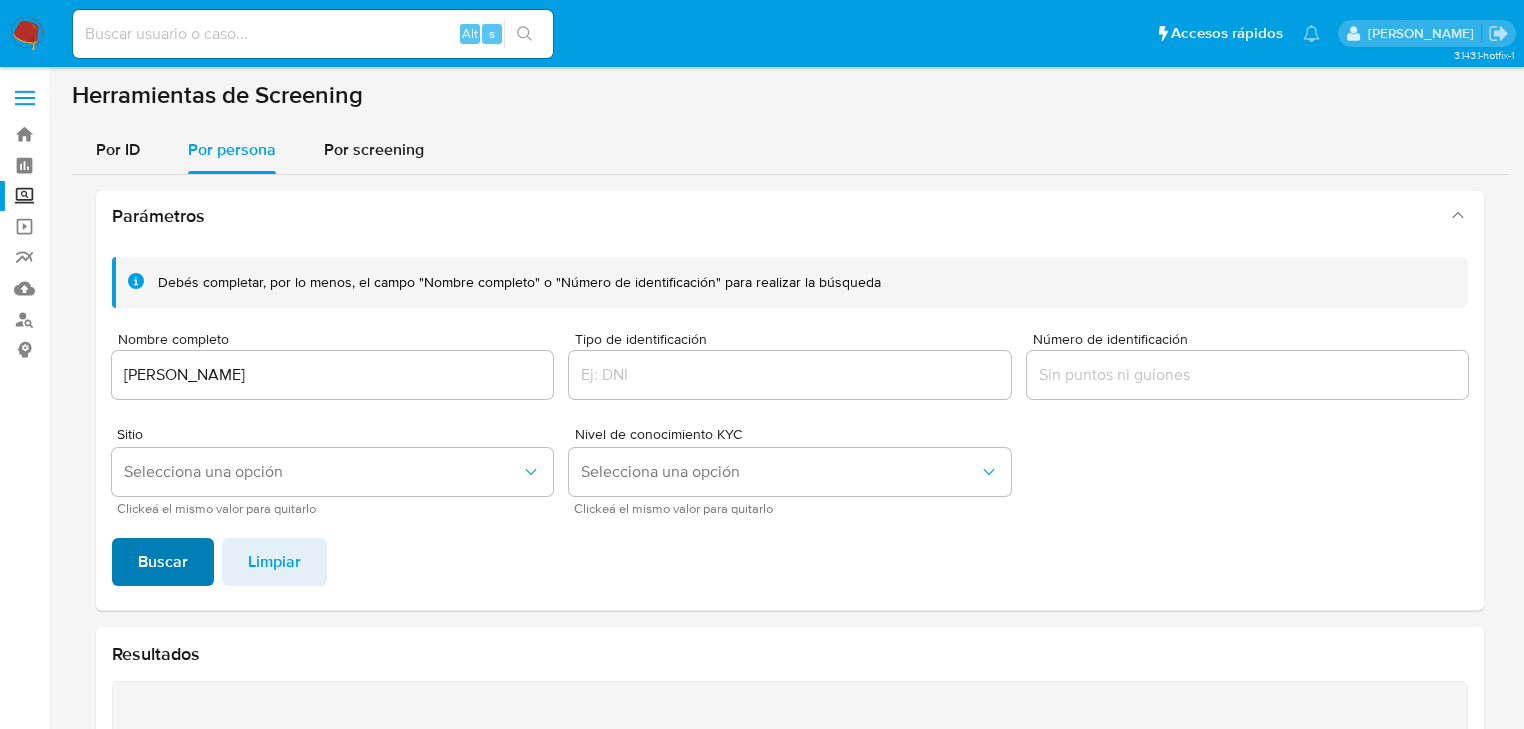 click on "Buscar" at bounding box center [163, 562] 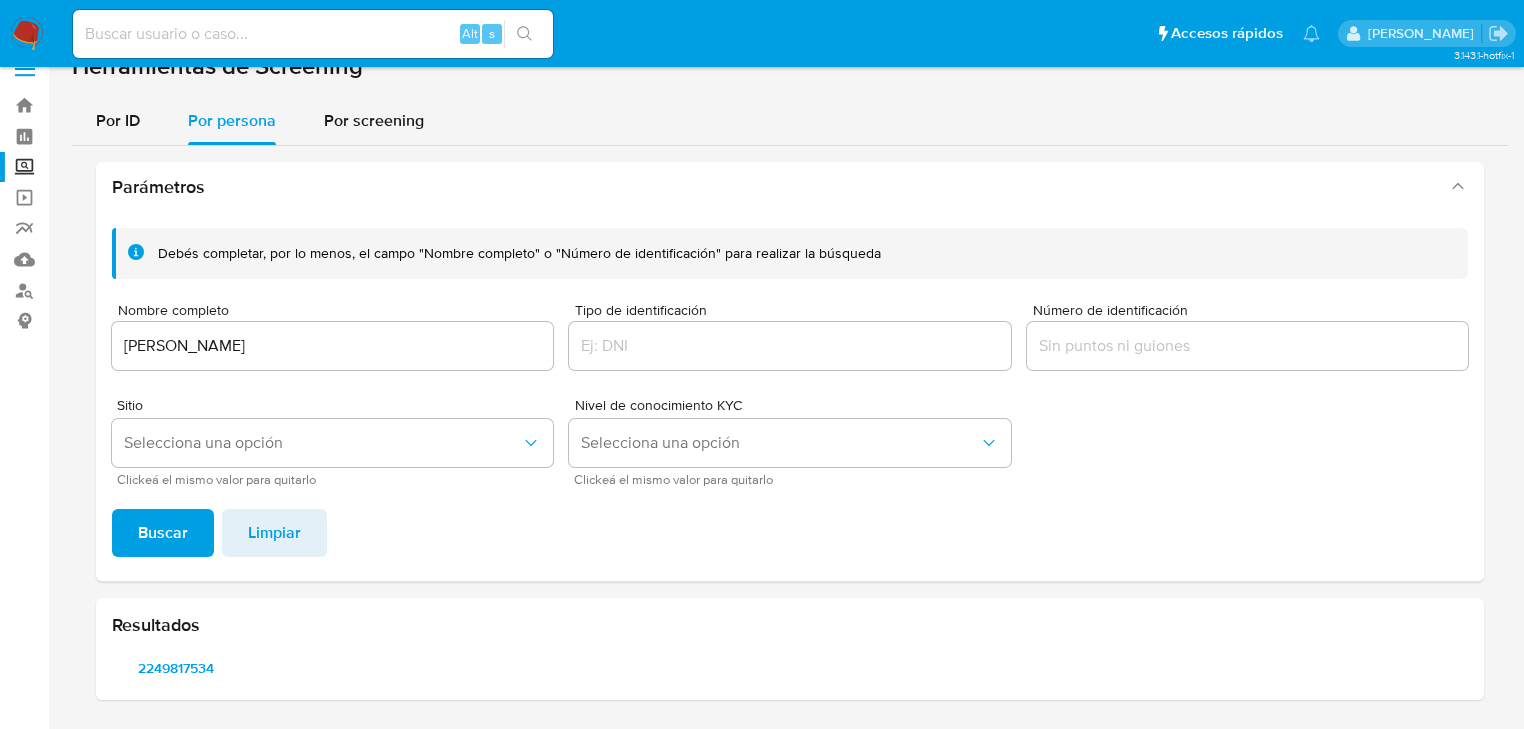 scroll, scrollTop: 28, scrollLeft: 0, axis: vertical 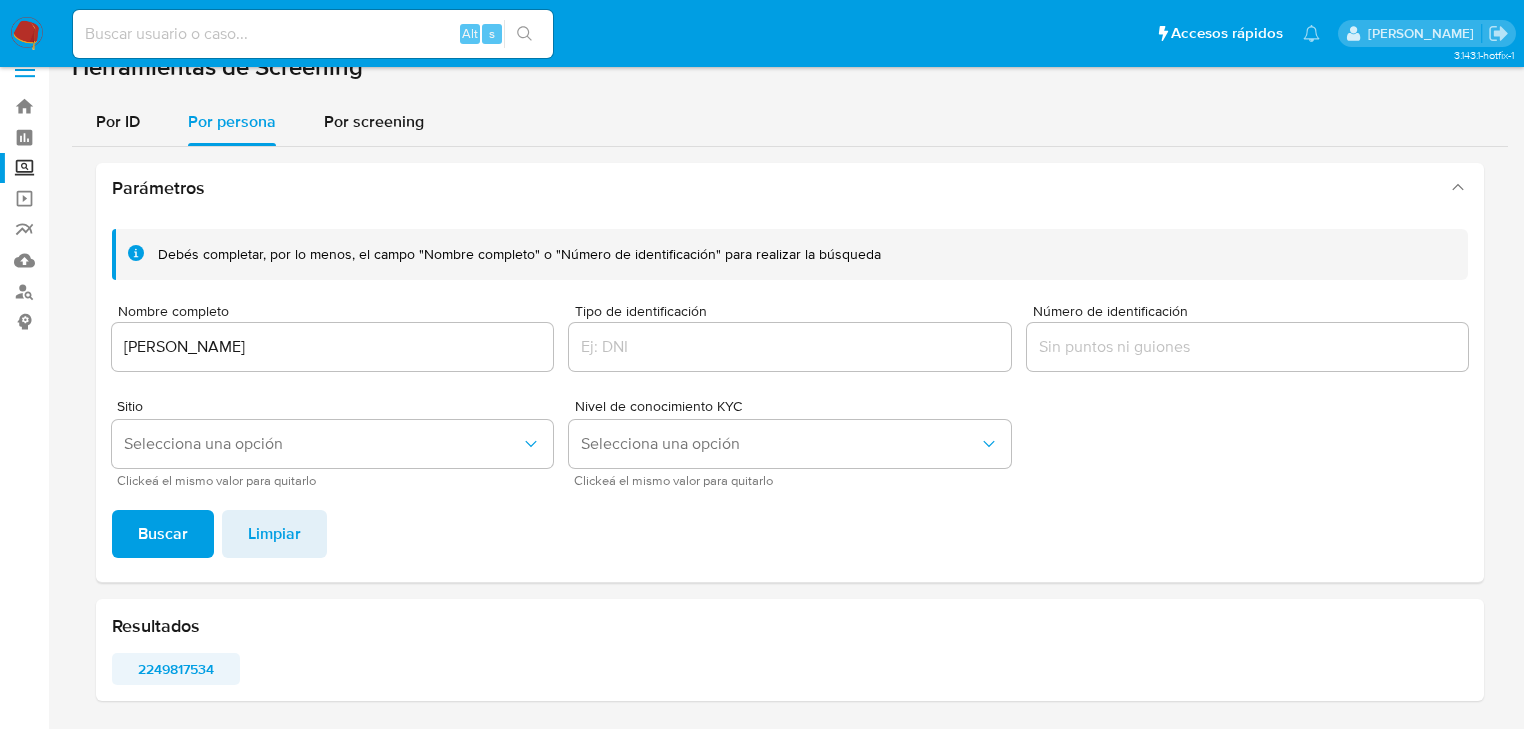 click on "2249817534" at bounding box center [176, 669] 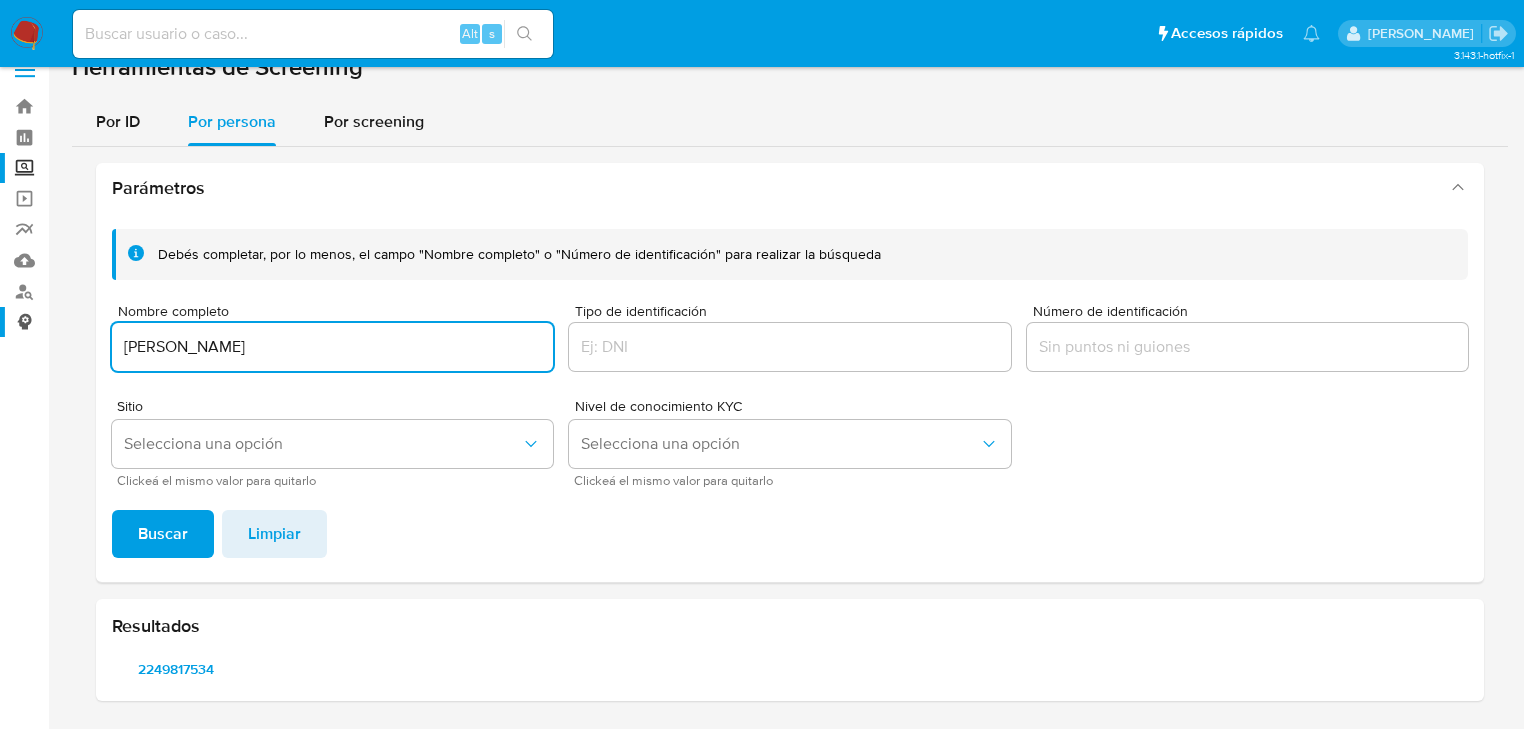 drag, startPoint x: 306, startPoint y: 341, endPoint x: 40, endPoint y: 320, distance: 266.82767 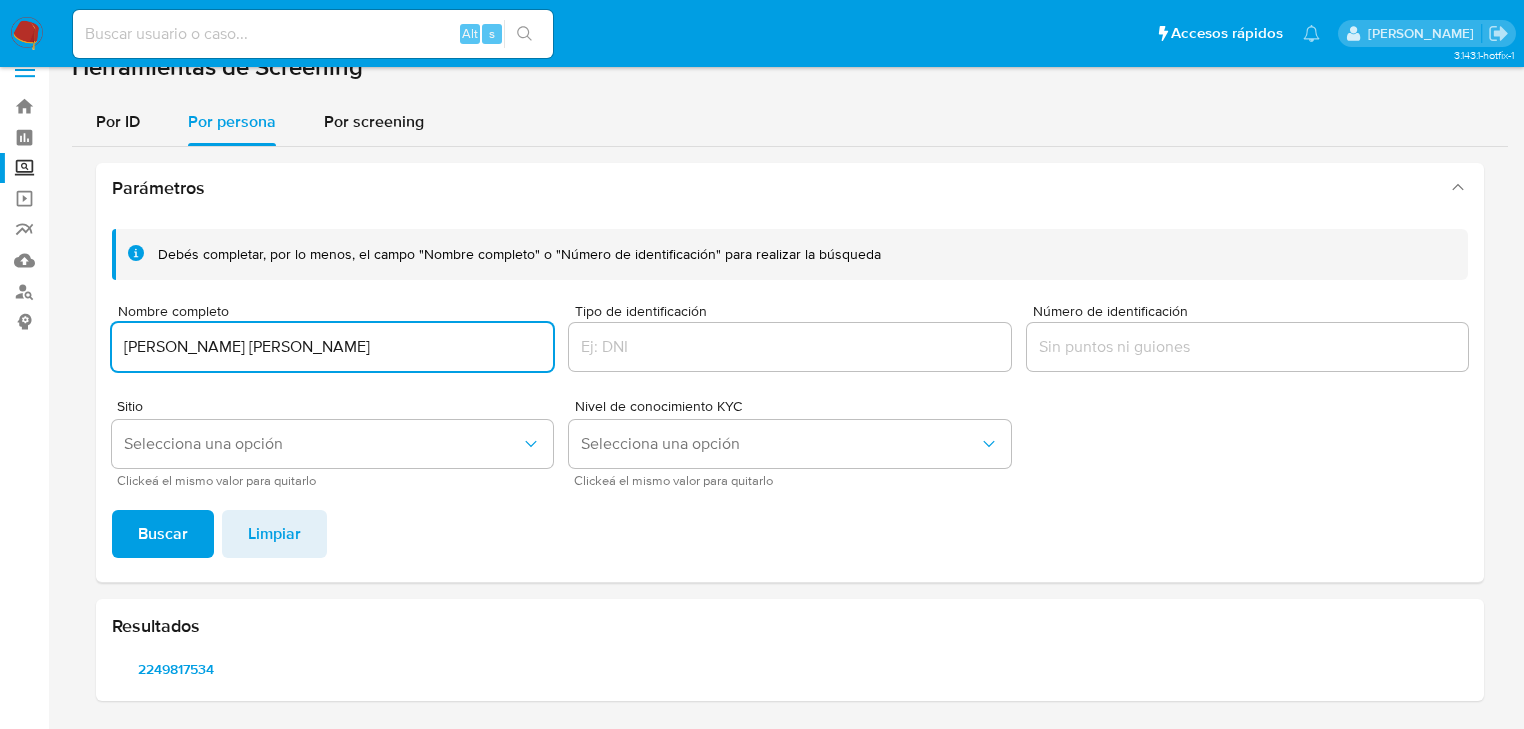 type on "APOLINAR ABEL BARTOLOME MEDINA" 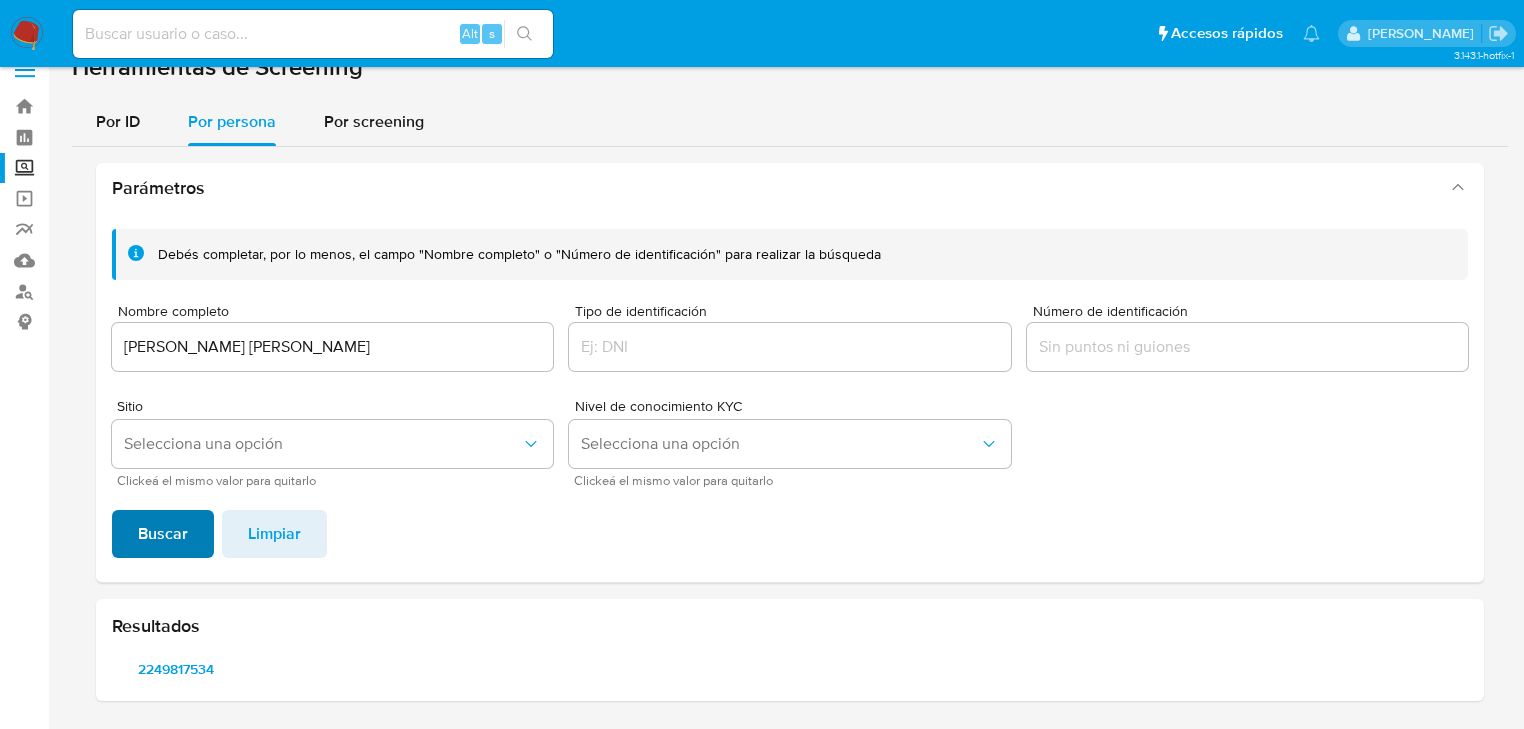 click on "Buscar" at bounding box center (163, 534) 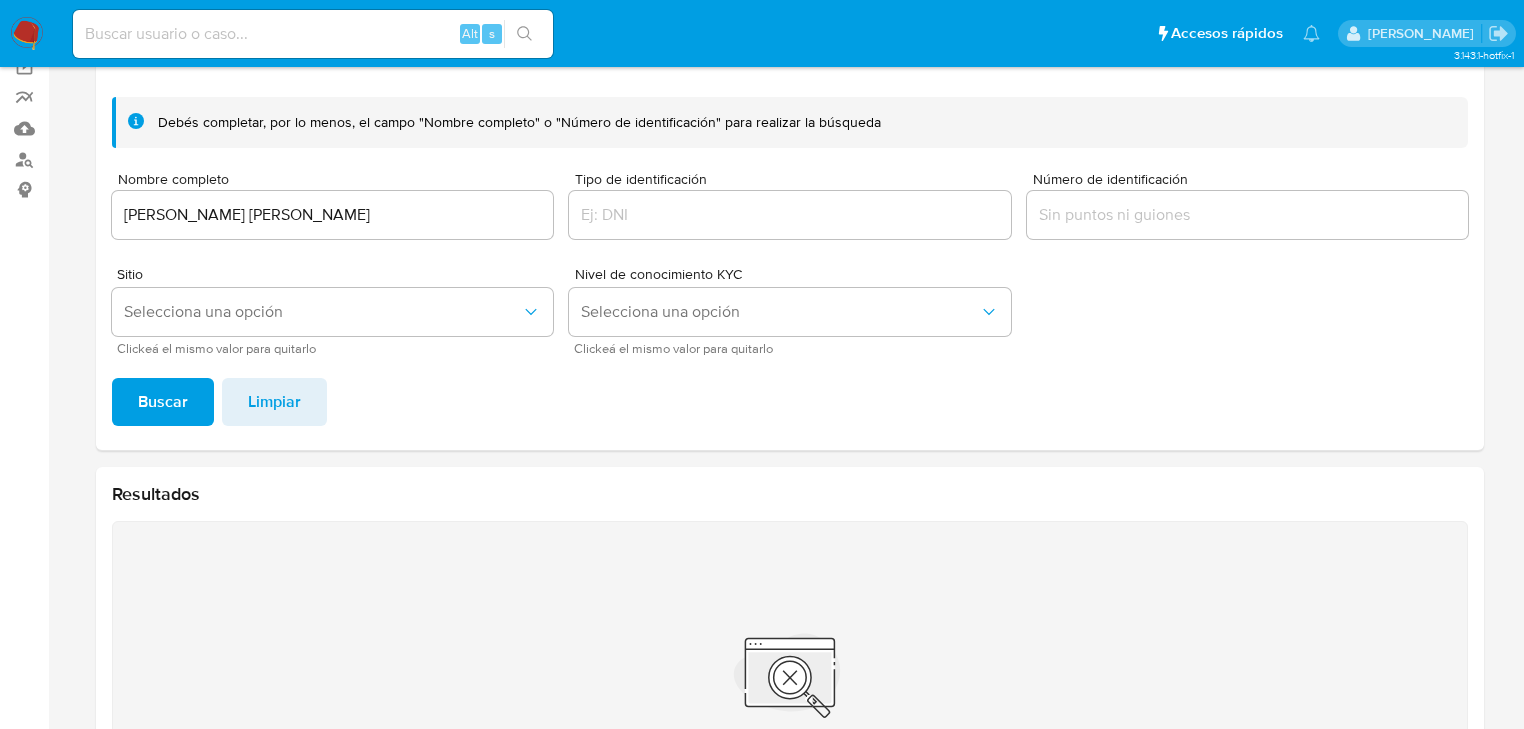 type 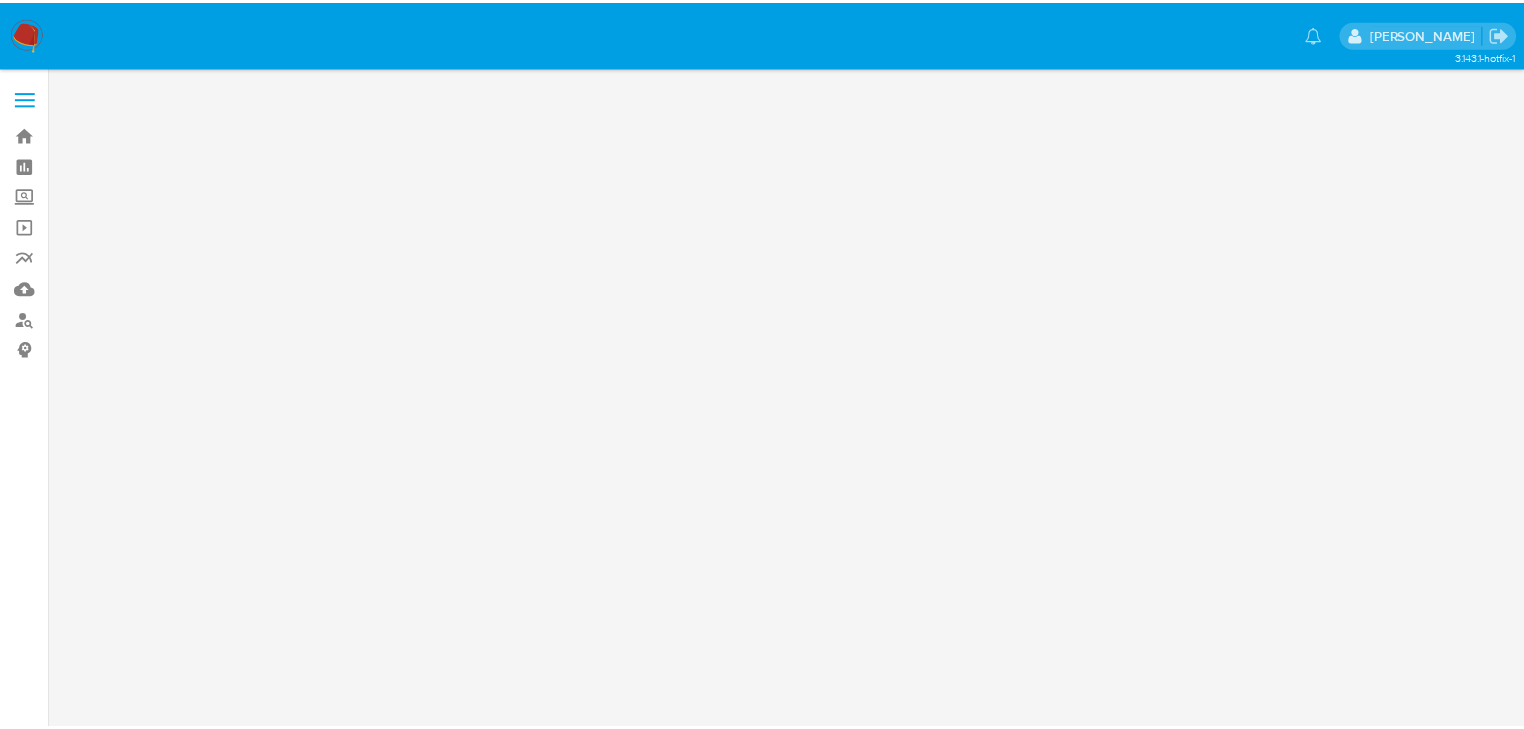 scroll, scrollTop: 0, scrollLeft: 0, axis: both 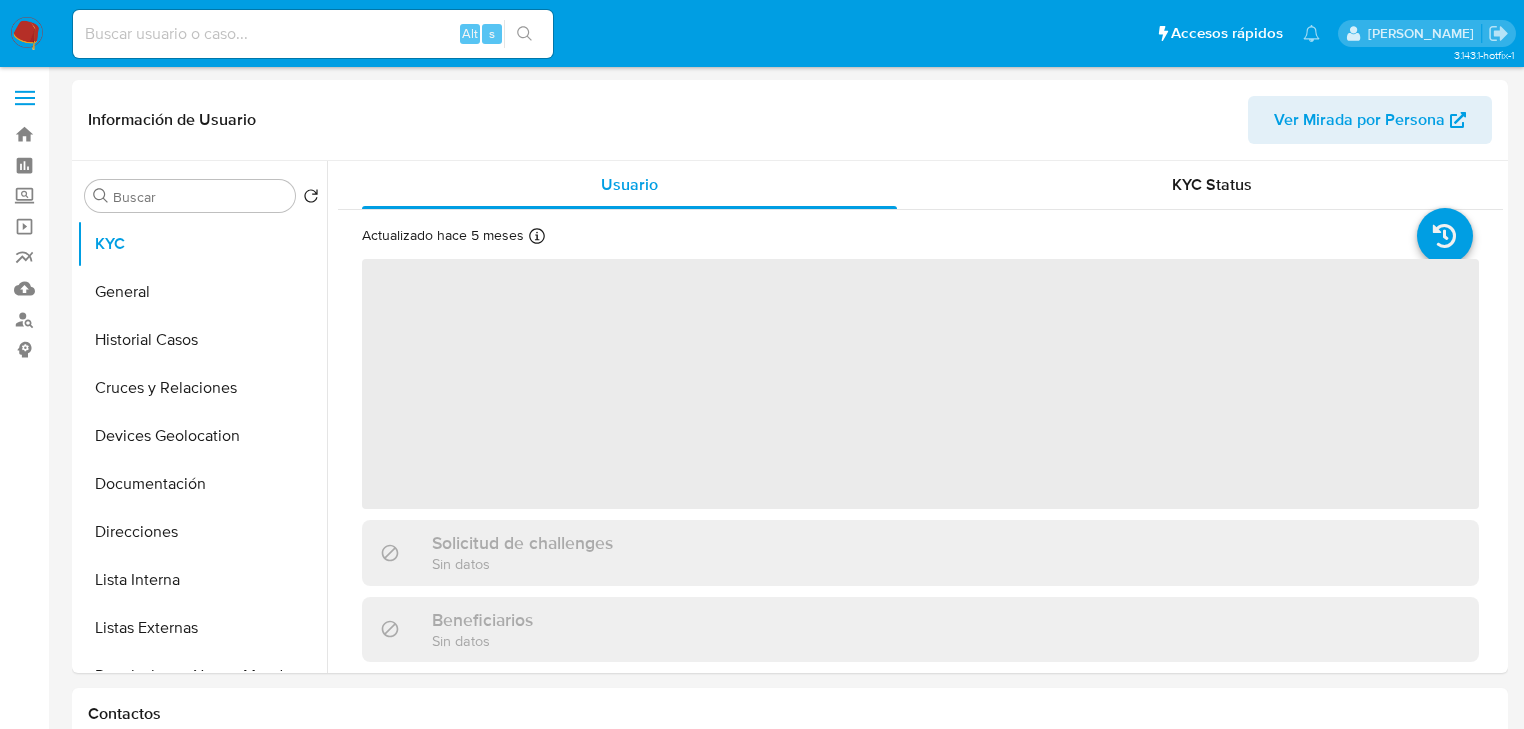 select on "10" 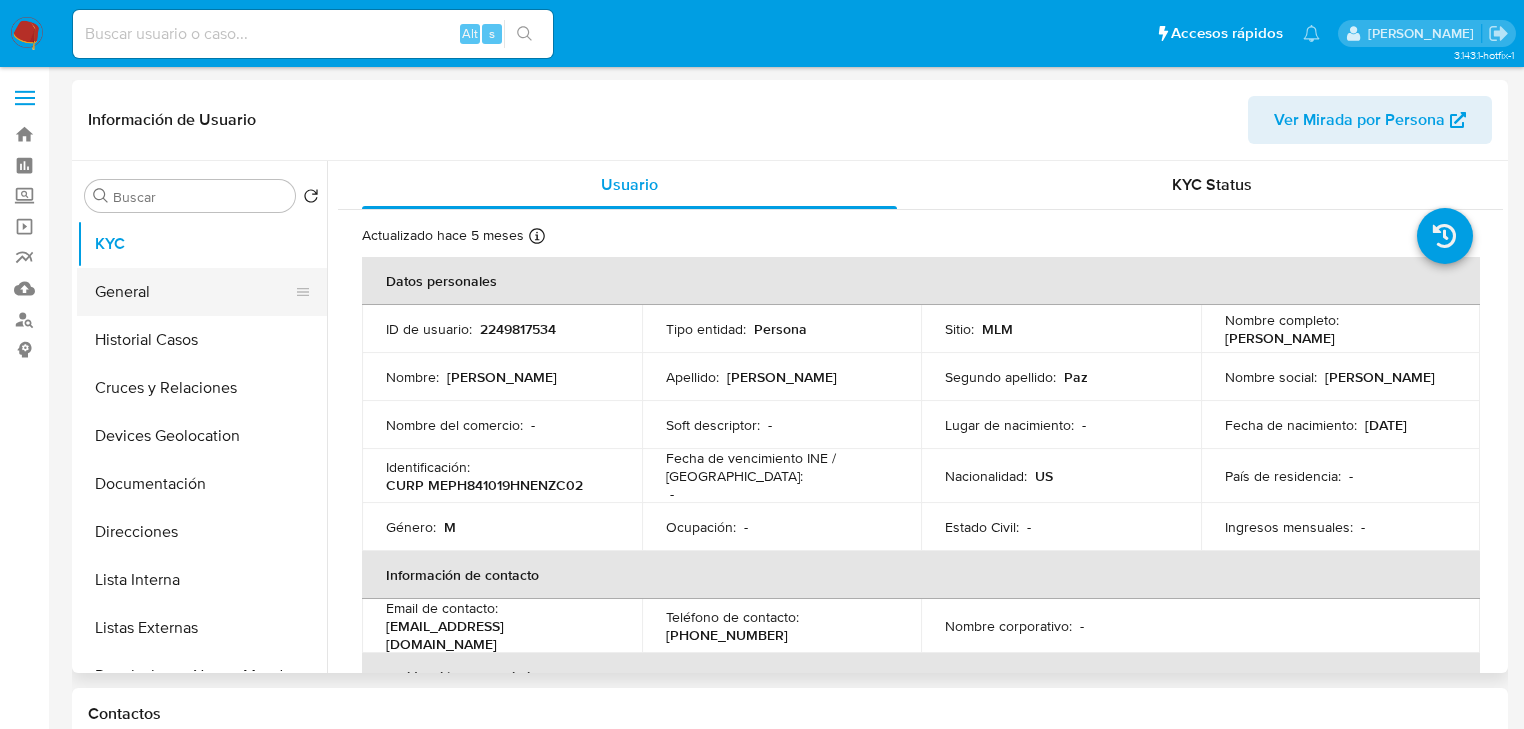 click on "General" at bounding box center [194, 292] 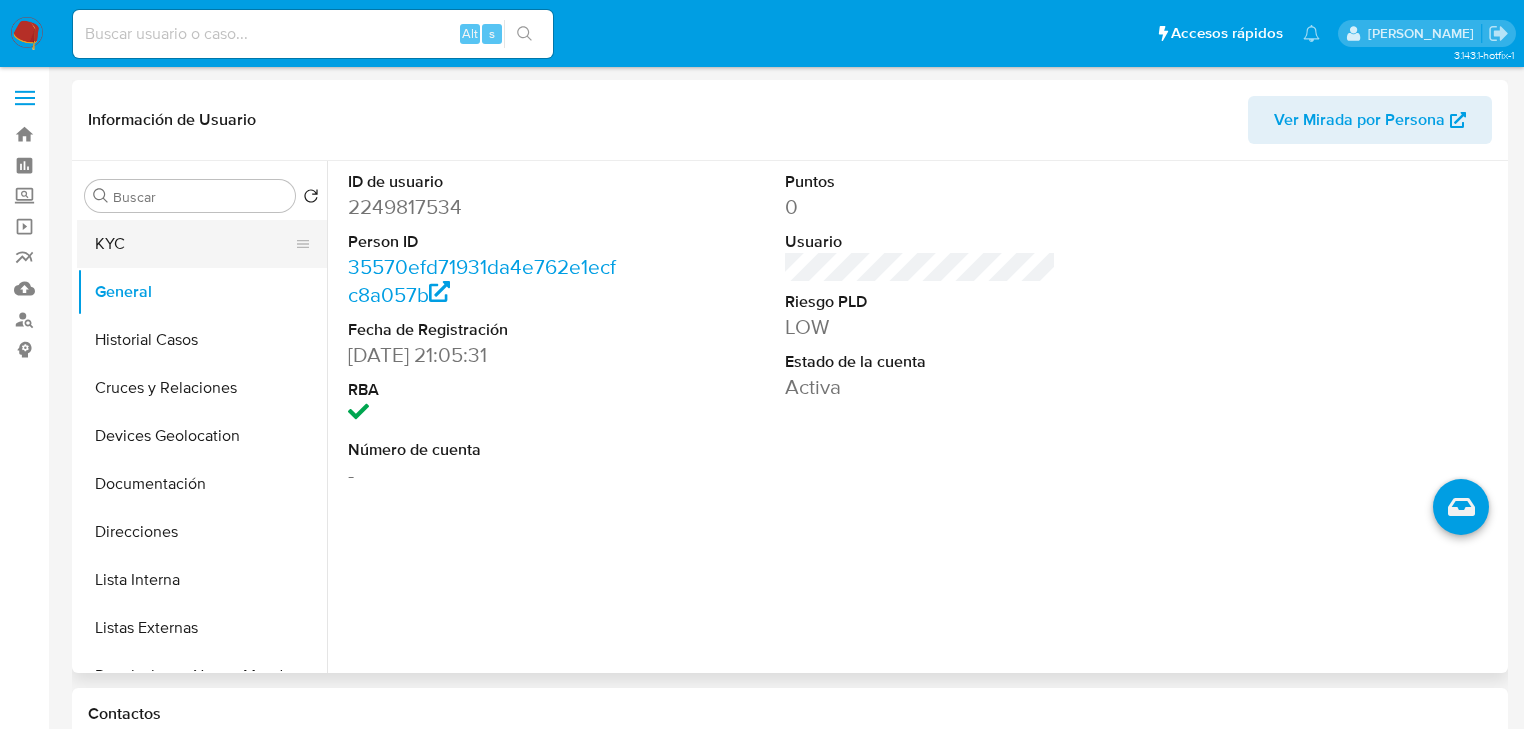 click on "KYC" at bounding box center (194, 244) 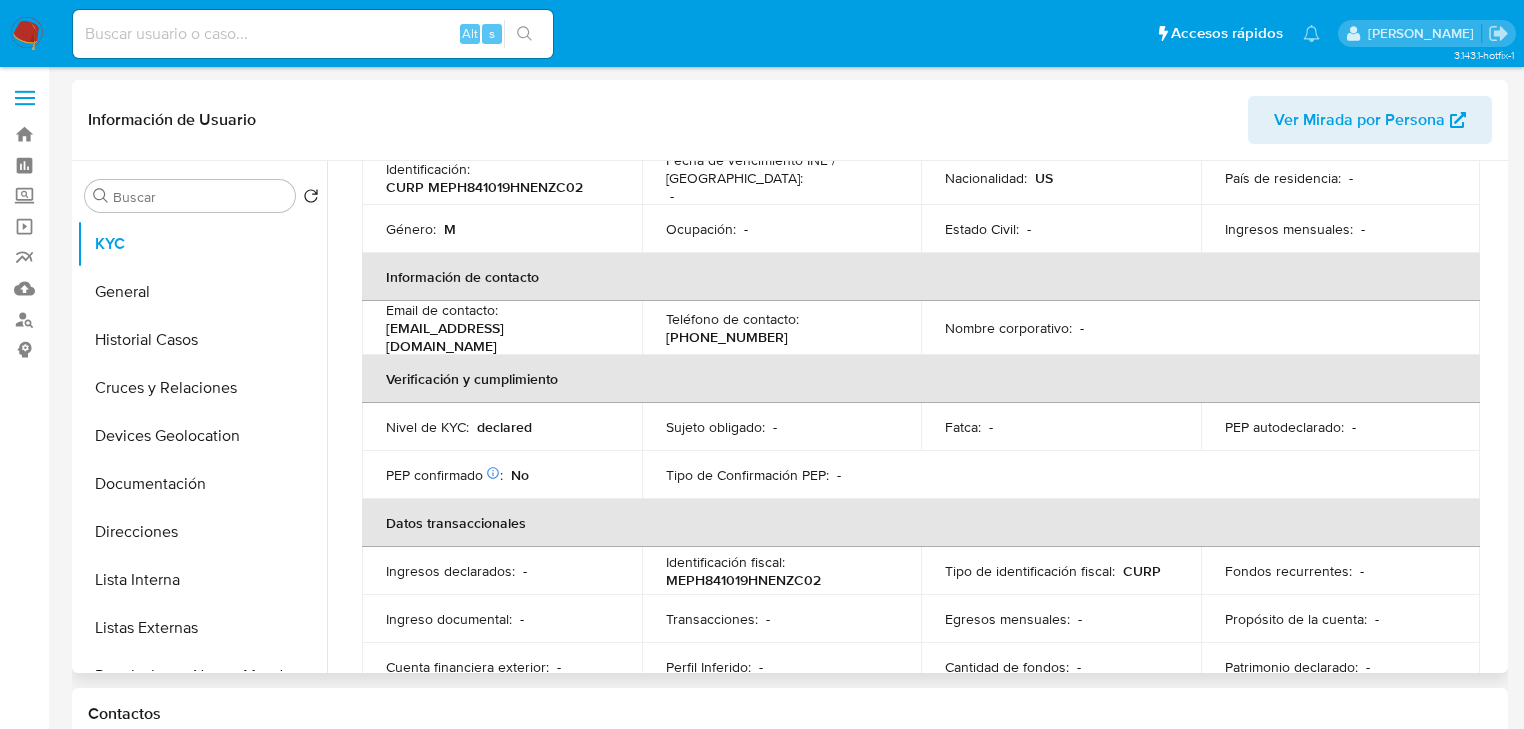 scroll, scrollTop: 0, scrollLeft: 0, axis: both 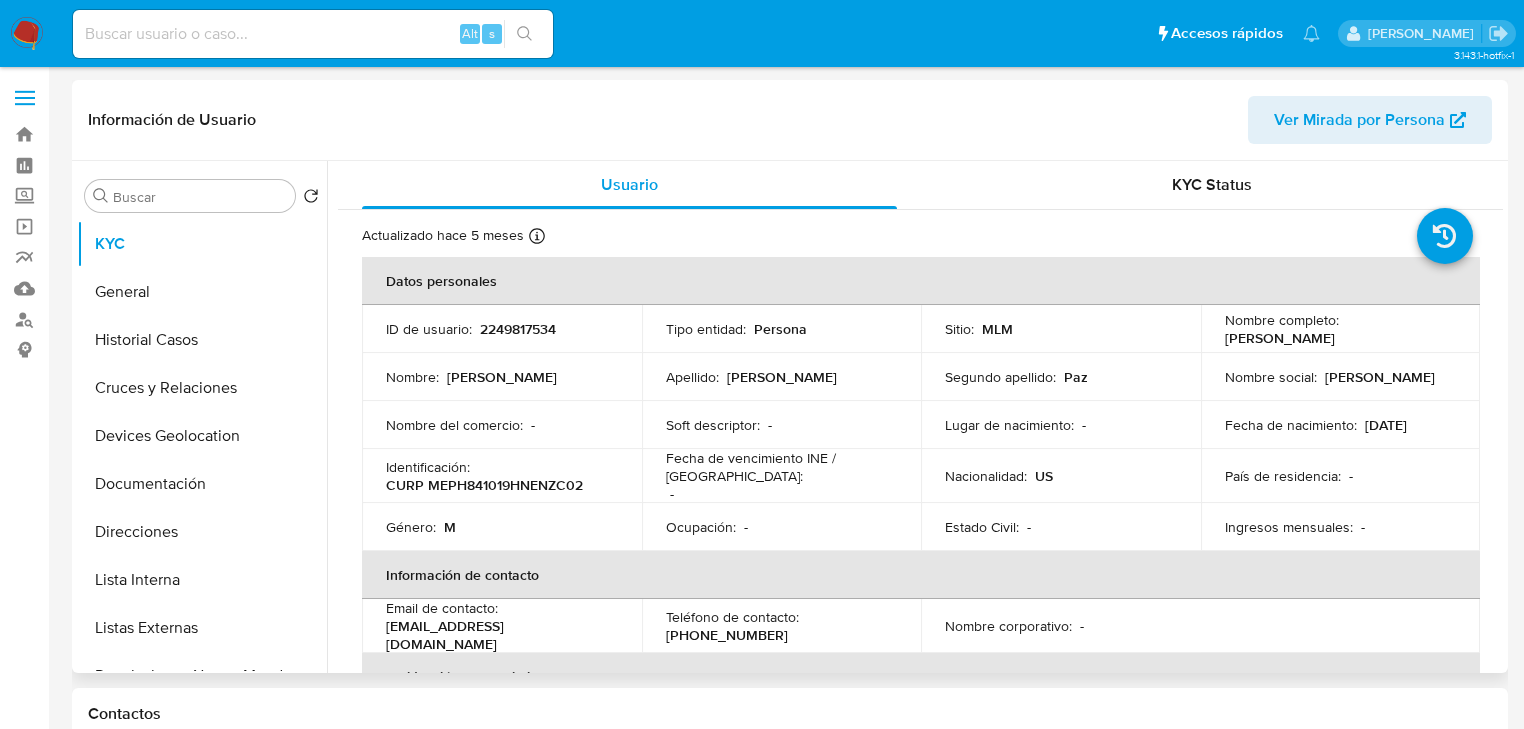type 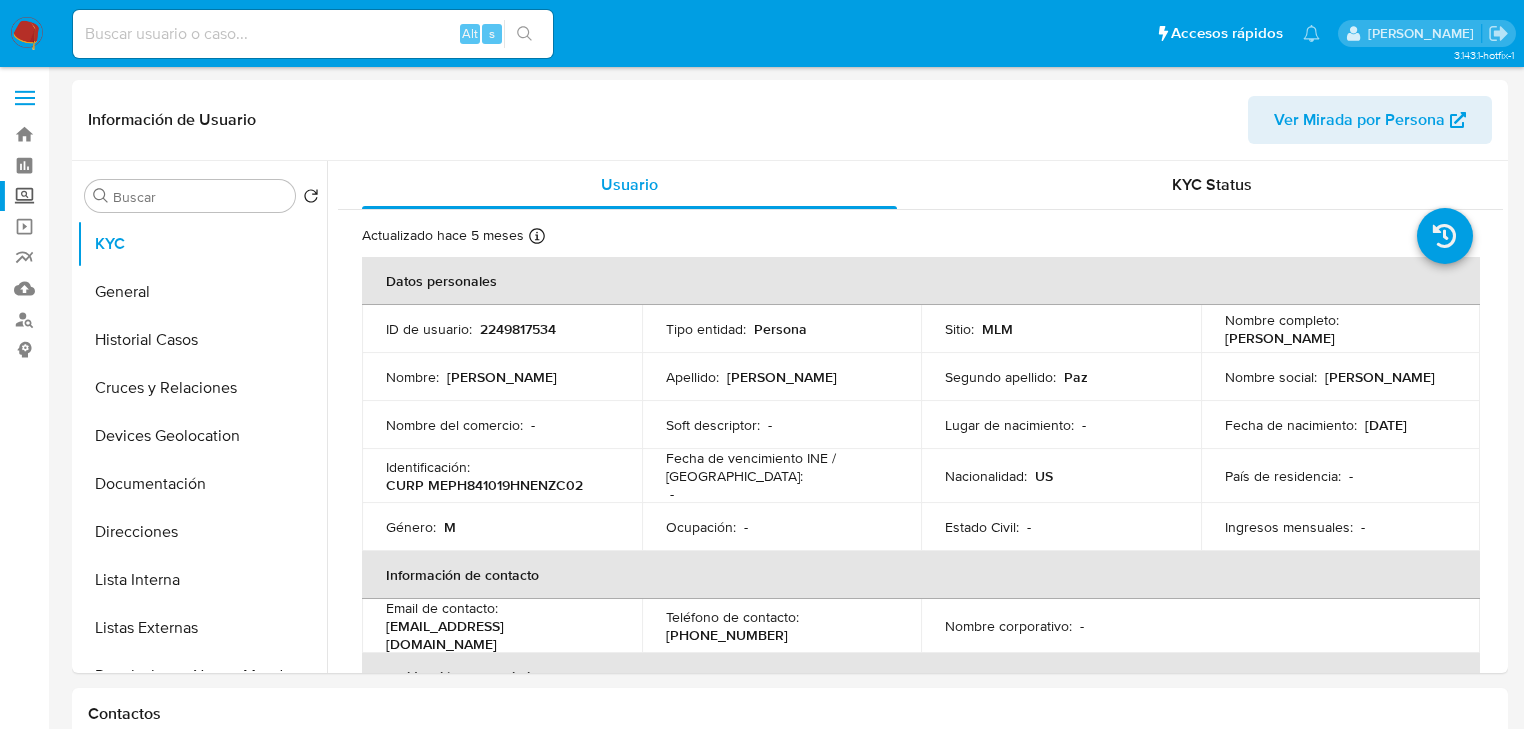 click on "Screening" at bounding box center [119, 196] 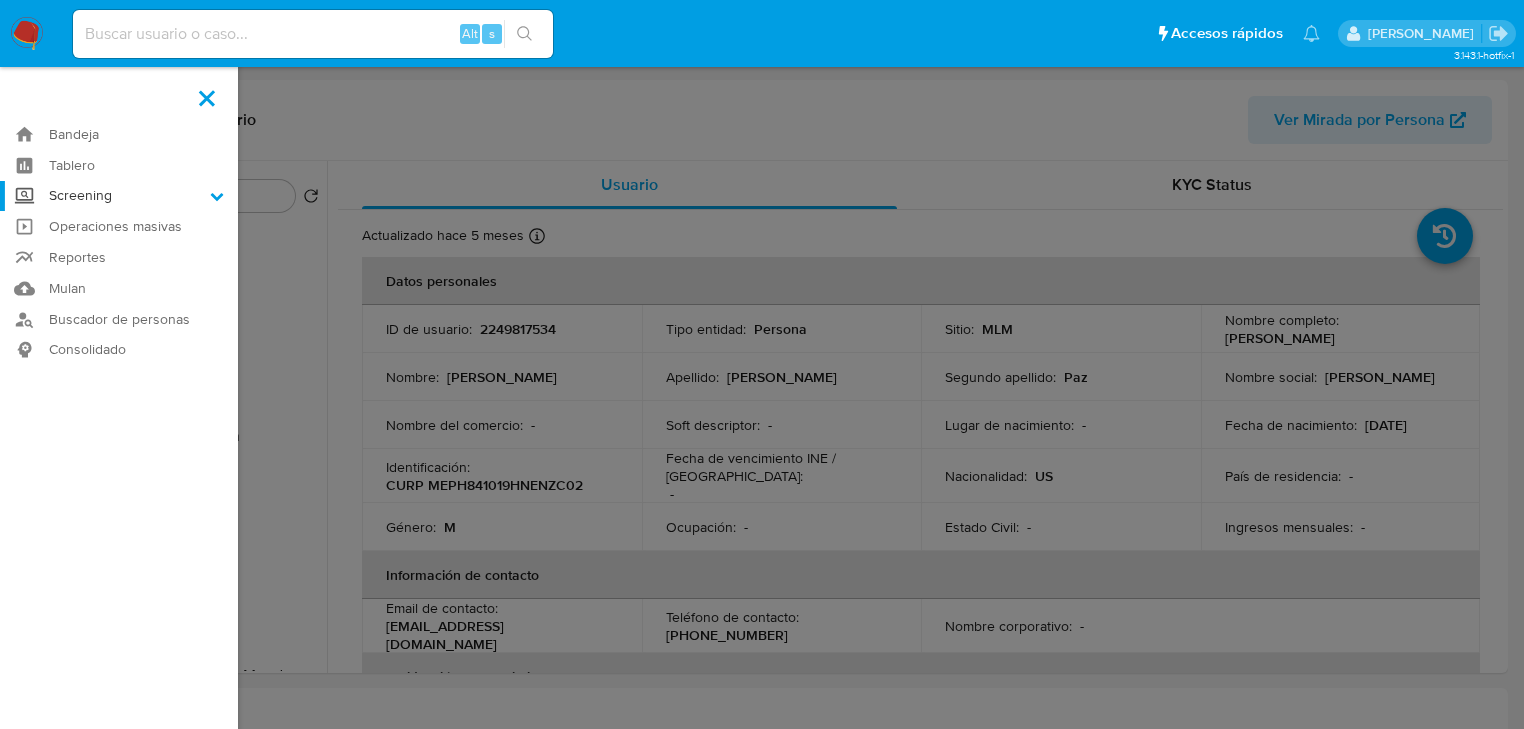 click on "Screening" at bounding box center (0, 0) 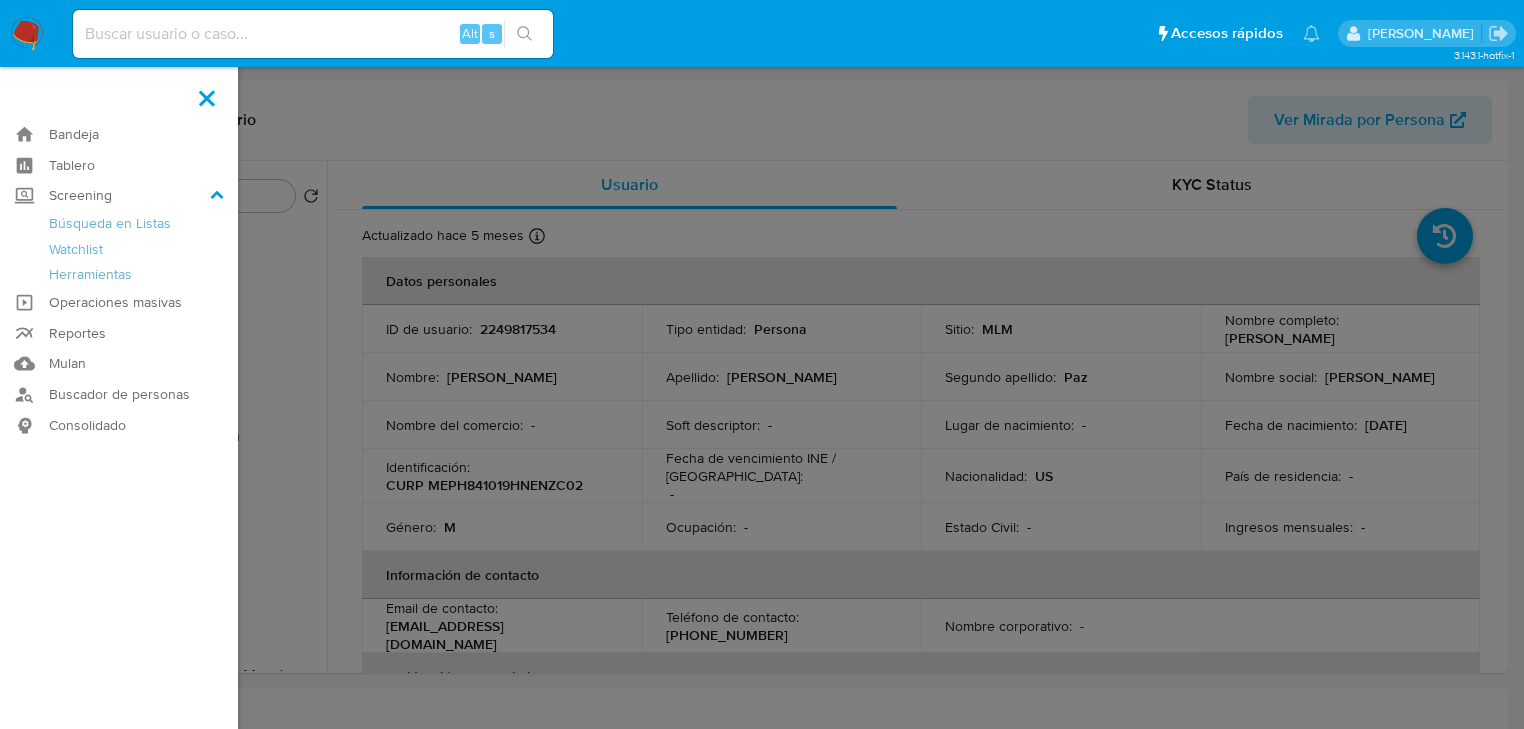 click at bounding box center (762, 364) 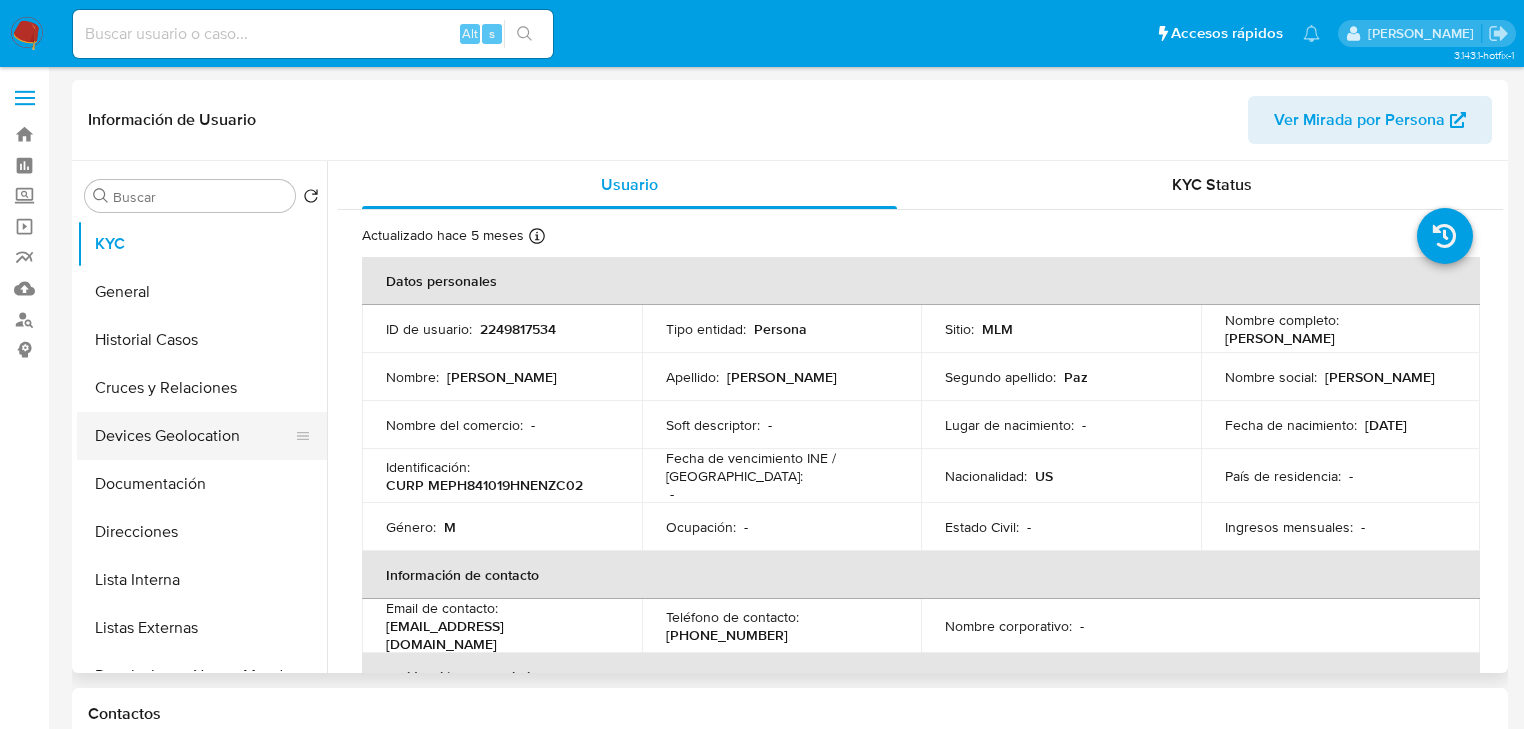 click on "Devices Geolocation" at bounding box center [194, 436] 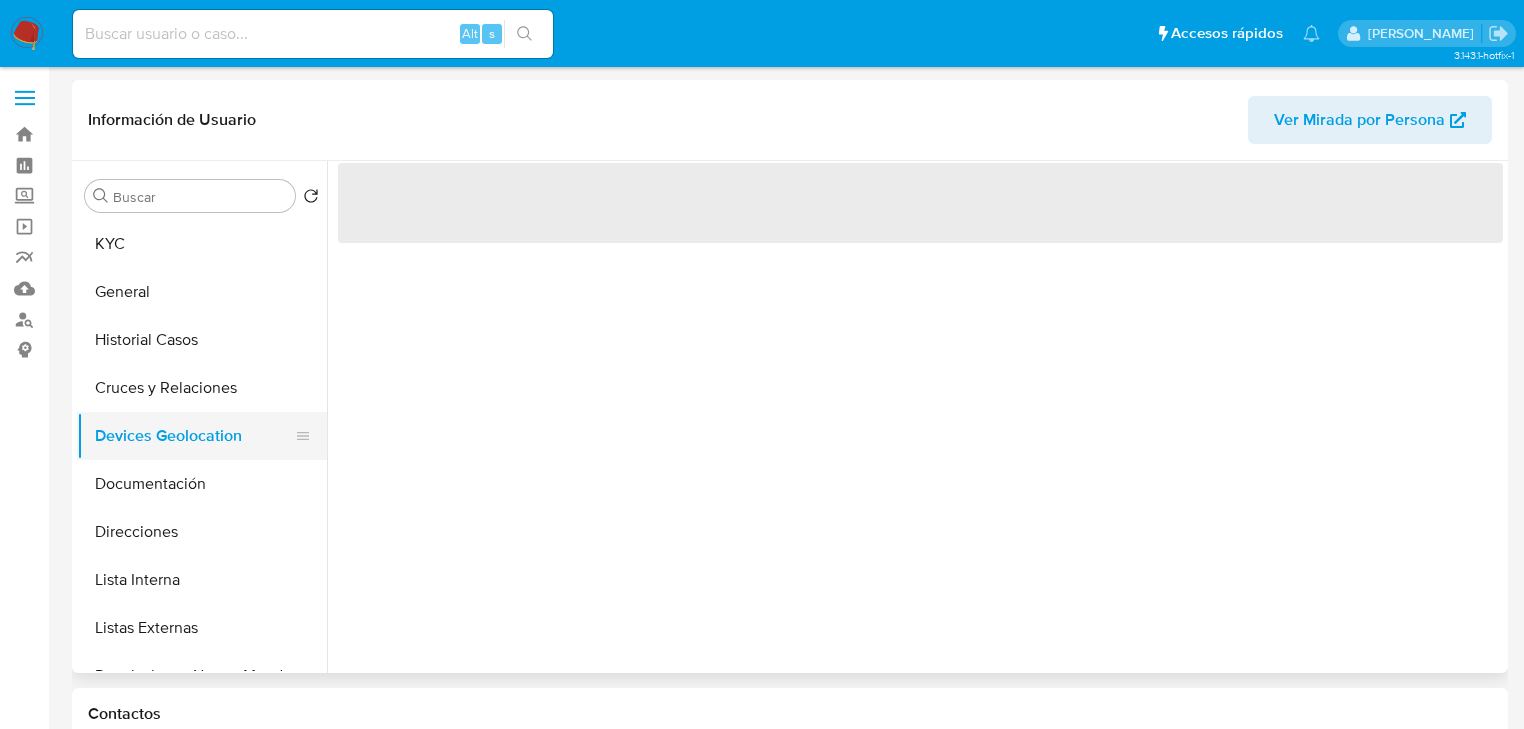 drag, startPoint x: 200, startPoint y: 400, endPoint x: 230, endPoint y: 418, distance: 34.98571 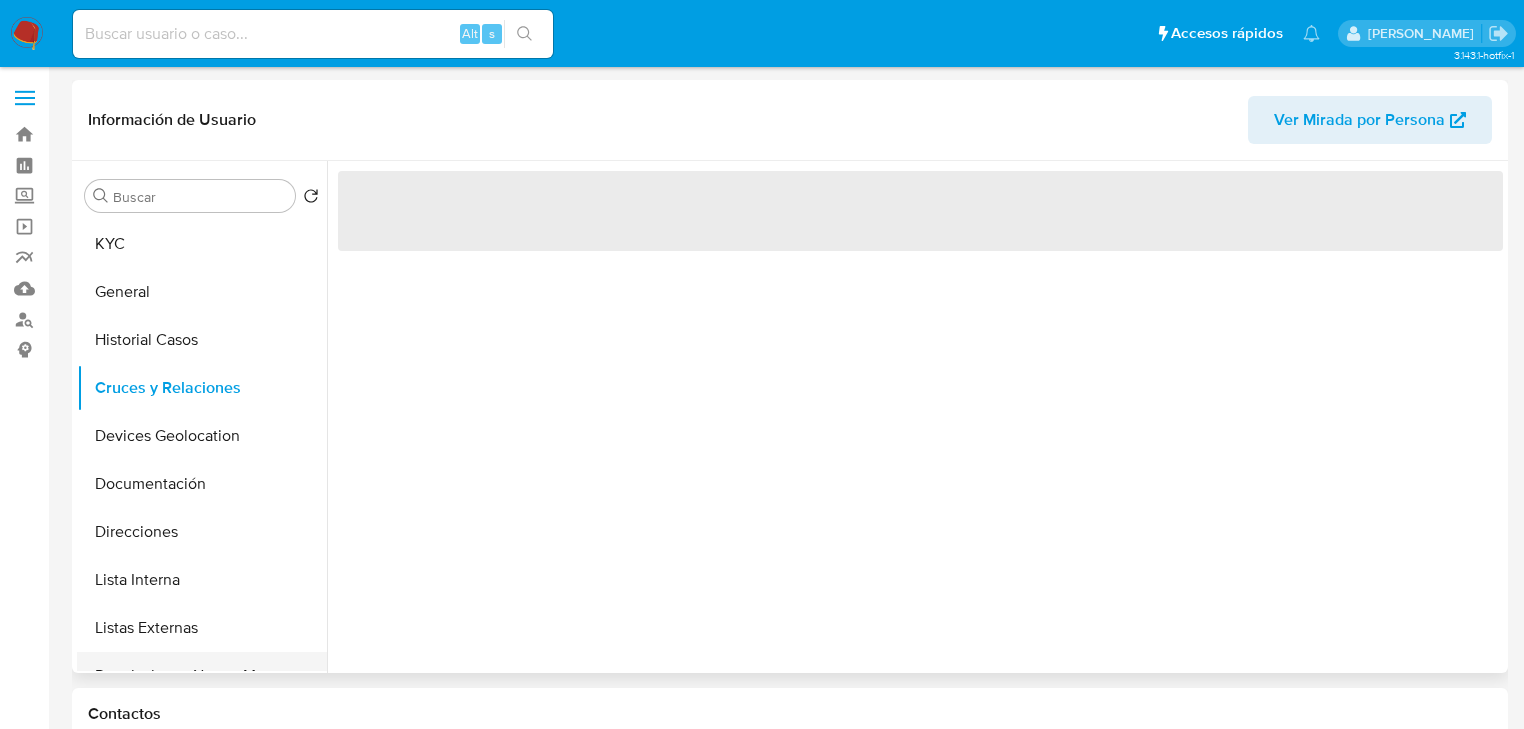 scroll, scrollTop: 240, scrollLeft: 0, axis: vertical 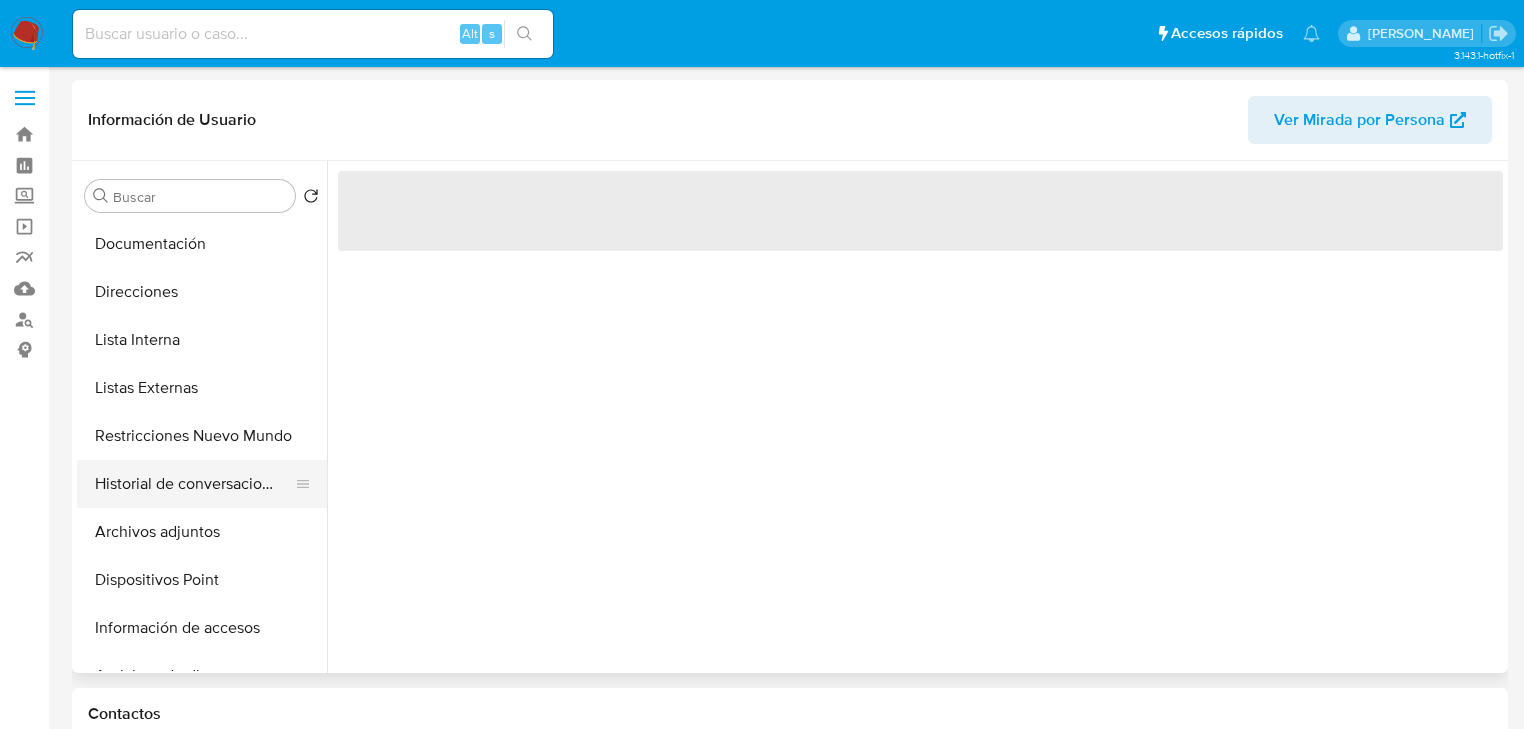 click on "Historial de conversaciones" at bounding box center (194, 484) 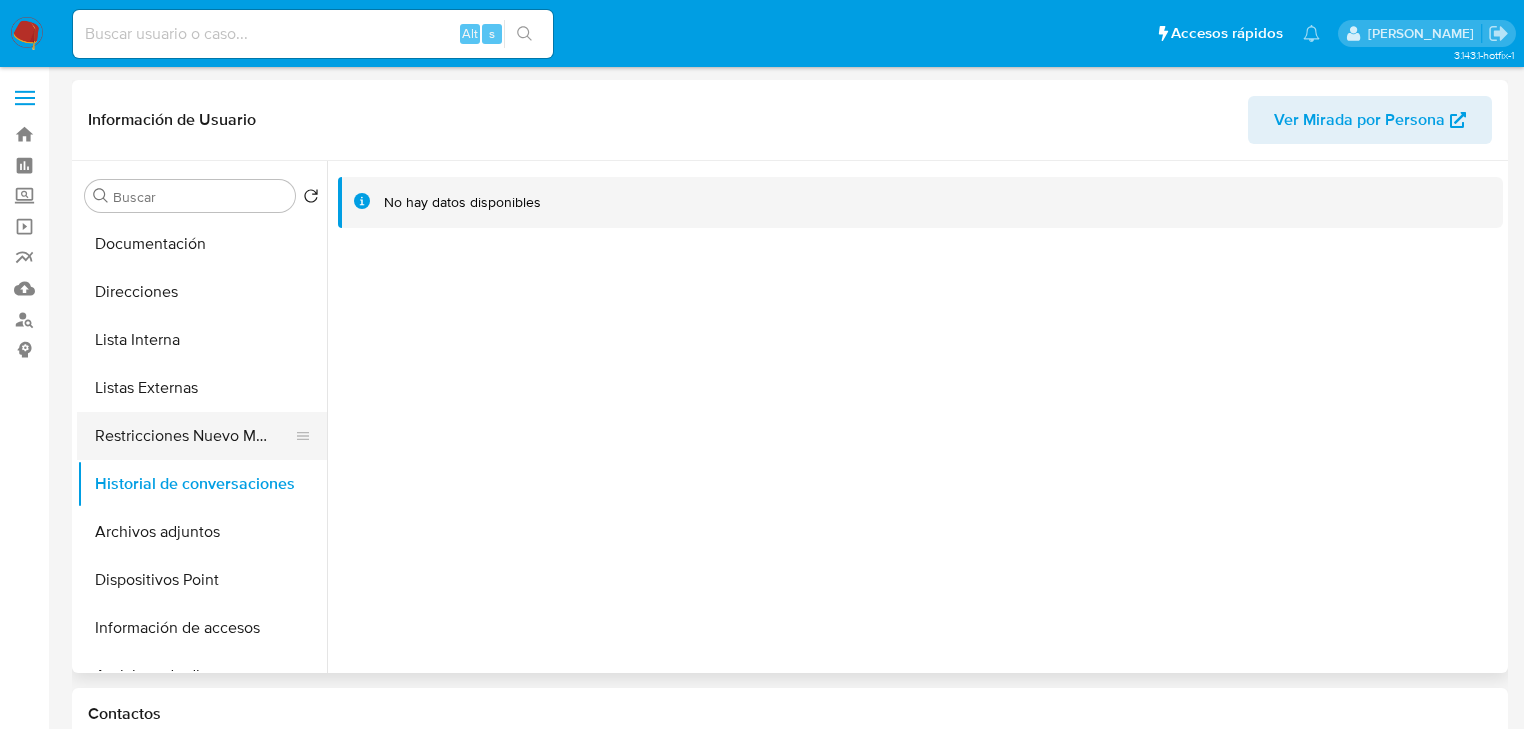 drag, startPoint x: 235, startPoint y: 440, endPoint x: 294, endPoint y: 432, distance: 59.5399 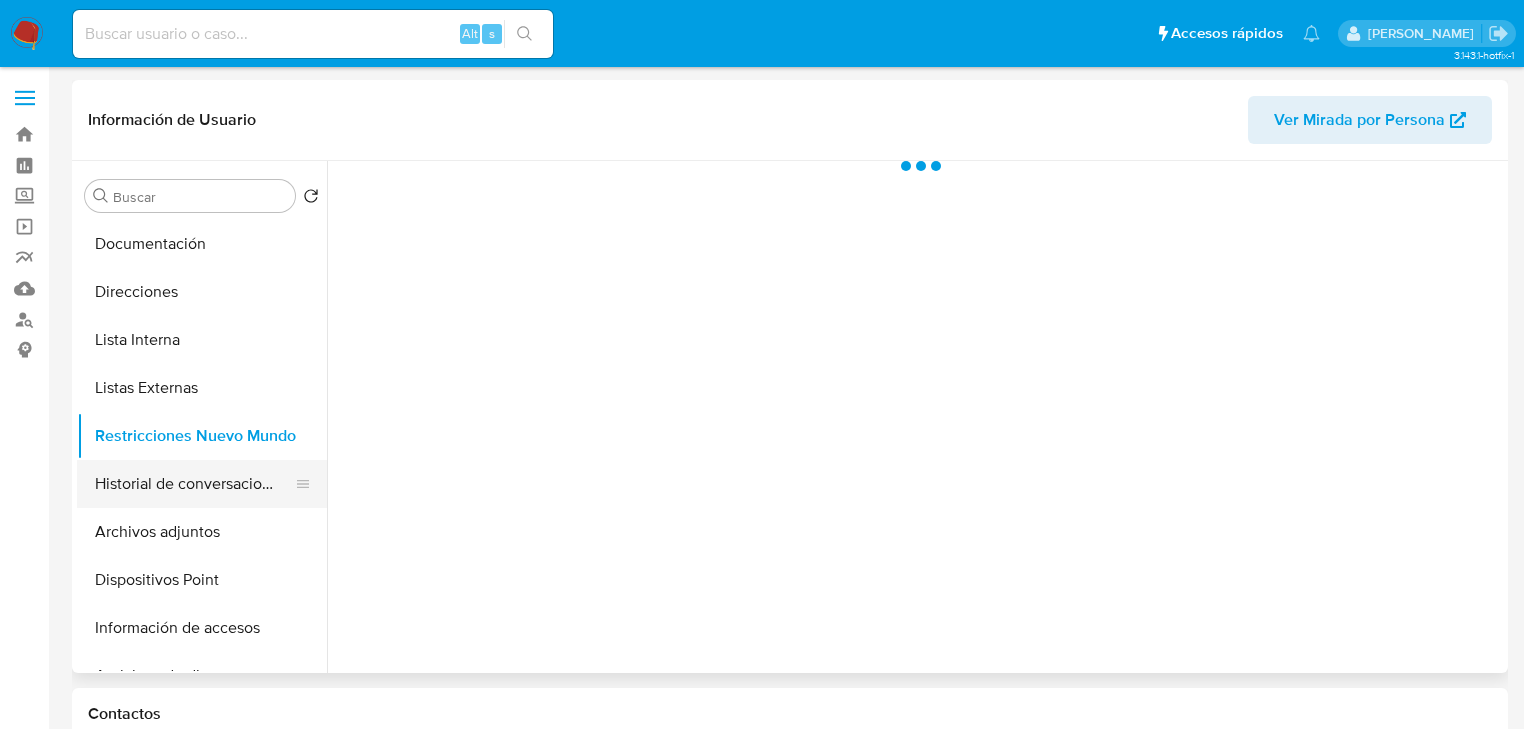 click on "Historial de conversaciones" at bounding box center [194, 484] 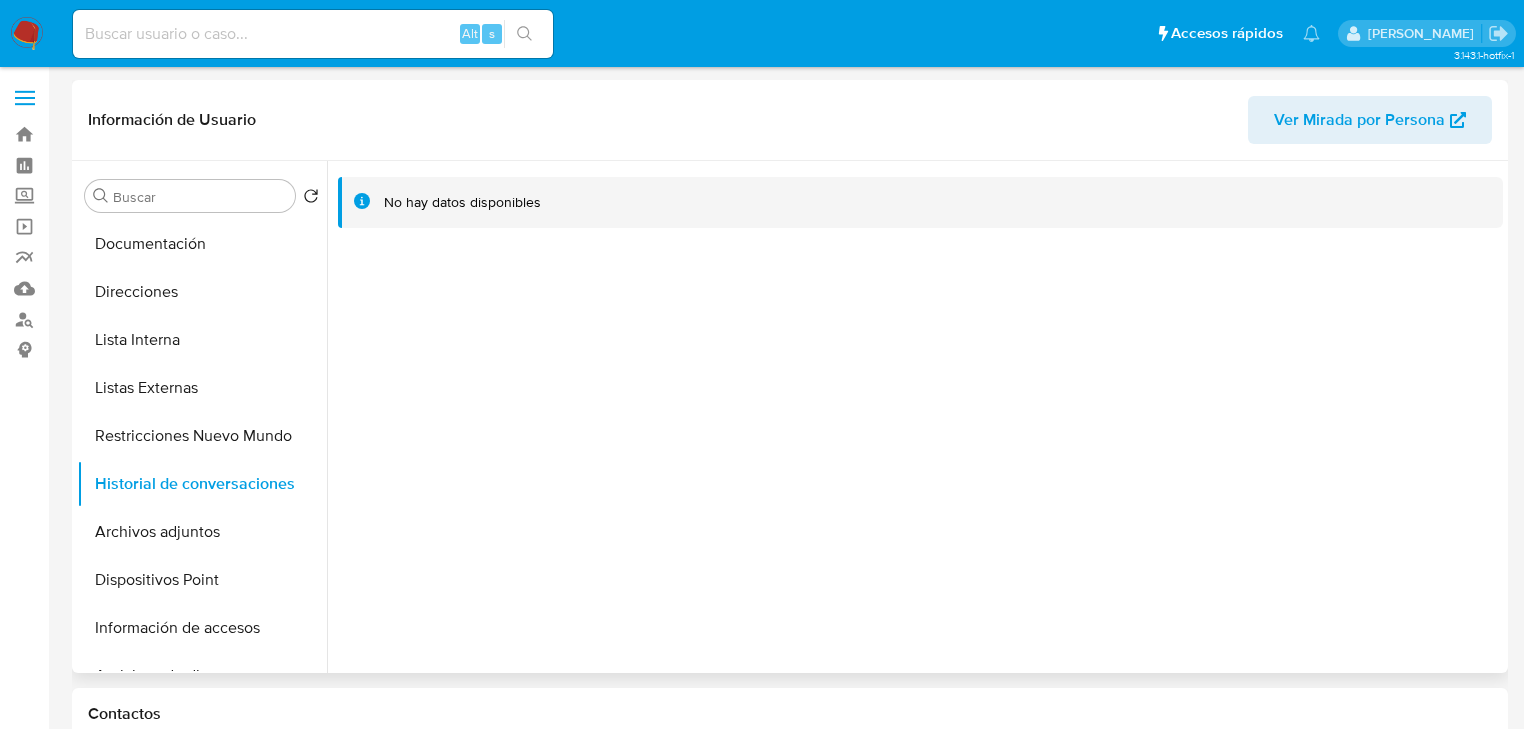 type 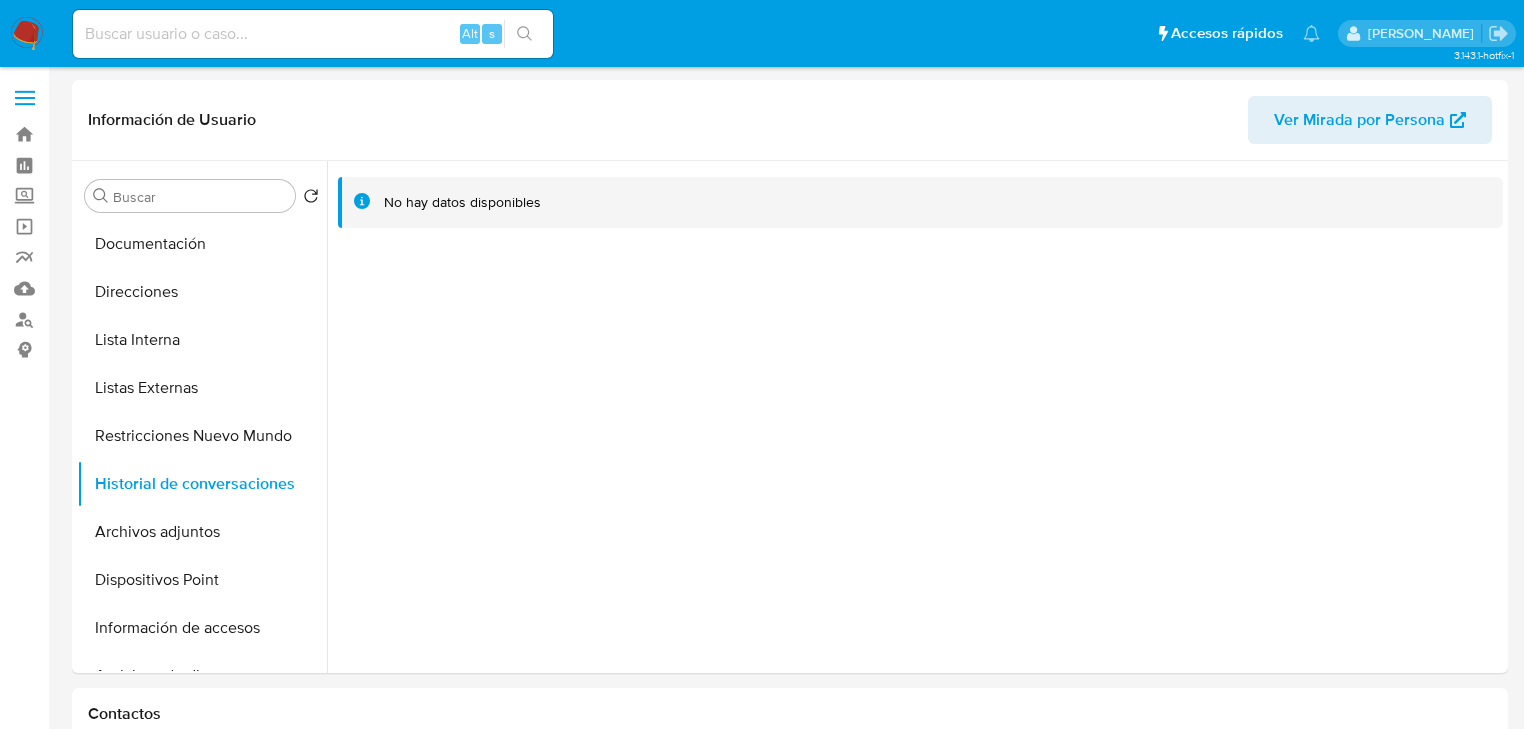 click at bounding box center (313, 34) 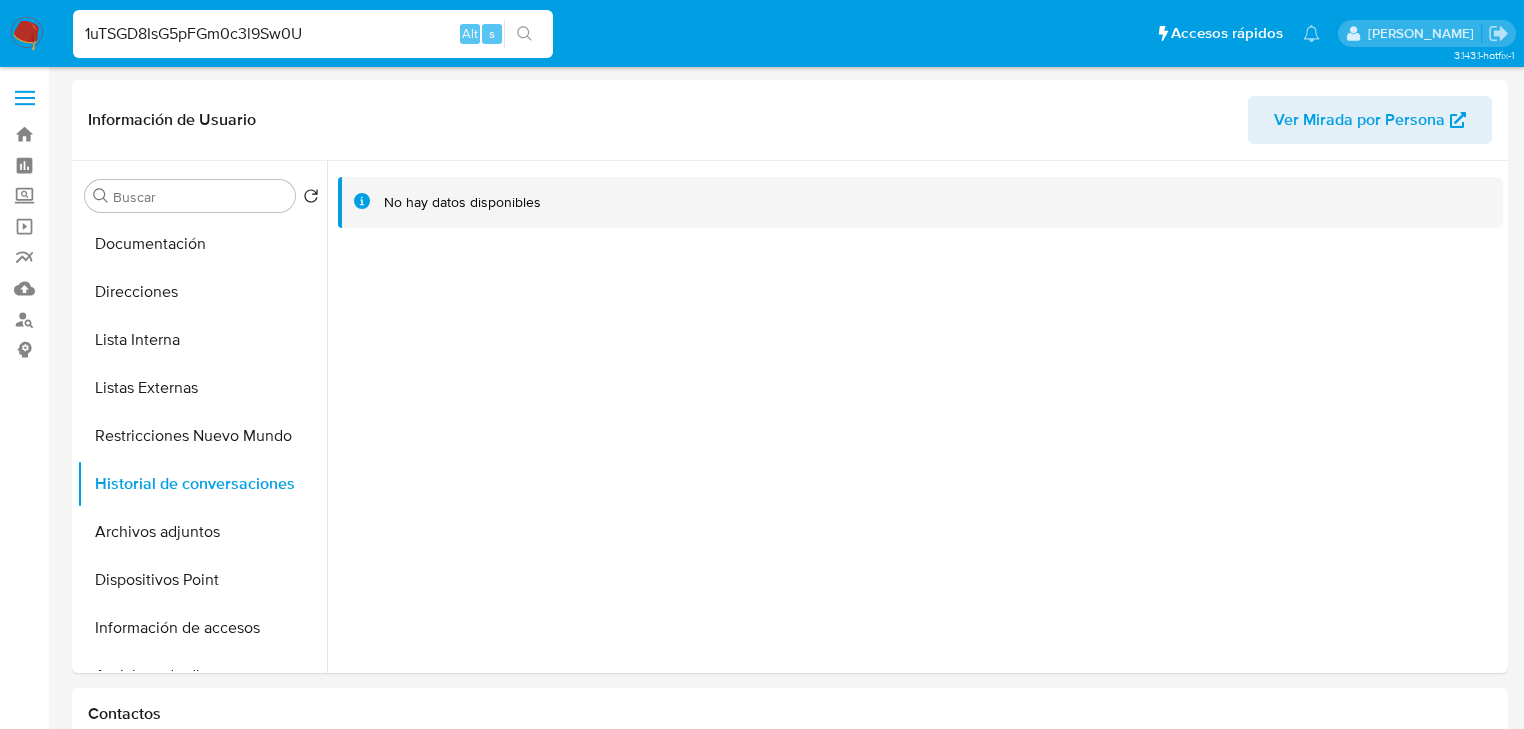 type on "1uTSGD8IsG5pFGm0c3l9Sw0U" 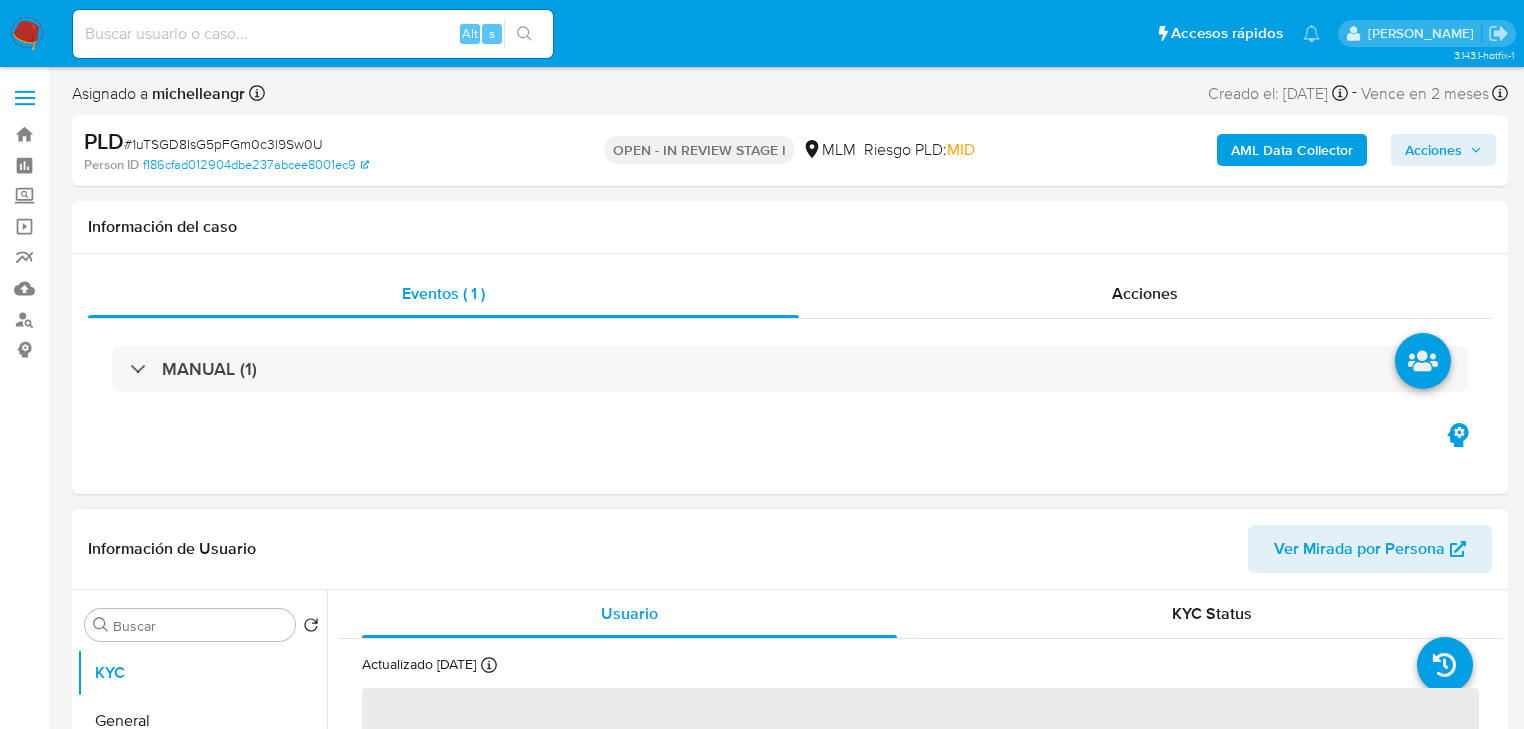 scroll, scrollTop: 320, scrollLeft: 0, axis: vertical 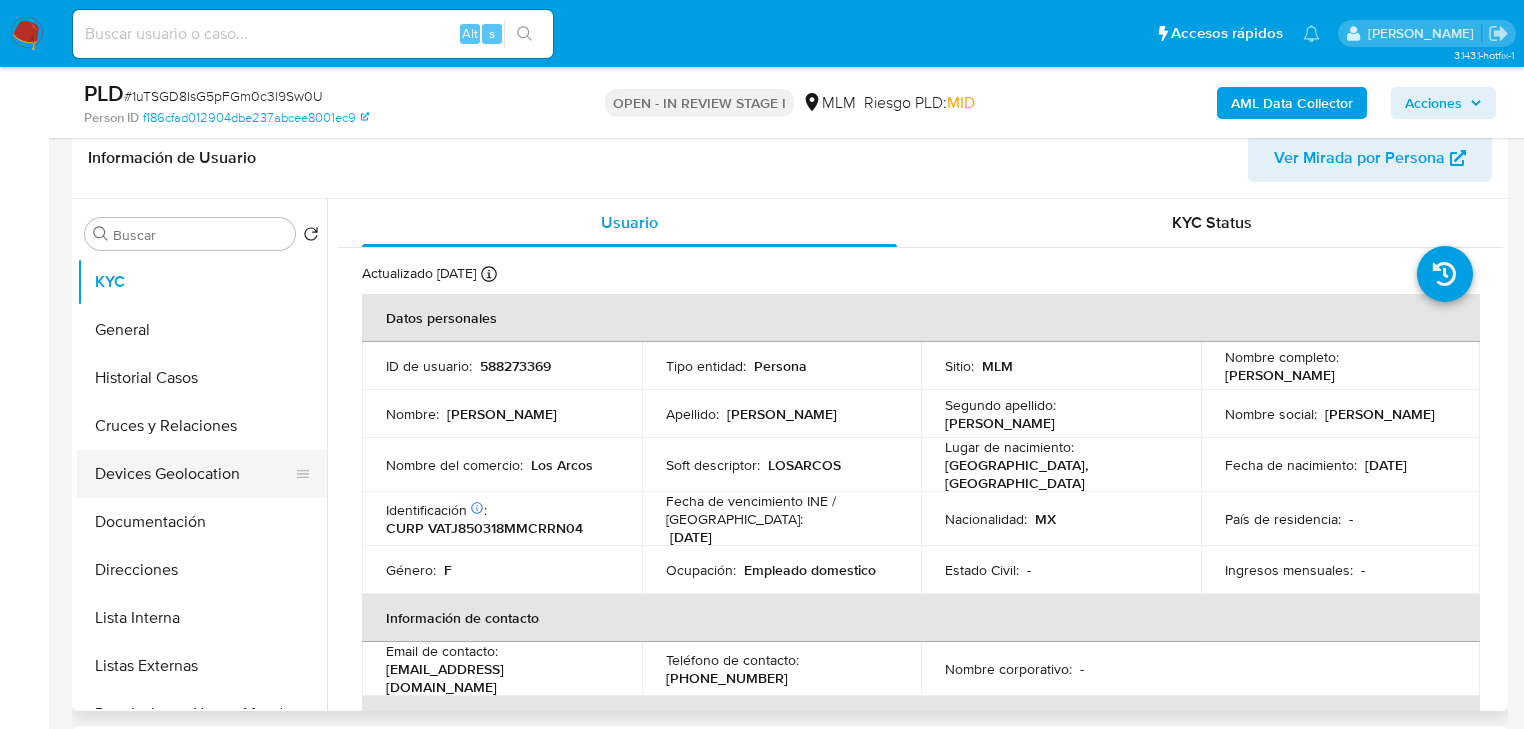 drag, startPoint x: 222, startPoint y: 475, endPoint x: 236, endPoint y: 470, distance: 14.866069 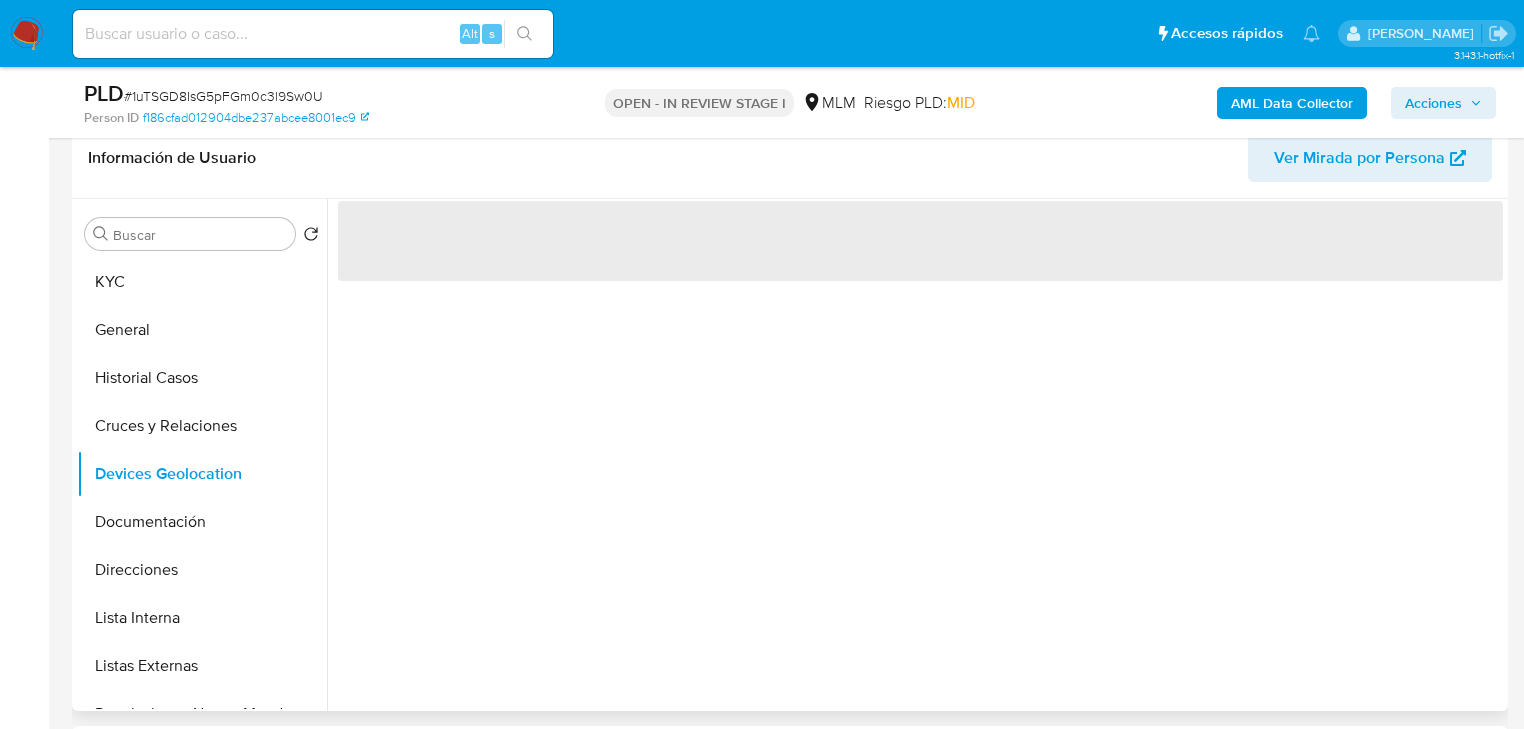 select on "10" 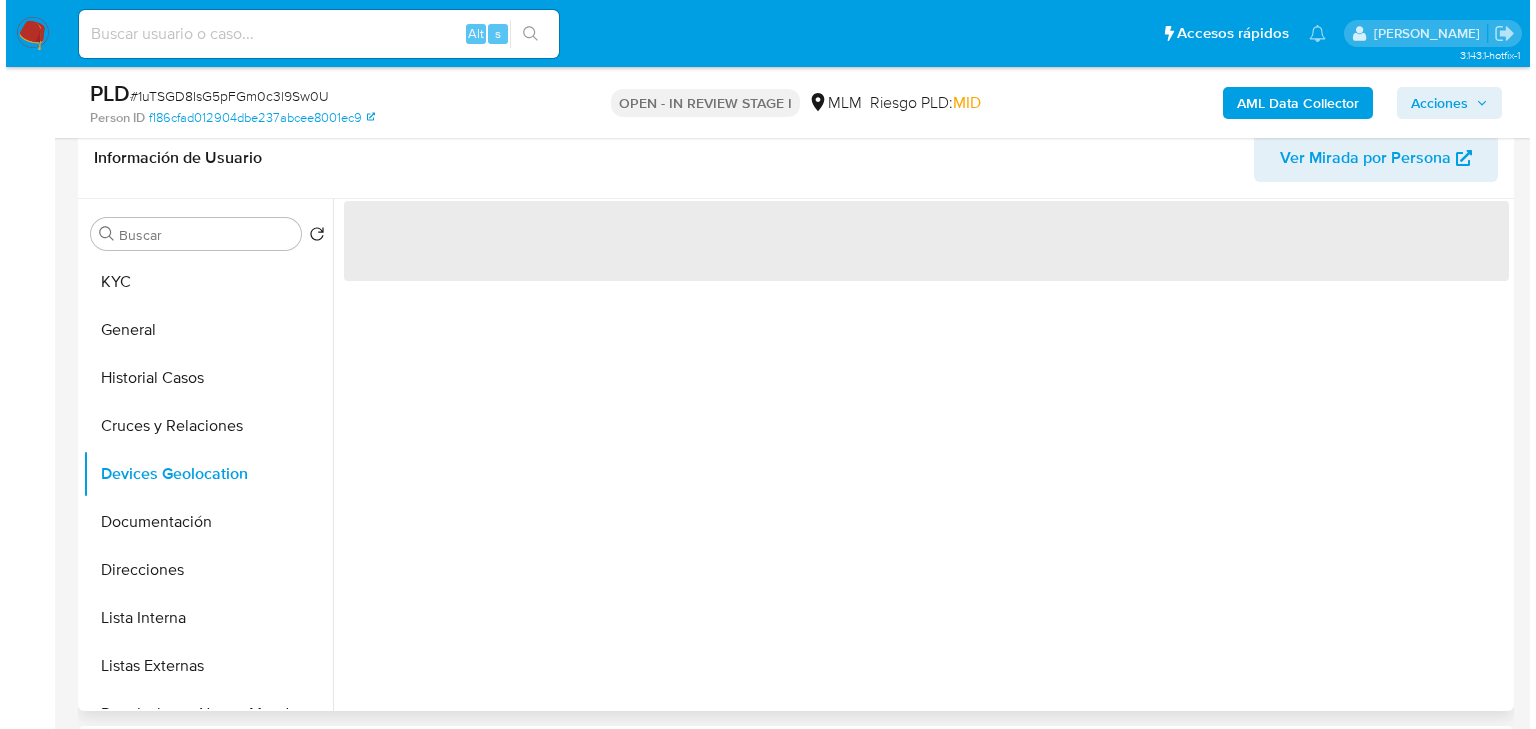 scroll, scrollTop: 320, scrollLeft: 0, axis: vertical 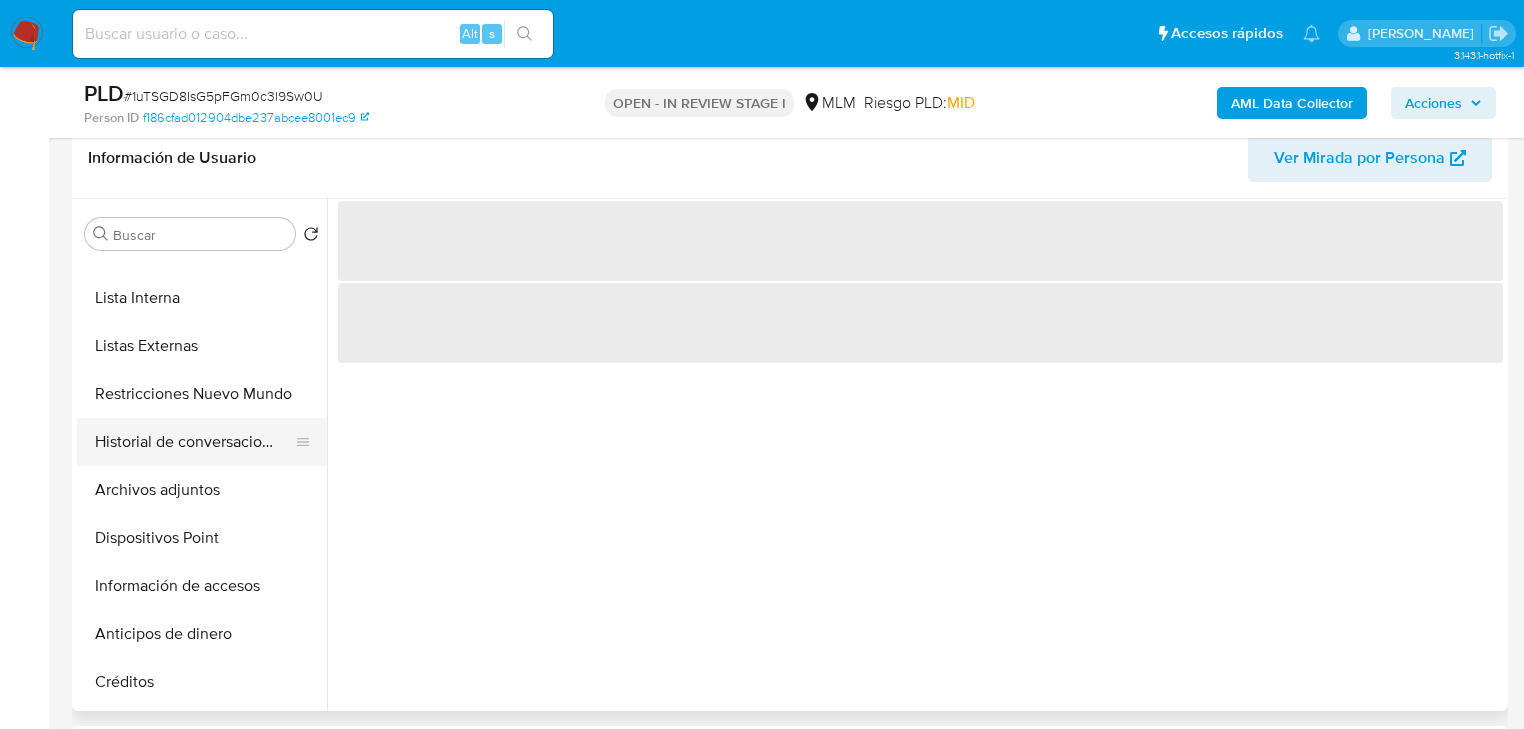 click on "Historial de conversaciones" at bounding box center [194, 442] 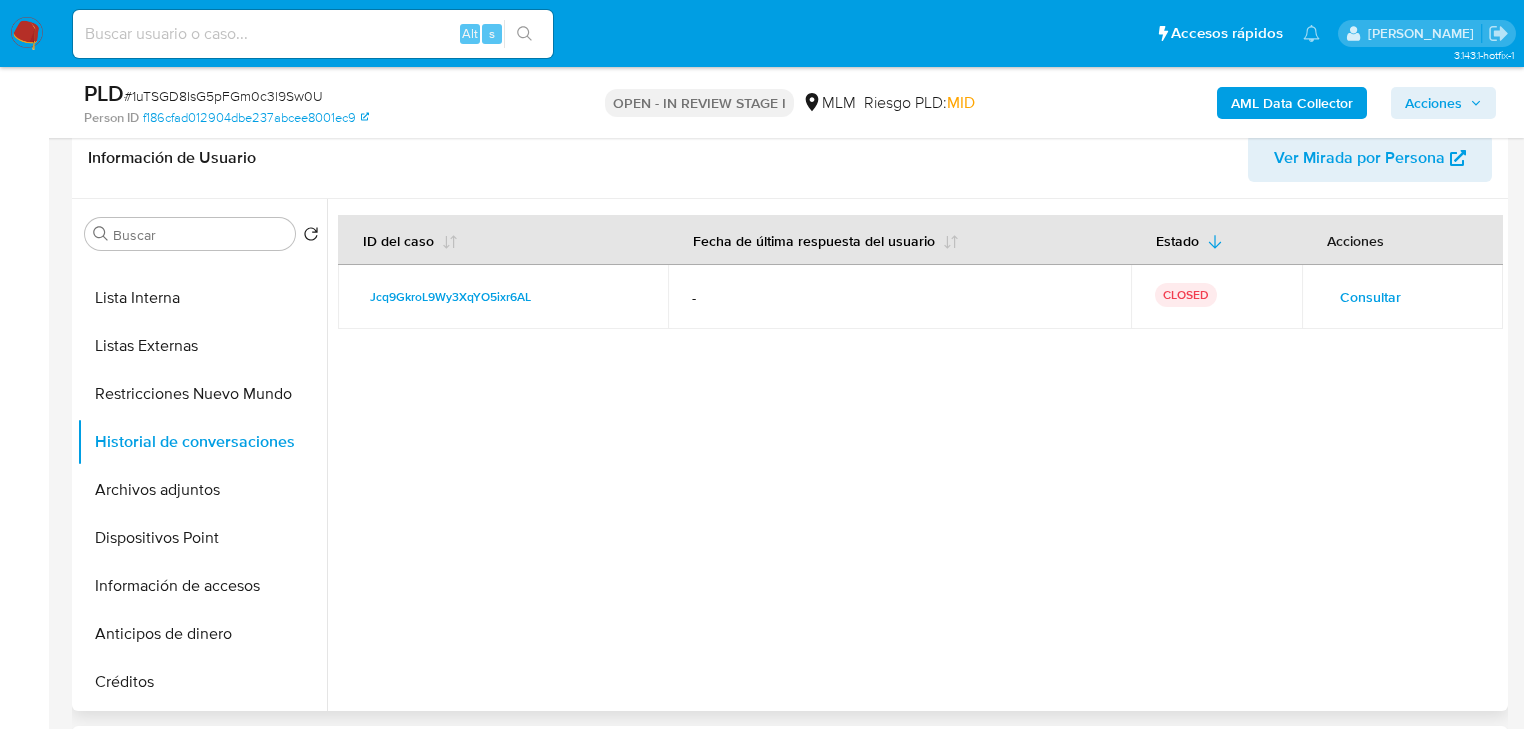 click on "Consultar" at bounding box center (1370, 297) 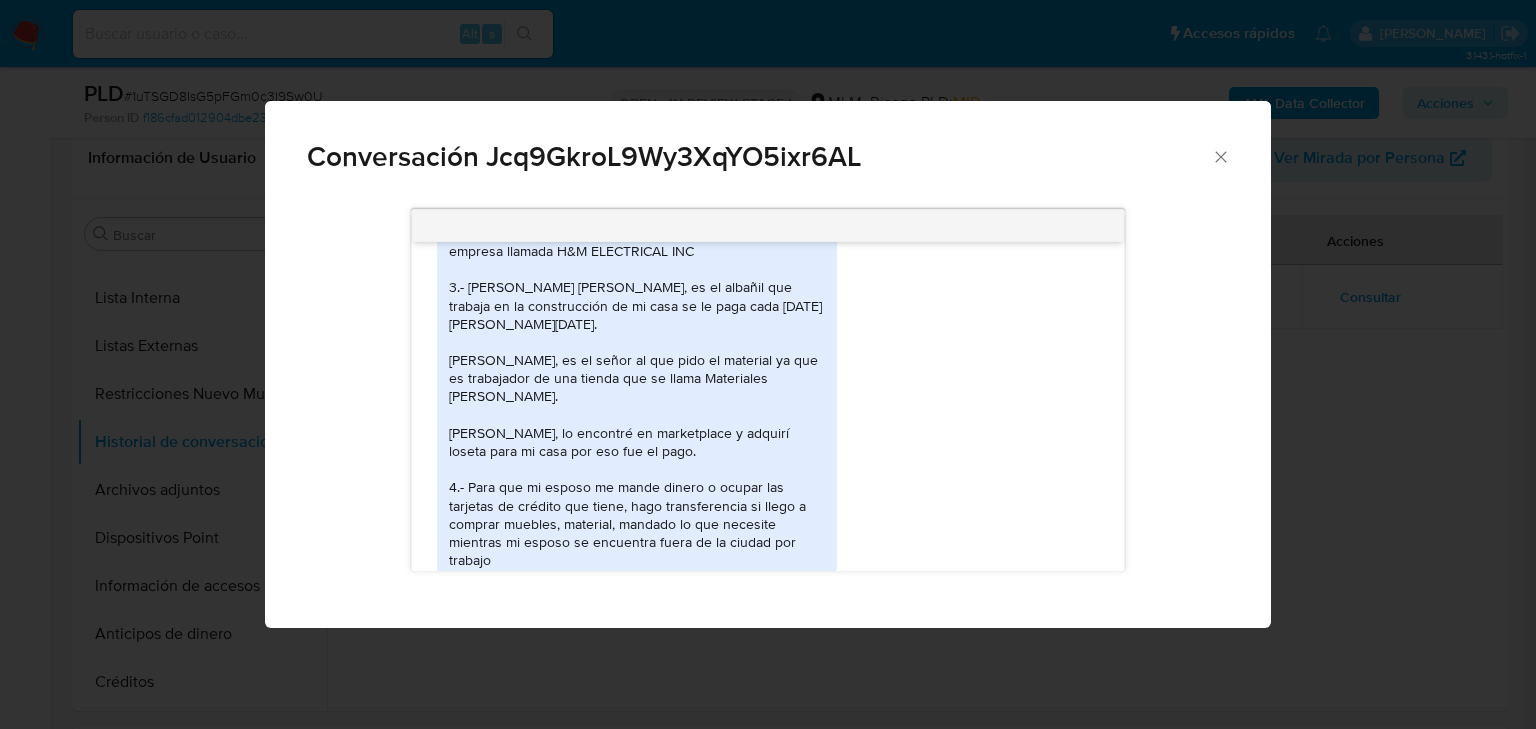 scroll, scrollTop: 745, scrollLeft: 0, axis: vertical 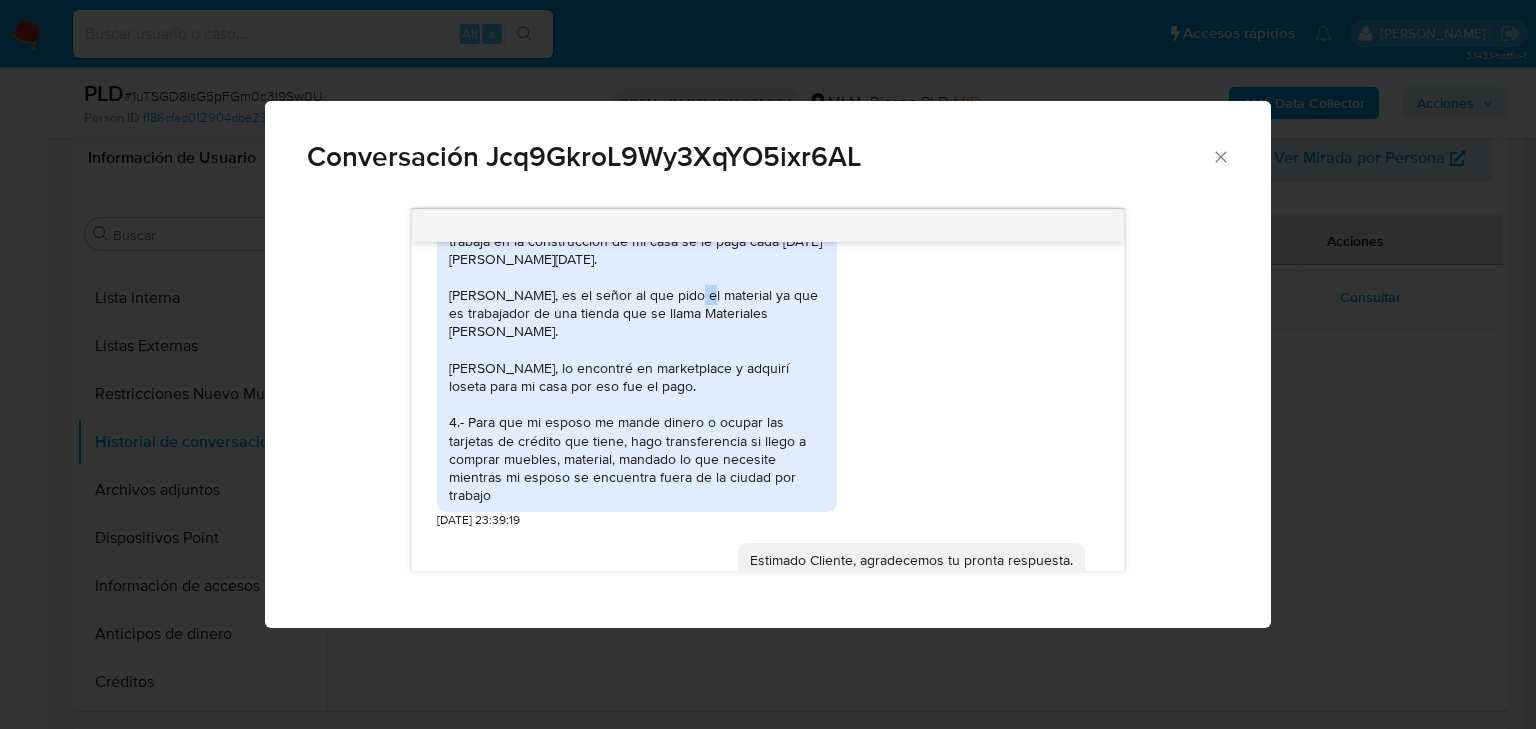 drag, startPoint x: 724, startPoint y: 297, endPoint x: 956, endPoint y: 236, distance: 239.88539 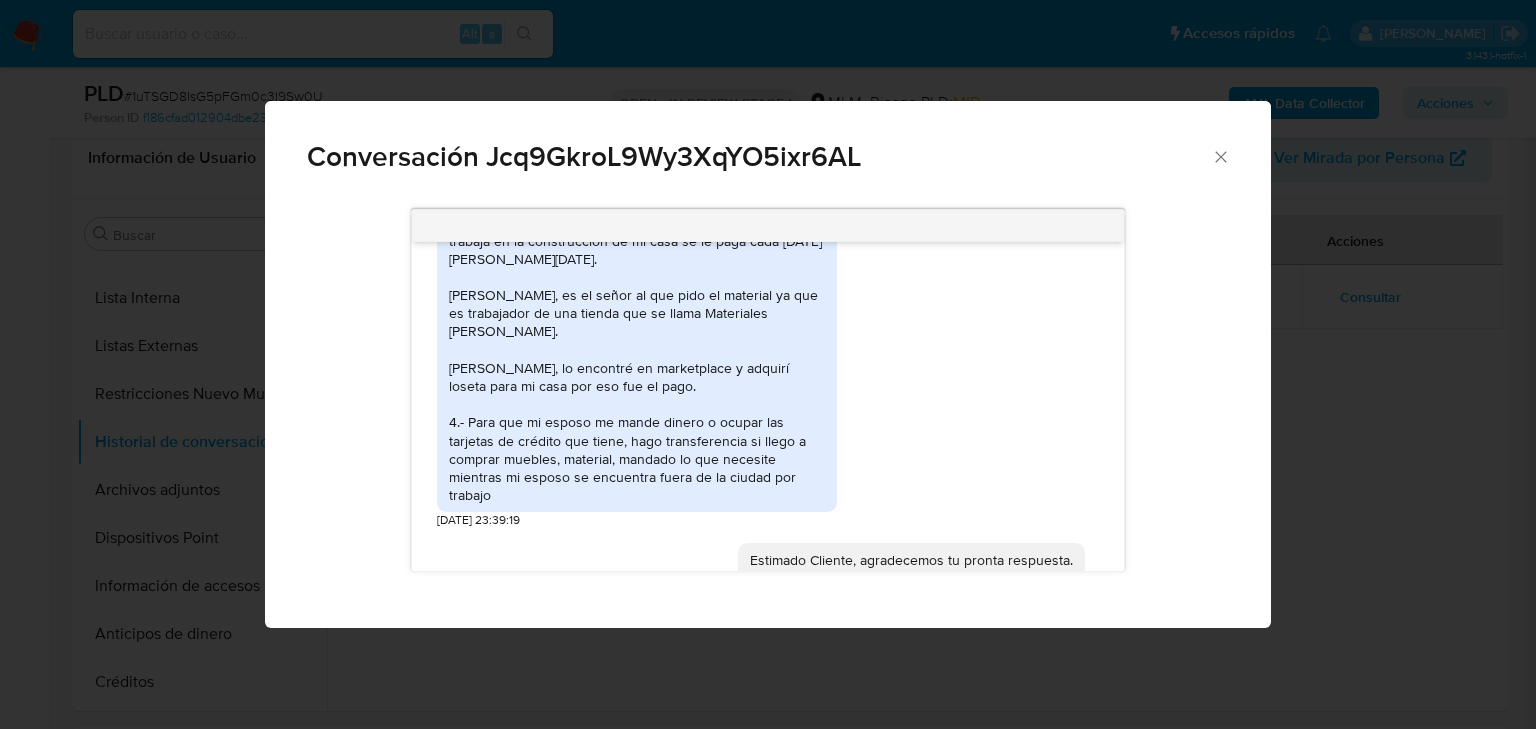 click on "Conversación Jcq9GkroL9Wy3XqYO5ixr6AL" at bounding box center [768, 148] 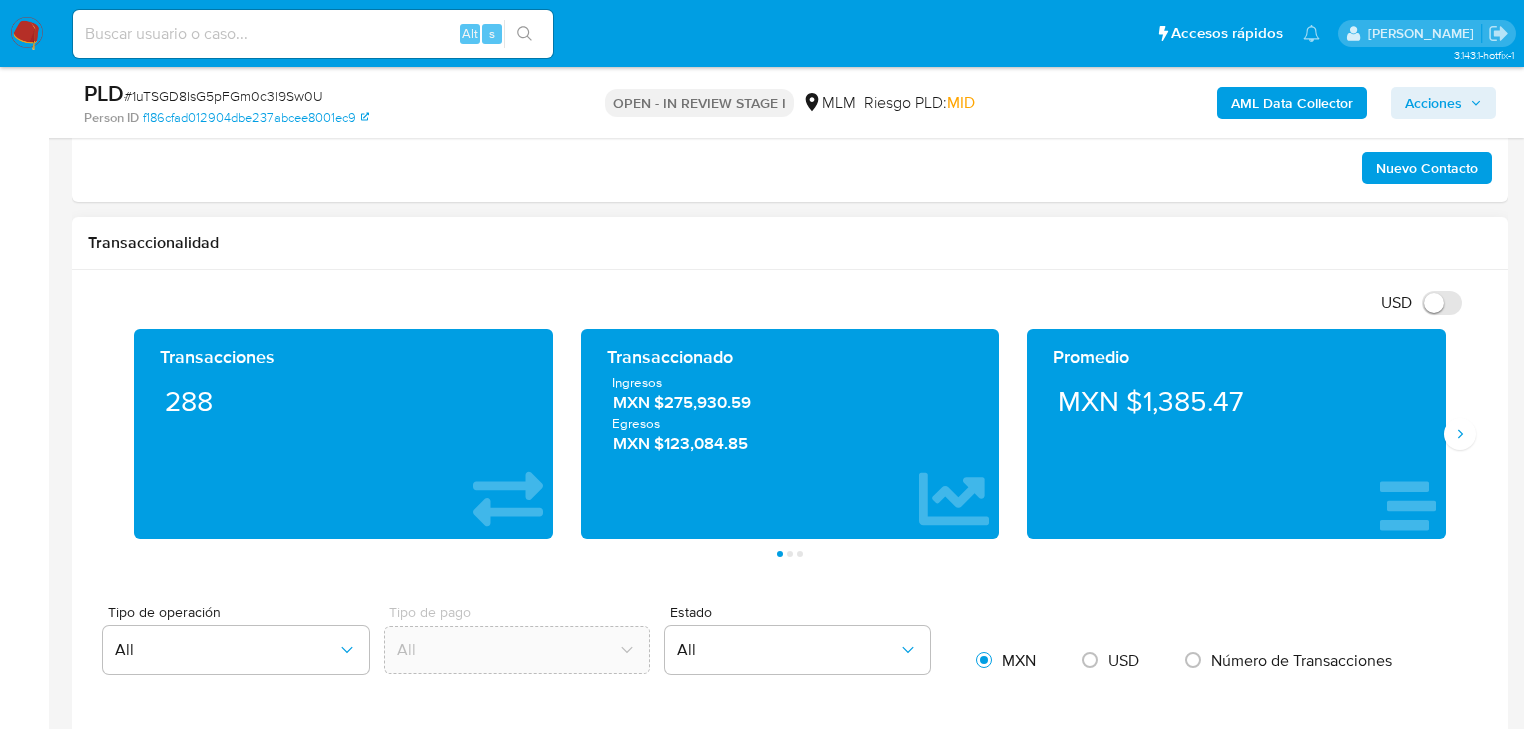scroll, scrollTop: 1200, scrollLeft: 0, axis: vertical 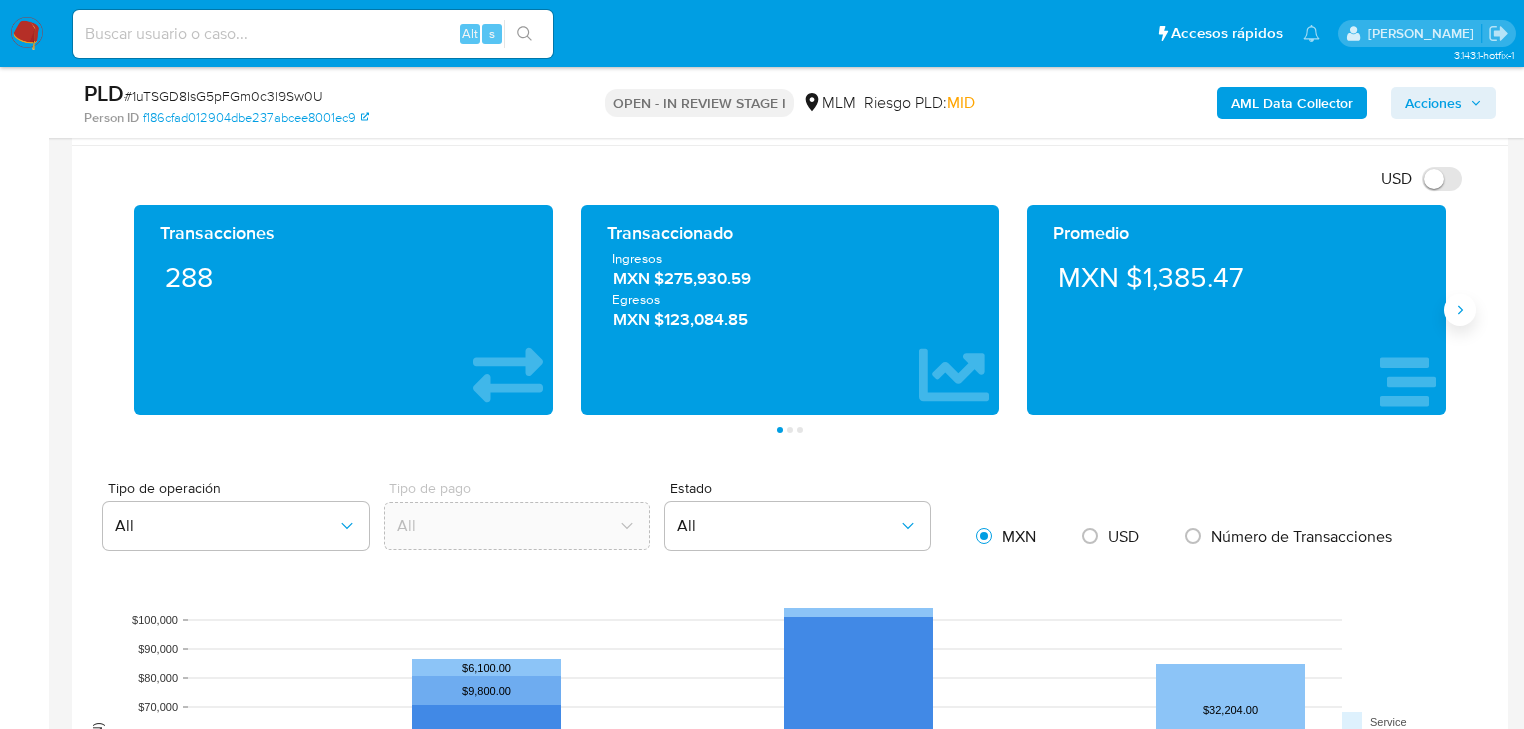 click at bounding box center [1460, 310] 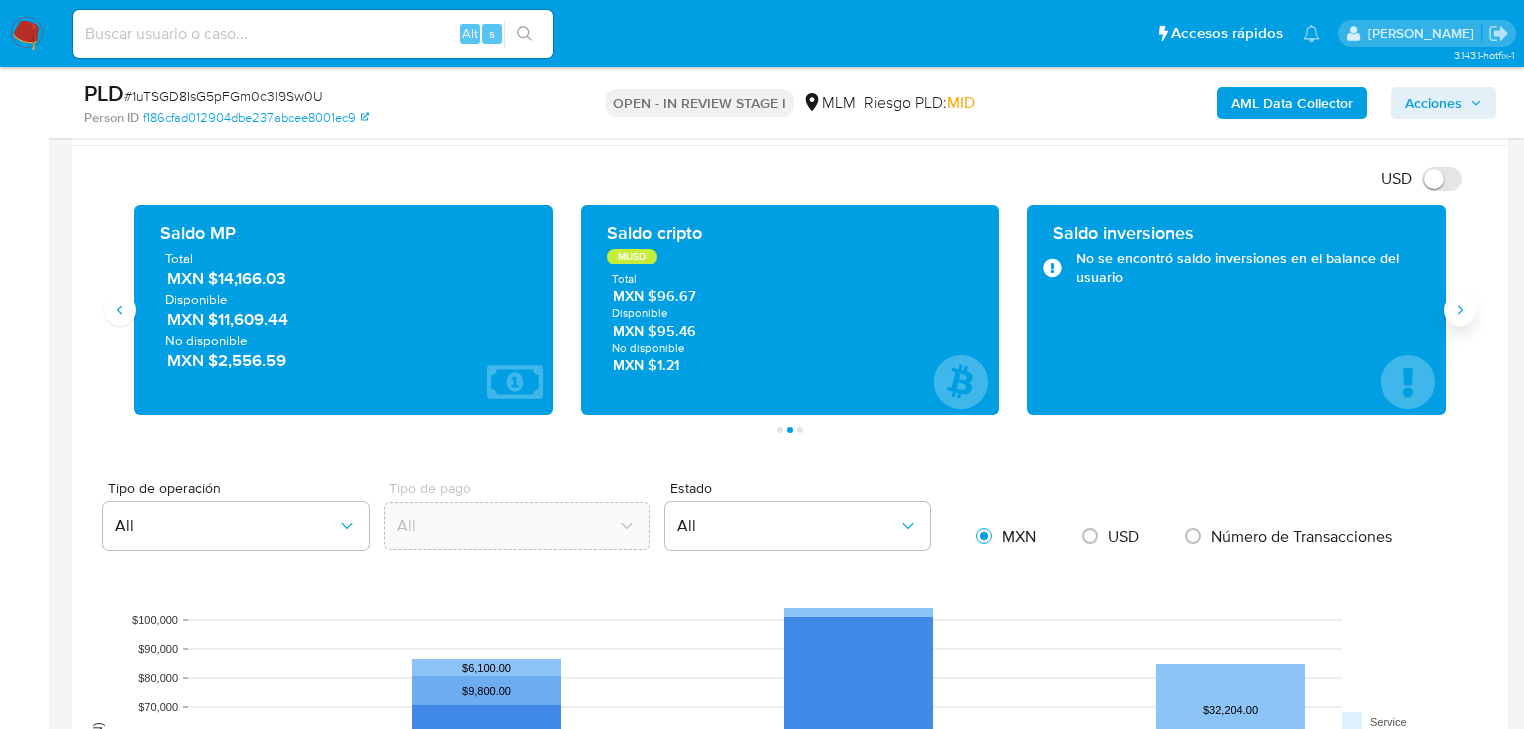 type 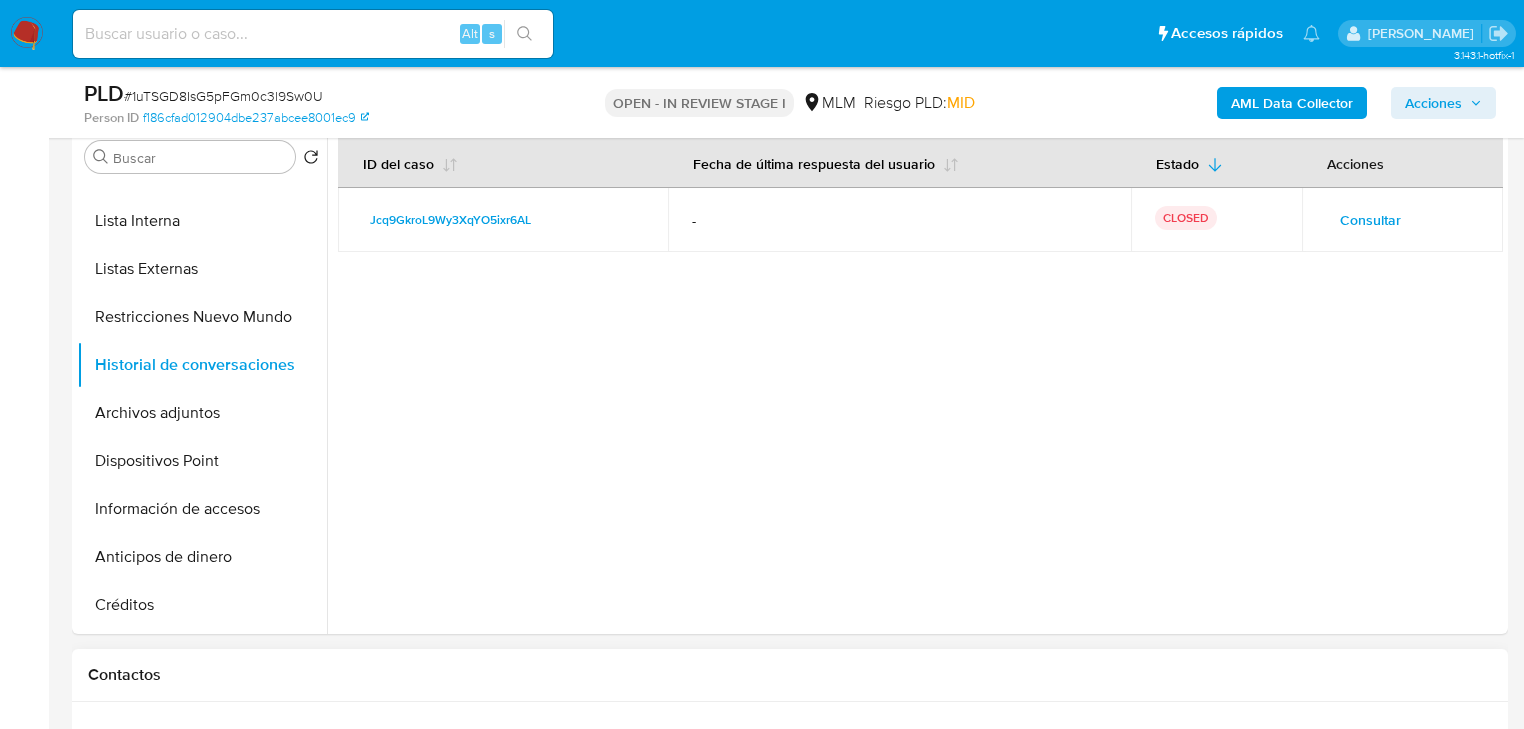 scroll, scrollTop: 320, scrollLeft: 0, axis: vertical 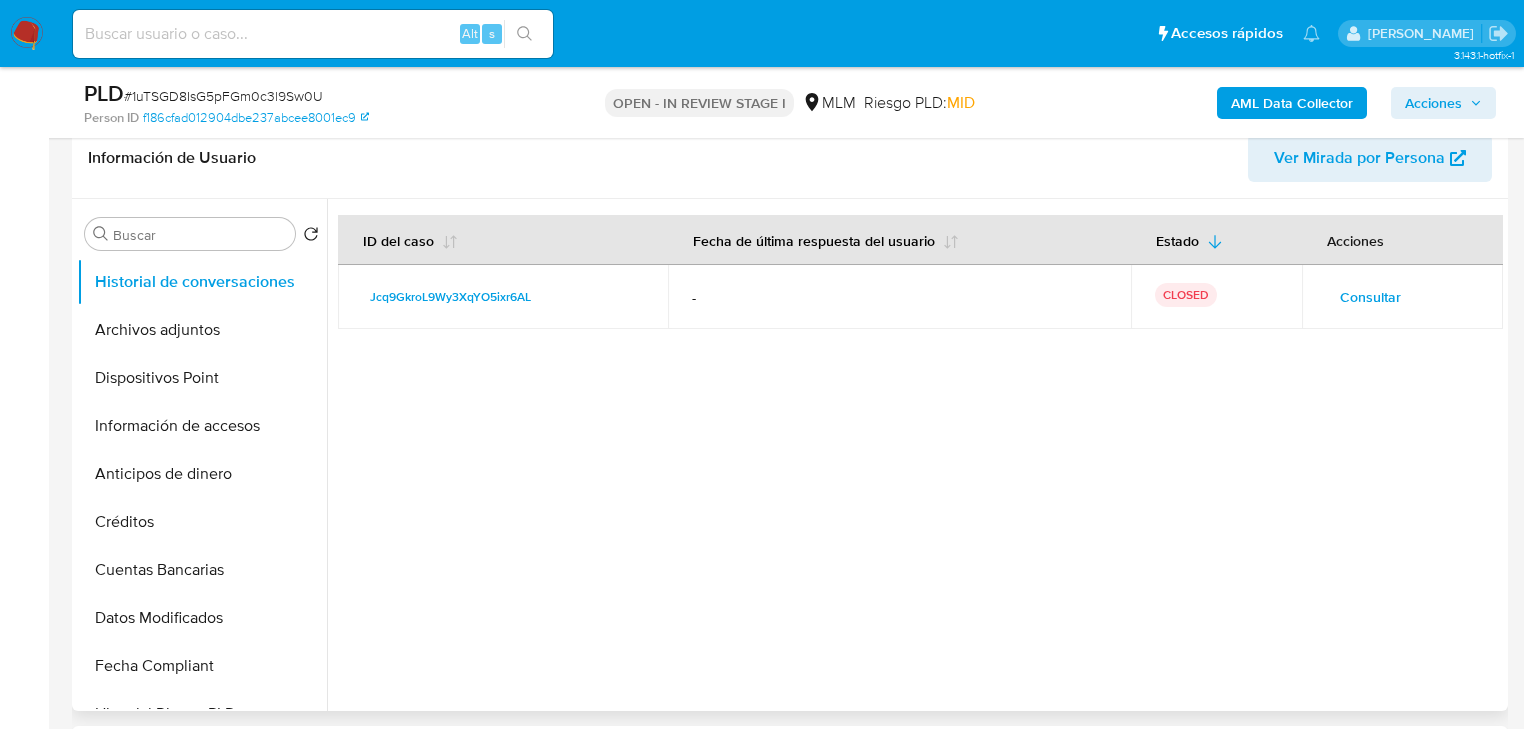 click on "Archivos adjuntos" at bounding box center (202, 330) 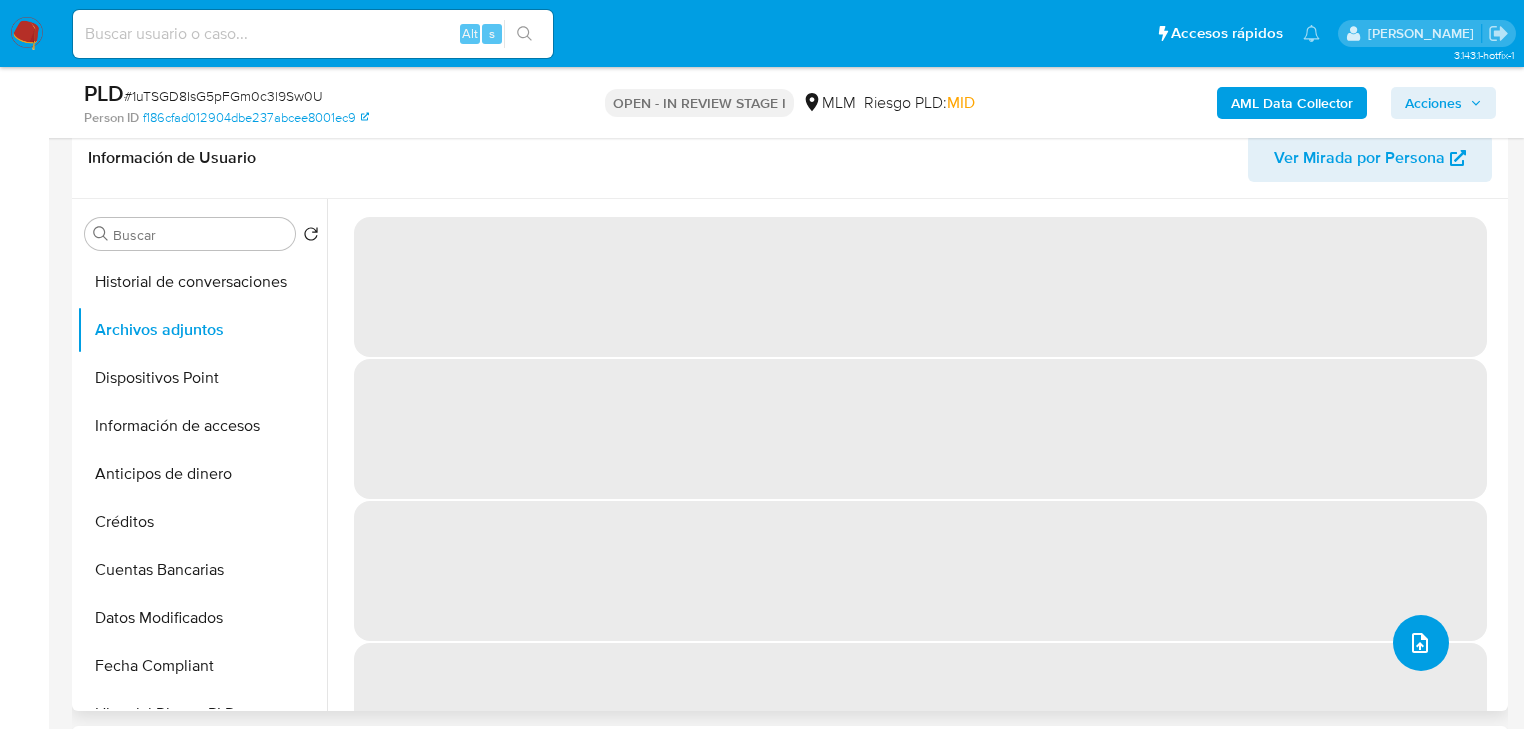click 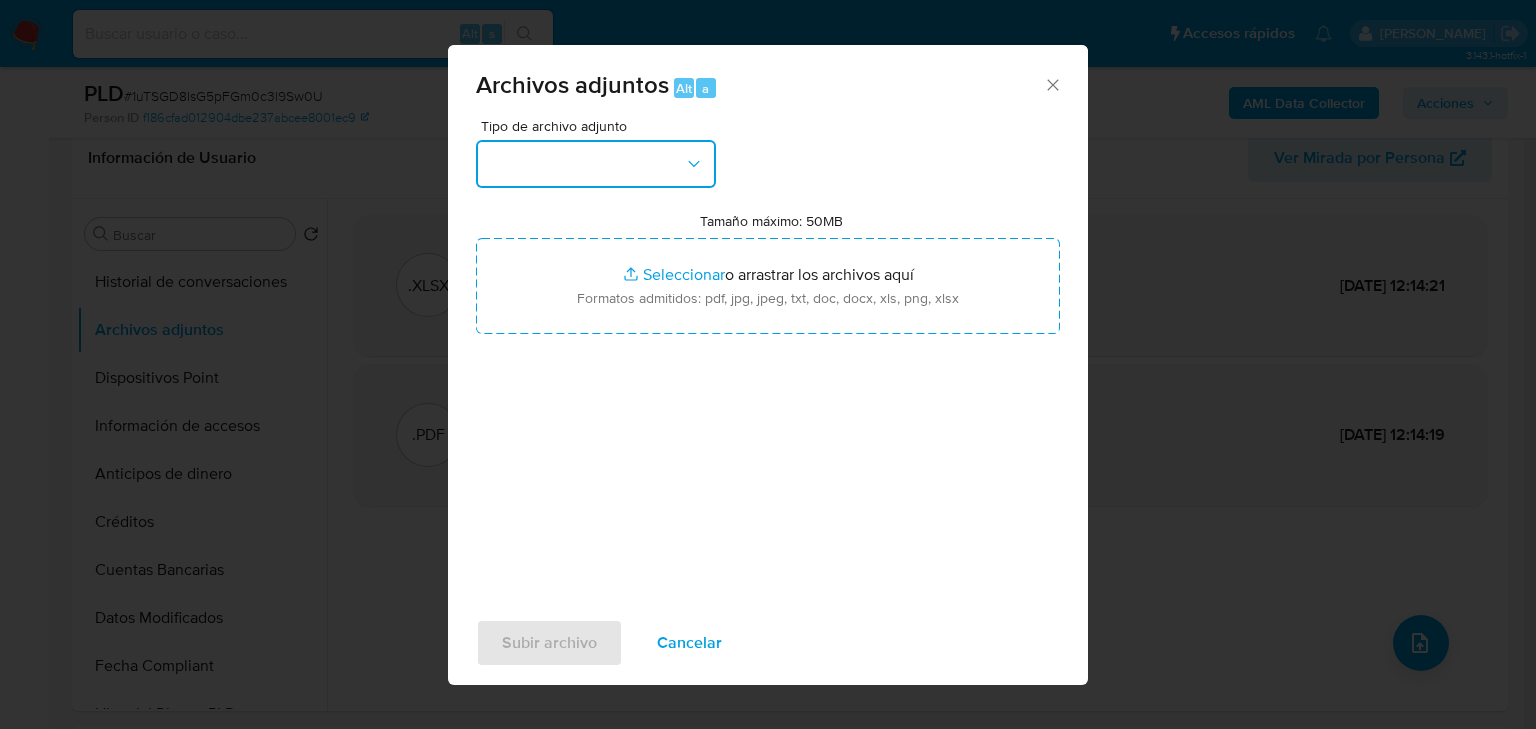 click at bounding box center (596, 164) 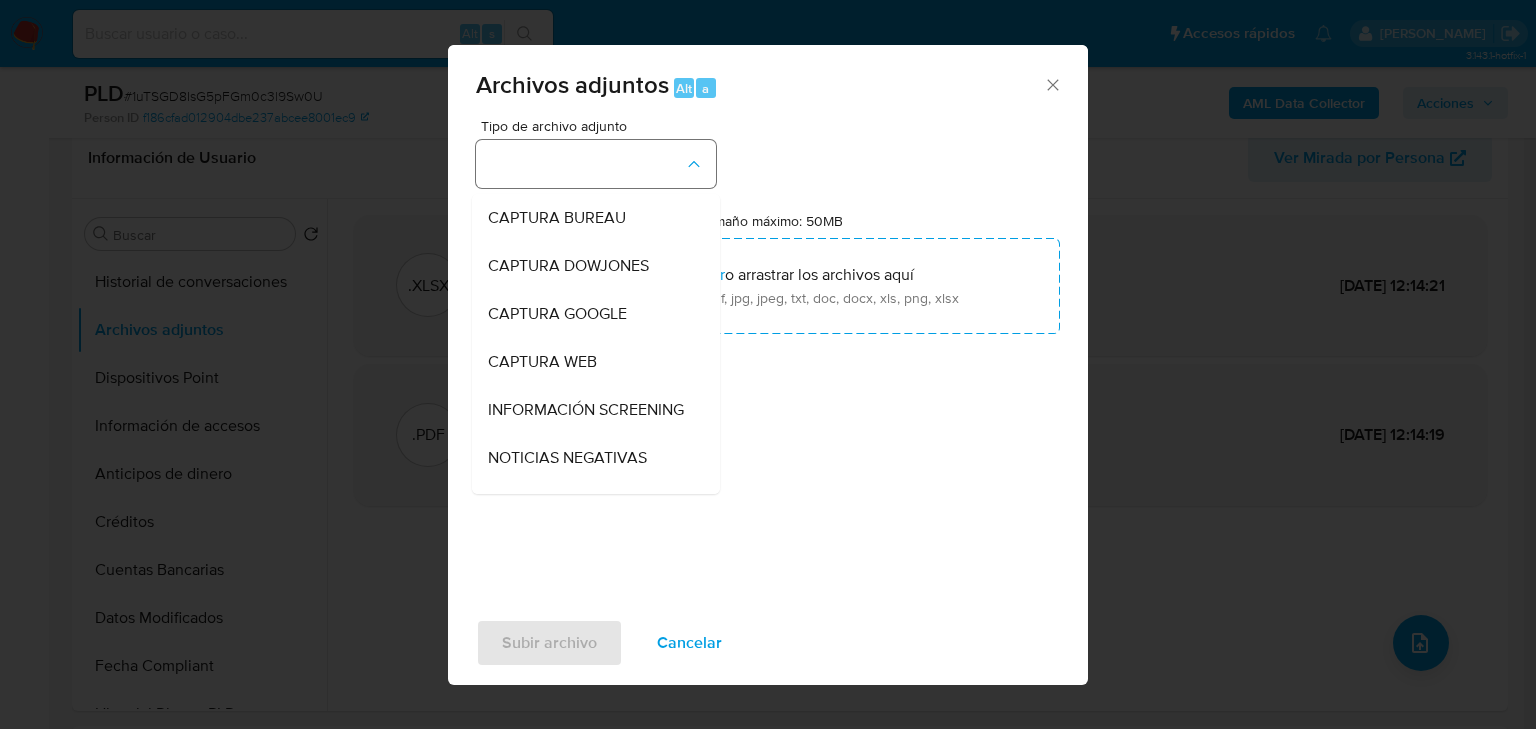 type 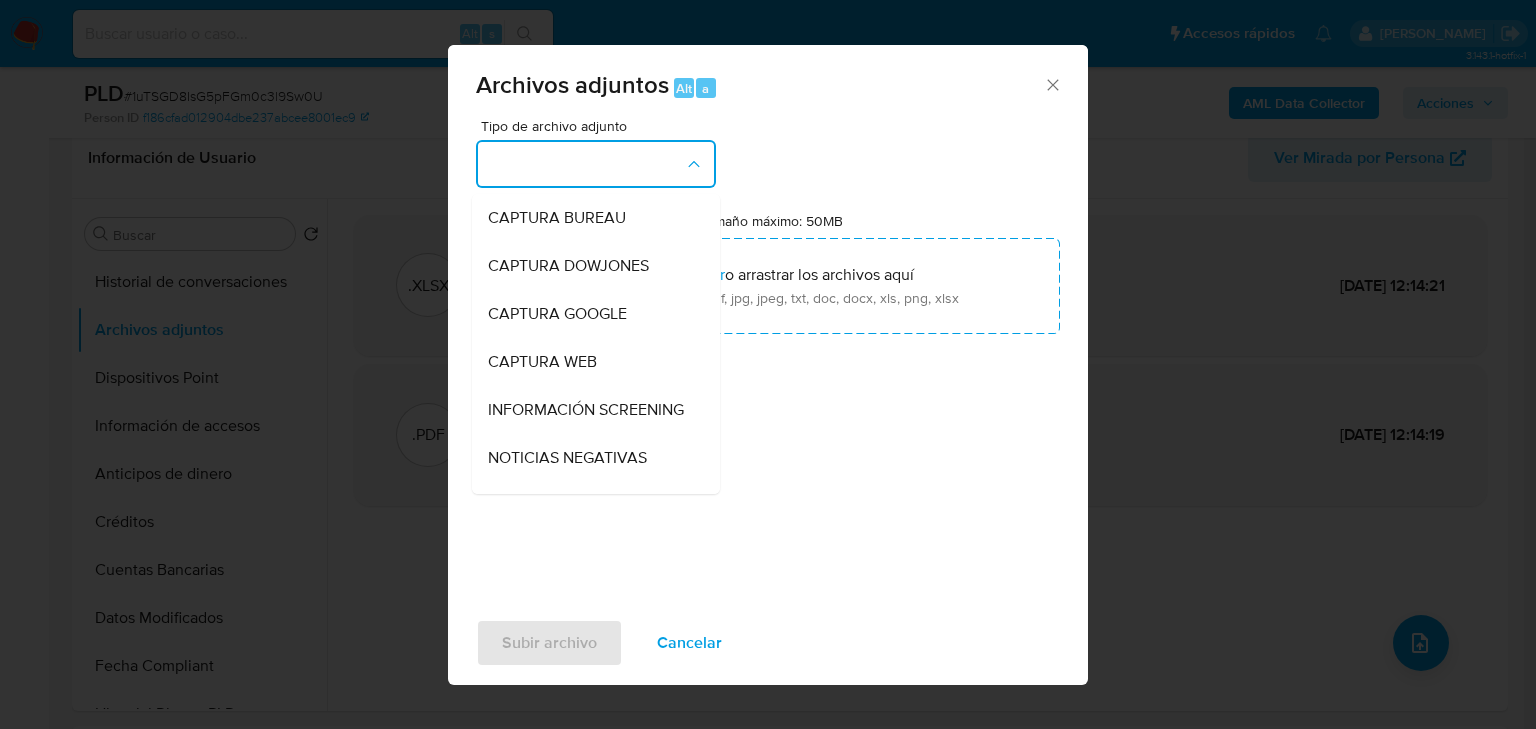 type 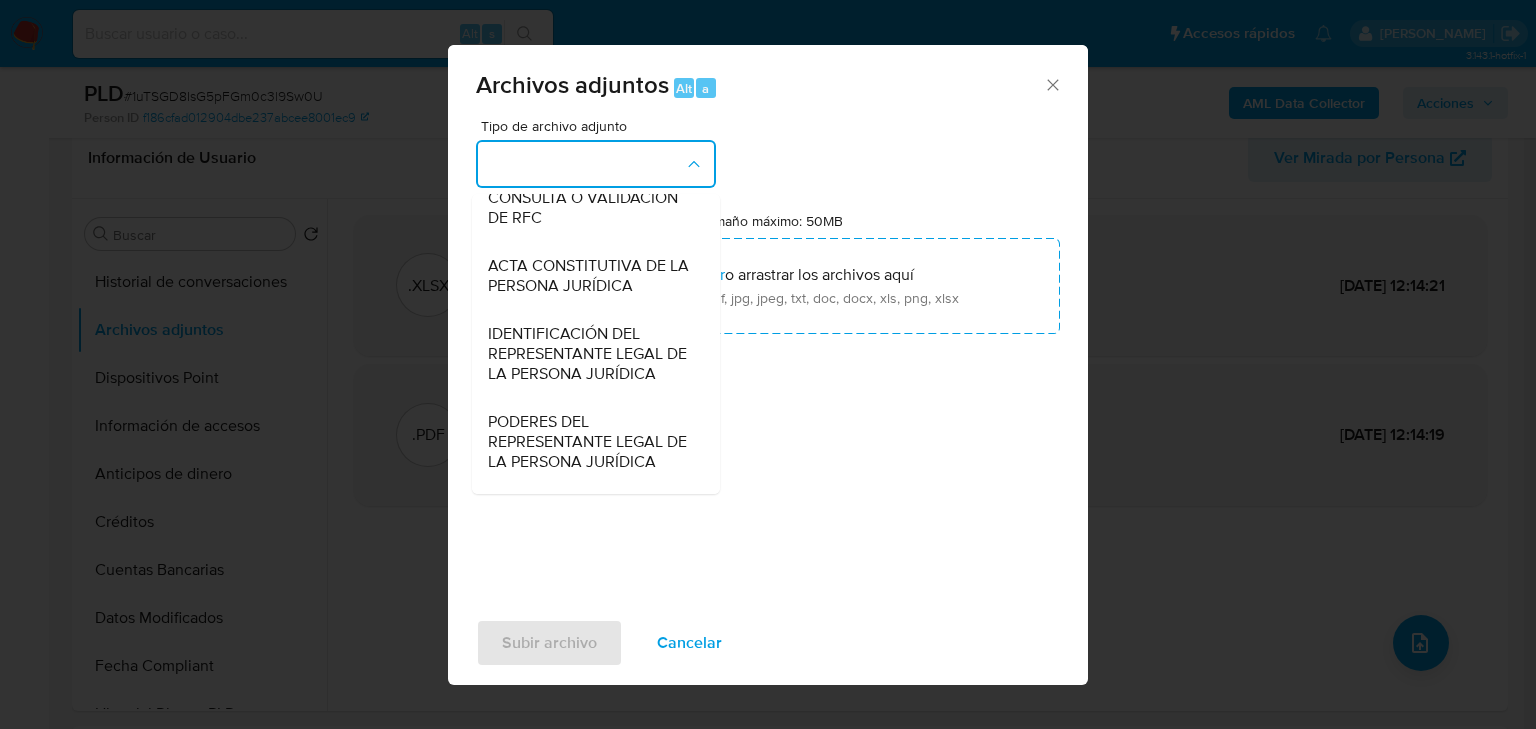 type 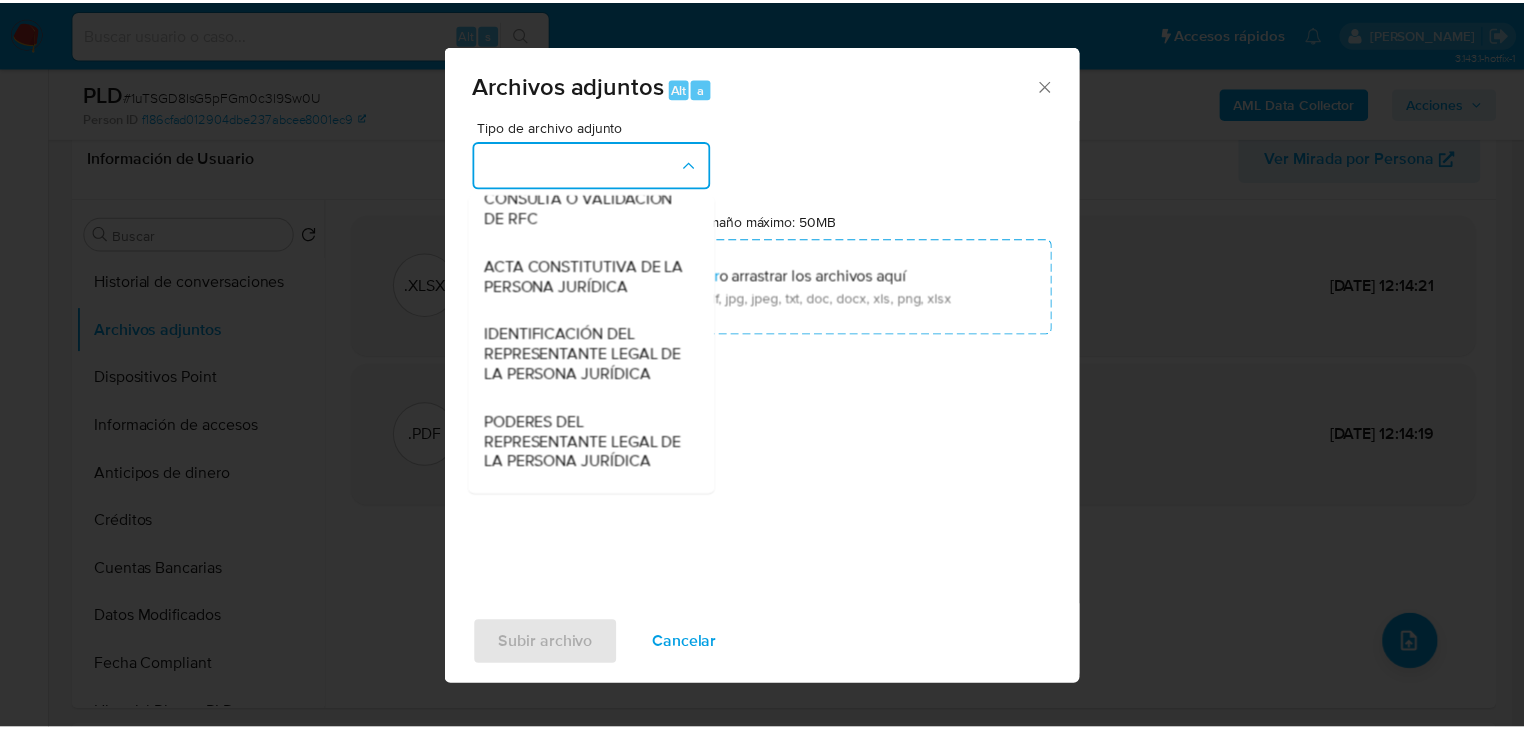 scroll, scrollTop: 308, scrollLeft: 0, axis: vertical 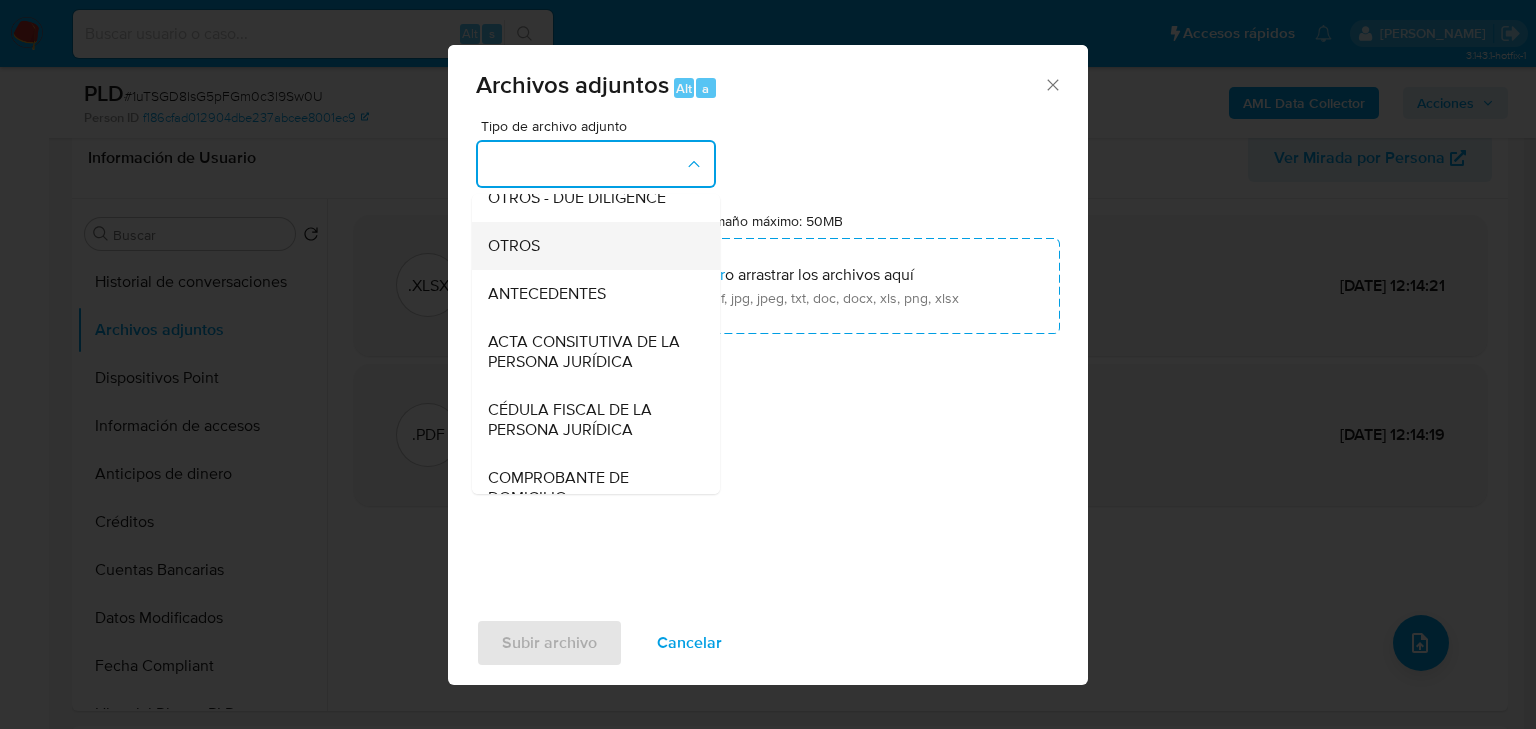 click on "OTROS" at bounding box center (590, 246) 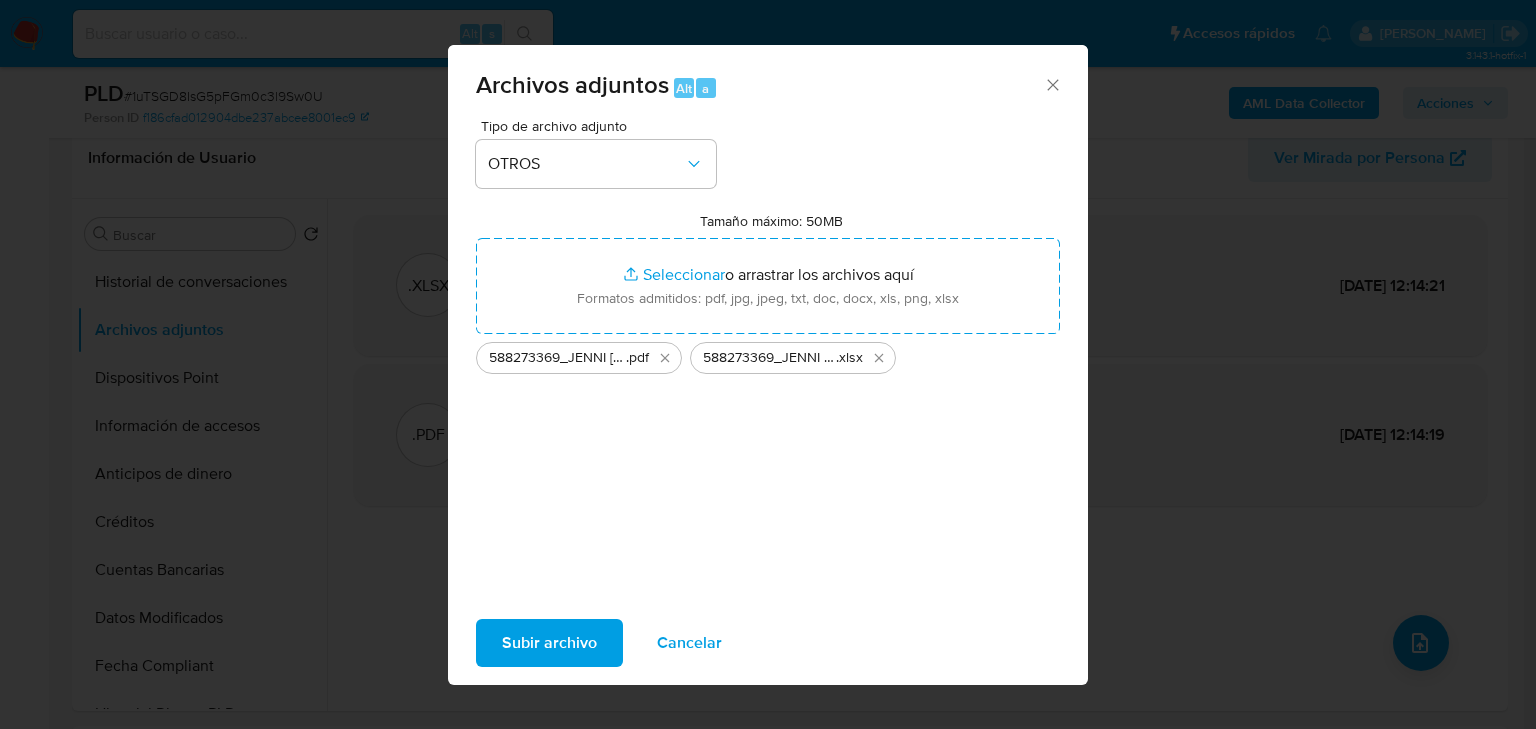 click on "Subir archivo" at bounding box center [549, 643] 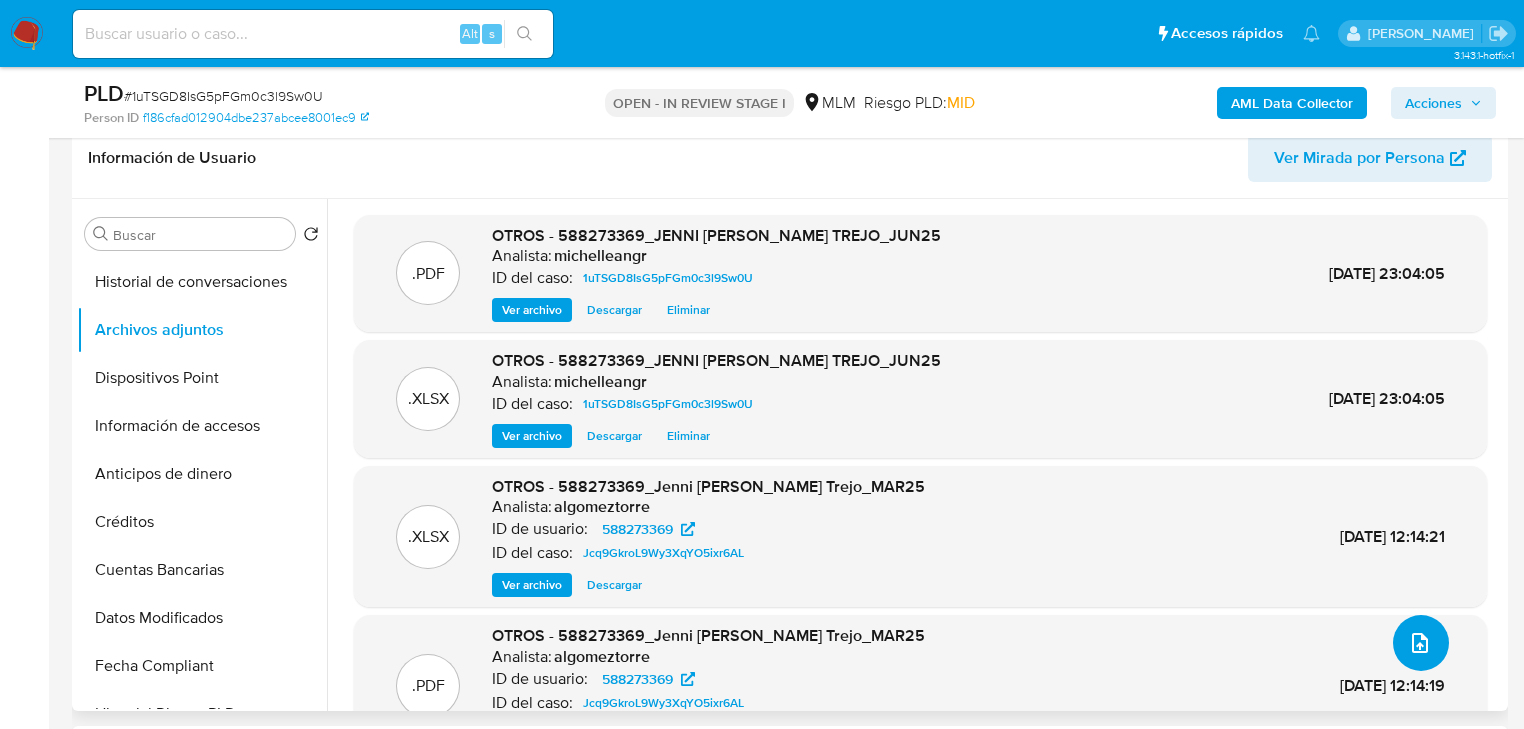 type 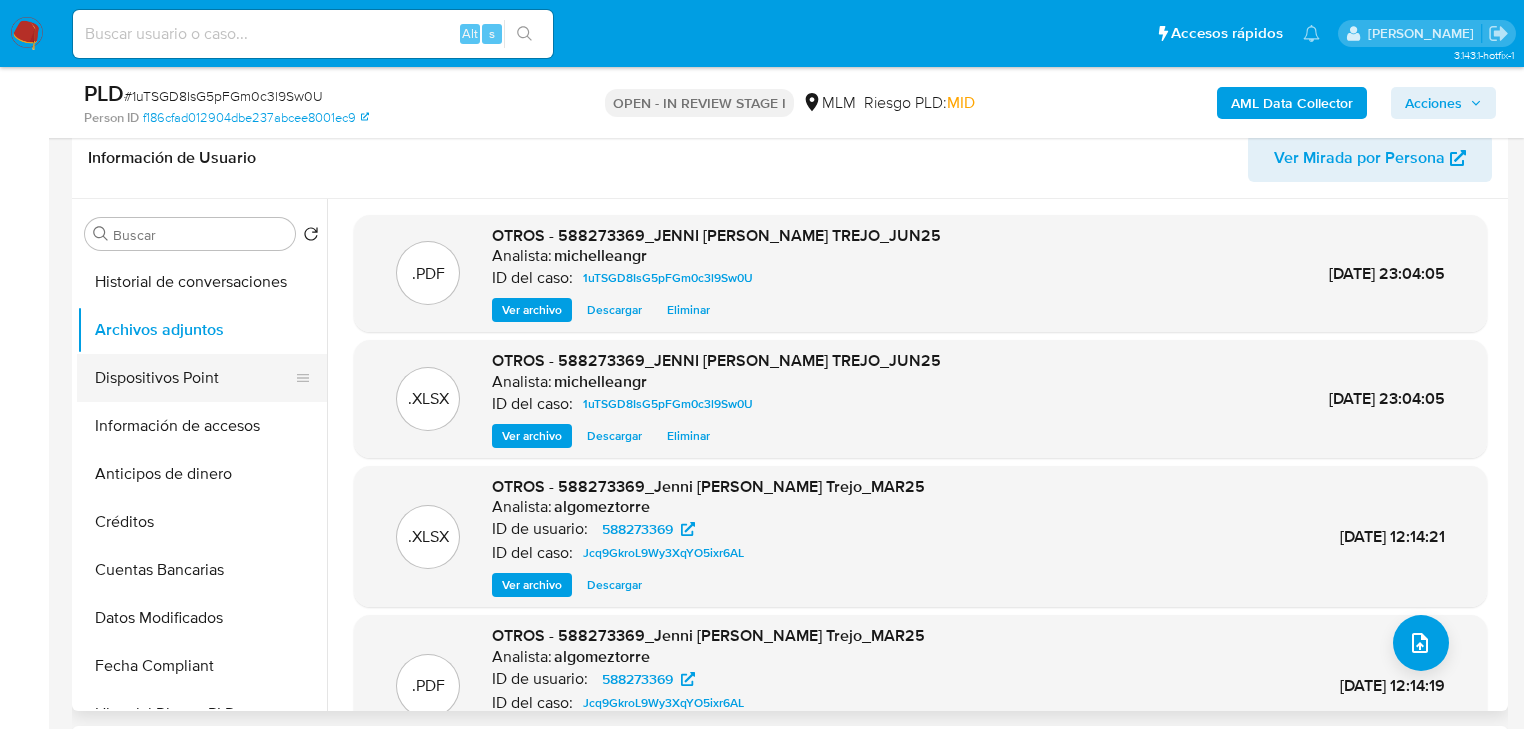 click on "Dispositivos Point" at bounding box center (194, 378) 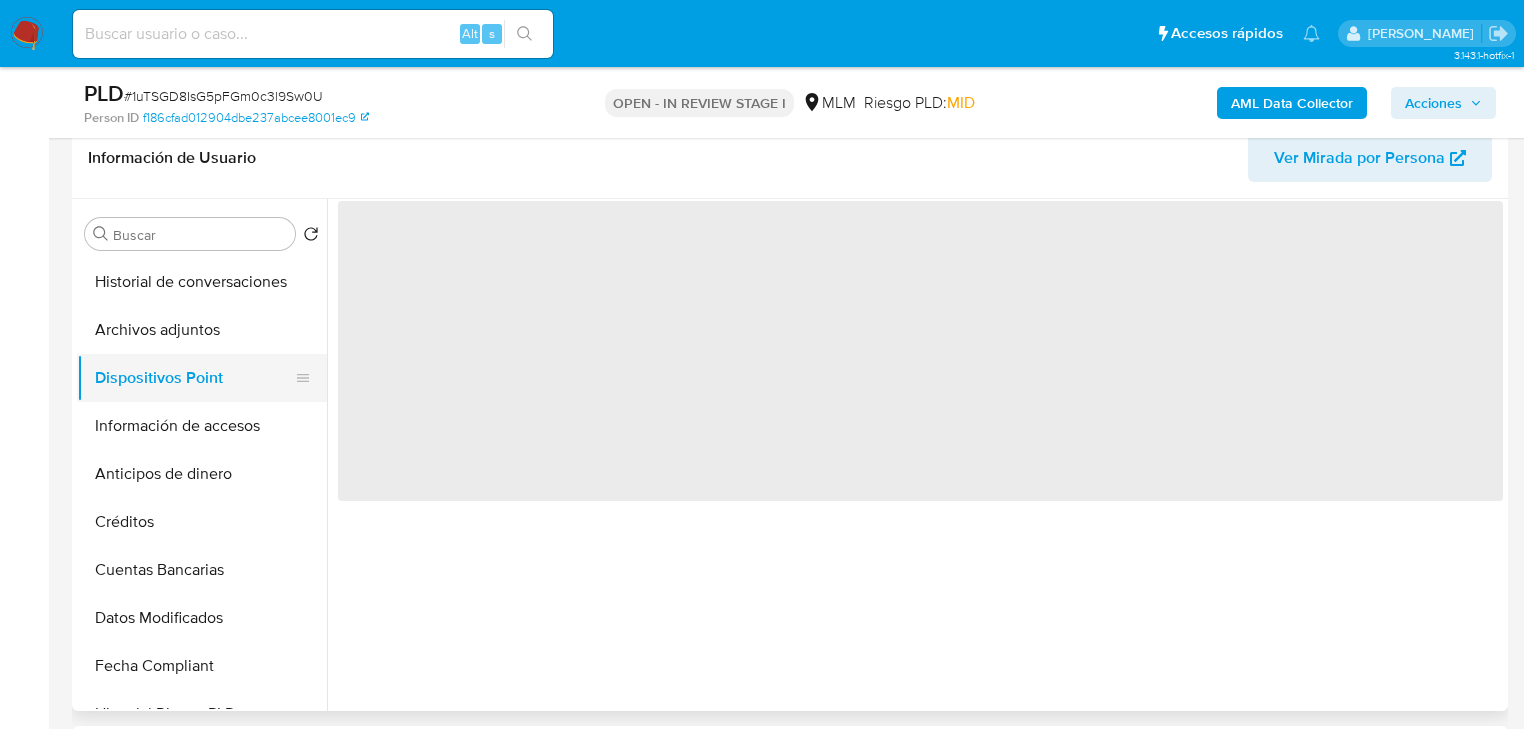 click on "Dispositivos Point" at bounding box center (194, 378) 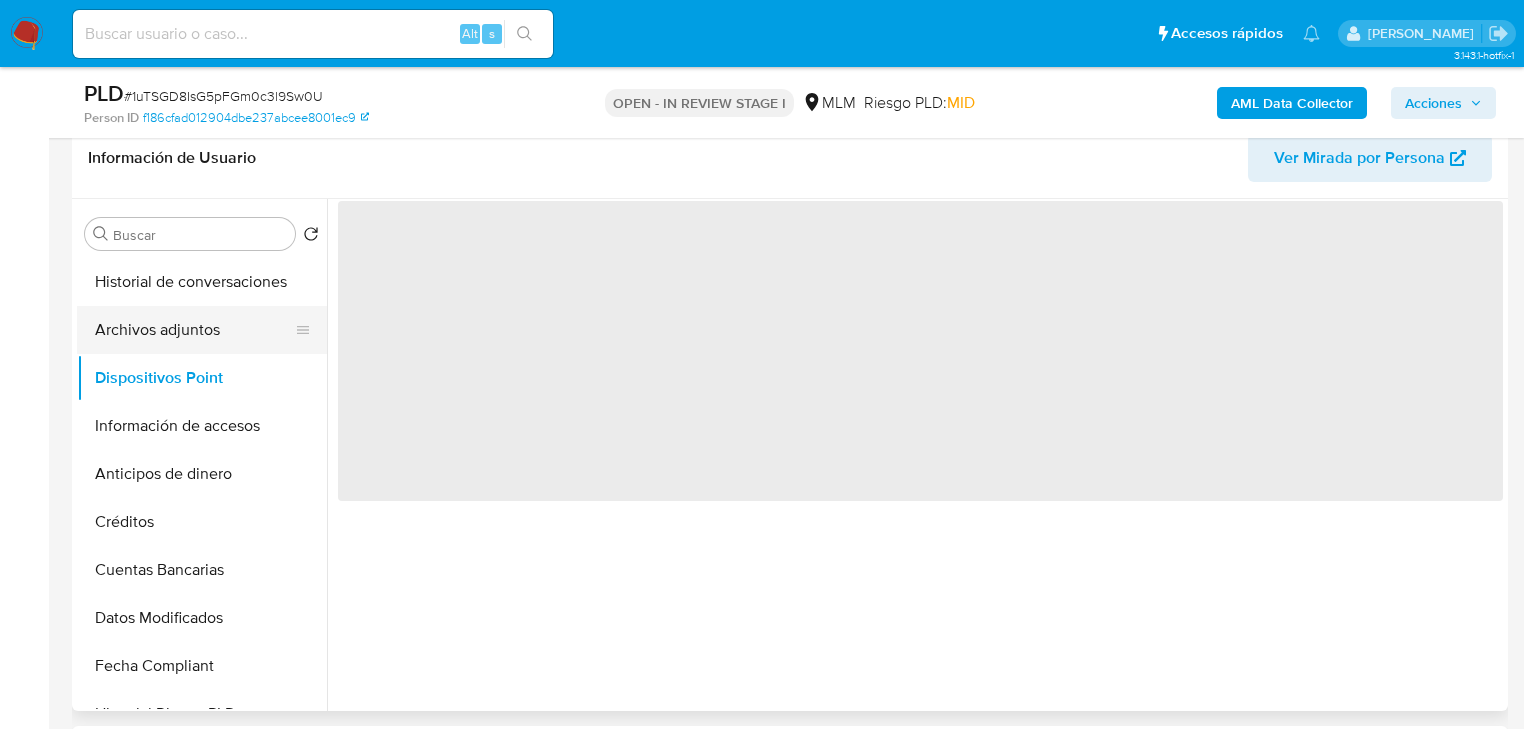 click on "Archivos adjuntos" at bounding box center [194, 330] 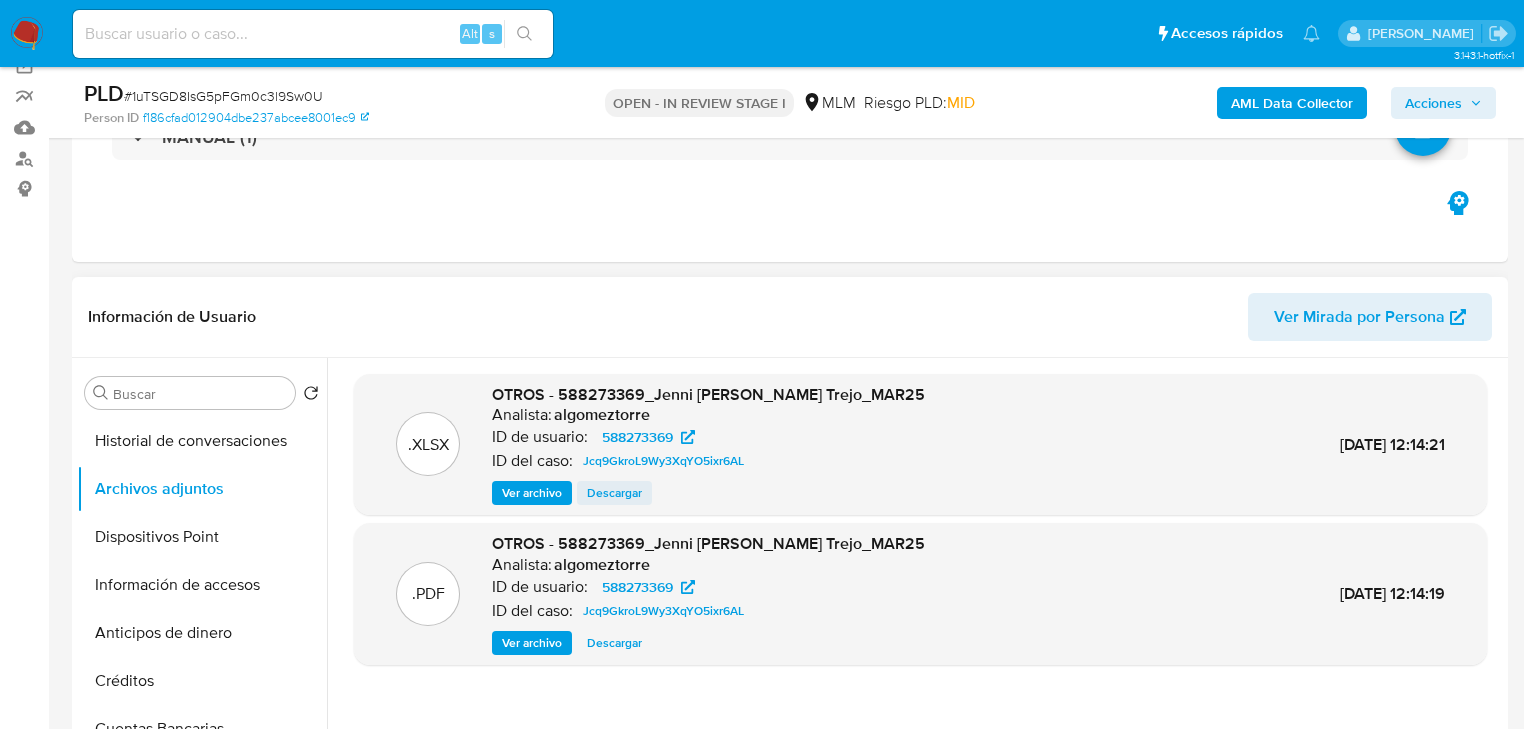 scroll, scrollTop: 160, scrollLeft: 0, axis: vertical 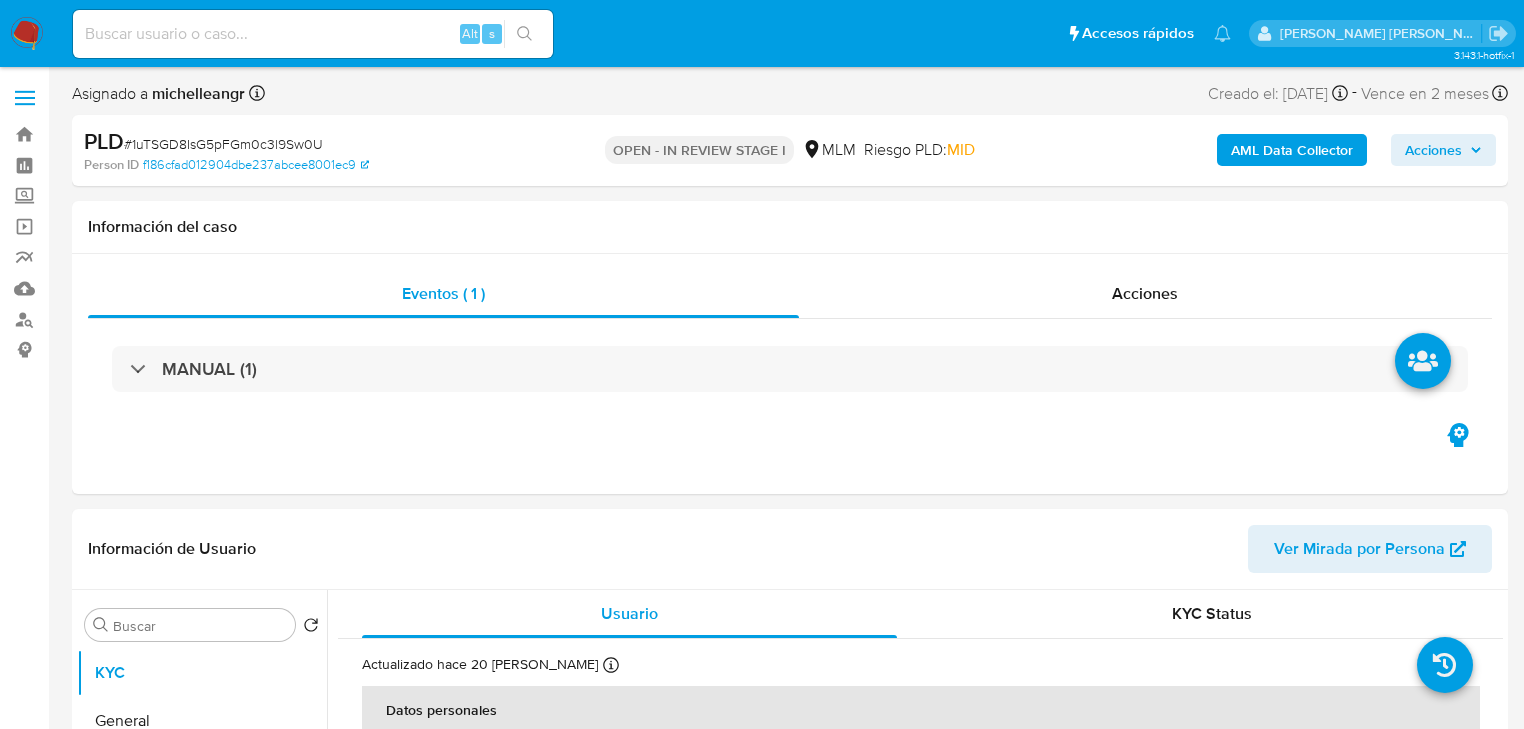 select on "10" 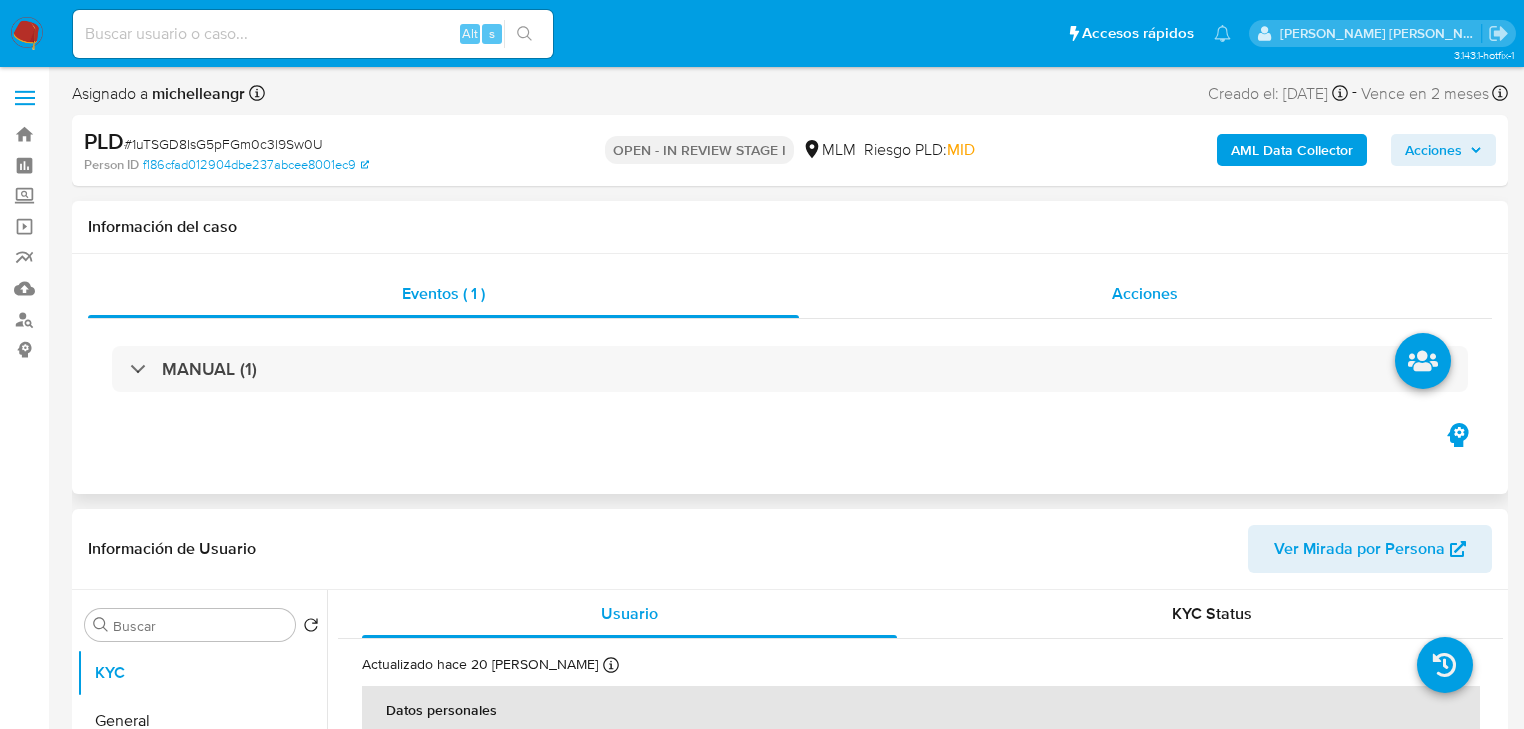 click on "Acciones" at bounding box center [1145, 293] 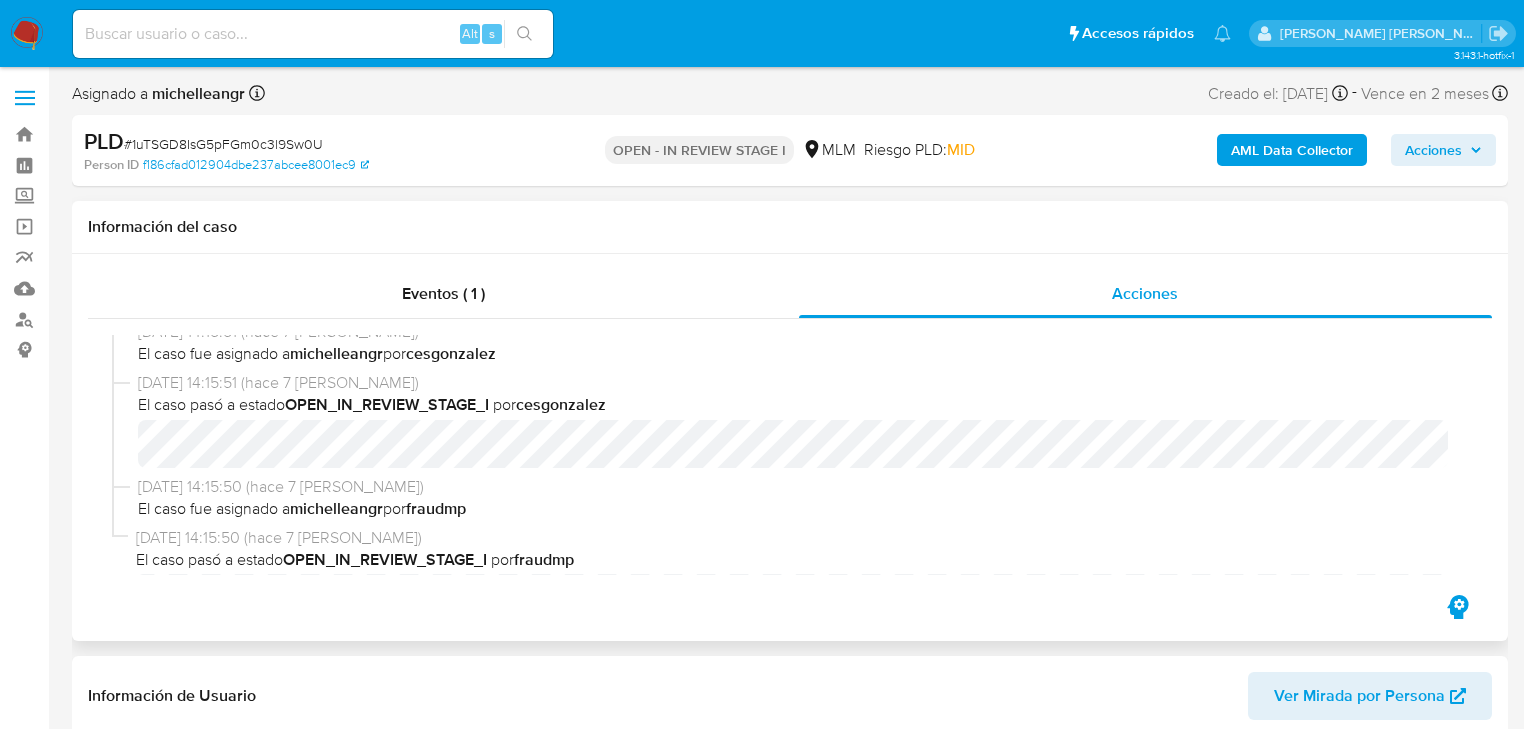 scroll, scrollTop: 157, scrollLeft: 0, axis: vertical 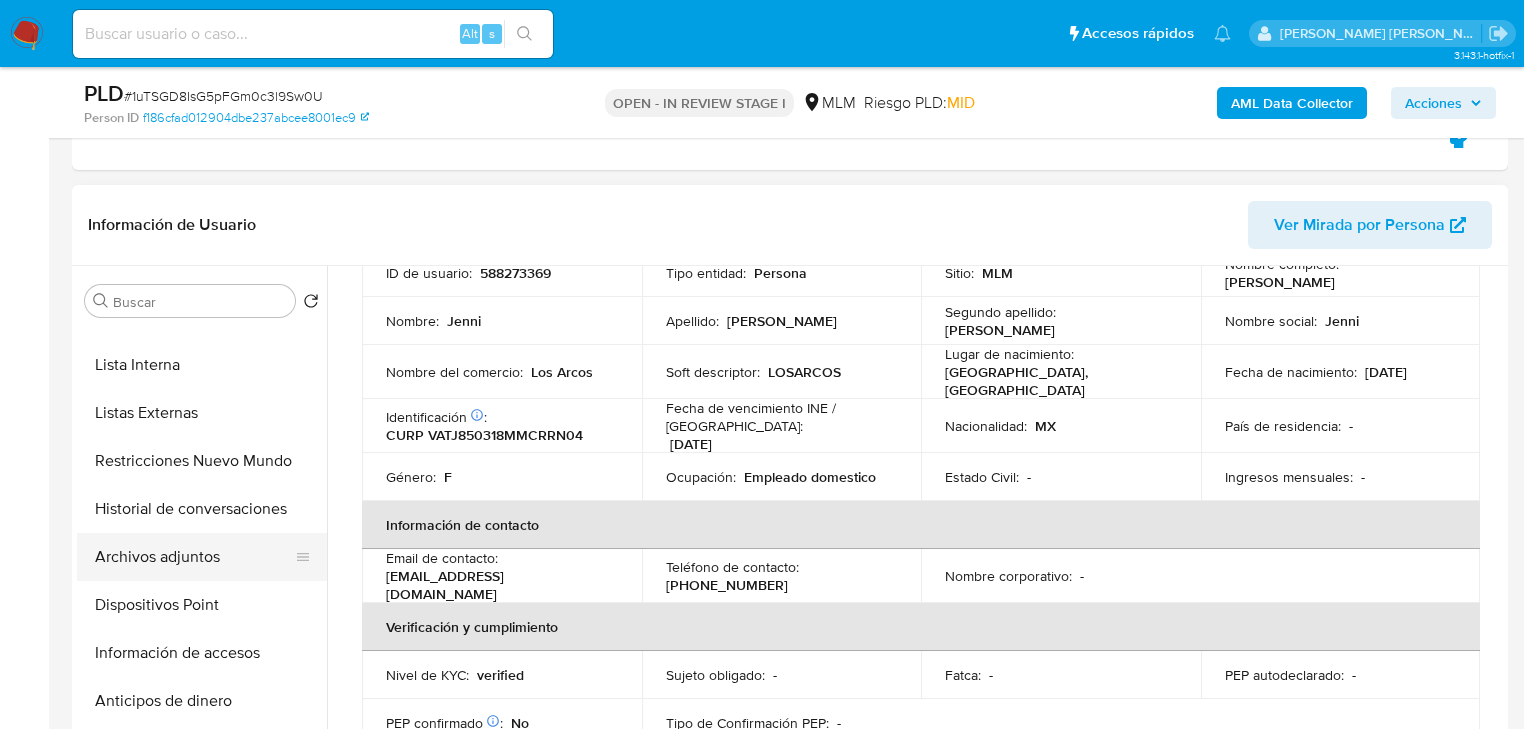 click on "Archivos adjuntos" at bounding box center (194, 557) 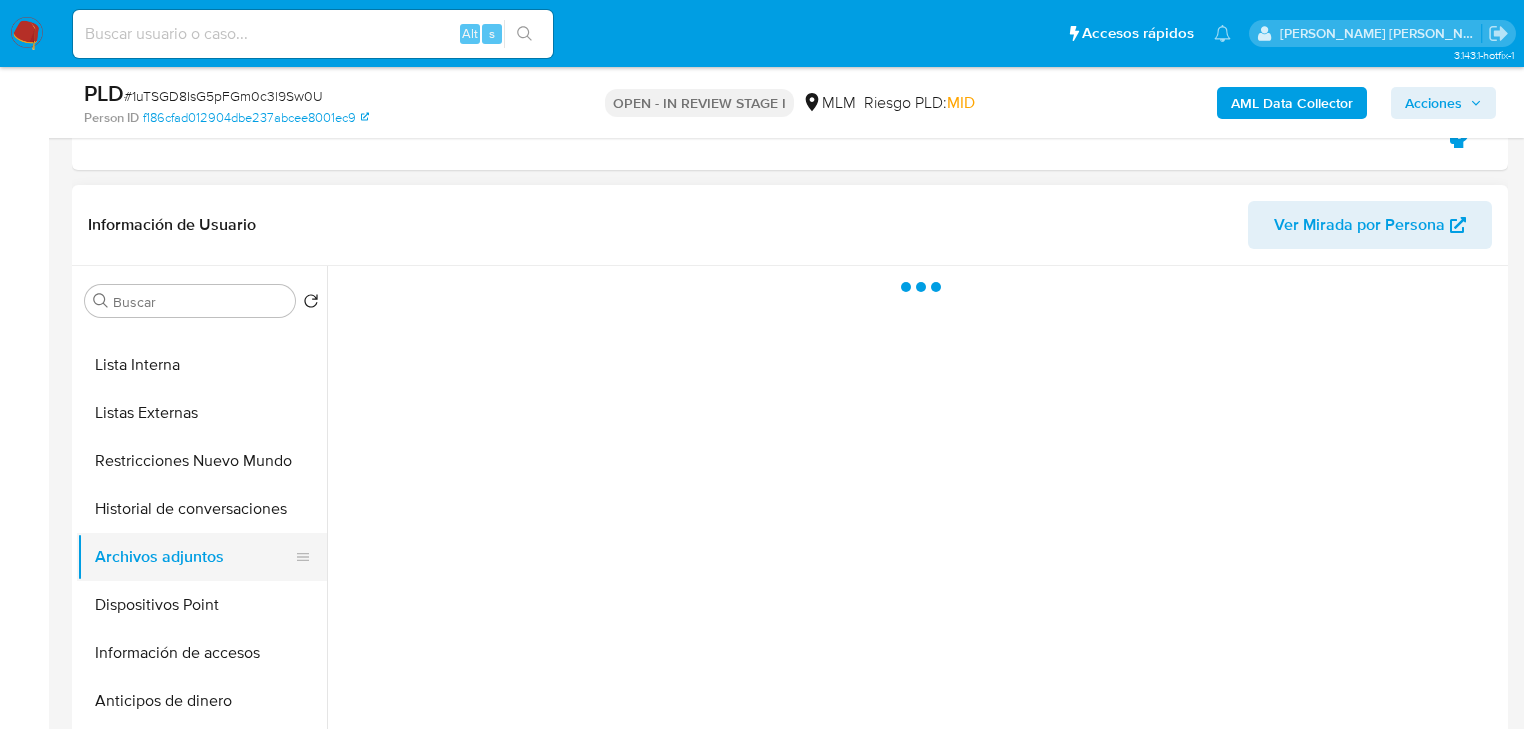 scroll, scrollTop: 0, scrollLeft: 0, axis: both 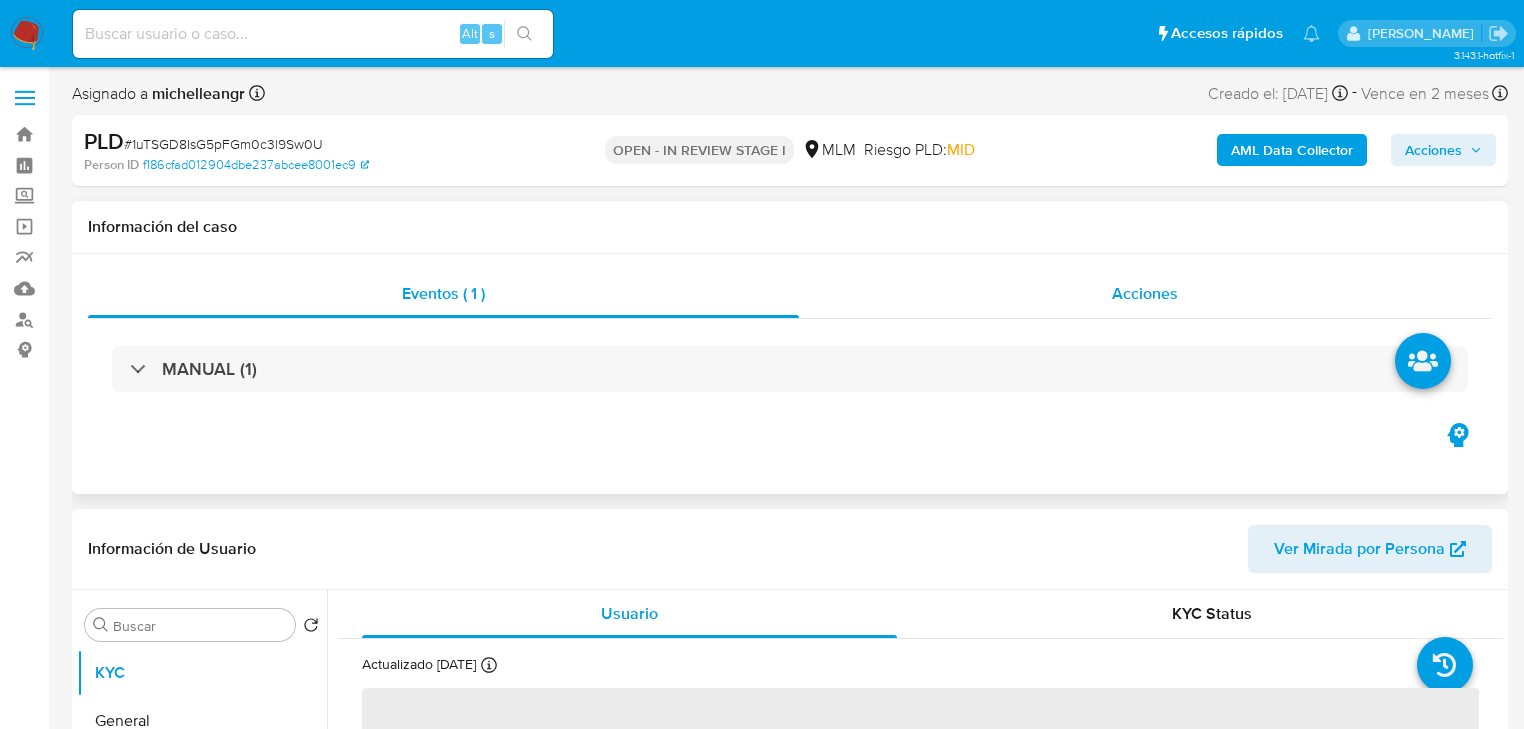 click on "Acciones" at bounding box center (1145, 293) 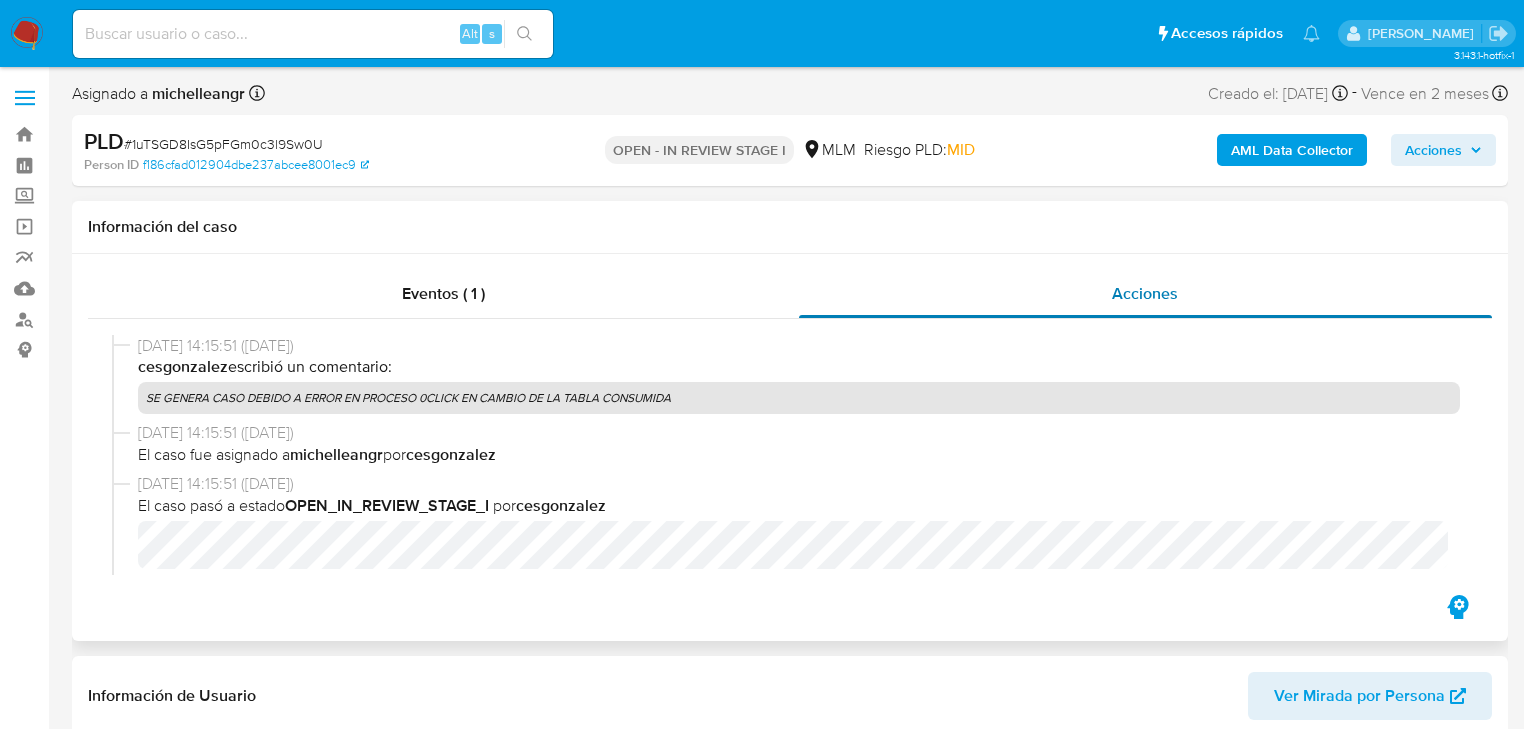 select on "10" 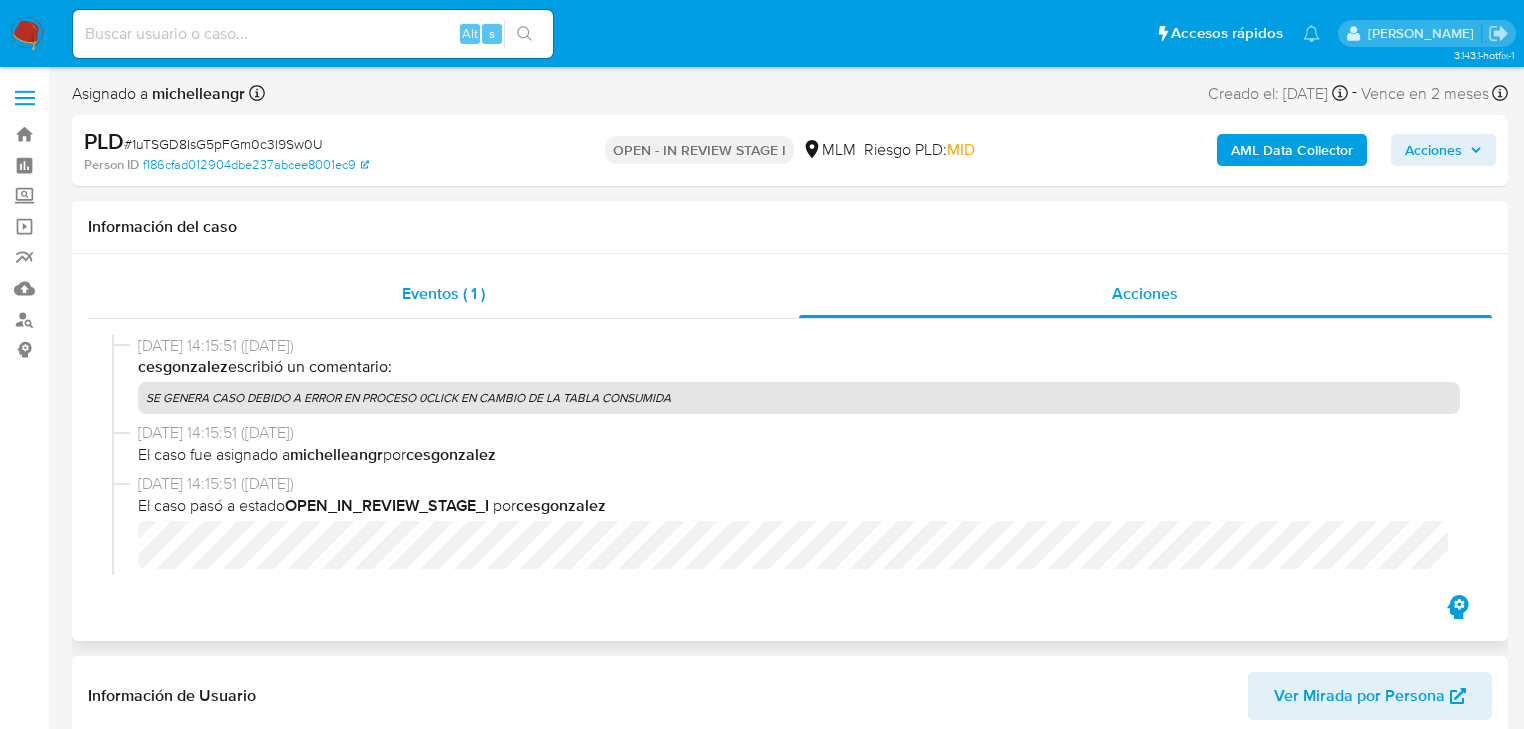 click on "Eventos ( 1 )" at bounding box center [443, 294] 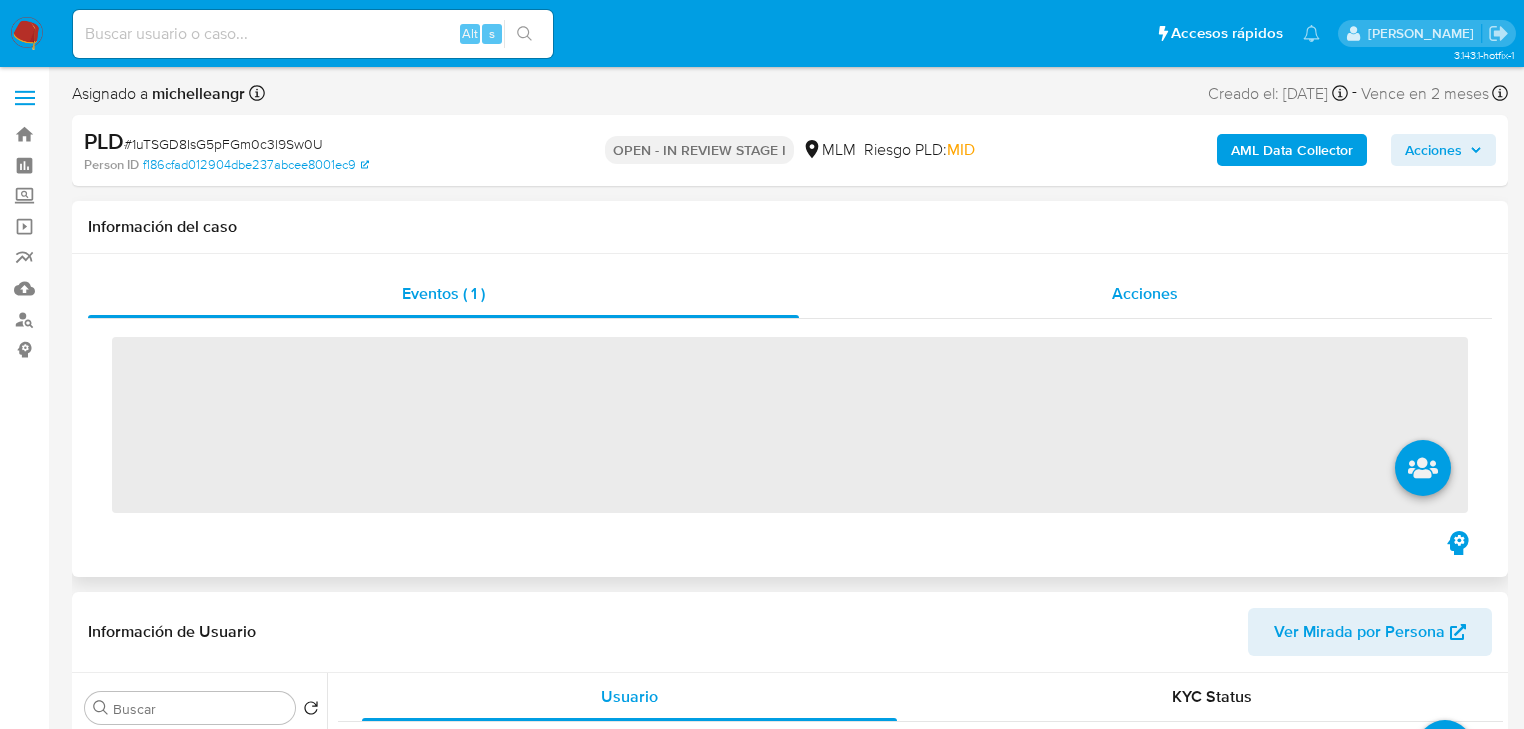 click on "Acciones" at bounding box center [1145, 293] 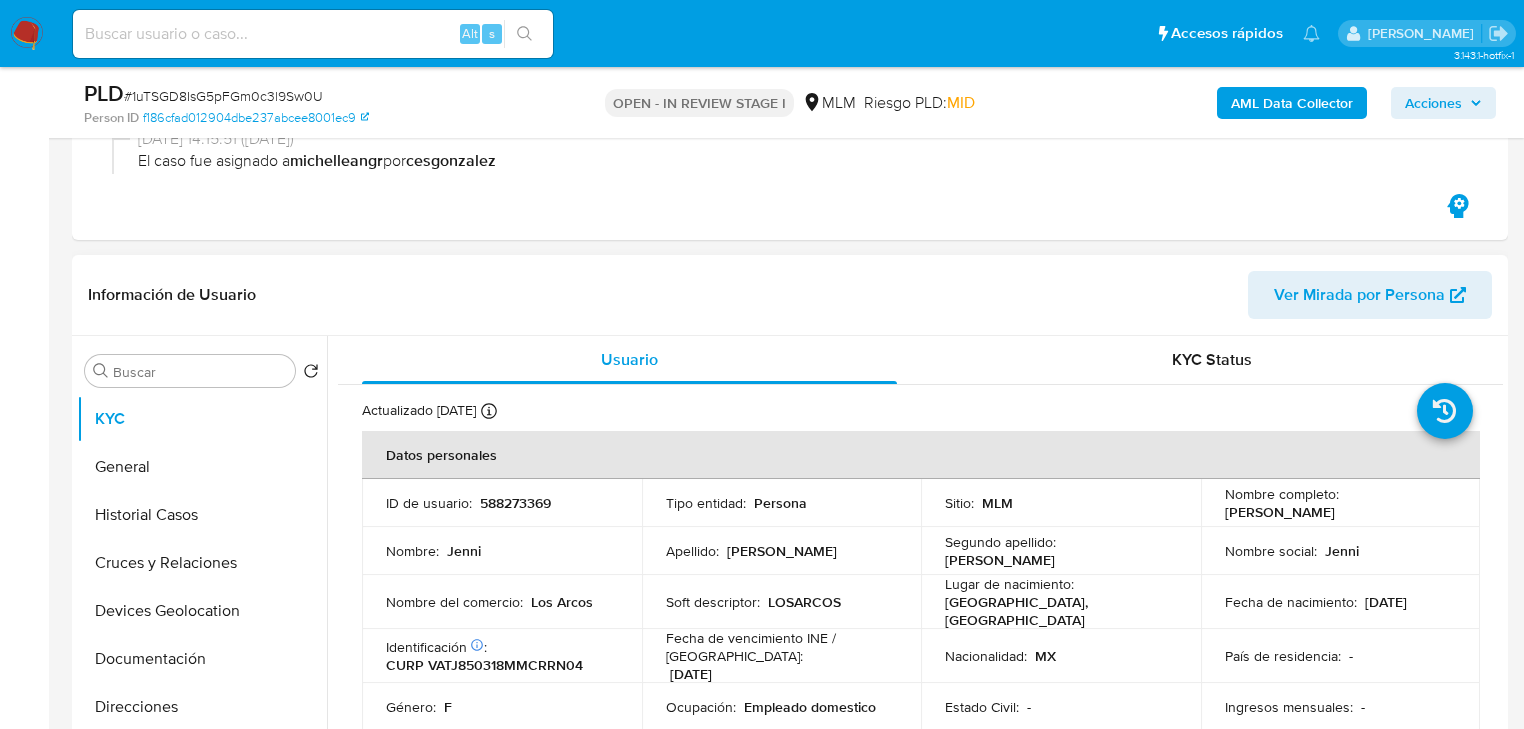 scroll, scrollTop: 400, scrollLeft: 0, axis: vertical 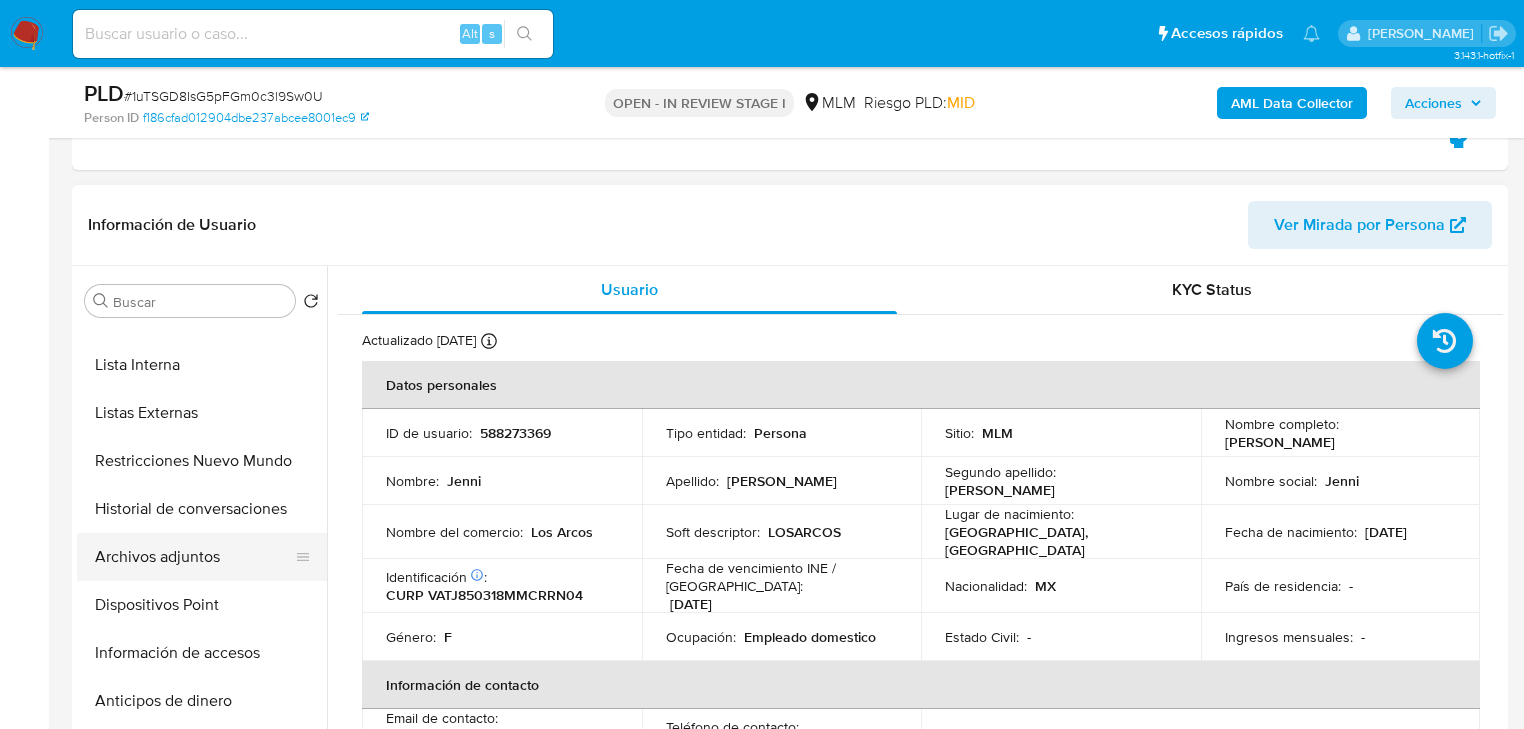 click on "Archivos adjuntos" at bounding box center [194, 557] 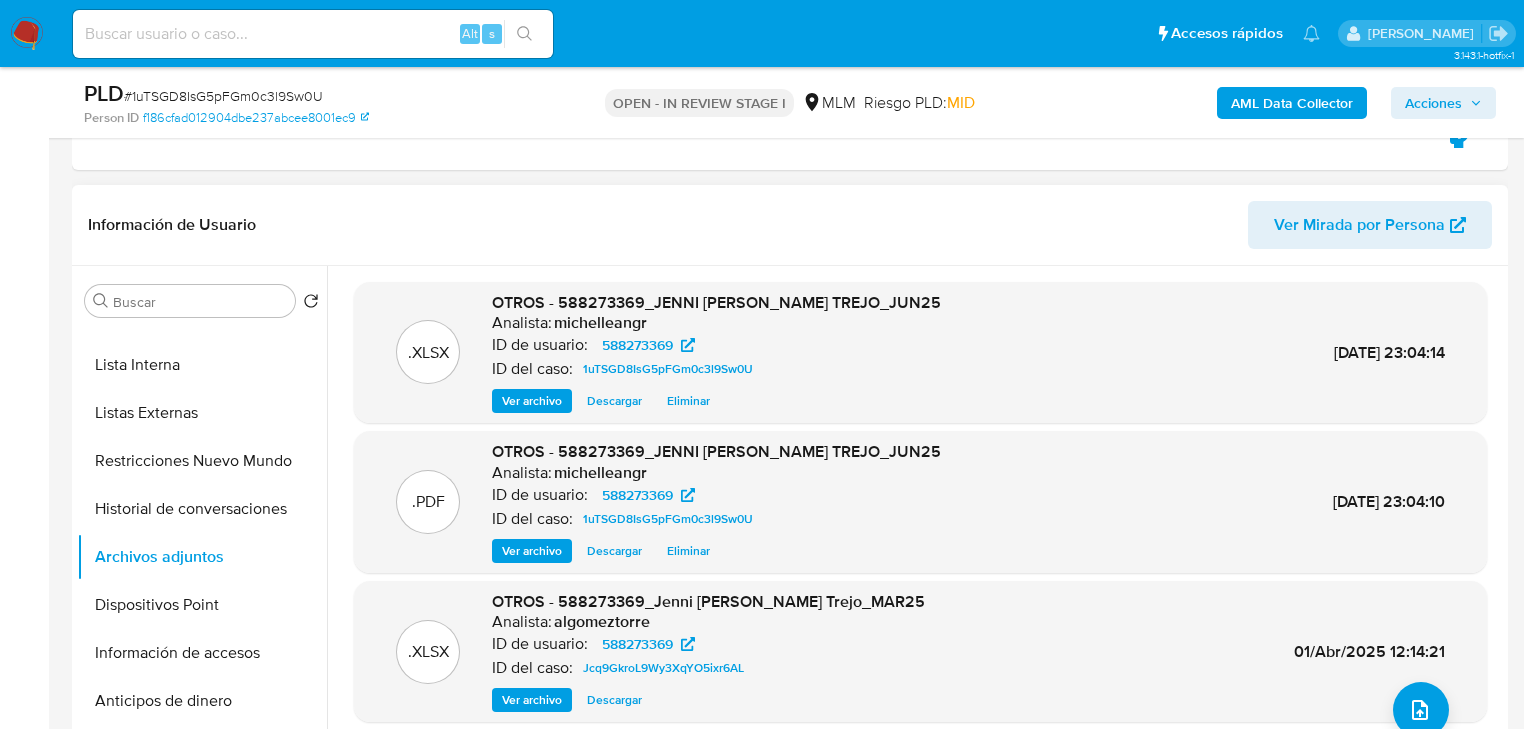 click on "Ver archivo" at bounding box center [532, 551] 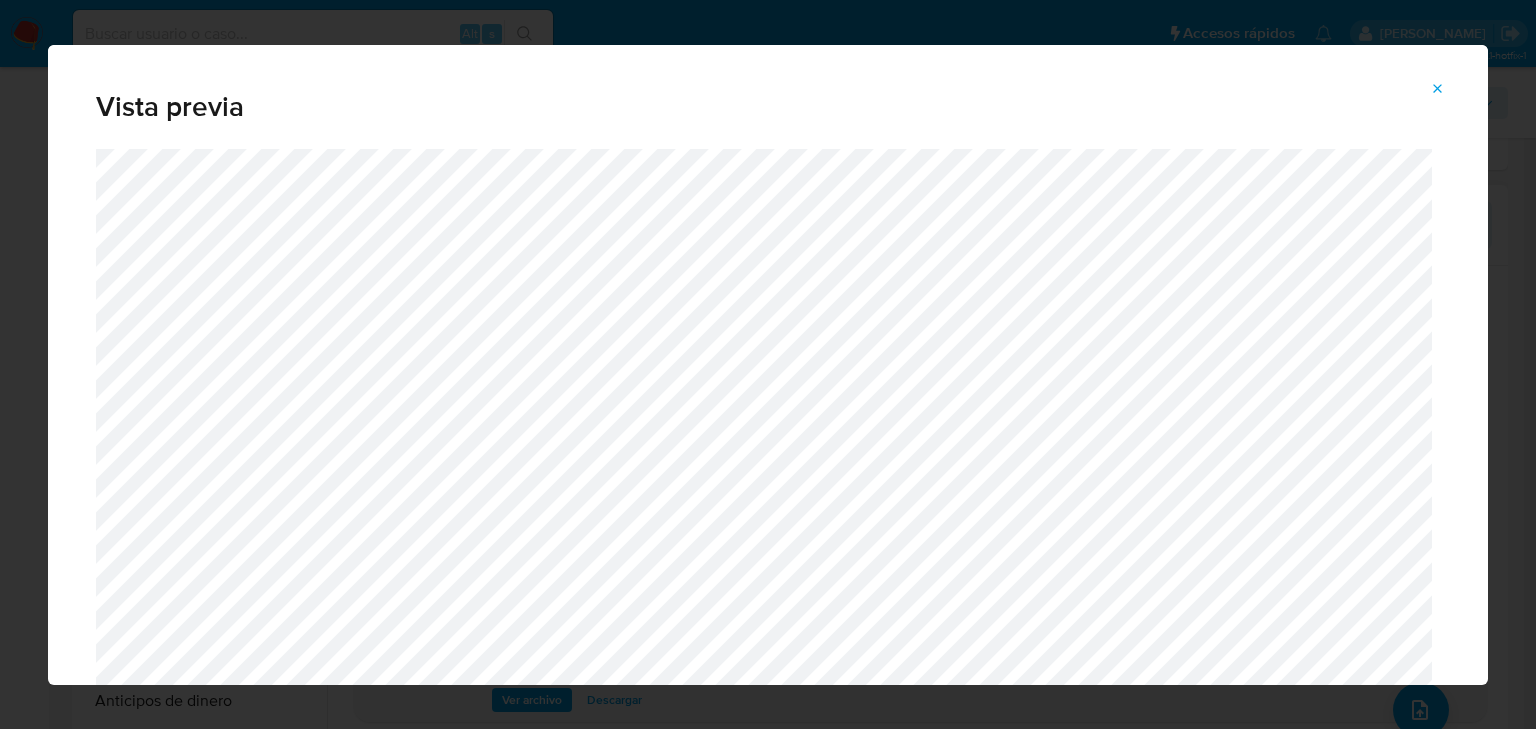 click at bounding box center [1438, 89] 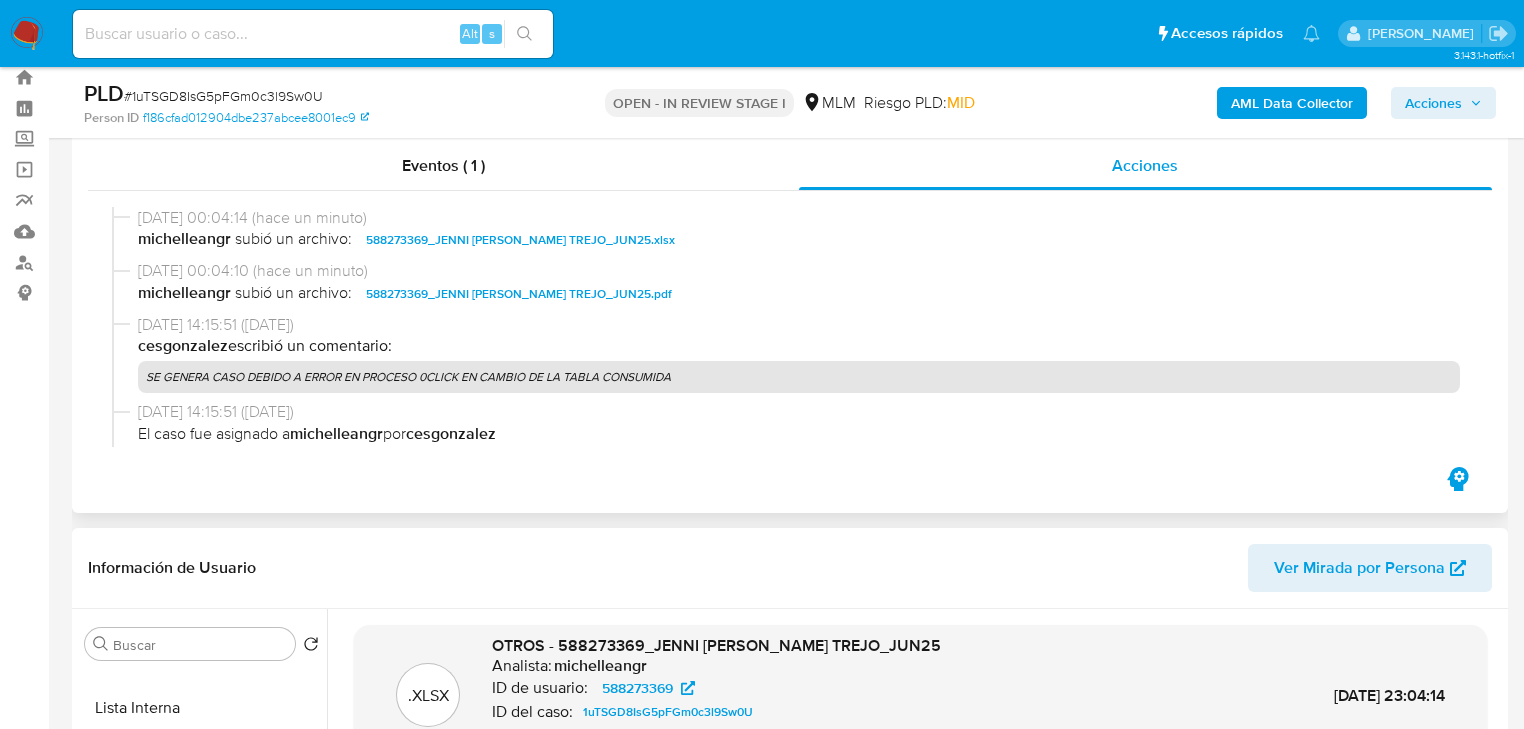 scroll, scrollTop: 0, scrollLeft: 0, axis: both 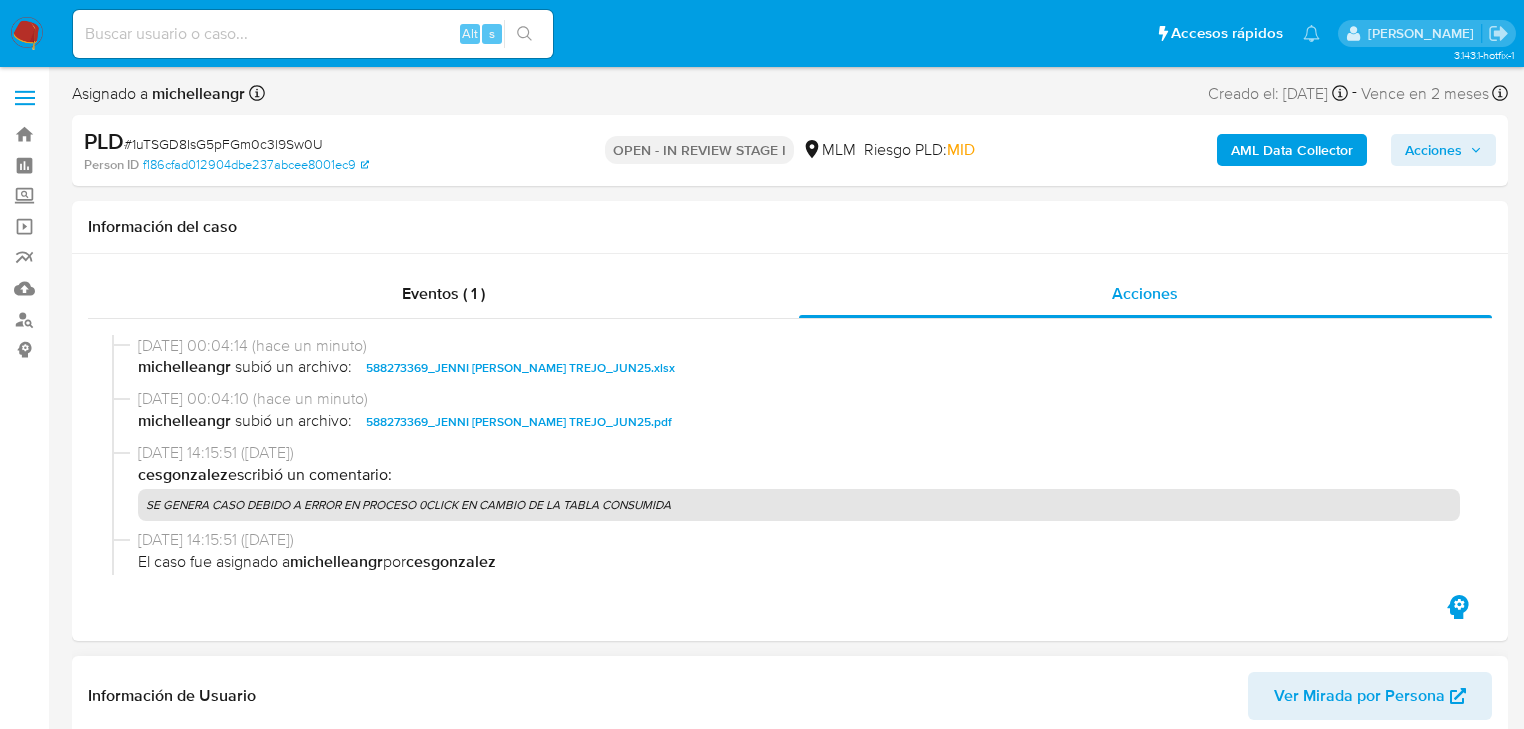 click on "Acciones" at bounding box center [1433, 150] 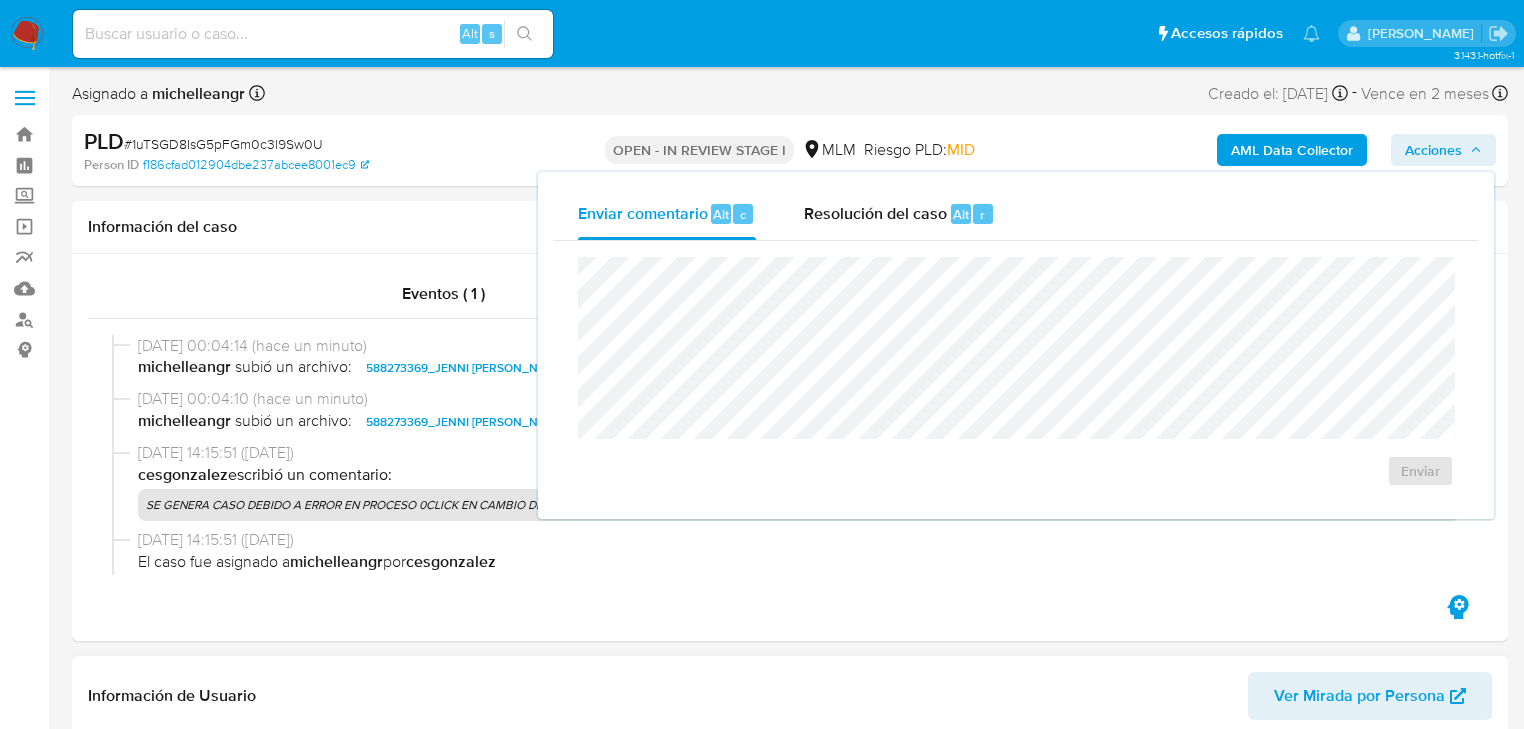 drag, startPoint x: 891, startPoint y: 225, endPoint x: 889, endPoint y: 241, distance: 16.124516 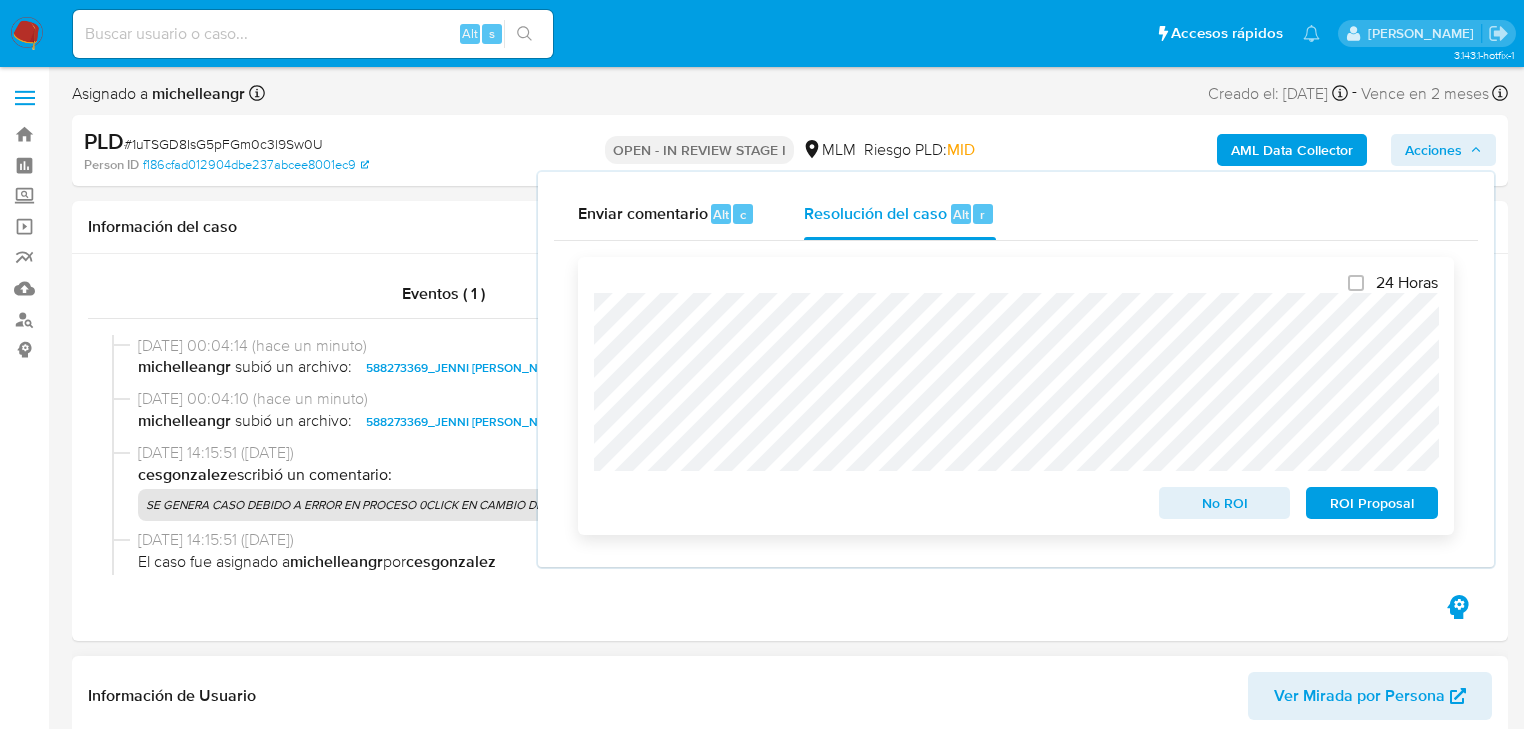 click on "No ROI" at bounding box center (1225, 503) 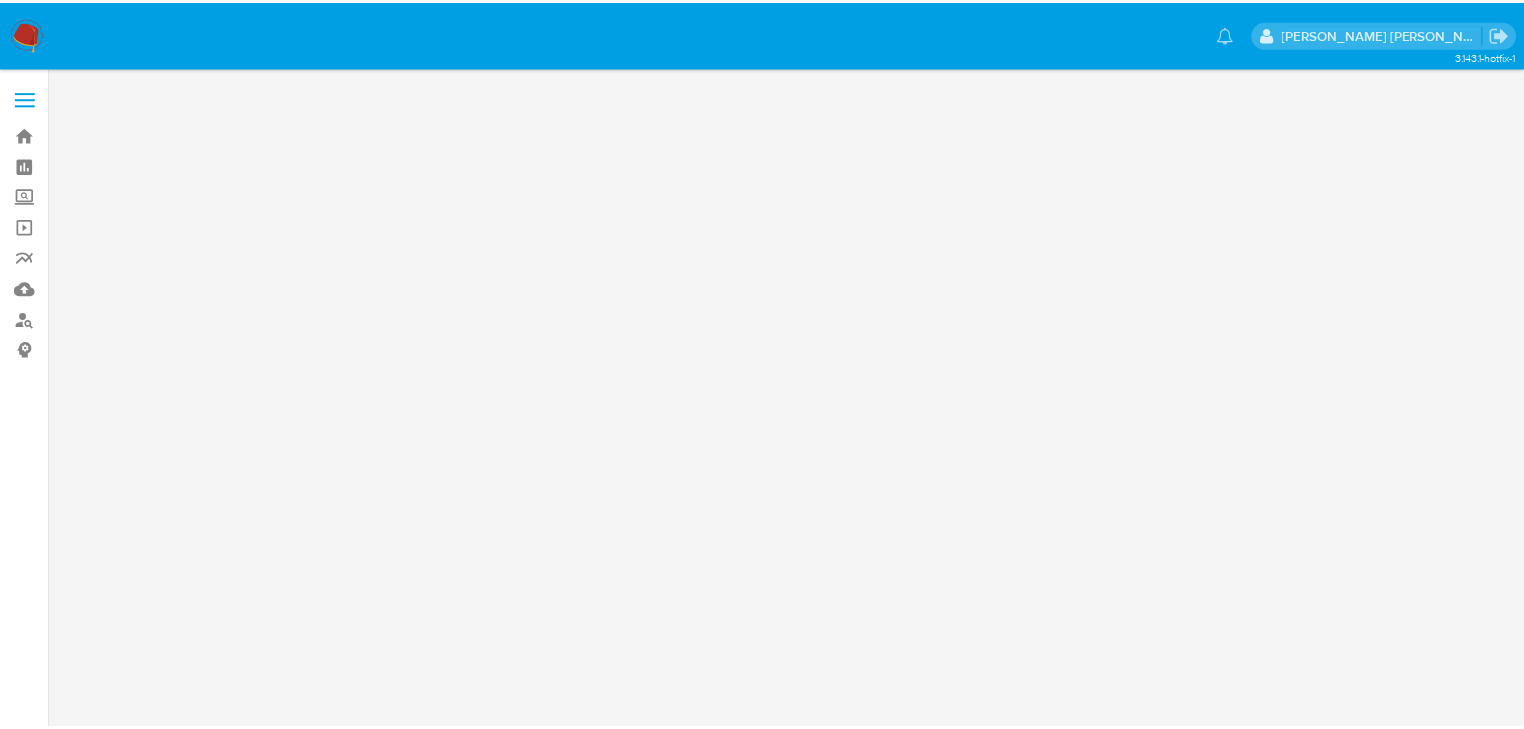 scroll, scrollTop: 0, scrollLeft: 0, axis: both 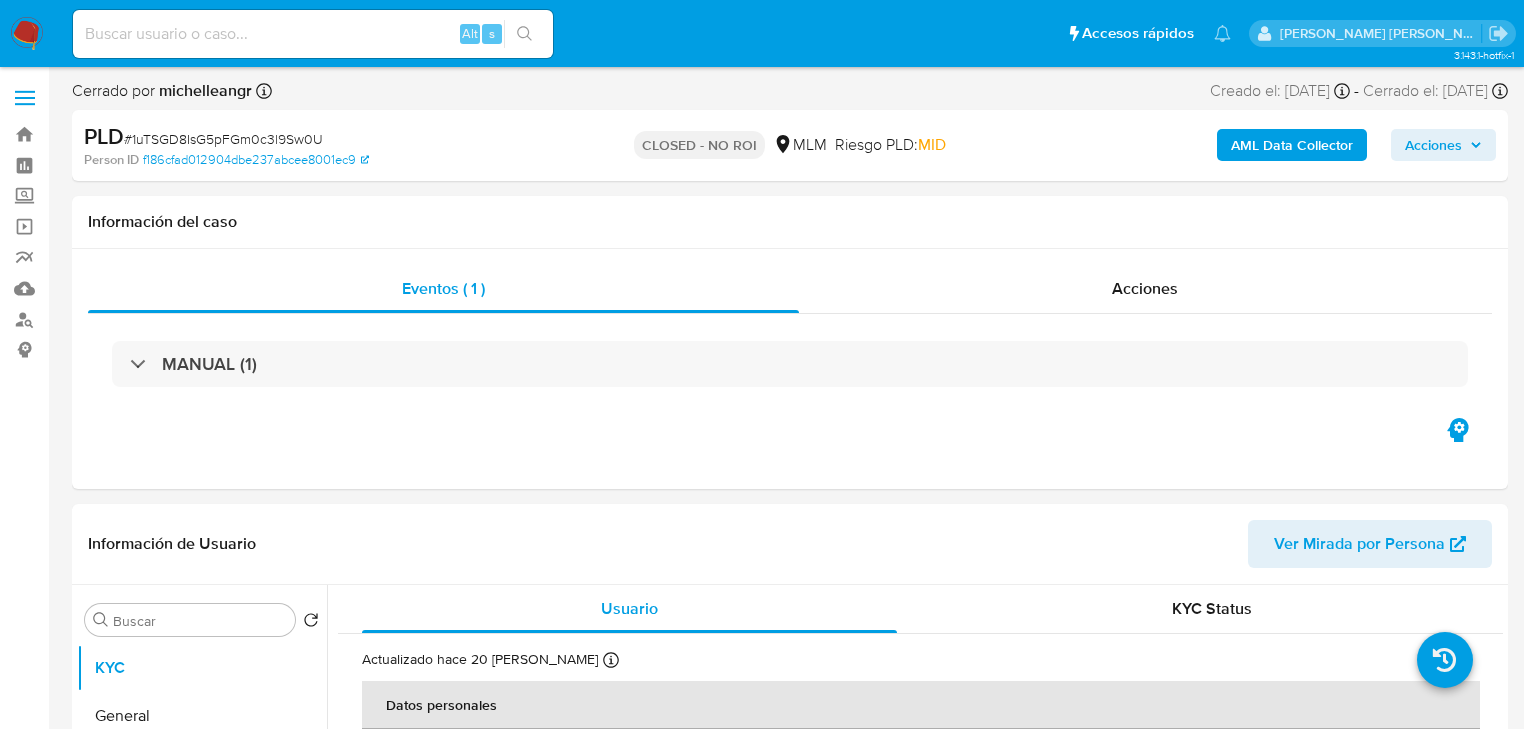 select on "10" 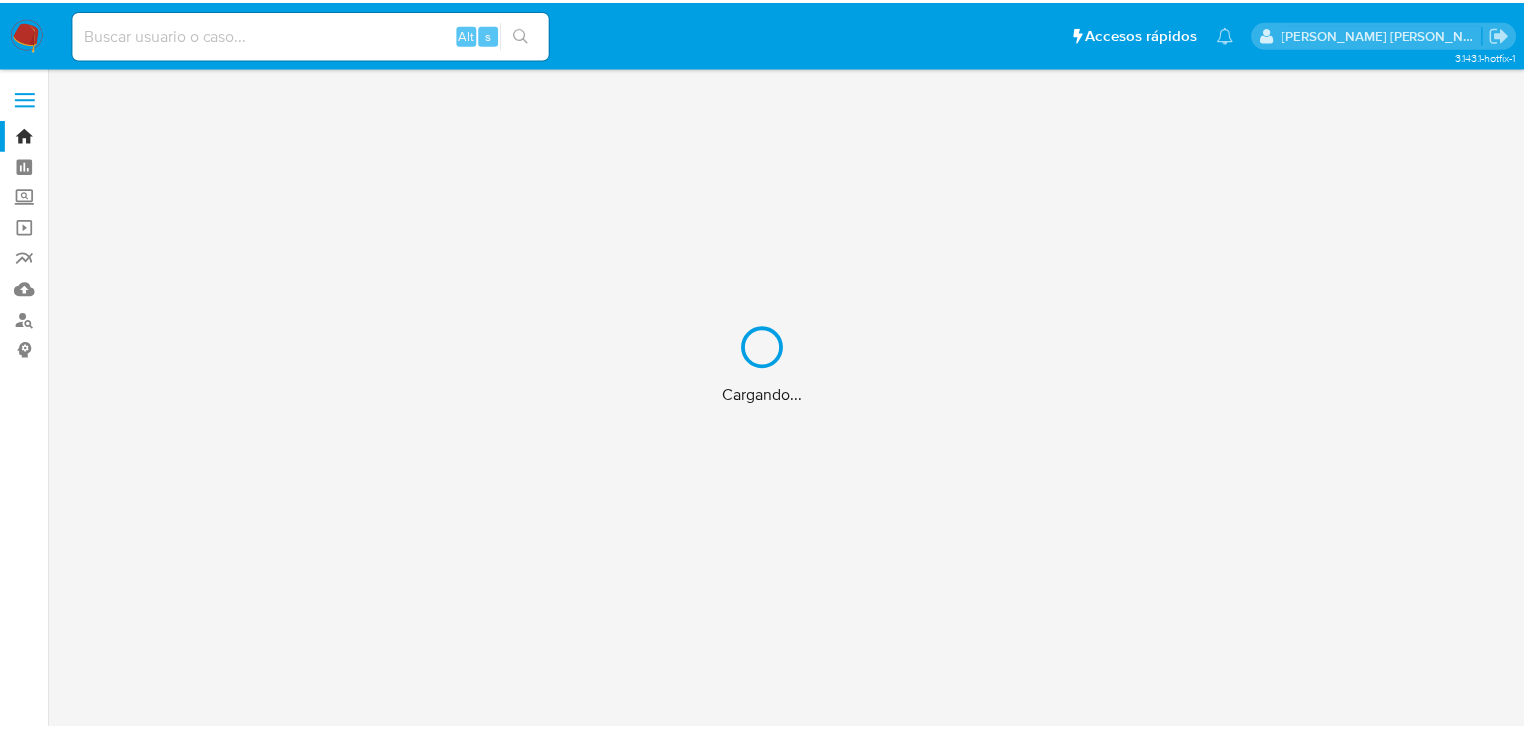 scroll, scrollTop: 0, scrollLeft: 0, axis: both 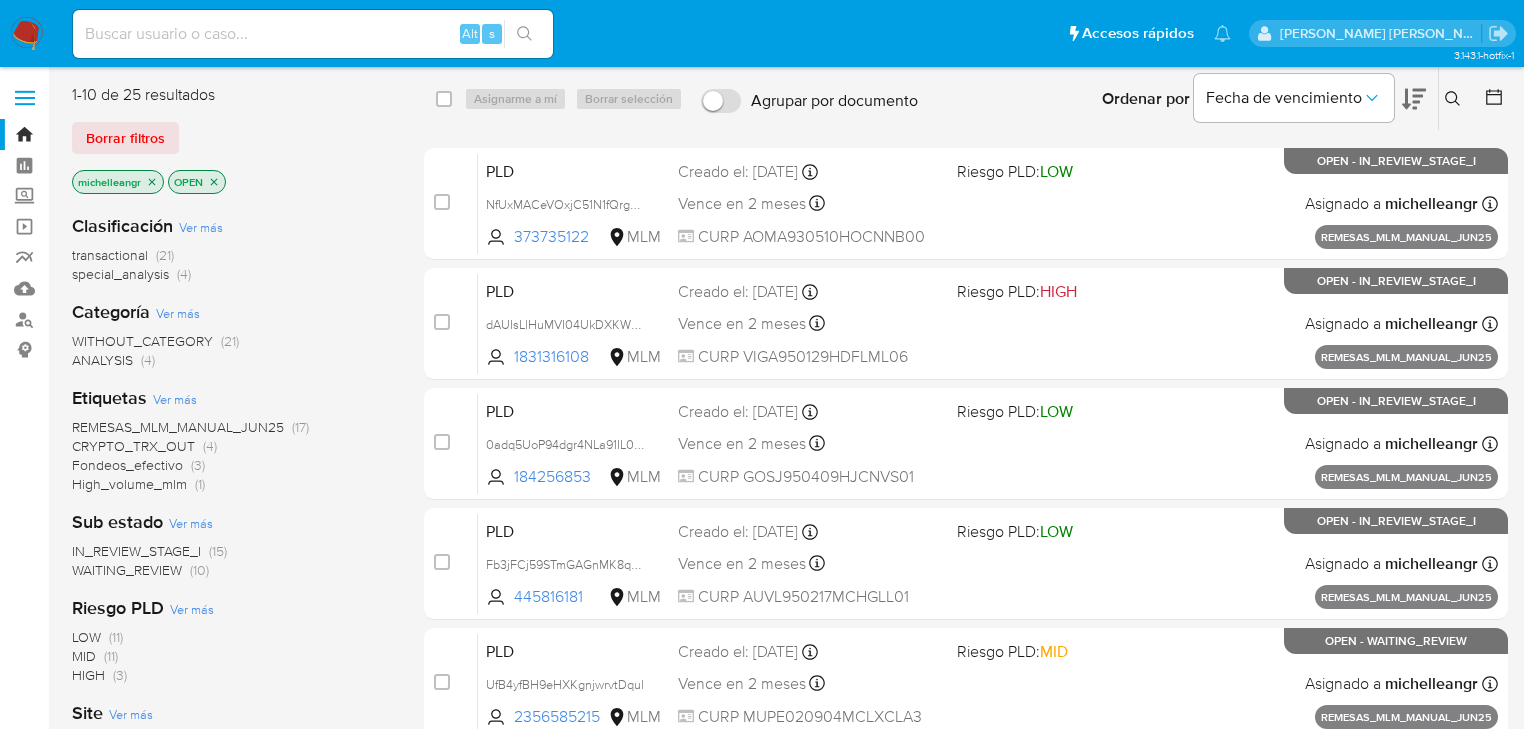 click 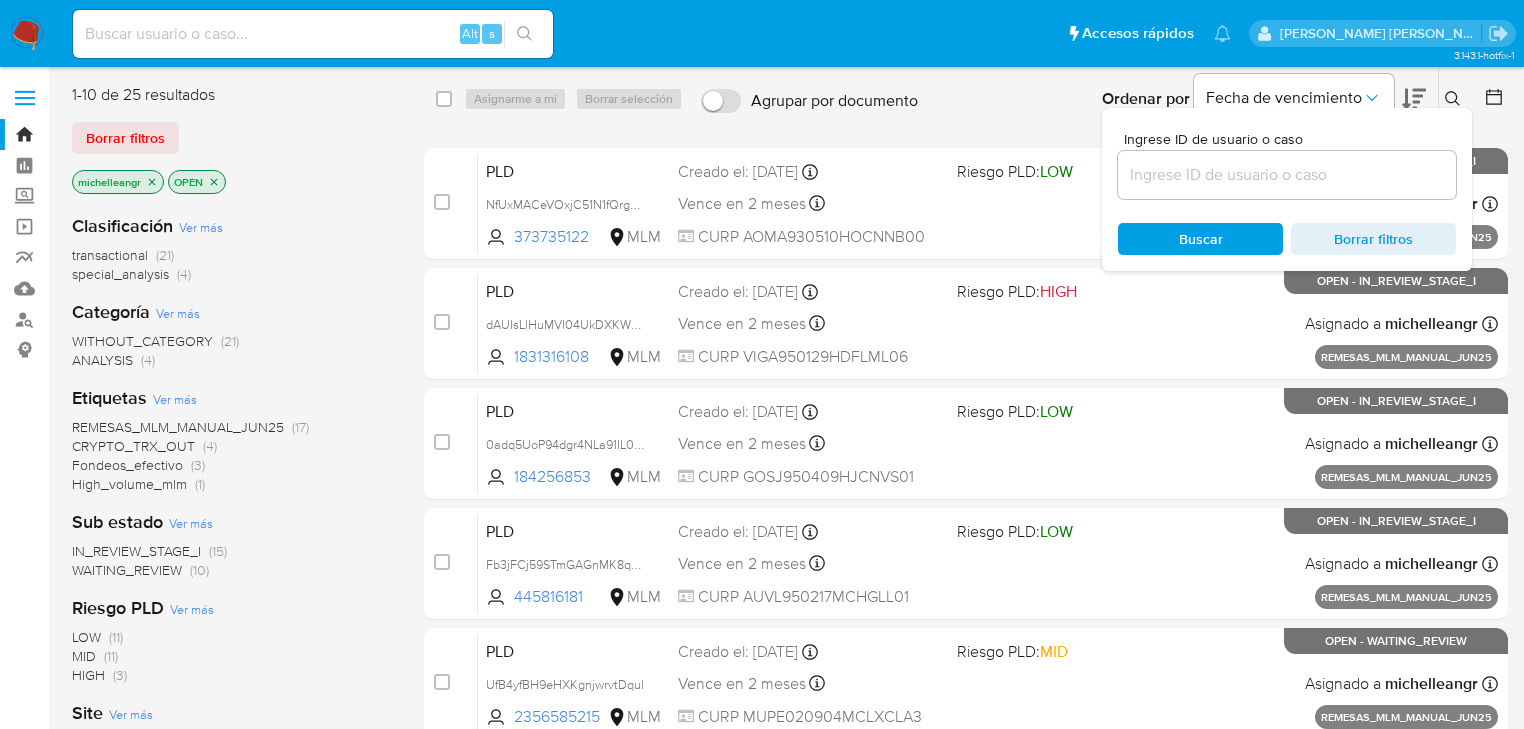 drag, startPoint x: 1193, startPoint y: 177, endPoint x: 1114, endPoint y: 188, distance: 79.762146 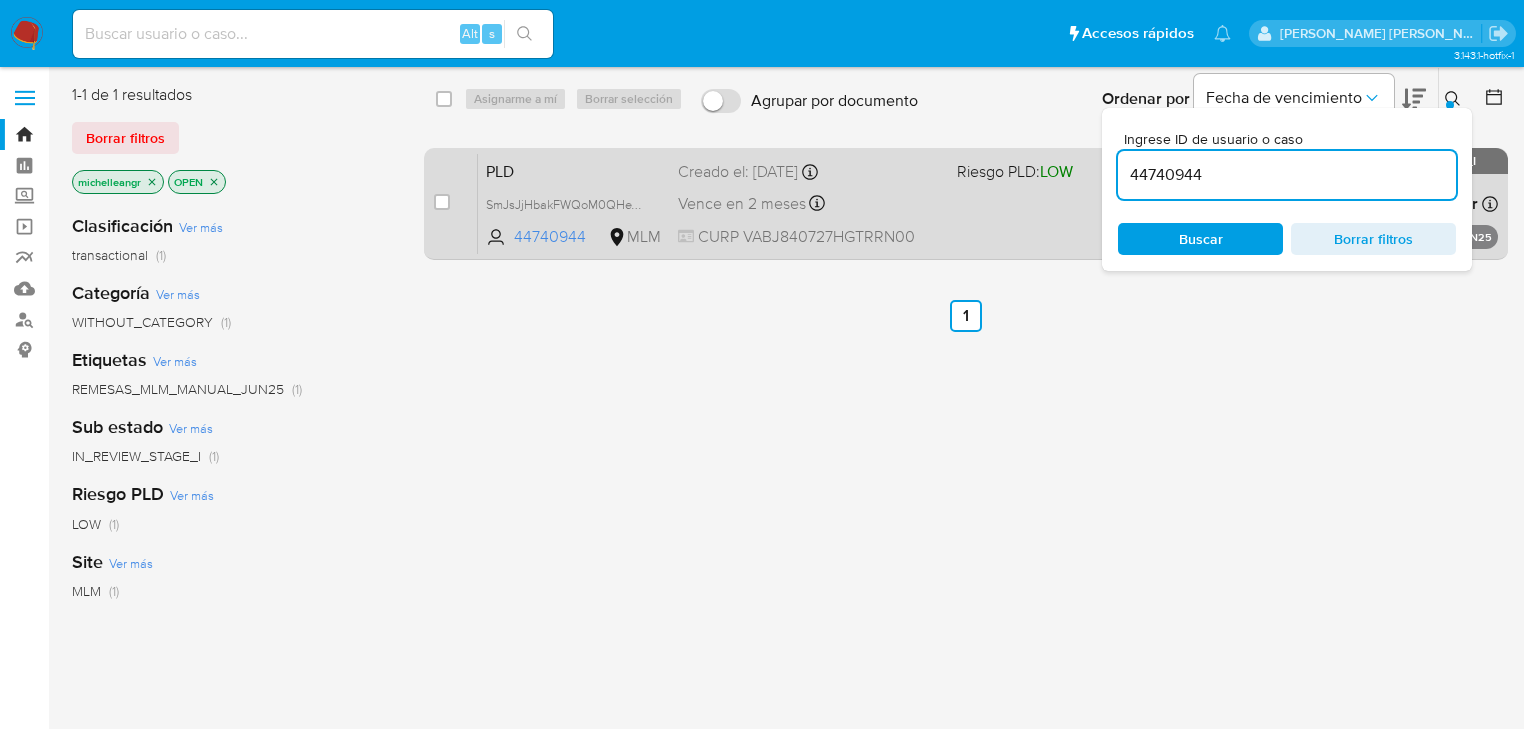 click on "SmJsJjHbakFWQoM0QHeTyzVh" at bounding box center (574, 204) 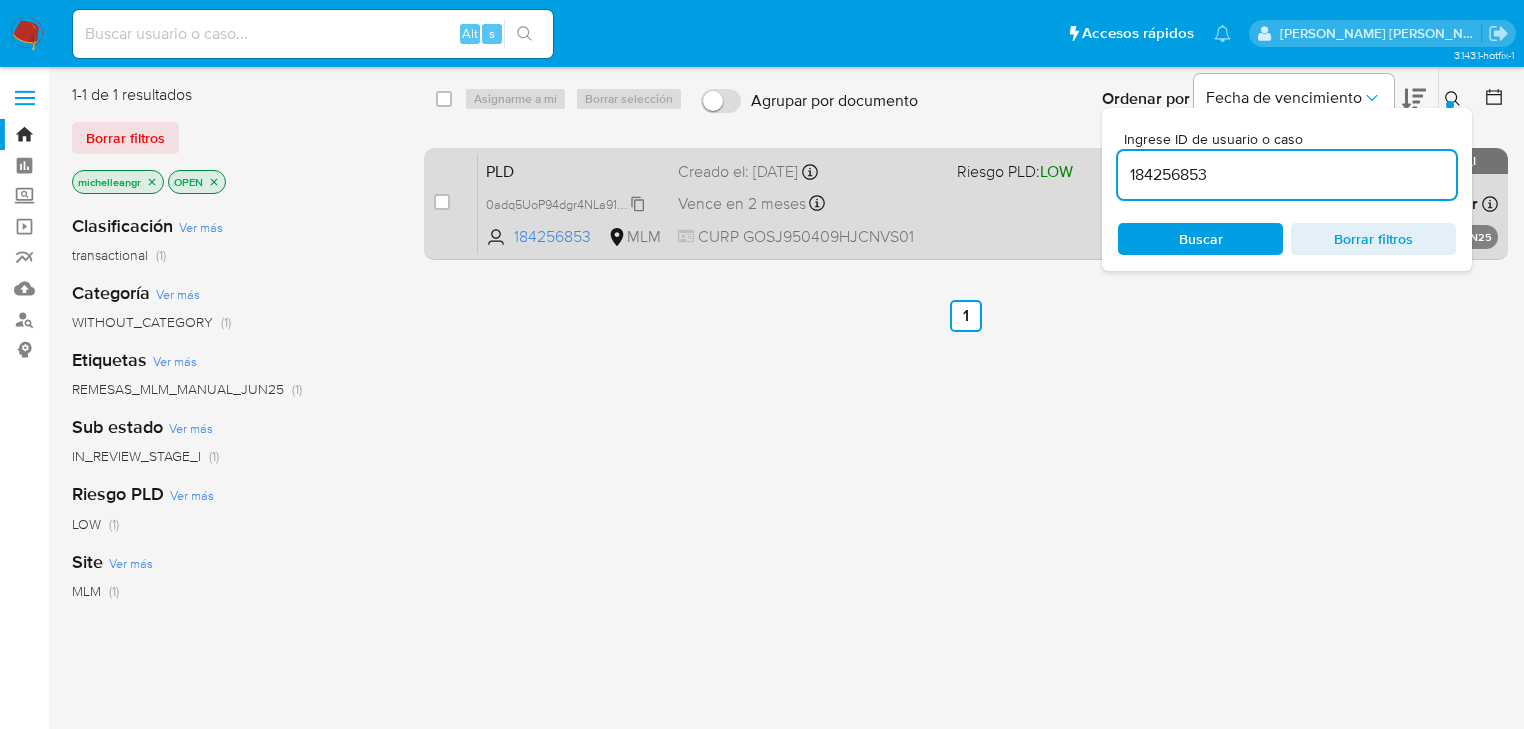 click on "0adq5UoP94dgr4NLa91IL0T0" at bounding box center [567, 203] 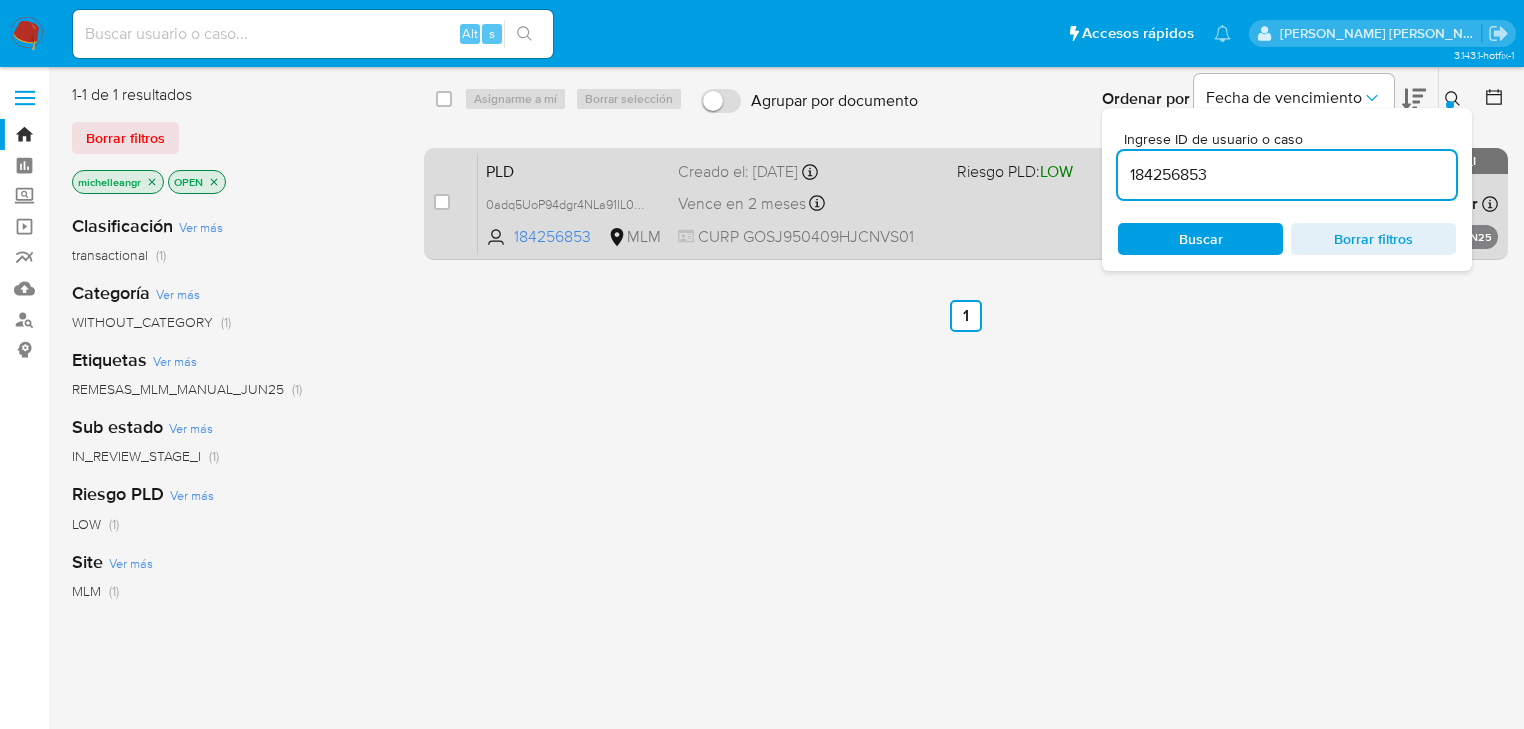 drag, startPoint x: 1224, startPoint y: 169, endPoint x: 817, endPoint y: 148, distance: 407.5414 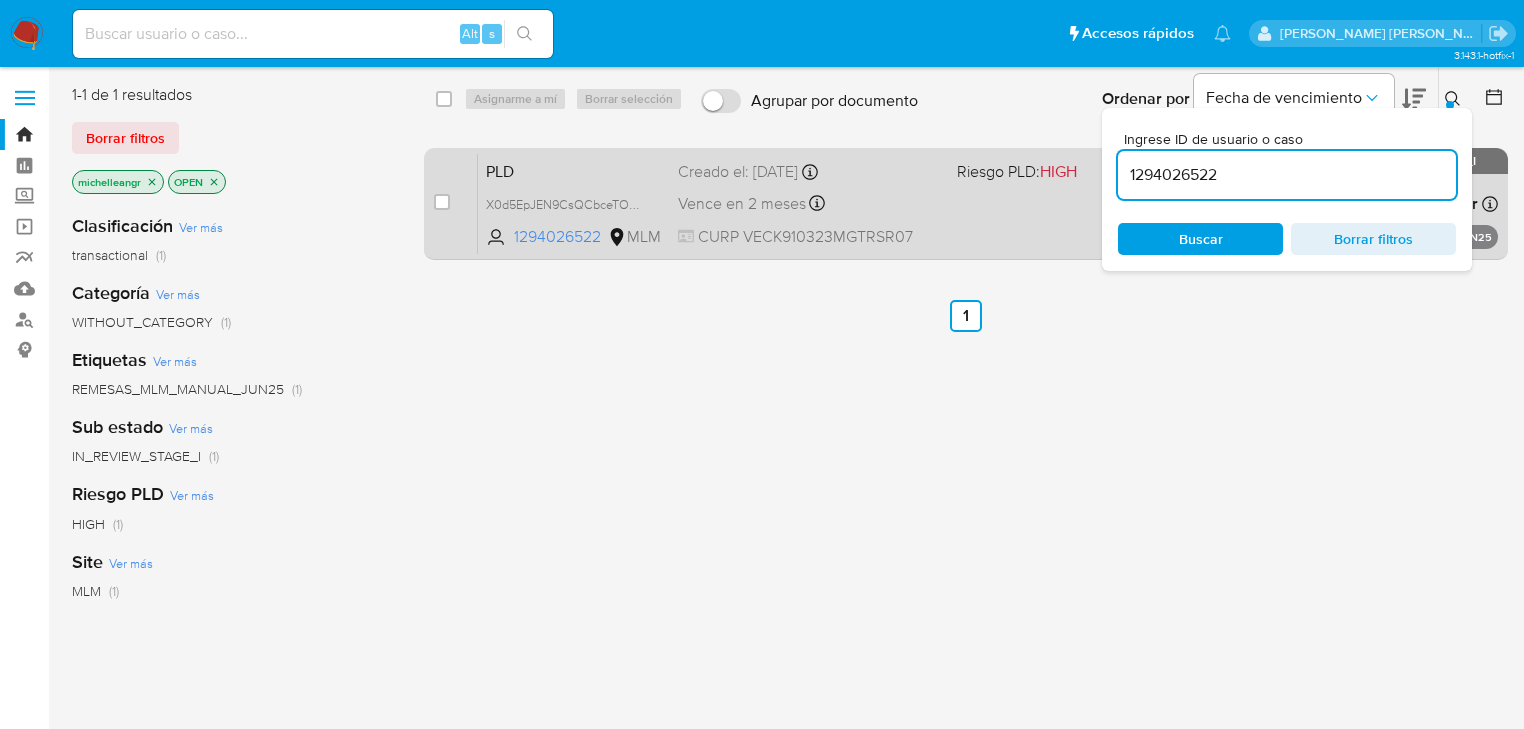 click on "X0d5EpJEN9CsQCbceTO4sbFb" at bounding box center (574, 204) 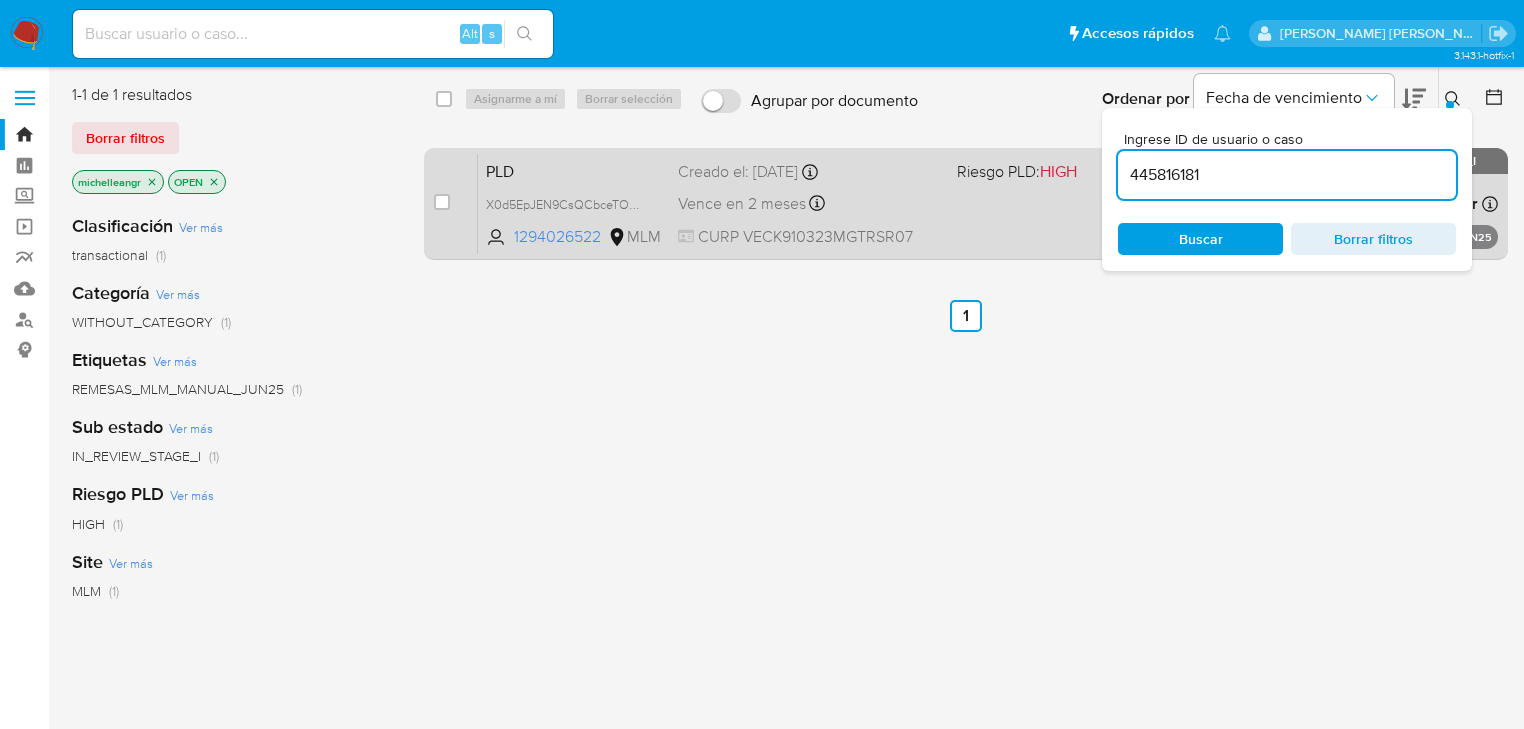 type on "445816181" 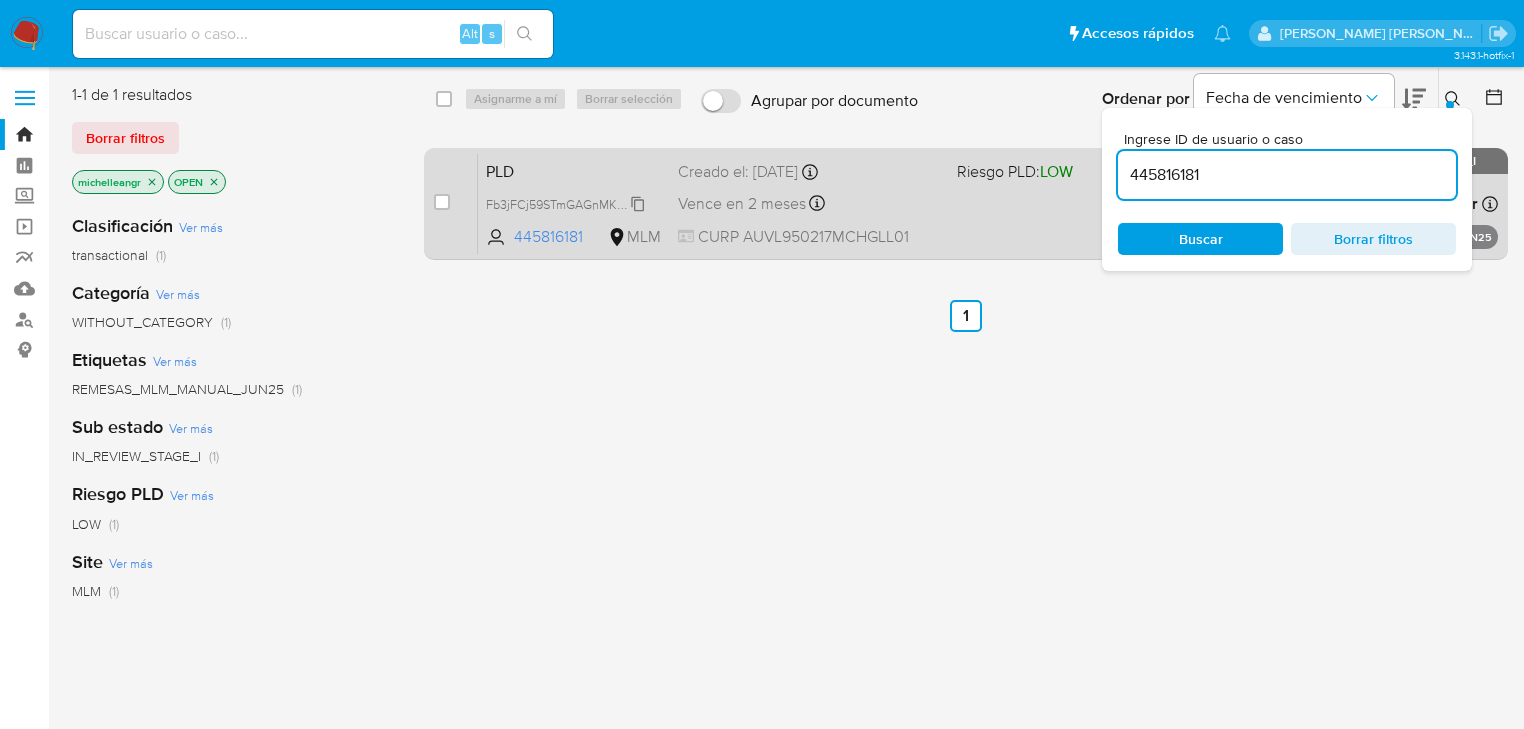 click on "Fb3jFCj59STmGAGnMK8qFUtR" at bounding box center (572, 203) 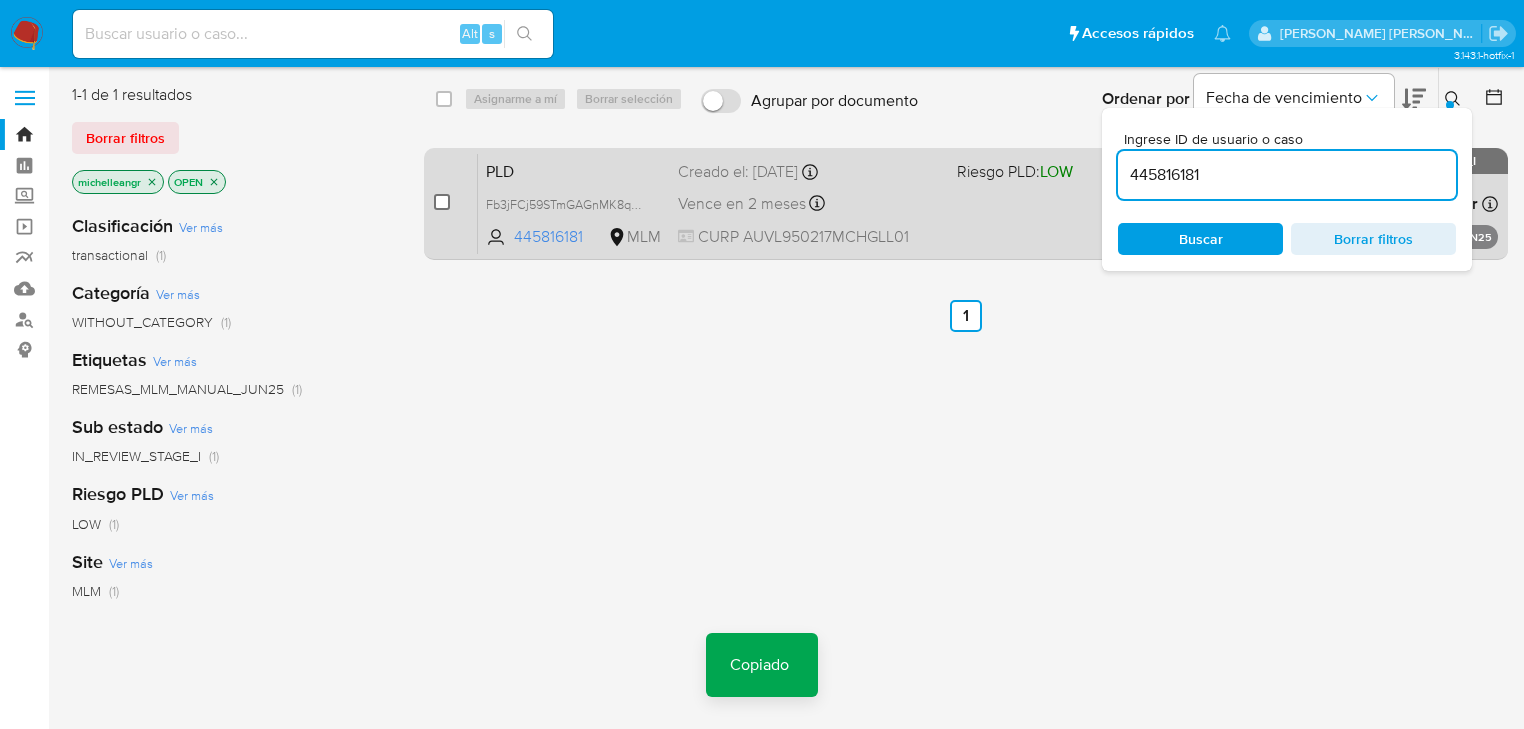 click at bounding box center [442, 202] 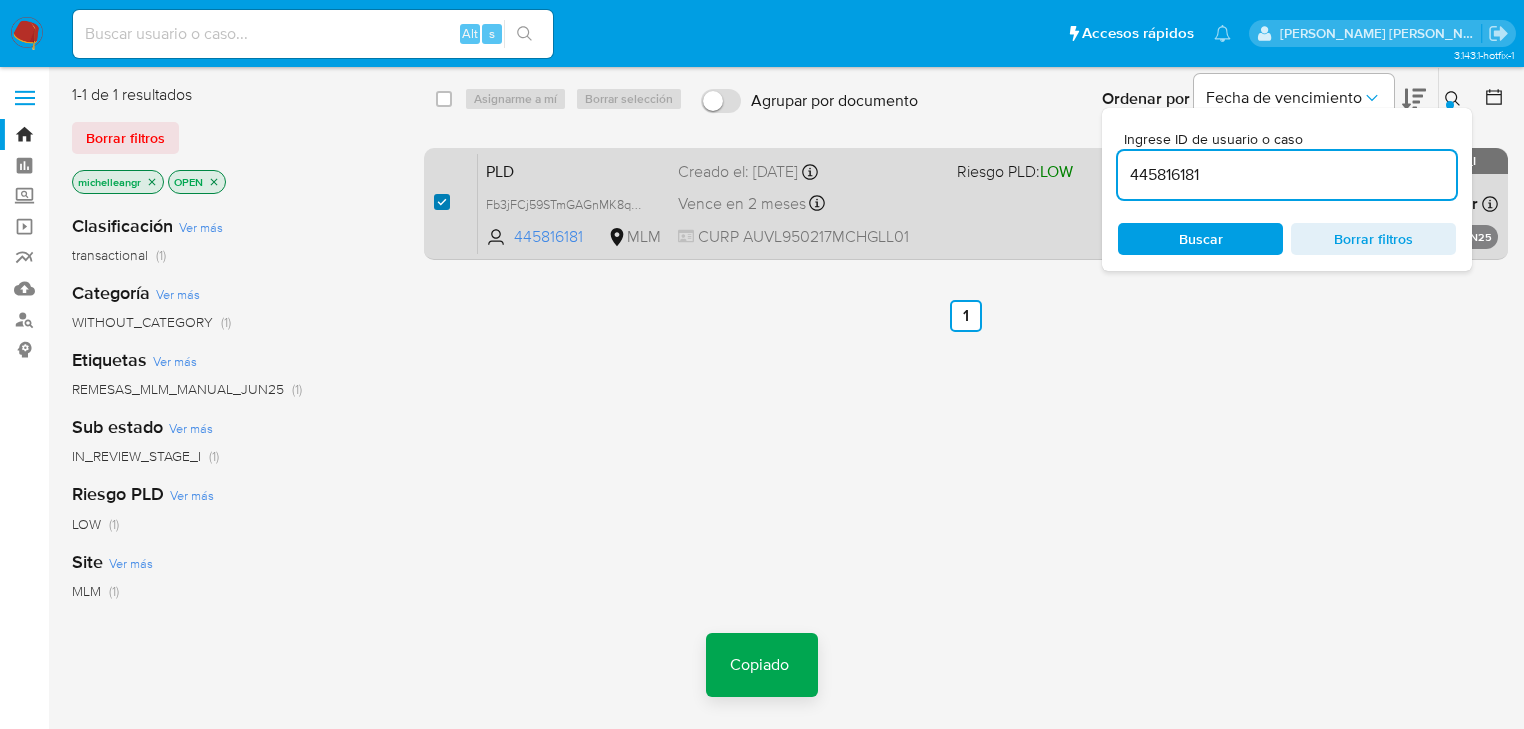 checkbox on "true" 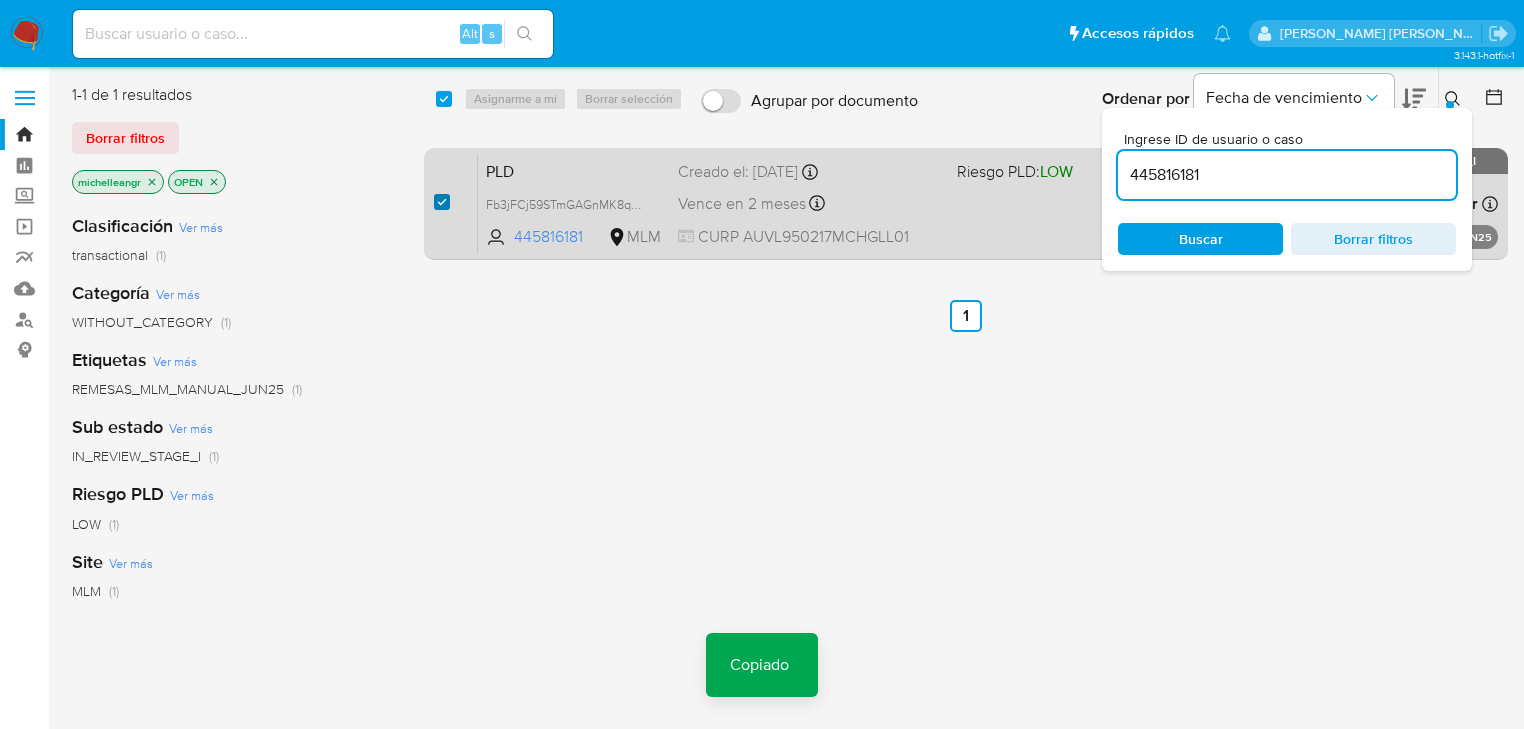 checkbox on "true" 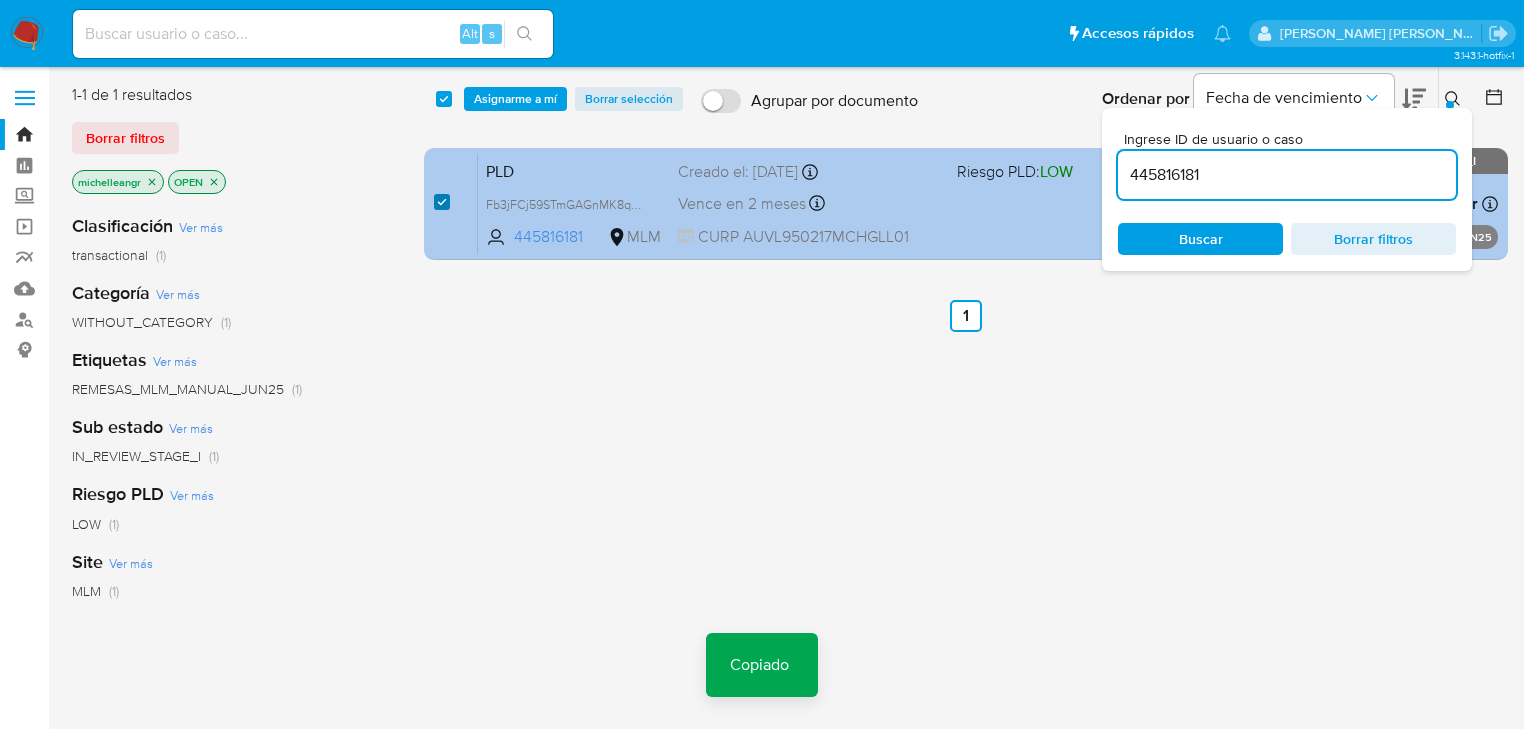 click at bounding box center [442, 202] 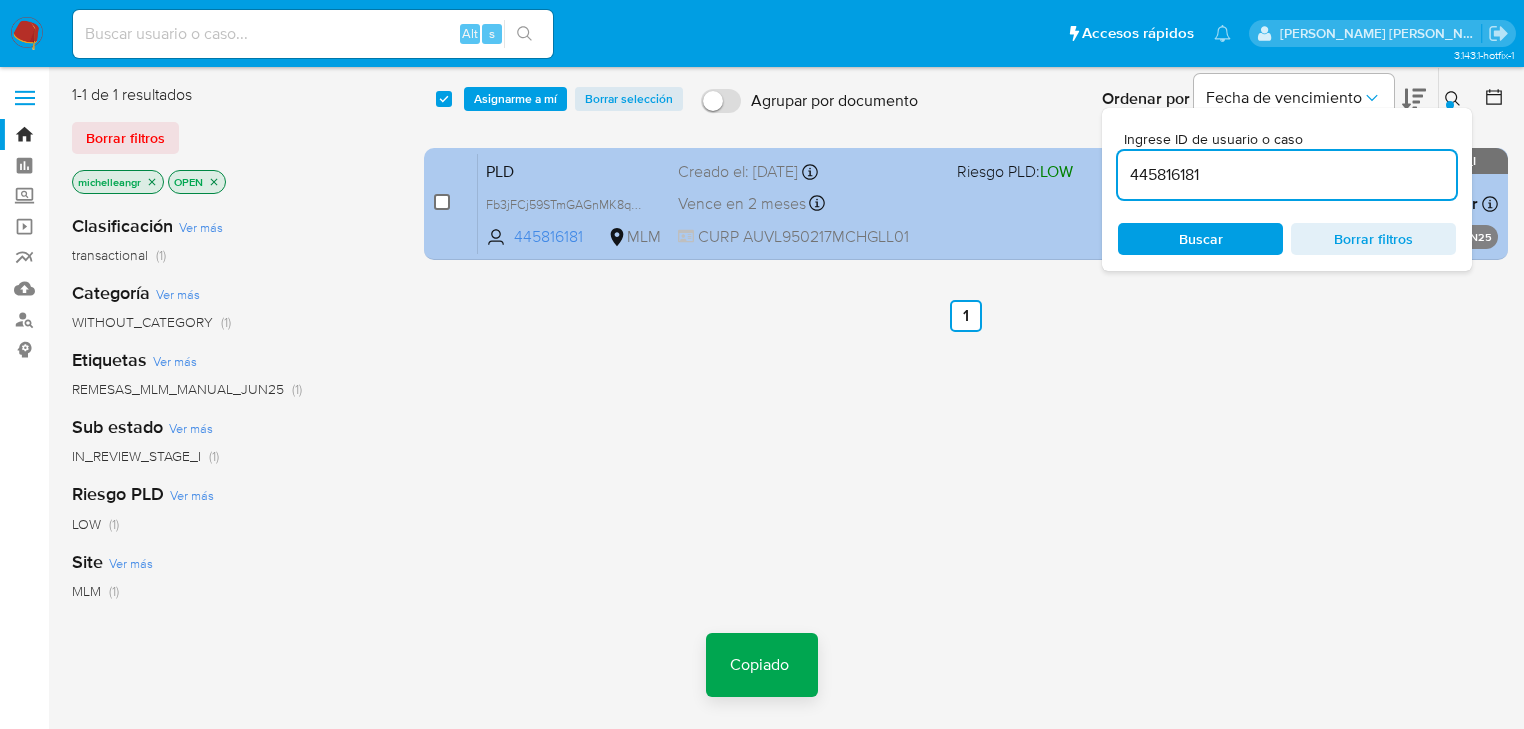 checkbox on "false" 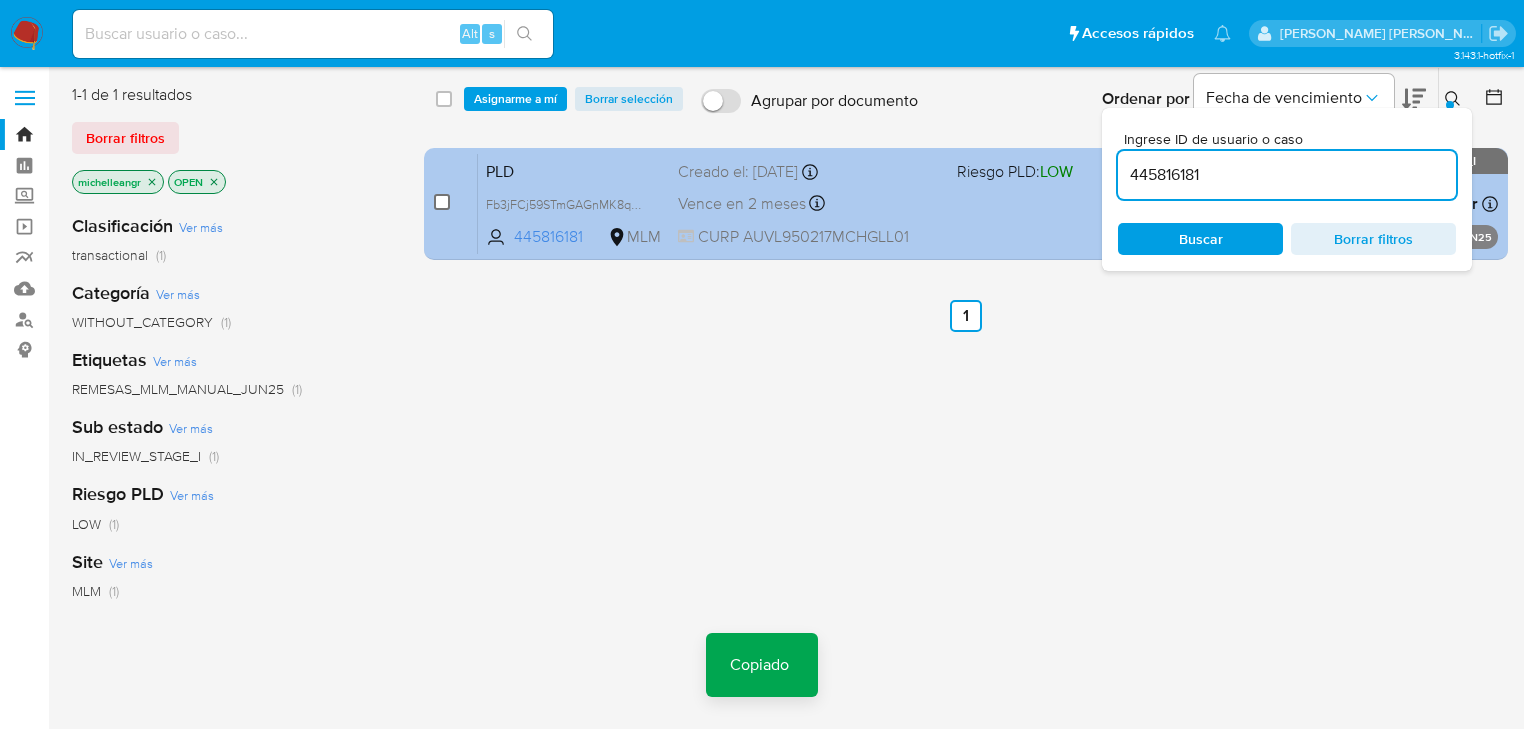 checkbox on "false" 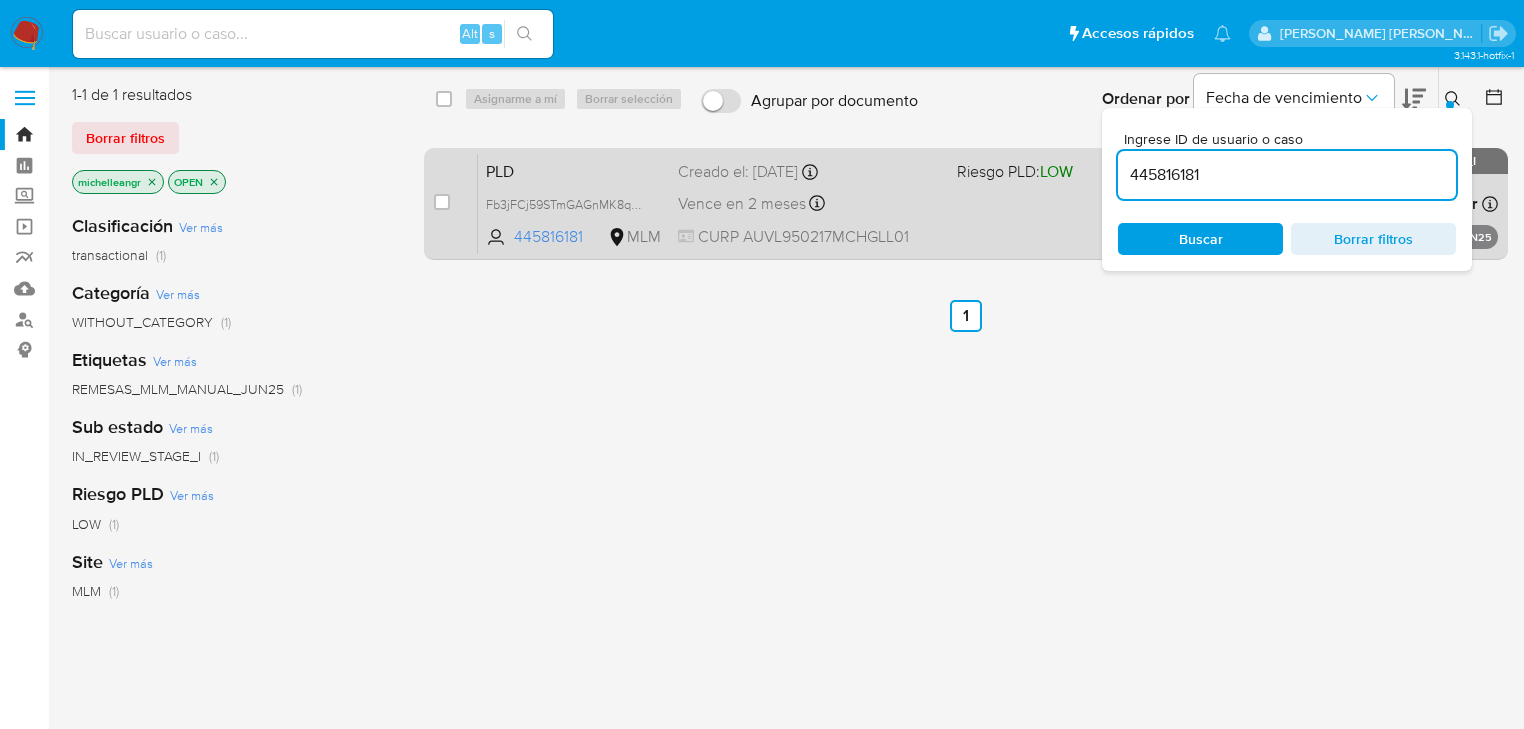 drag, startPoint x: 1220, startPoint y: 176, endPoint x: 886, endPoint y: 173, distance: 334.01346 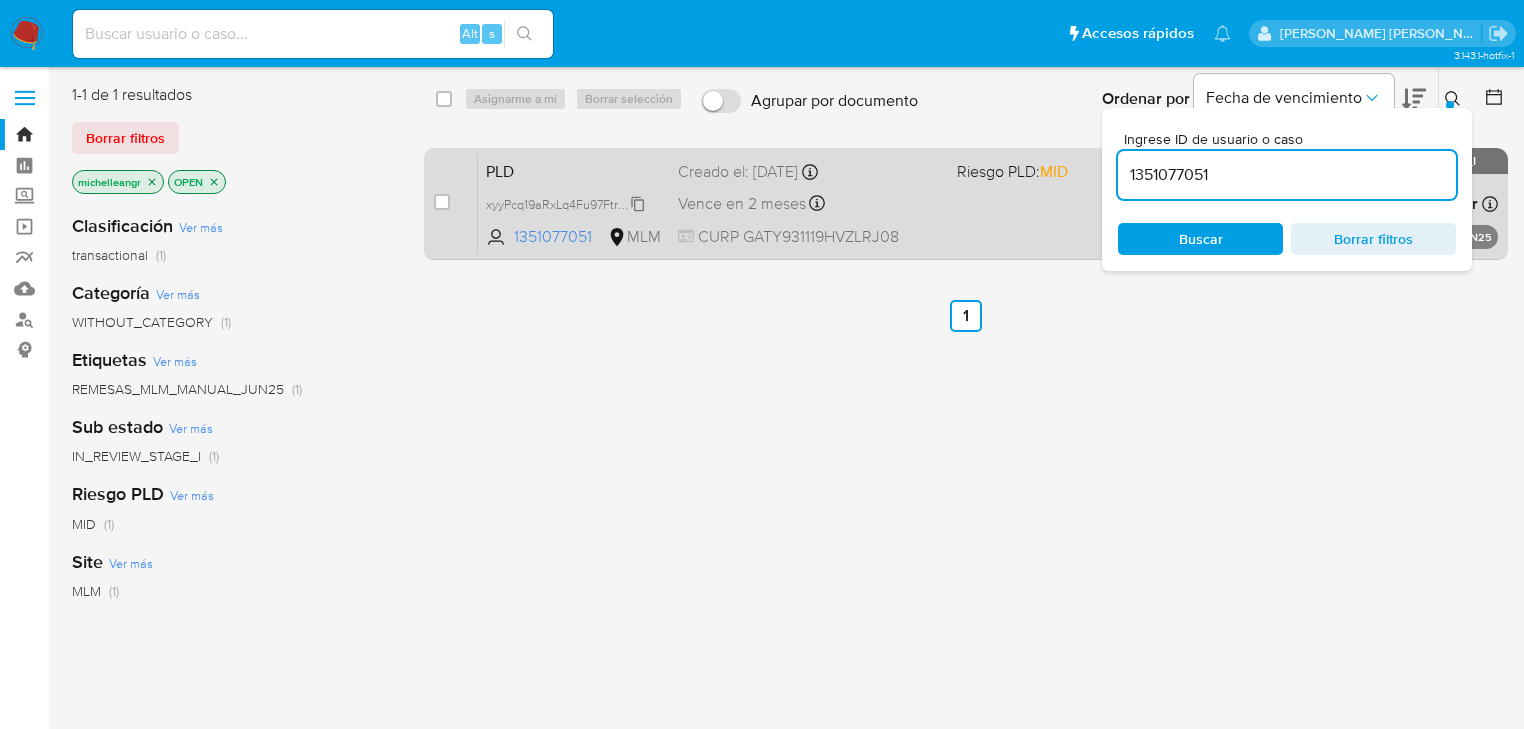 click 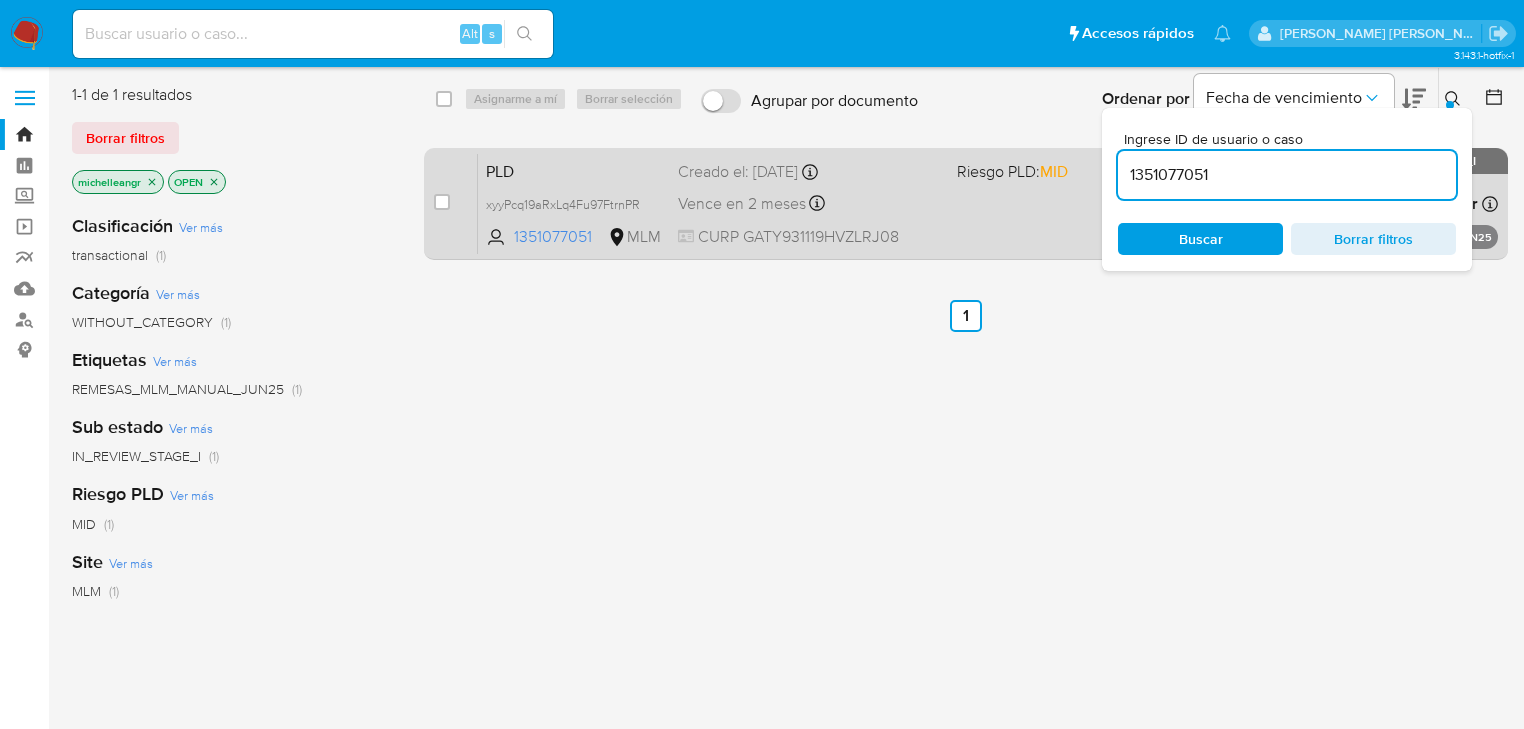 drag, startPoint x: 1229, startPoint y: 176, endPoint x: 932, endPoint y: 160, distance: 297.43066 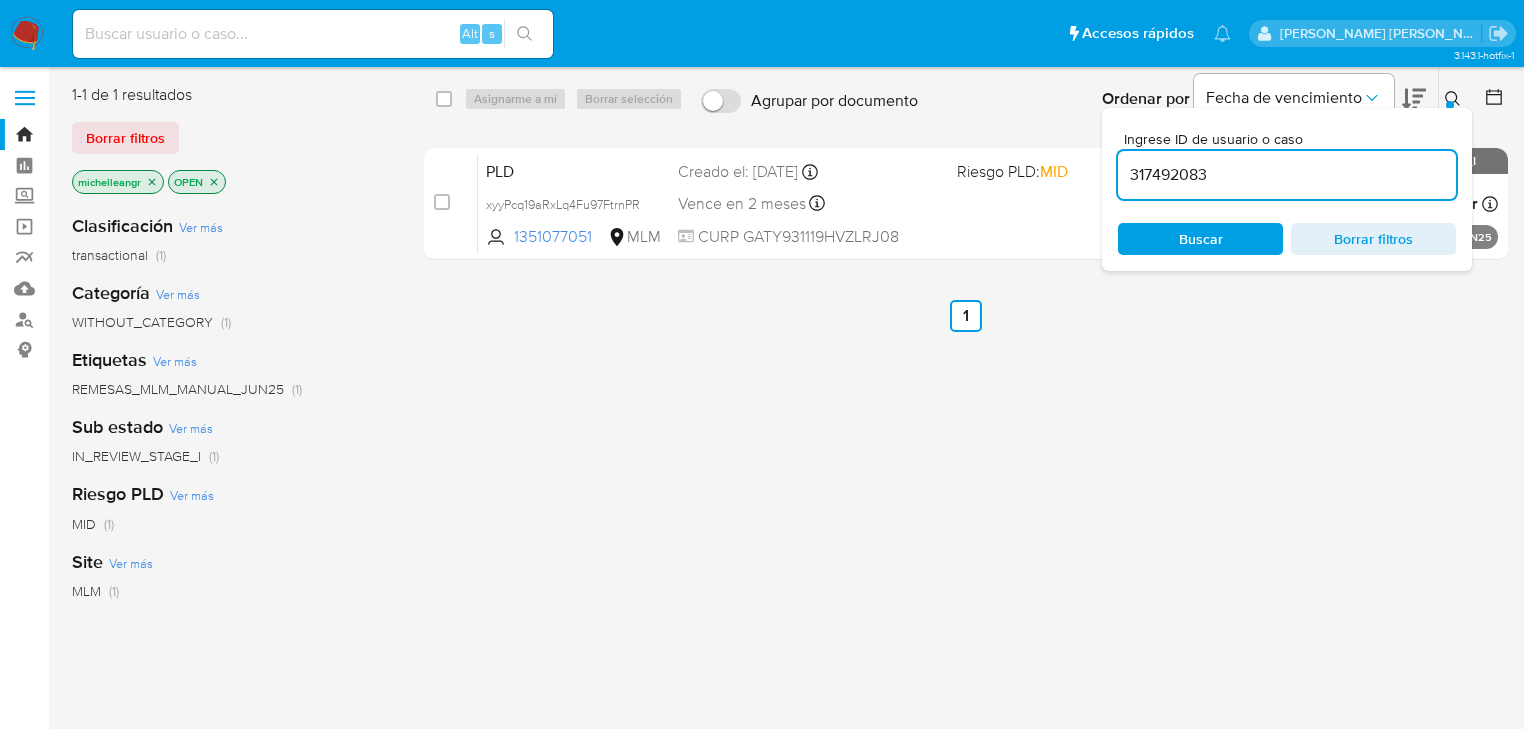 type on "317492083" 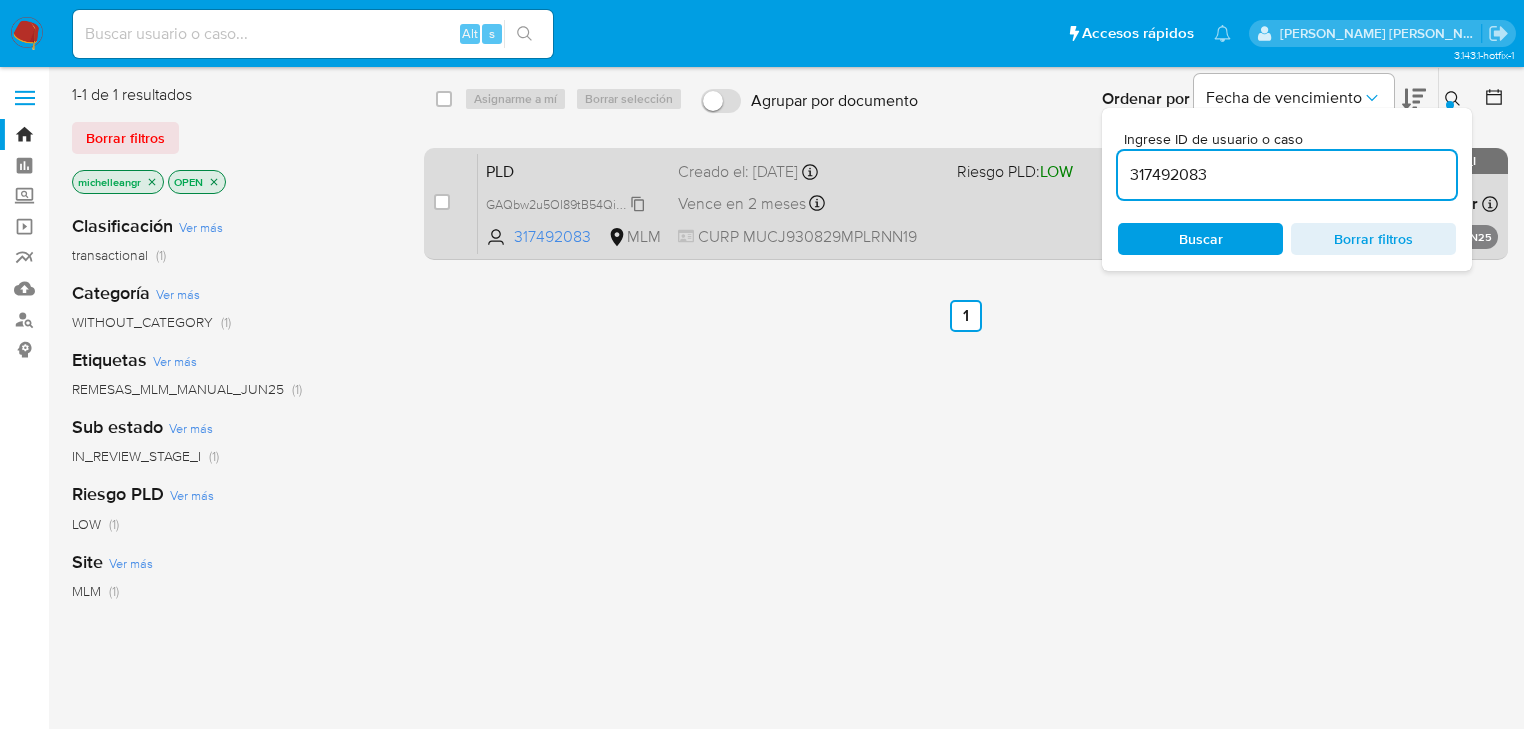 click on "GAQbw2u5OI89tB54QiAMSSyb" at bounding box center (573, 203) 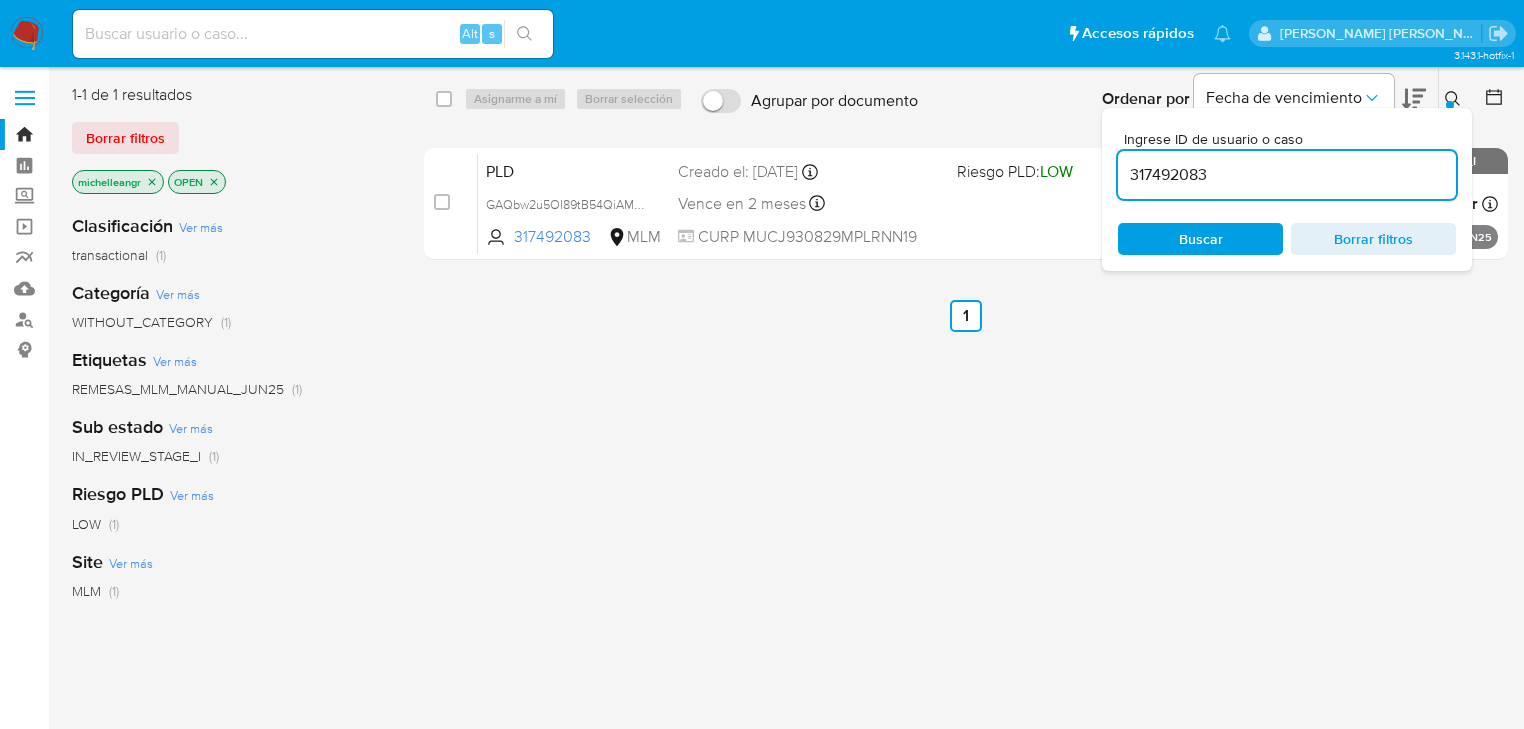 click at bounding box center [313, 34] 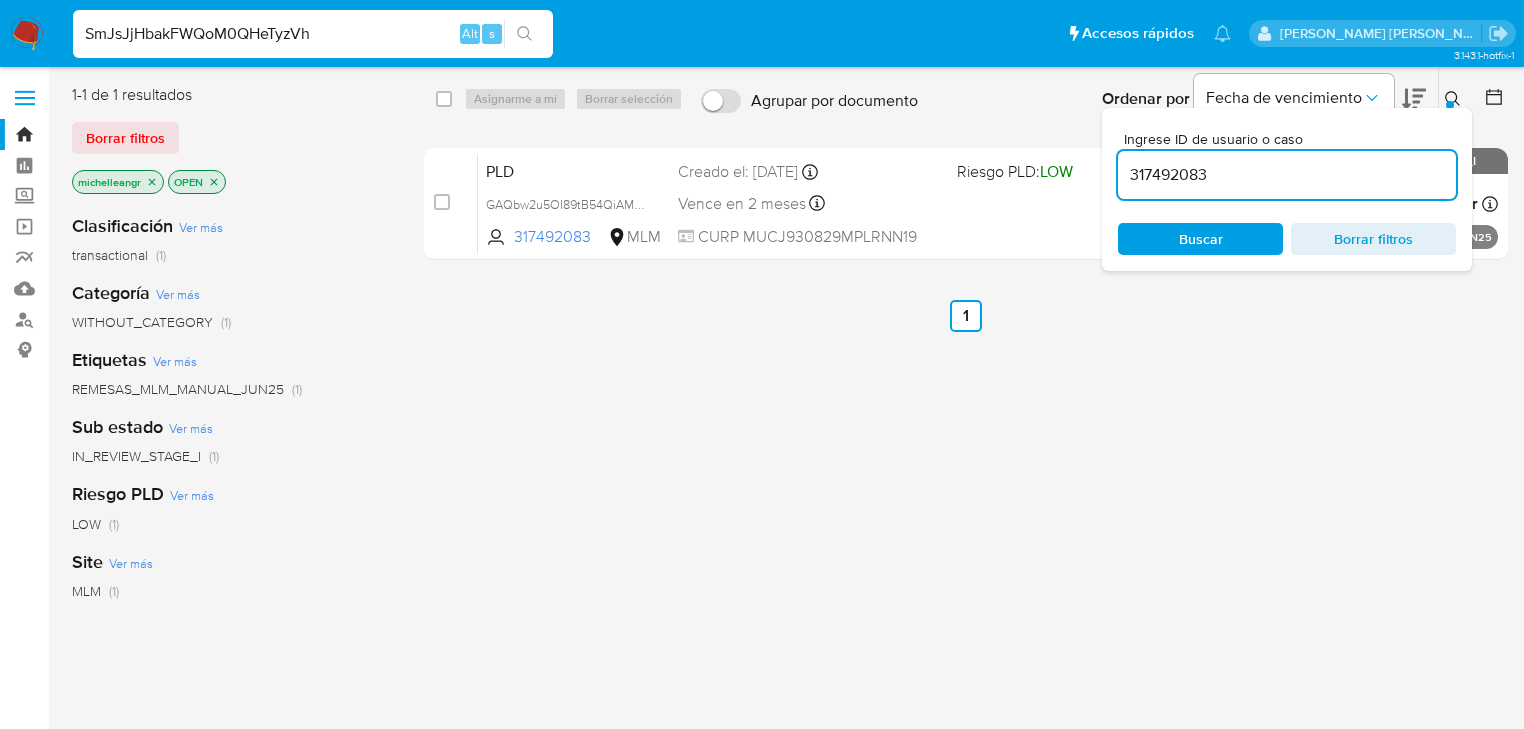 type on "SmJsJjHbakFWQoM0QHeTyzVh" 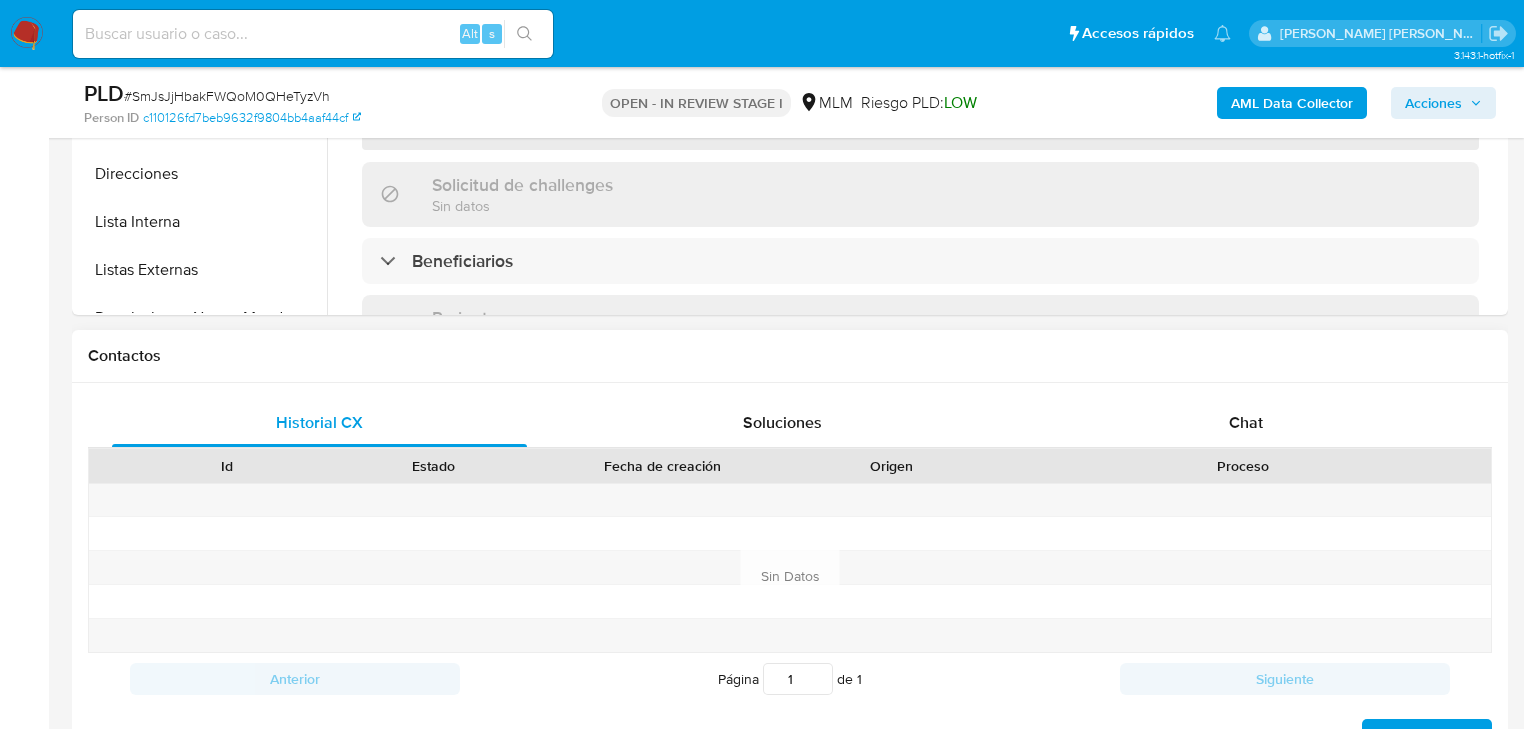 scroll, scrollTop: 880, scrollLeft: 0, axis: vertical 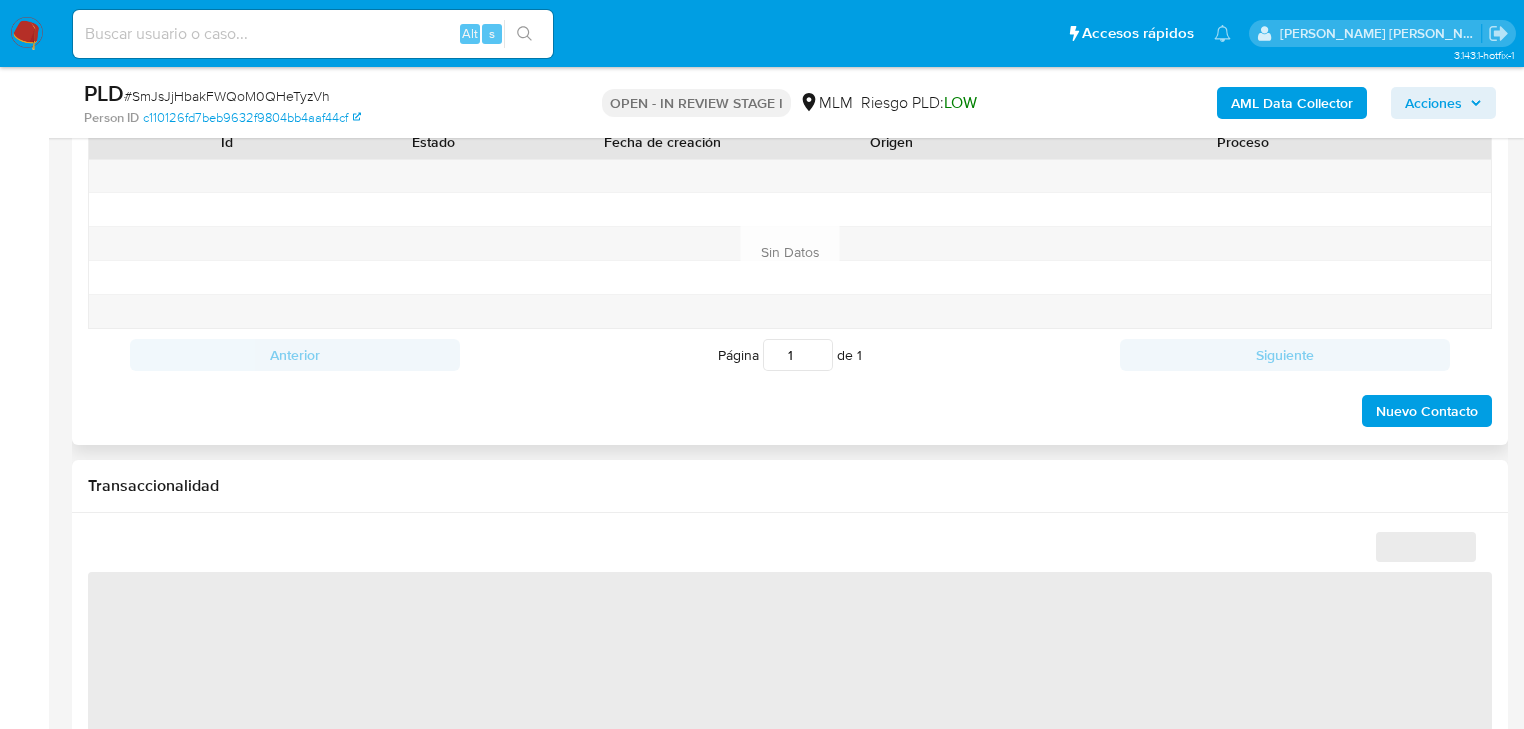select on "10" 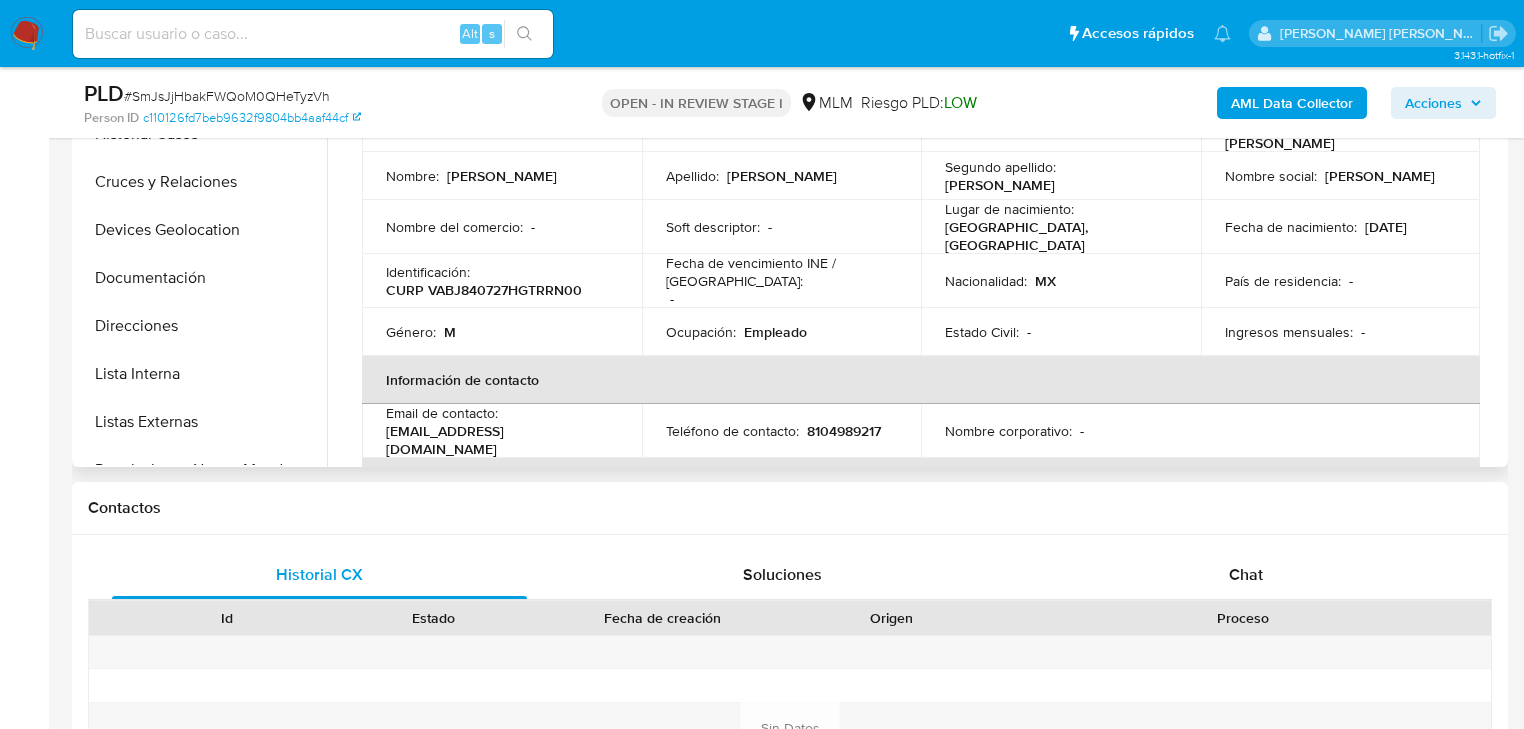 scroll, scrollTop: 400, scrollLeft: 0, axis: vertical 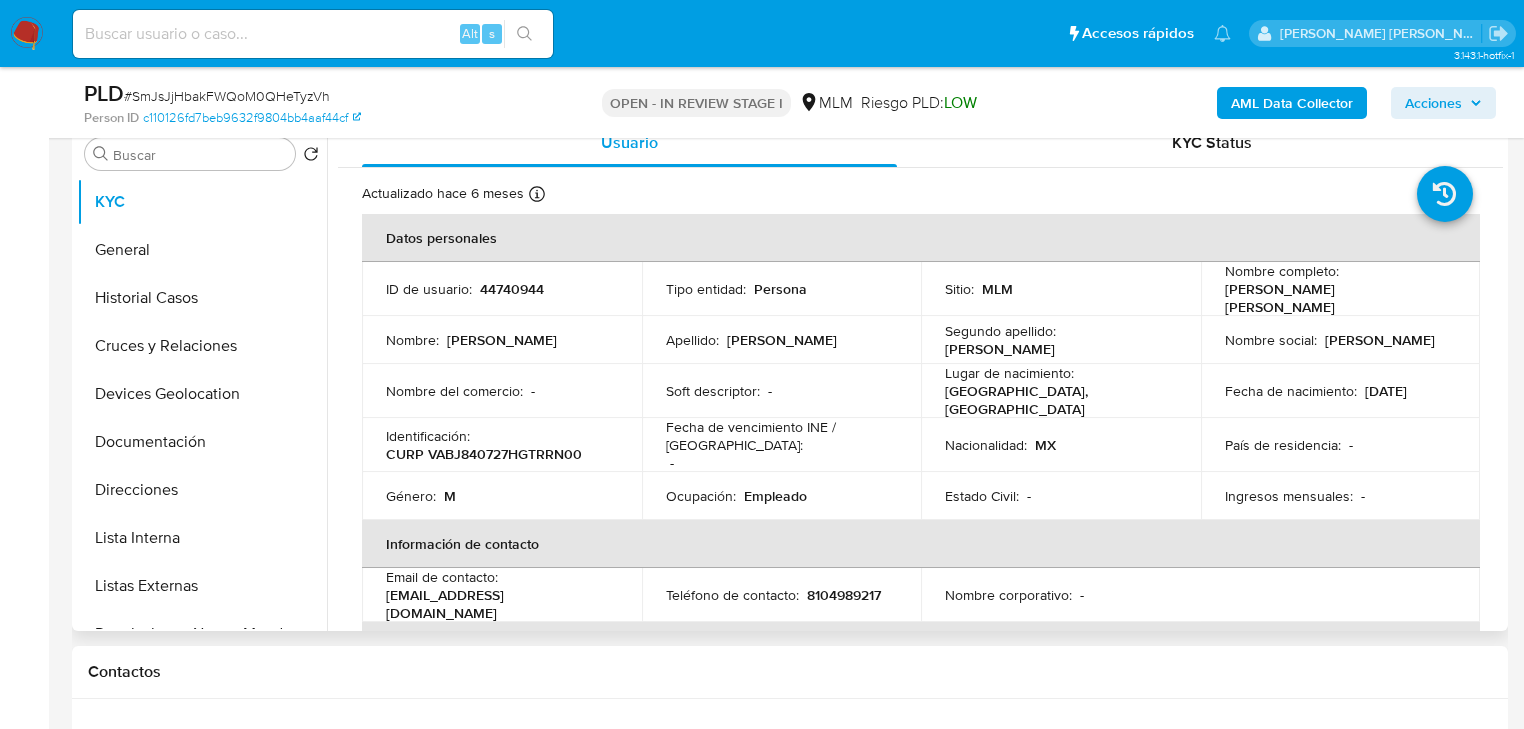 click on "44740944" at bounding box center (512, 289) 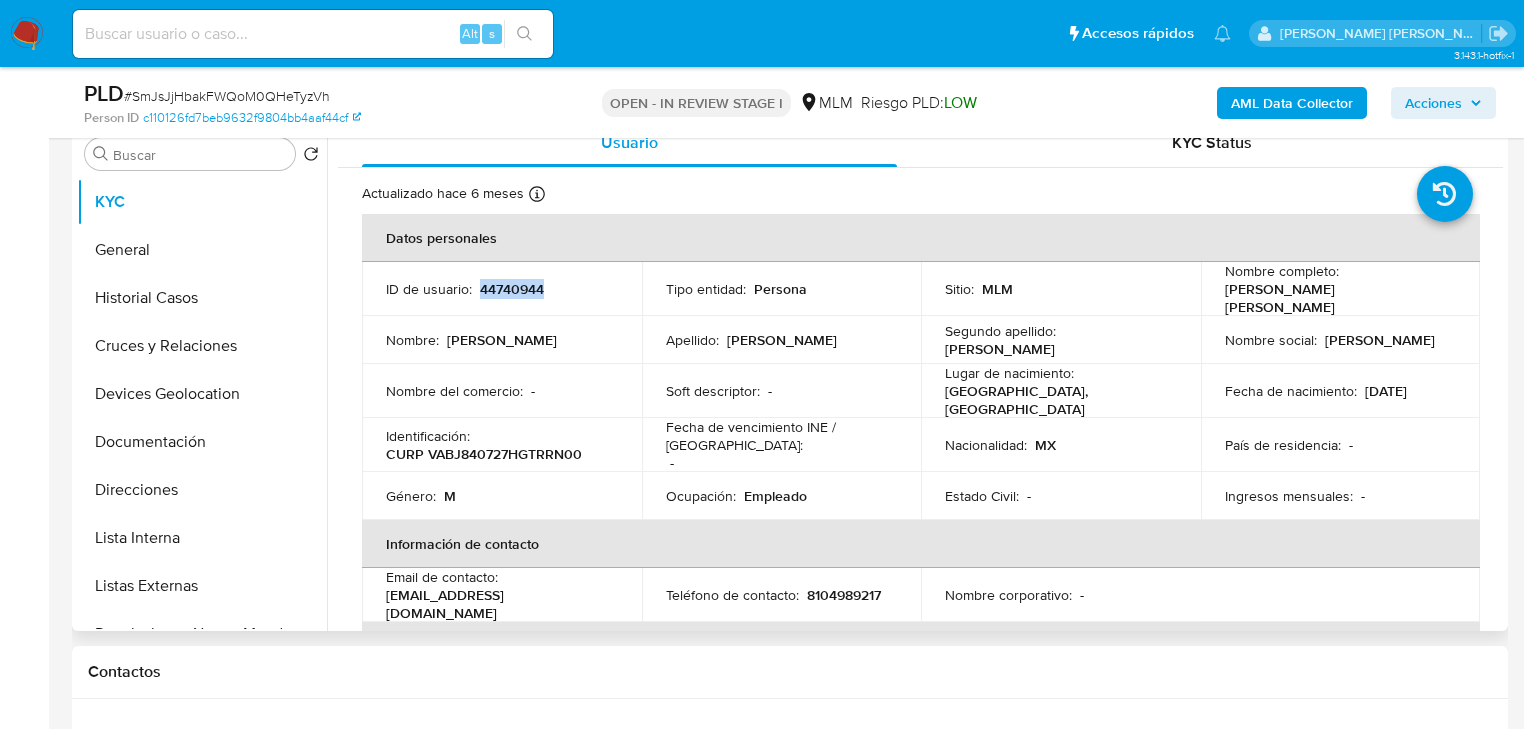 click on "44740944" at bounding box center (512, 289) 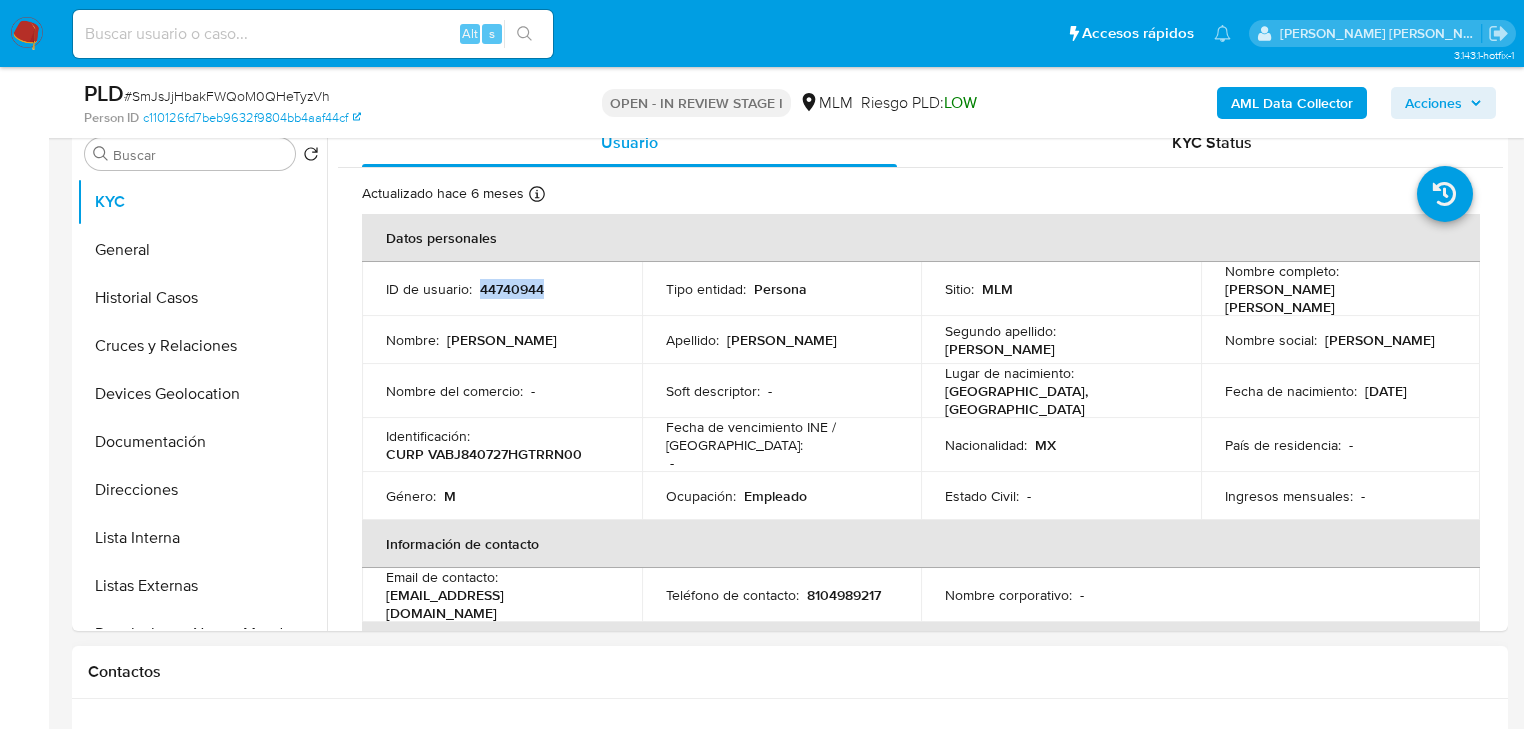 copy on "44740944" 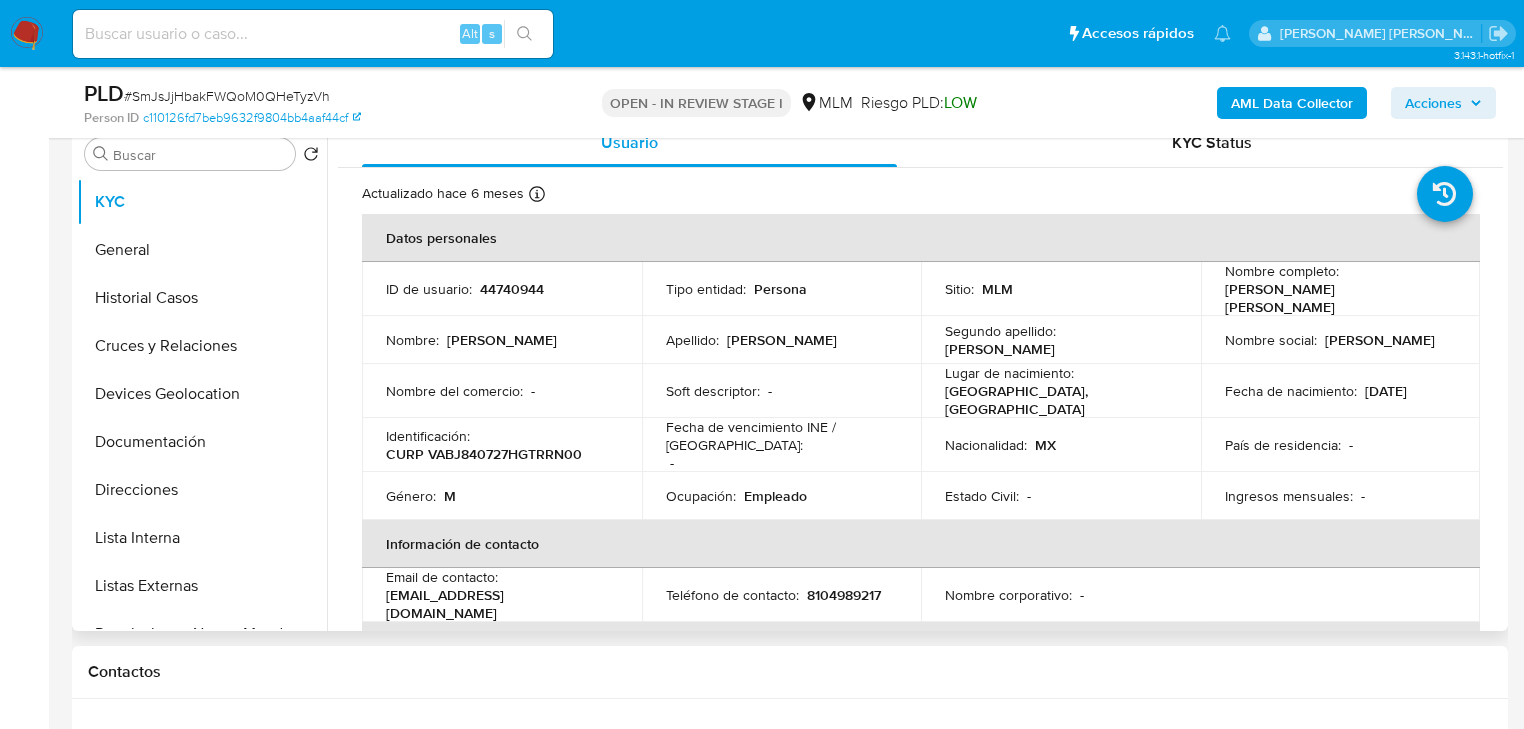 click on "Fecha de nacimiento :" at bounding box center [1291, 391] 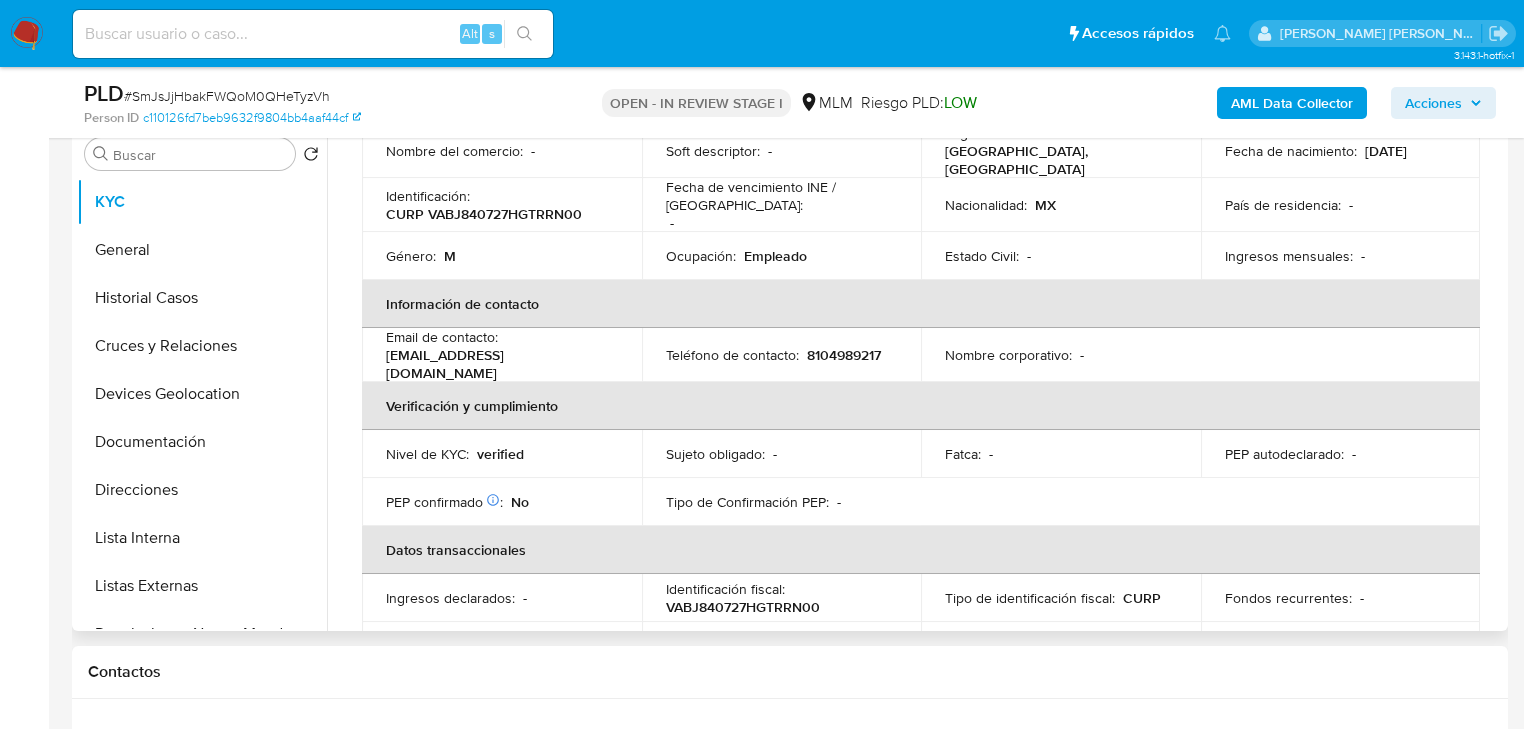 scroll, scrollTop: 80, scrollLeft: 0, axis: vertical 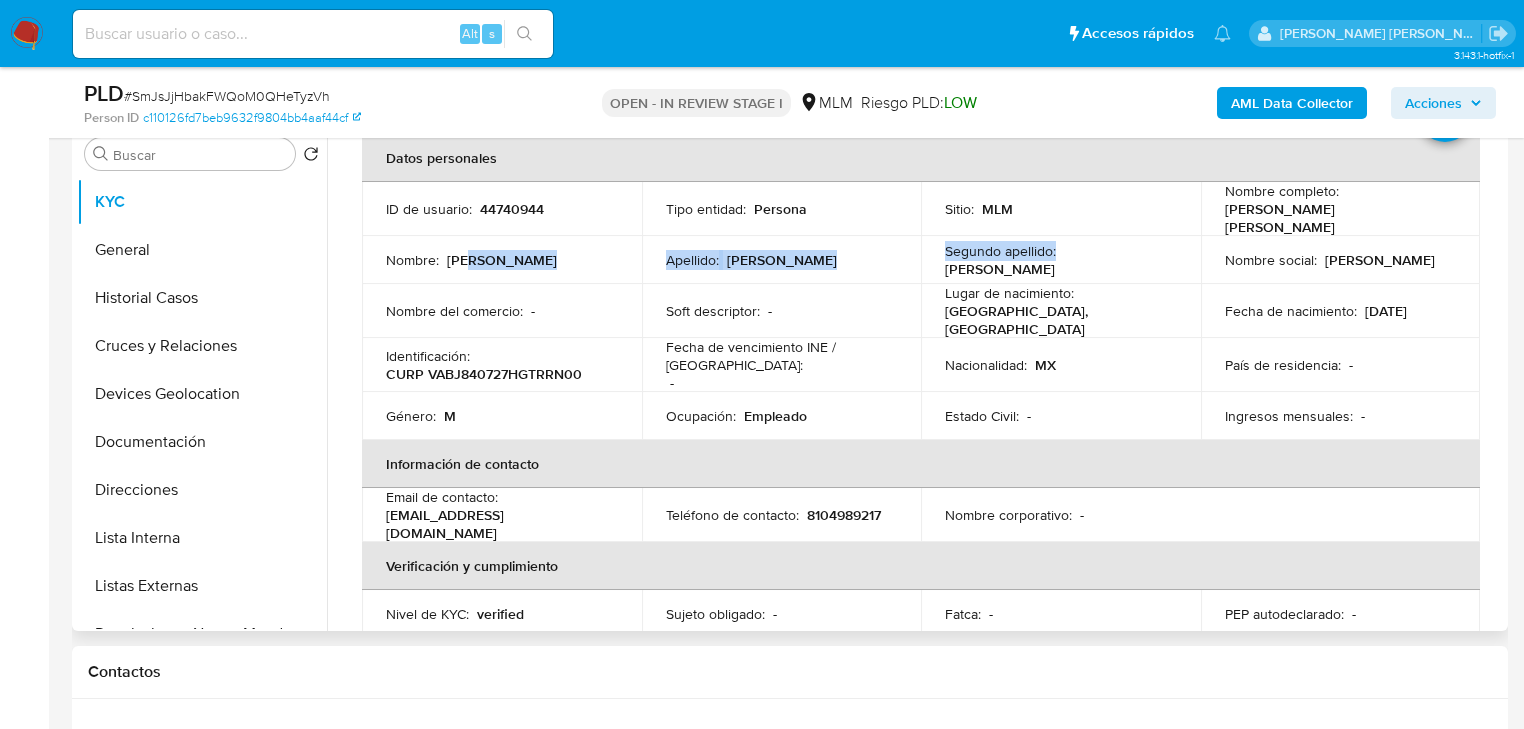 drag, startPoint x: 884, startPoint y: 258, endPoint x: 1052, endPoint y: 306, distance: 174.72264 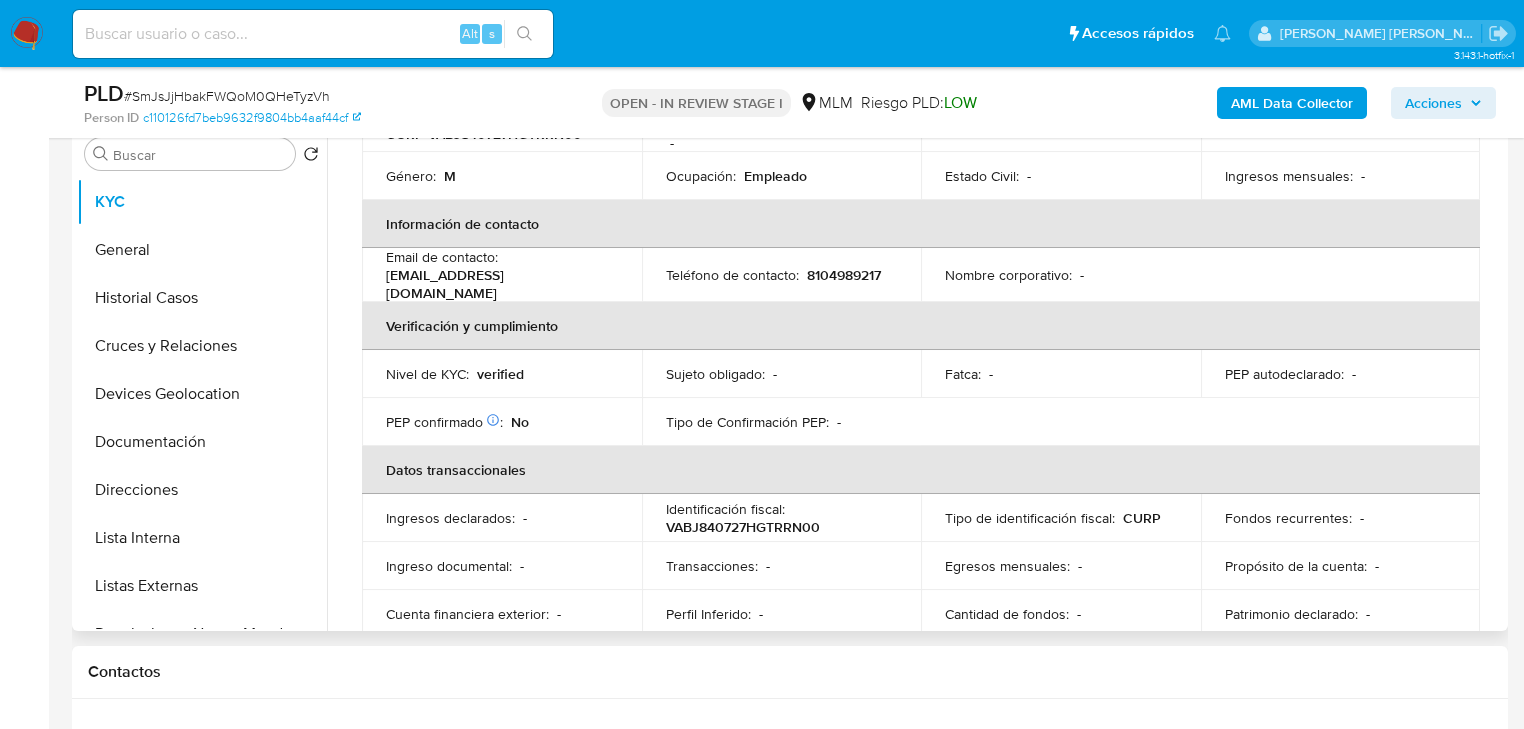 scroll, scrollTop: 640, scrollLeft: 0, axis: vertical 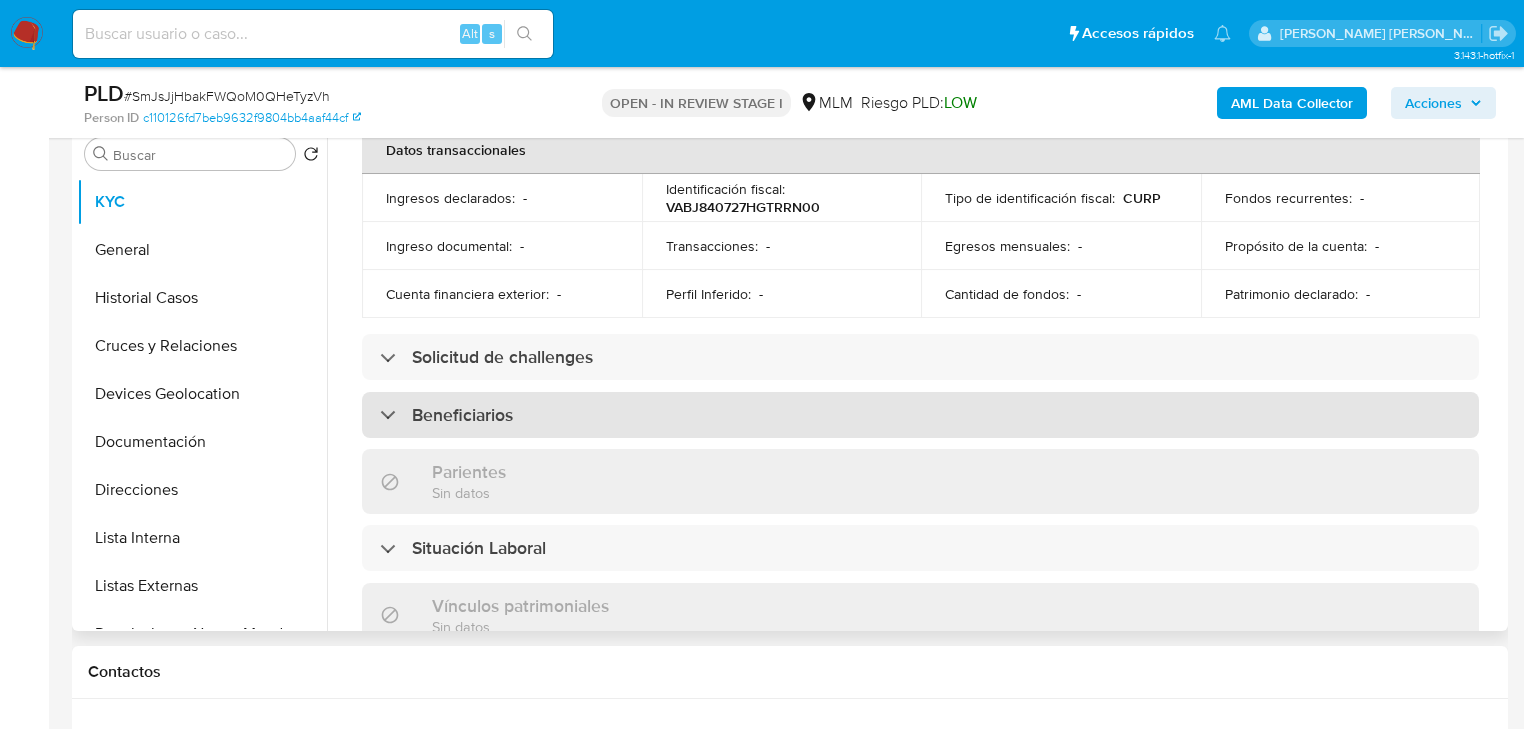click on "Beneficiarios" at bounding box center (920, 415) 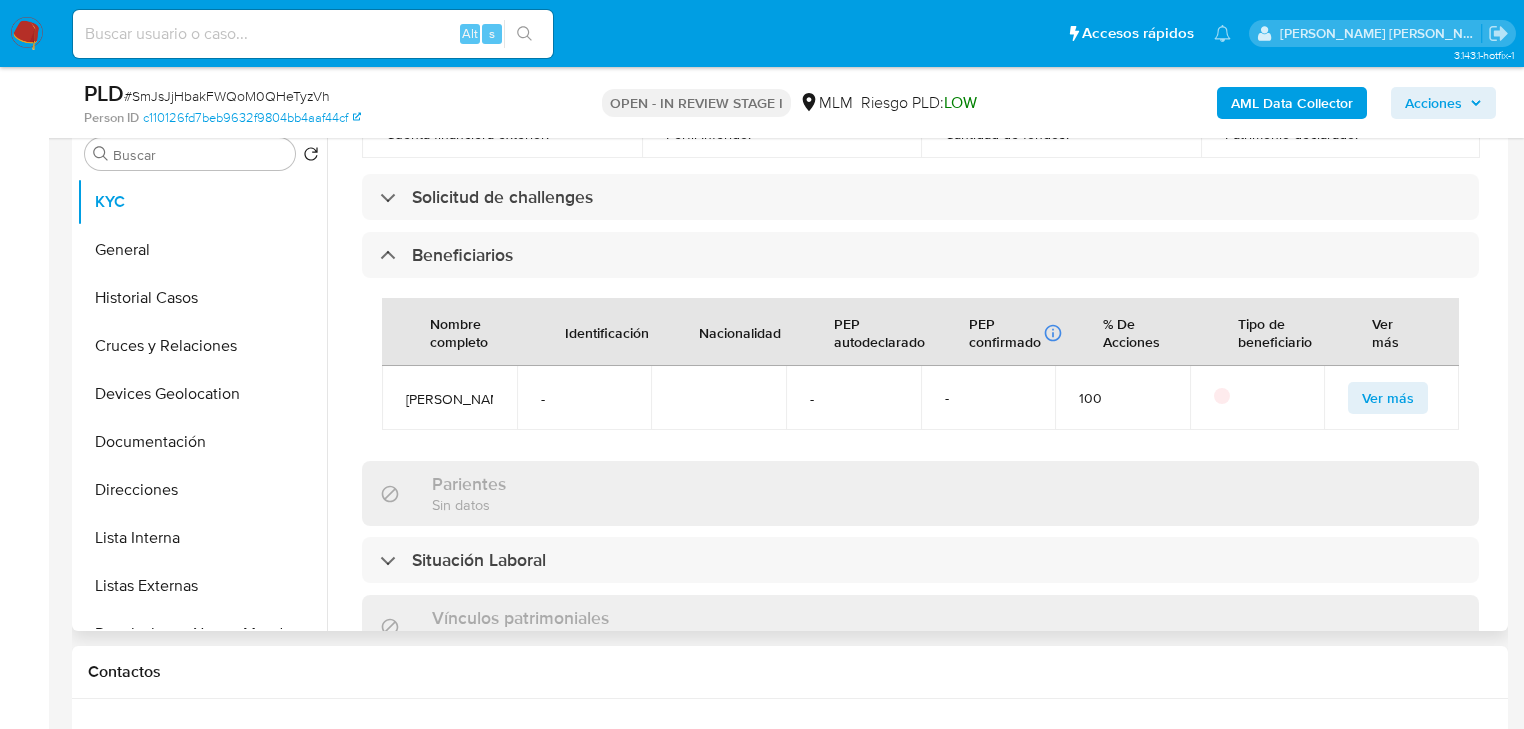 scroll, scrollTop: 880, scrollLeft: 0, axis: vertical 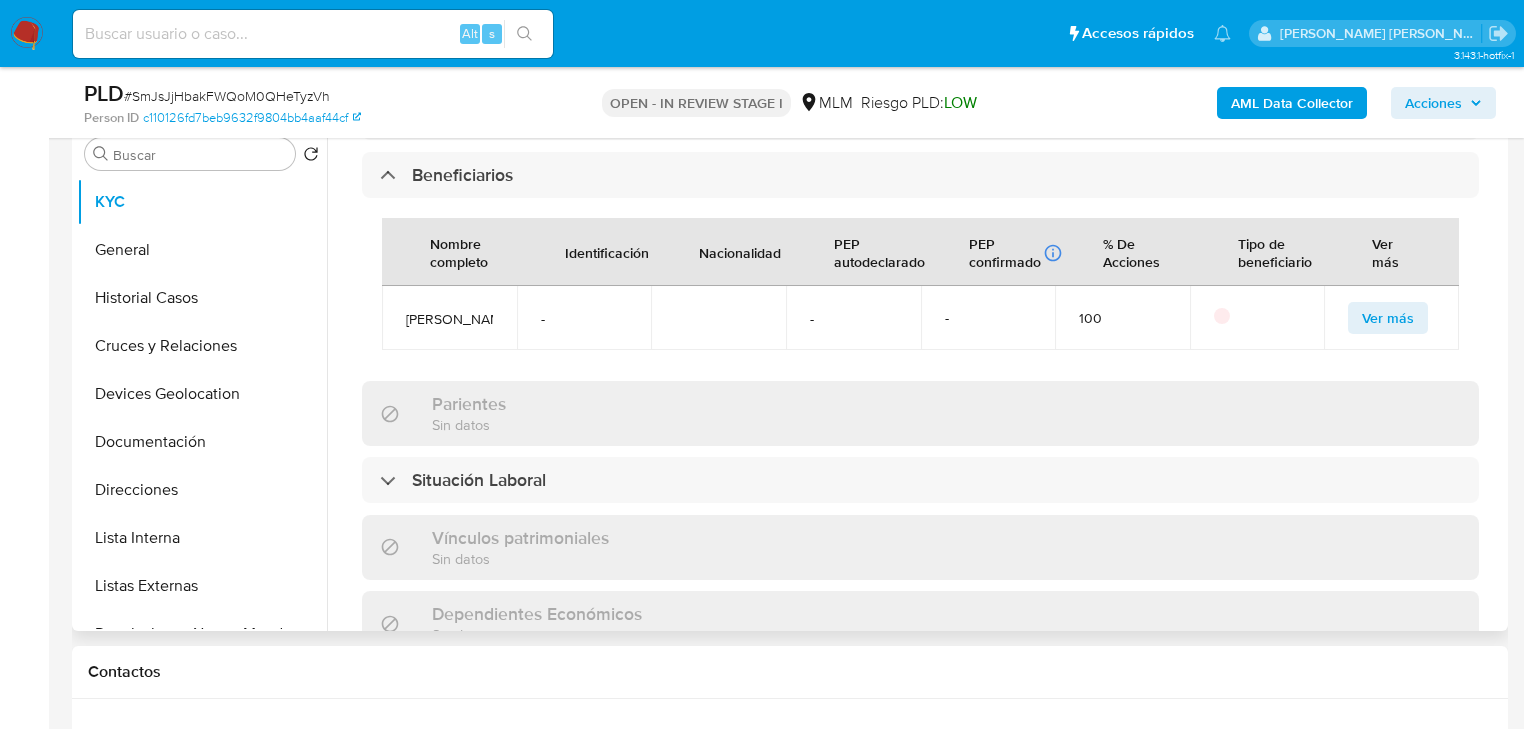 click on "Ver más" at bounding box center (1391, 318) 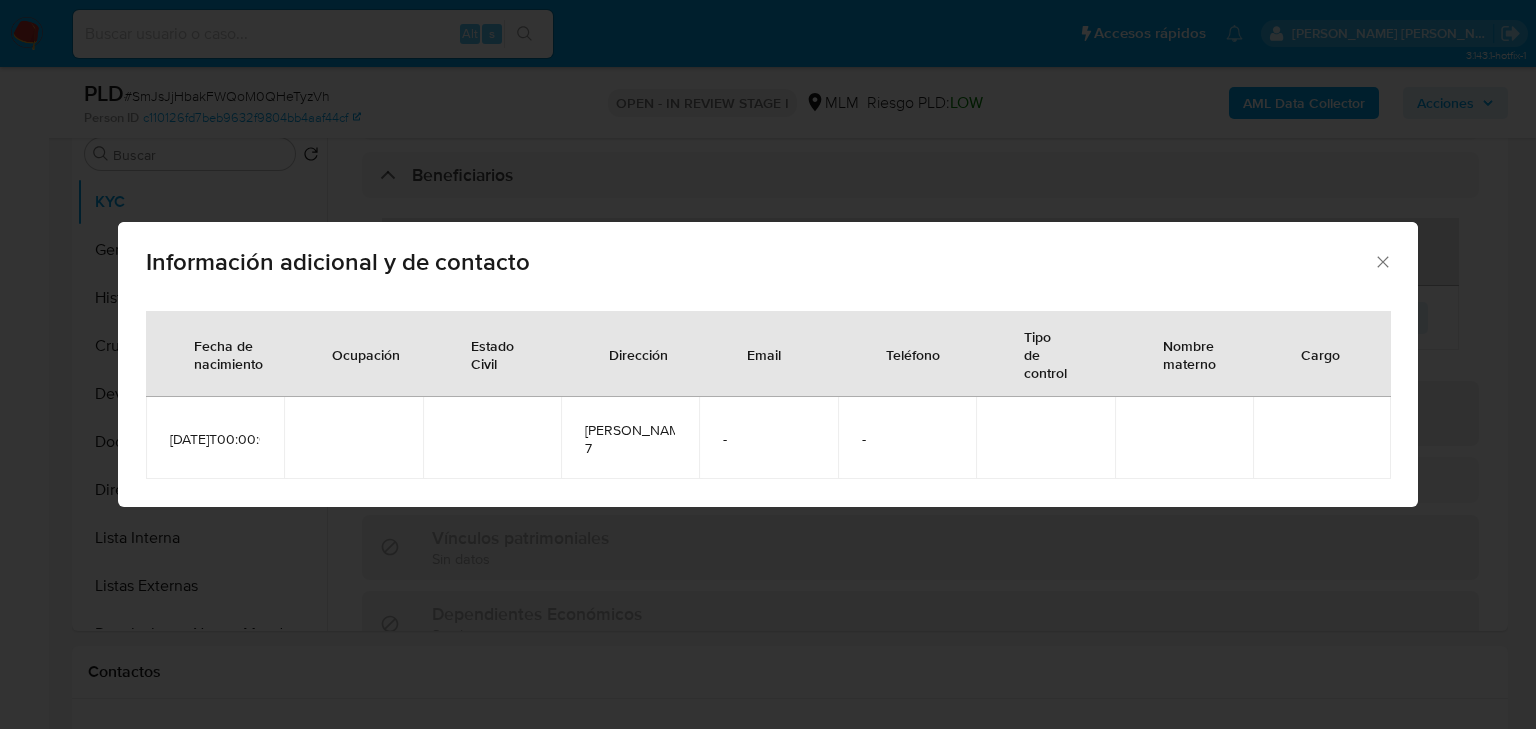 drag, startPoint x: 419, startPoint y: 301, endPoint x: 711, endPoint y: 274, distance: 293.24564 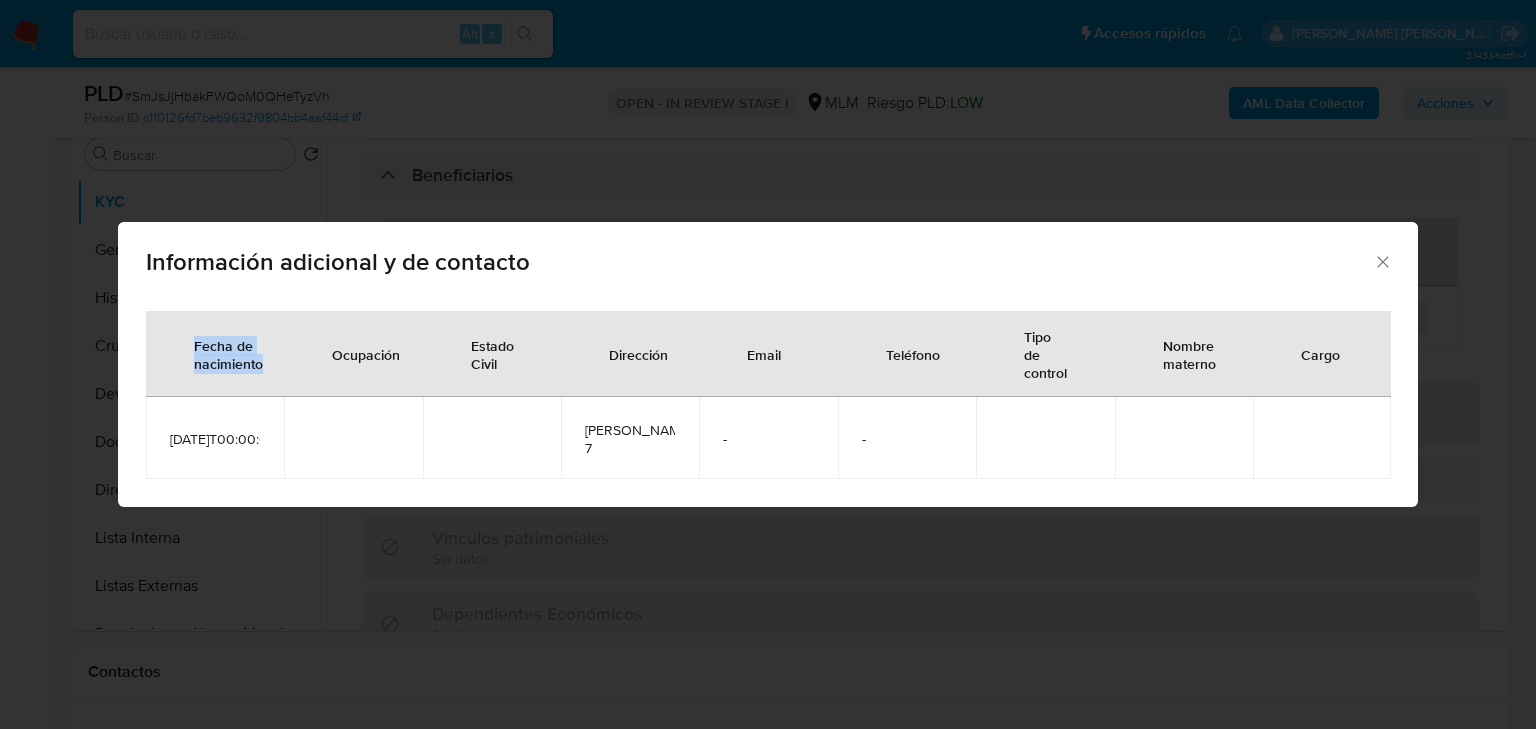 click 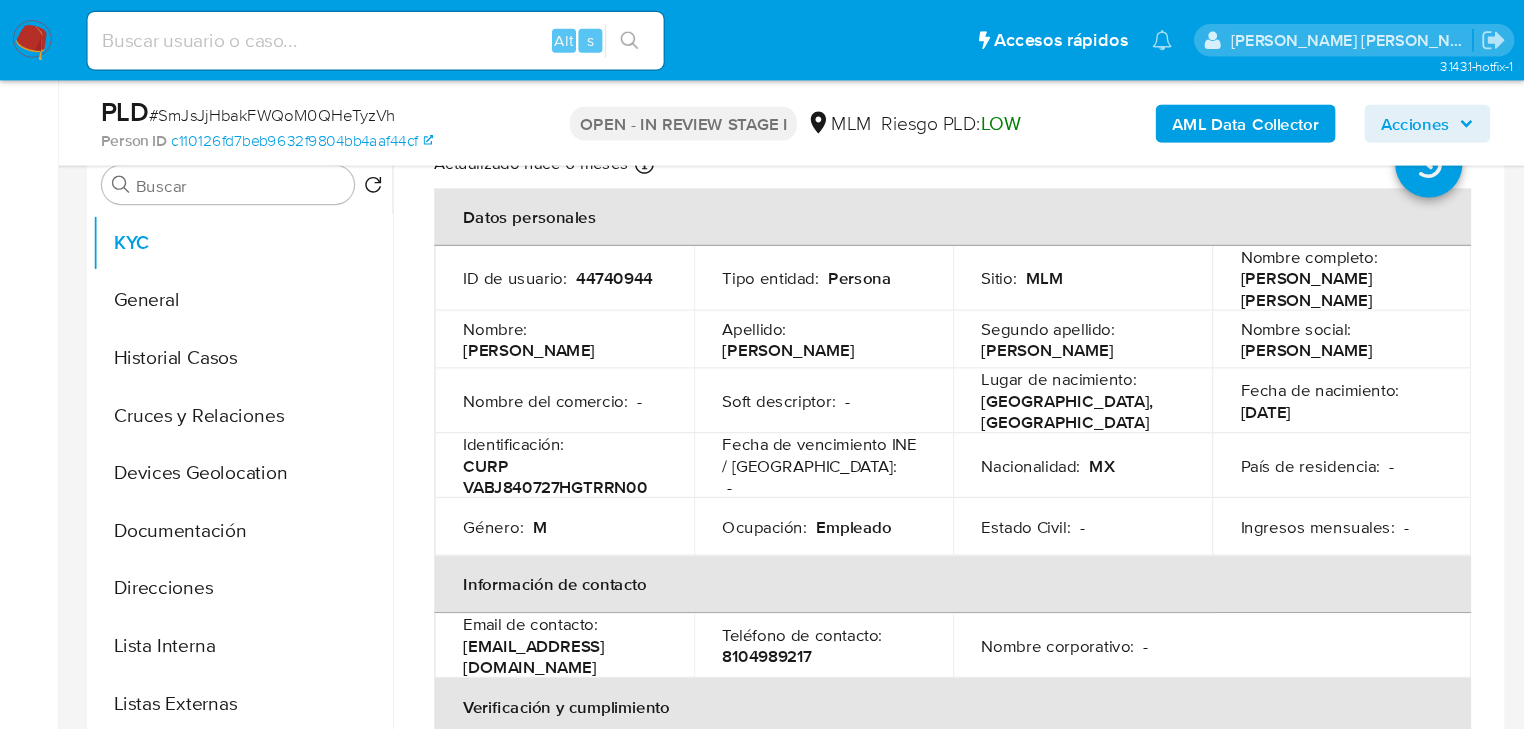 scroll, scrollTop: 57, scrollLeft: 0, axis: vertical 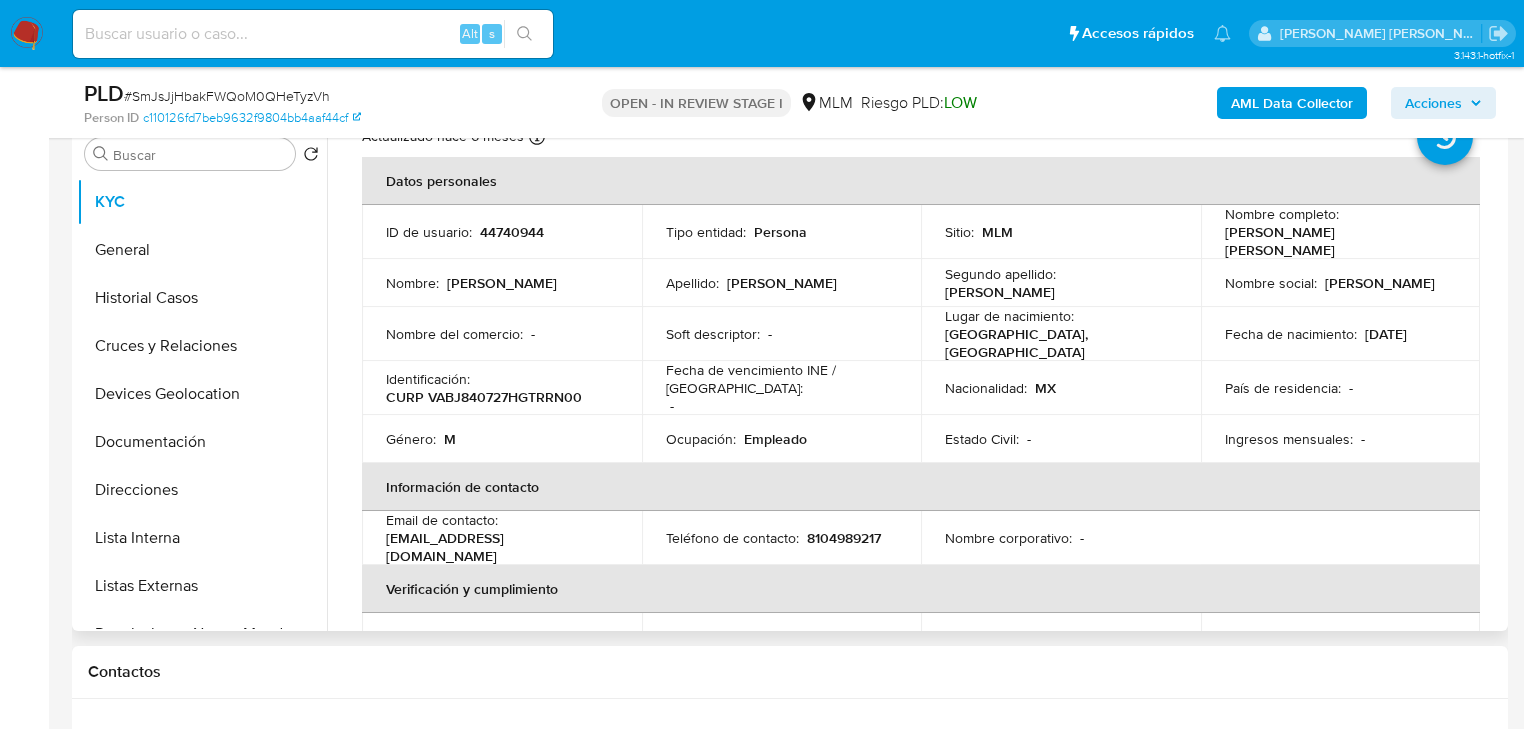 click on "Fecha de vencimiento INE / Pasaporte :" at bounding box center [782, 379] 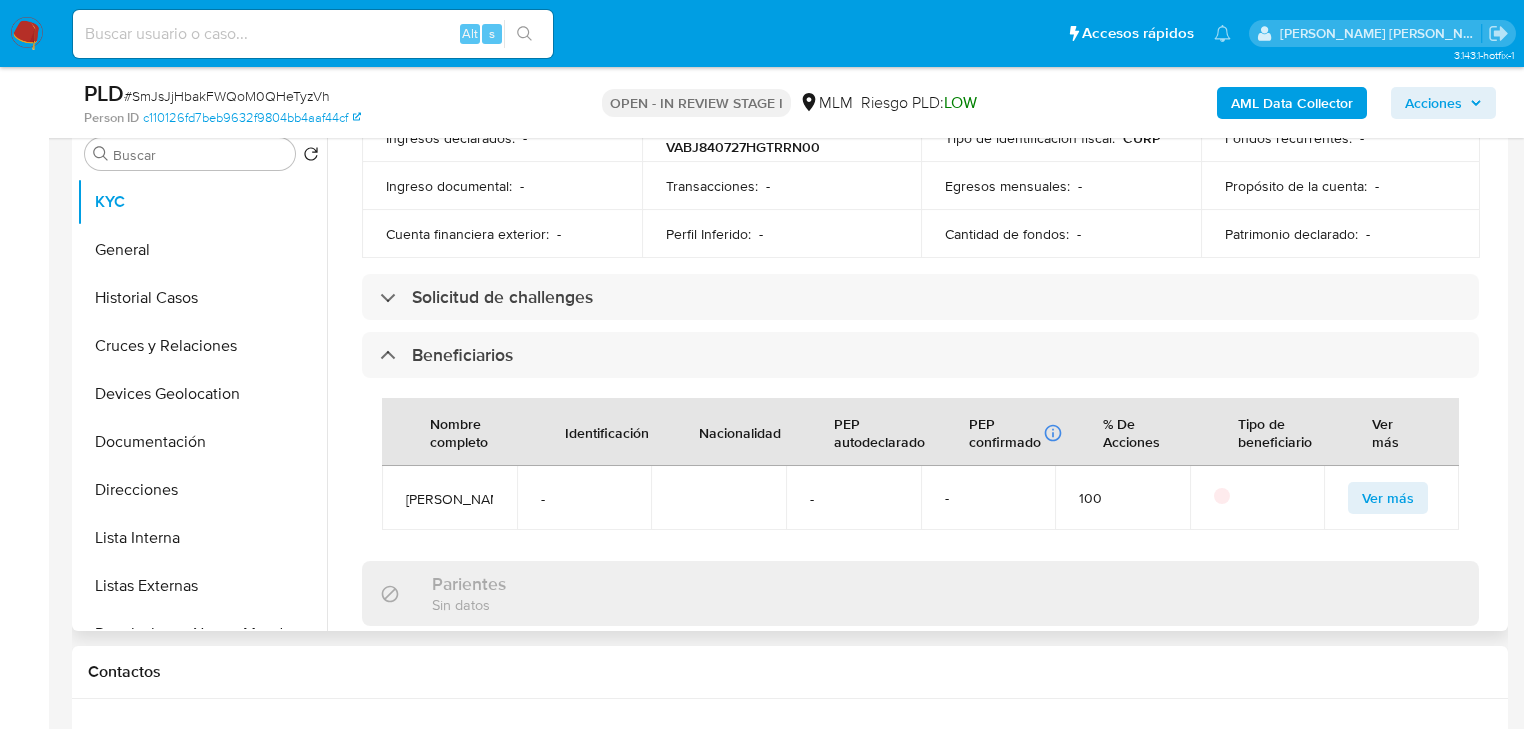 scroll, scrollTop: 777, scrollLeft: 0, axis: vertical 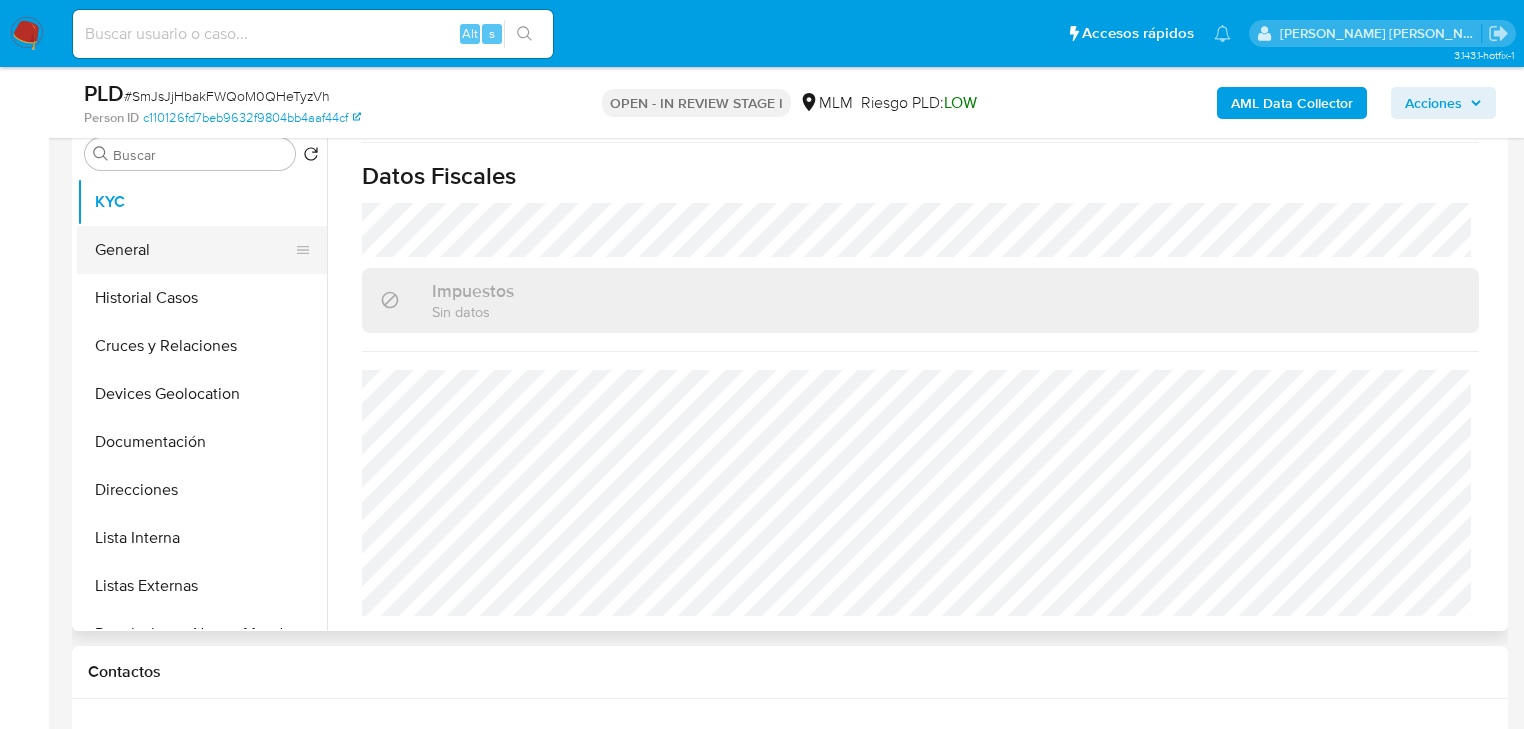 click on "General" at bounding box center [194, 250] 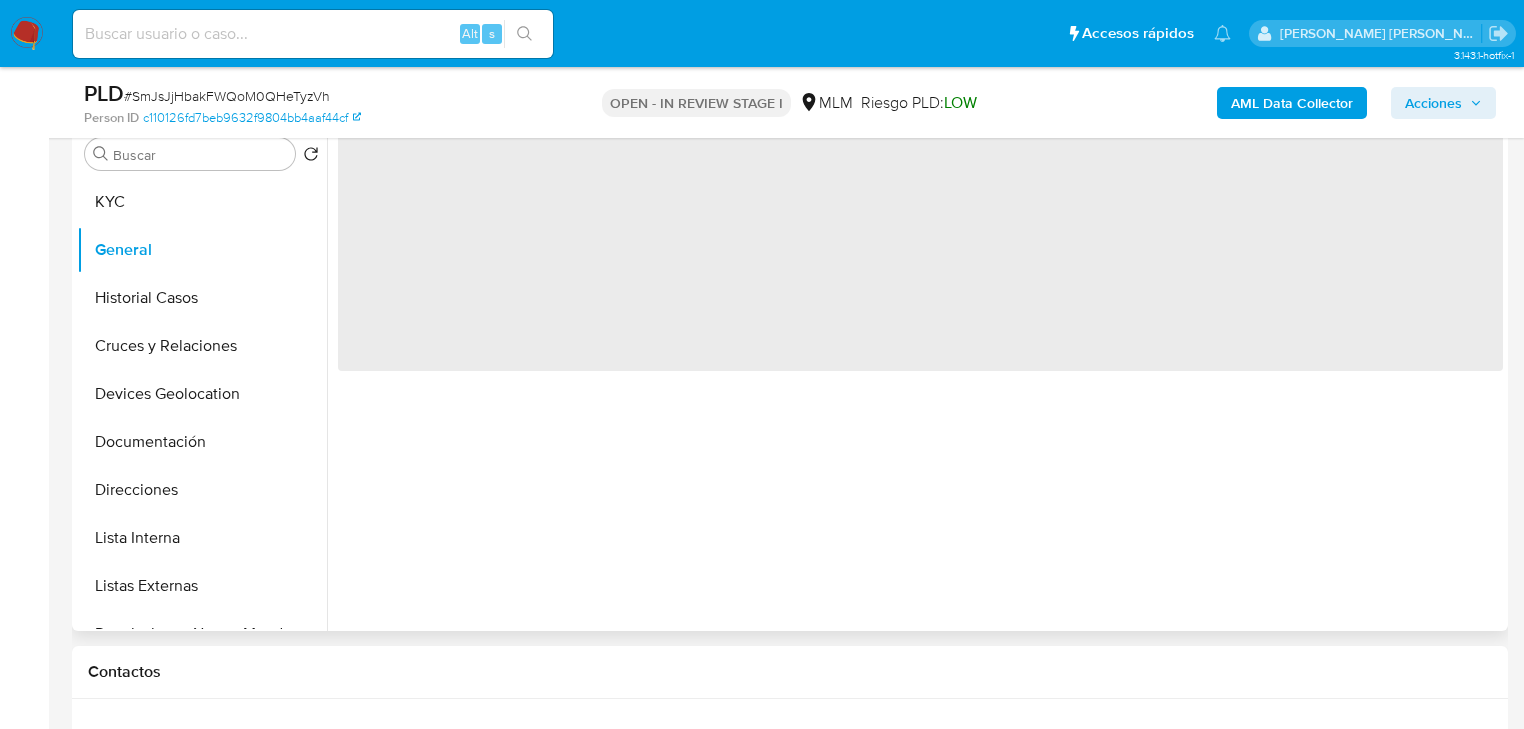 scroll, scrollTop: 0, scrollLeft: 0, axis: both 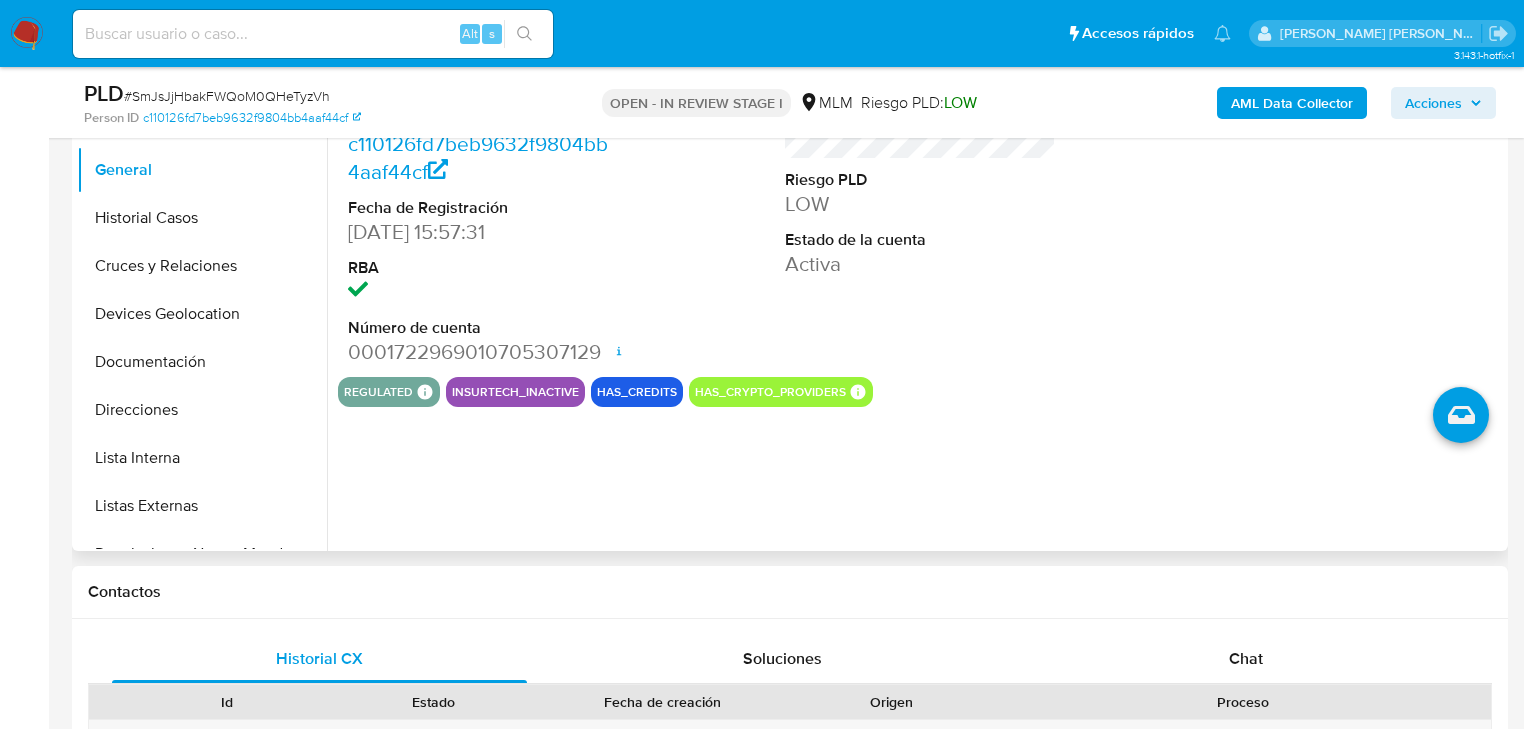 drag, startPoint x: 159, startPoint y: 243, endPoint x: 320, endPoint y: 255, distance: 161.44658 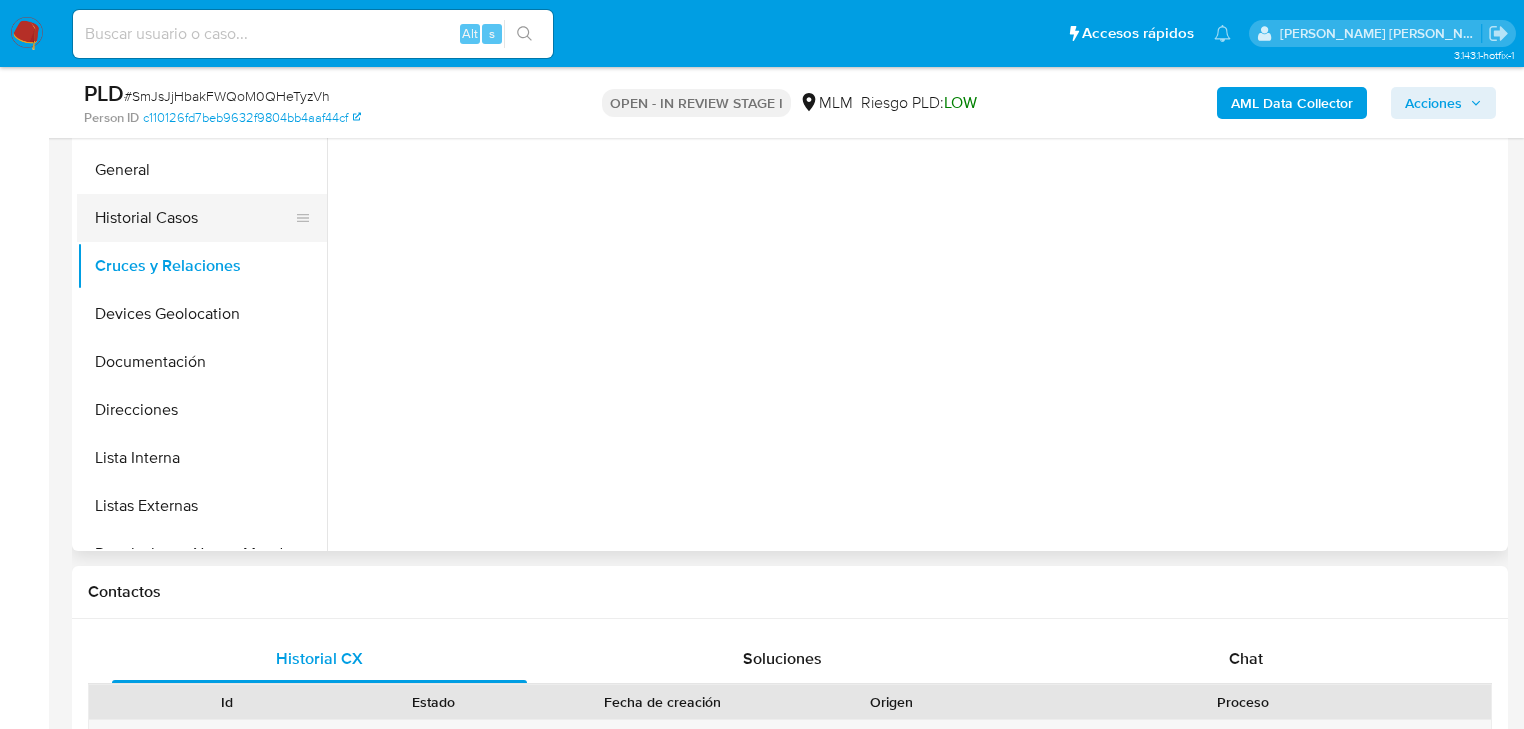 click on "Historial Casos" at bounding box center [194, 218] 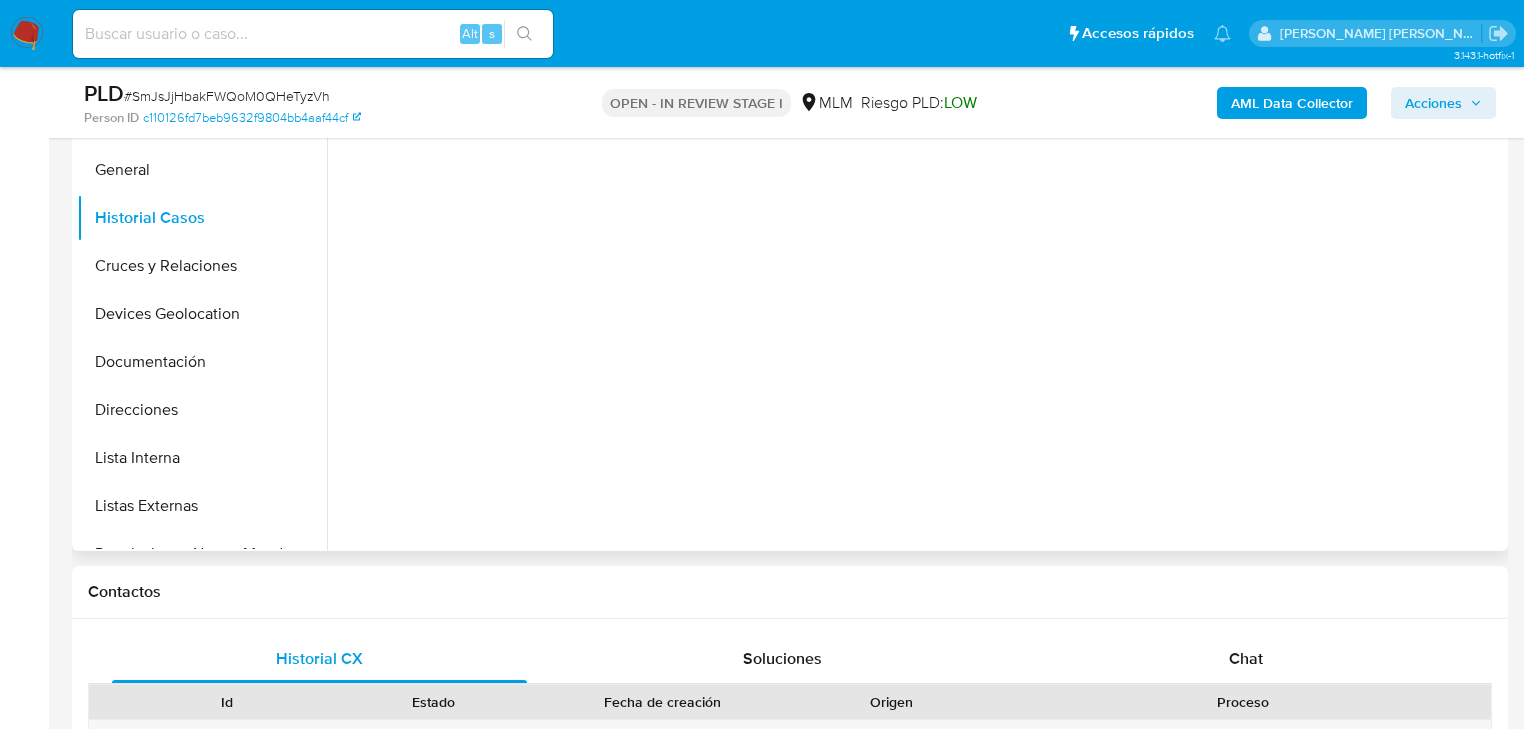 type 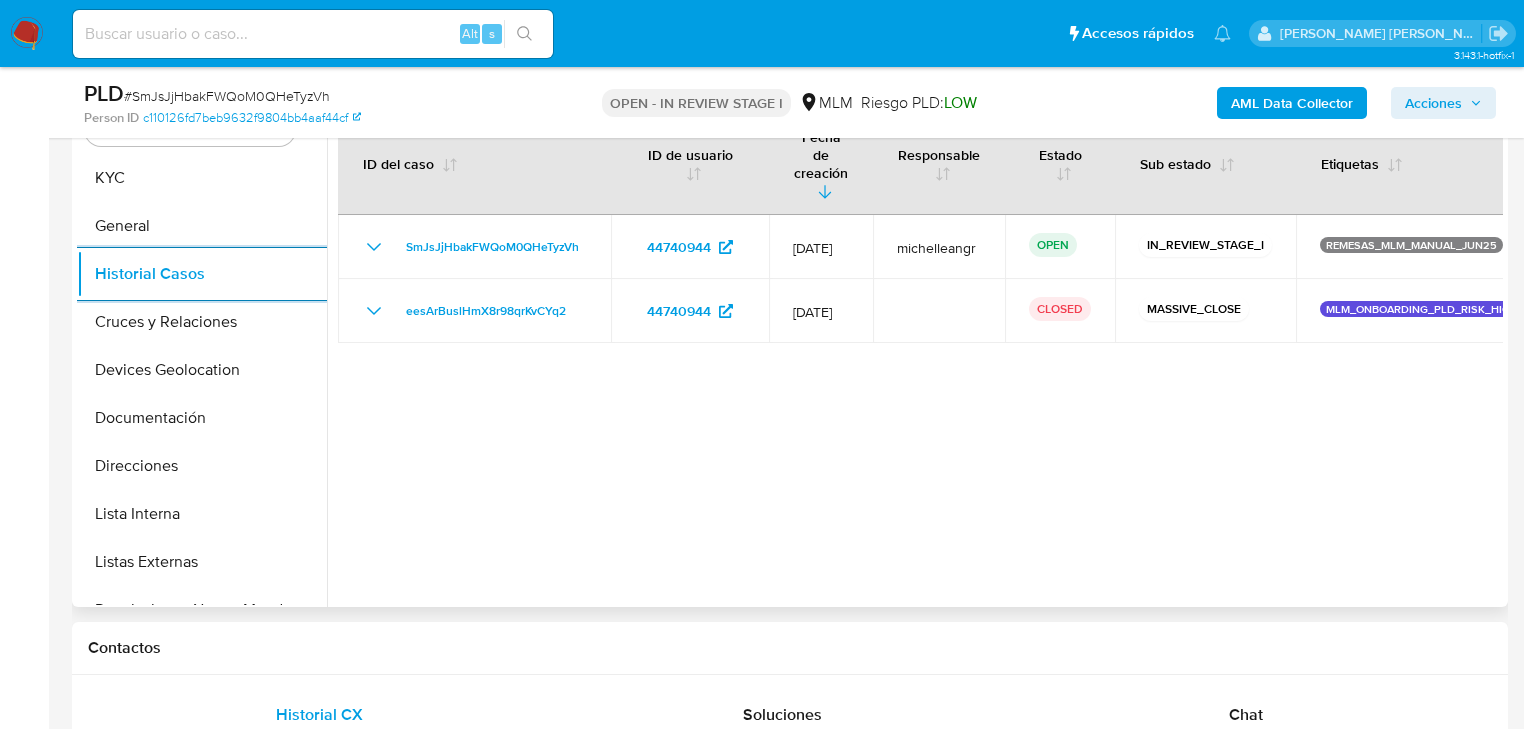 scroll, scrollTop: 400, scrollLeft: 0, axis: vertical 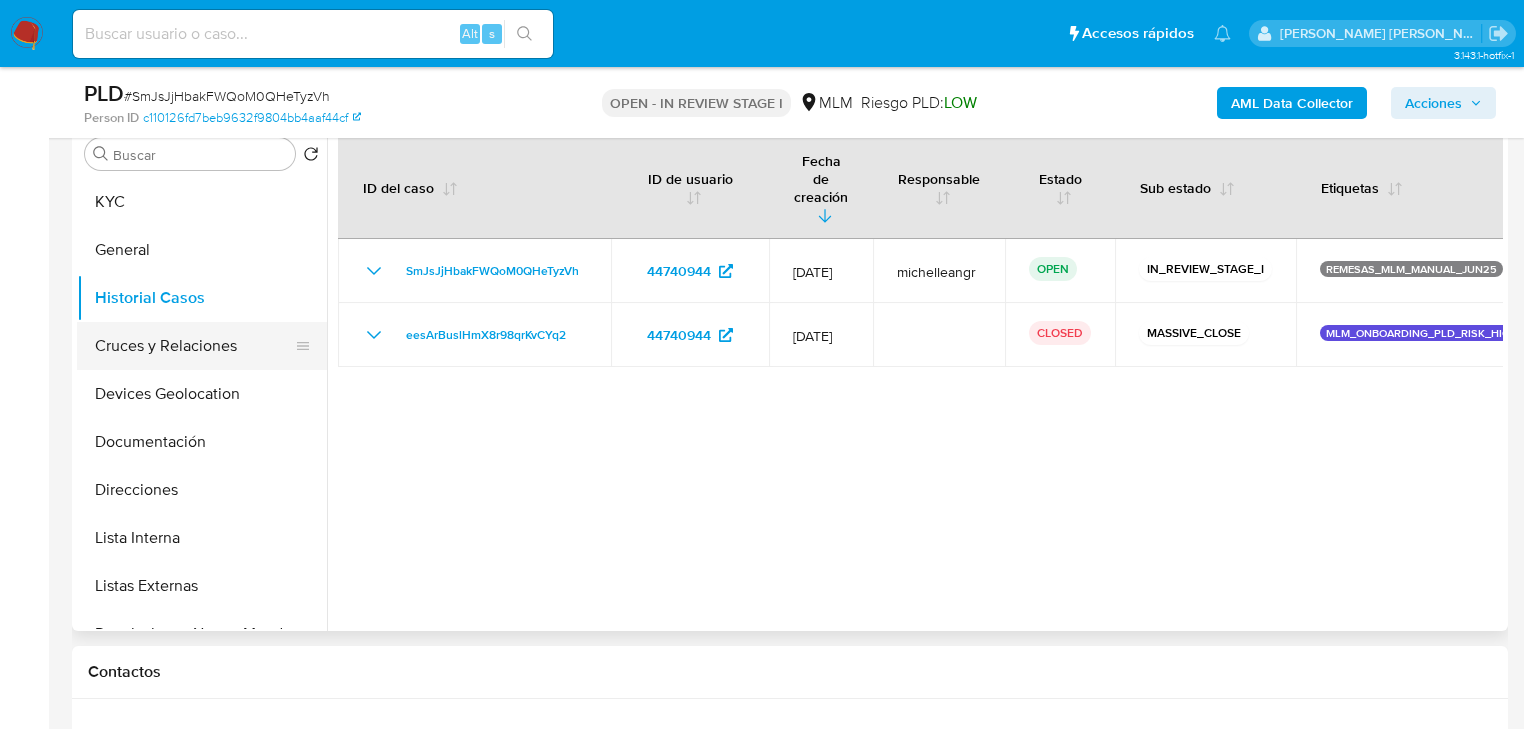 click on "Cruces y Relaciones" at bounding box center [194, 346] 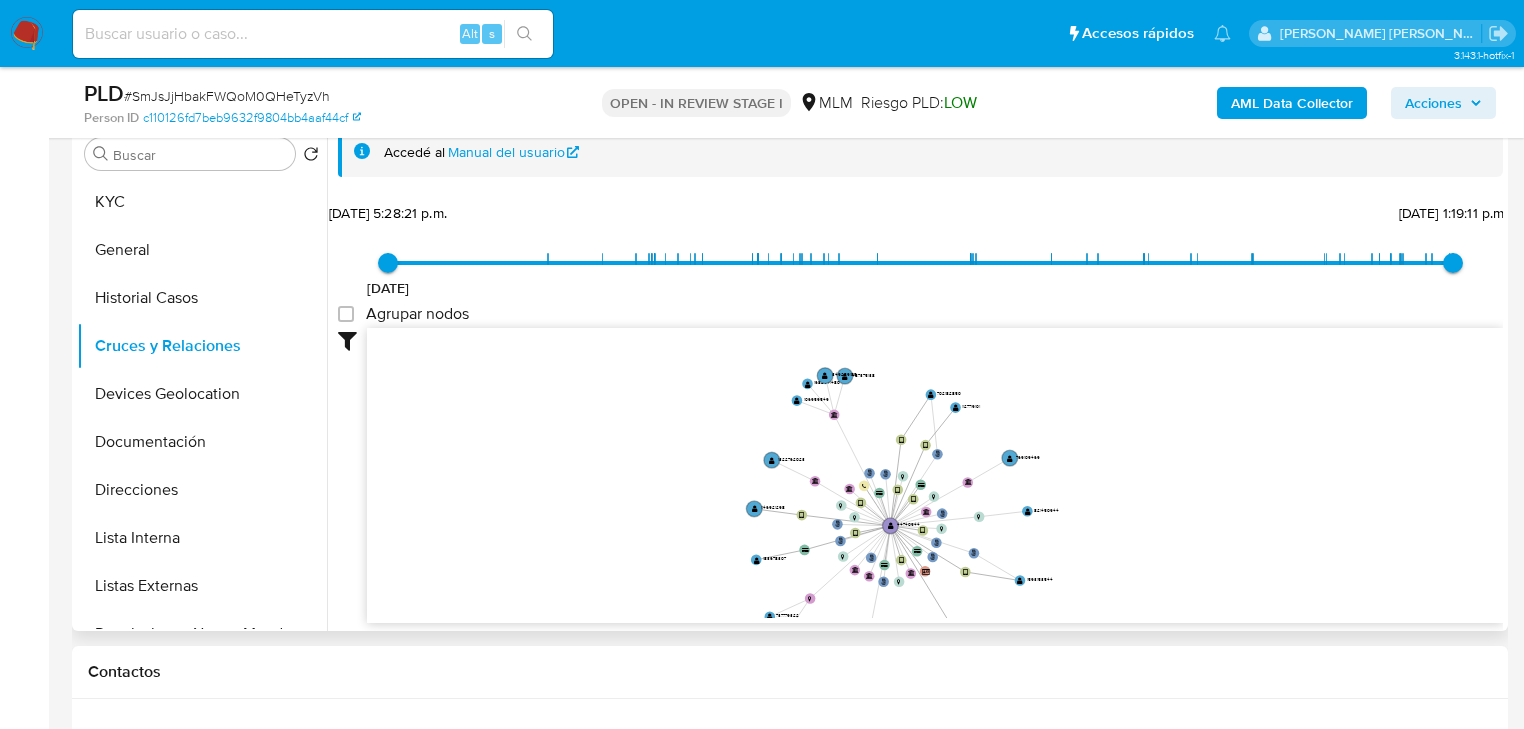 drag, startPoint x: 804, startPoint y: 413, endPoint x: 843, endPoint y: 514, distance: 108.26819 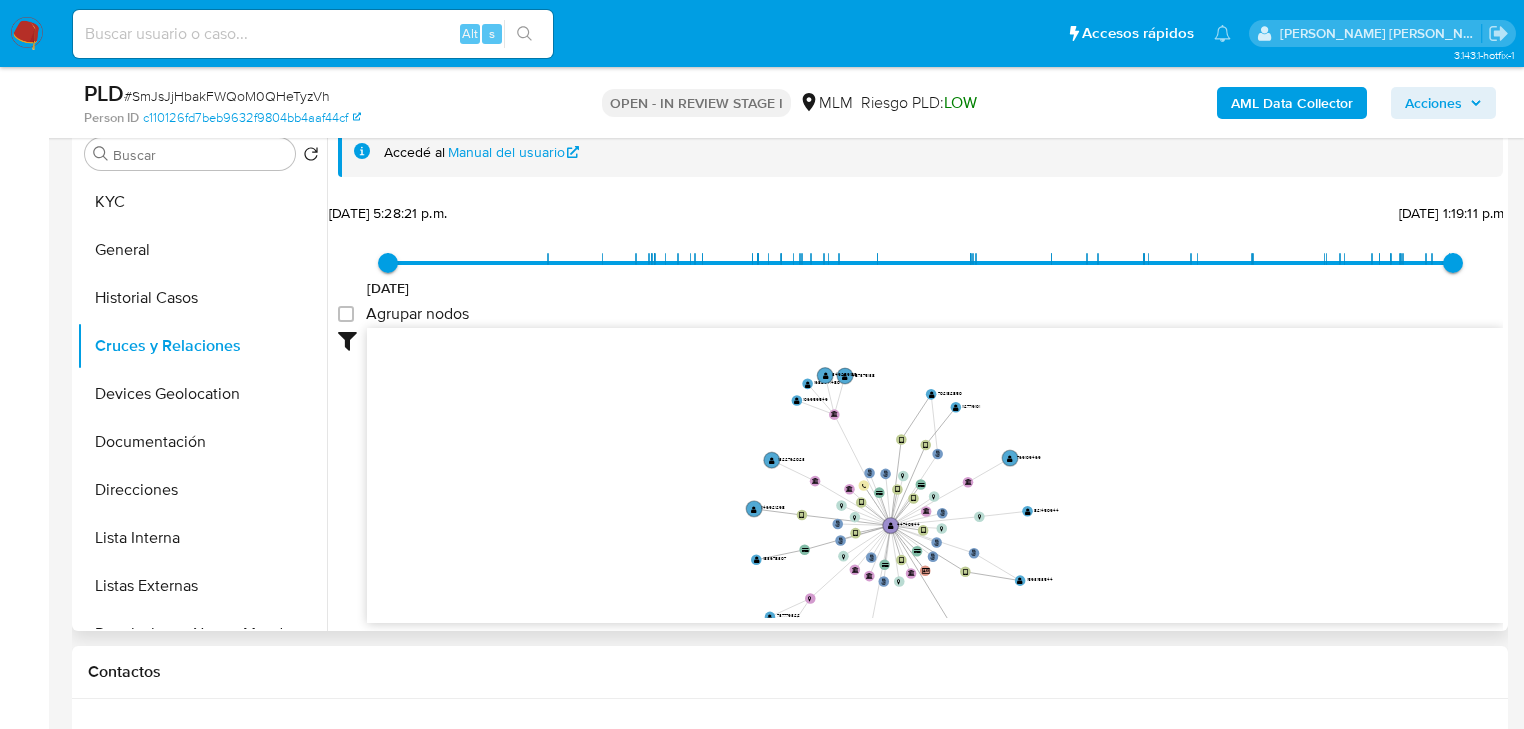 drag, startPoint x: 186, startPoint y: 393, endPoint x: 541, endPoint y: 414, distance: 355.62057 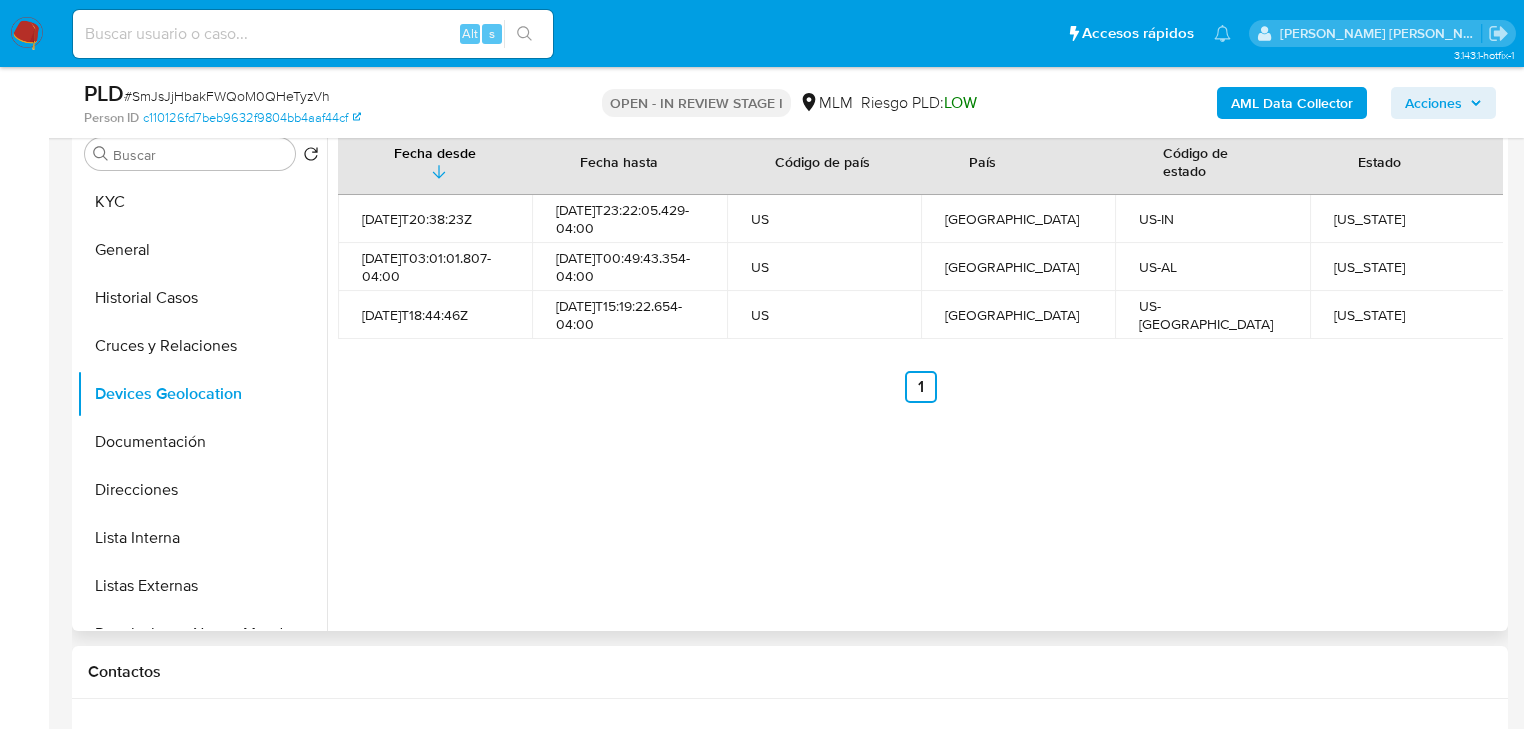 type 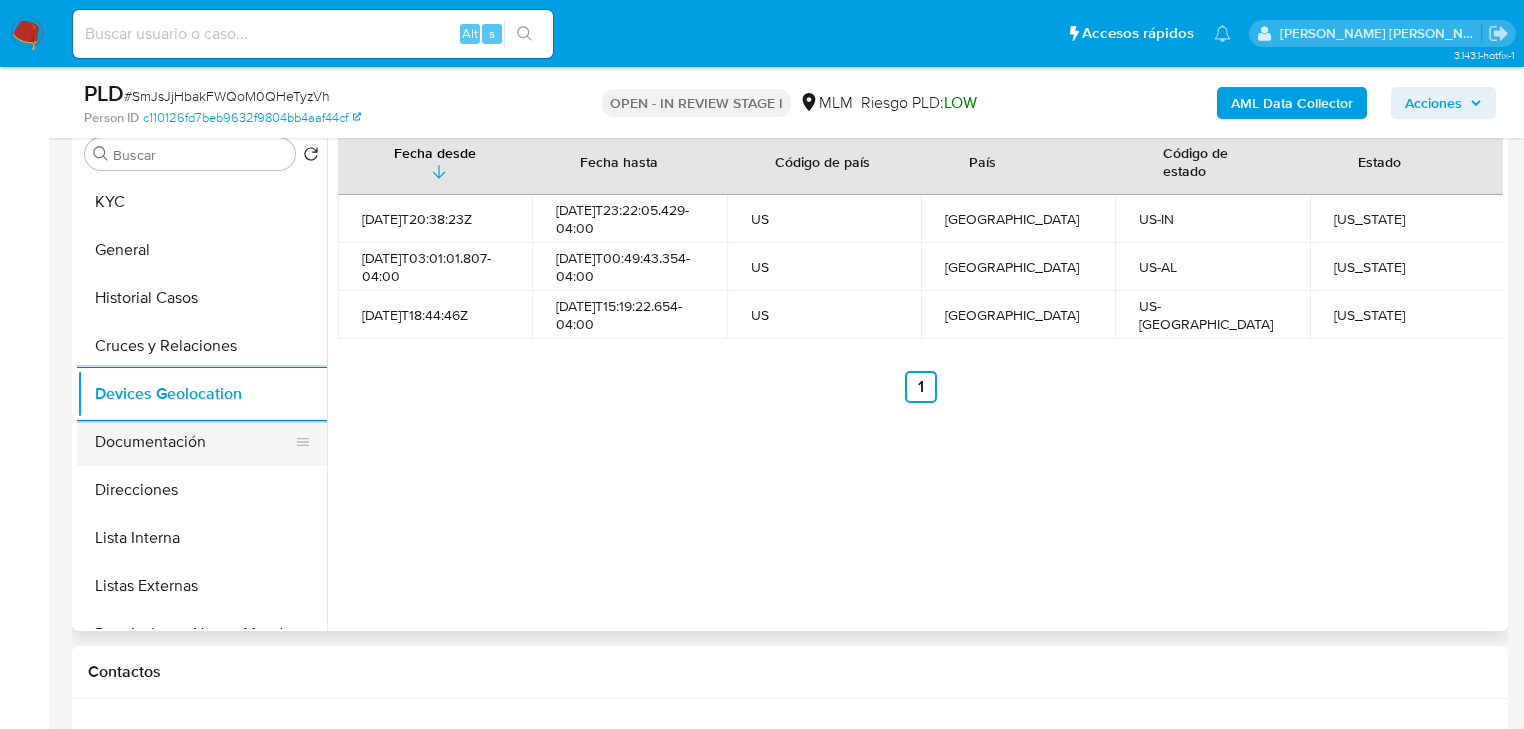 click on "Documentación" at bounding box center (194, 442) 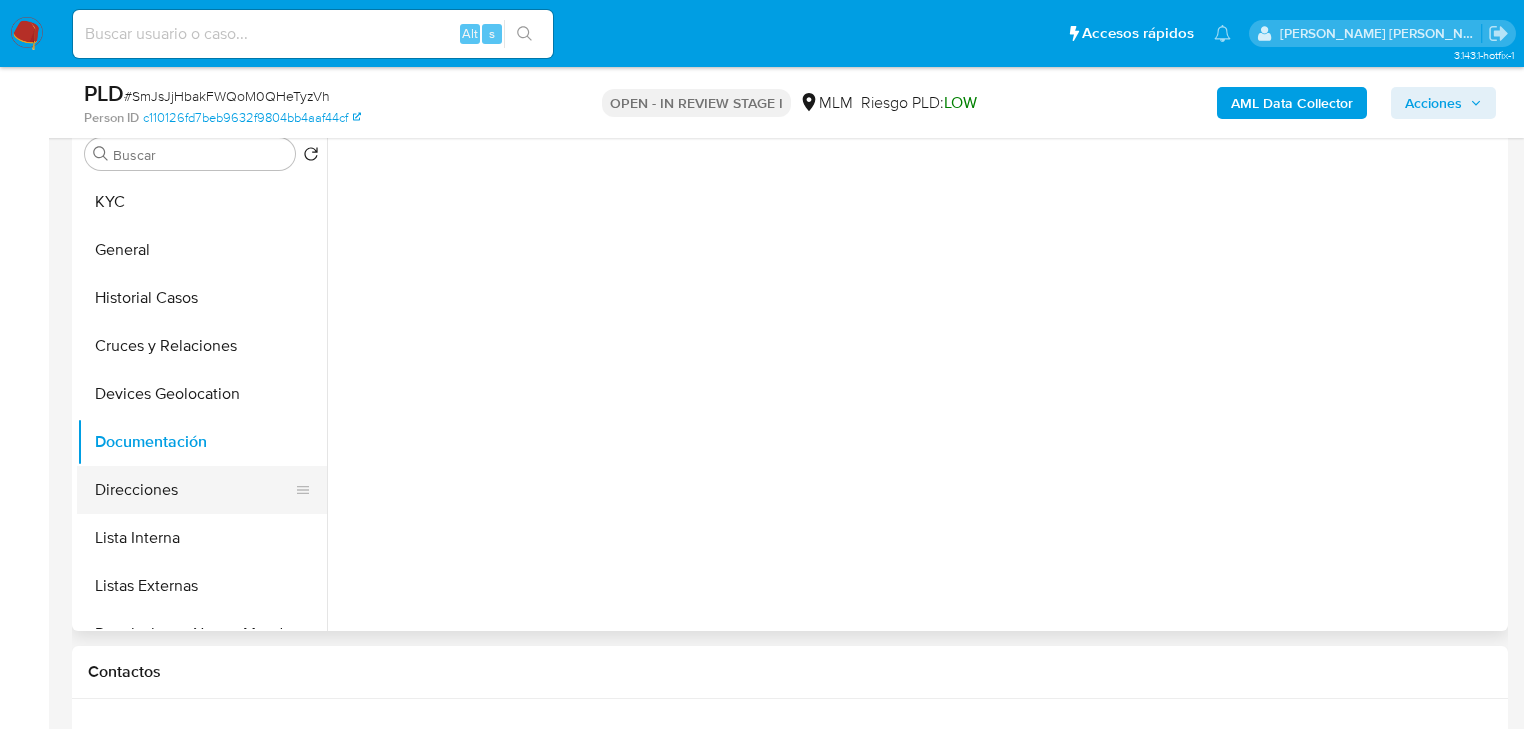type 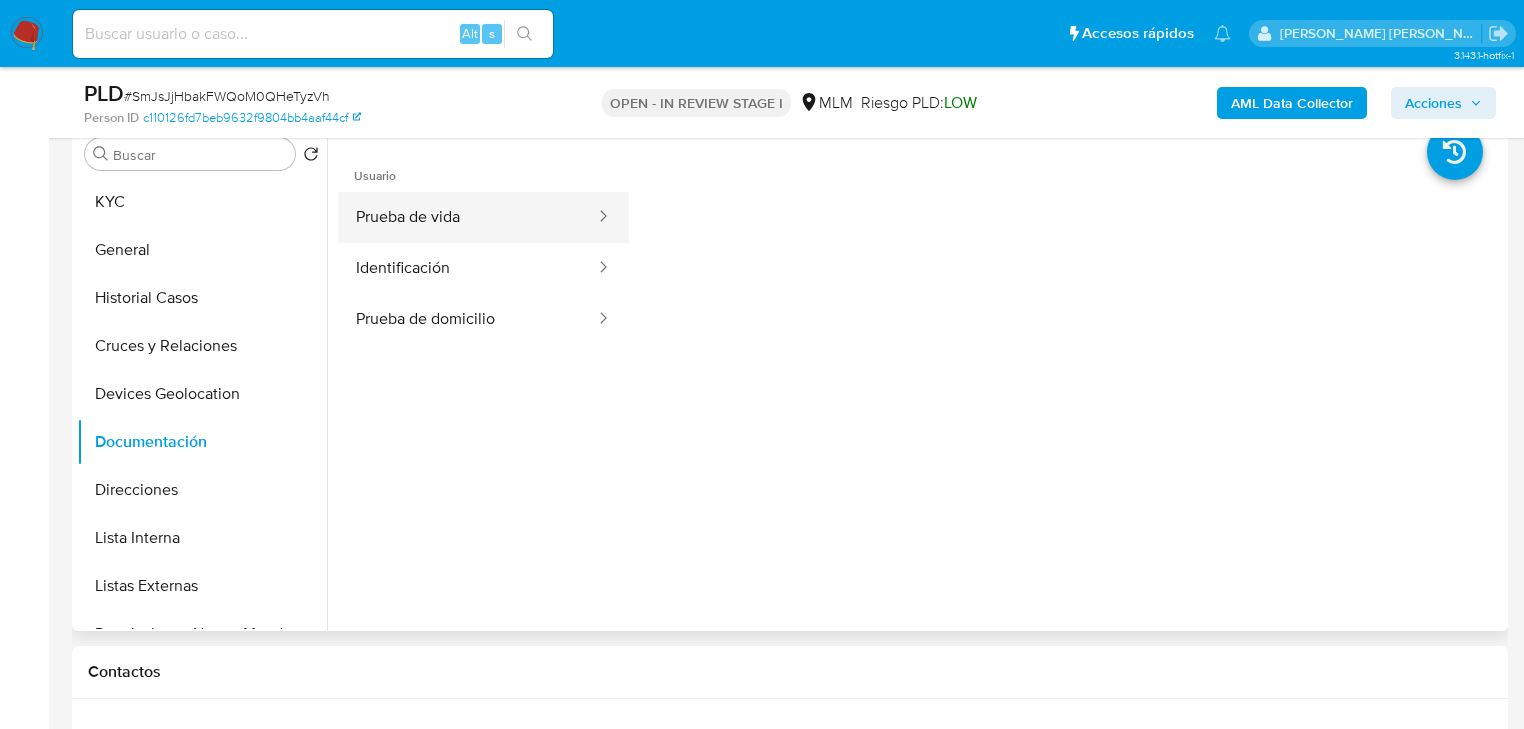 click on "Prueba de vida" at bounding box center [467, 217] 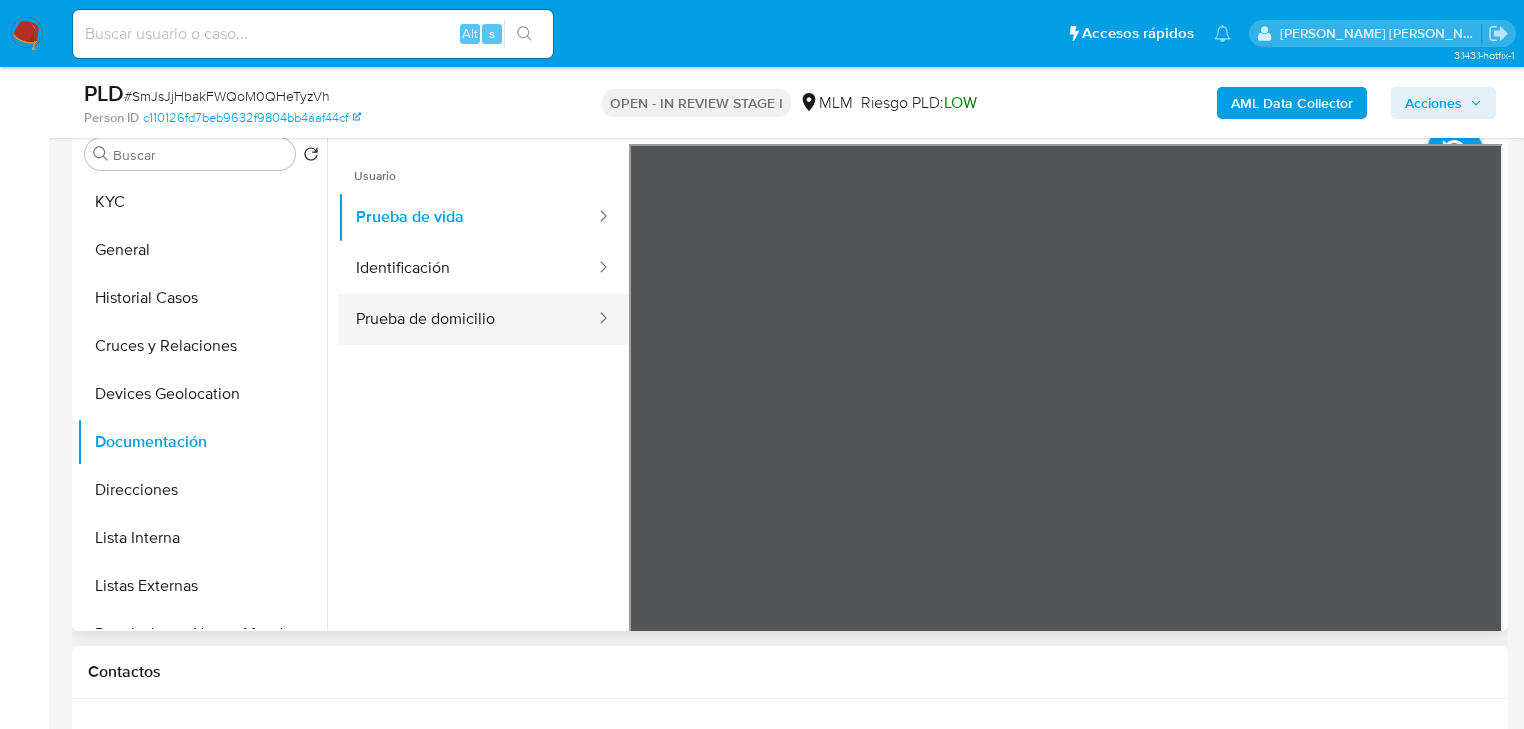 click at bounding box center [597, 319] 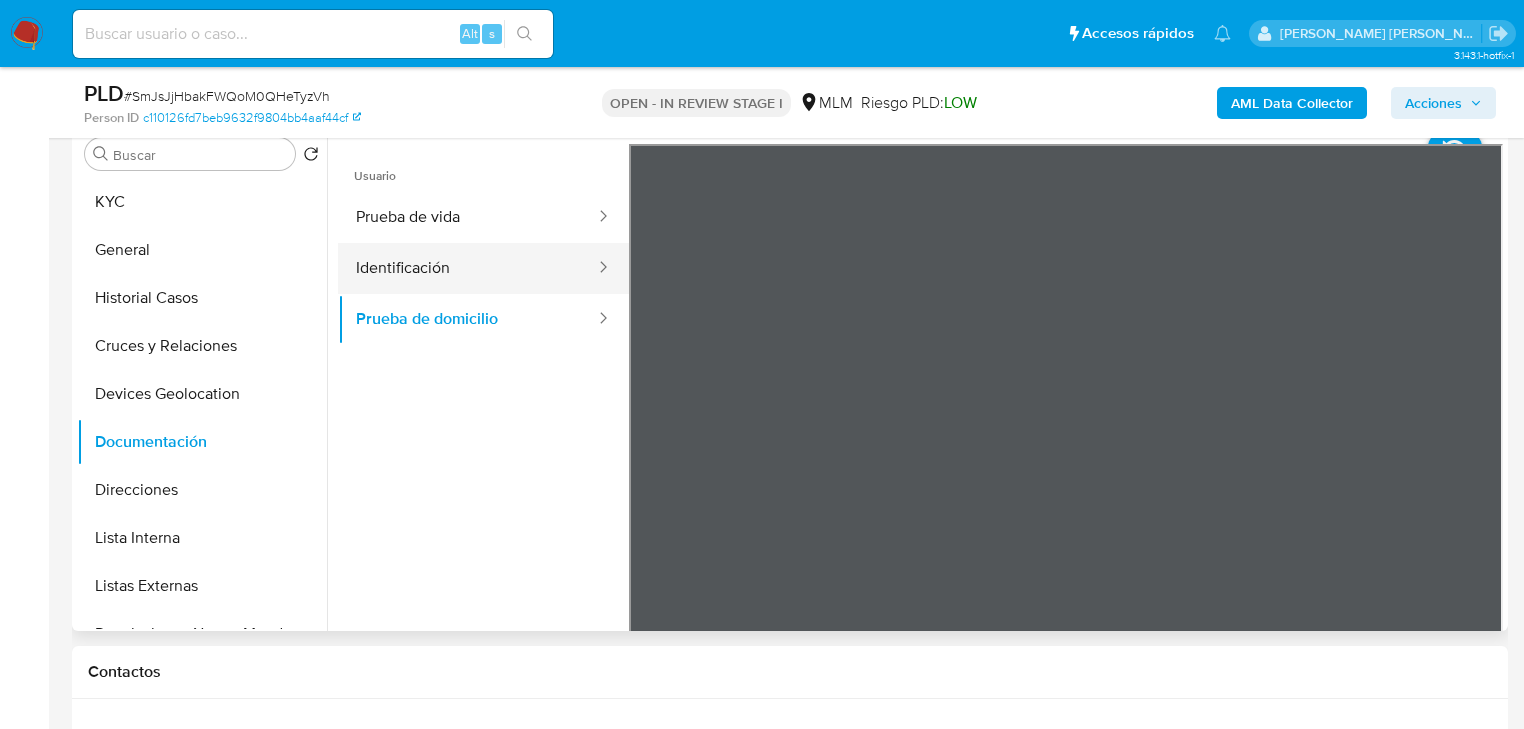 click on "Identificación" at bounding box center [467, 268] 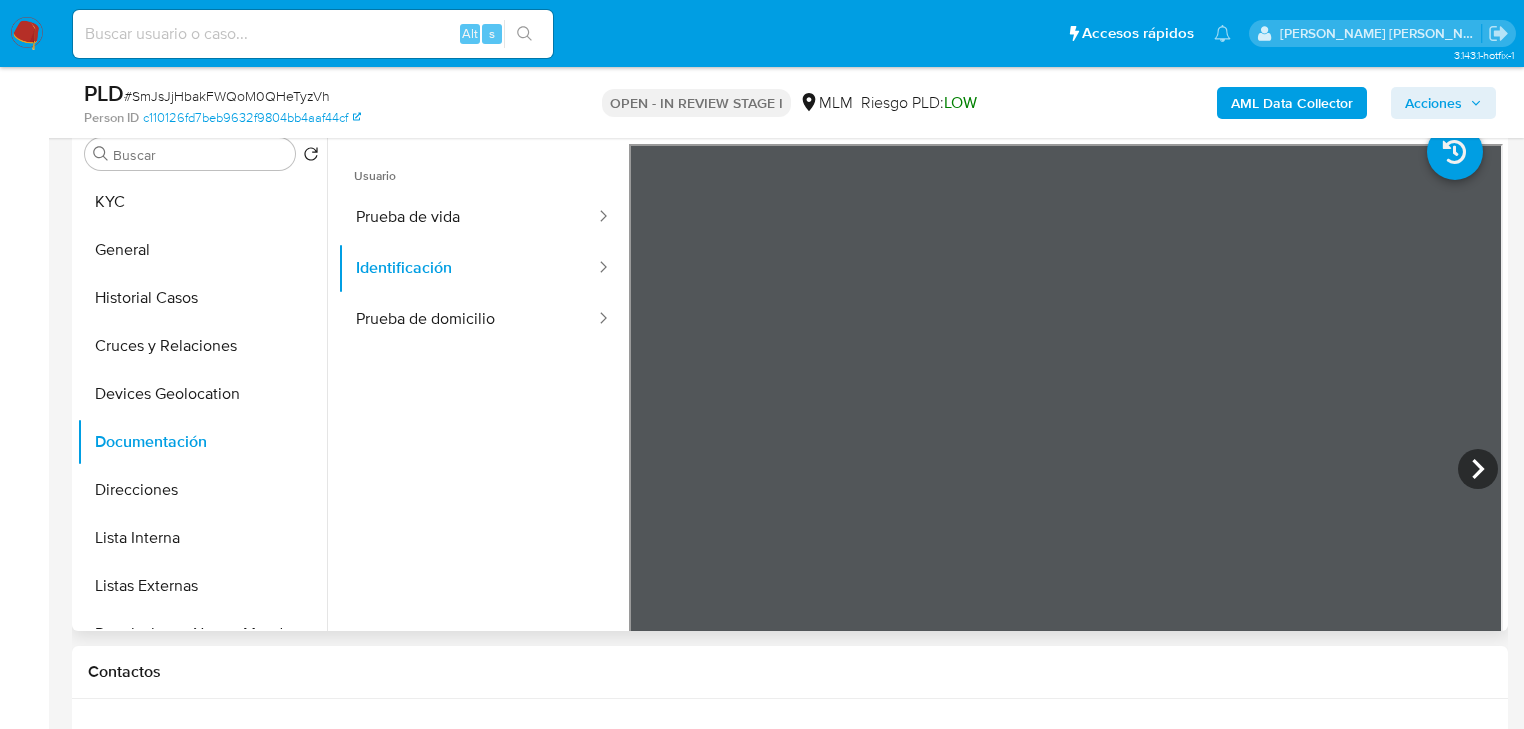 type 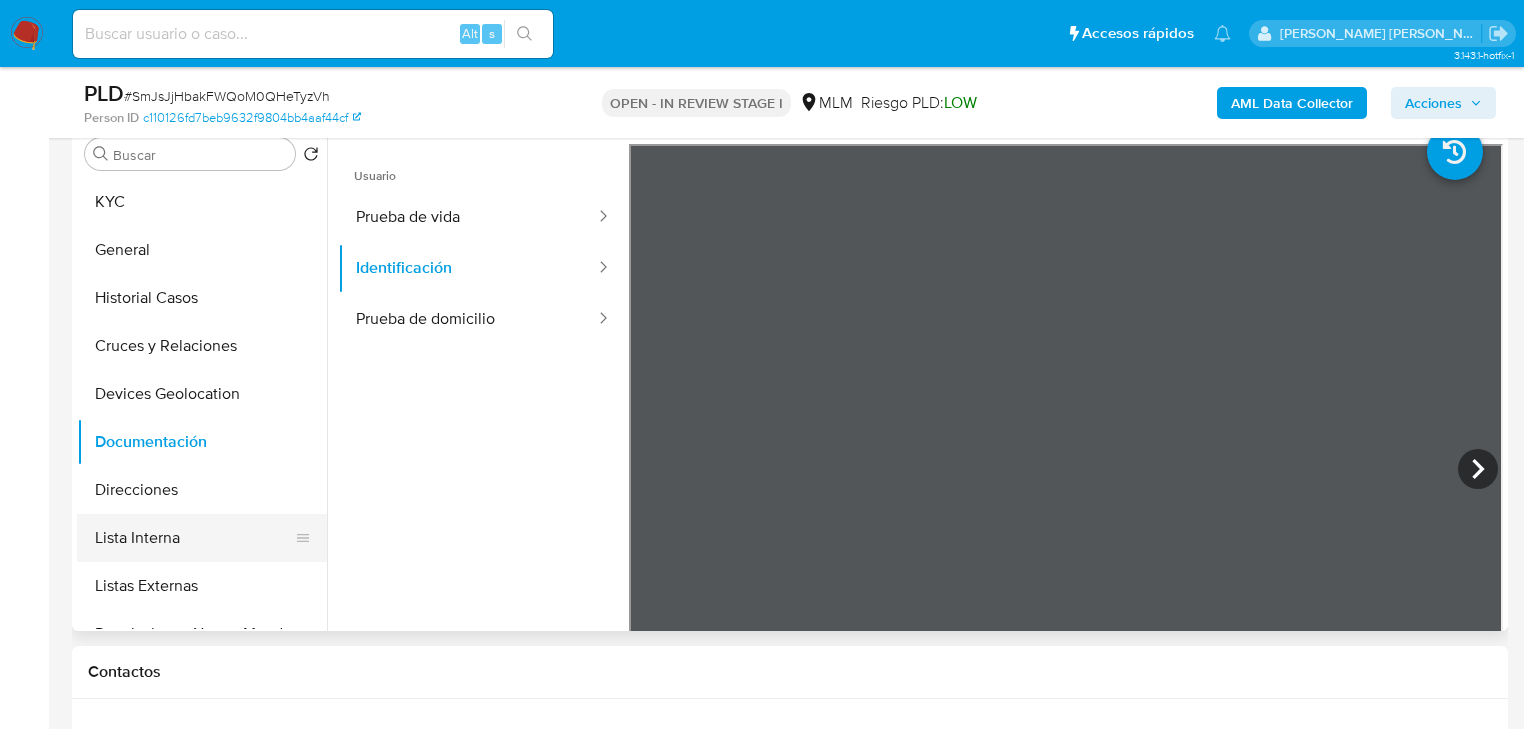drag, startPoint x: 203, startPoint y: 492, endPoint x: 193, endPoint y: 541, distance: 50.01 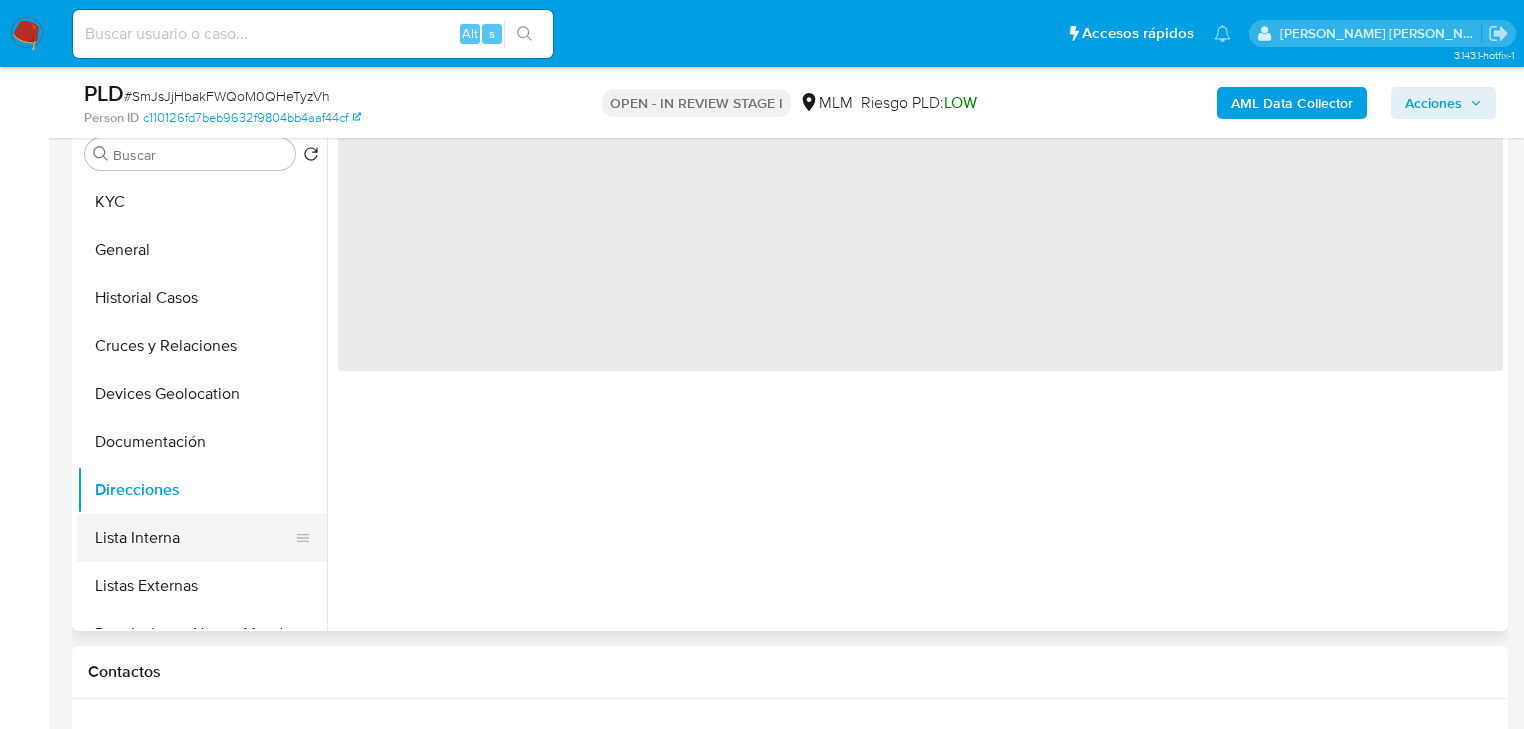 click on "Lista Interna" at bounding box center [194, 538] 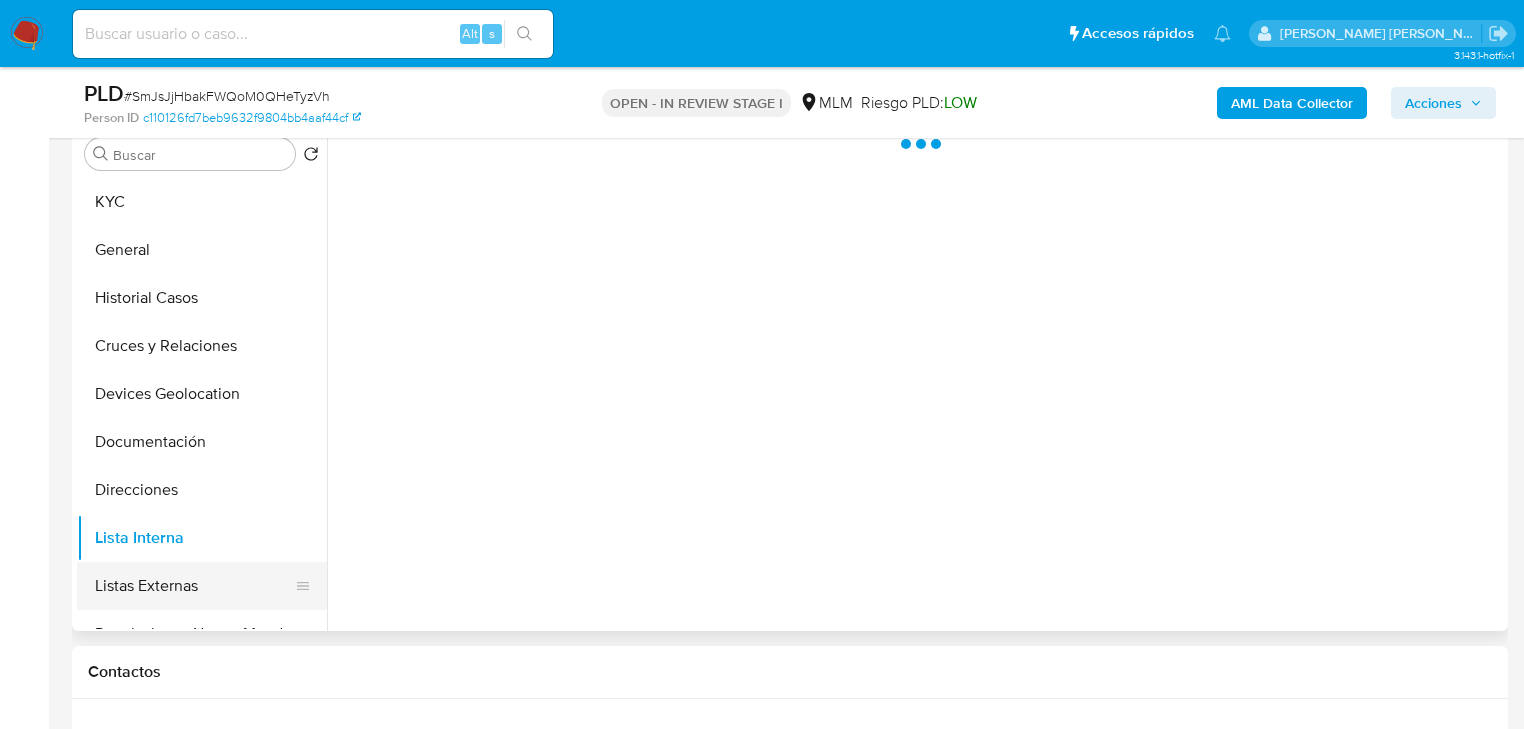 click on "Listas Externas" at bounding box center [194, 586] 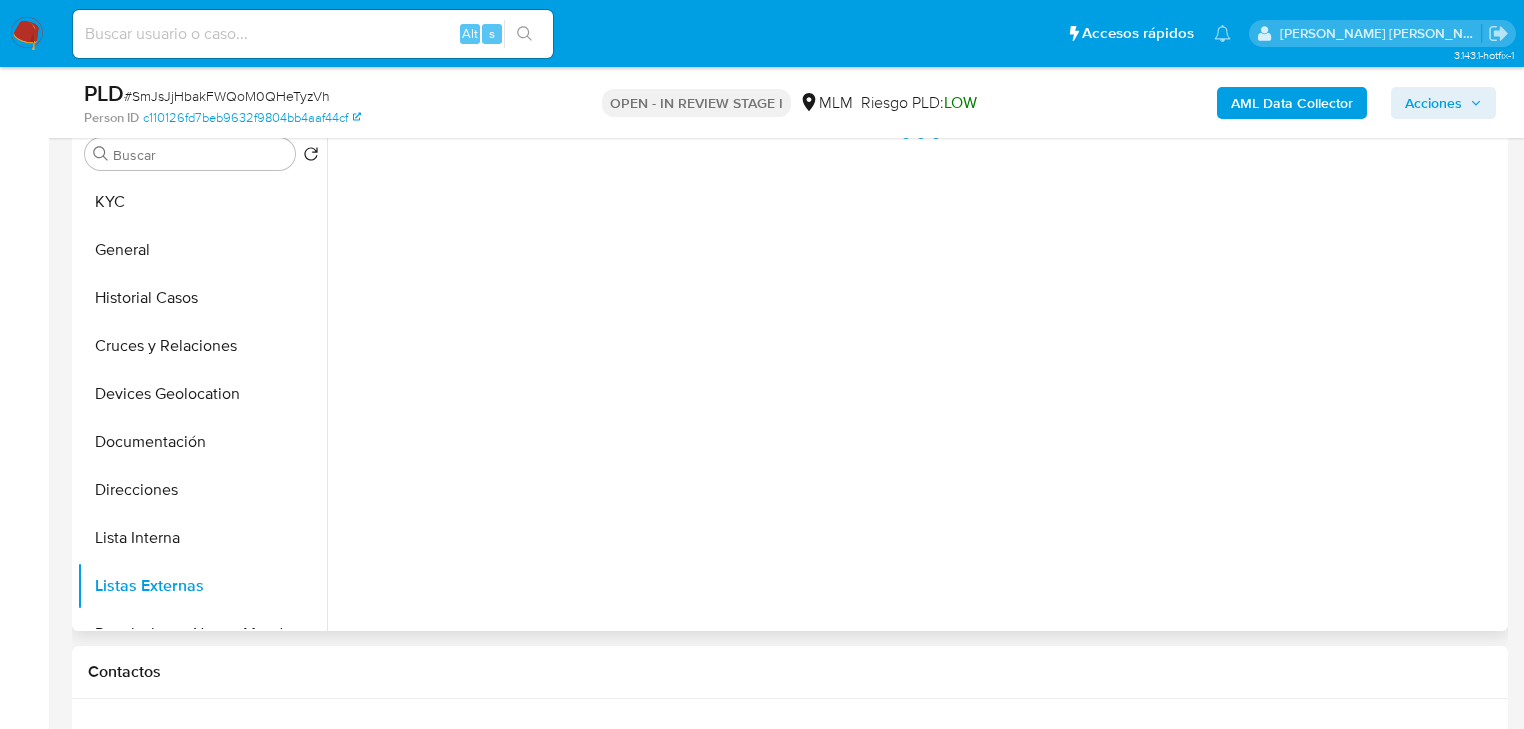 click at bounding box center (915, 375) 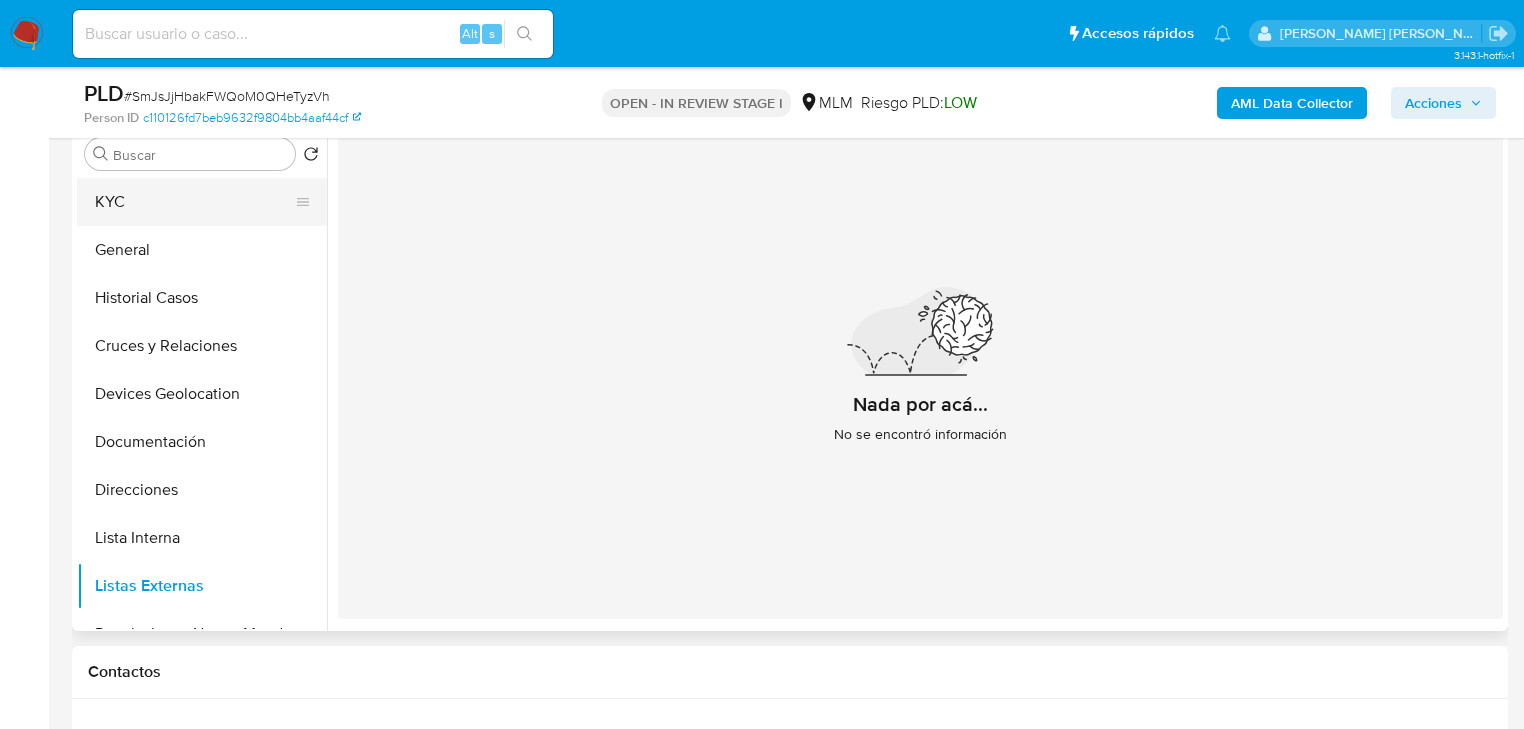 click on "KYC" at bounding box center [194, 202] 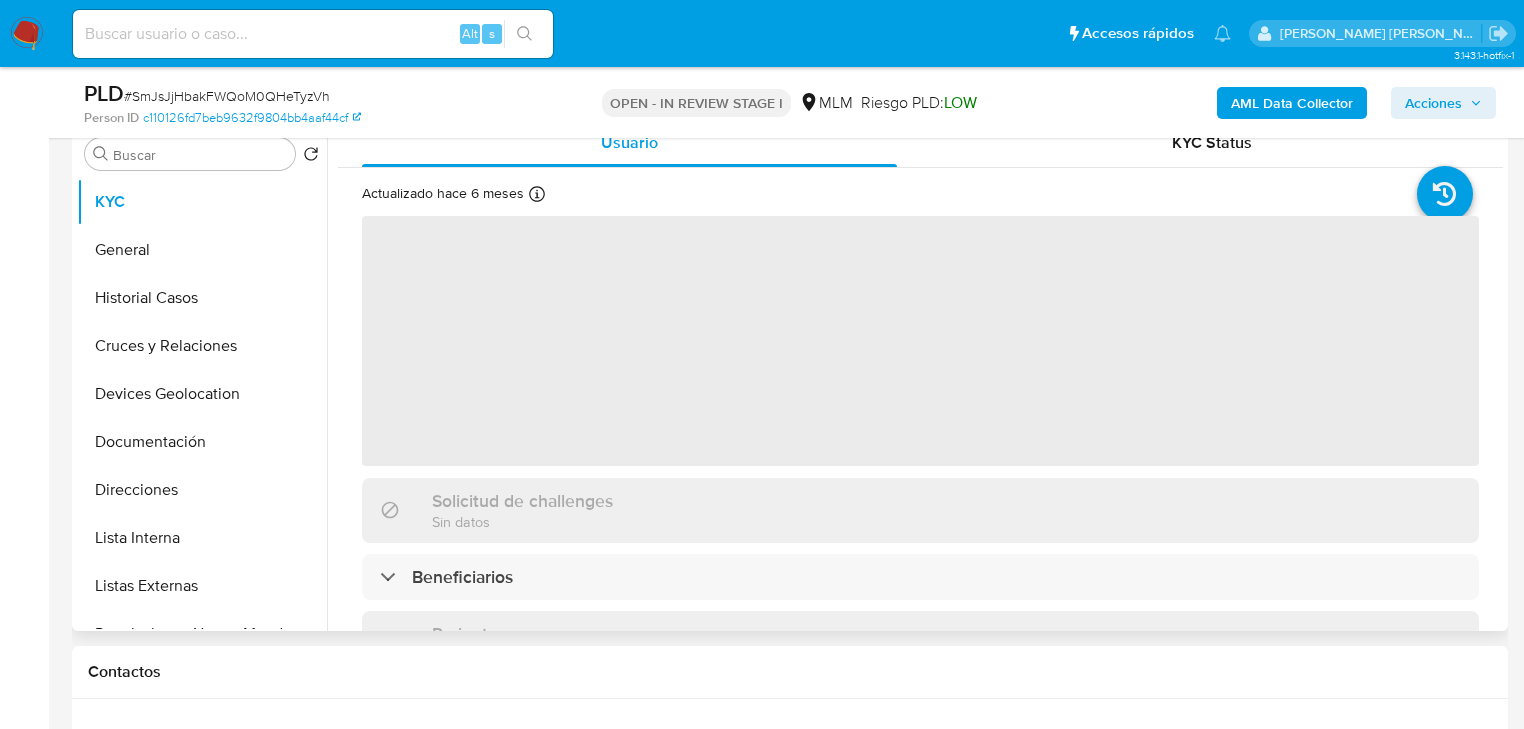click on "‌" at bounding box center [920, 341] 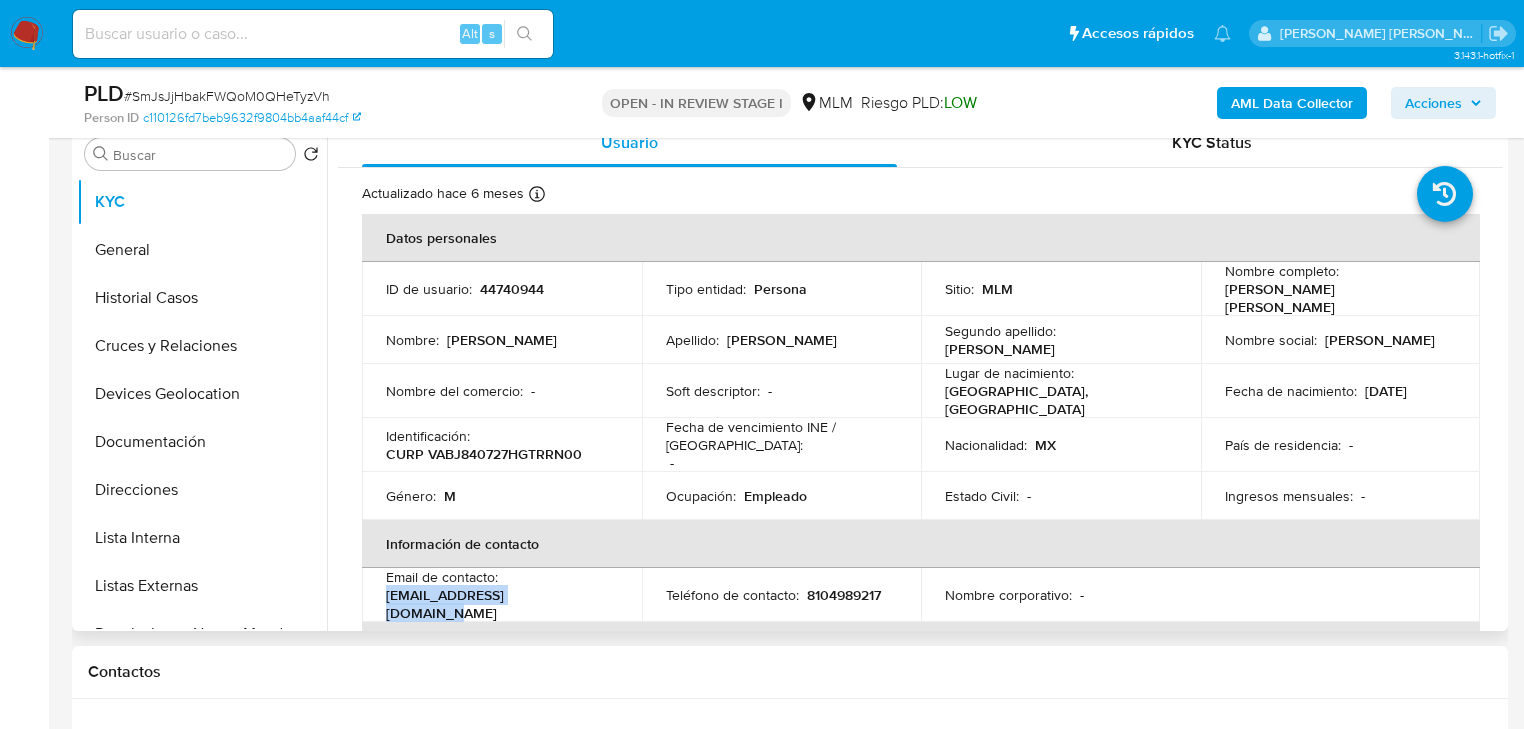 drag, startPoint x: 555, startPoint y: 588, endPoint x: 384, endPoint y: 588, distance: 171 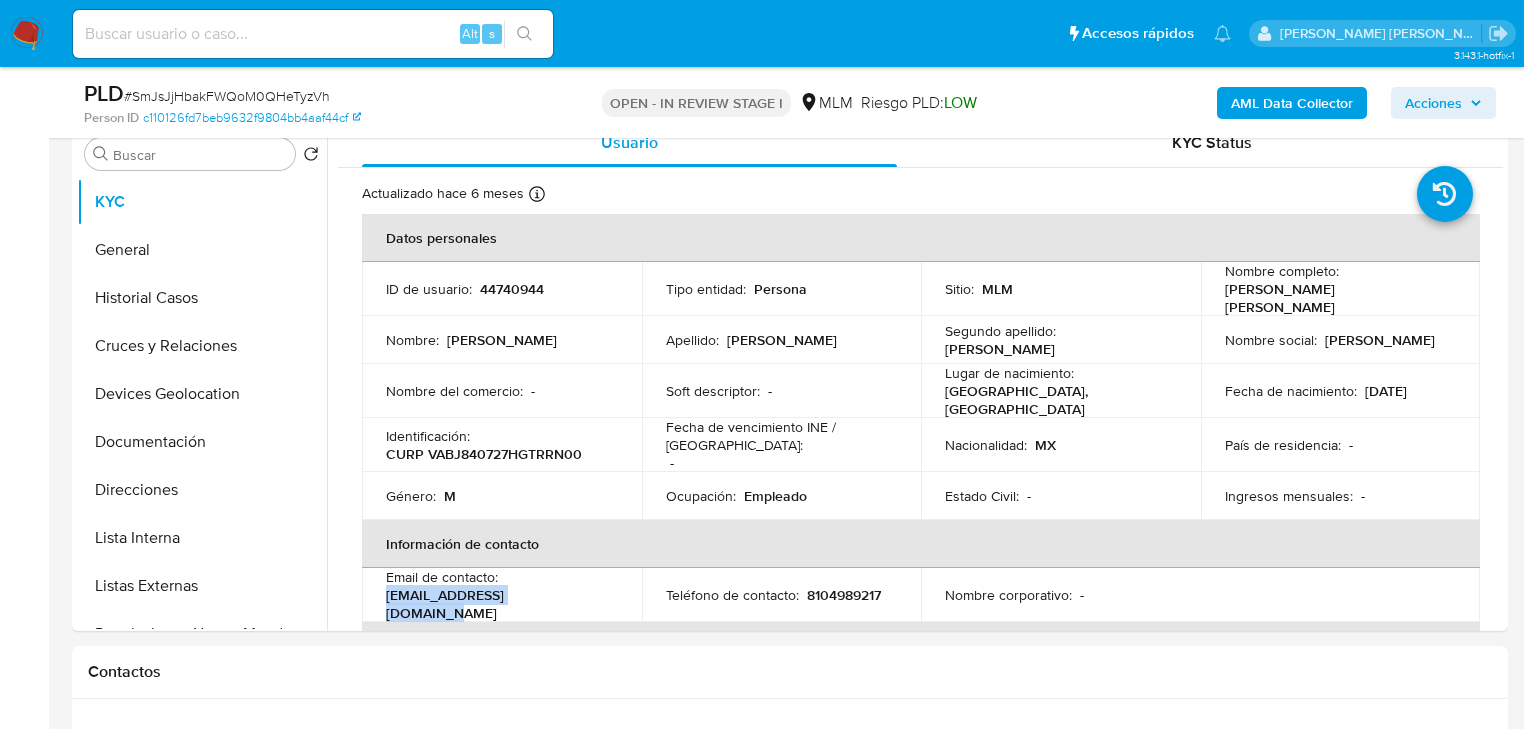 copy on "carlangas185@hotmail.com" 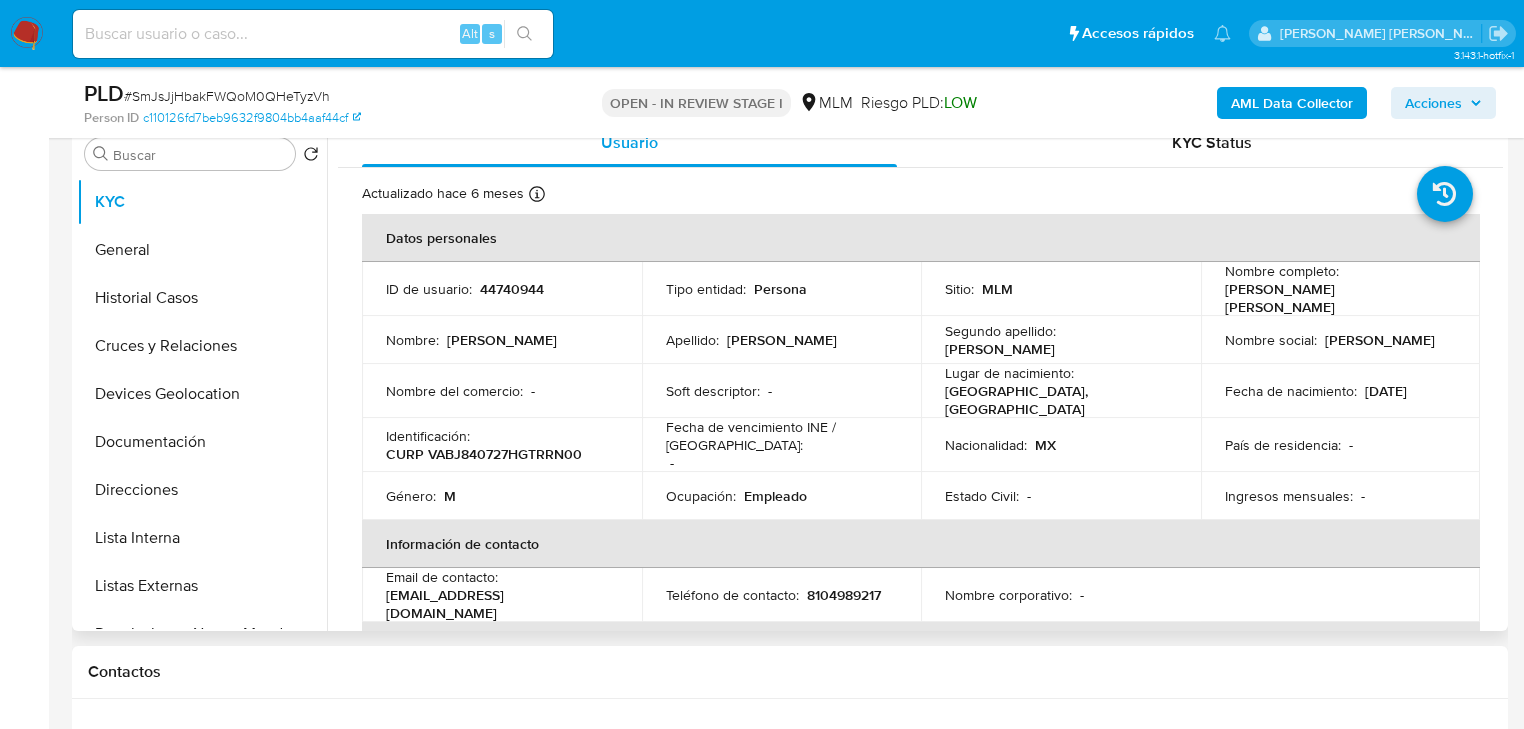 click on "8104989217" at bounding box center [844, 595] 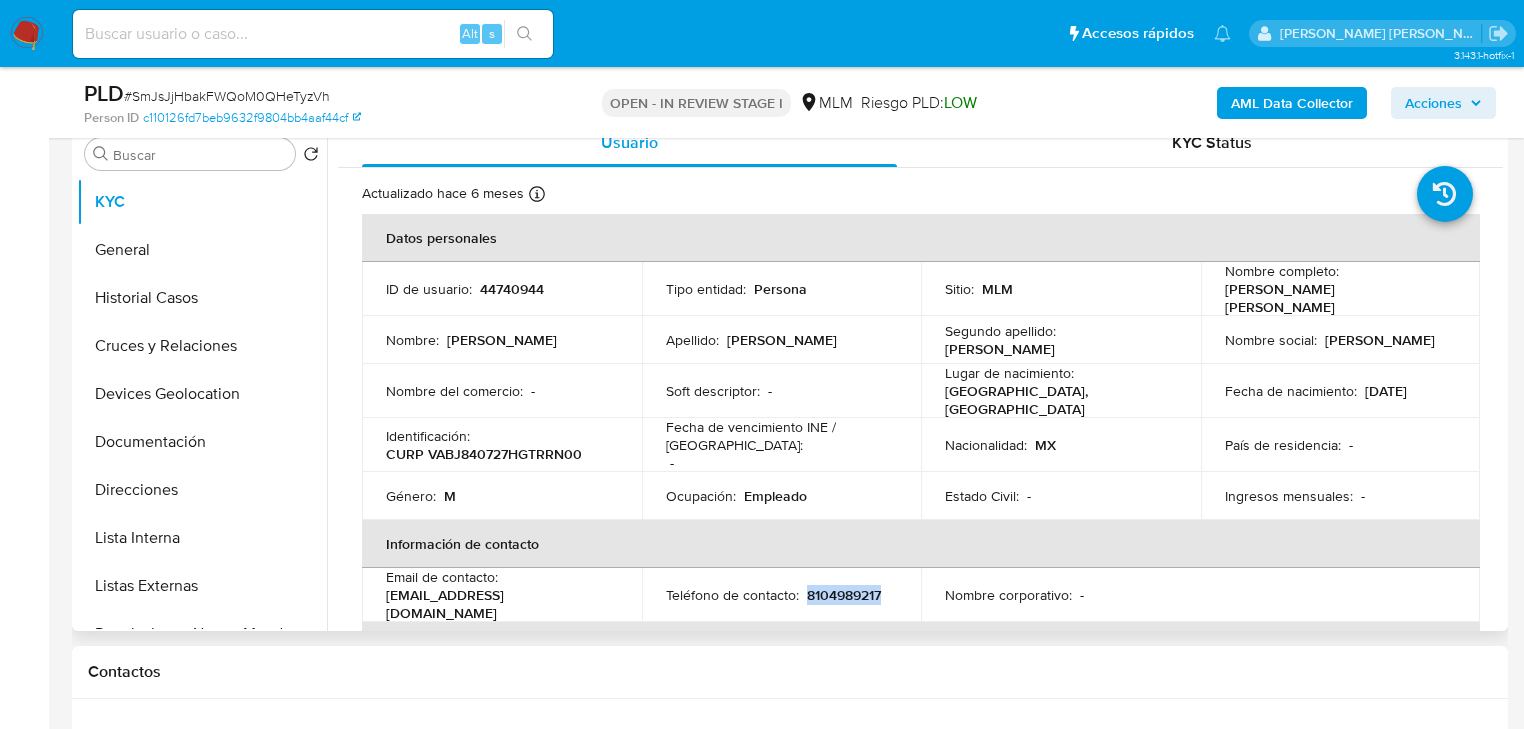 click on "8104989217" at bounding box center [844, 595] 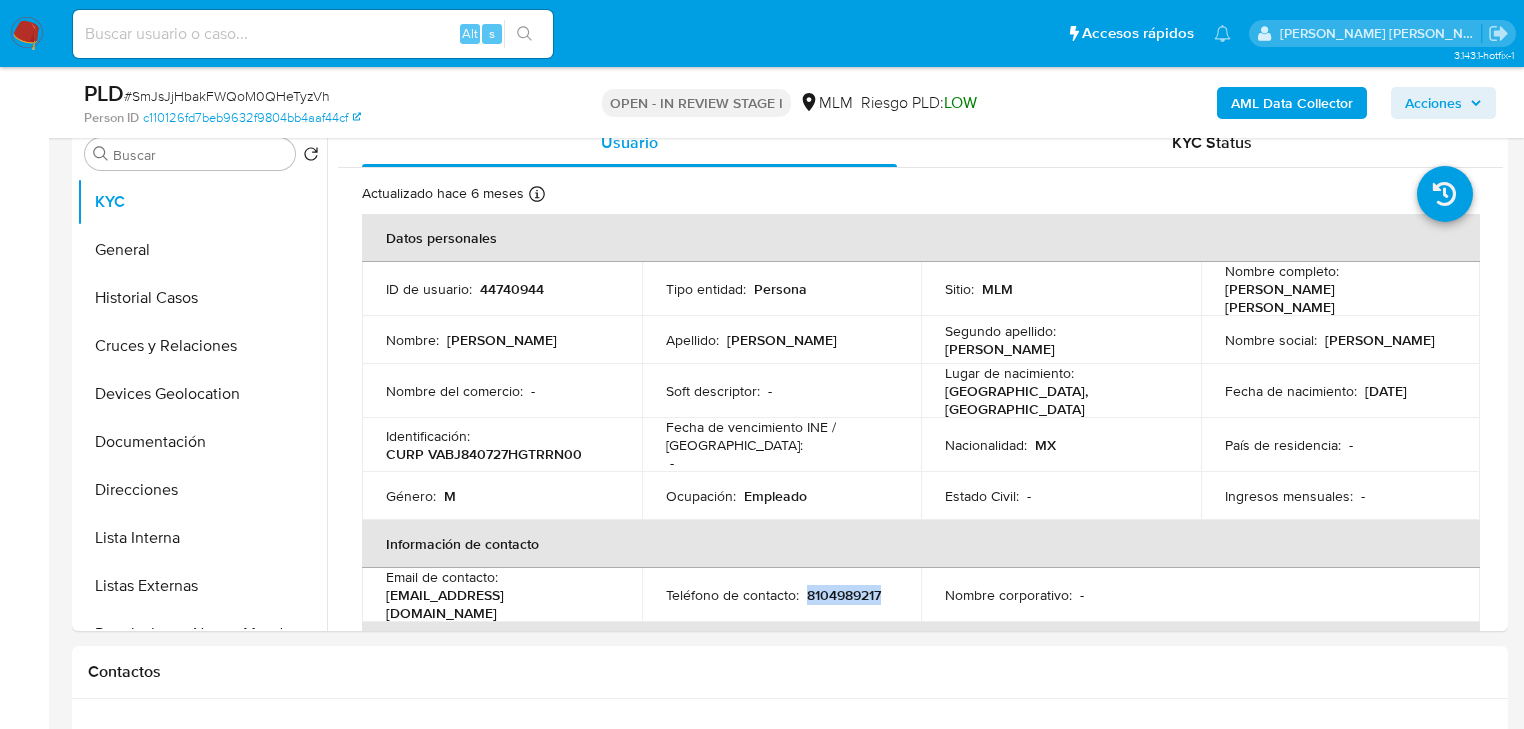 copy on "8104989217" 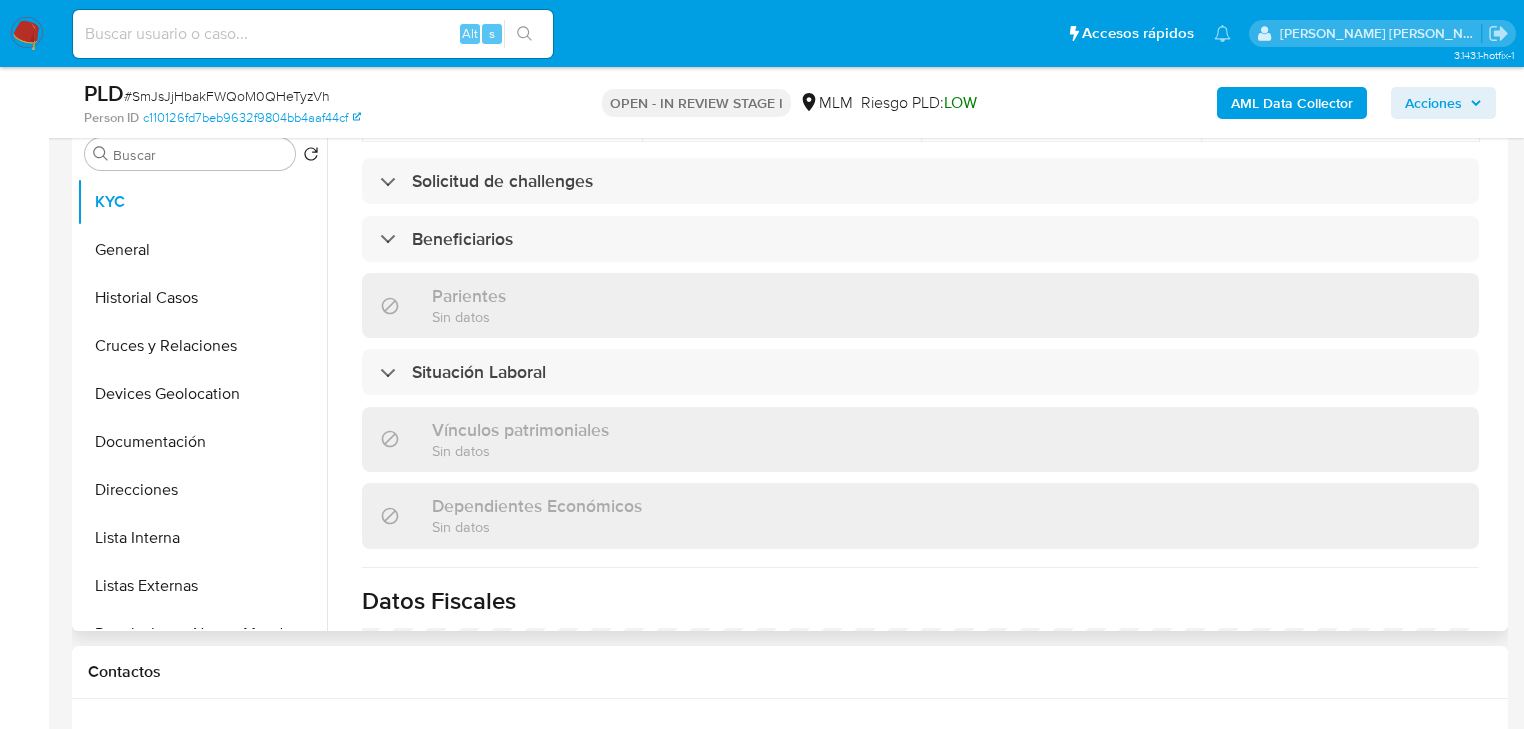 scroll, scrollTop: 880, scrollLeft: 0, axis: vertical 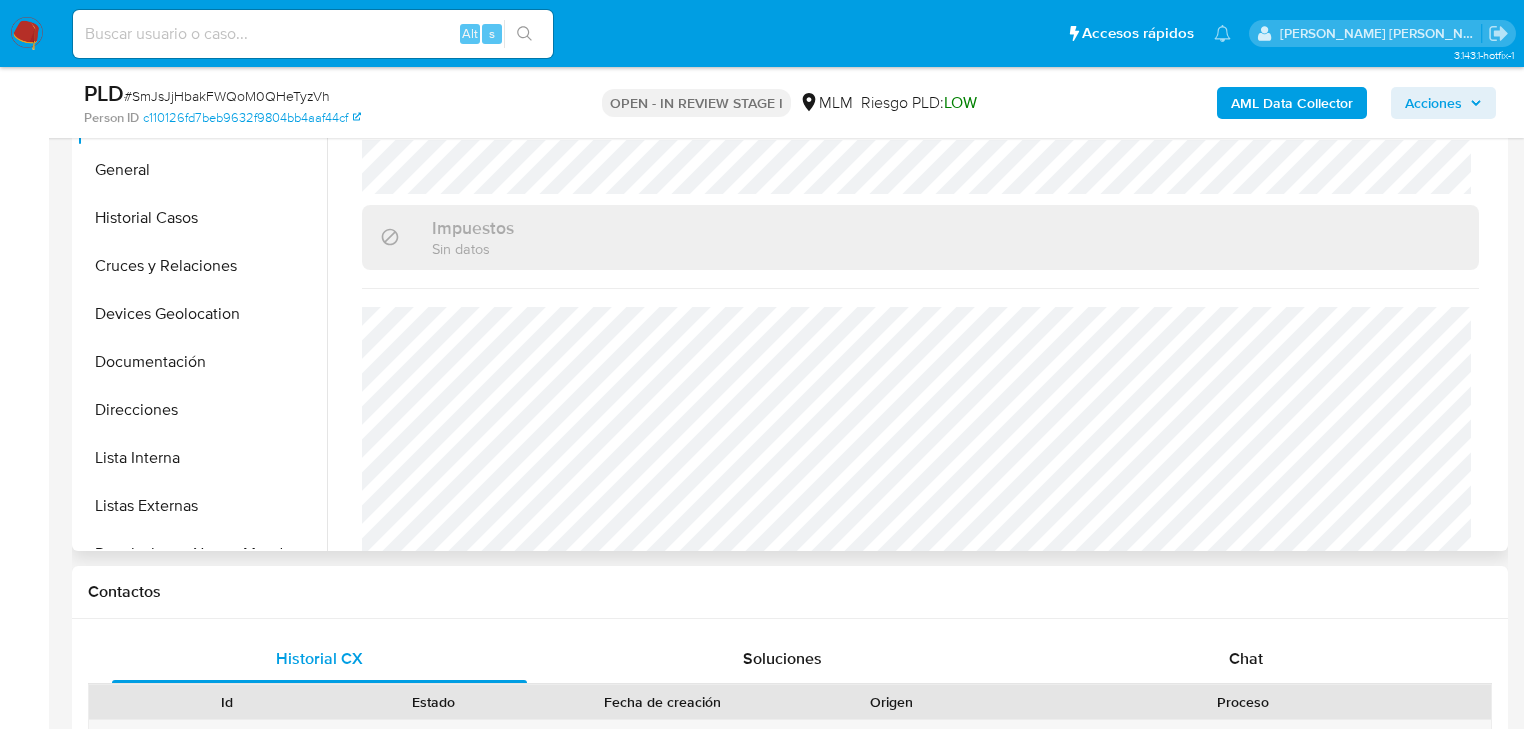 drag, startPoint x: 201, startPoint y: 408, endPoint x: 480, endPoint y: 407, distance: 279.0018 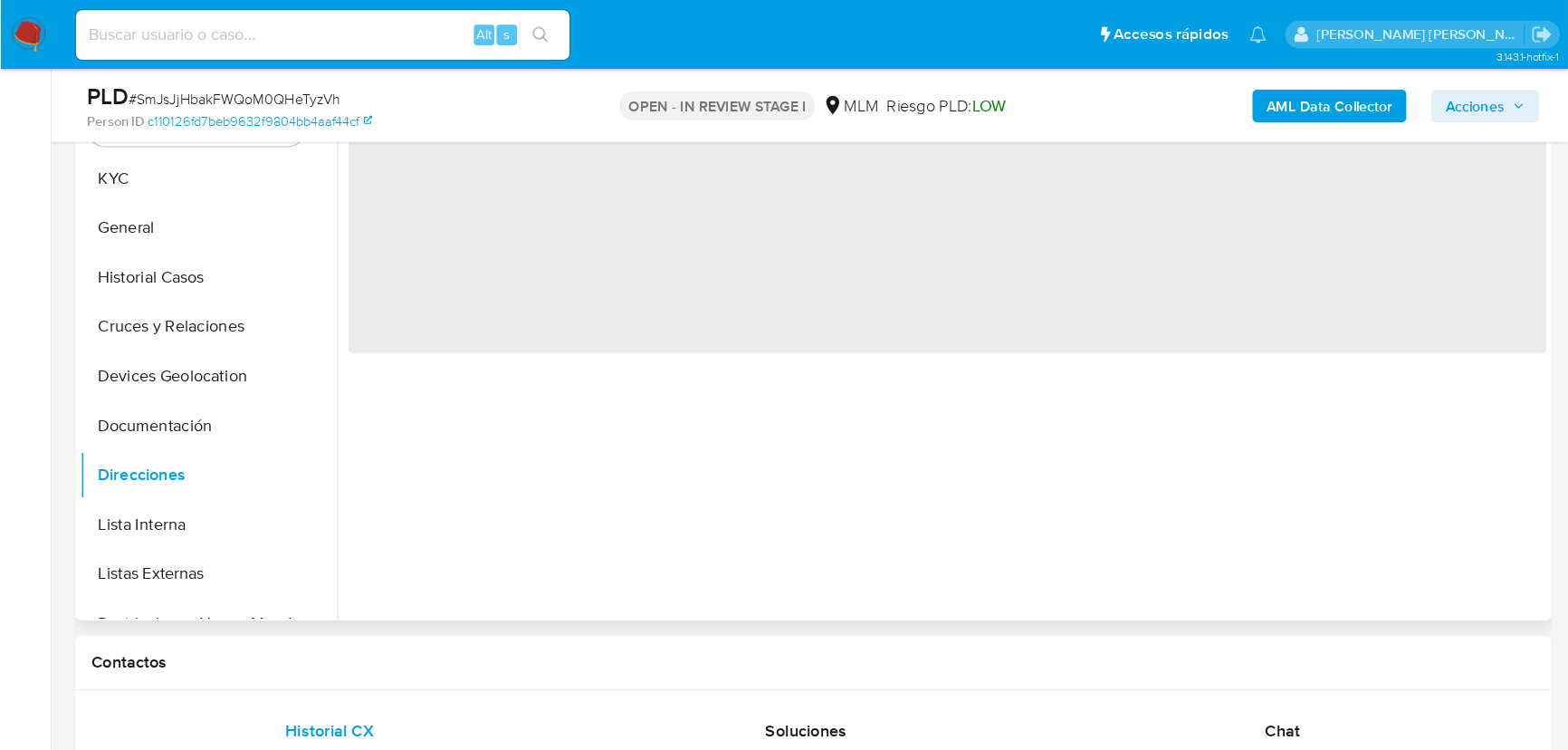 scroll, scrollTop: 362, scrollLeft: 0, axis: vertical 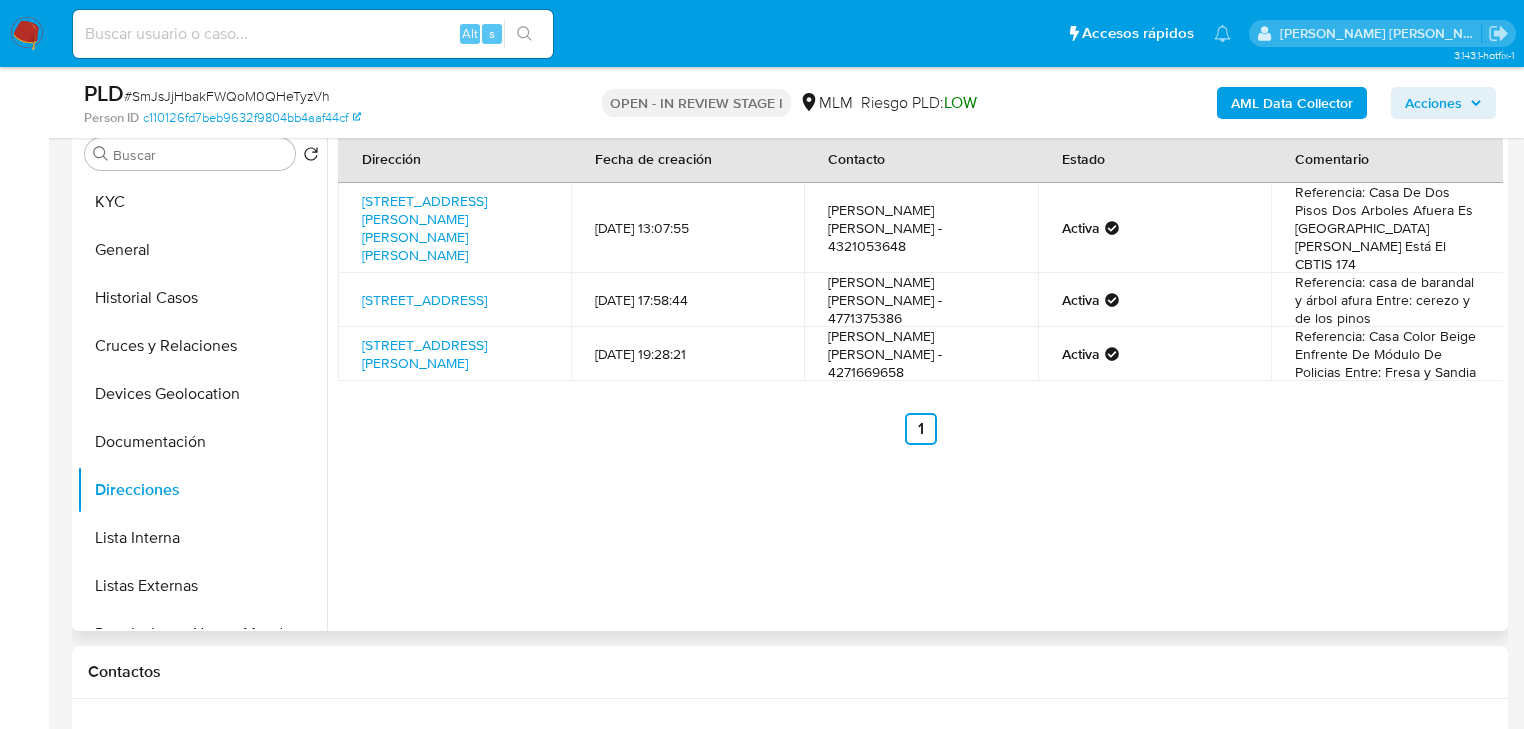 type 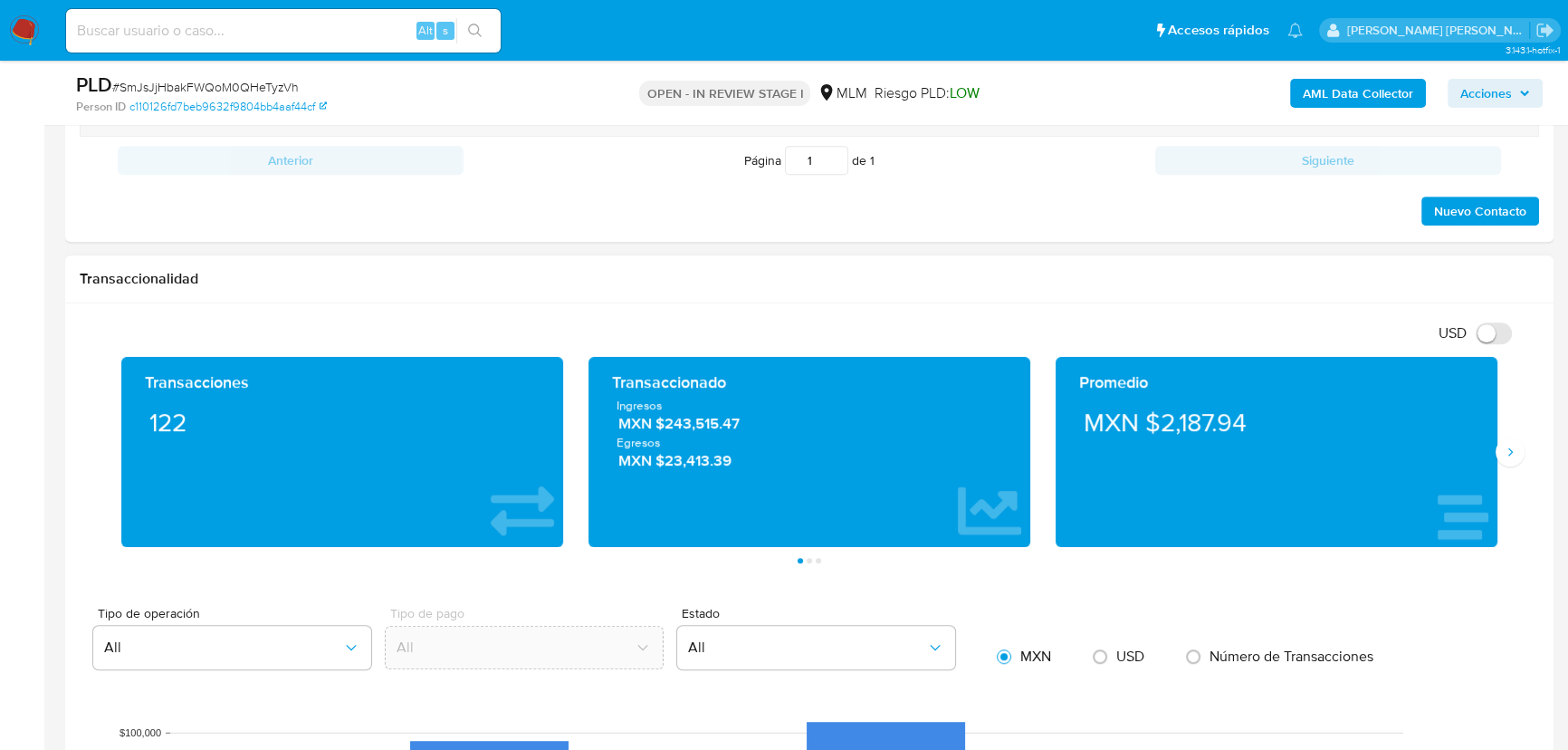 scroll, scrollTop: 1514, scrollLeft: 0, axis: vertical 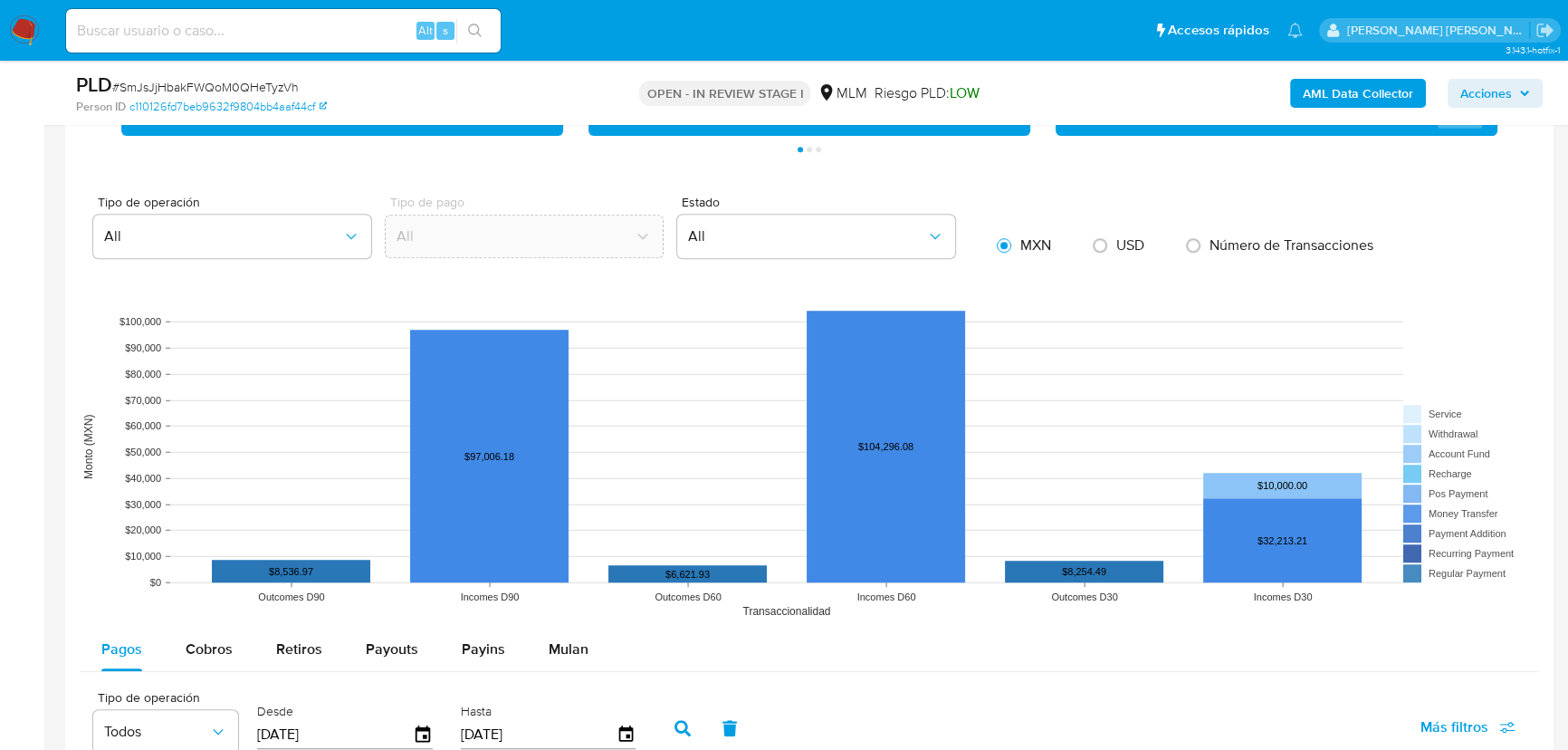 drag, startPoint x: 194, startPoint y: 649, endPoint x: 281, endPoint y: 573, distance: 115.52056 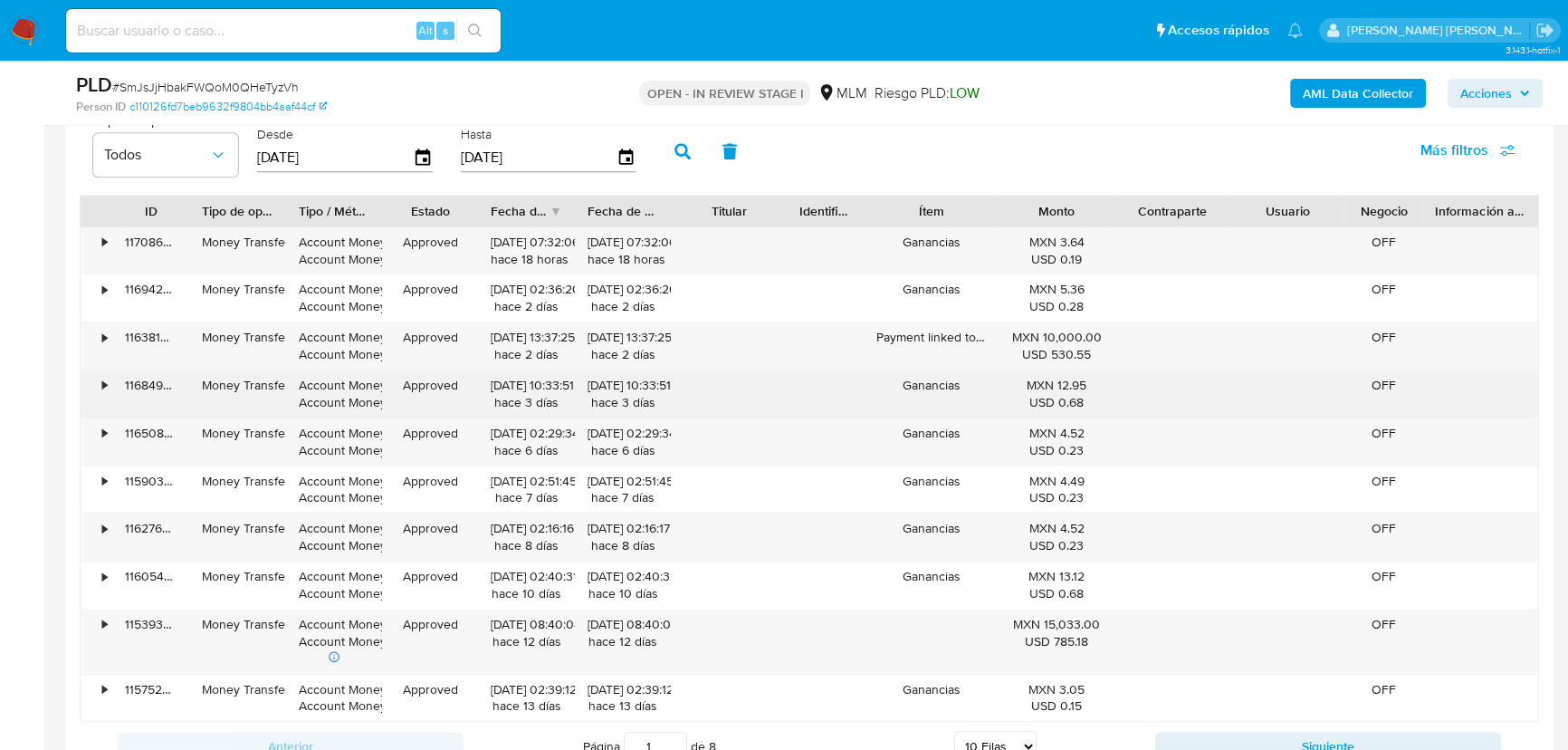 click on "Approved" at bounding box center [430, 394] 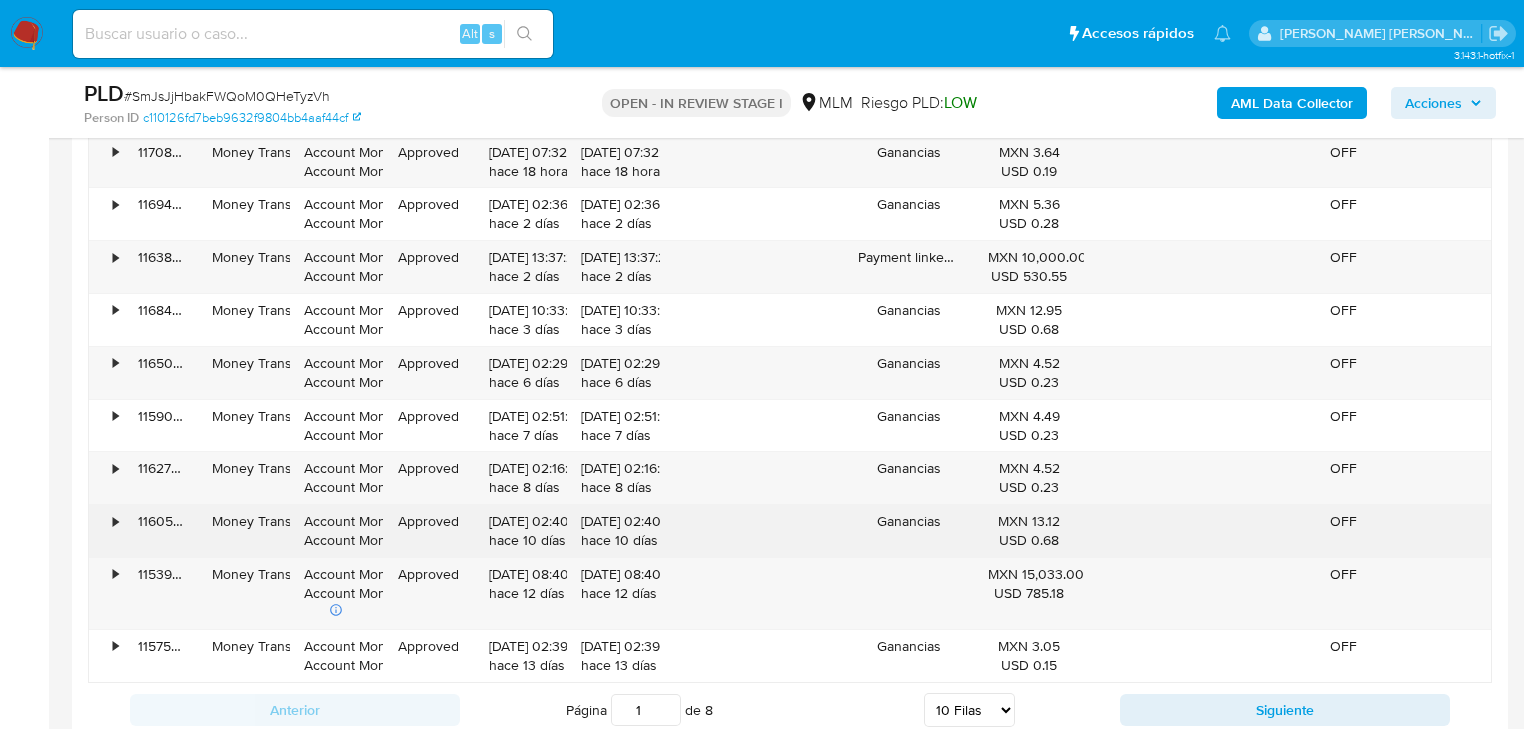 scroll, scrollTop: 2548, scrollLeft: 0, axis: vertical 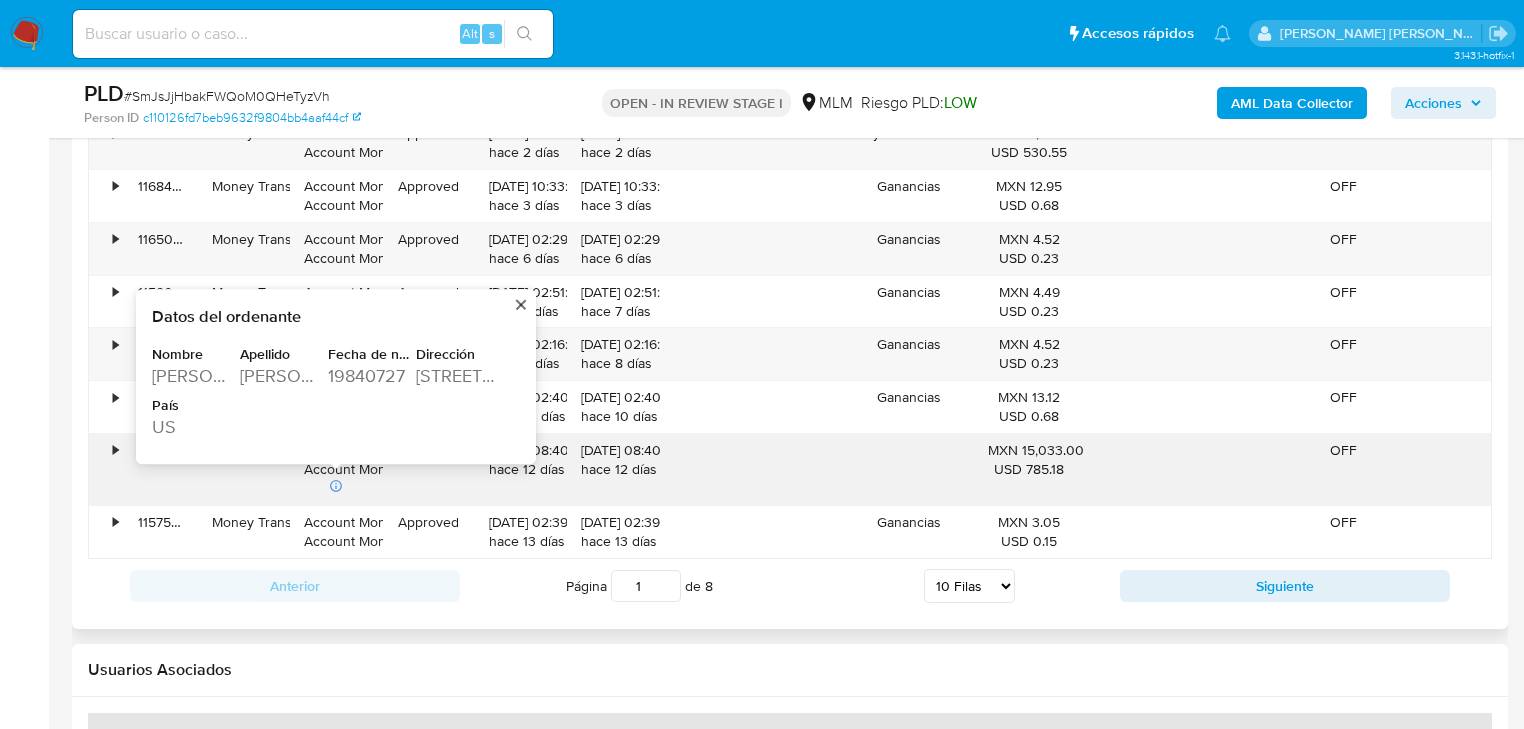 click on "6074 BERRYMOOR DR" at bounding box center (458, 376) 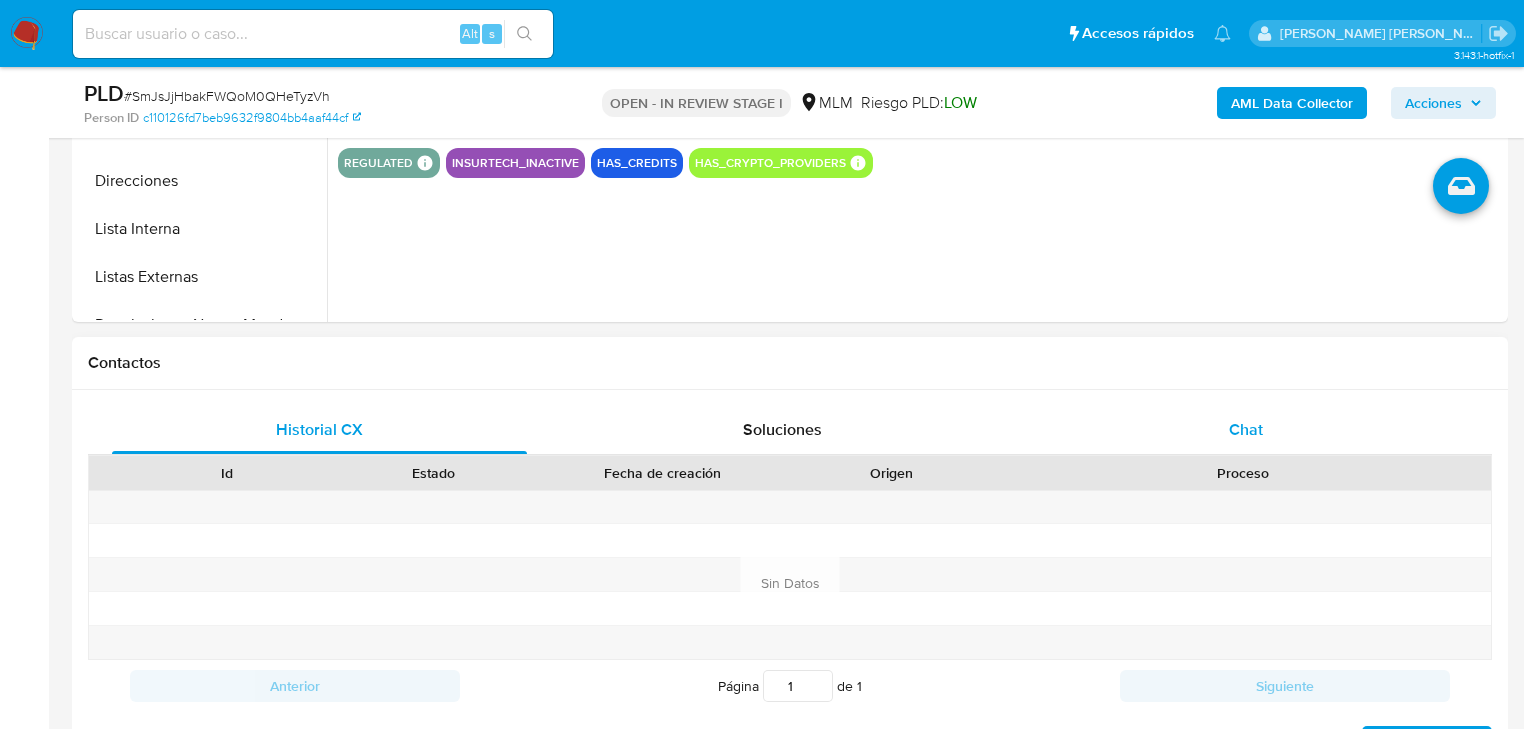 scroll, scrollTop: 708, scrollLeft: 0, axis: vertical 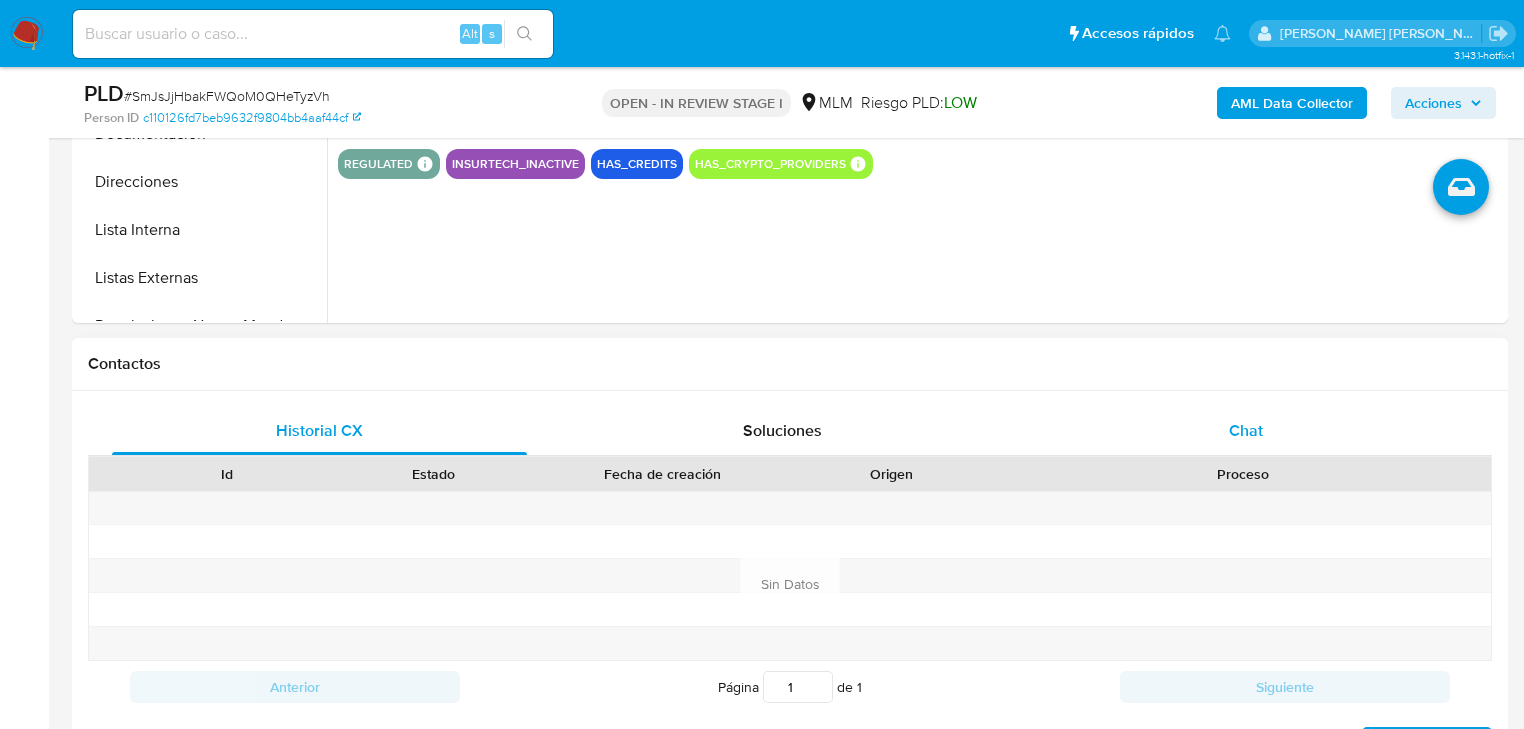 click on "Chat" at bounding box center (1246, 430) 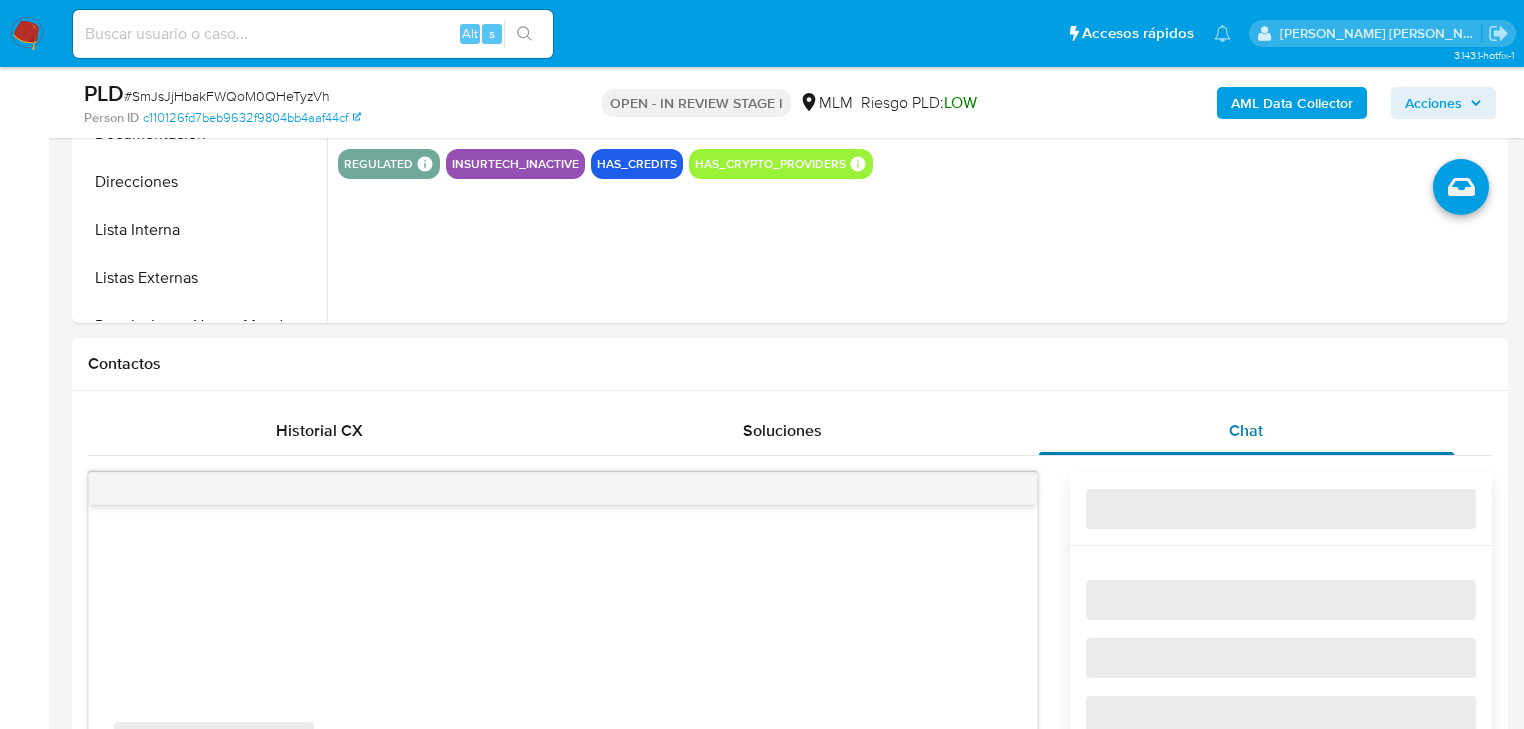 type 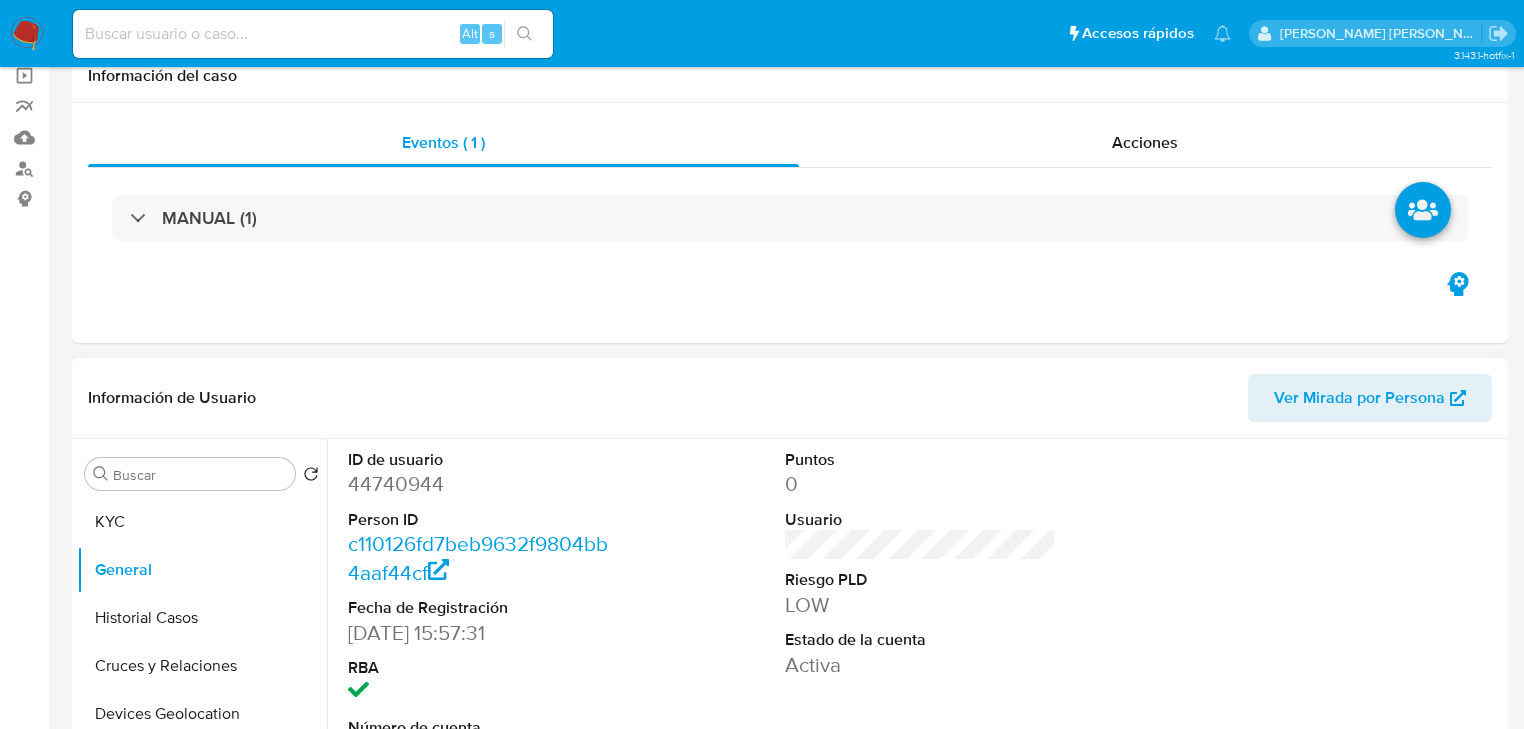 scroll, scrollTop: 240, scrollLeft: 0, axis: vertical 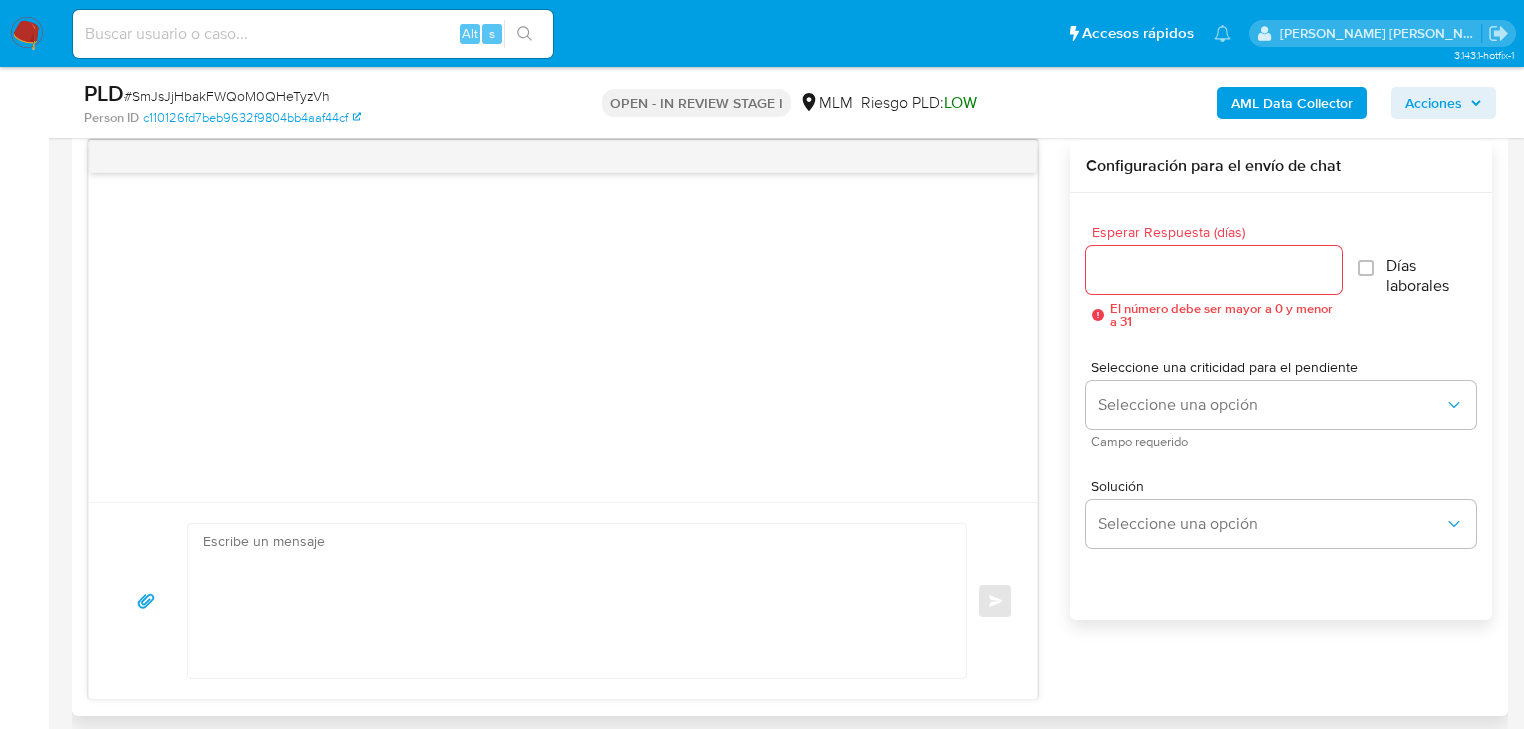 click at bounding box center (572, 601) 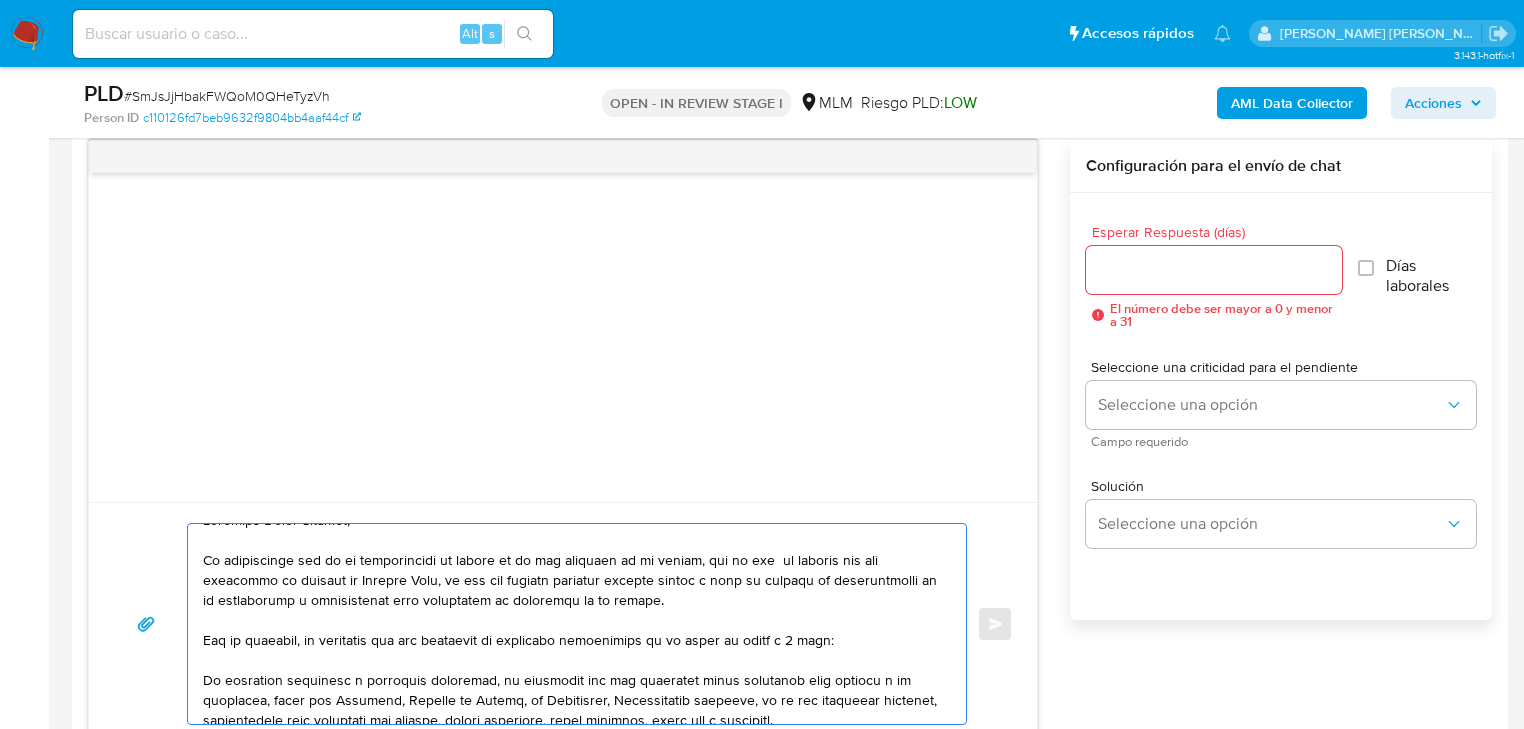 scroll, scrollTop: 0, scrollLeft: 0, axis: both 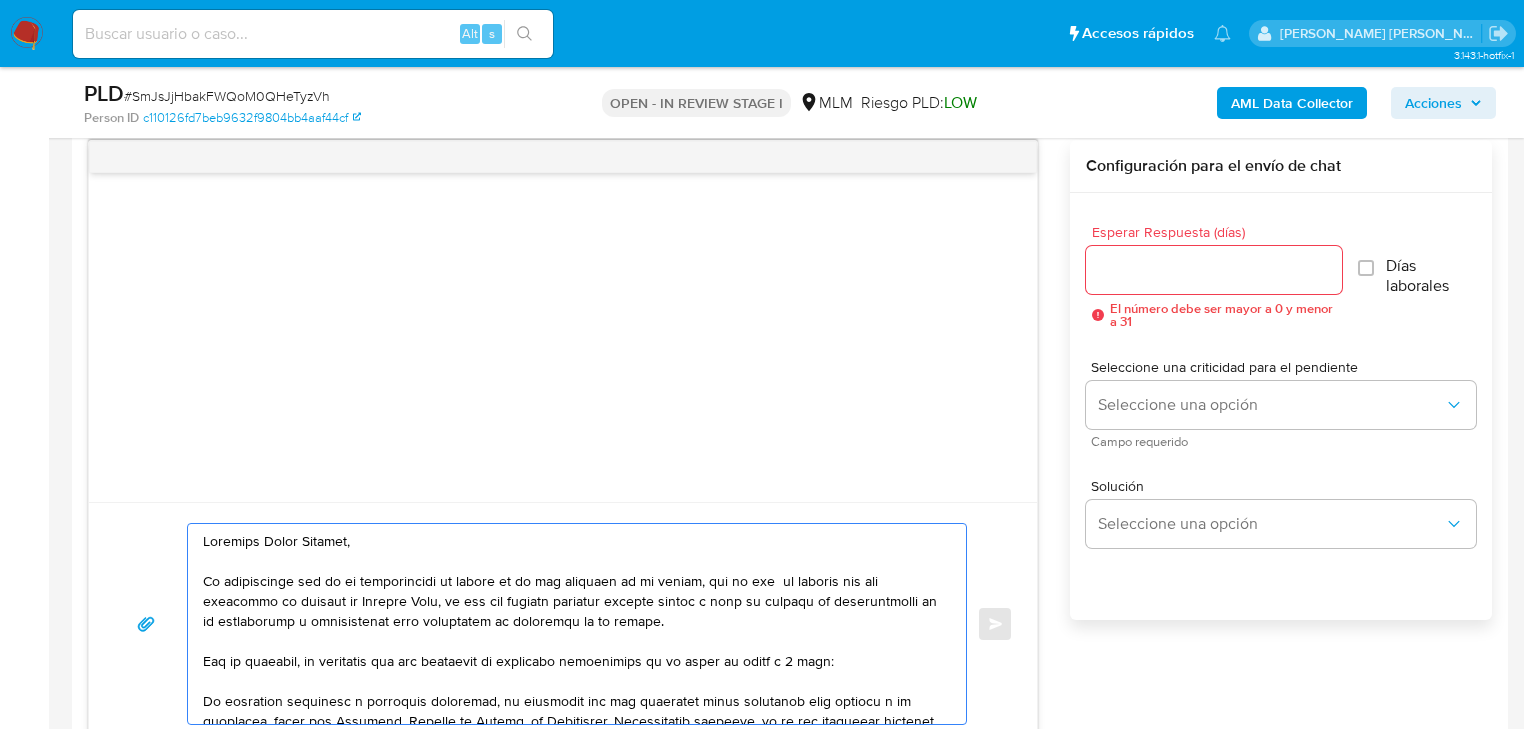 drag, startPoint x: 377, startPoint y: 539, endPoint x: 266, endPoint y: 533, distance: 111.16204 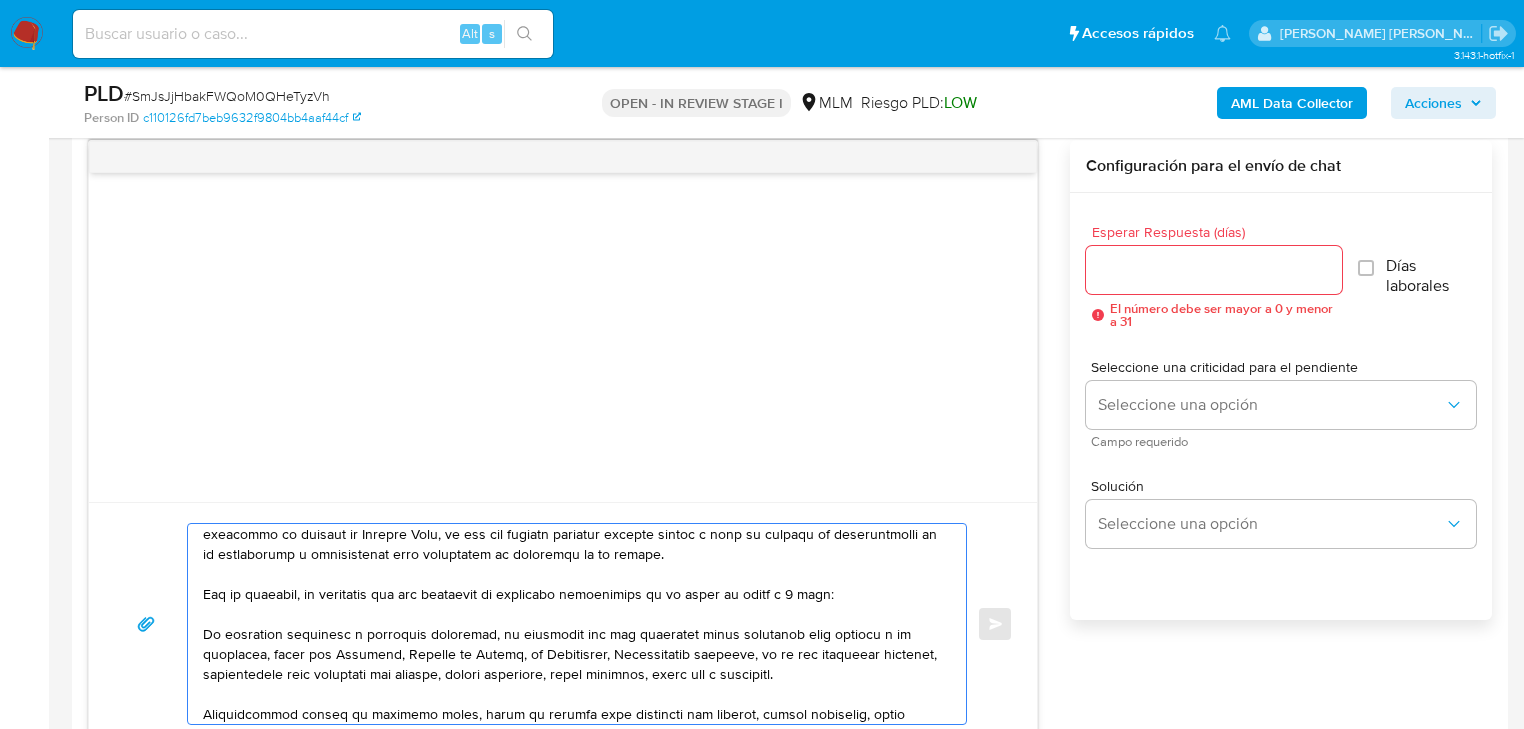 scroll, scrollTop: 160, scrollLeft: 0, axis: vertical 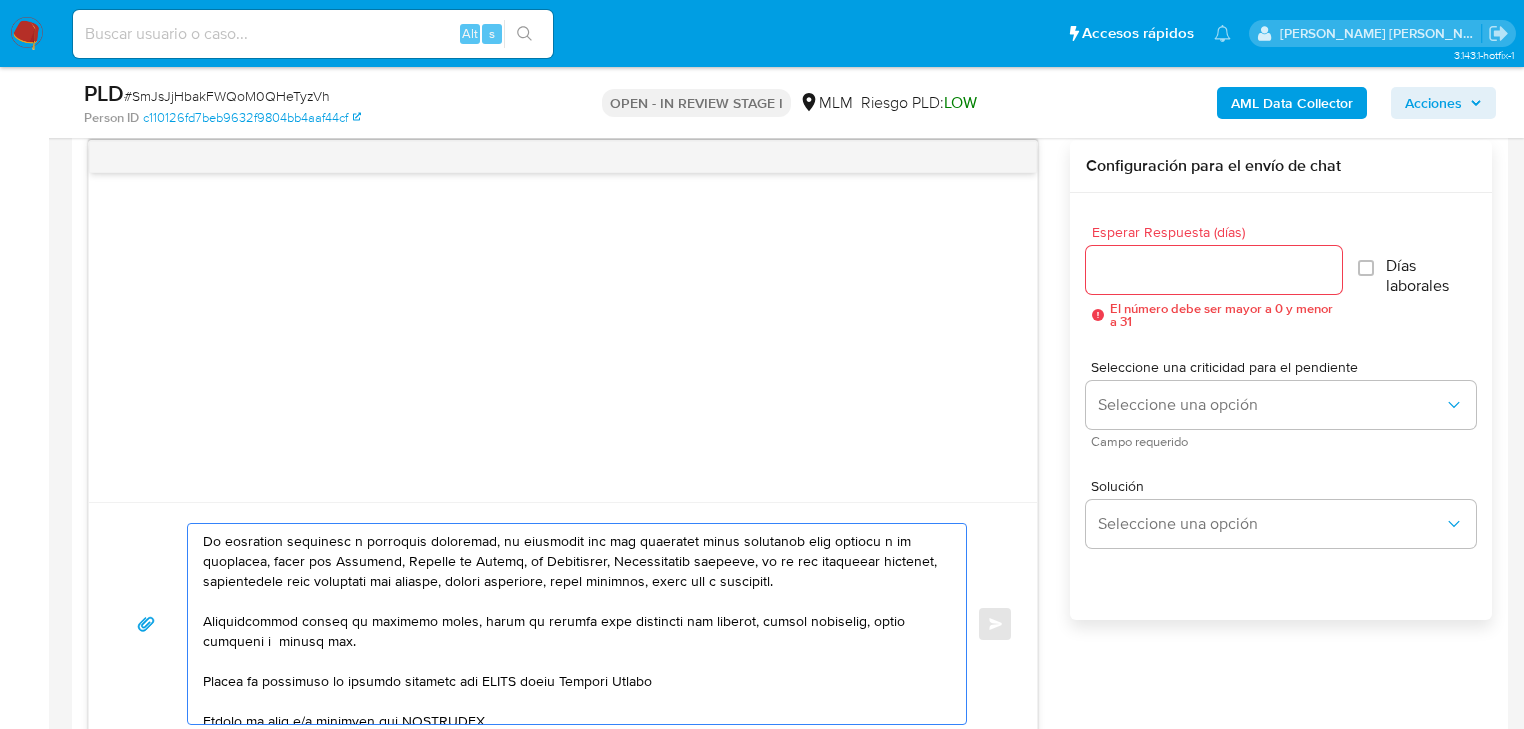 click at bounding box center [572, 624] 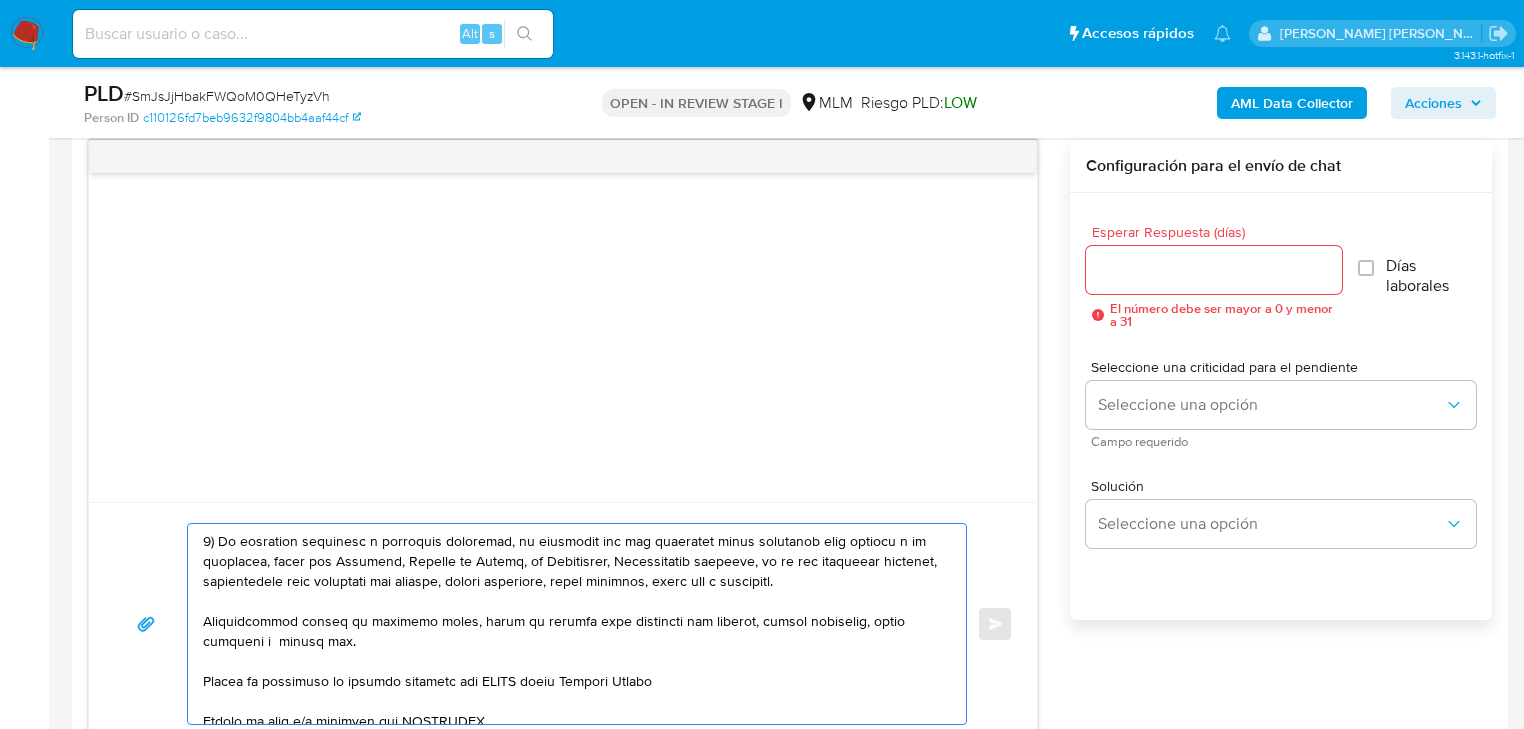 drag, startPoint x: 334, startPoint y: 650, endPoint x: 273, endPoint y: 604, distance: 76.40026 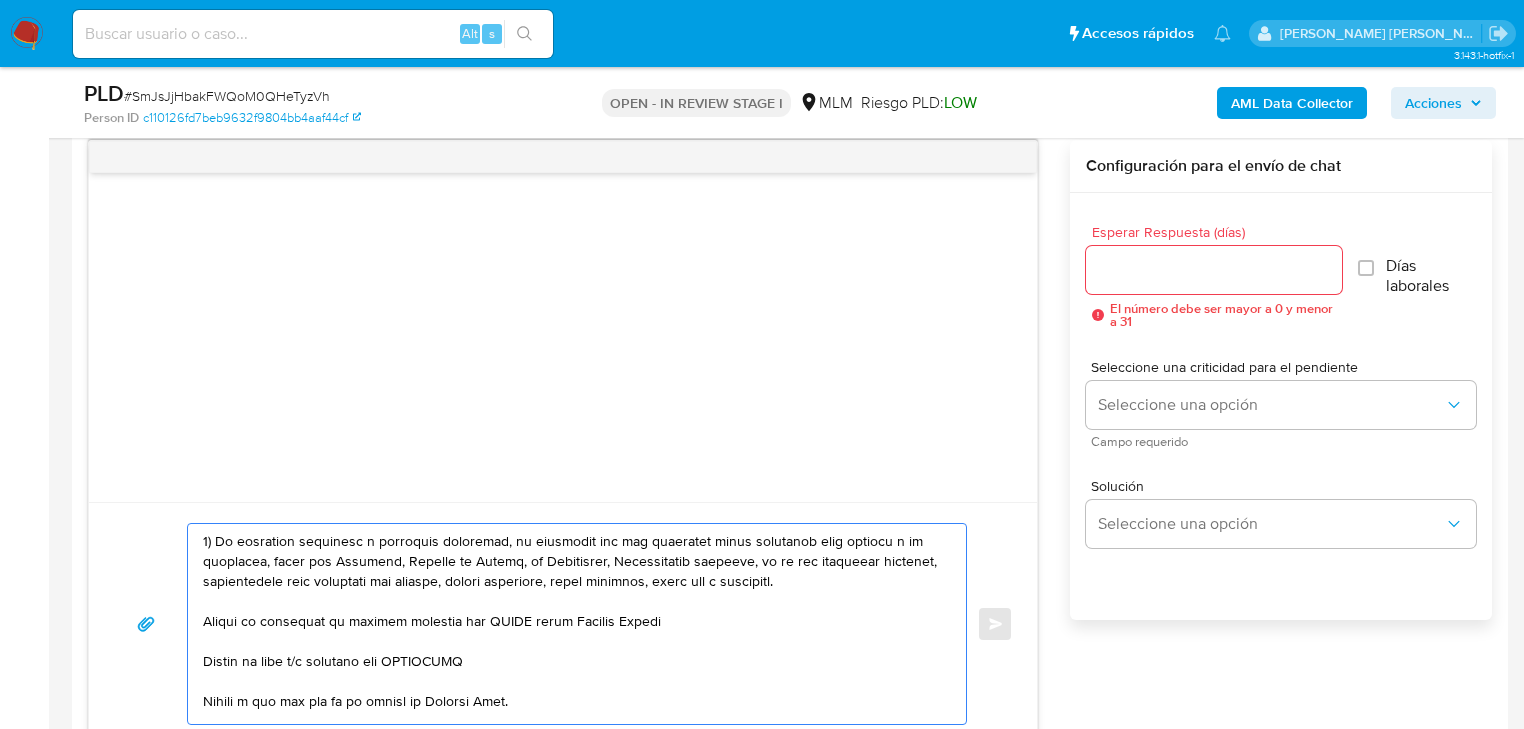 click at bounding box center [572, 624] 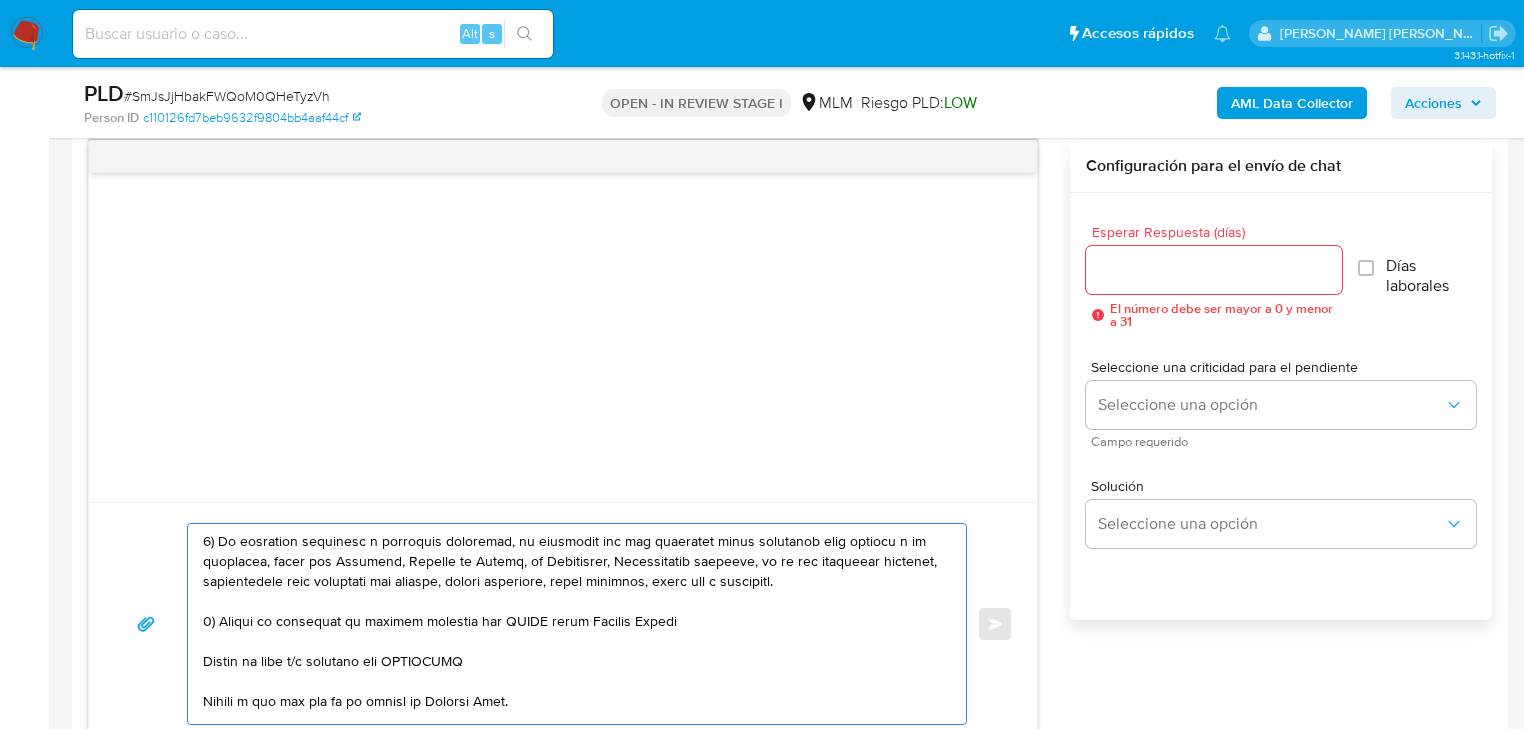drag, startPoint x: 221, startPoint y: 620, endPoint x: 350, endPoint y: 617, distance: 129.03488 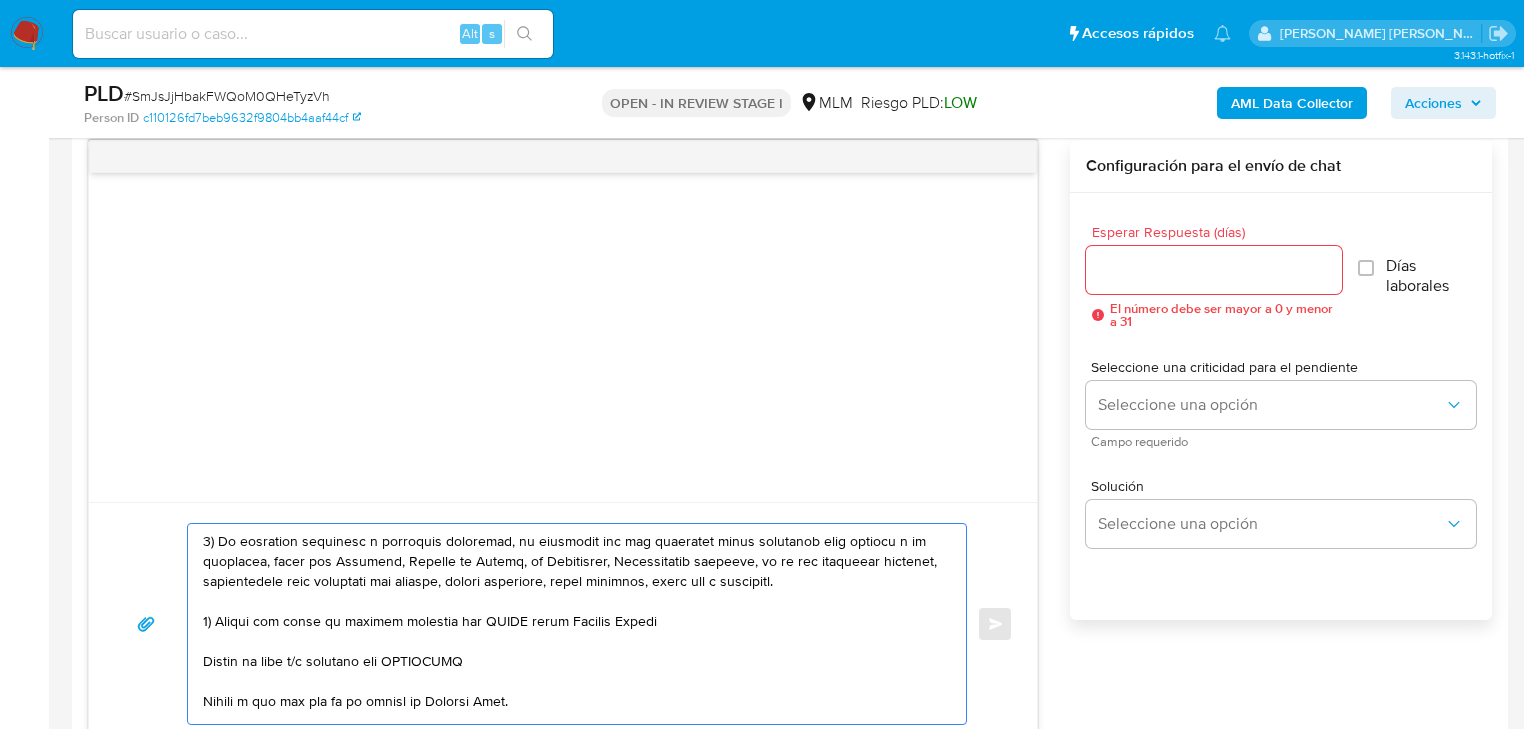 click at bounding box center [572, 624] 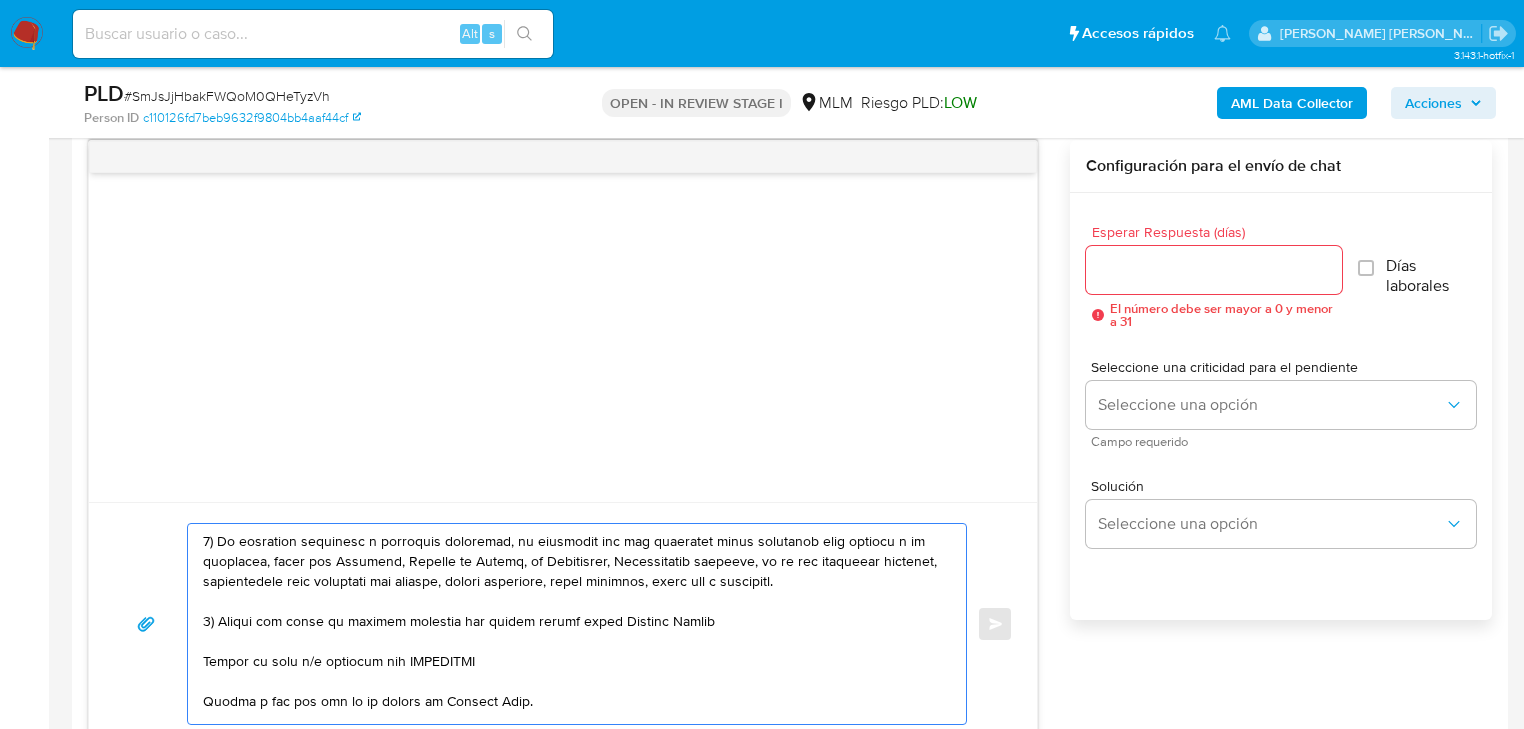 click at bounding box center [572, 624] 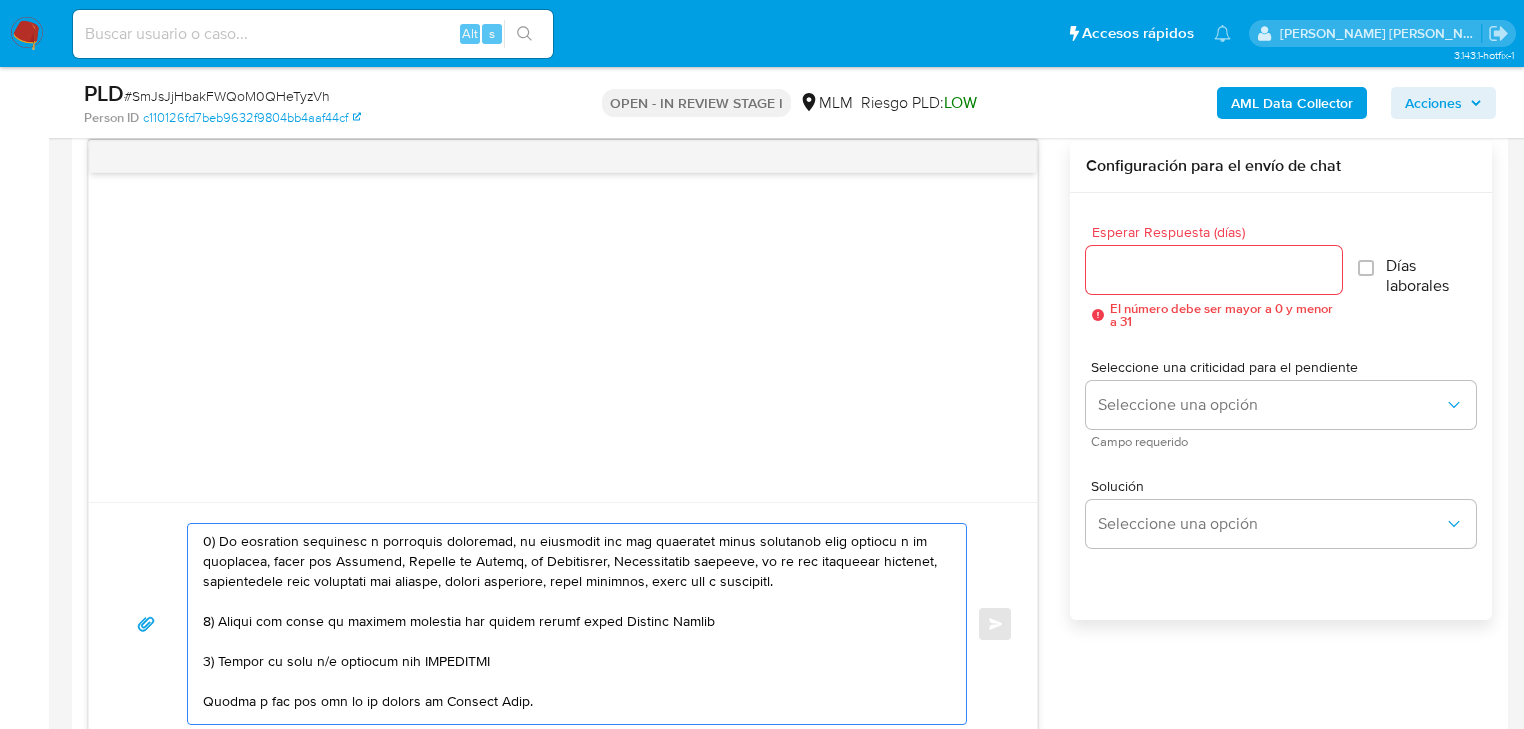 drag, startPoint x: 438, startPoint y: 659, endPoint x: 222, endPoint y: 654, distance: 216.05786 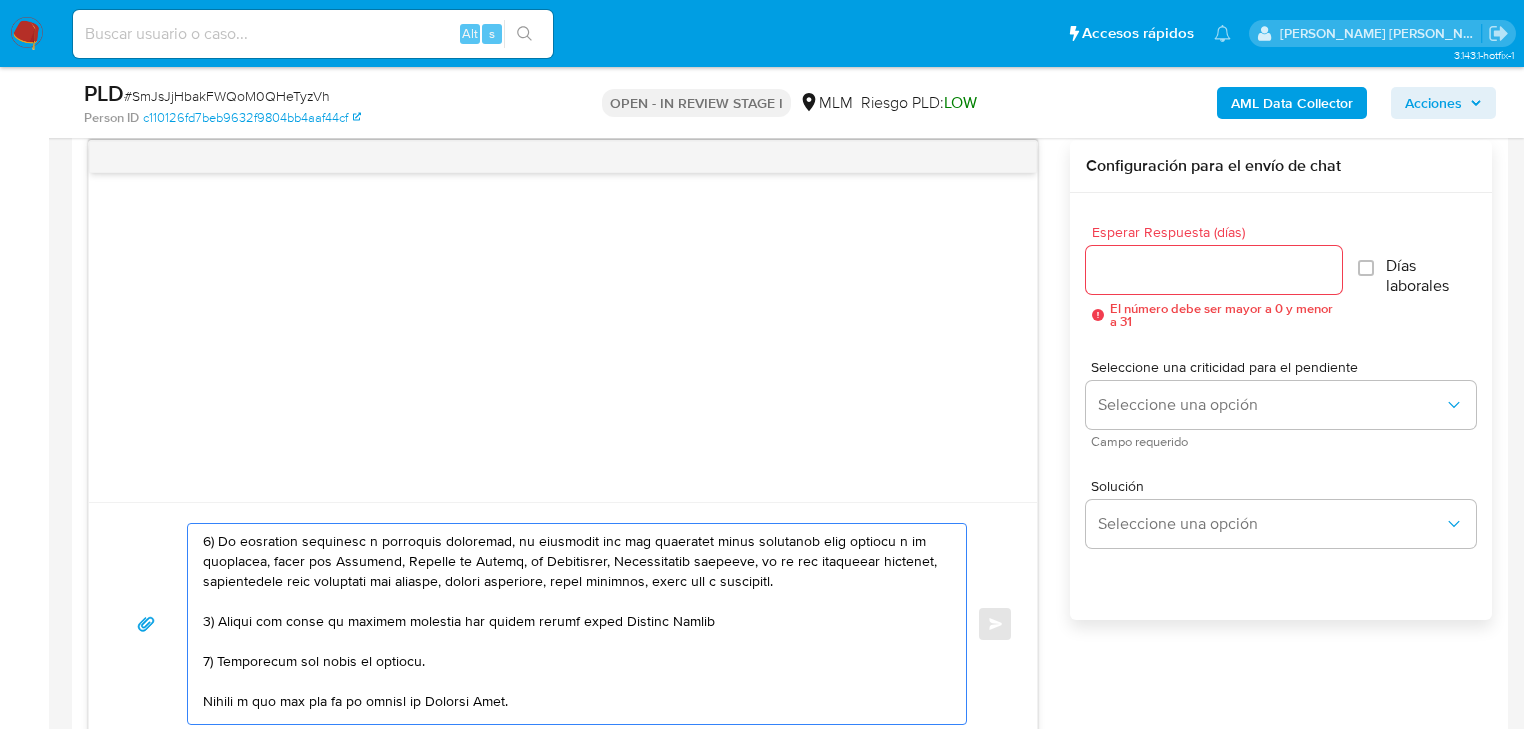 drag, startPoint x: 490, startPoint y: 704, endPoint x: 194, endPoint y: 701, distance: 296.0152 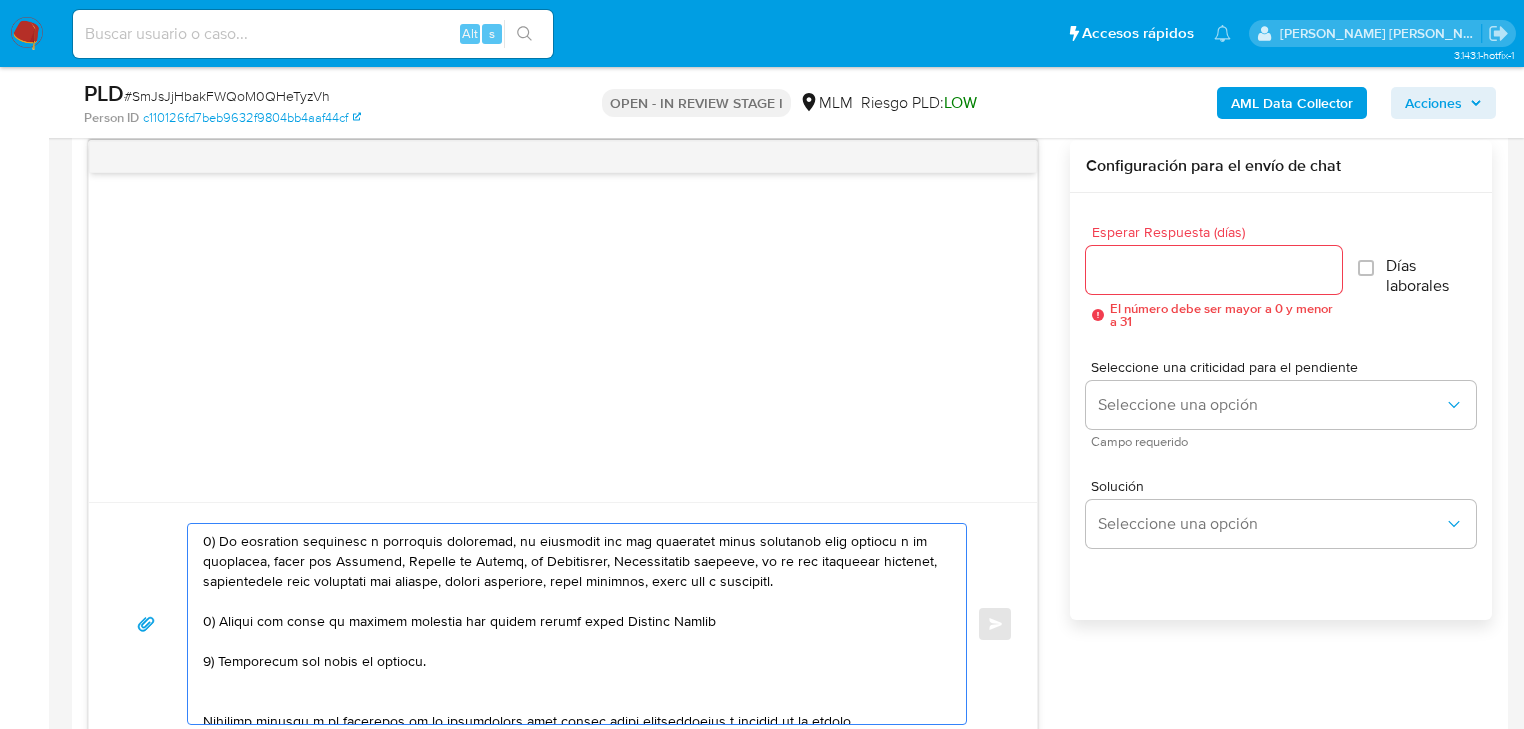 click at bounding box center (572, 624) 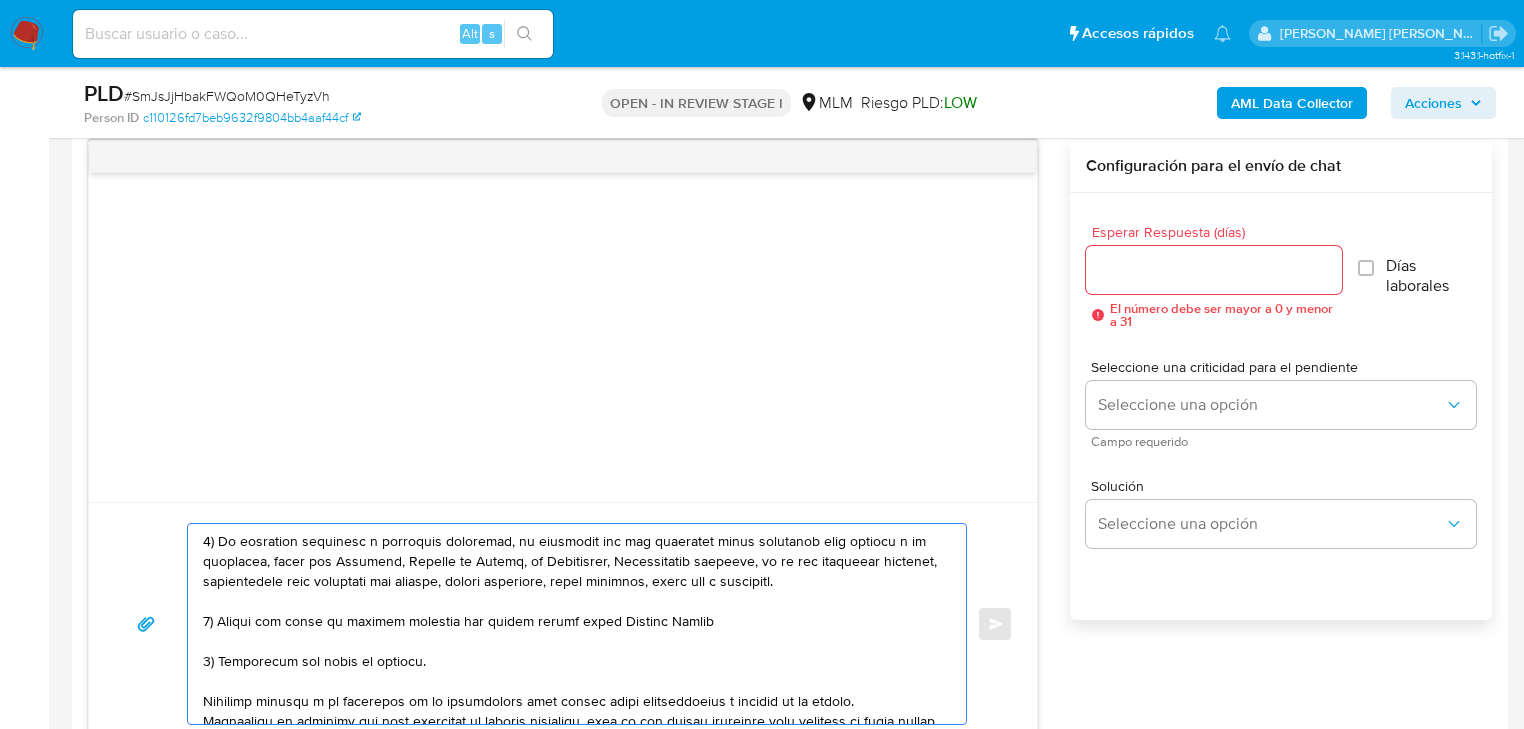 click at bounding box center [572, 624] 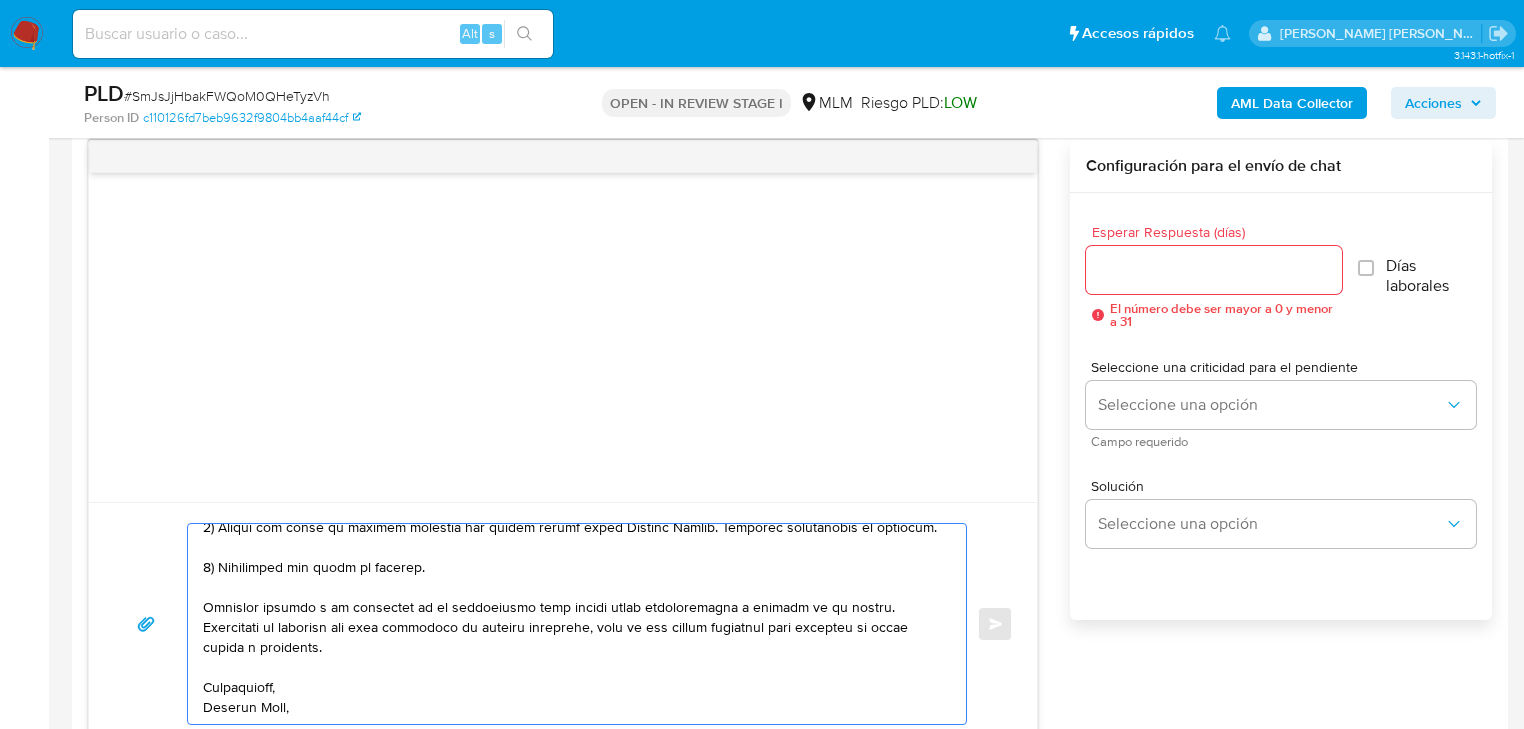 click at bounding box center (572, 624) 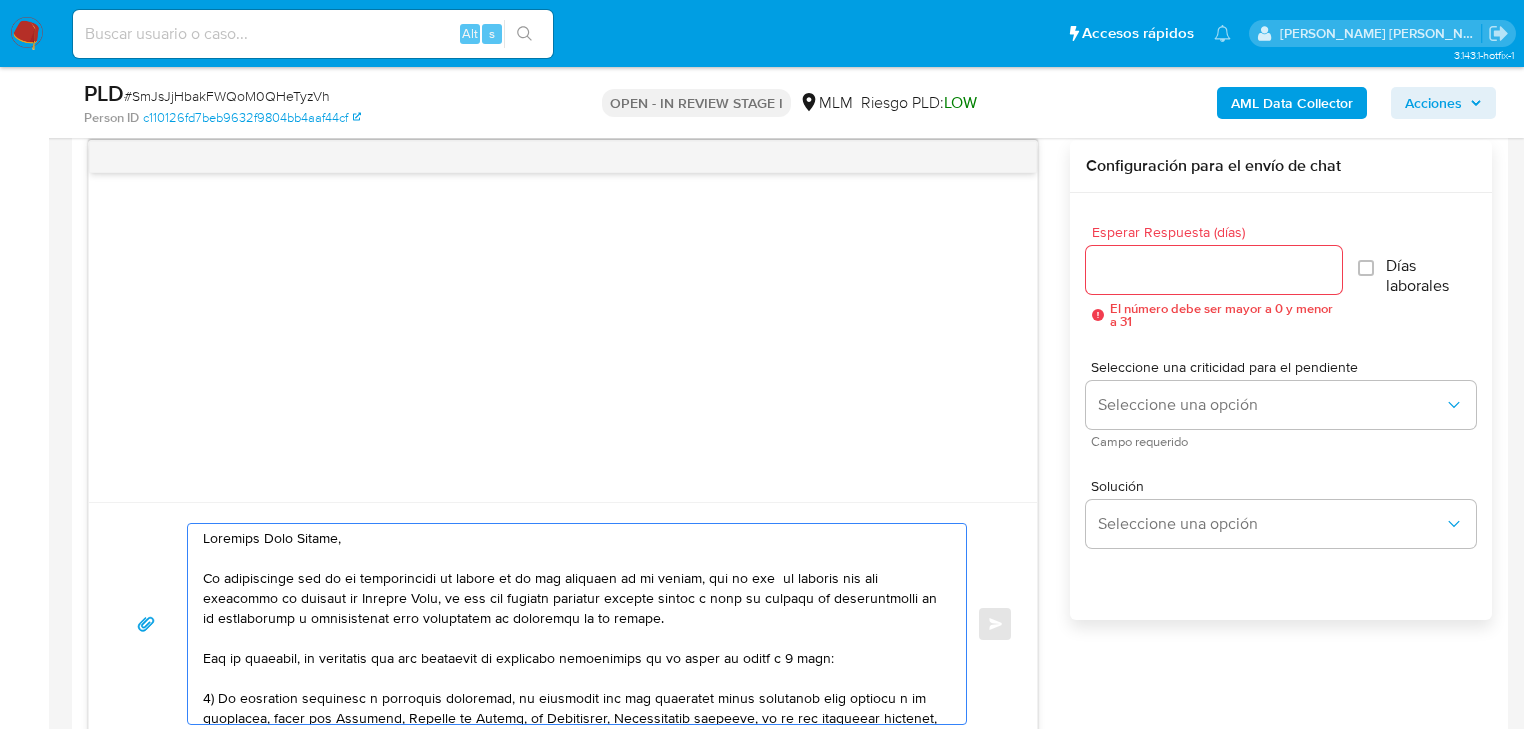 scroll, scrollTop: 0, scrollLeft: 0, axis: both 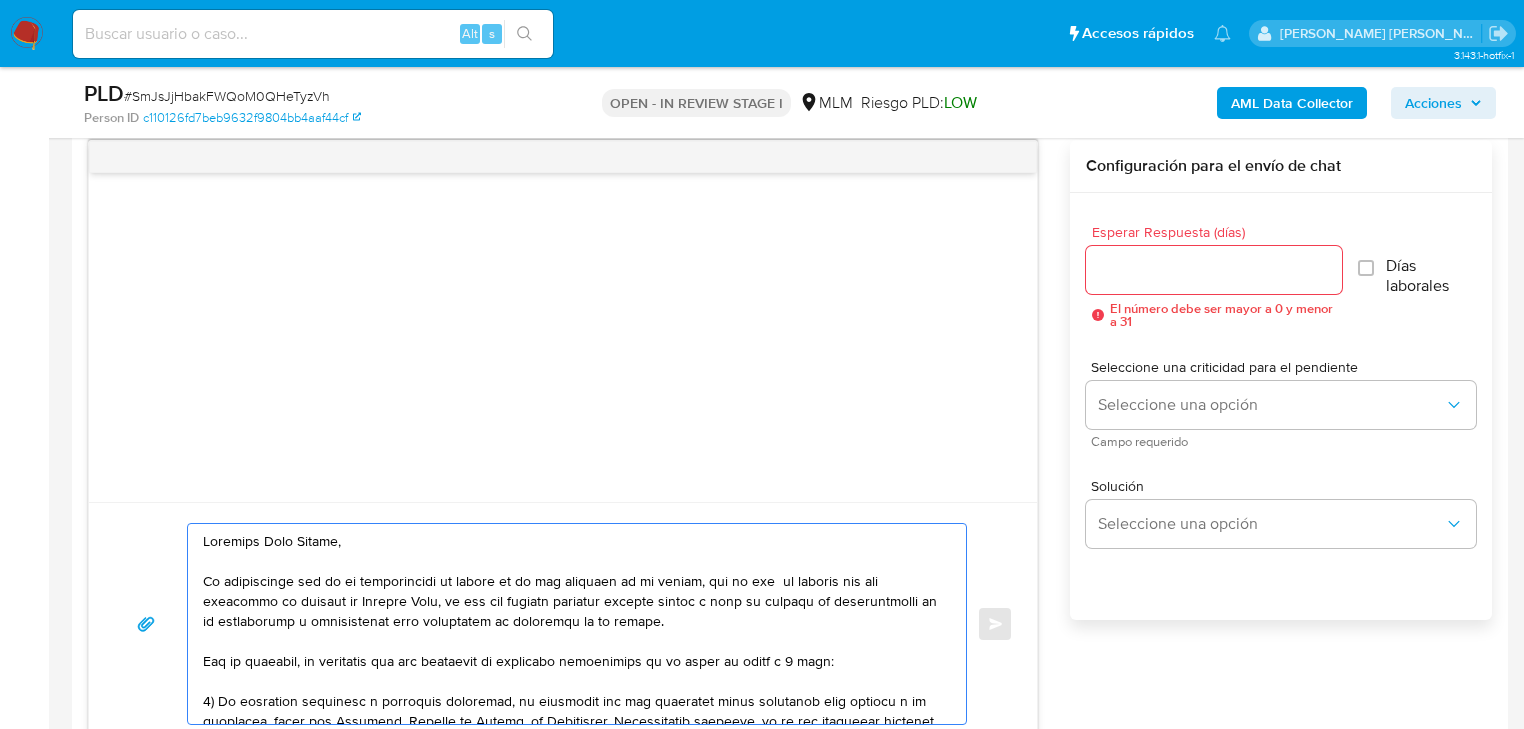 type on "Estimado Juan Carlos,
Te comunicamos que se ha identificado un cambio en el uso habitual de tu cuenta, por lo que  de acuerdo con las políticas de control de Mercado Pago, al ser una entidad regulada debemos llevar a cabo un proceso de actualización de tu información y verificación para garantizar la seguridad de tu cuenta.
Por lo anterior, es necesario que nos compartas la siguiente información en un plazo no mayor a 5 días:
1) Tu actividad económica u ocupación principal, es necesario que nos compartas algún documento como soporte a tu respuesta, puede ser Facturas, Recibos de Nómina, de Honorarios, Comprobantes fiscales, si es una actividad informal, proporcionar giro económico del negocio, nombre comercial, redes sociales, sitio web y ubicación.
2) Origen del envió de remesas emitidas por cuenta propia desde Estados Unidos. Adjuntar comprobante de ingresos.
3) Frecuencia del envió de remesas.
Quedamos atentos a la recepción de la información para evitar algún inconveniente o bloqueo en tu cuenta..." 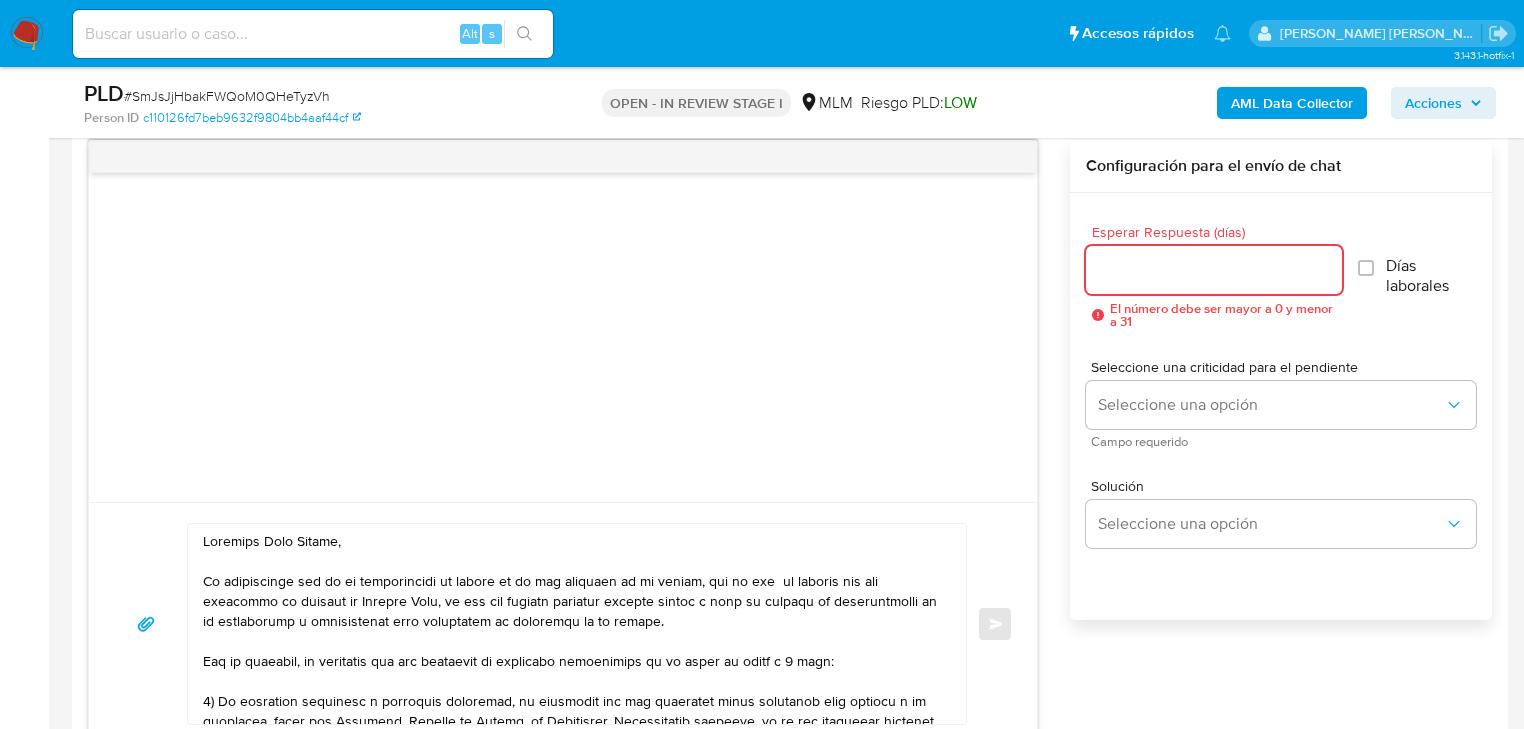 click on "Esperar Respuesta (días)" at bounding box center [1214, 270] 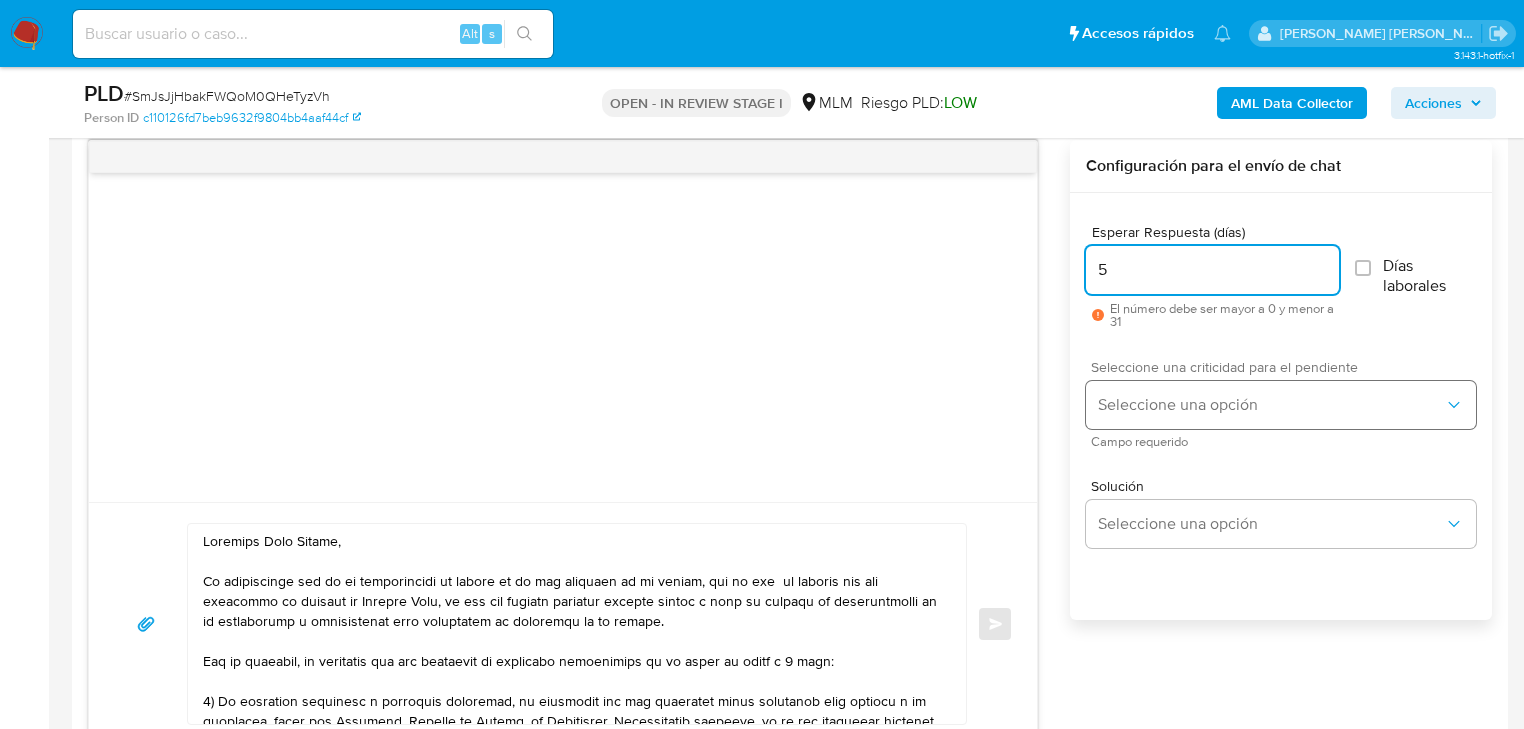 type on "5" 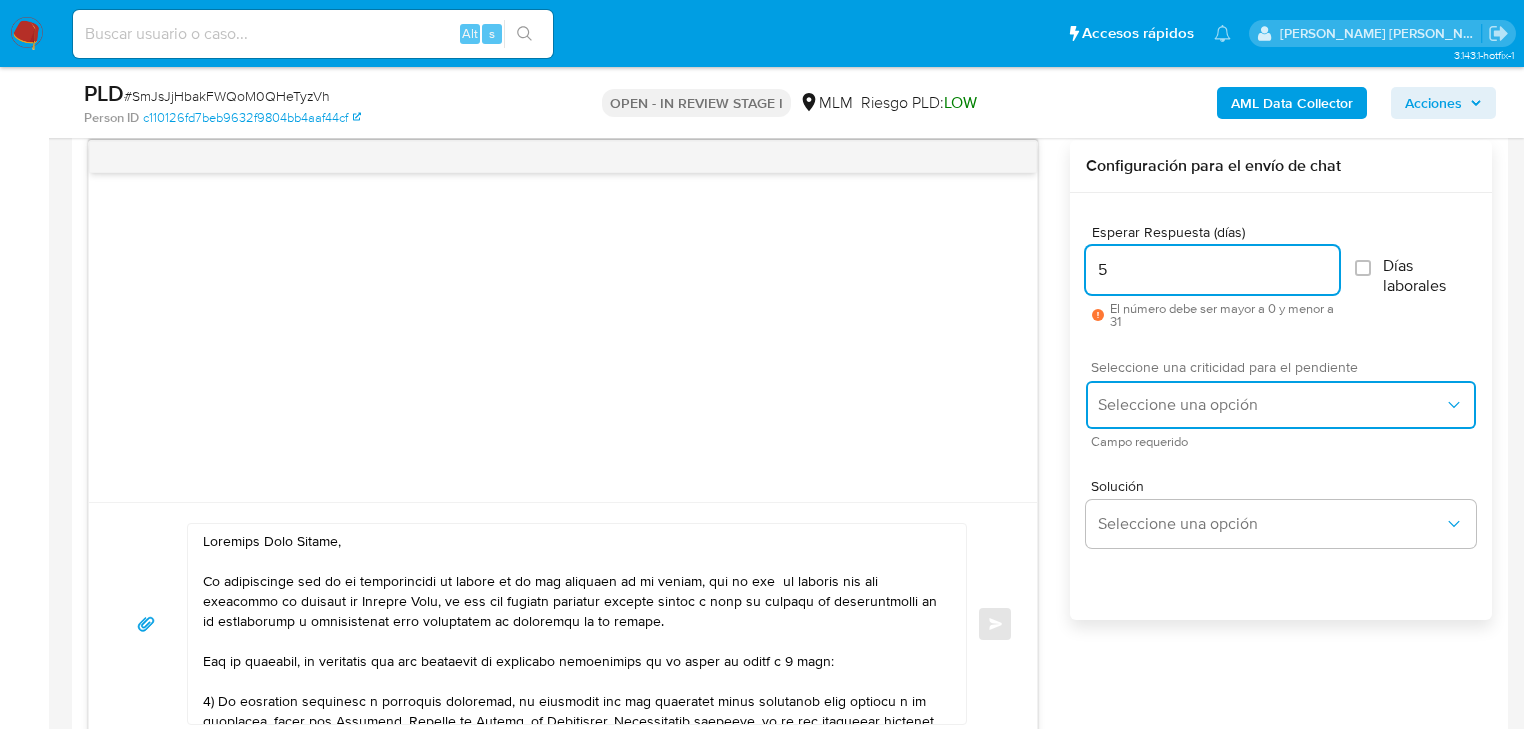click on "Seleccione una opción" at bounding box center (1281, 405) 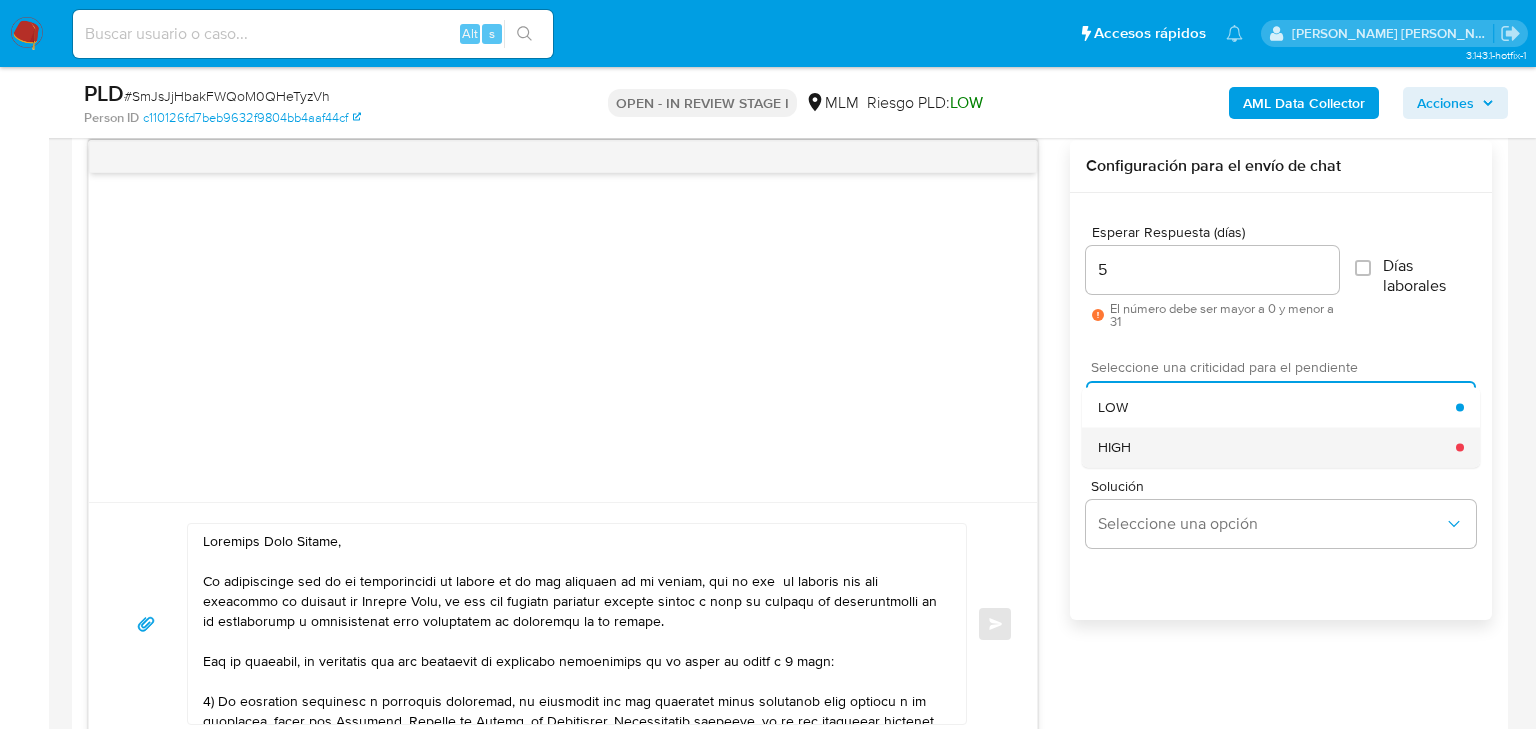click on "HIGH" at bounding box center (1277, 447) 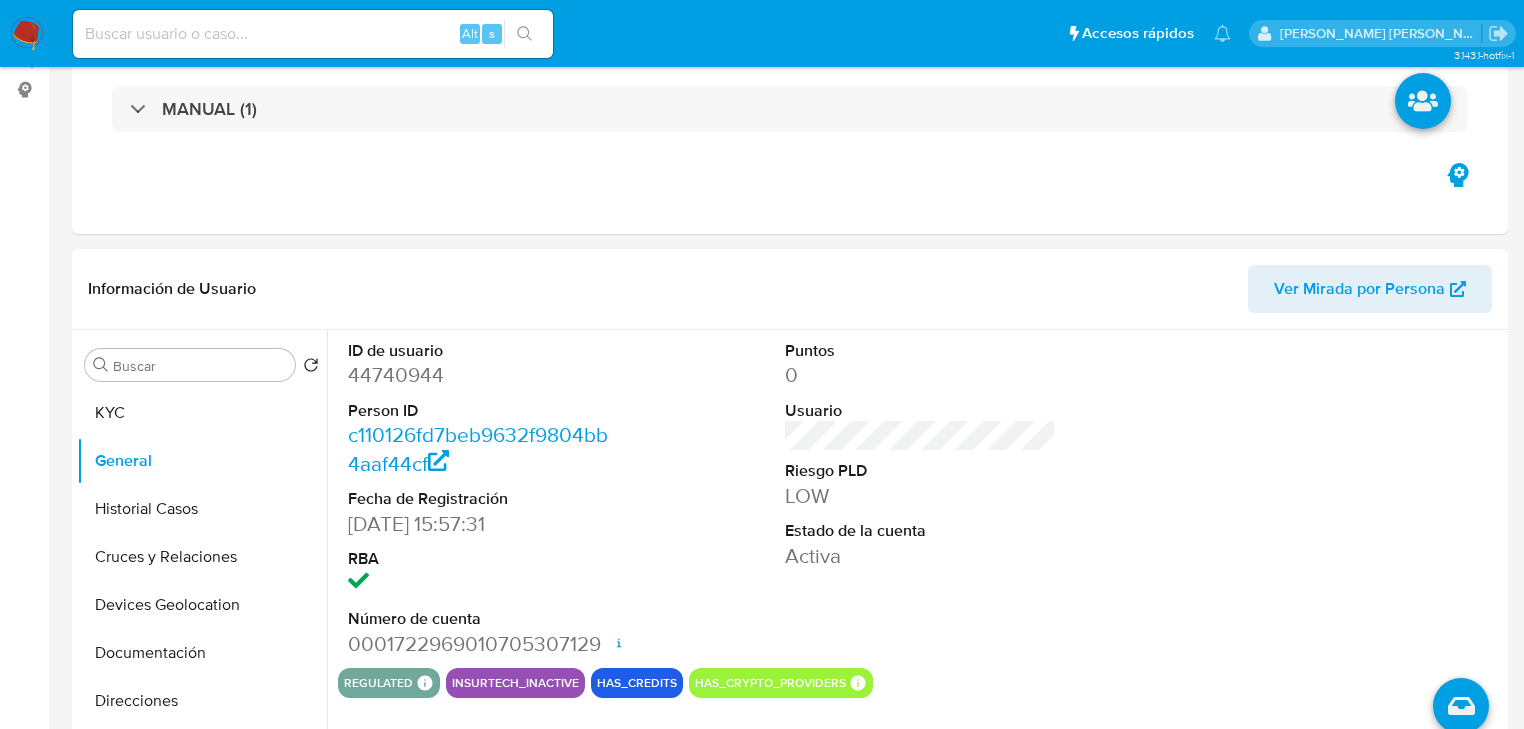 scroll, scrollTop: 320, scrollLeft: 0, axis: vertical 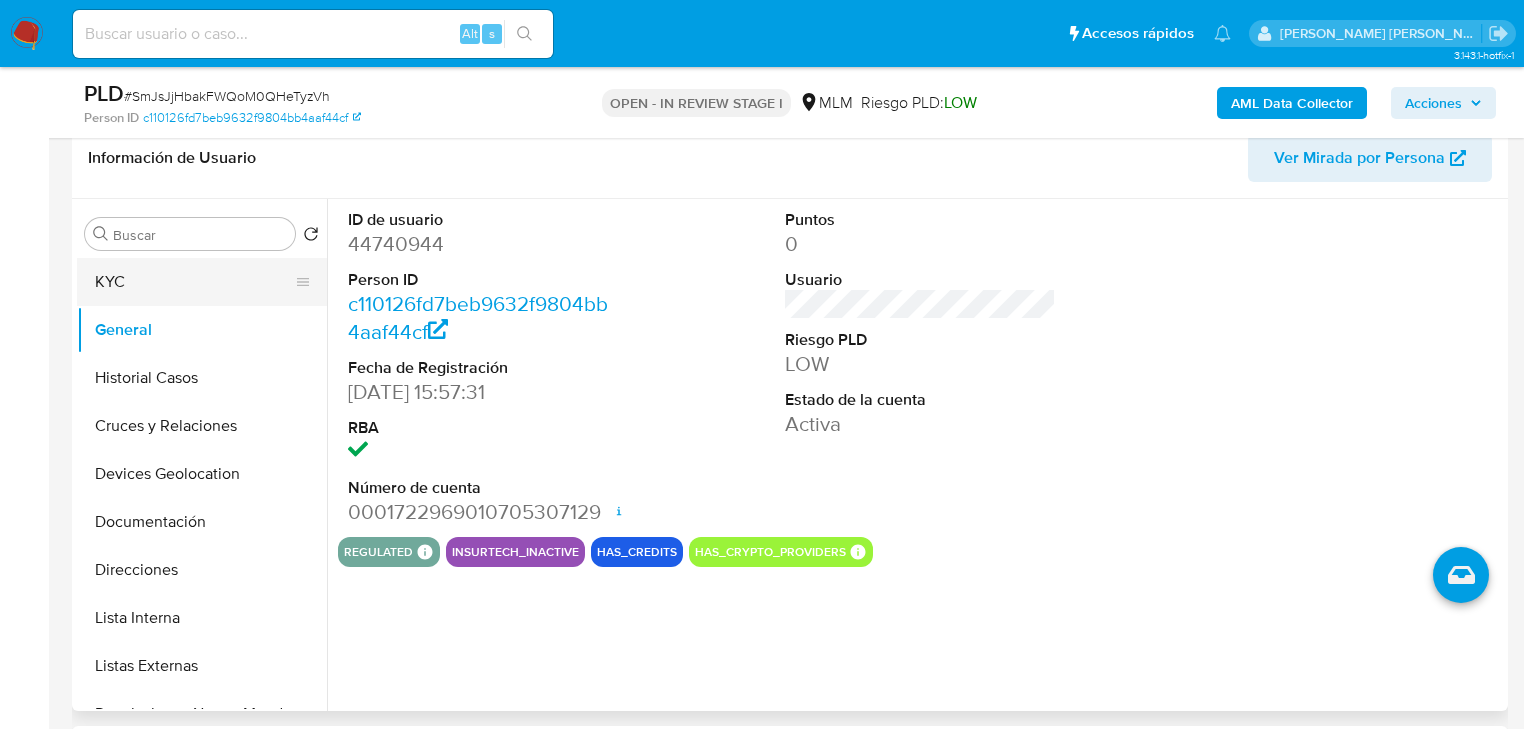 click on "KYC" at bounding box center (194, 282) 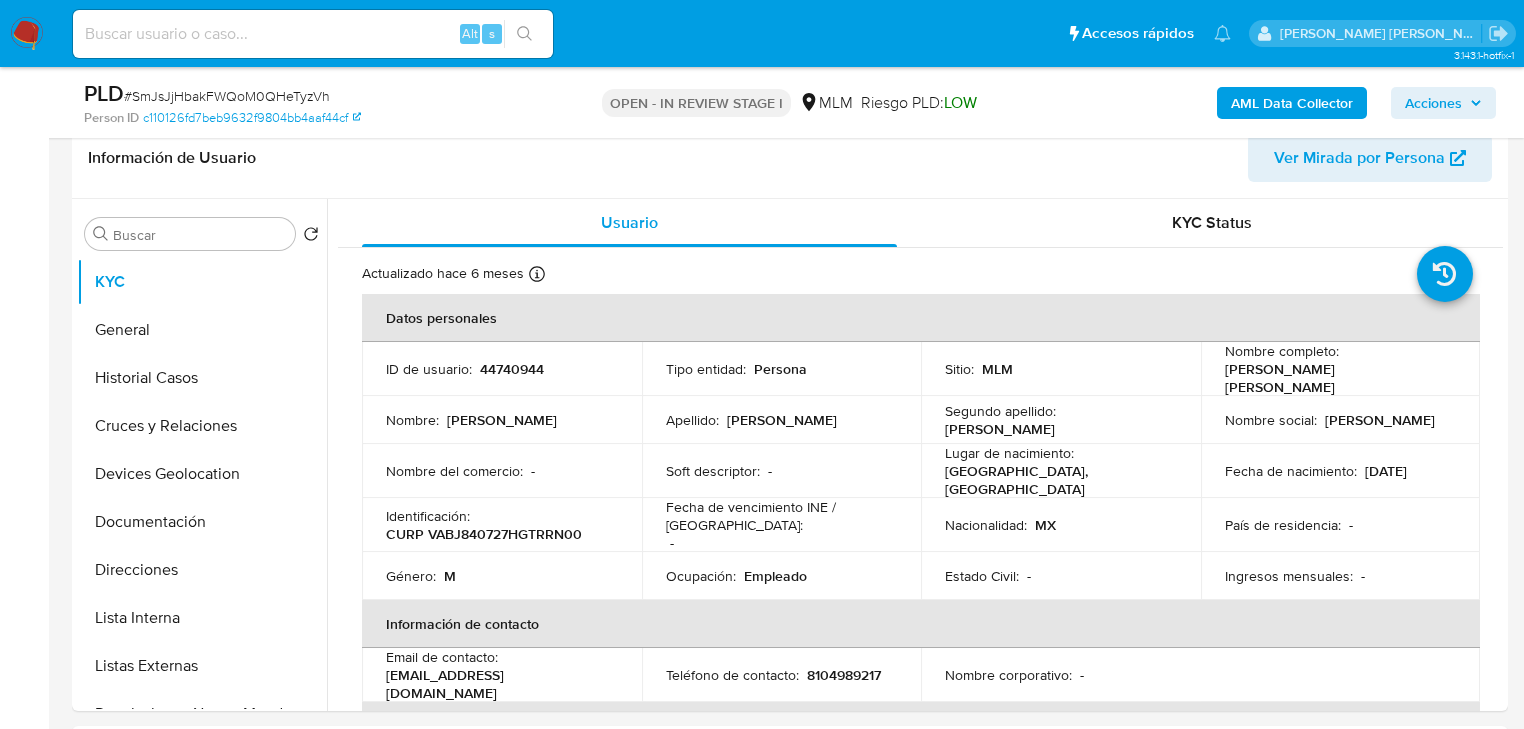 type 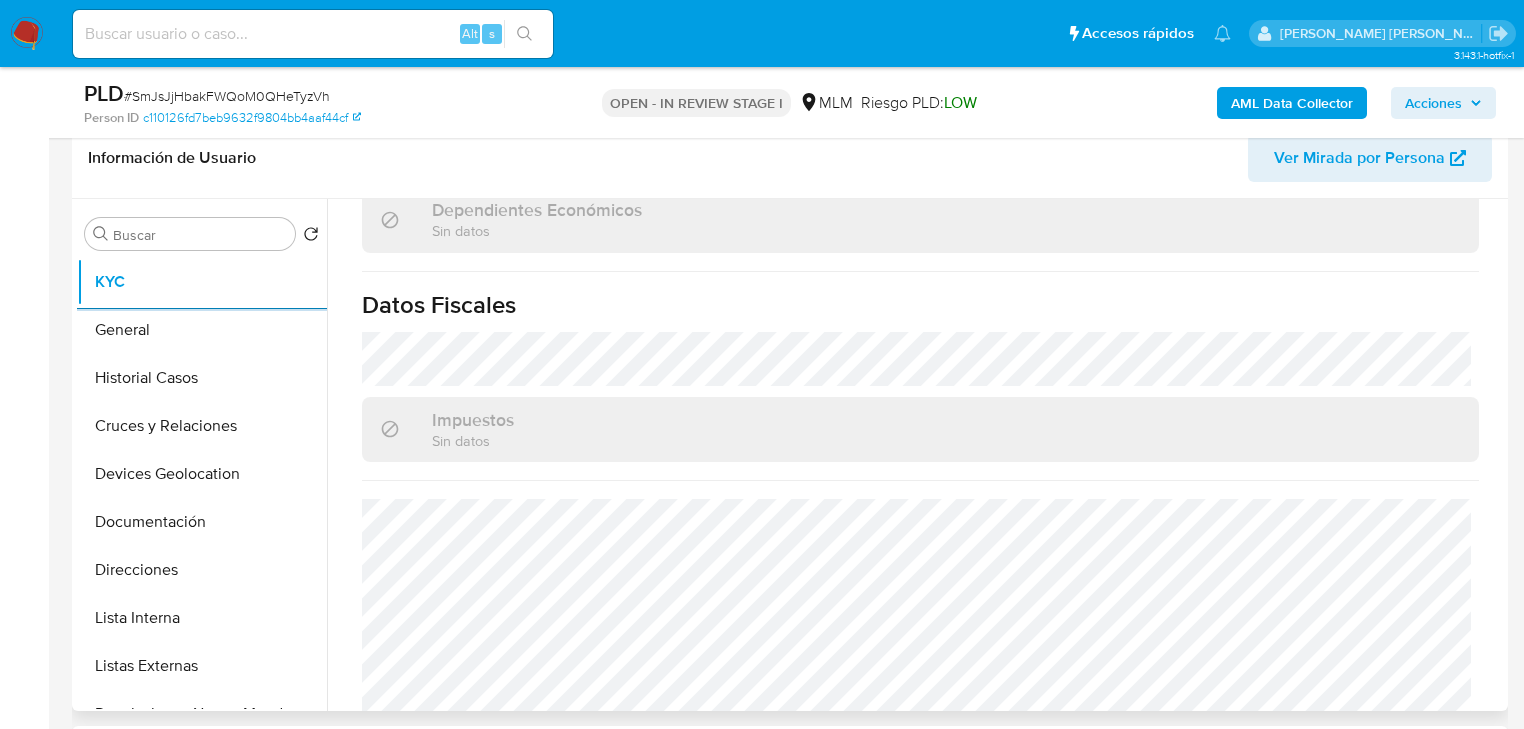 scroll, scrollTop: 1224, scrollLeft: 0, axis: vertical 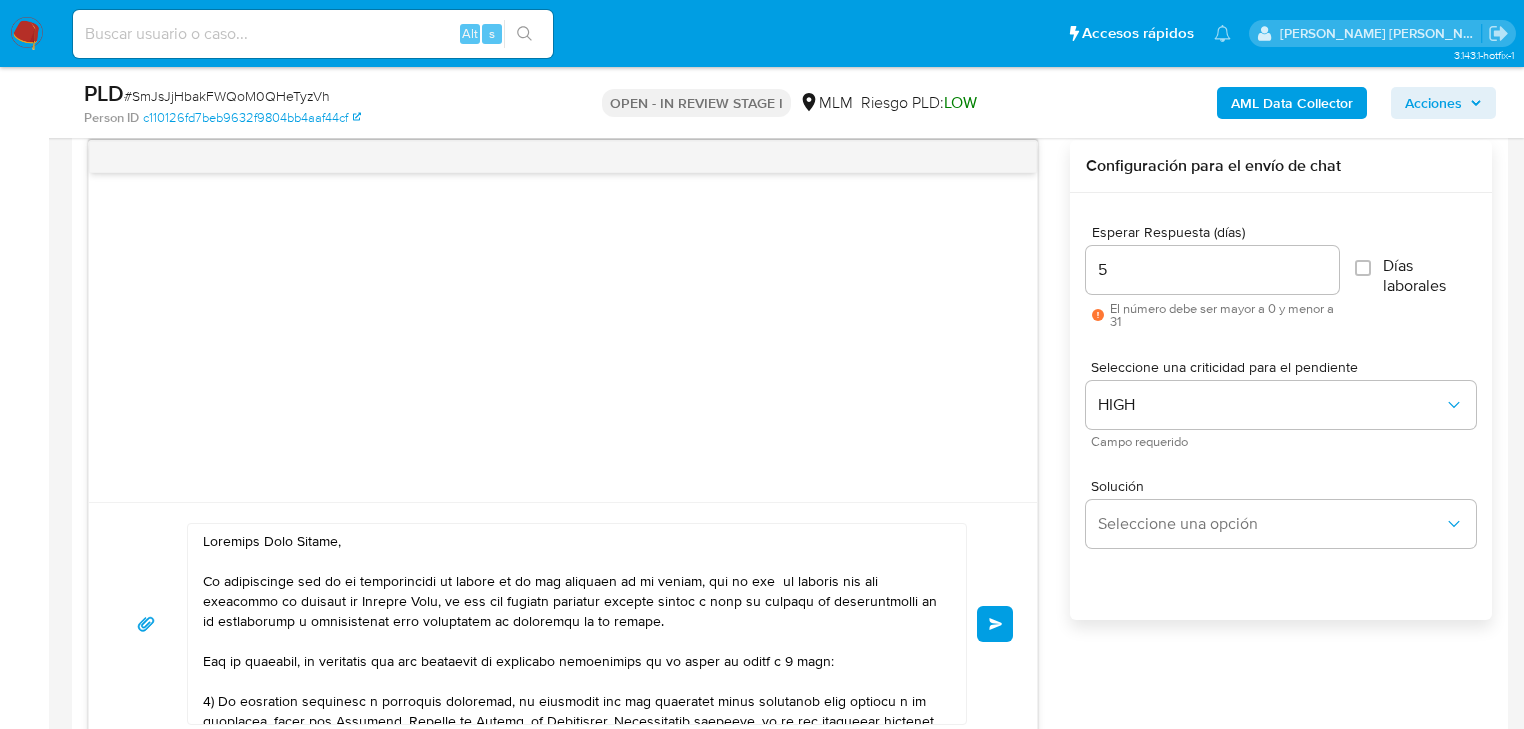 click on "Enviar" at bounding box center (996, 624) 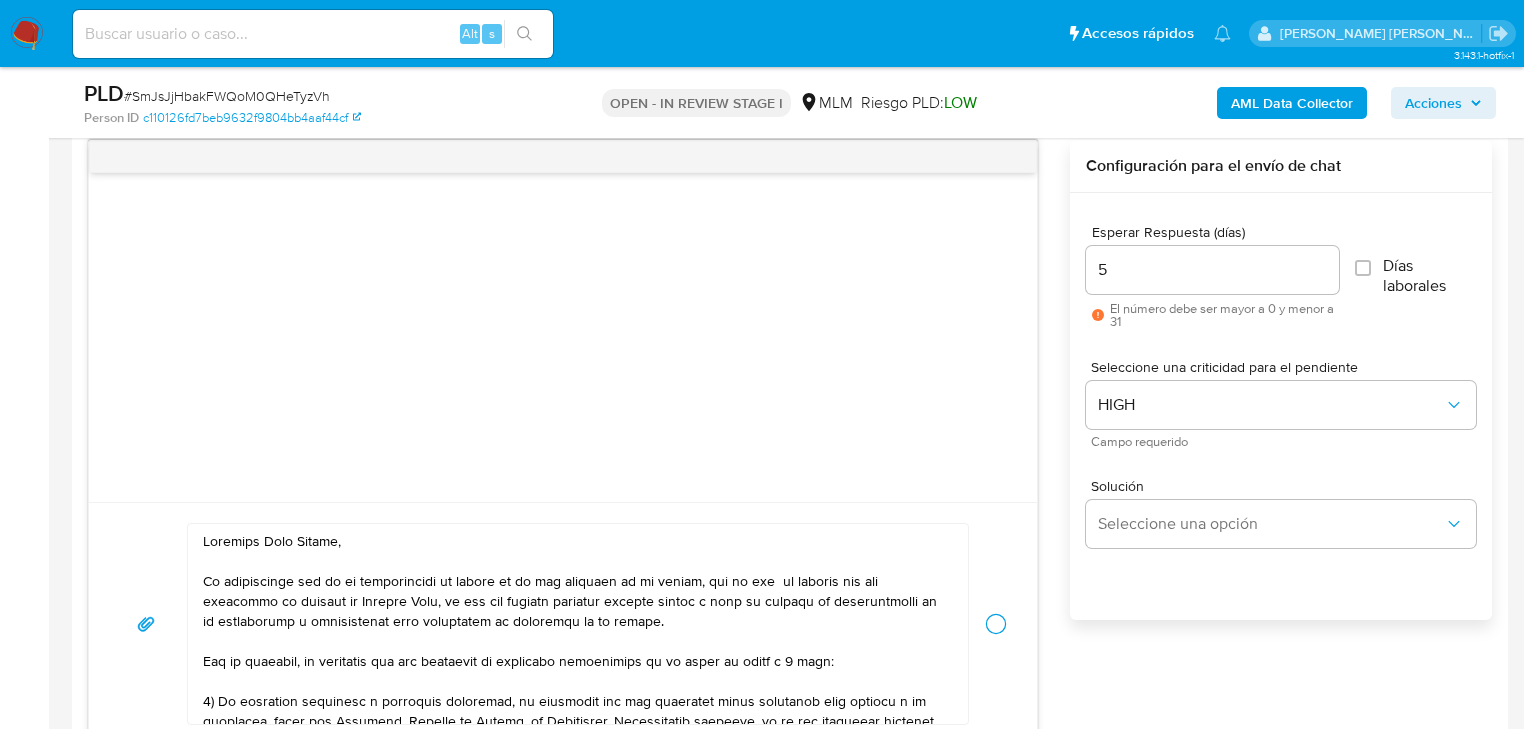 type 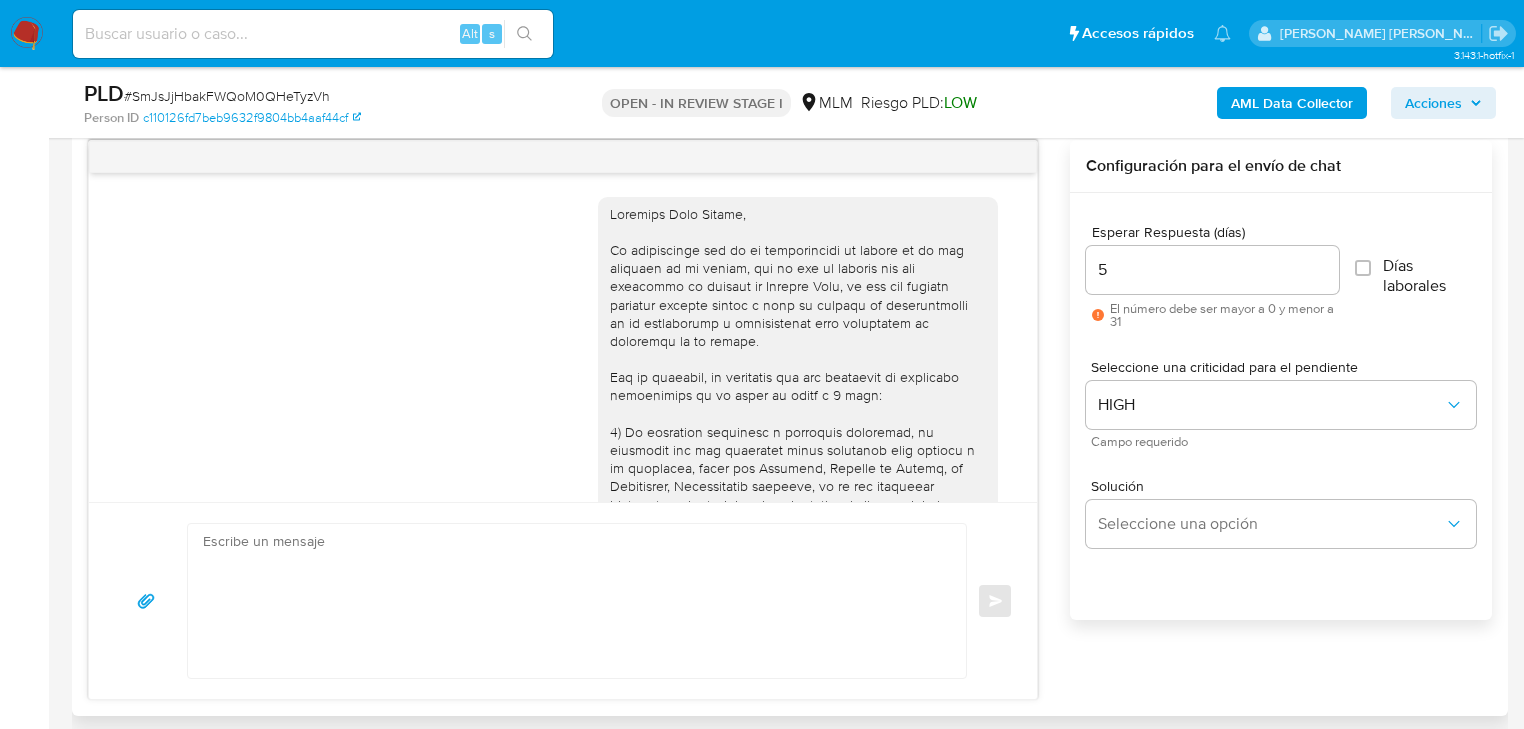scroll, scrollTop: 332, scrollLeft: 0, axis: vertical 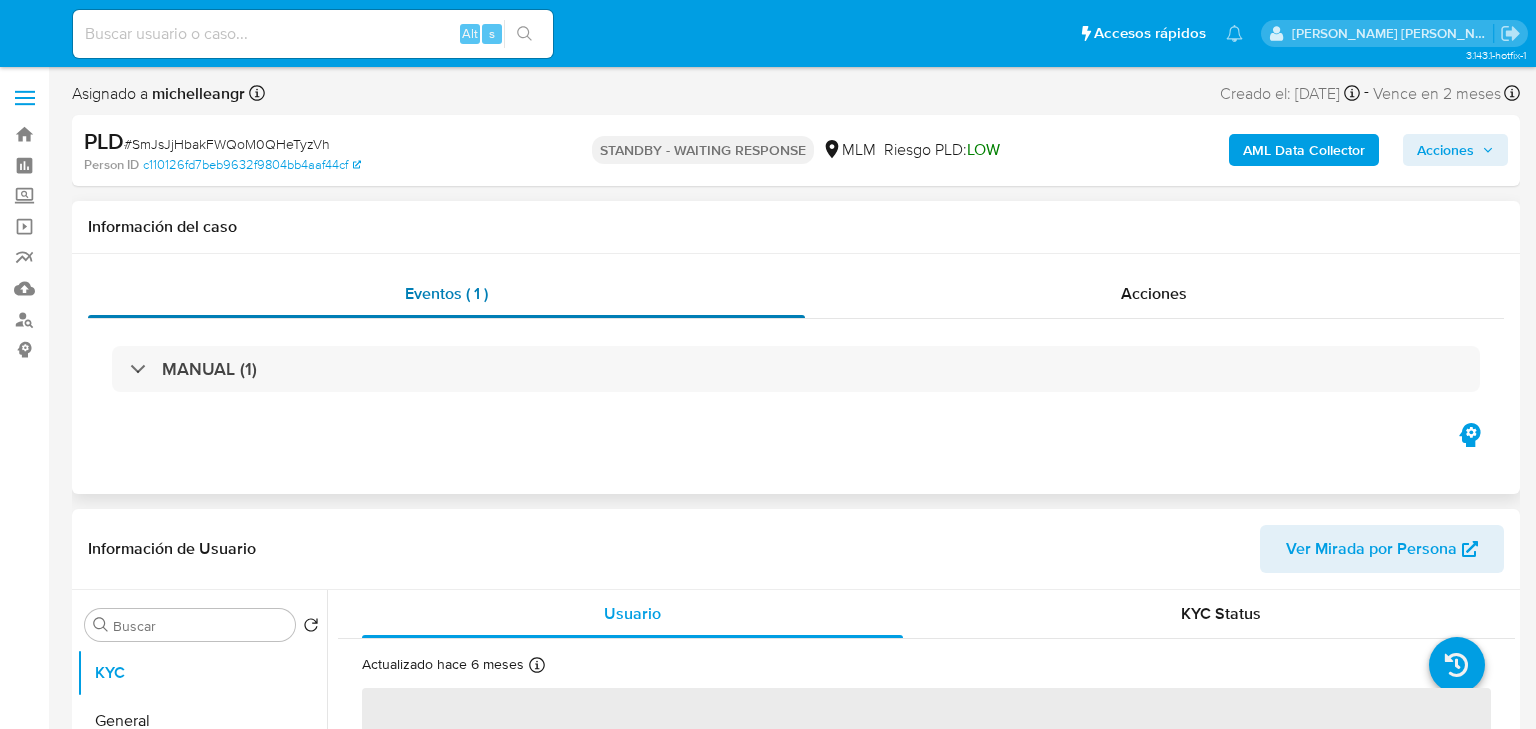 select on "10" 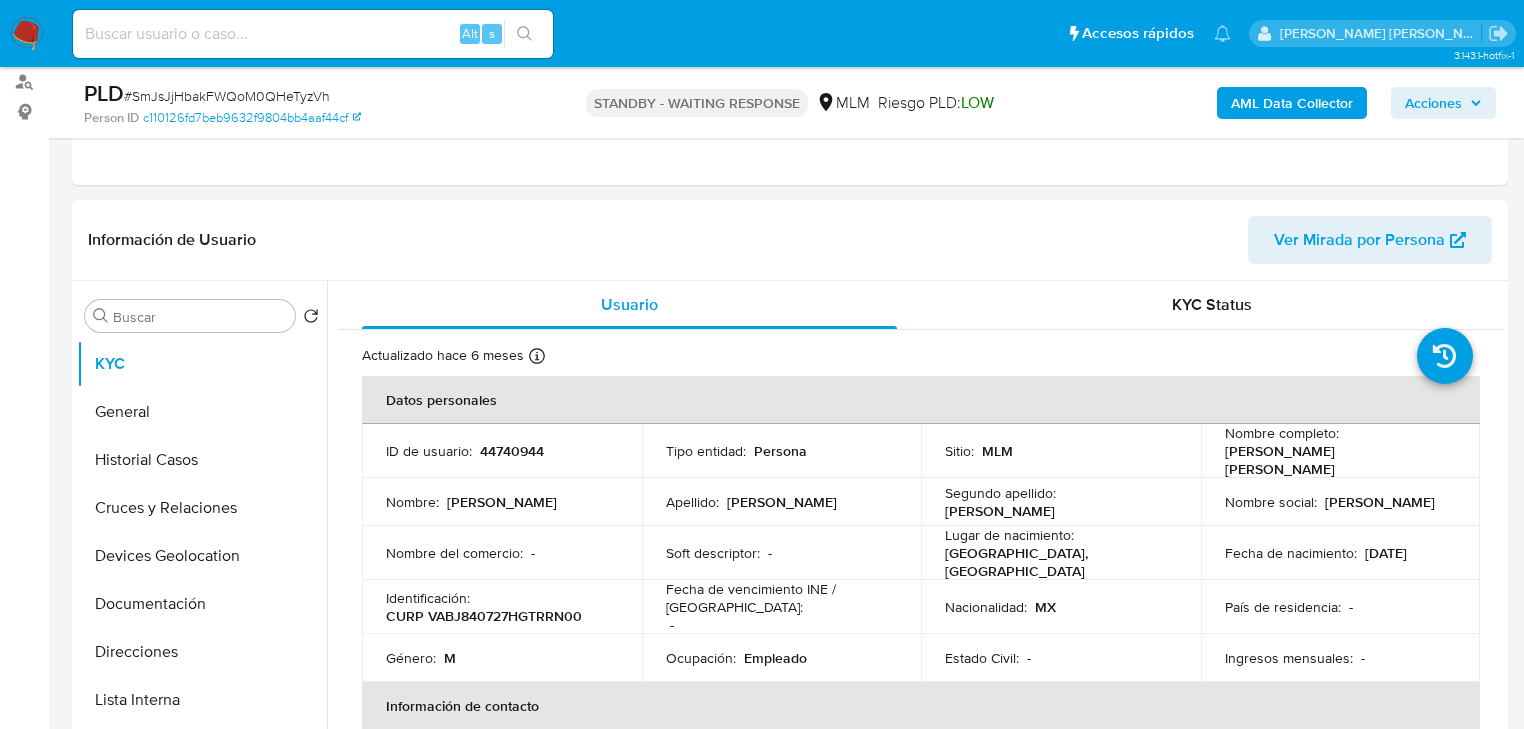 scroll, scrollTop: 80, scrollLeft: 0, axis: vertical 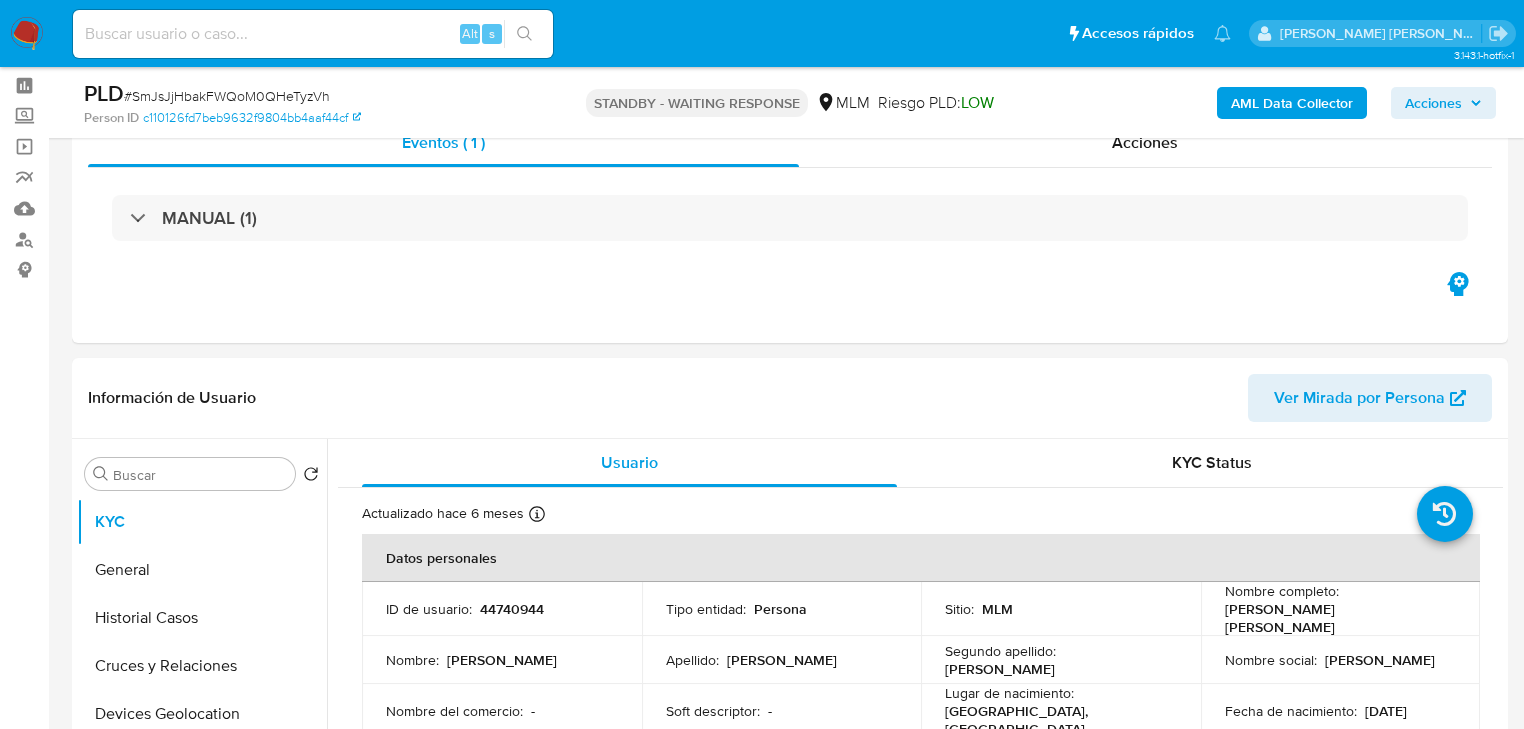 click on "Alt s" at bounding box center (313, 34) 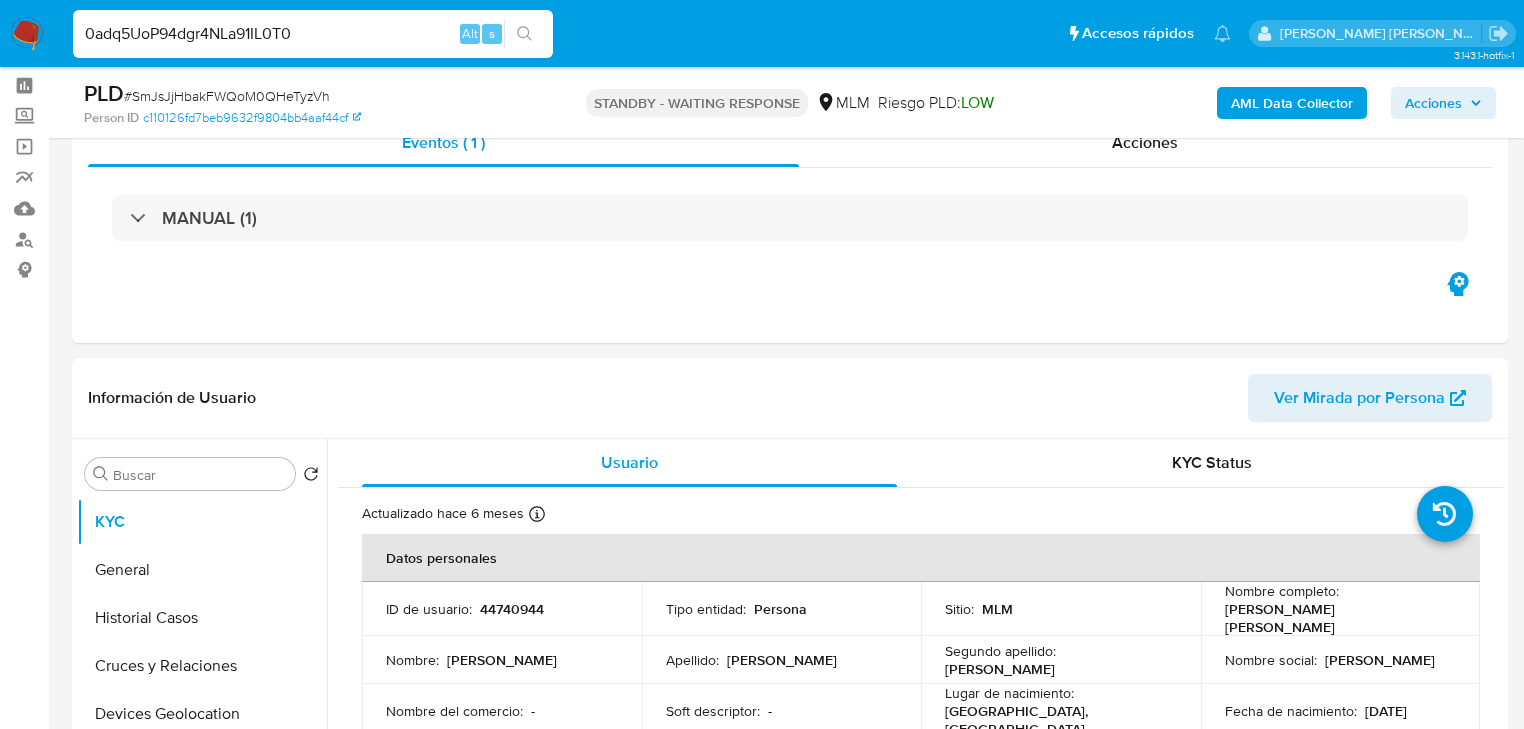 type on "0adq5UoP94dgr4NLa91IL0T0" 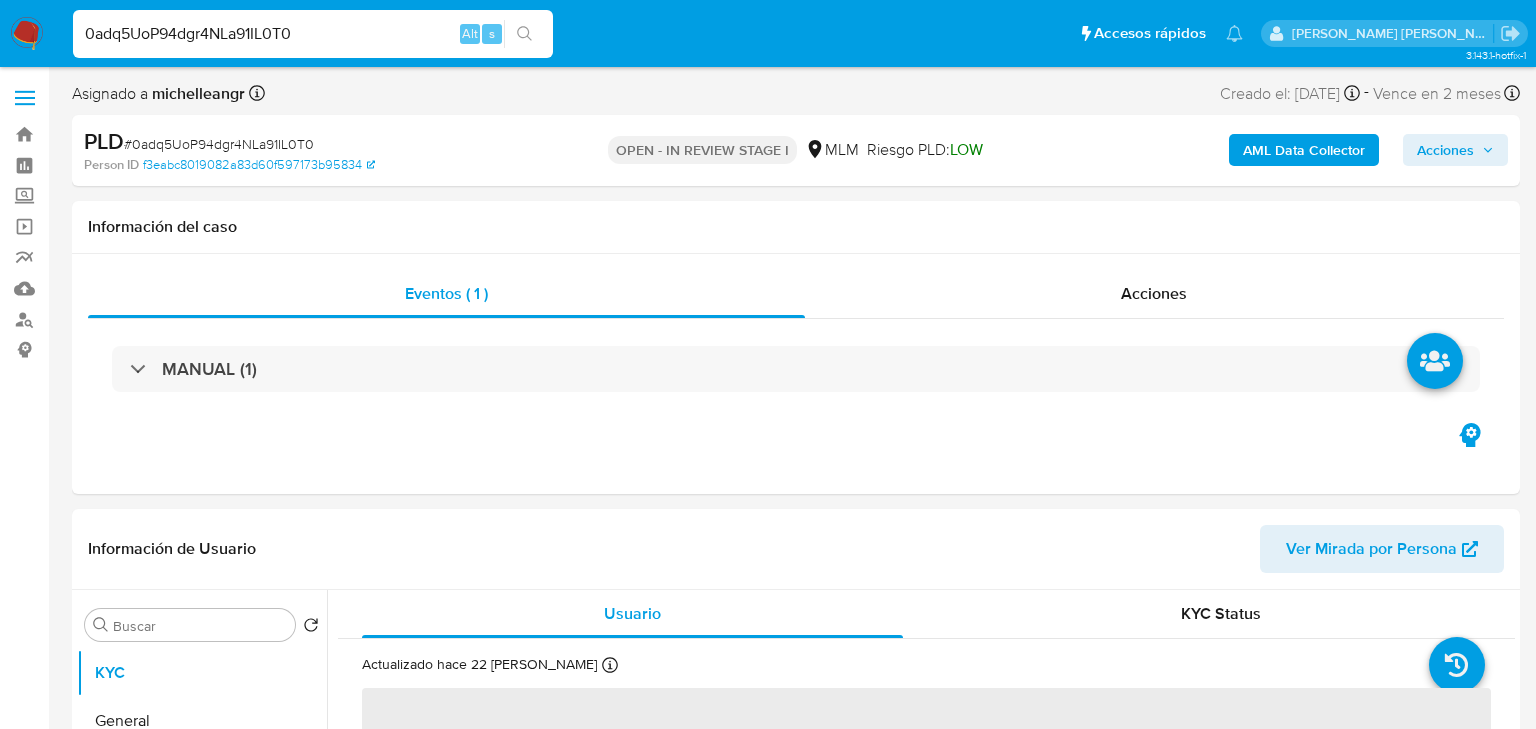 select on "10" 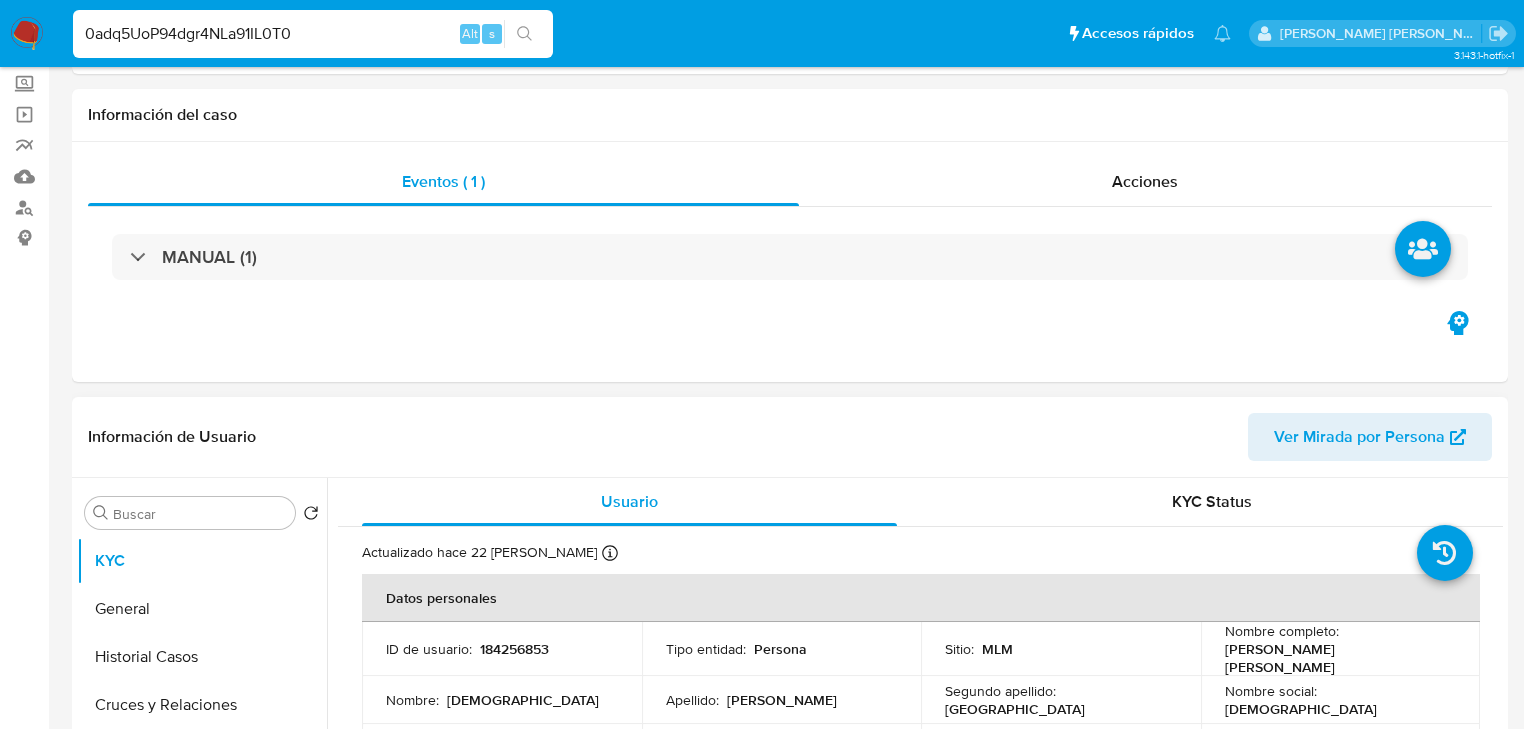 scroll, scrollTop: 240, scrollLeft: 0, axis: vertical 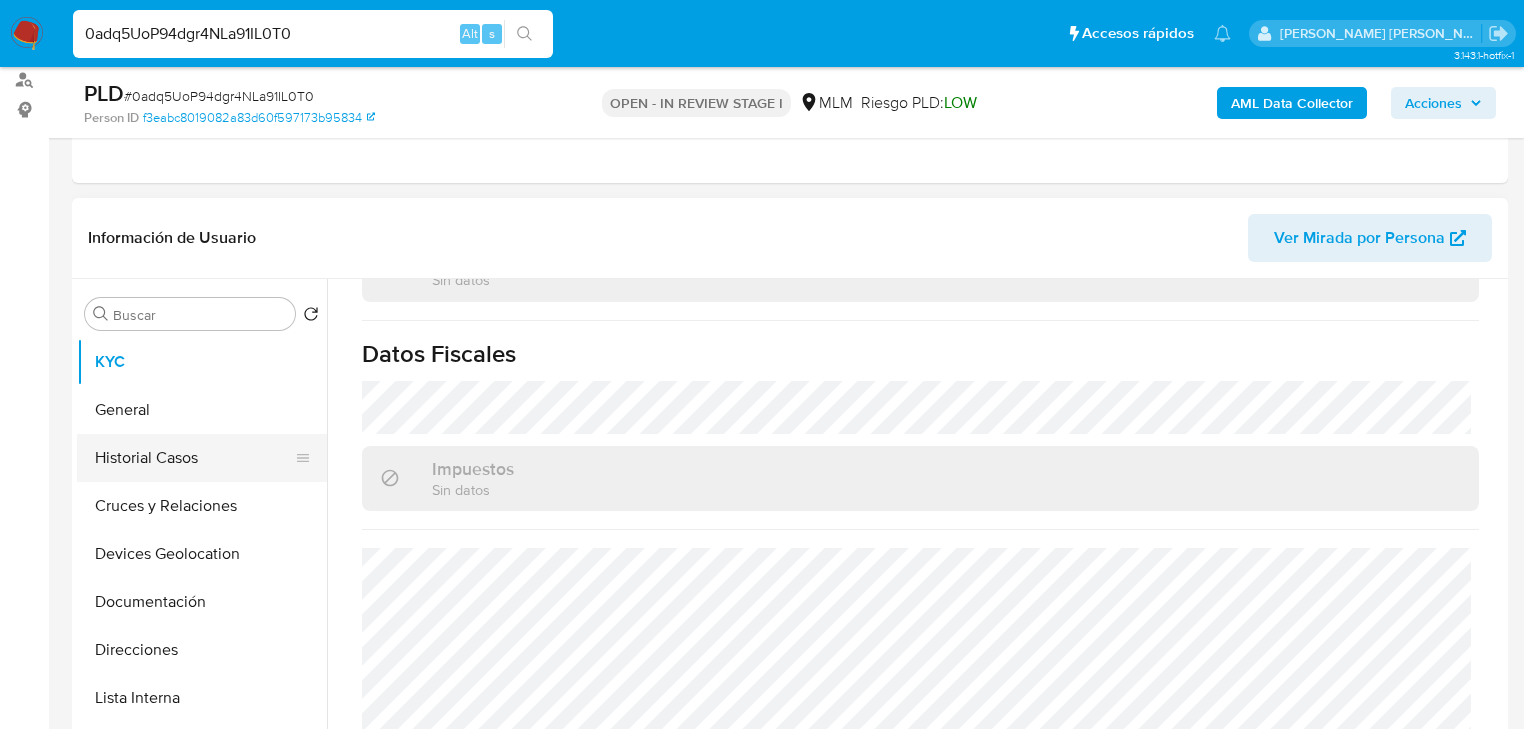 drag, startPoint x: 141, startPoint y: 472, endPoint x: 184, endPoint y: 465, distance: 43.56604 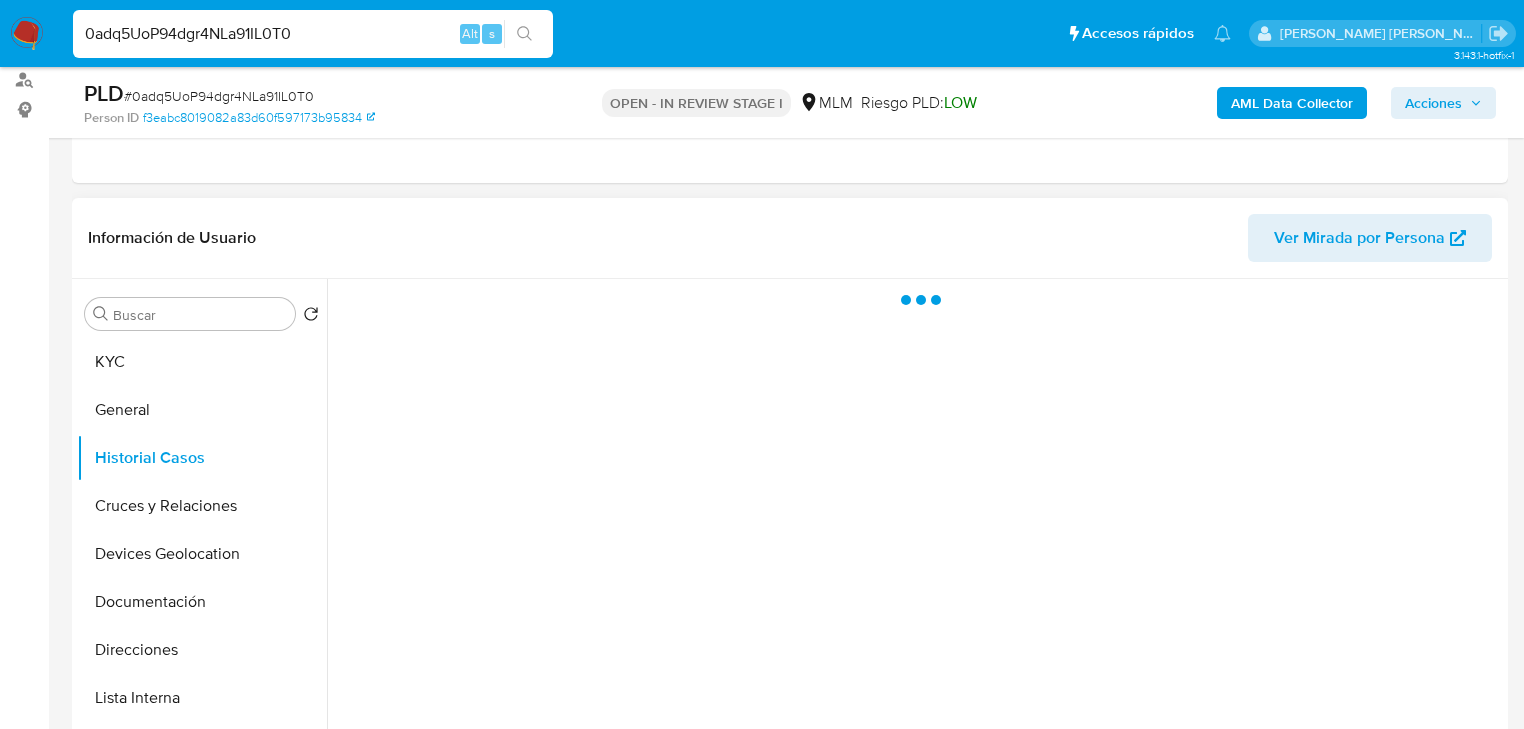 scroll, scrollTop: 0, scrollLeft: 0, axis: both 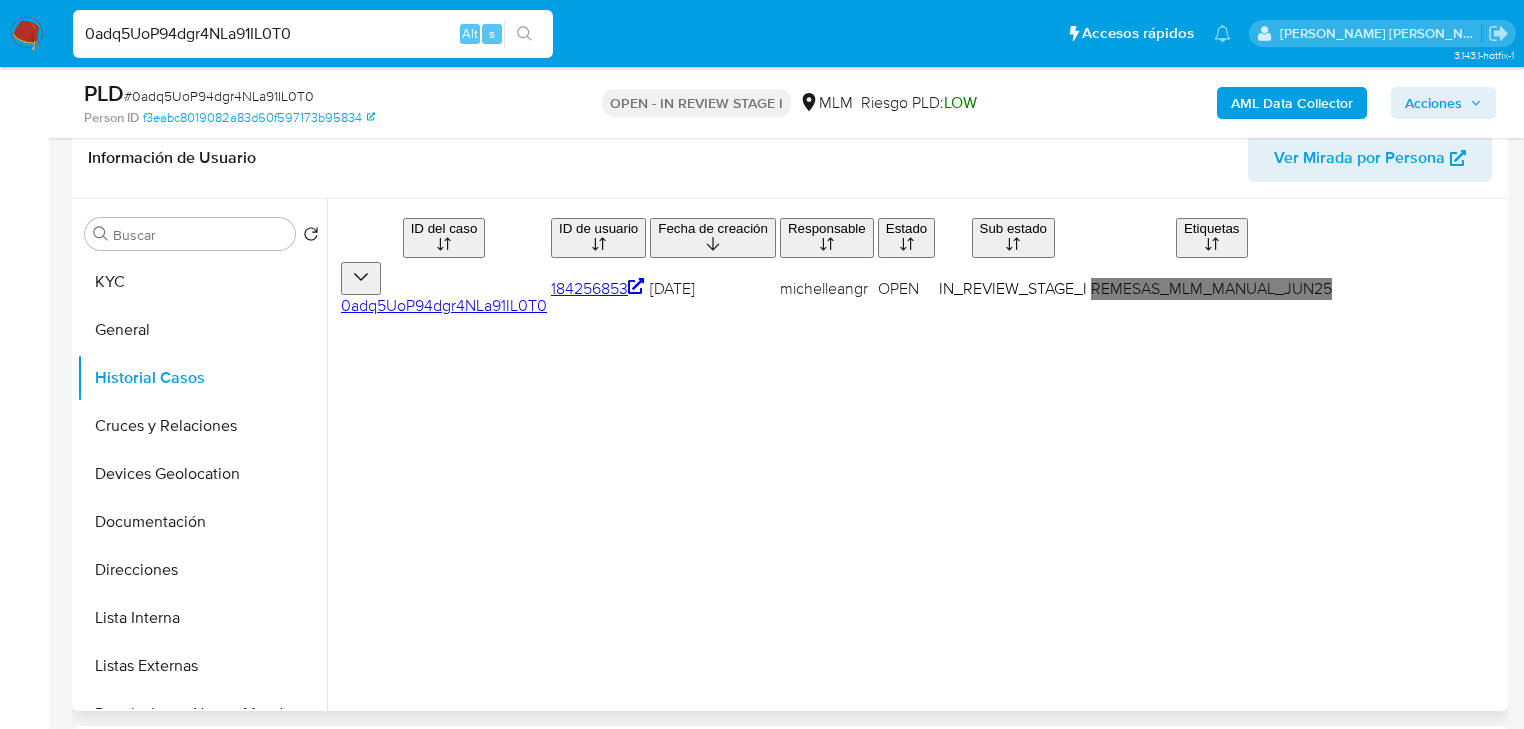 type 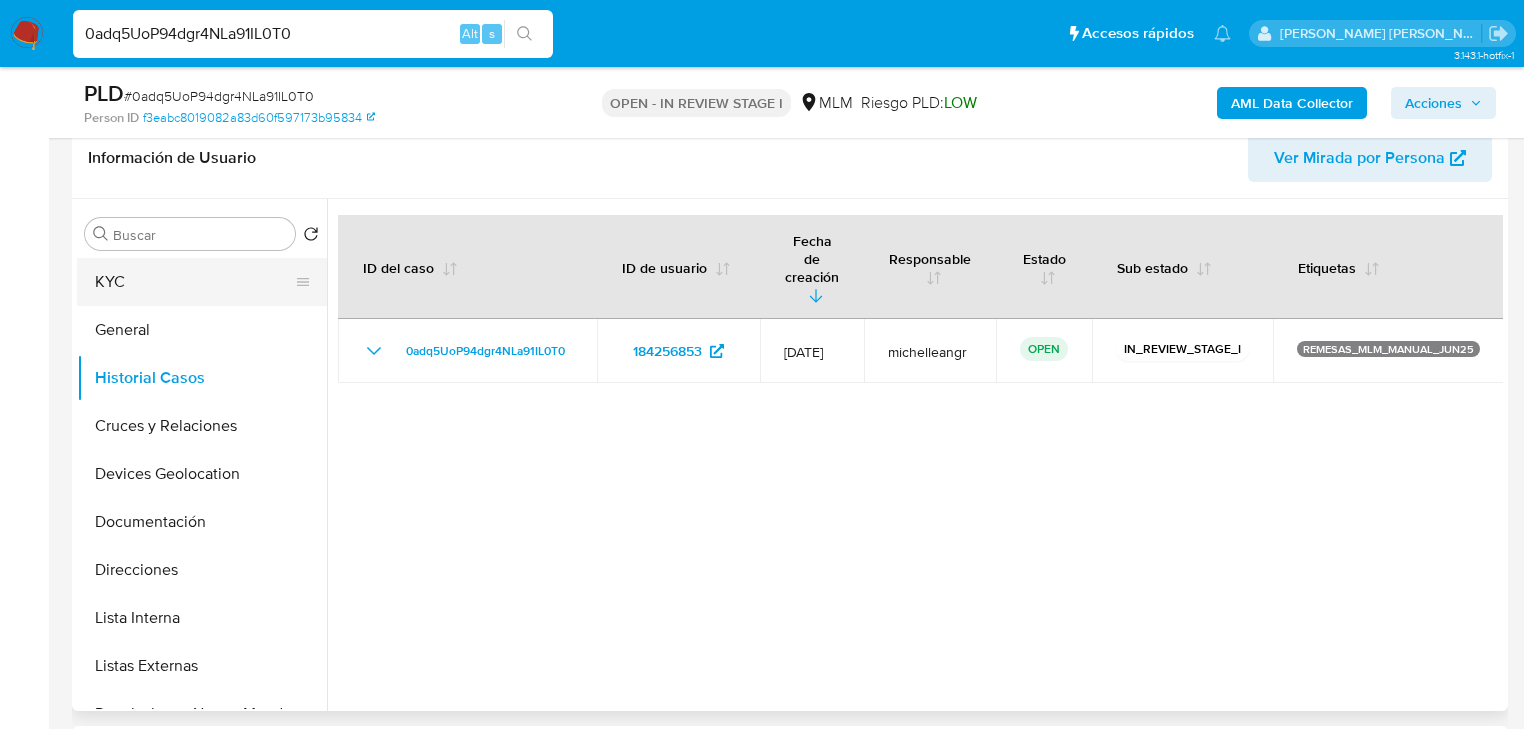 click on "KYC" at bounding box center [194, 282] 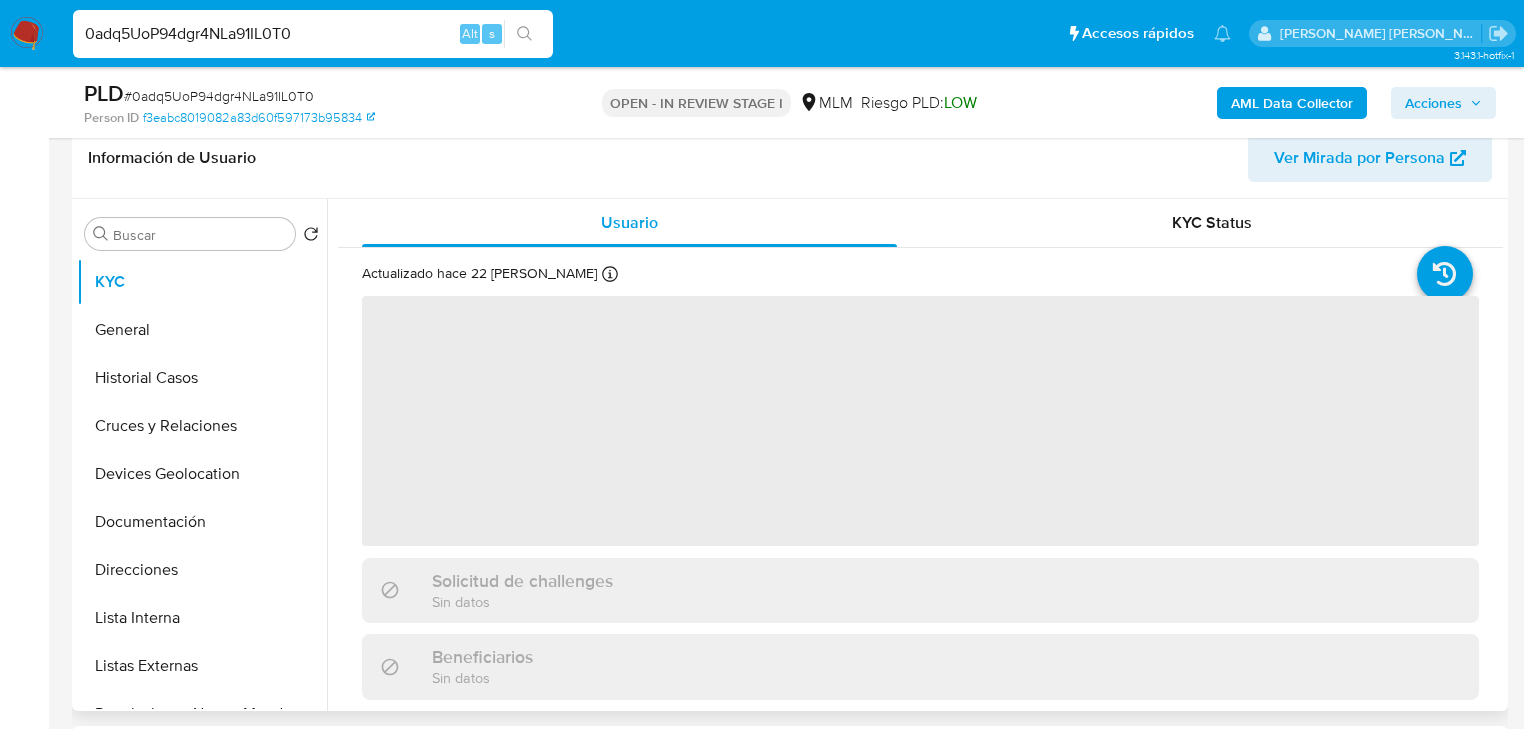 type 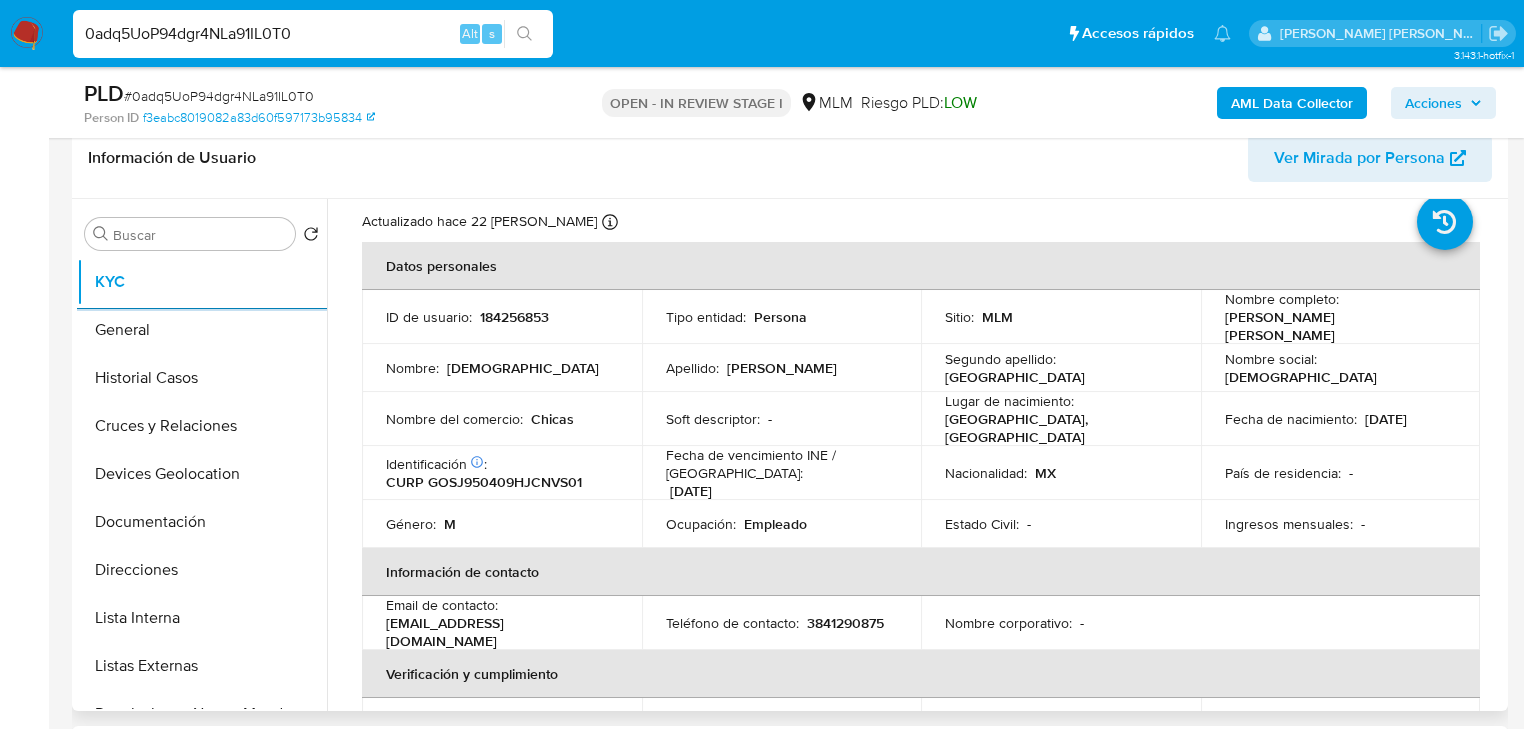 scroll, scrollTop: 80, scrollLeft: 0, axis: vertical 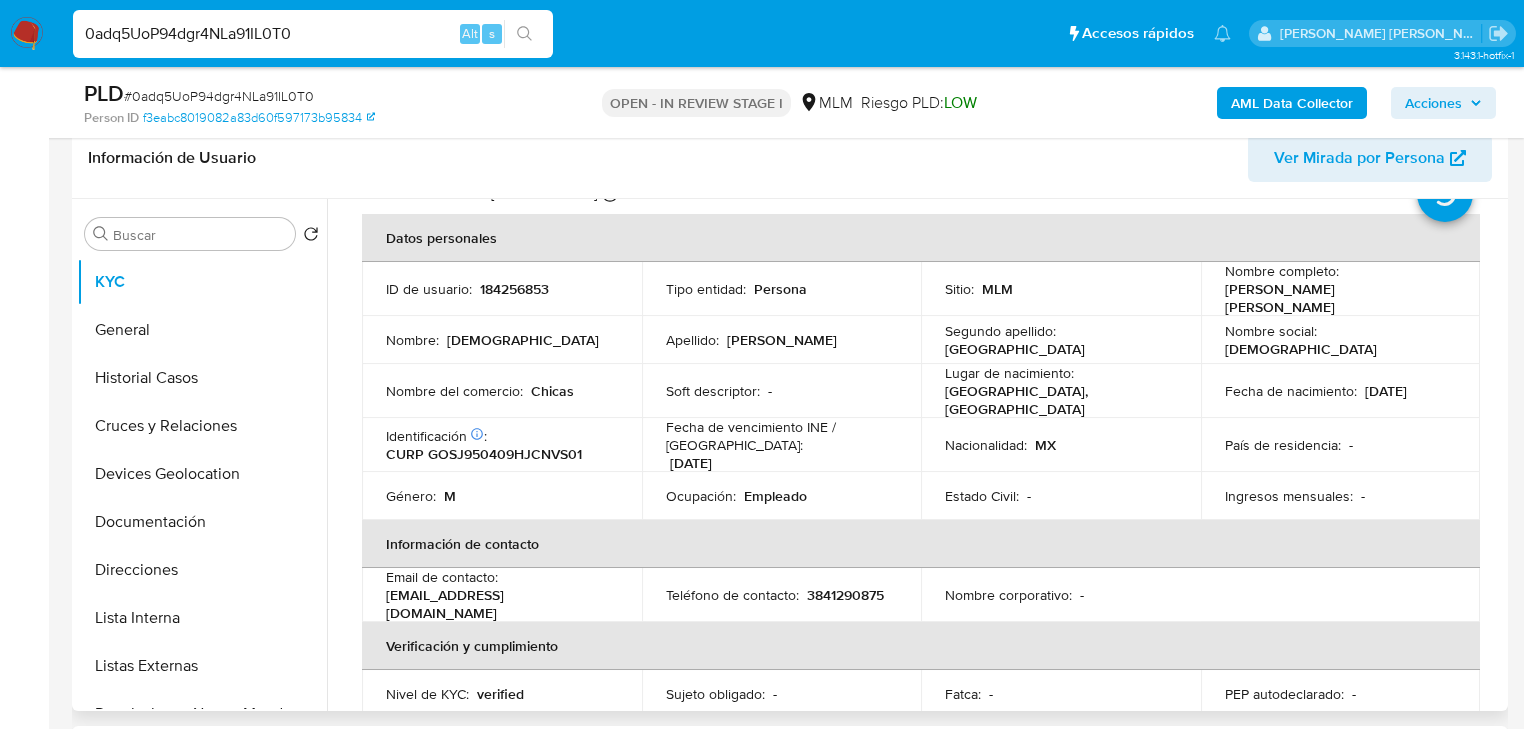 click on "País de residencia :    -" at bounding box center [1341, 445] 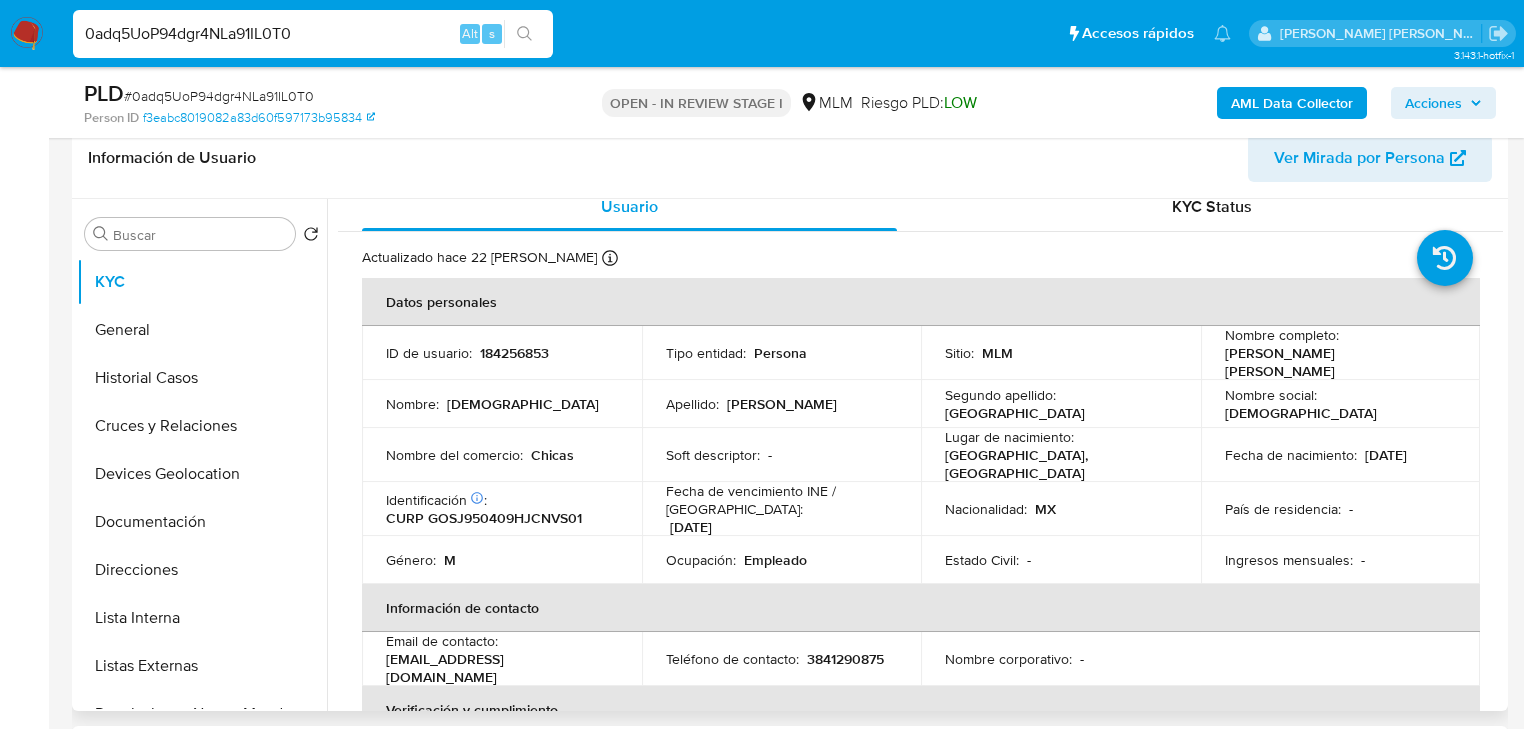 scroll, scrollTop: 0, scrollLeft: 0, axis: both 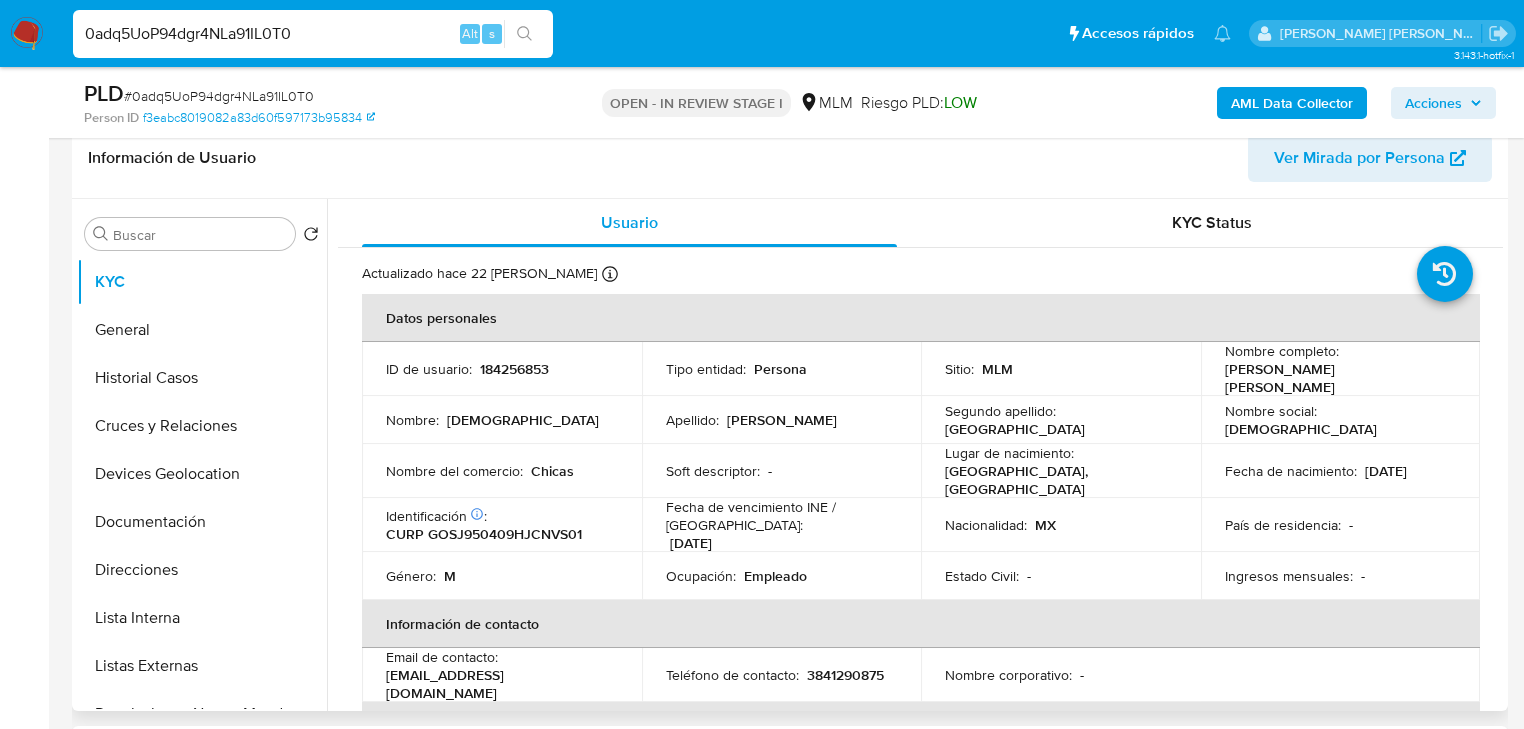 click on "-" at bounding box center [1029, 576] 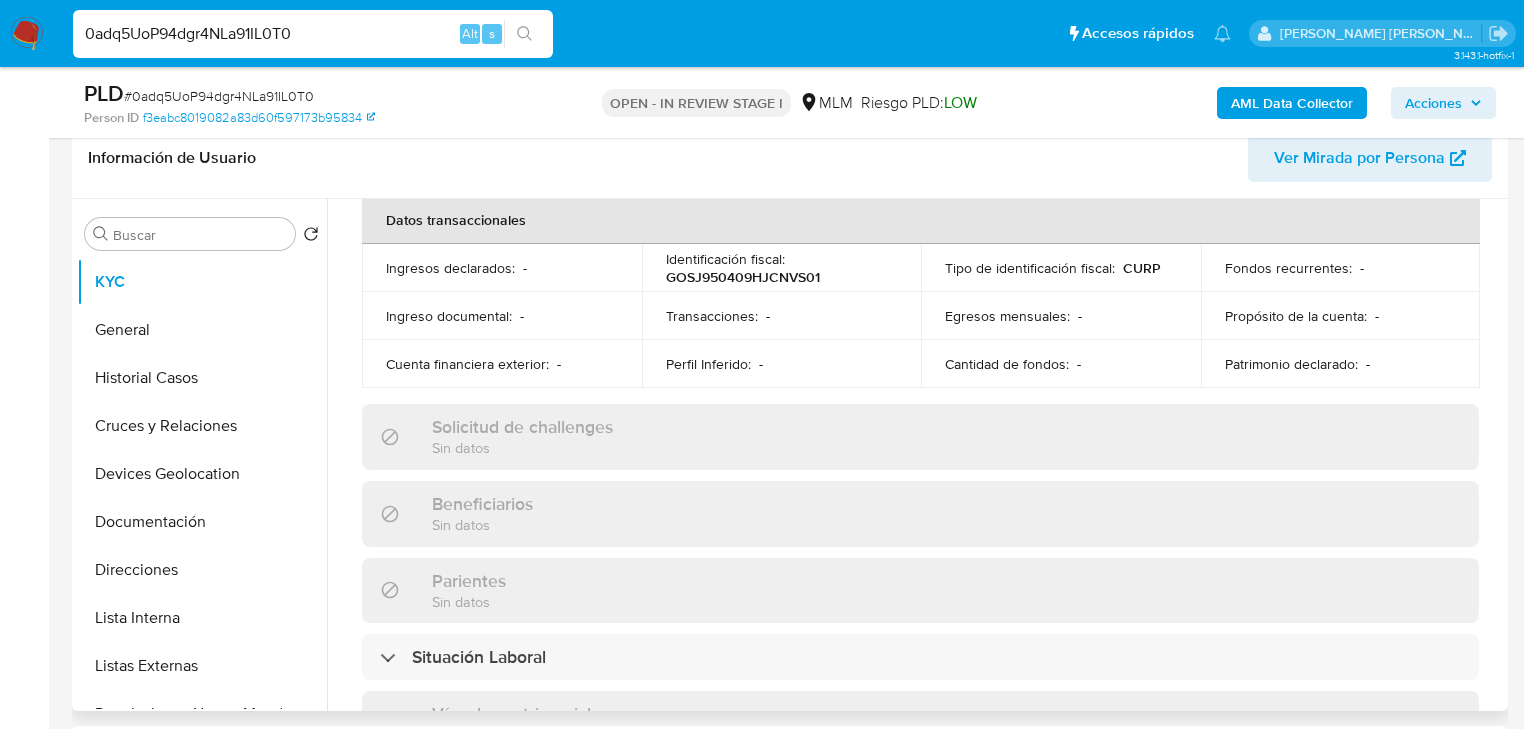 scroll, scrollTop: 720, scrollLeft: 0, axis: vertical 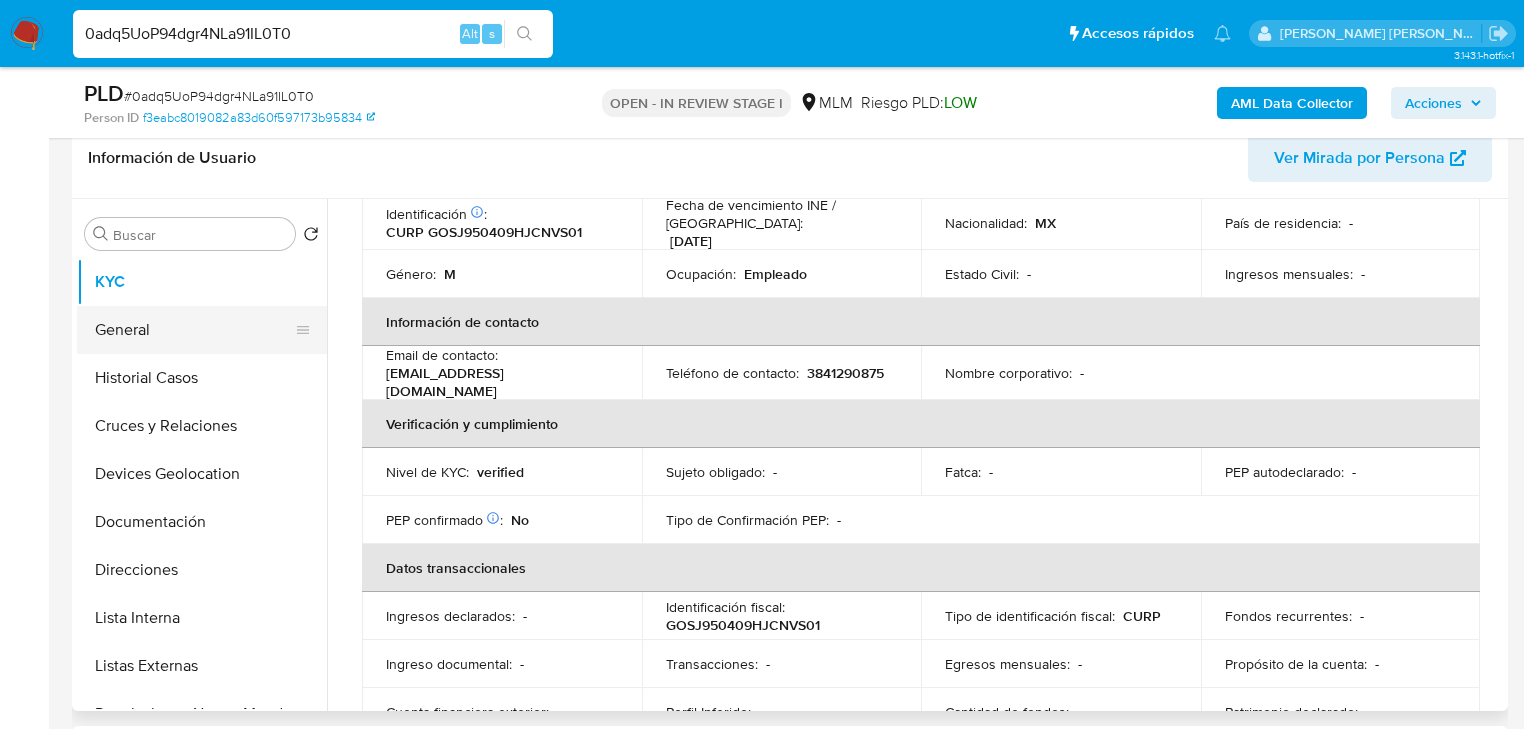 click on "General" at bounding box center [194, 330] 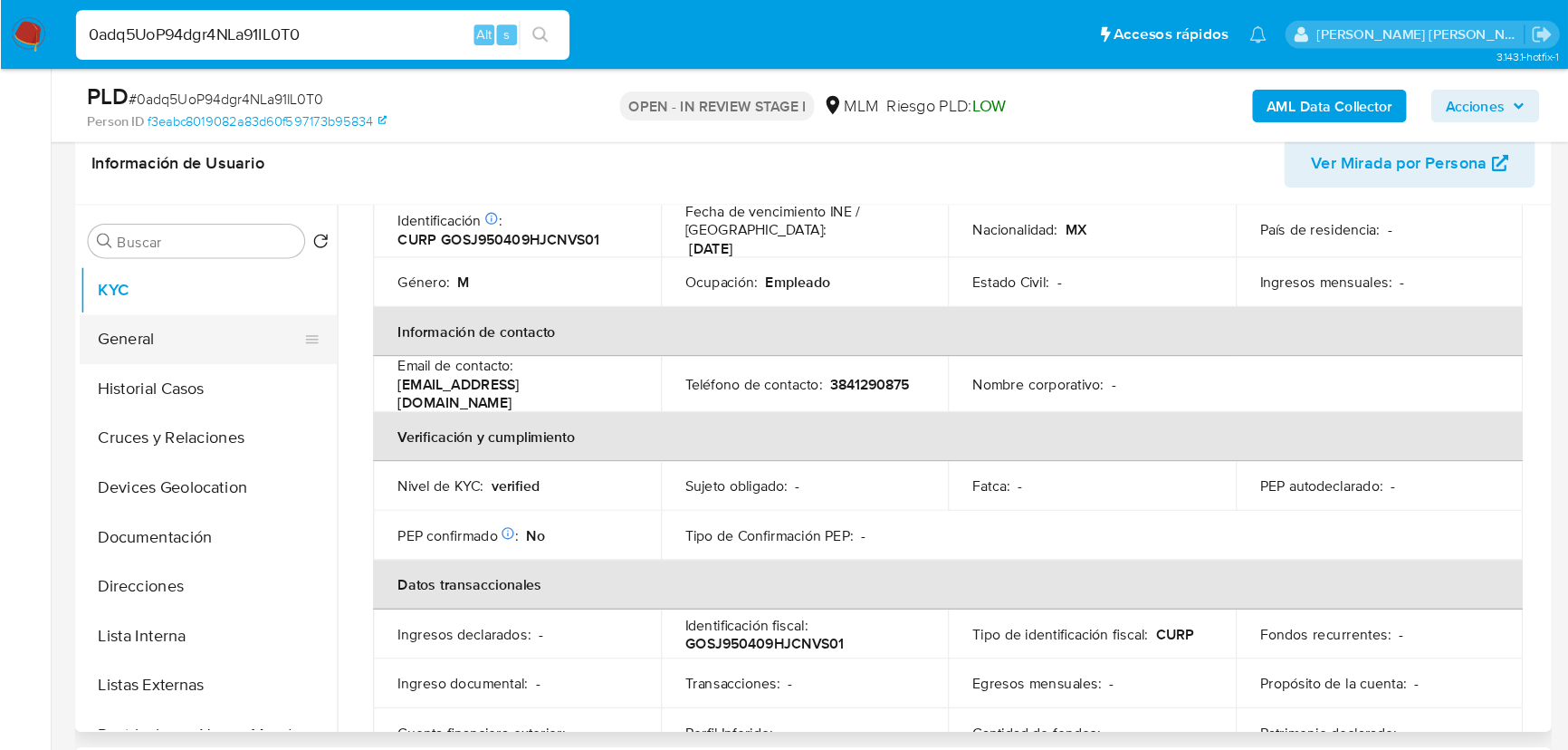 scroll, scrollTop: 0, scrollLeft: 0, axis: both 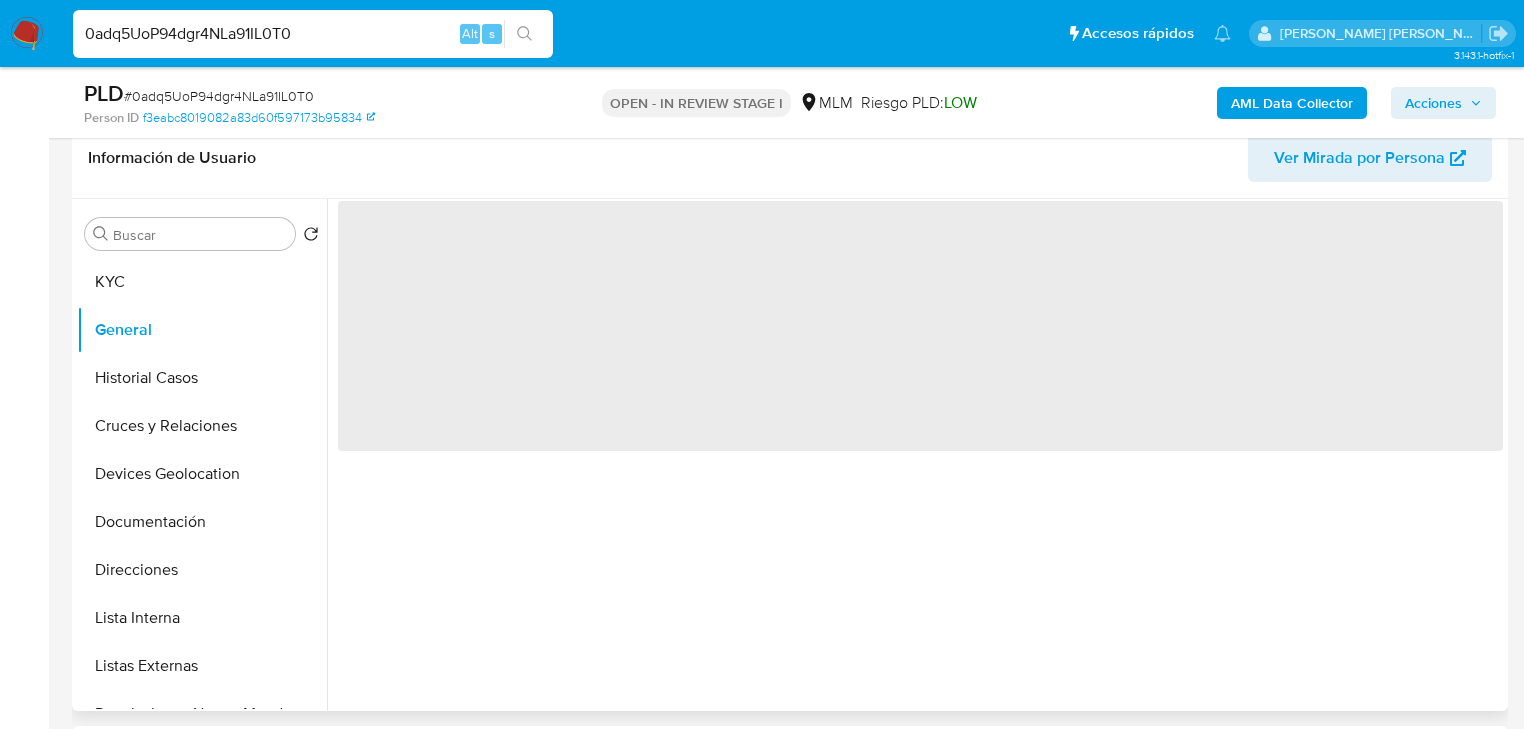 type 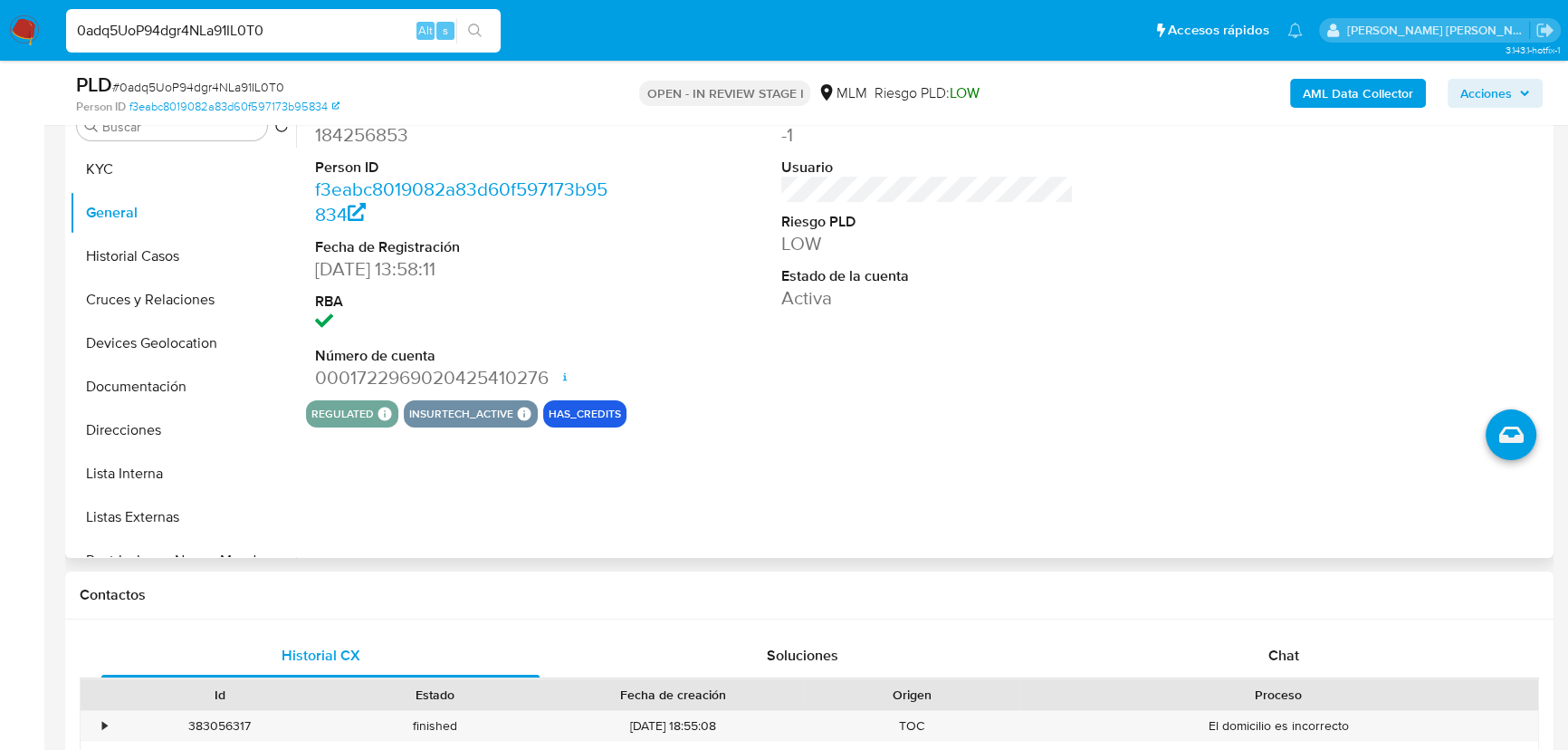 scroll, scrollTop: 454, scrollLeft: 0, axis: vertical 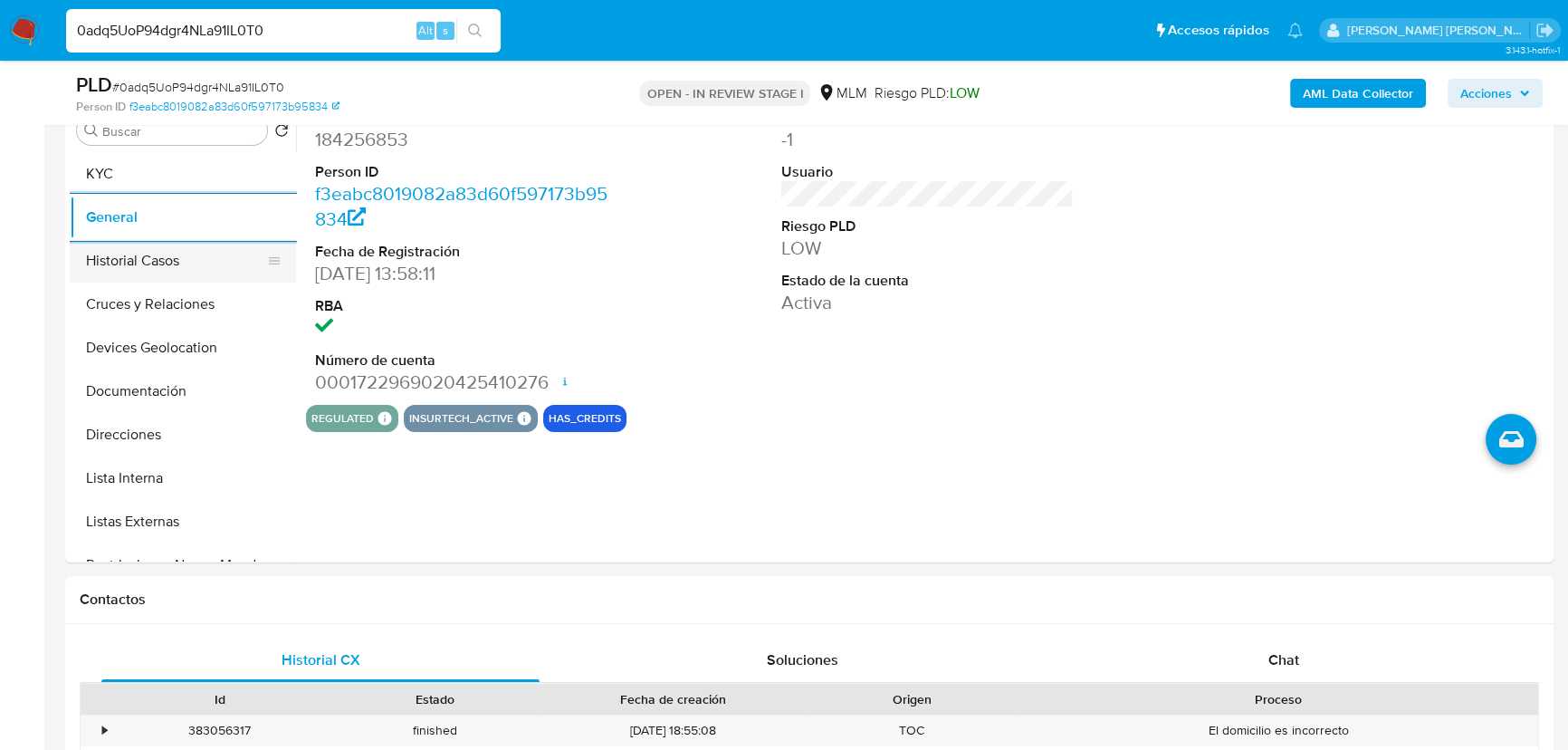 click on "Historial Casos" at bounding box center (176, 261) 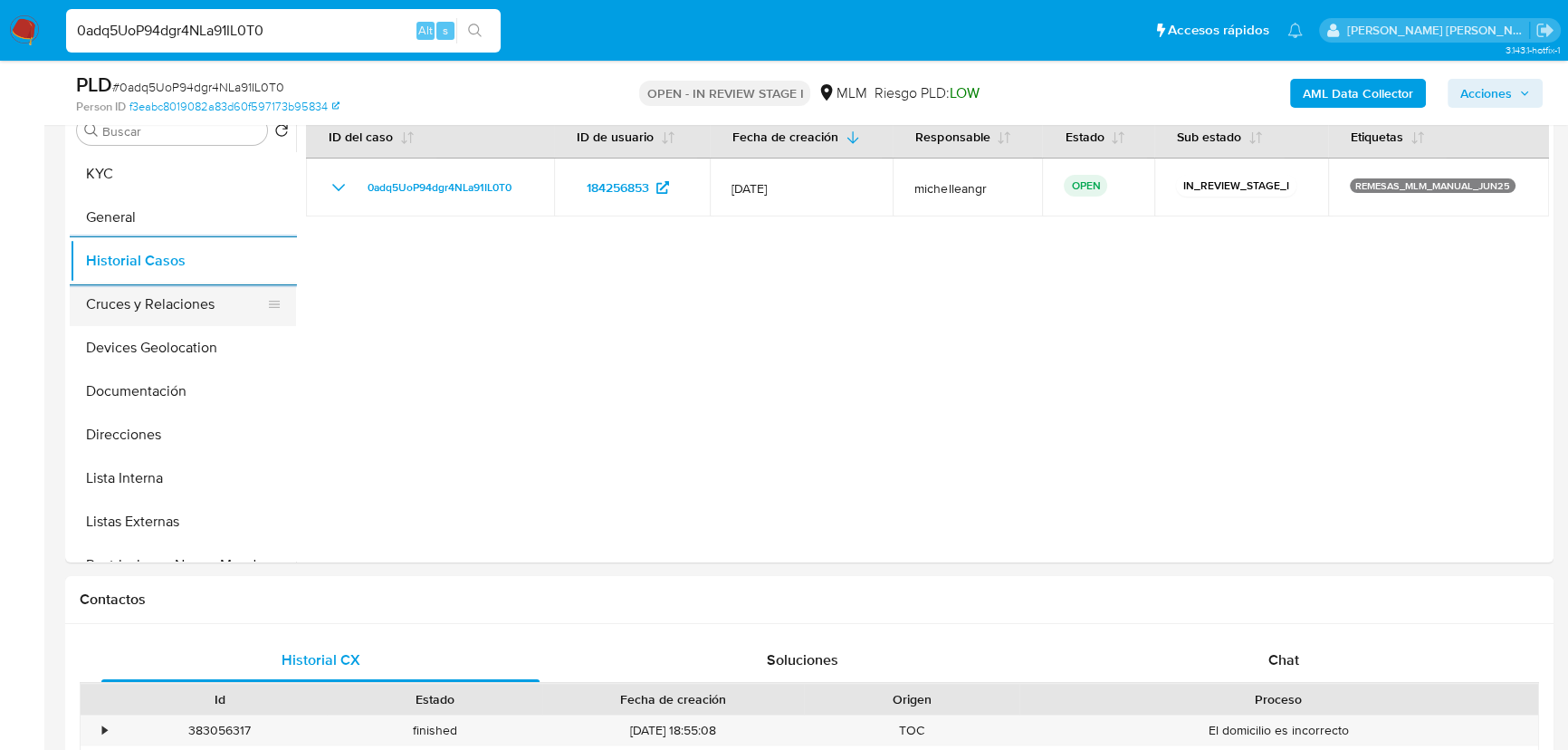 click on "Cruces y Relaciones" at bounding box center [176, 304] 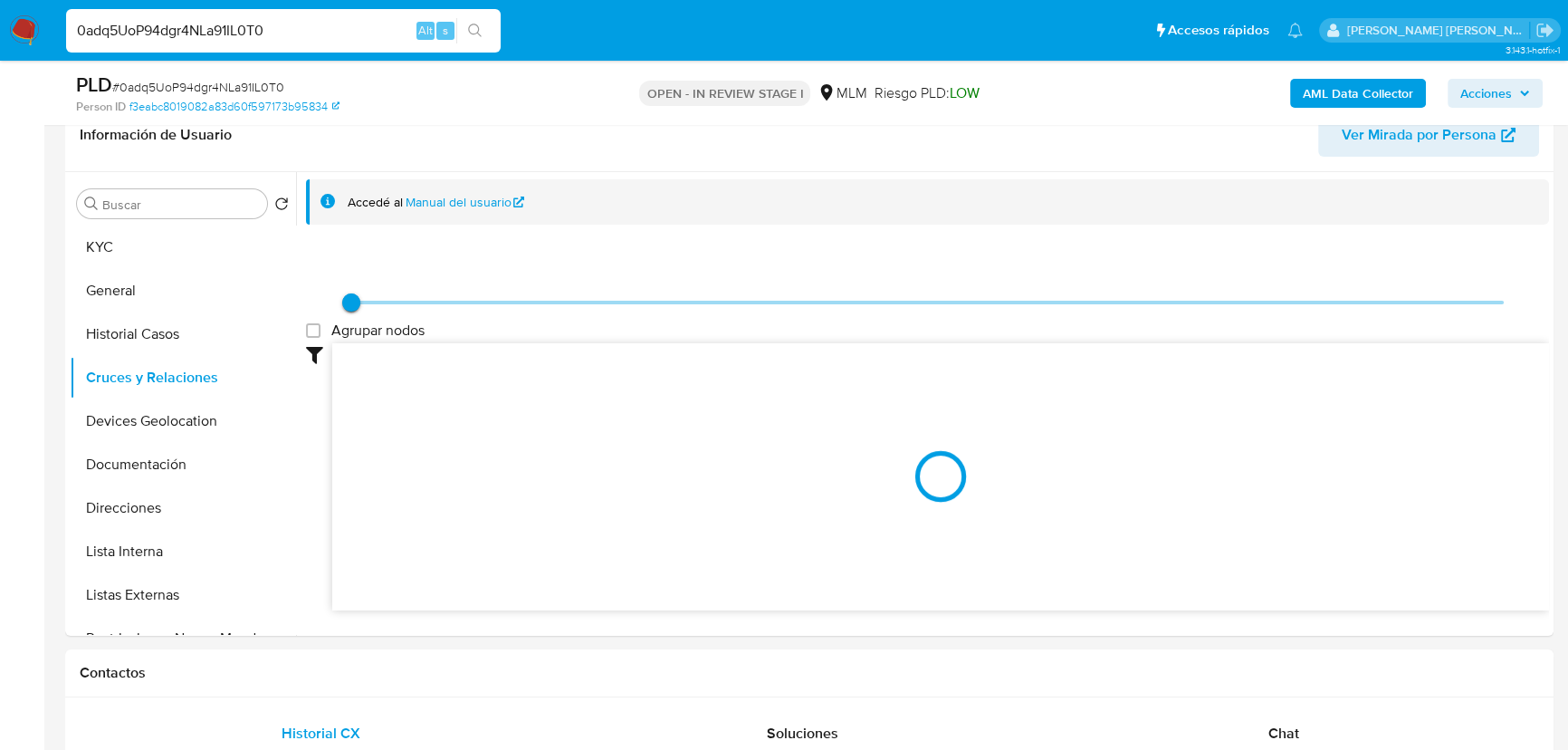 scroll, scrollTop: 290, scrollLeft: 0, axis: vertical 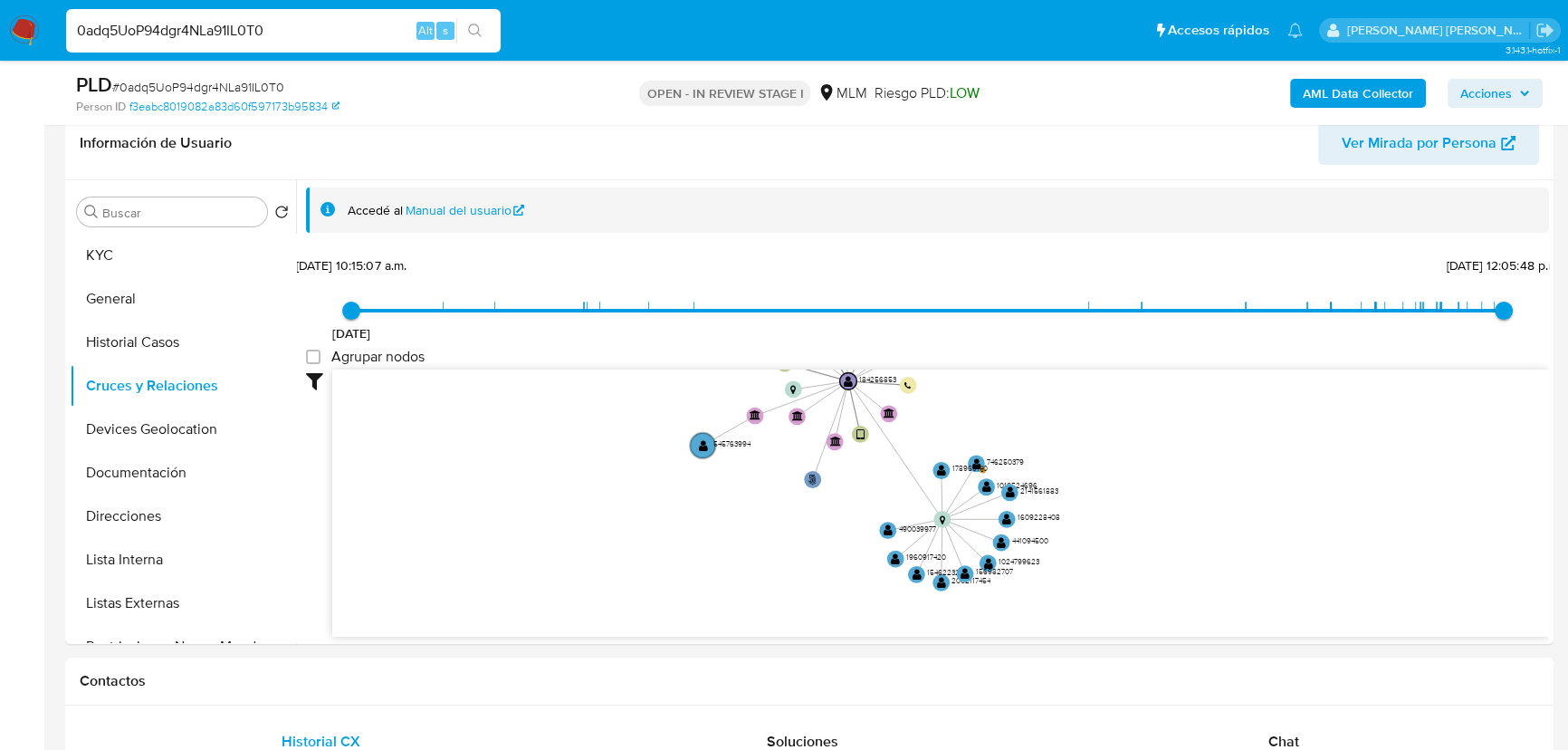 drag, startPoint x: 805, startPoint y: 480, endPoint x: 807, endPoint y: 526, distance: 46.0435 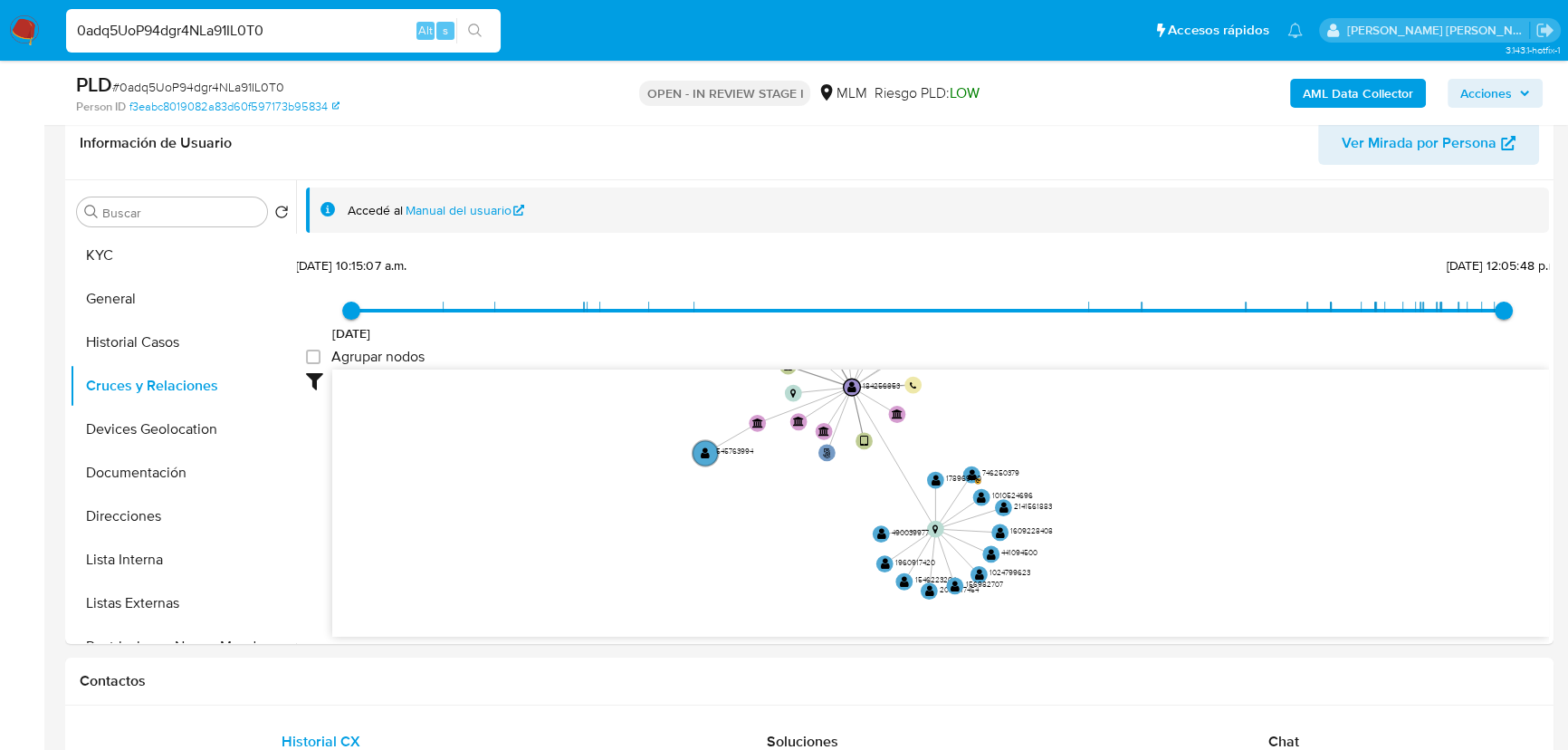 click on "phone-0bc35729775890fff9c71dd3d4ac429a  user-184256853  184256853 person-f3eabc8019082a83d60f597173b95834  device-67eca775b5037f3e31db7adf  device-672169f9bcae19138fc27eb7  bank_account-3093983dce2f7071a2c3083fb9155a61  bank_account-bec15548dcc67d4b0aa89d7ea0d73c08  bank_account-92f927c14e6e698f5f0db86ecc471849  bank_account-8e303867851e9ed3bfb871b044545795  bank_account-c0c864efd75cdbbacf06cfbd6551af75  bank_account-46388be808467d731a7fdaf6ac61f4c8  bank_account-c4882e11053fa3eea0efb0292b3f766b  bank_account-87583146162b685080e514fac7a72478  bank_account-a48872aecf8e95b4b8bf7165fd488735  smart_id-5c66dc35094c4eefaf71263be5781697  smart_id-1e2ace6edd074bd7a6e3b3169c7a3471  location-30cdb9d66554ff066151361cc06d4831  location-4d7e23e06b1bb256bb11ff43a7c7d776  user-1001507033  1001507033 user-545763994  545763994 user-746250379  746250379 C user-1609228408  1609228408 user-1960917420  1960917420 user-1010524696  1010524696 user-2002117454" 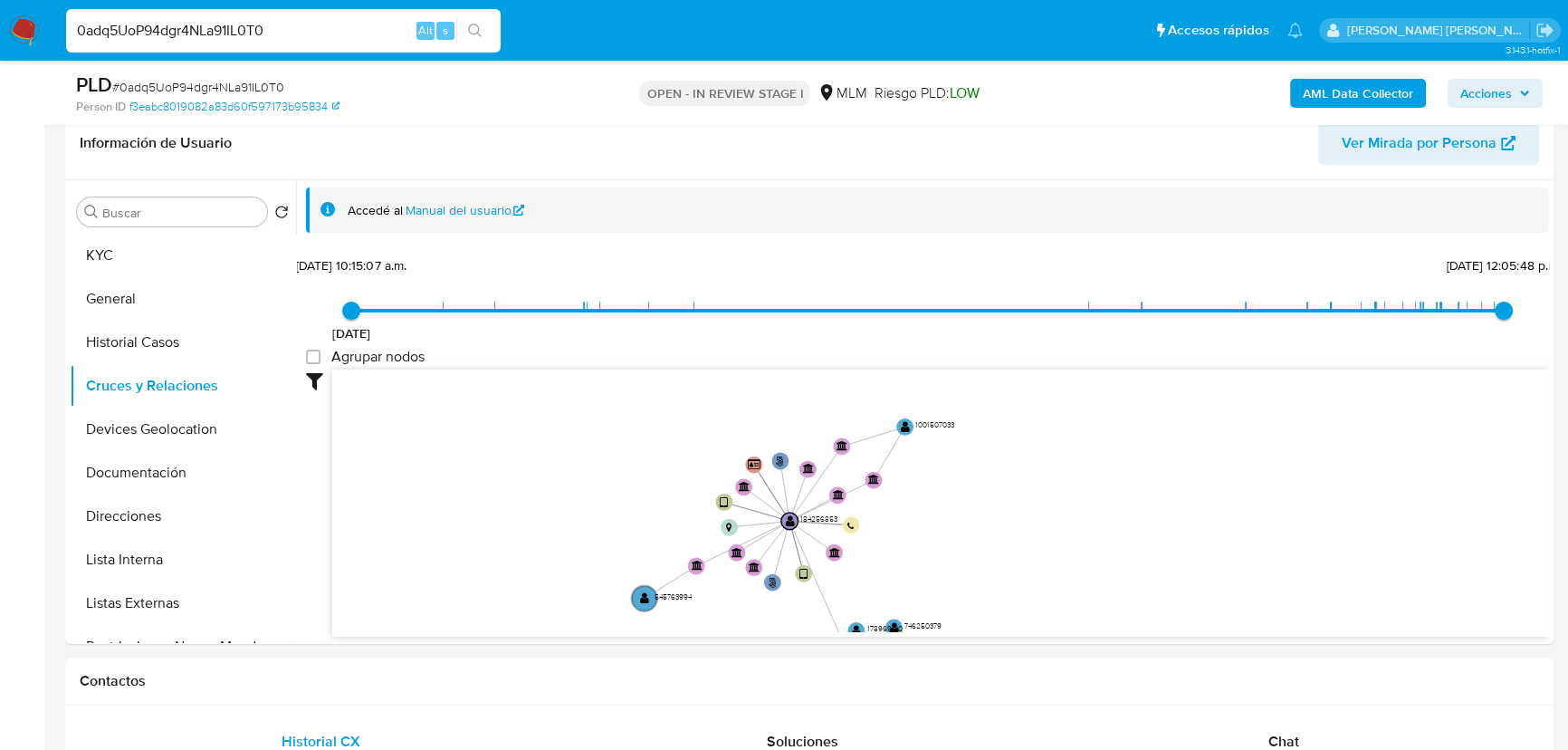 drag, startPoint x: 848, startPoint y: 520, endPoint x: 516, endPoint y: 454, distance: 338.4967 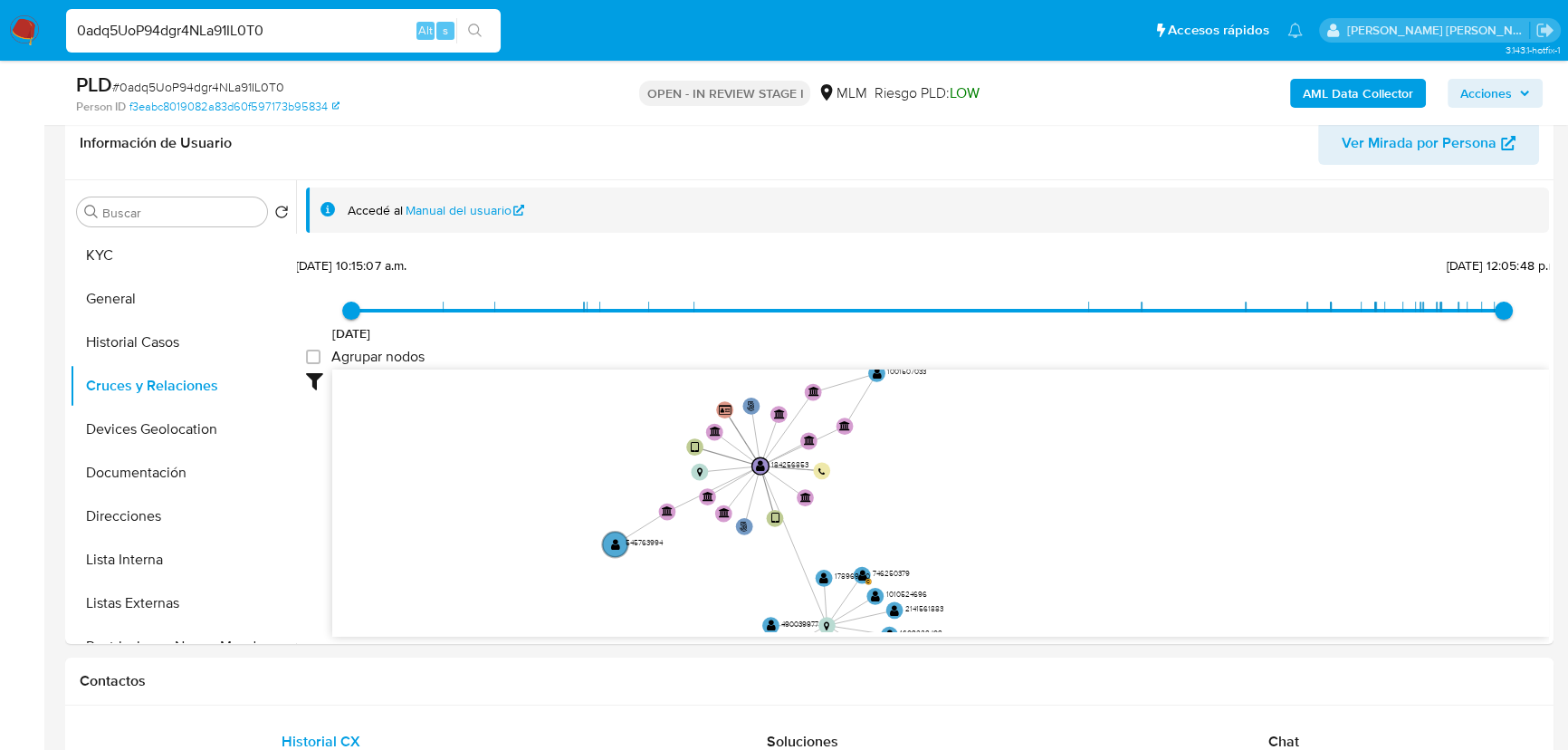 click on "Devices Geolocation" at bounding box center [183, 429] 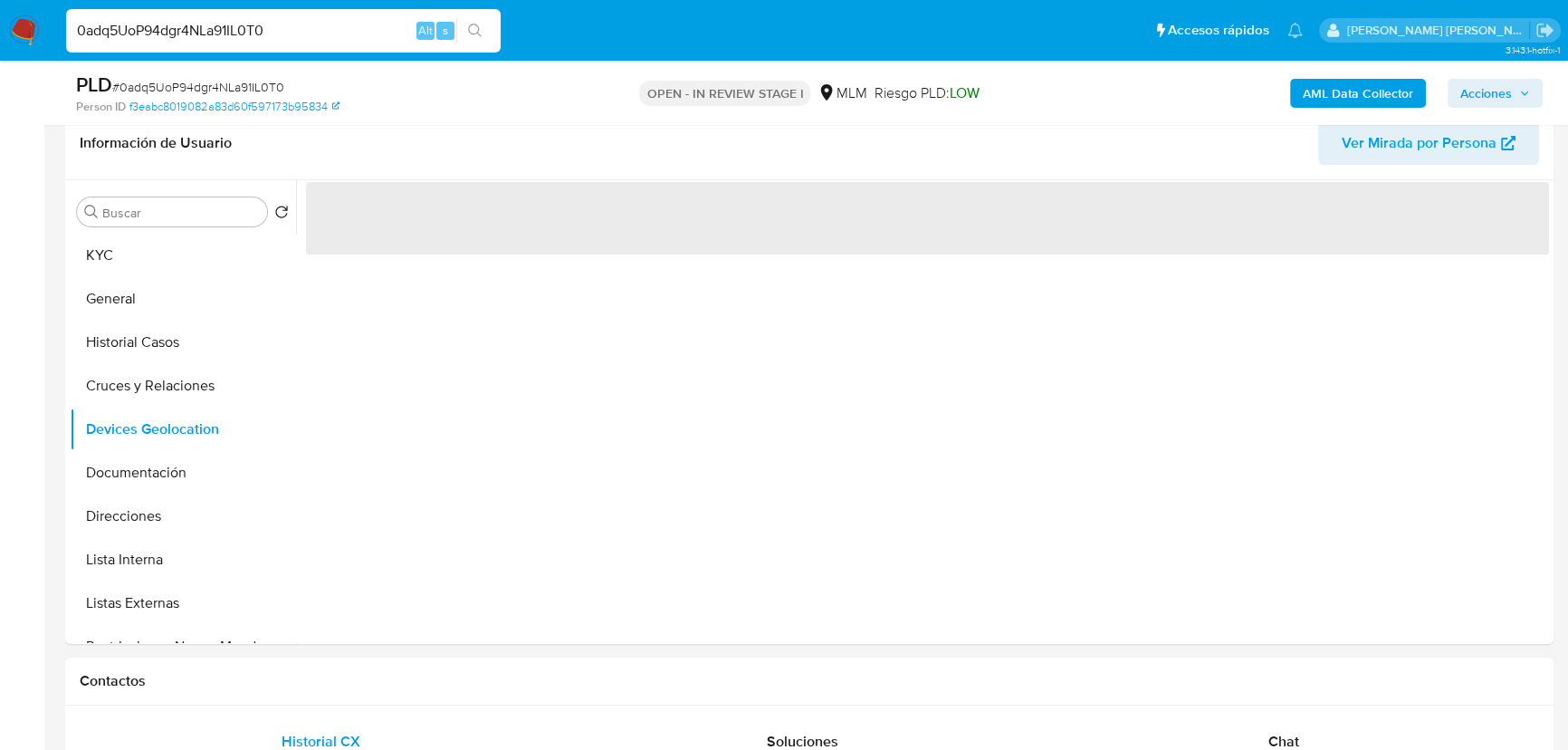 type 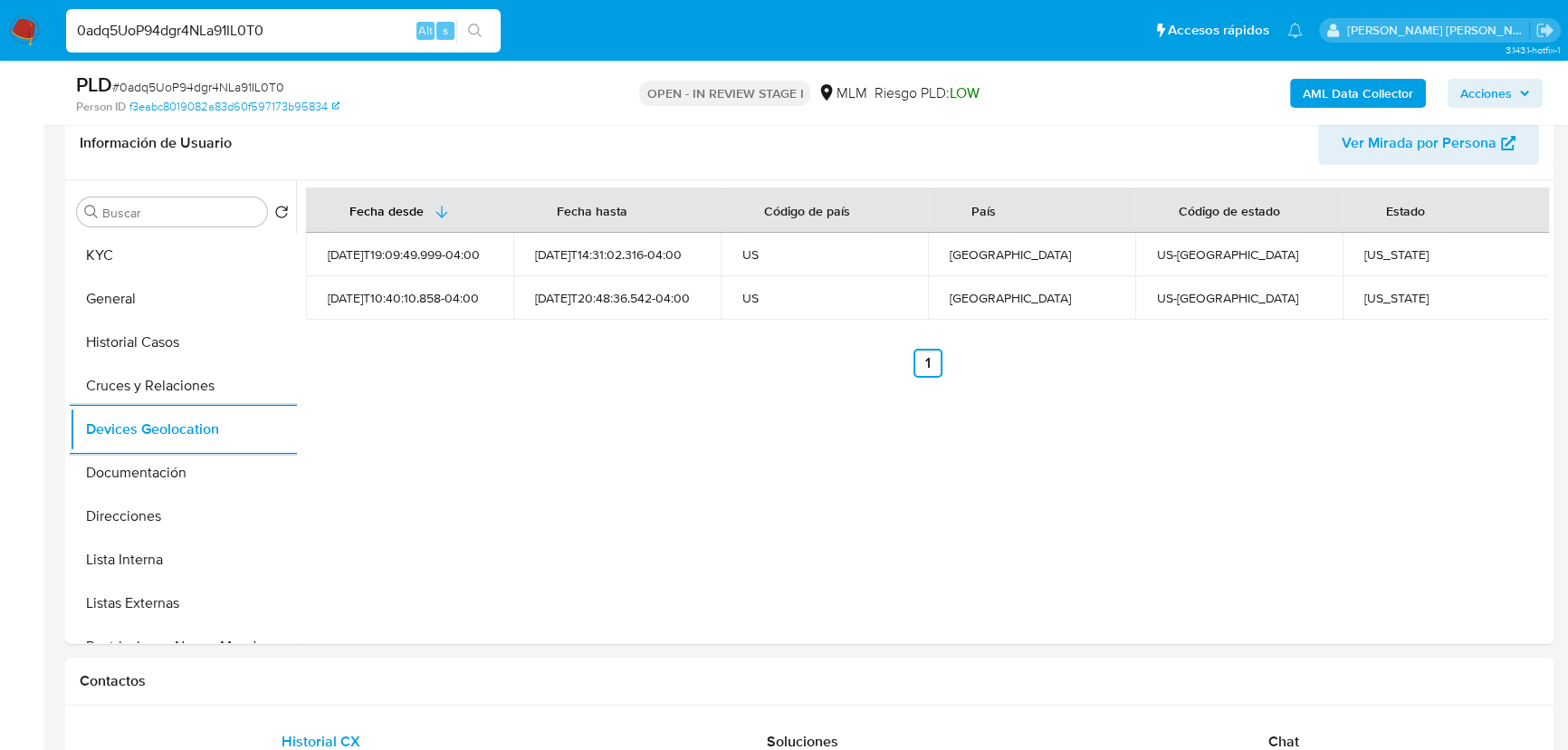 drag, startPoint x: 151, startPoint y: 480, endPoint x: 362, endPoint y: 344, distance: 251.03187 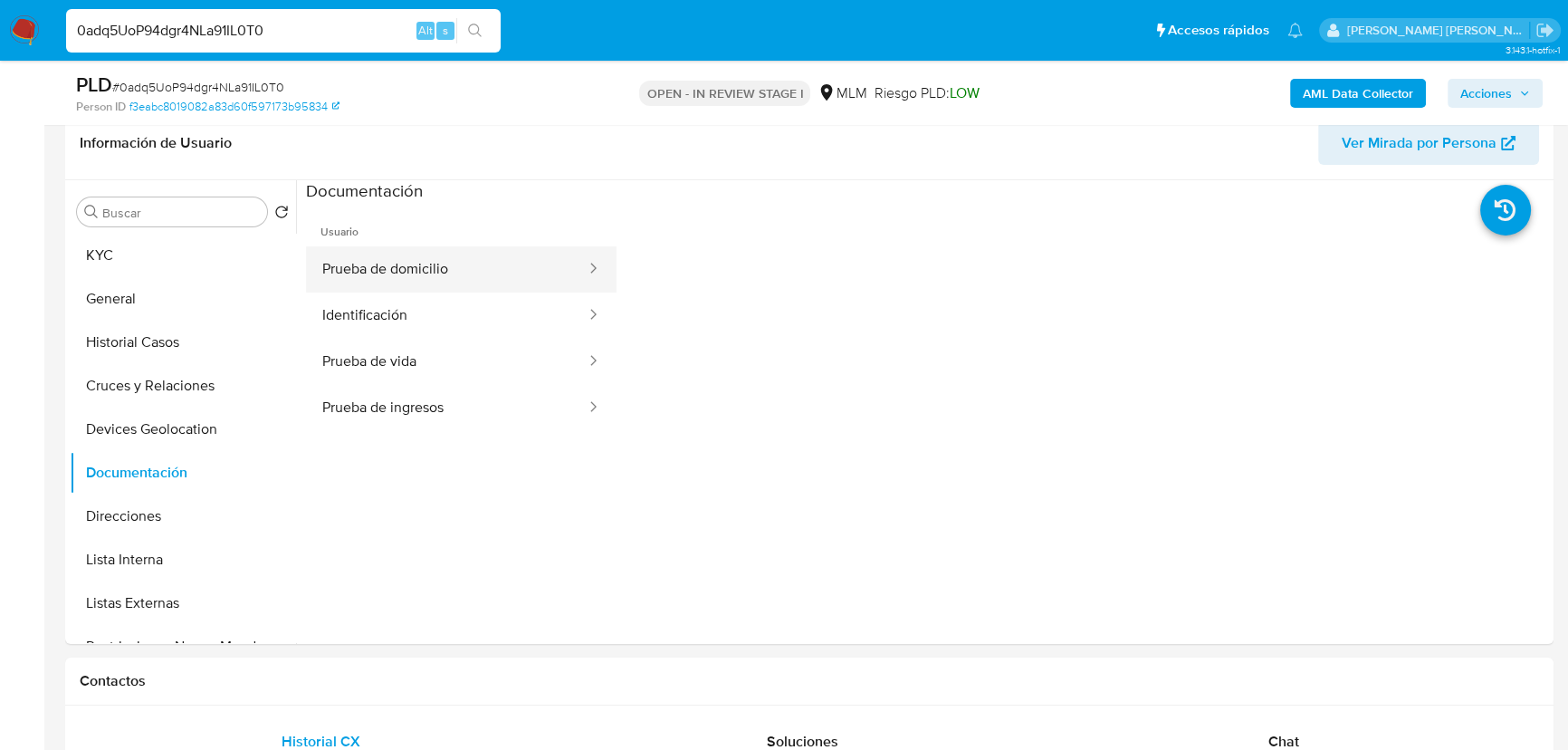 click on "Prueba de domicilio" at bounding box center [446, 269] 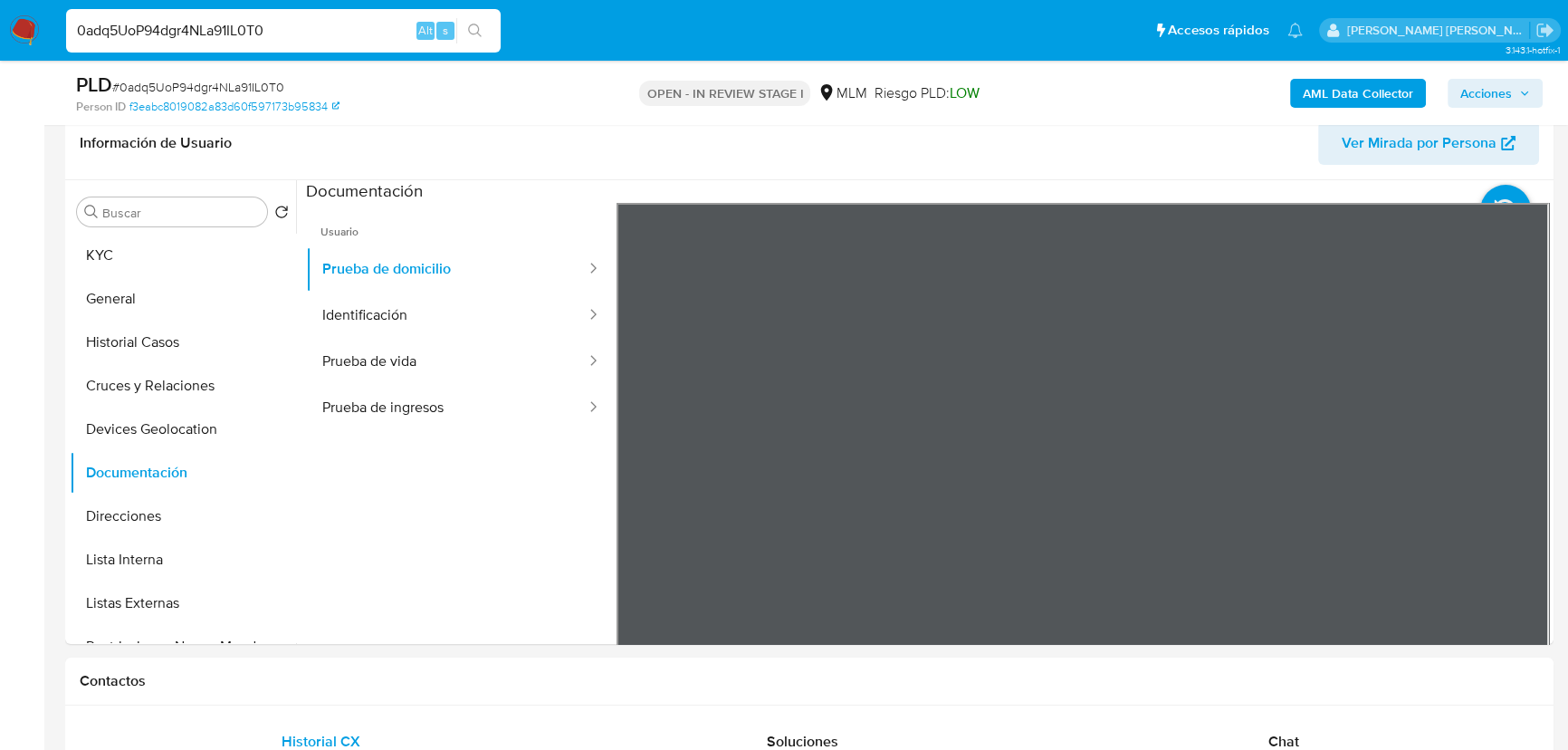 click on "Información de Usuario Ver Mirada por Persona Buscar   Volver al orden por defecto KYC General Historial Casos Cruces y Relaciones Devices Geolocation Documentación Direcciones Lista Interna Listas Externas Restricciones Nuevo Mundo Historial de conversaciones Archivos adjuntos Dispositivos Point Información de accesos Anticipos de dinero Créditos Cuentas Bancarias Datos Modificados Fecha Compliant Historial Riesgo PLD IV Challenges Insurtech Items Marcas AML Perfiles Tarjetas" at bounding box center [809, 375] 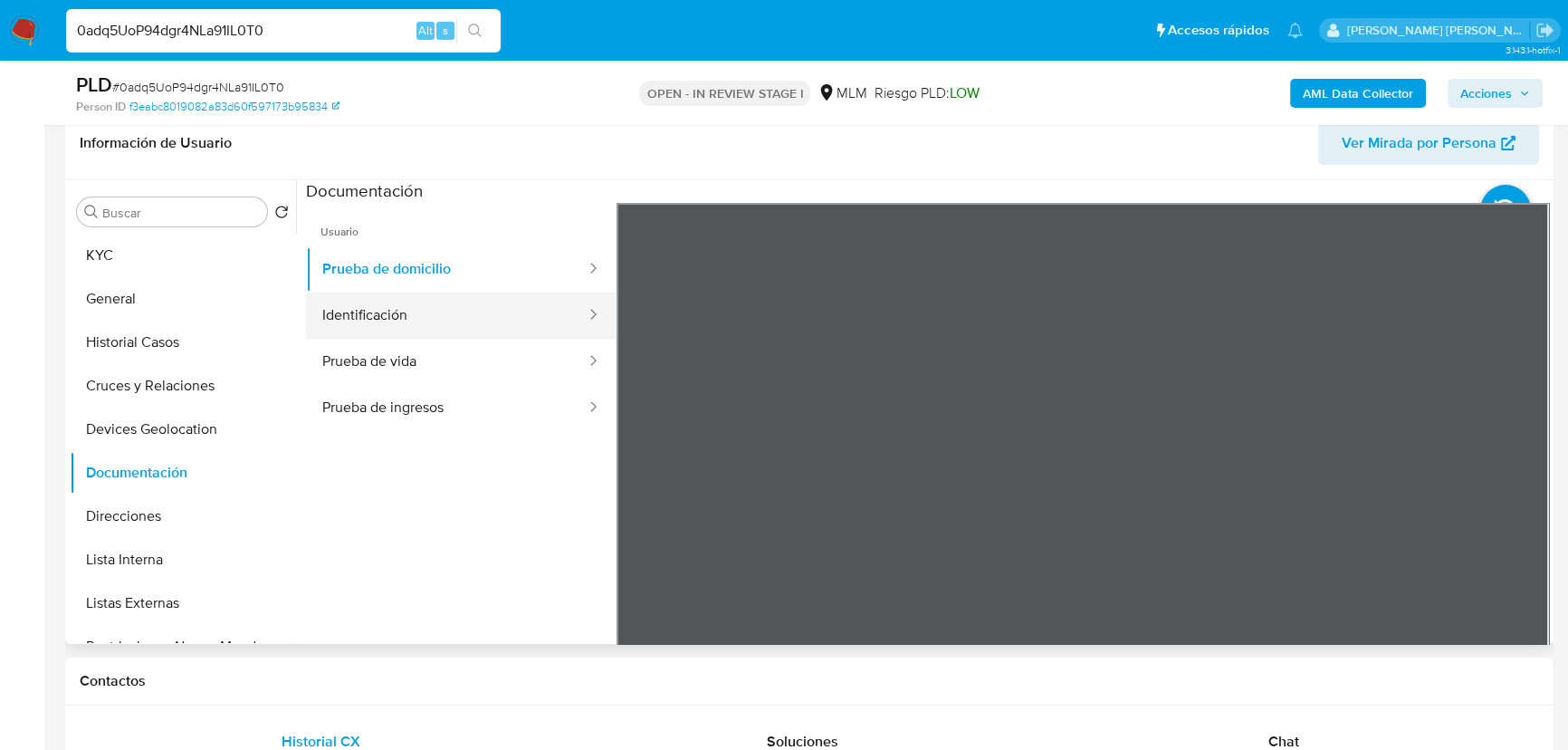 drag, startPoint x: 507, startPoint y: 309, endPoint x: 549, endPoint y: 313, distance: 42.190046 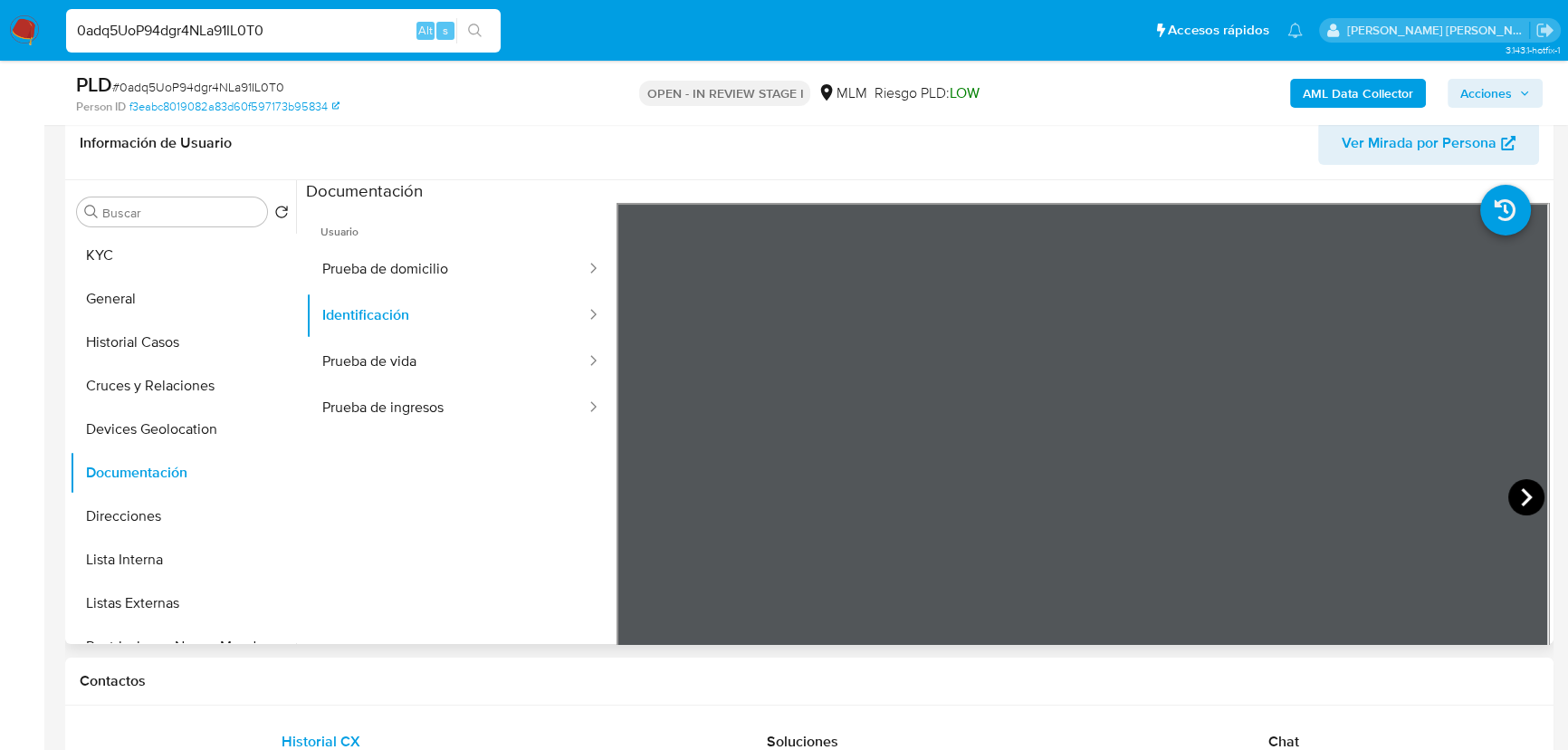 click 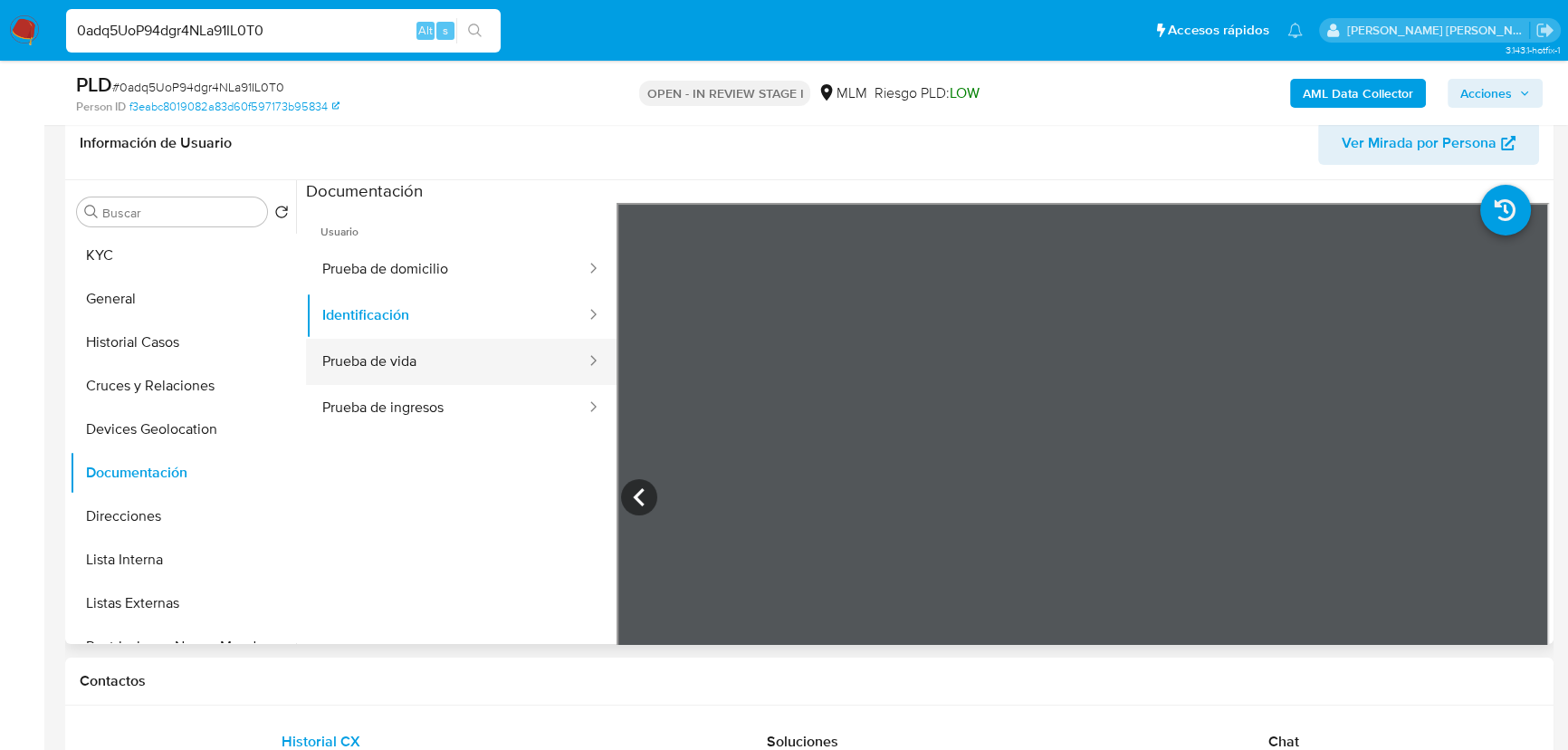 click on "Prueba de vida" at bounding box center [446, 361] 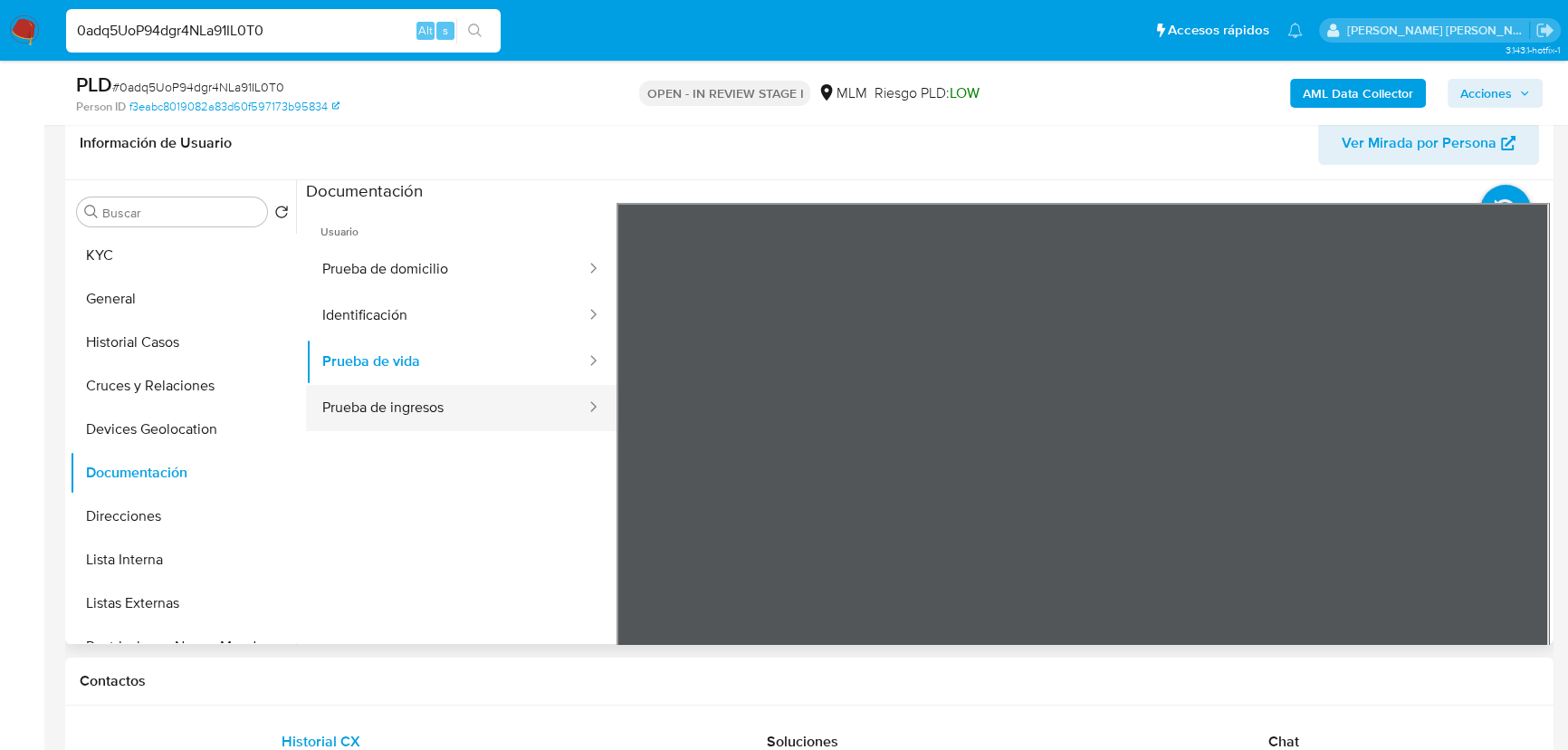 click on "Prueba de ingresos" at bounding box center [446, 408] 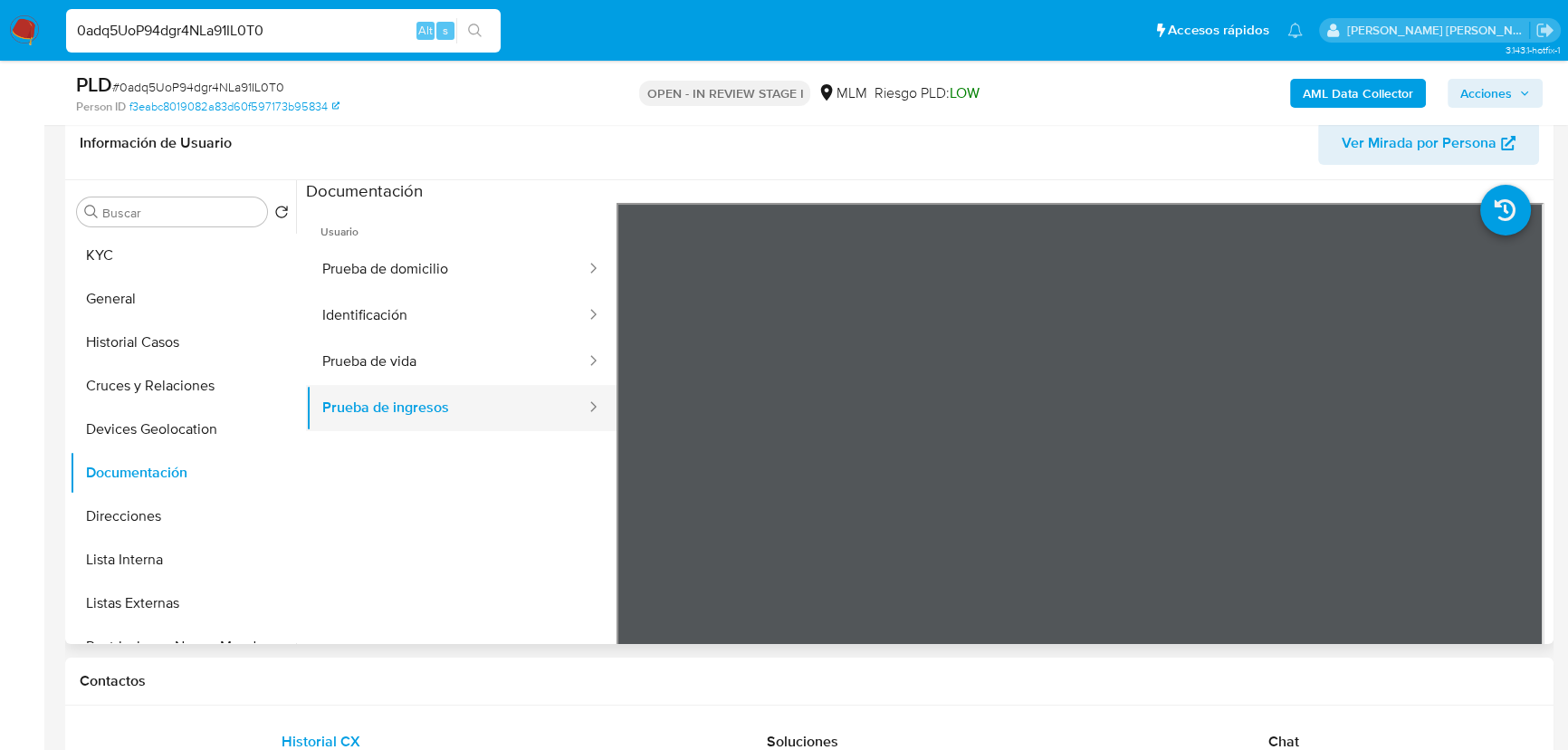 type 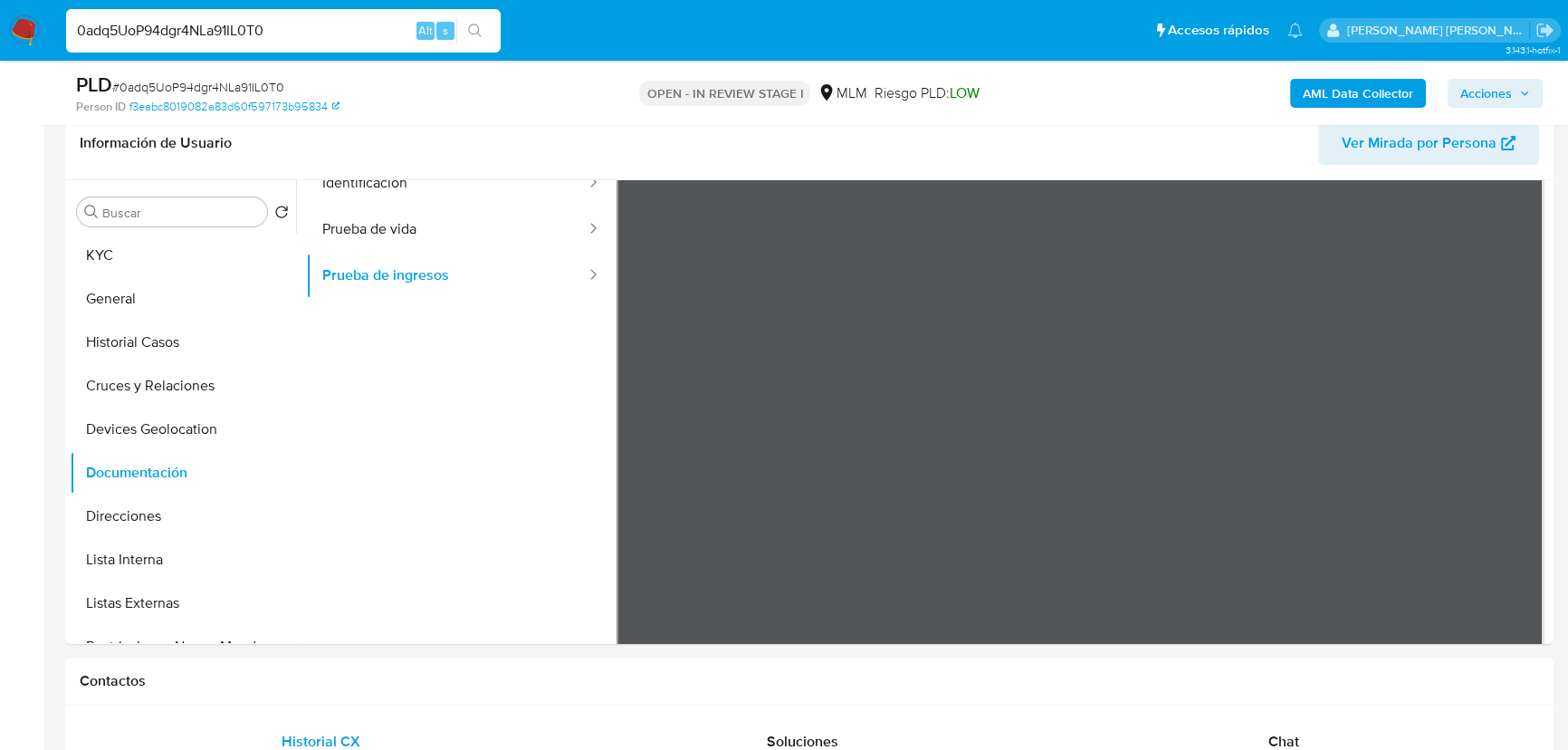 scroll, scrollTop: 158, scrollLeft: 0, axis: vertical 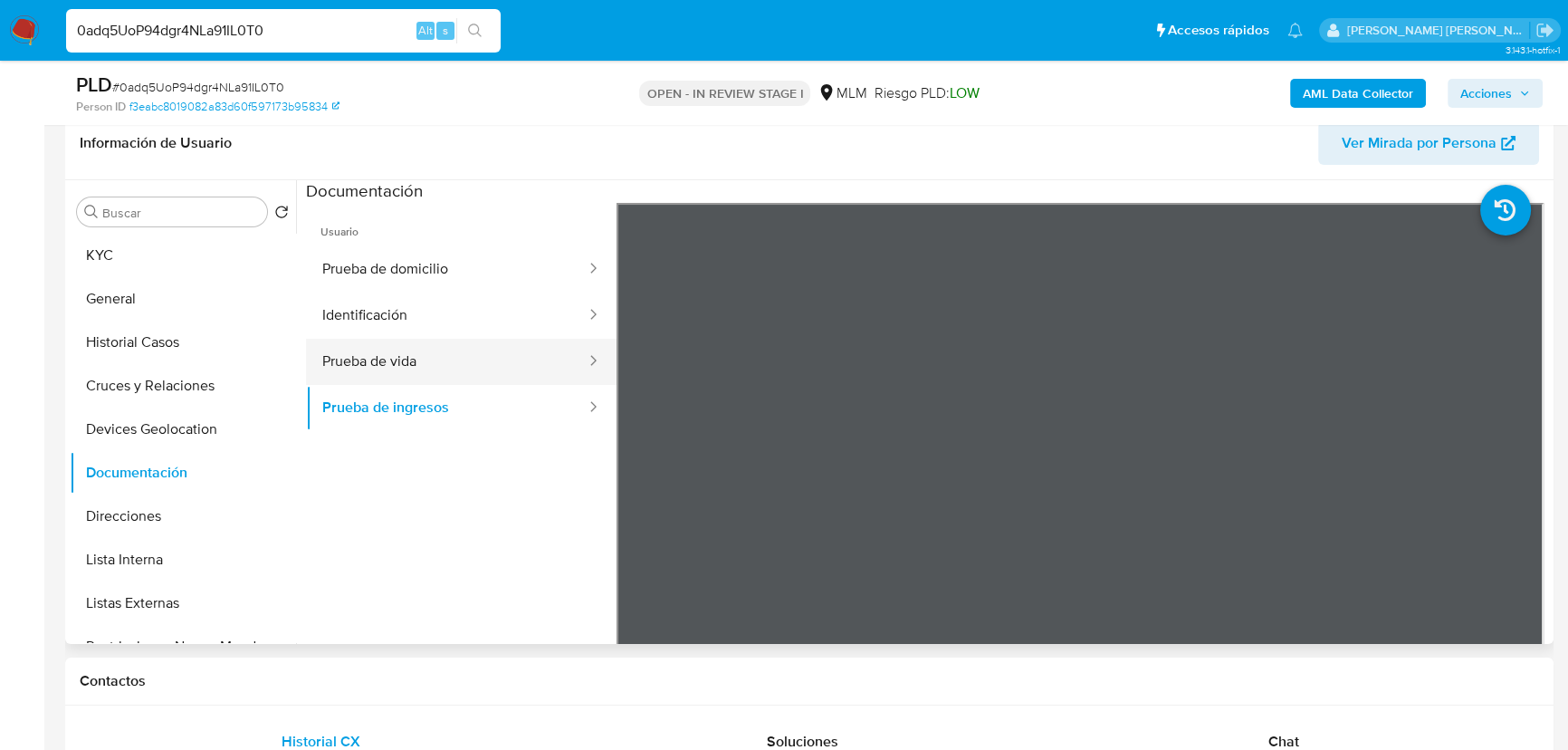click on "Usuario Prueba de domicilio Identificación Prueba de vida Prueba de ingresos" at bounding box center [927, 493] 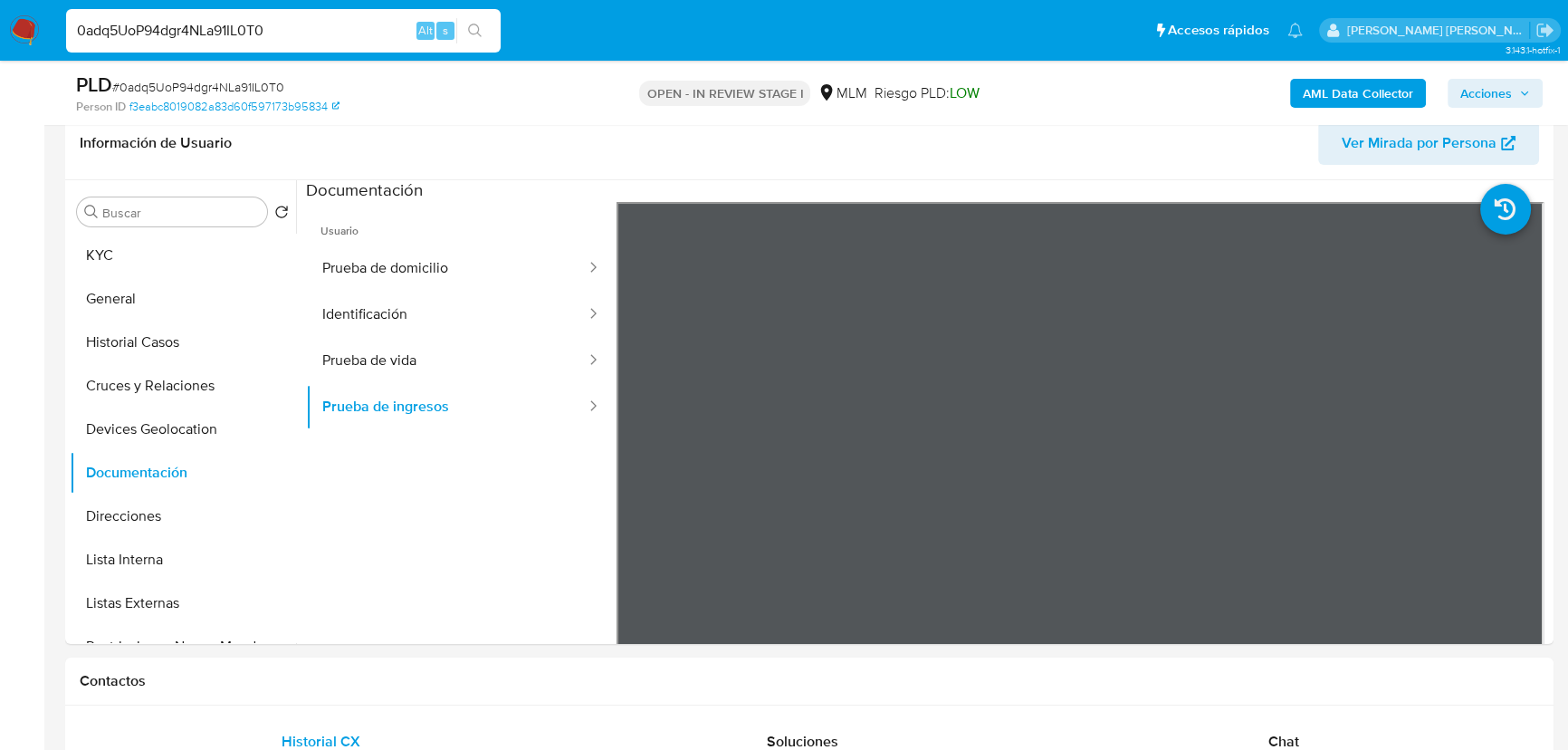 scroll, scrollTop: 0, scrollLeft: 0, axis: both 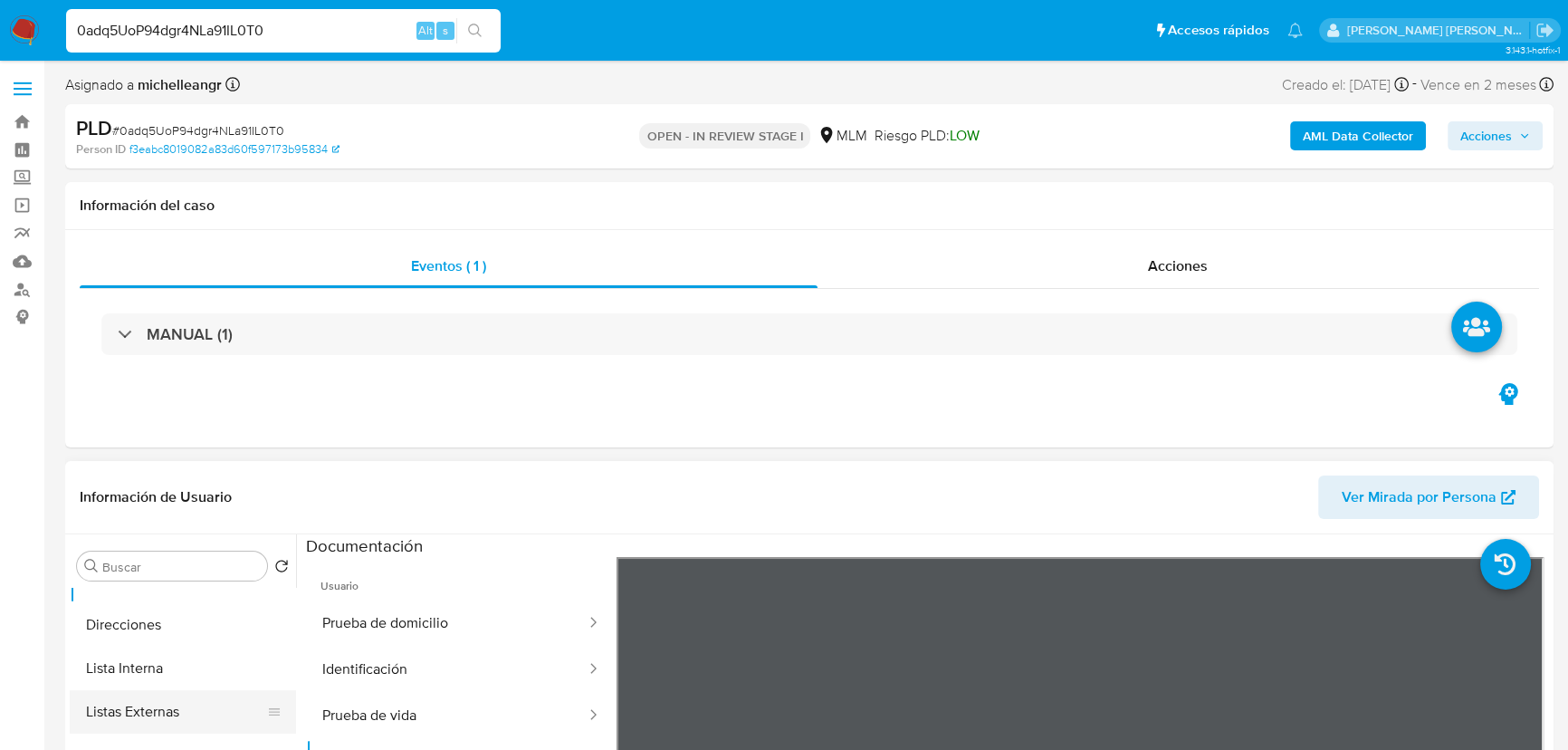 click on "Listas Externas" at bounding box center (176, 712) 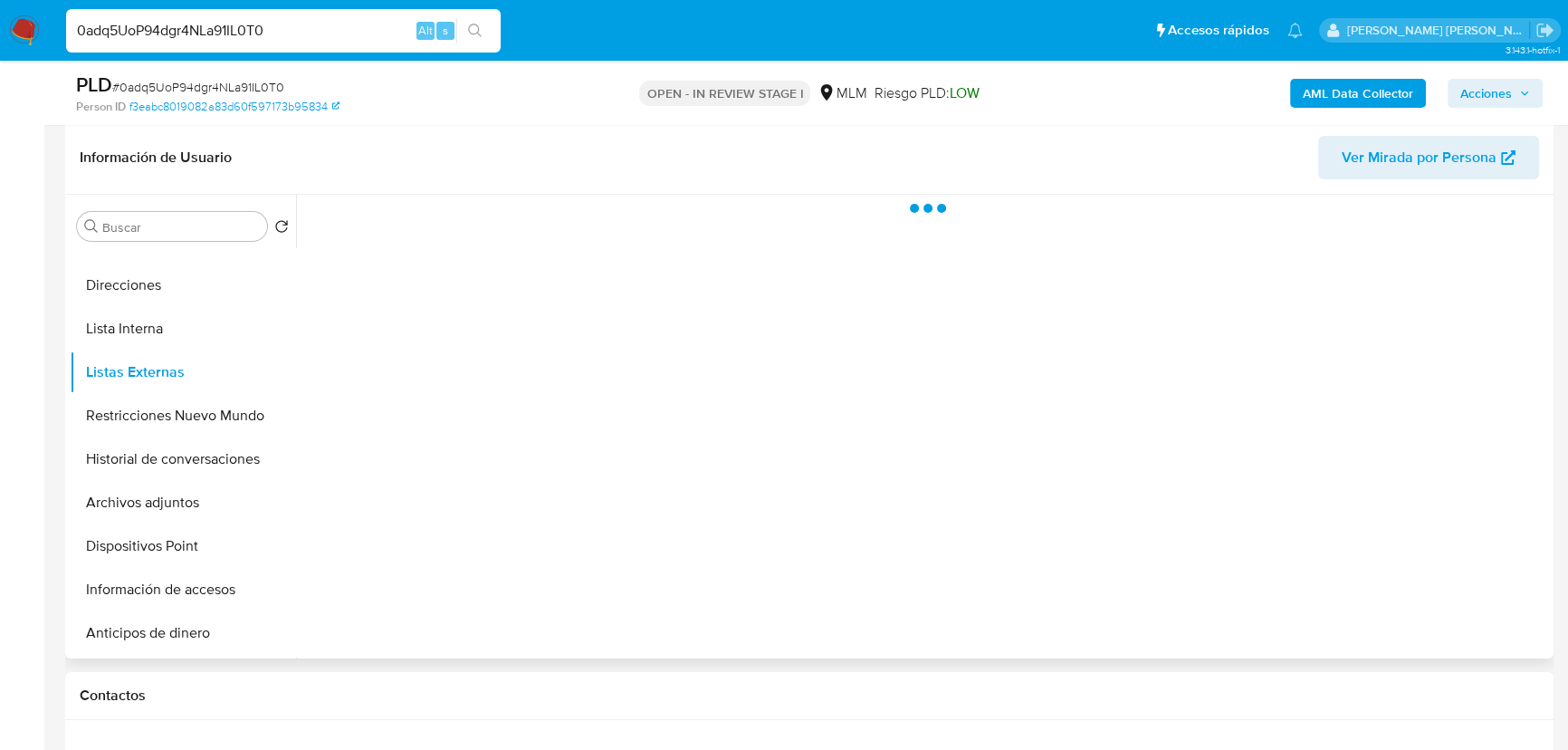 scroll, scrollTop: 246, scrollLeft: 0, axis: vertical 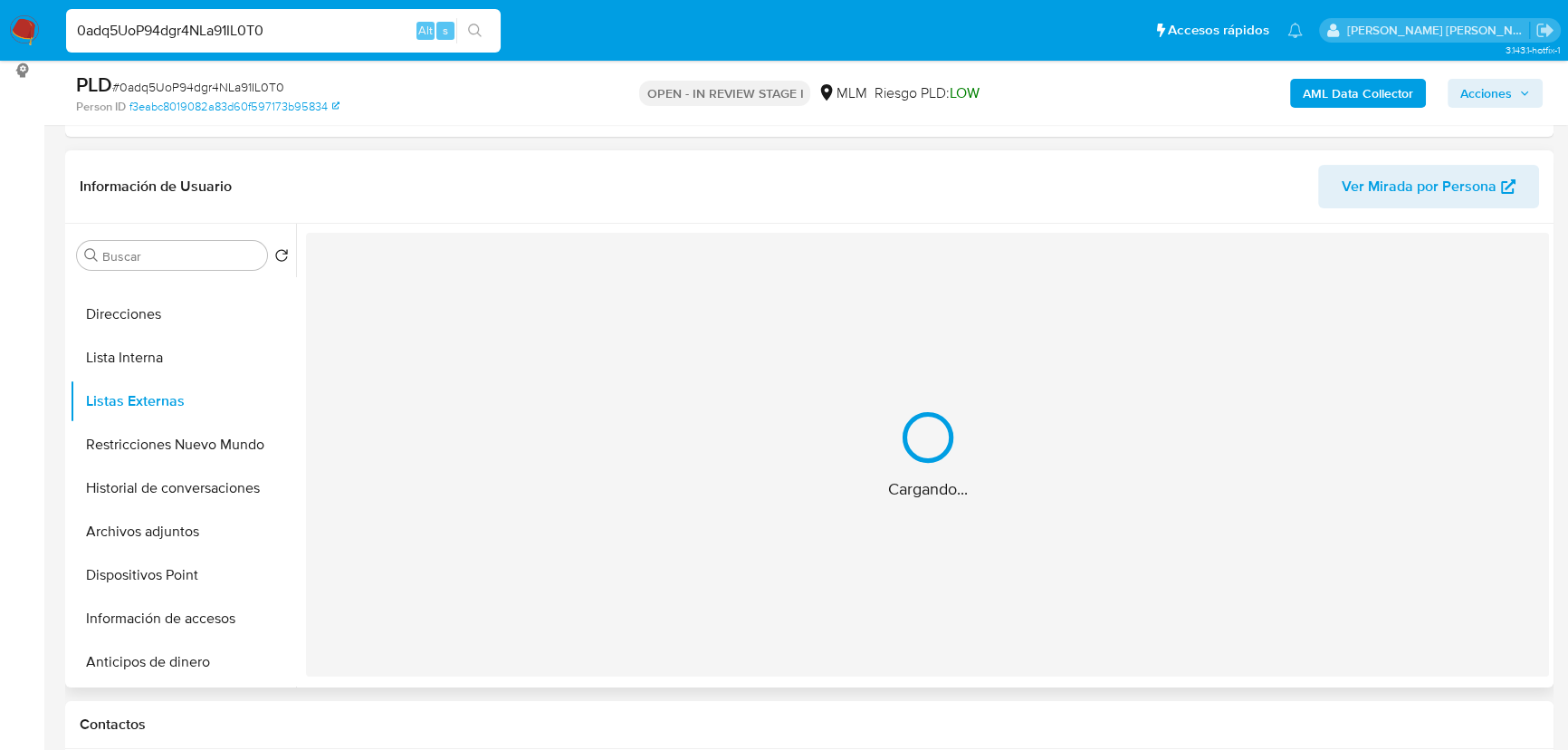 type 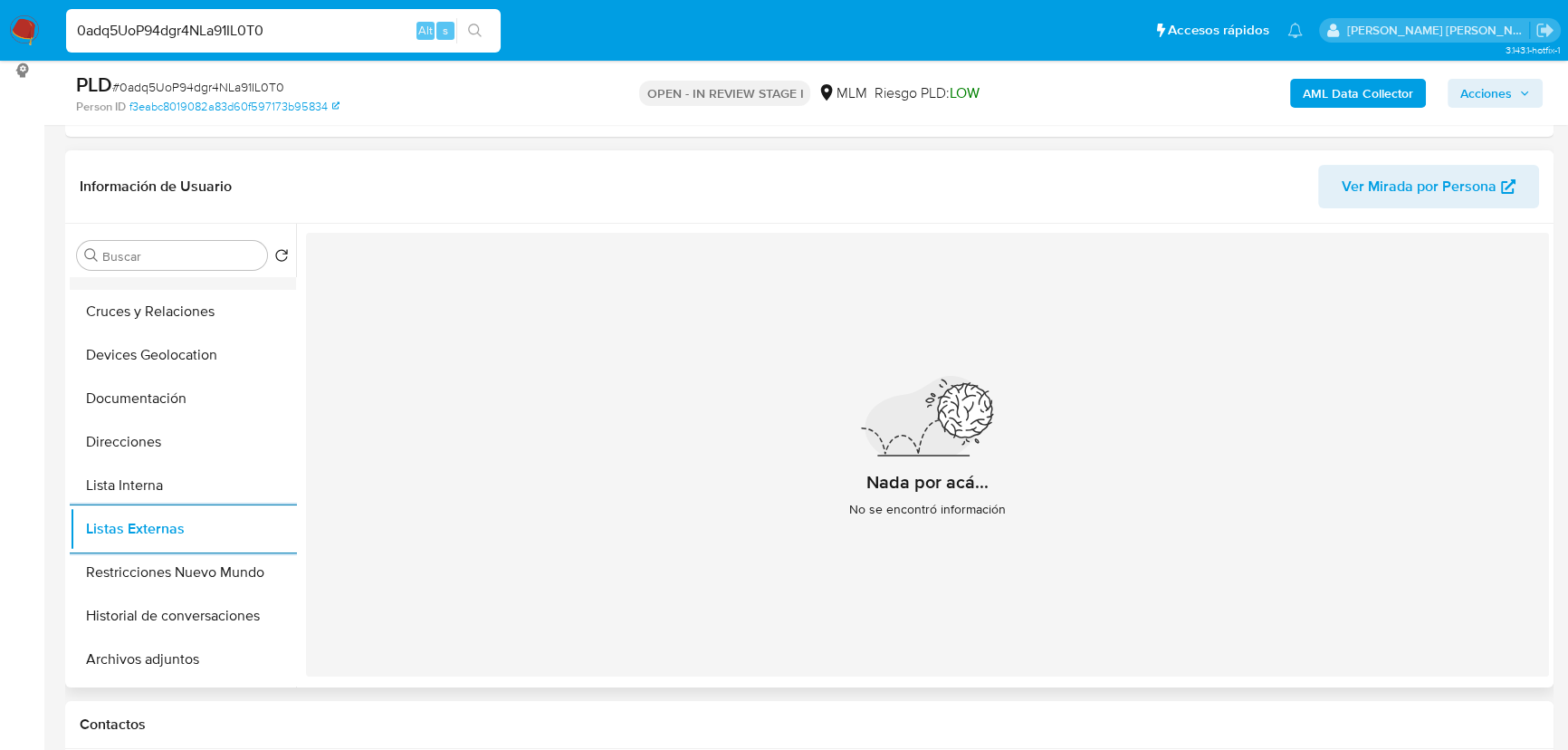 scroll, scrollTop: 0, scrollLeft: 0, axis: both 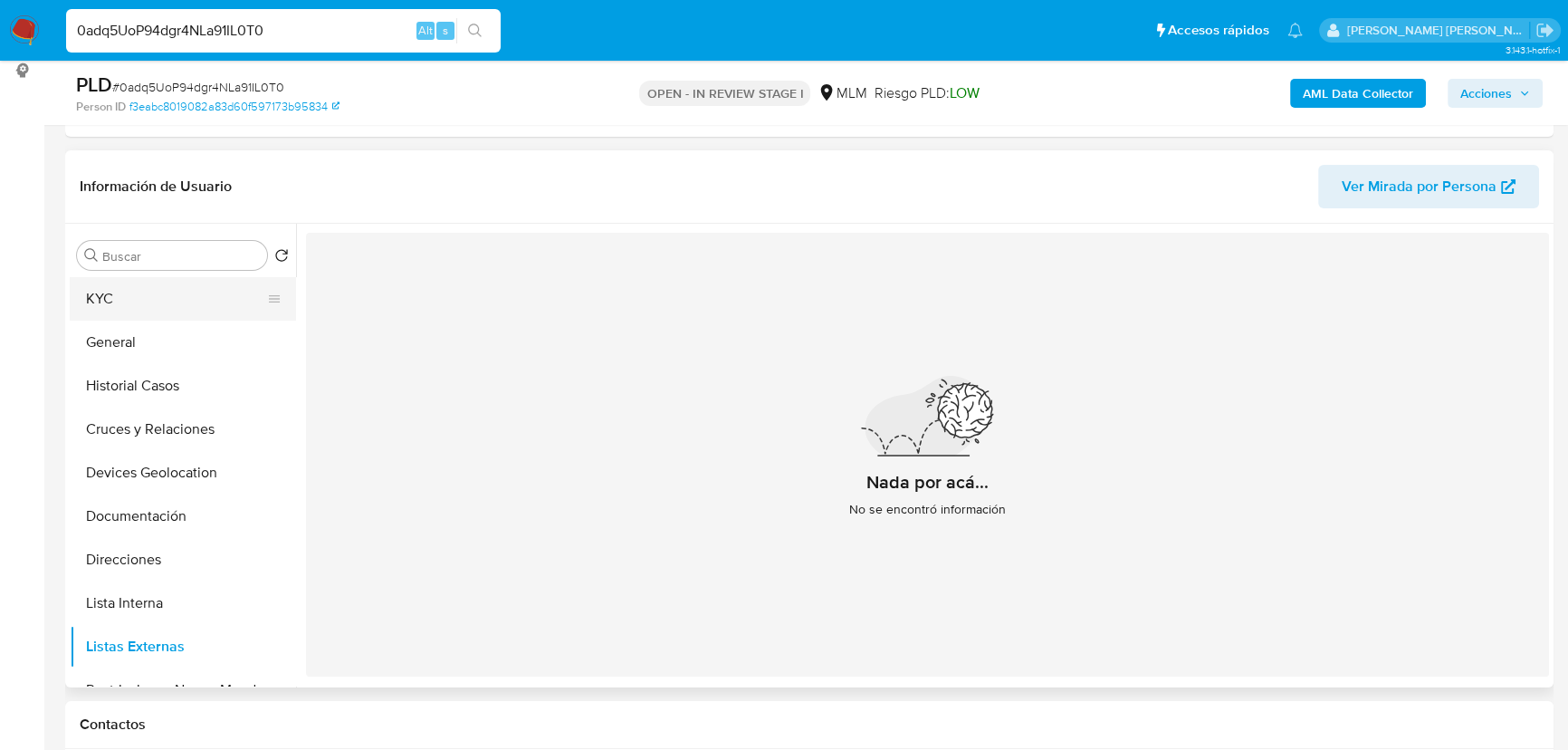 click on "KYC" at bounding box center [176, 299] 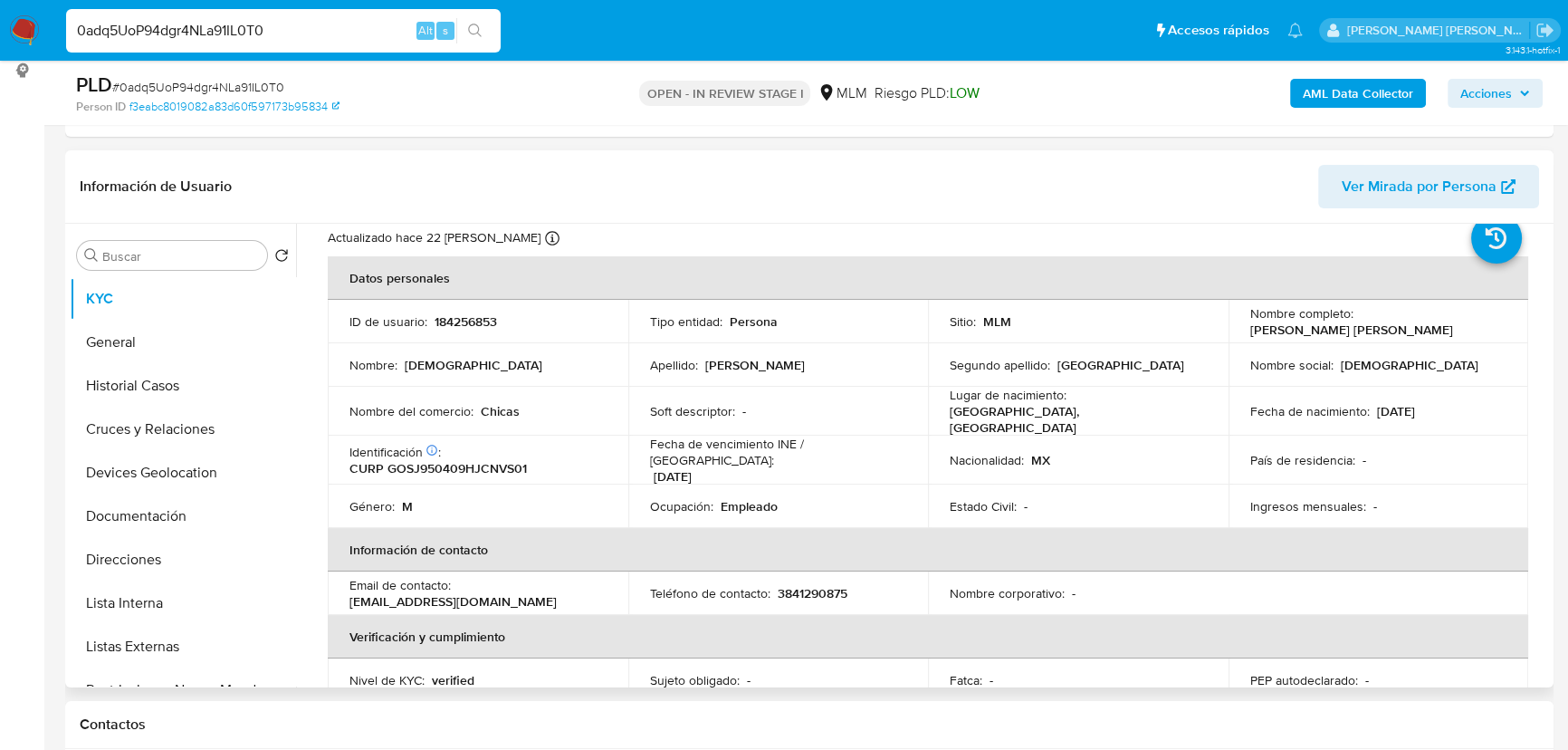 scroll, scrollTop: 82, scrollLeft: 0, axis: vertical 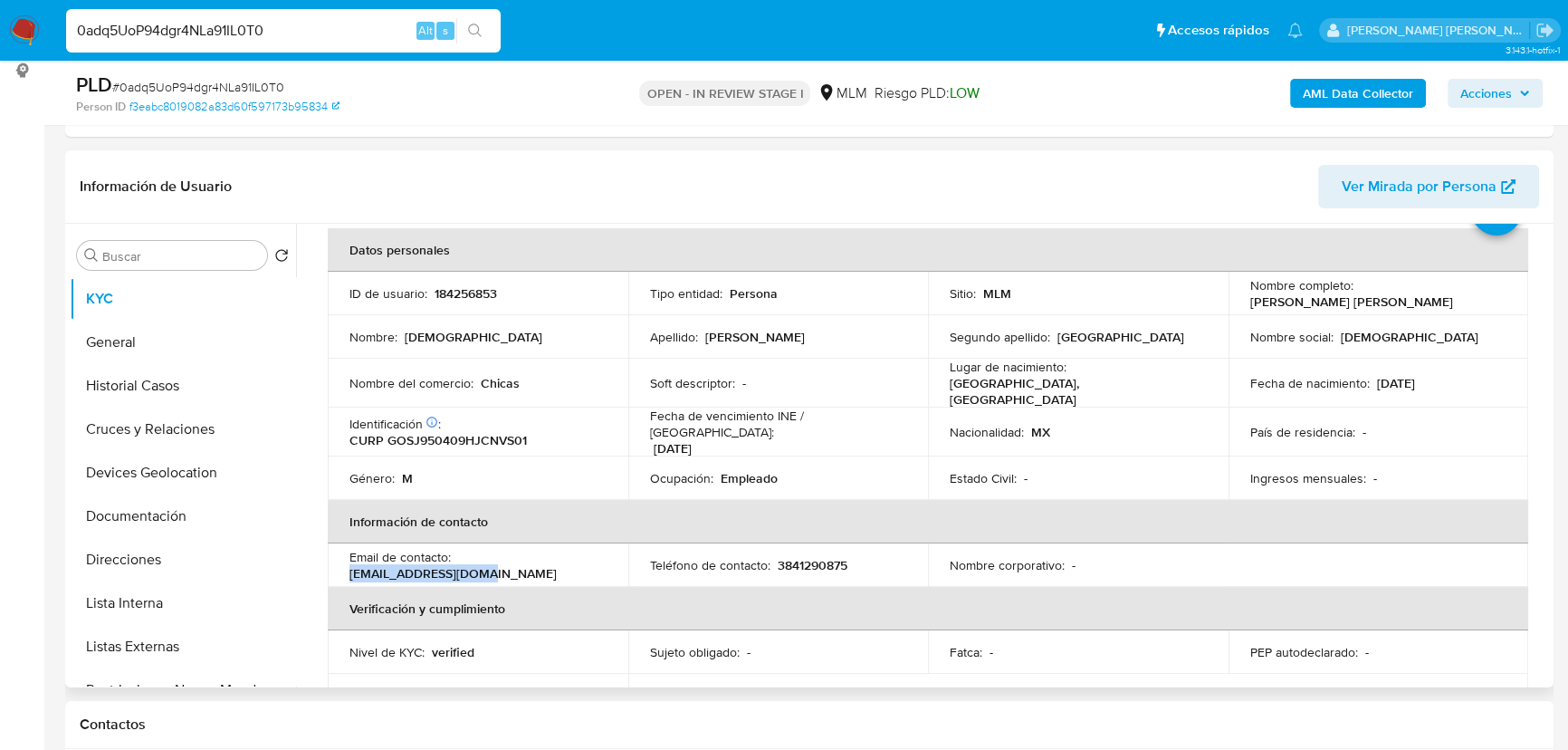drag, startPoint x: 589, startPoint y: 553, endPoint x: 460, endPoint y: 552, distance: 129.0039 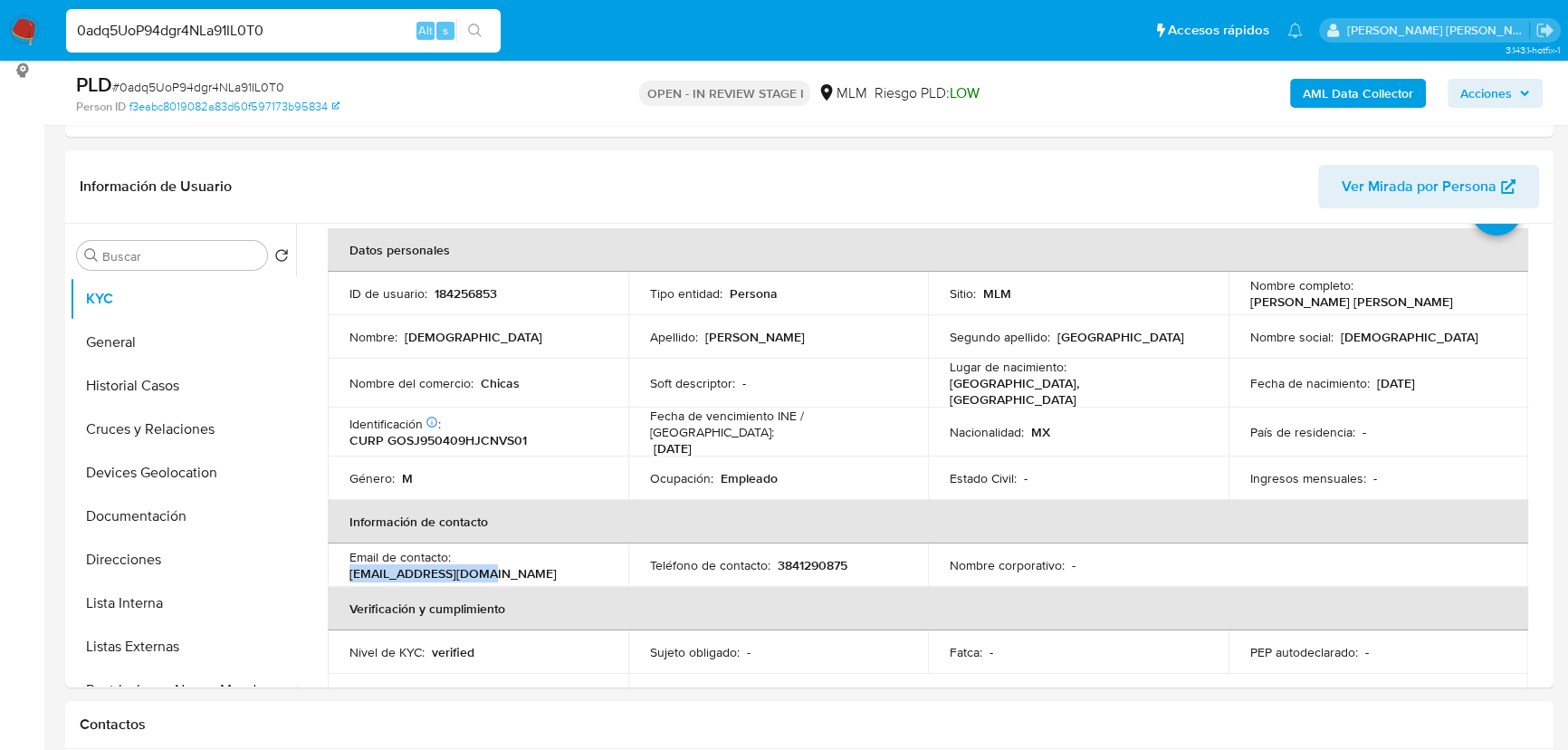 copy on "[EMAIL_ADDRESS][DOMAIN_NAME]" 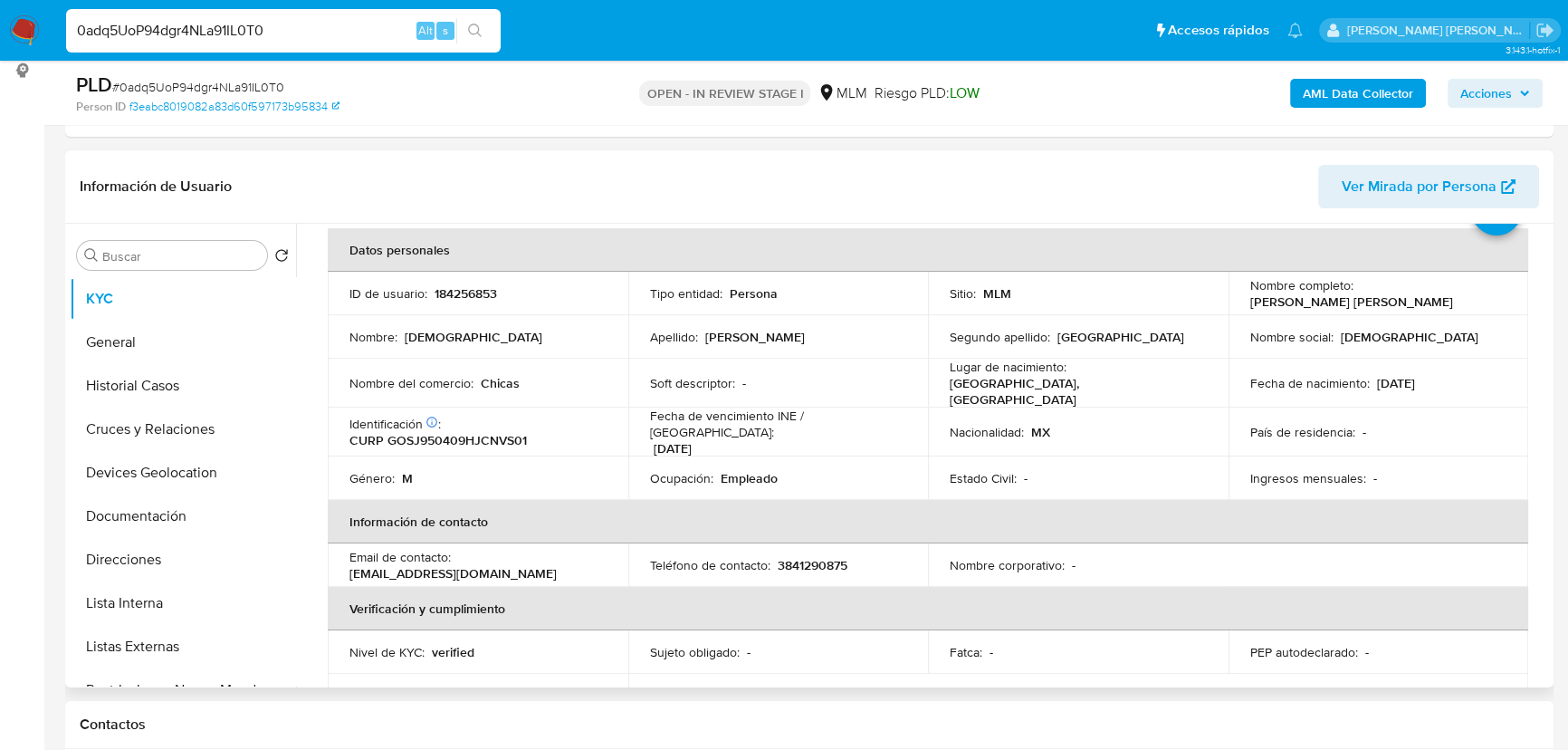 click on "3841290875" at bounding box center [812, 565] 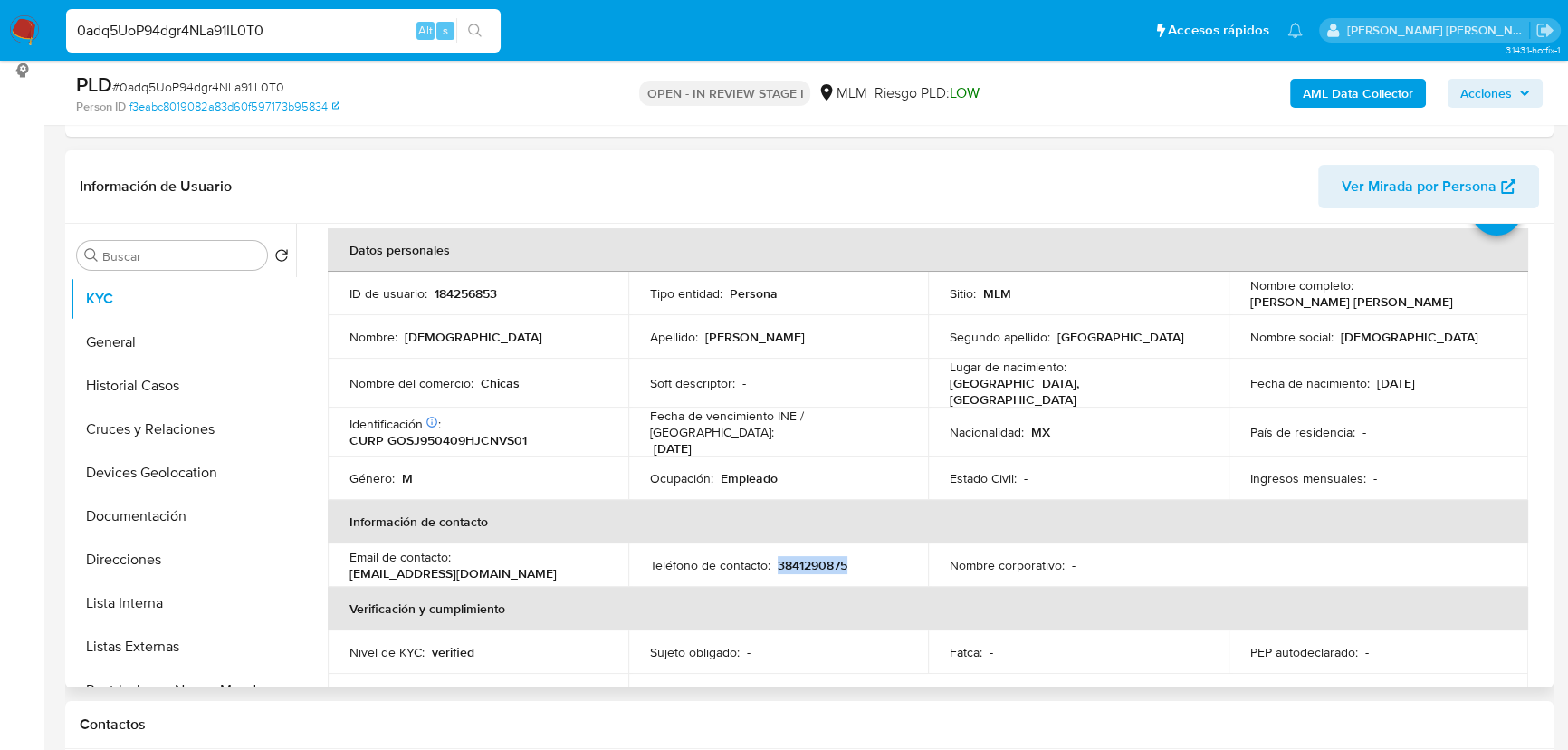 click on "3841290875" at bounding box center [812, 565] 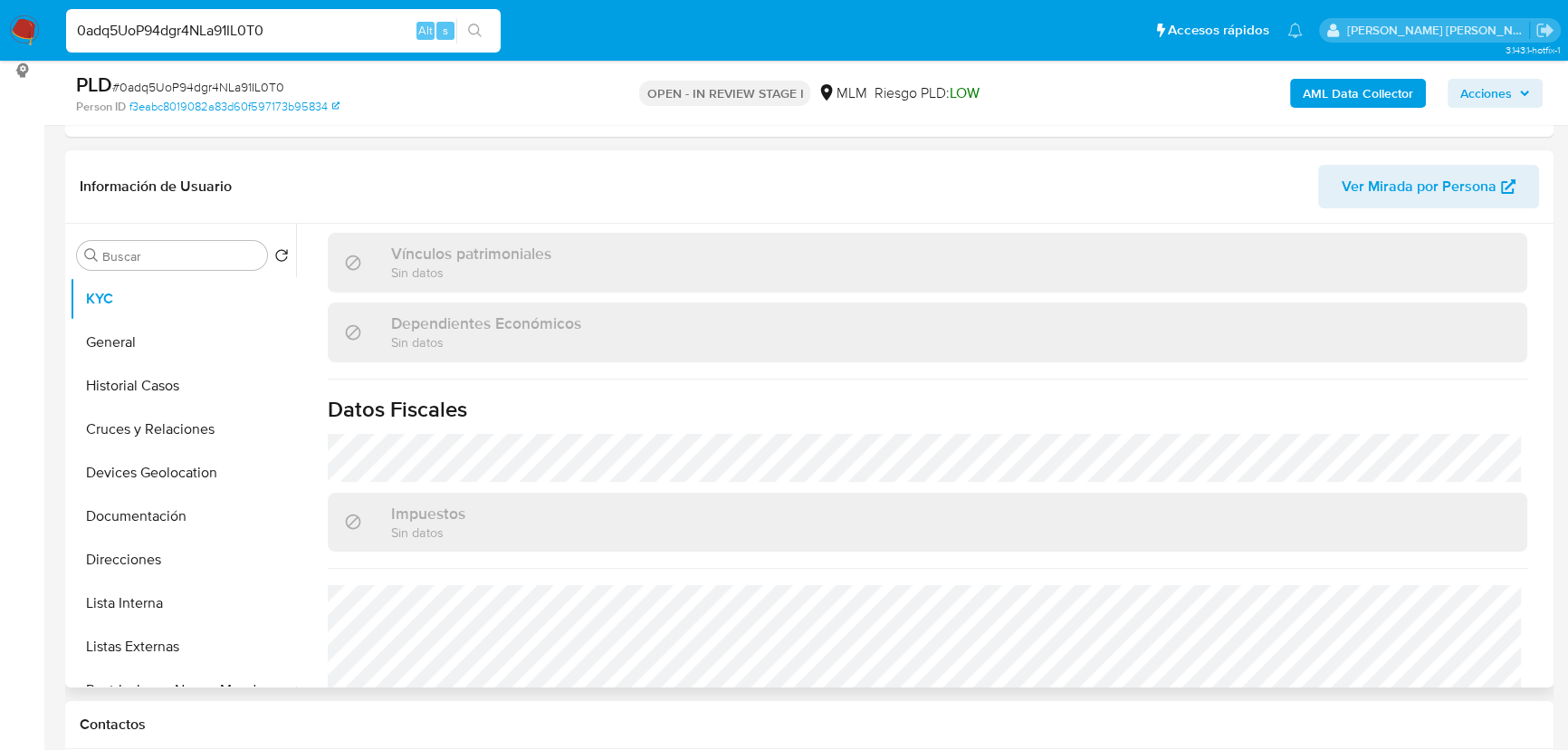 scroll, scrollTop: 1138, scrollLeft: 0, axis: vertical 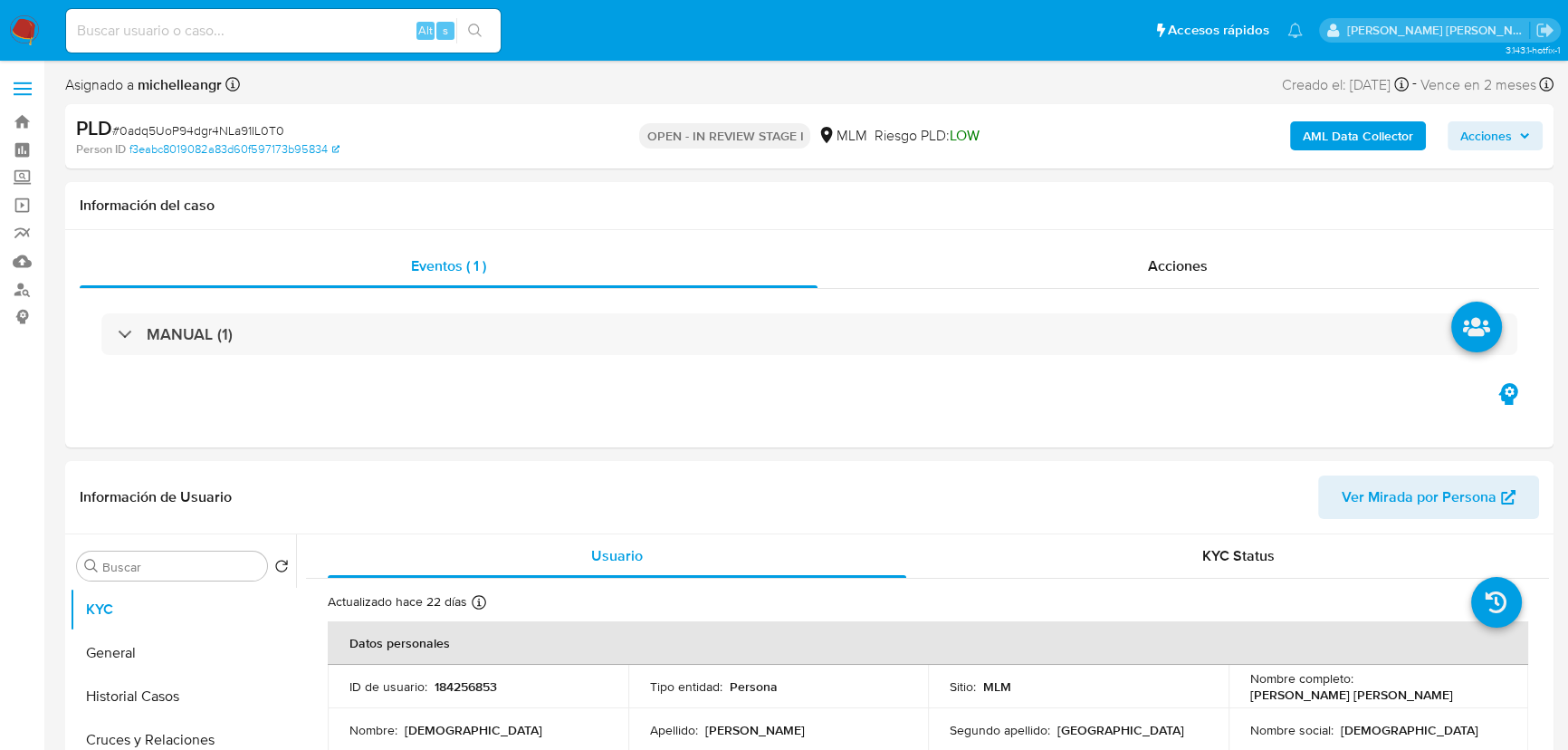 select on "10" 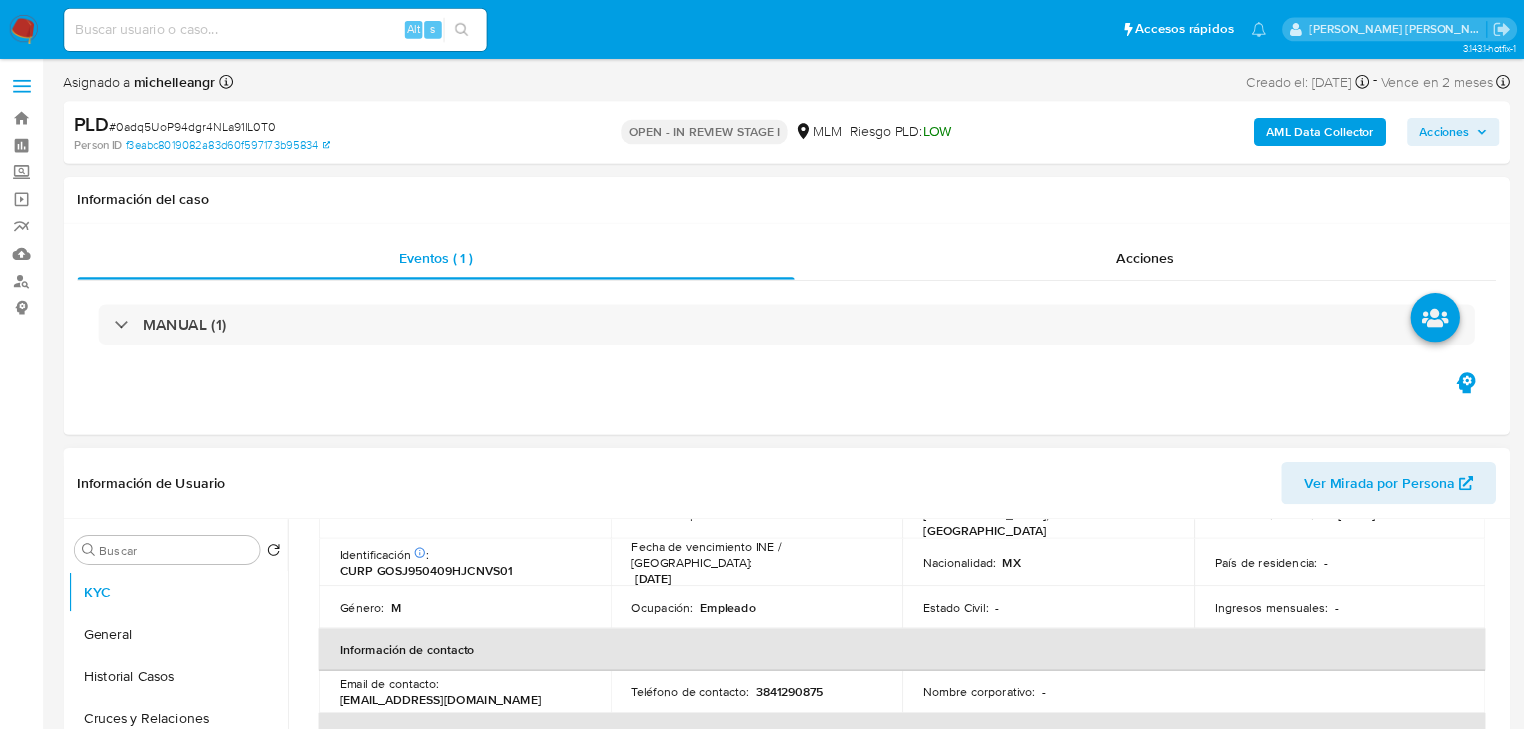scroll, scrollTop: 272, scrollLeft: 0, axis: vertical 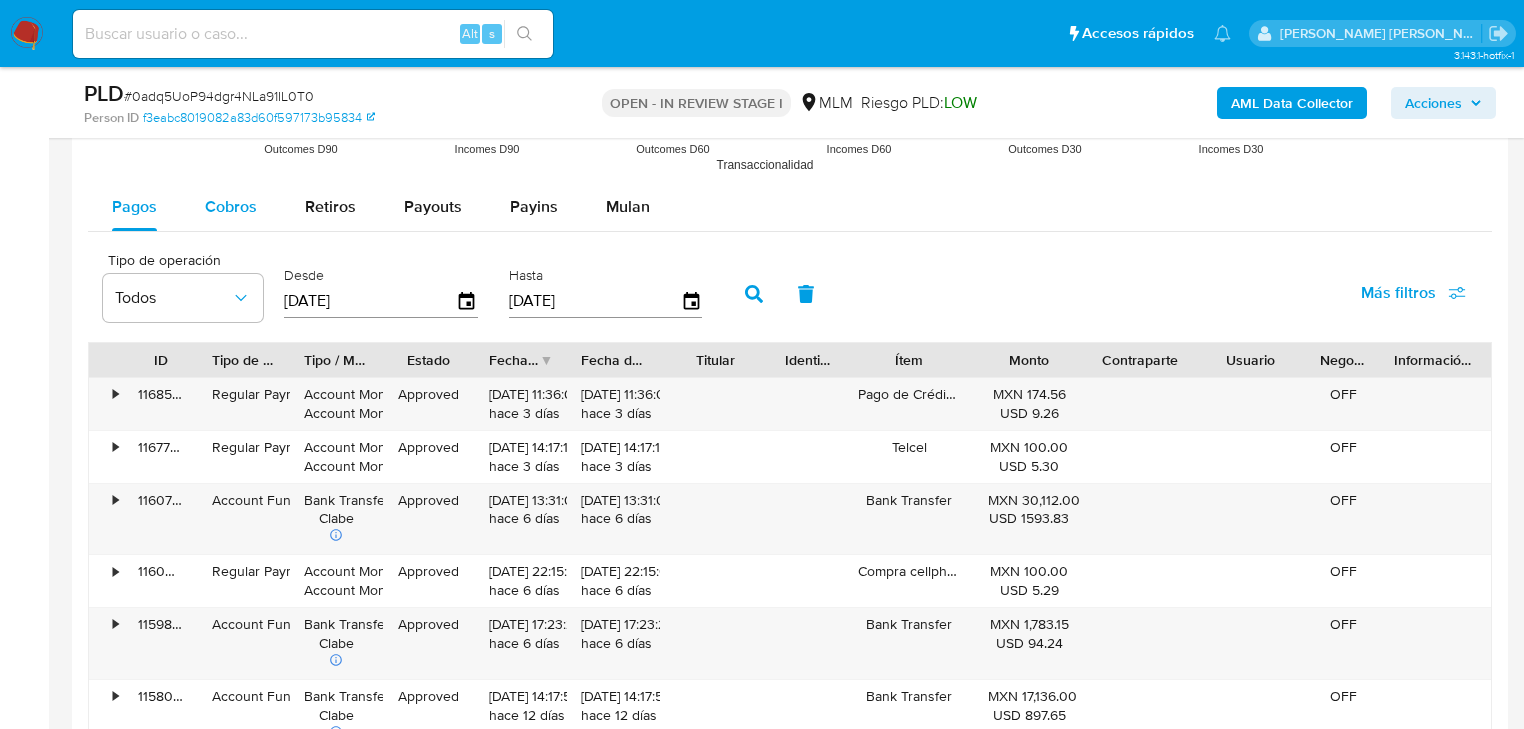 click on "Cobros" at bounding box center [231, 207] 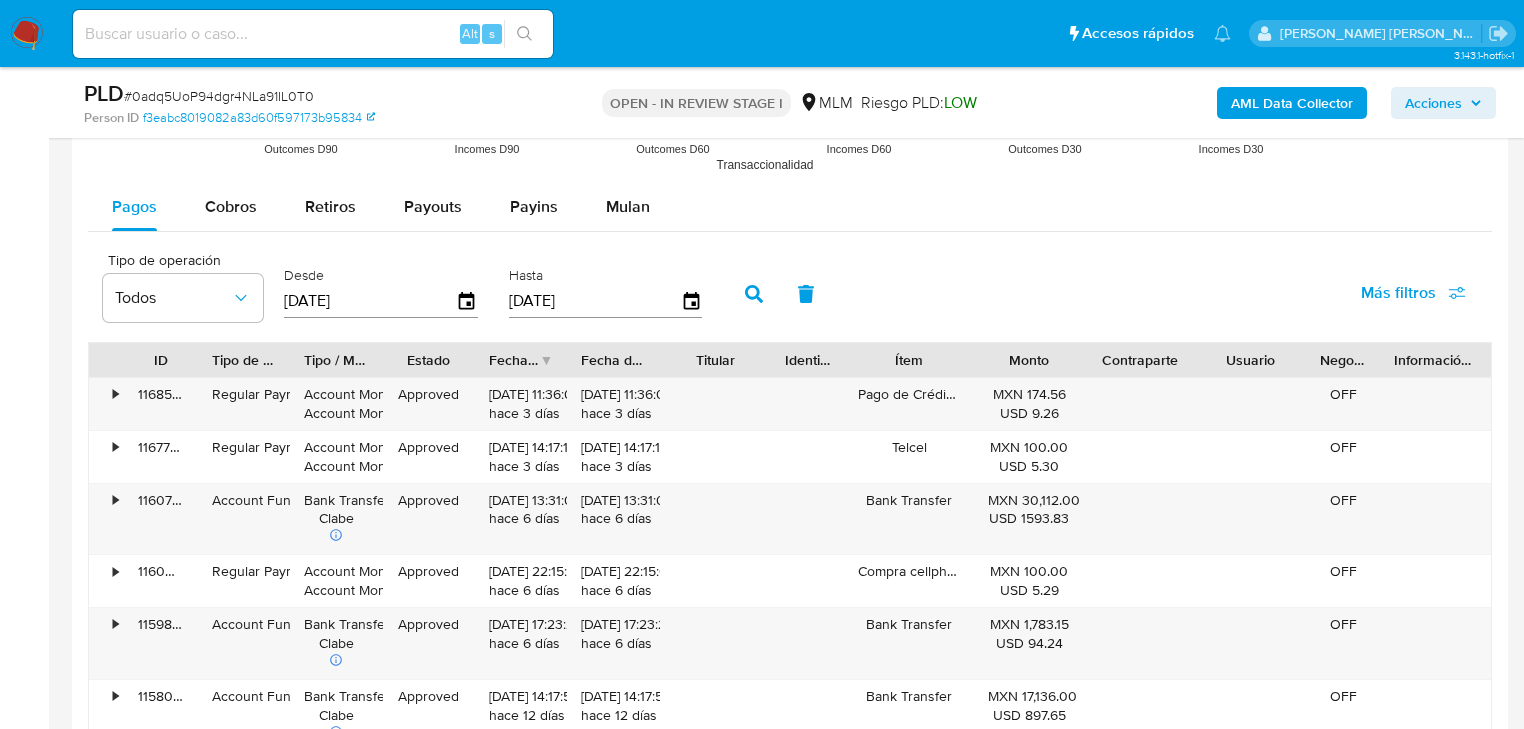 select on "10" 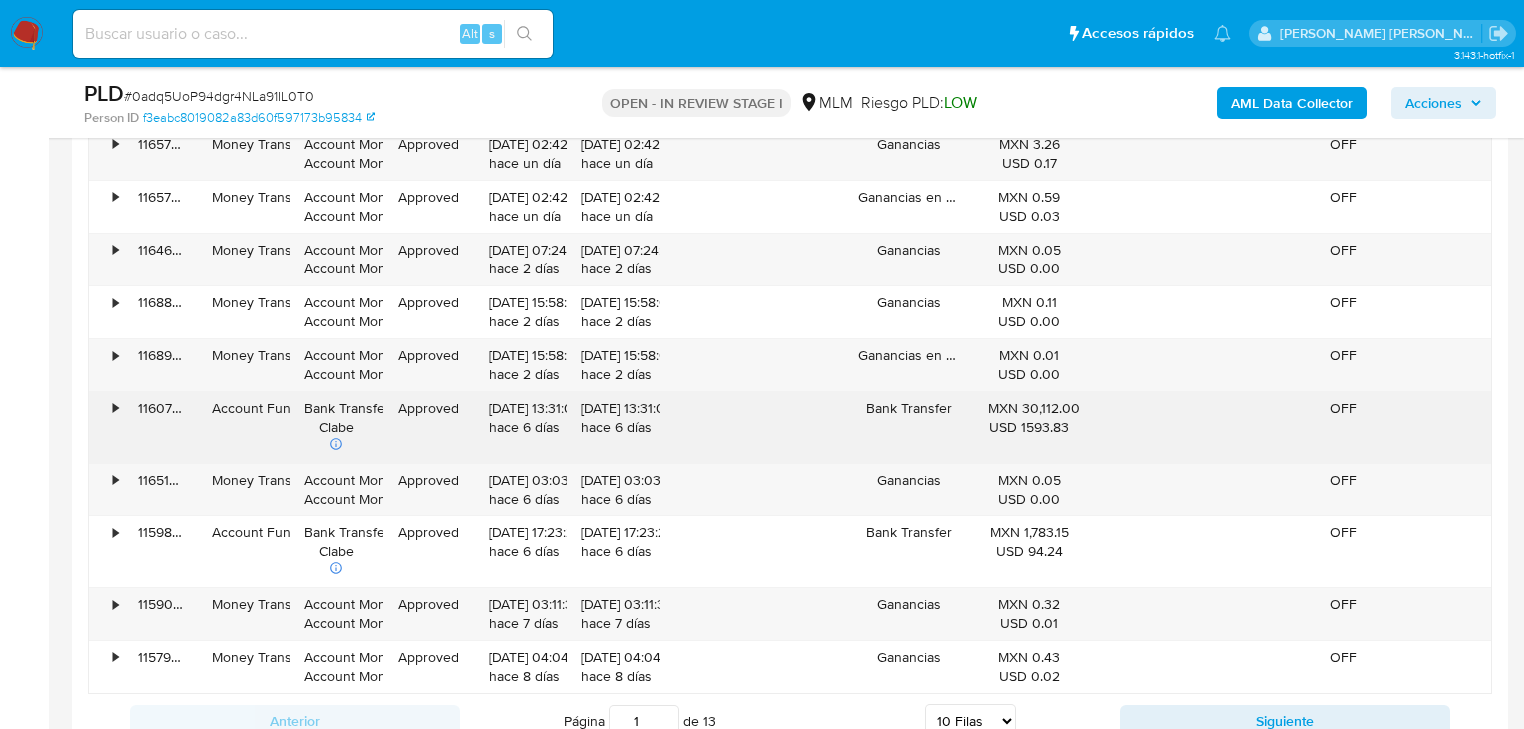 scroll, scrollTop: 2400, scrollLeft: 0, axis: vertical 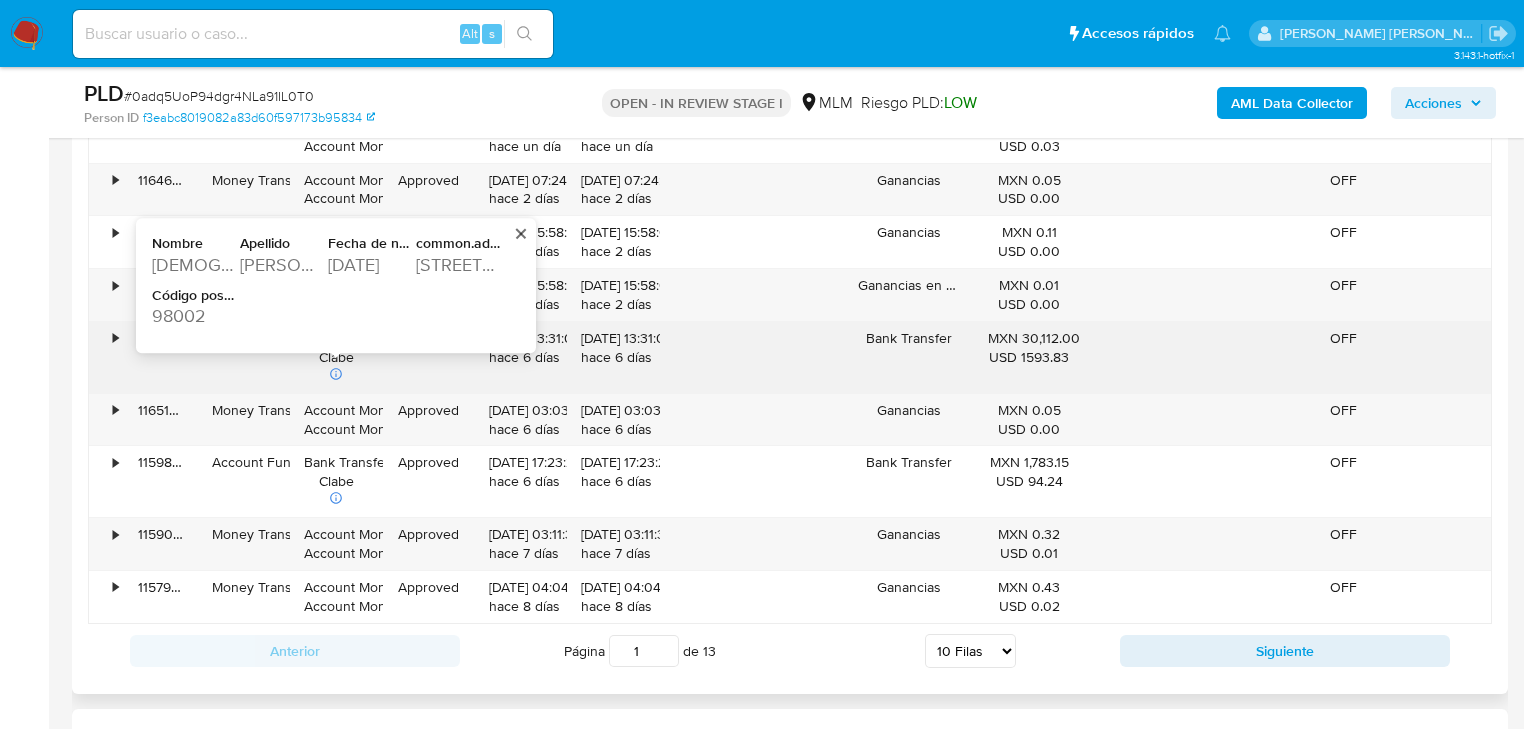 click on "[STREET_ADDRESS]" at bounding box center (458, 265) 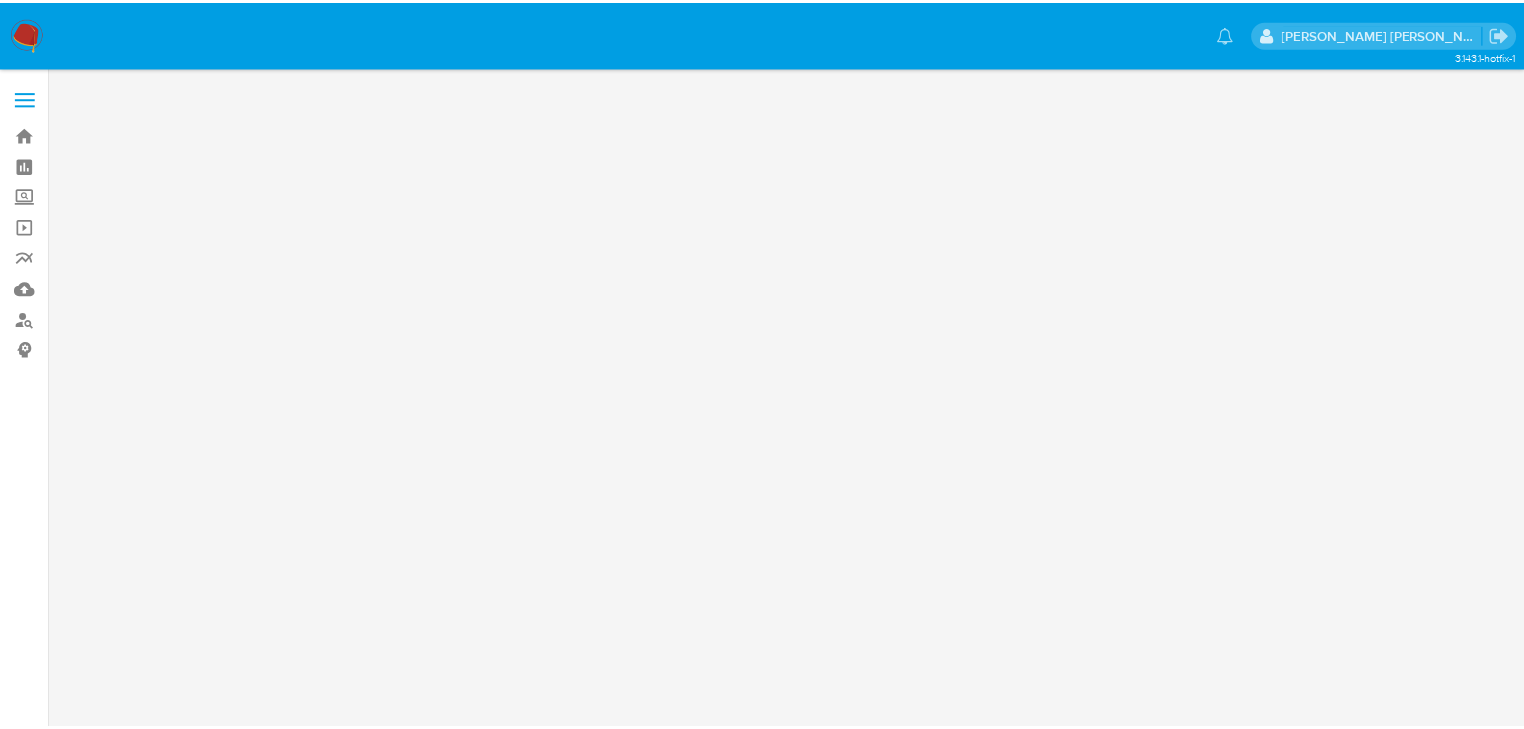 scroll, scrollTop: 0, scrollLeft: 0, axis: both 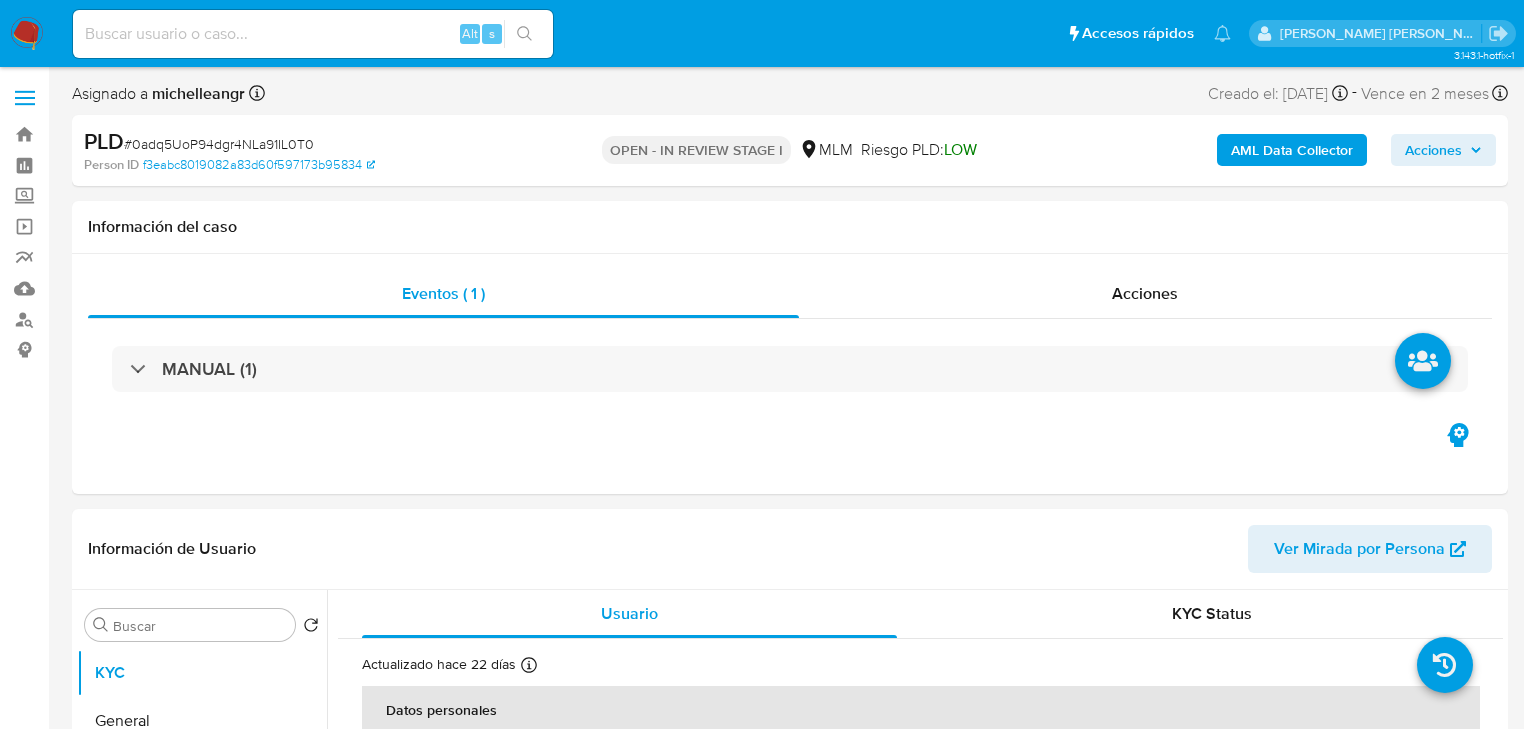 select on "10" 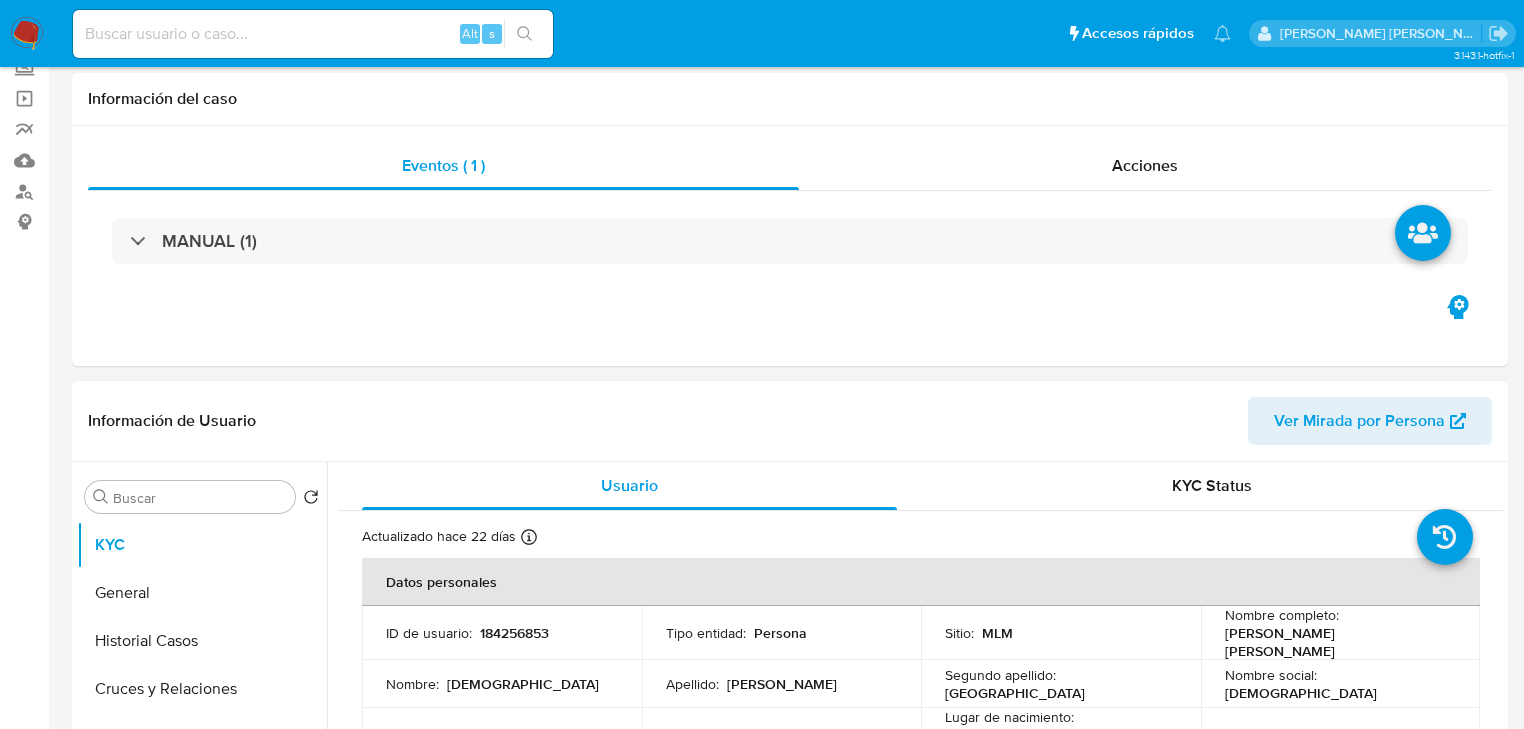 scroll, scrollTop: 320, scrollLeft: 0, axis: vertical 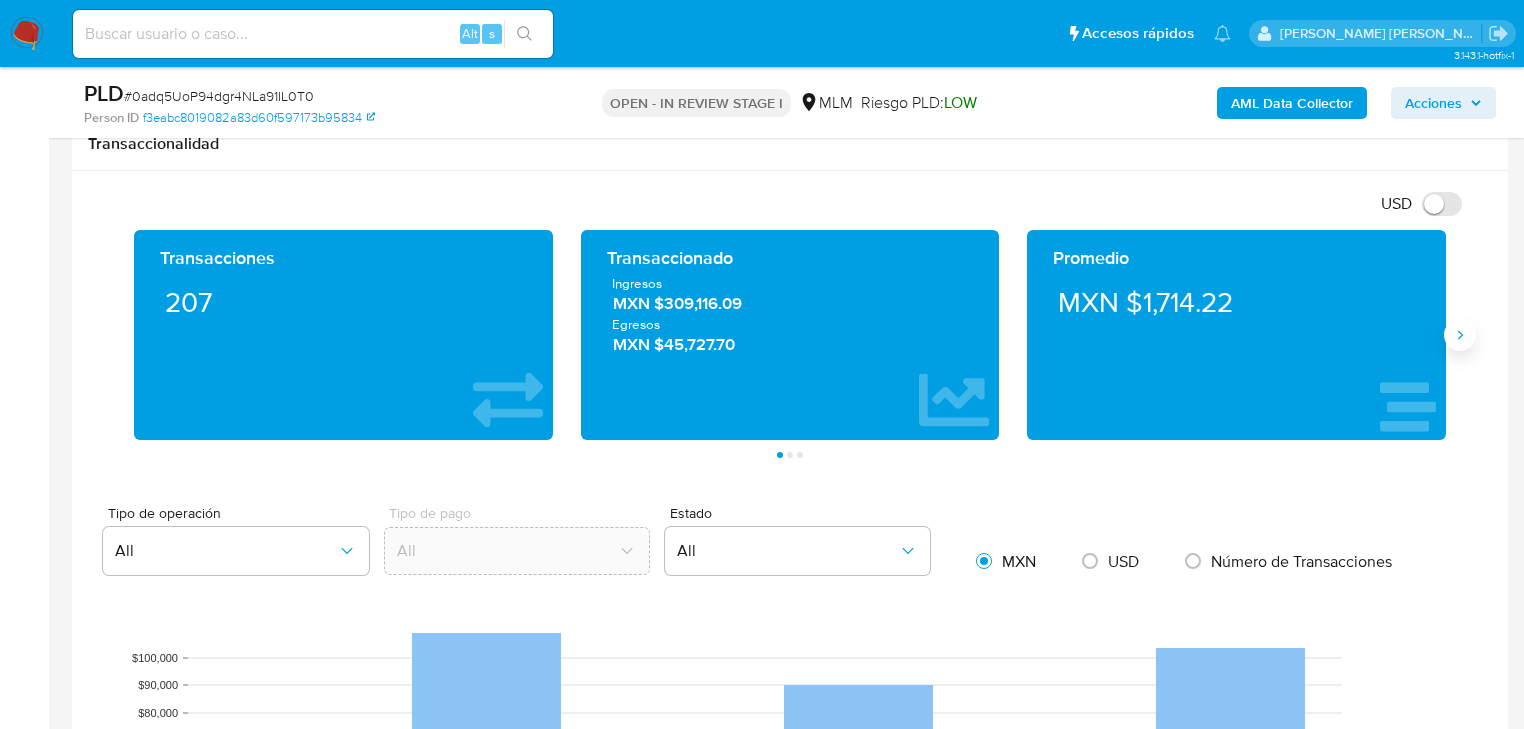 click 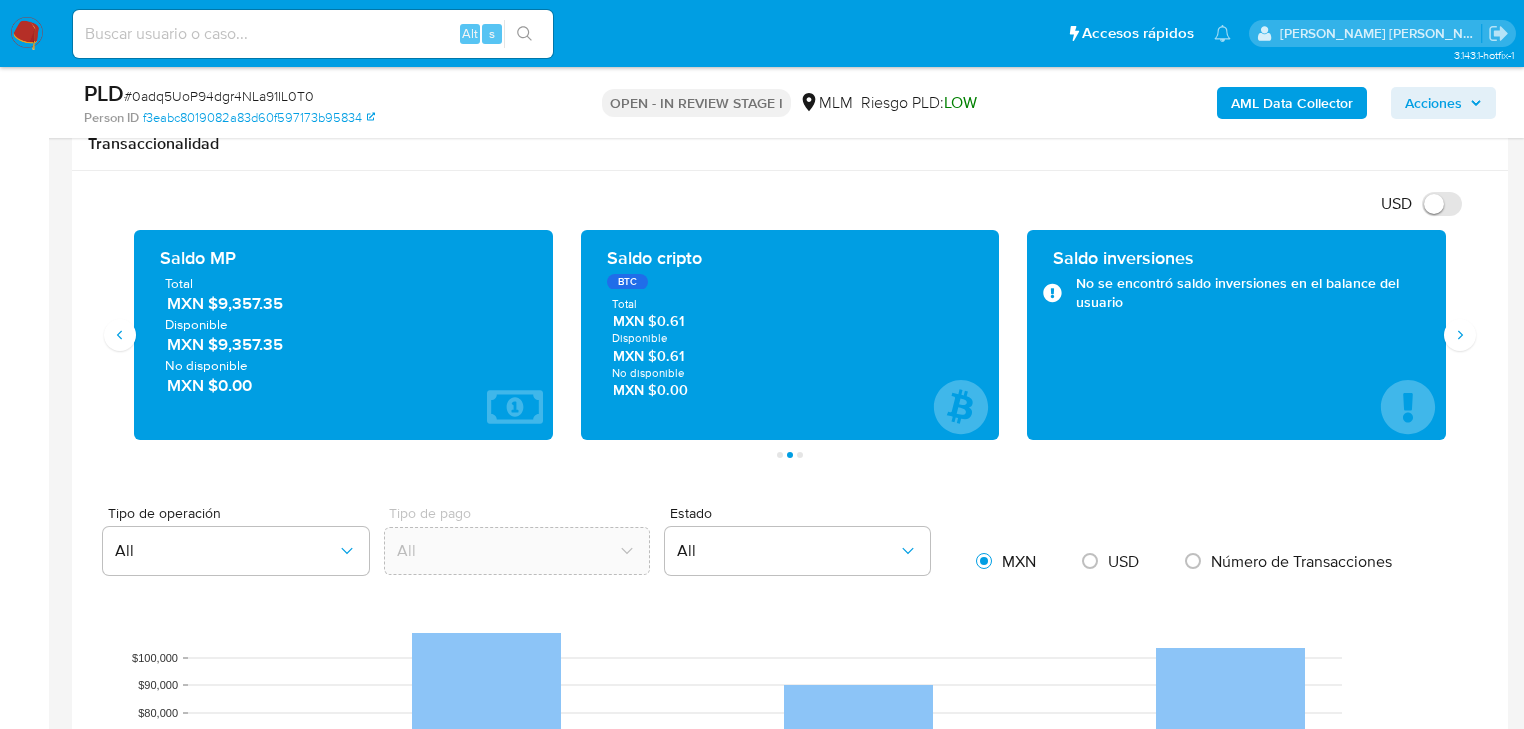 type 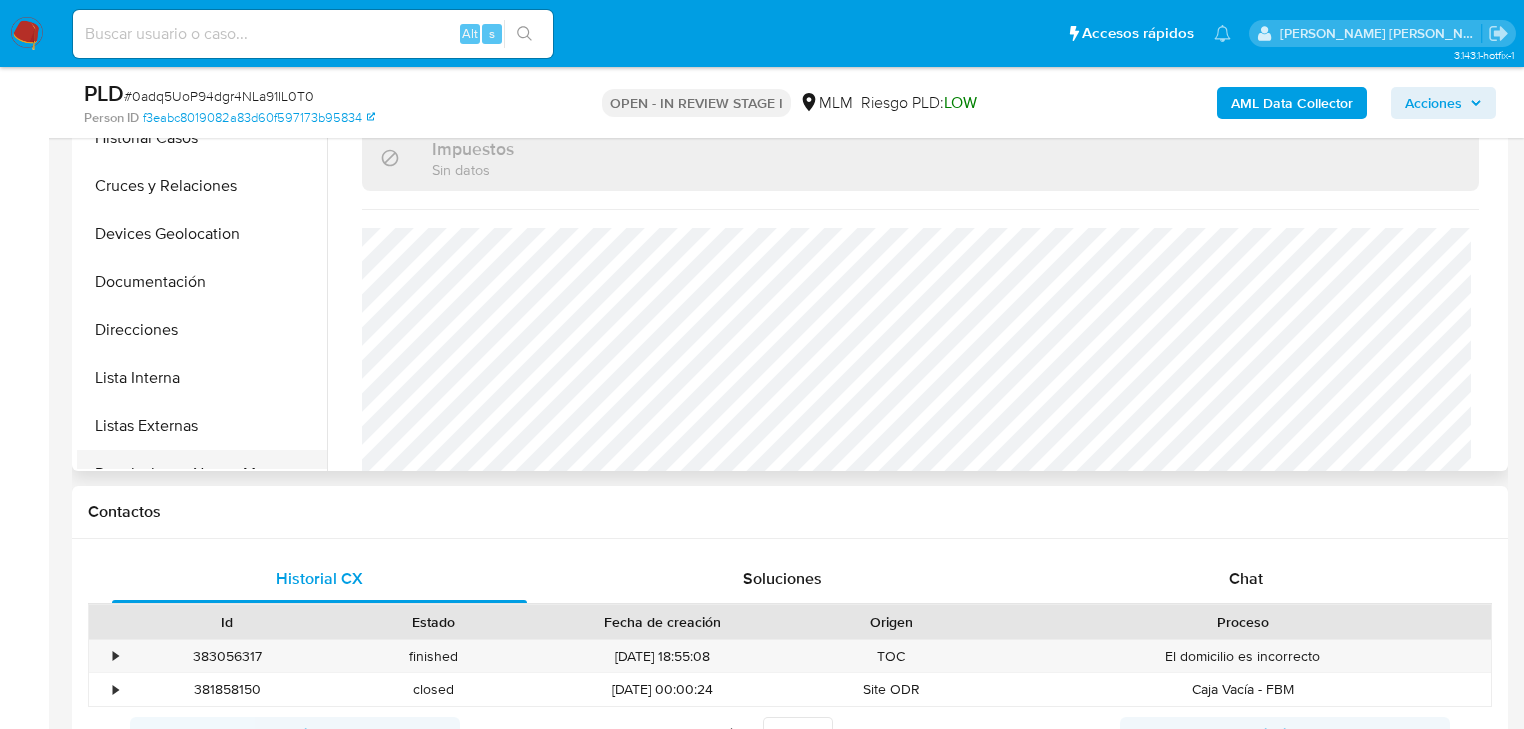scroll, scrollTop: 240, scrollLeft: 0, axis: vertical 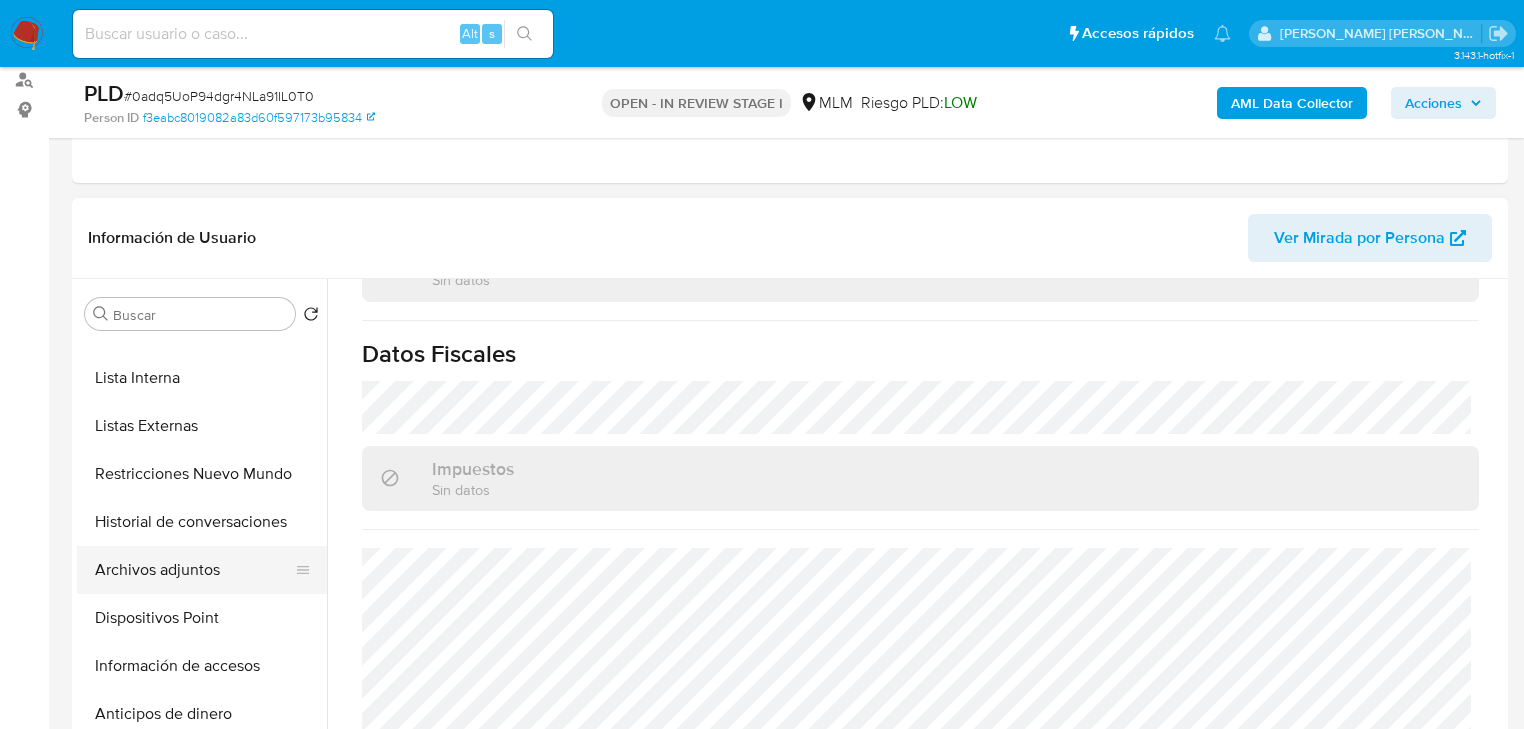 click on "Archivos adjuntos" at bounding box center (194, 570) 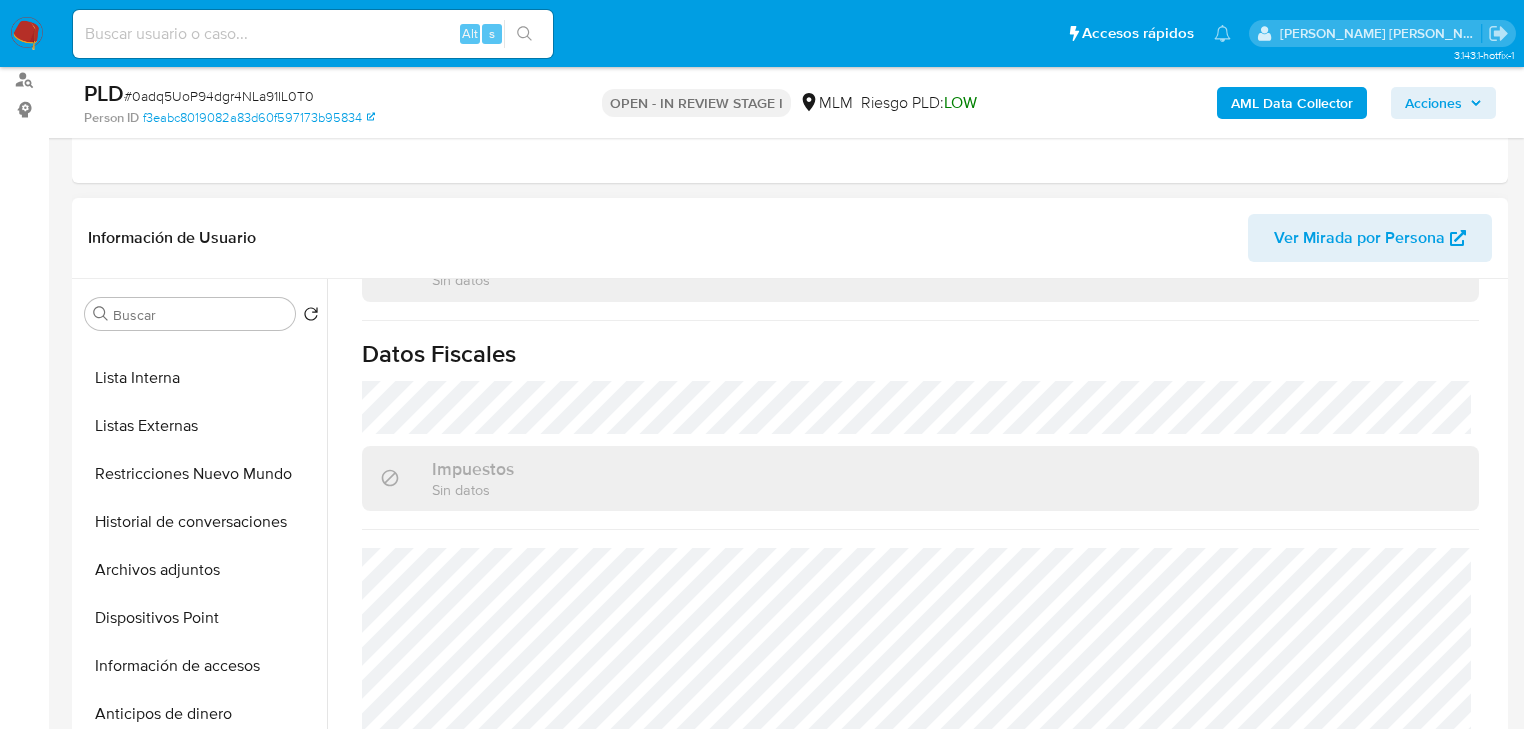 scroll, scrollTop: 0, scrollLeft: 0, axis: both 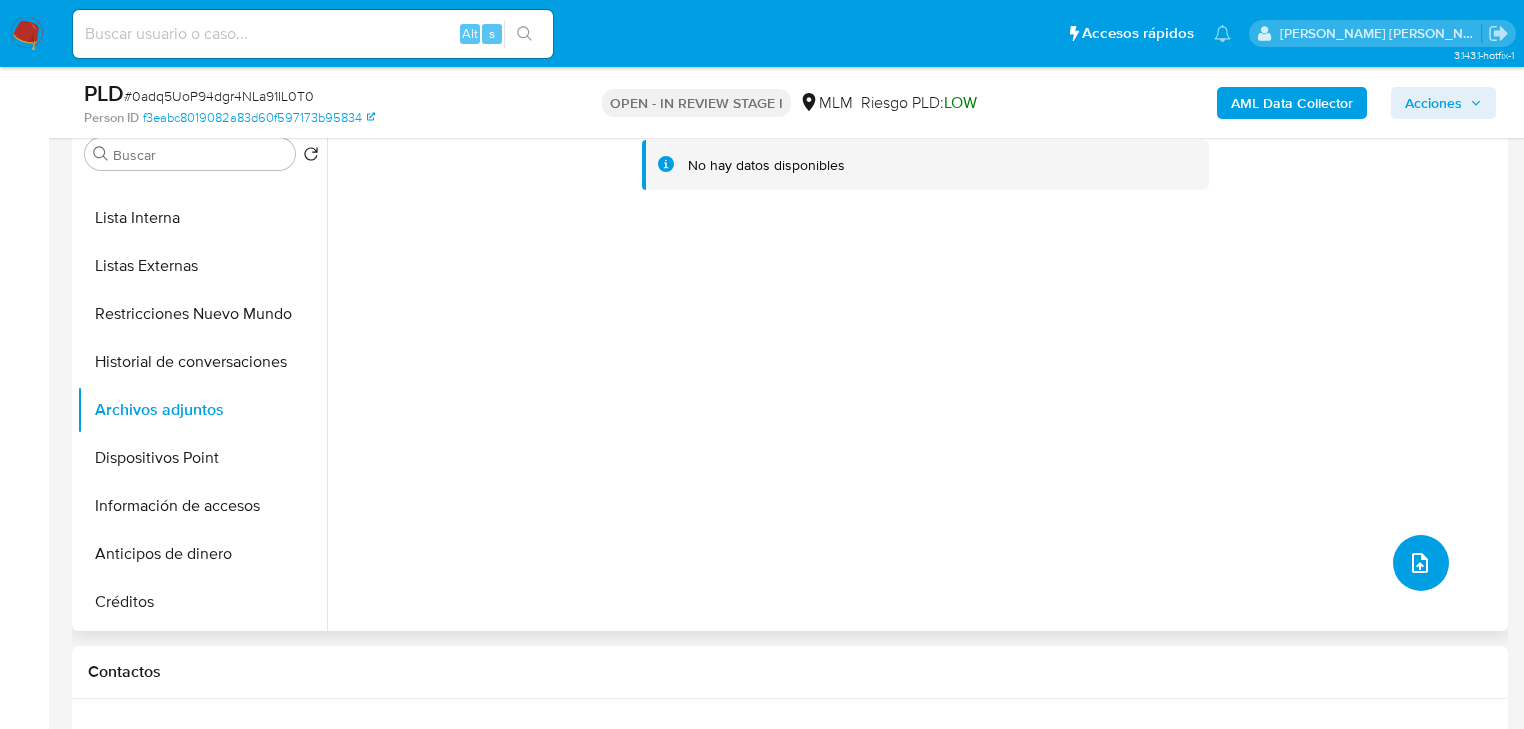 click 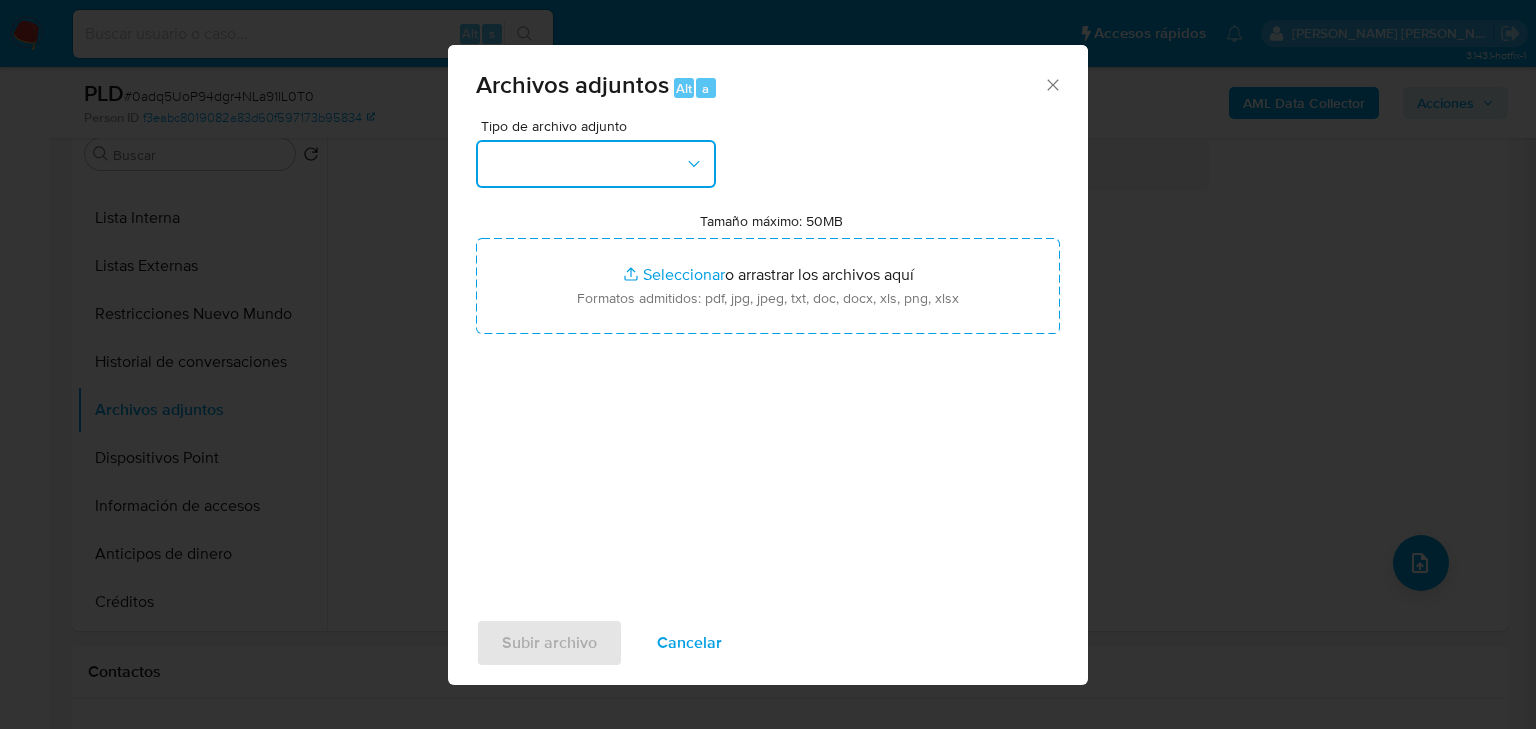 click at bounding box center [596, 164] 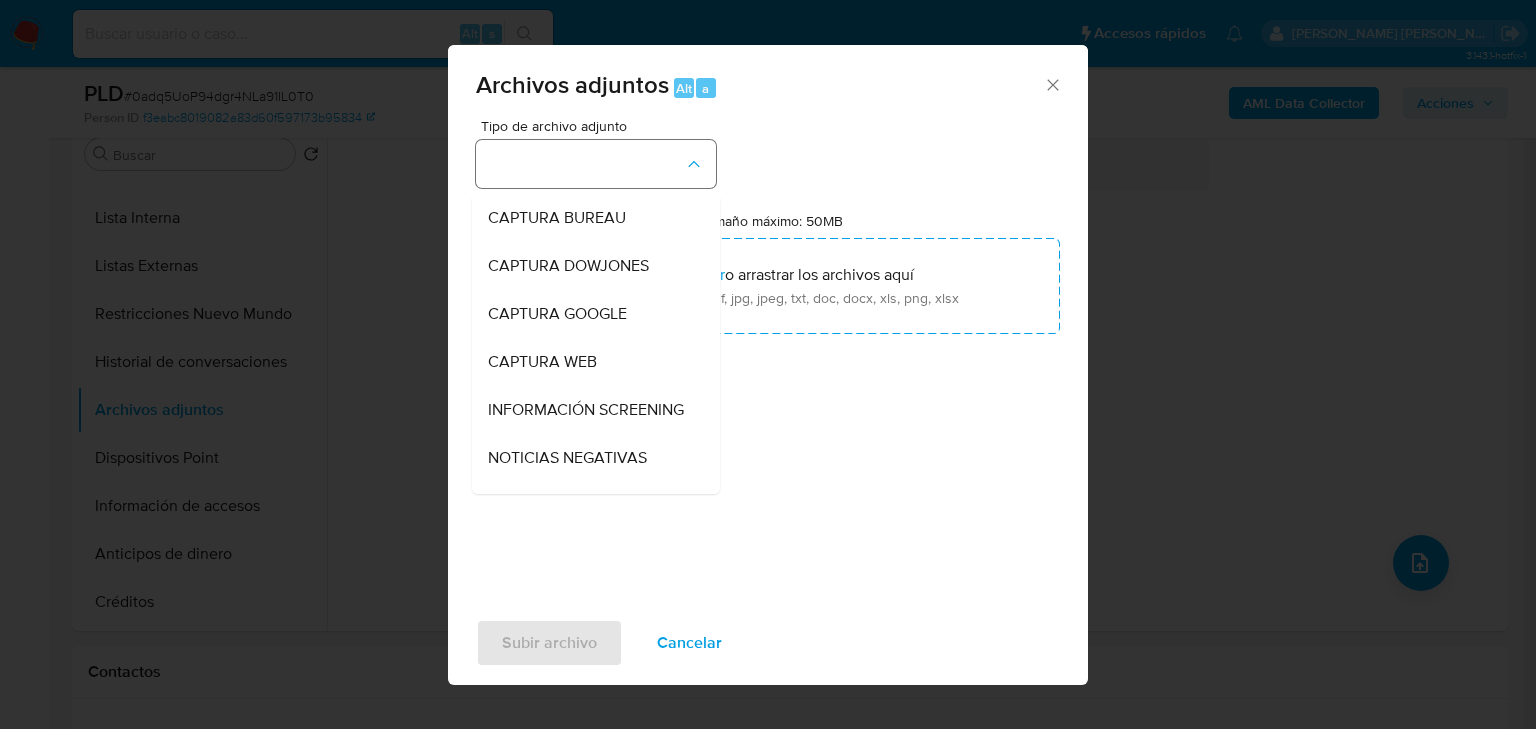type 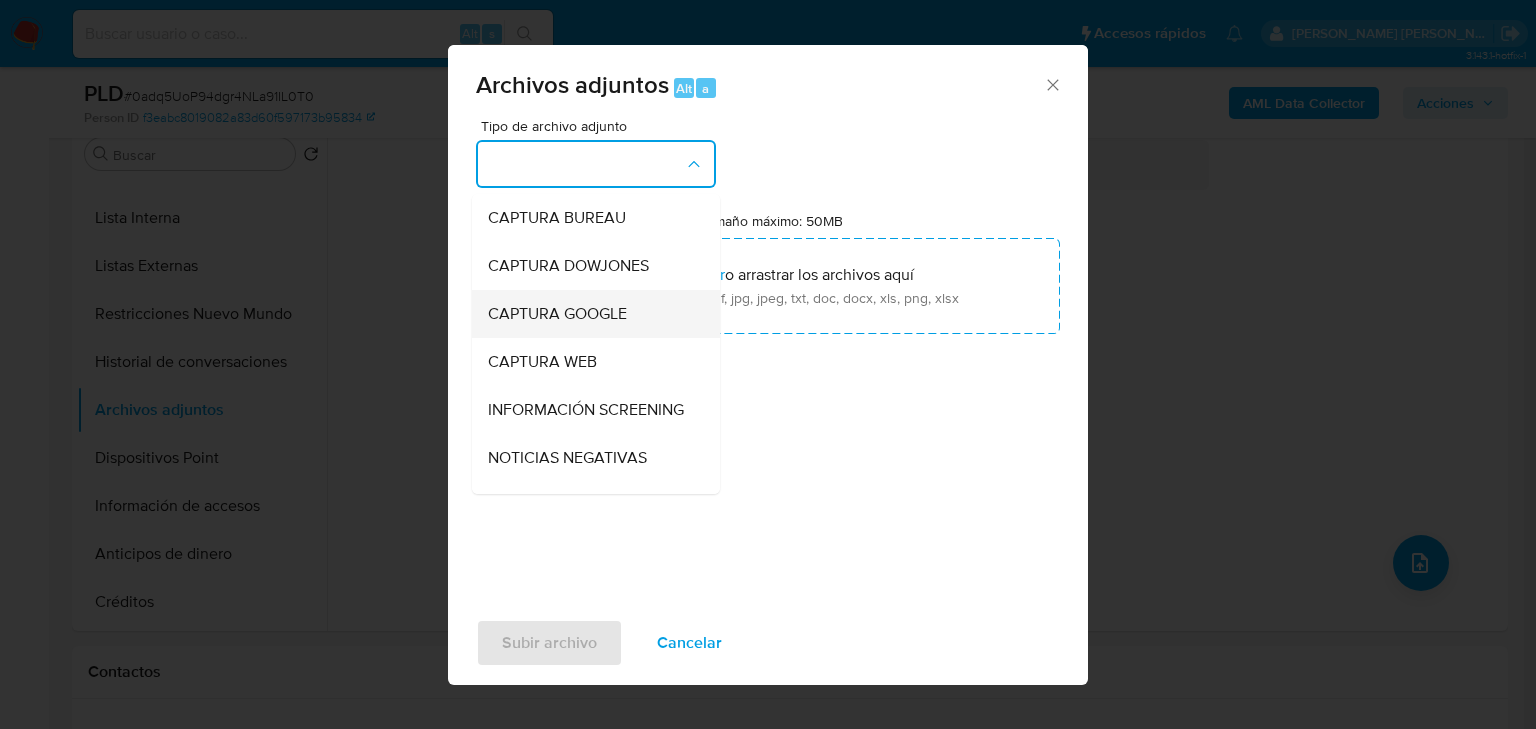 type 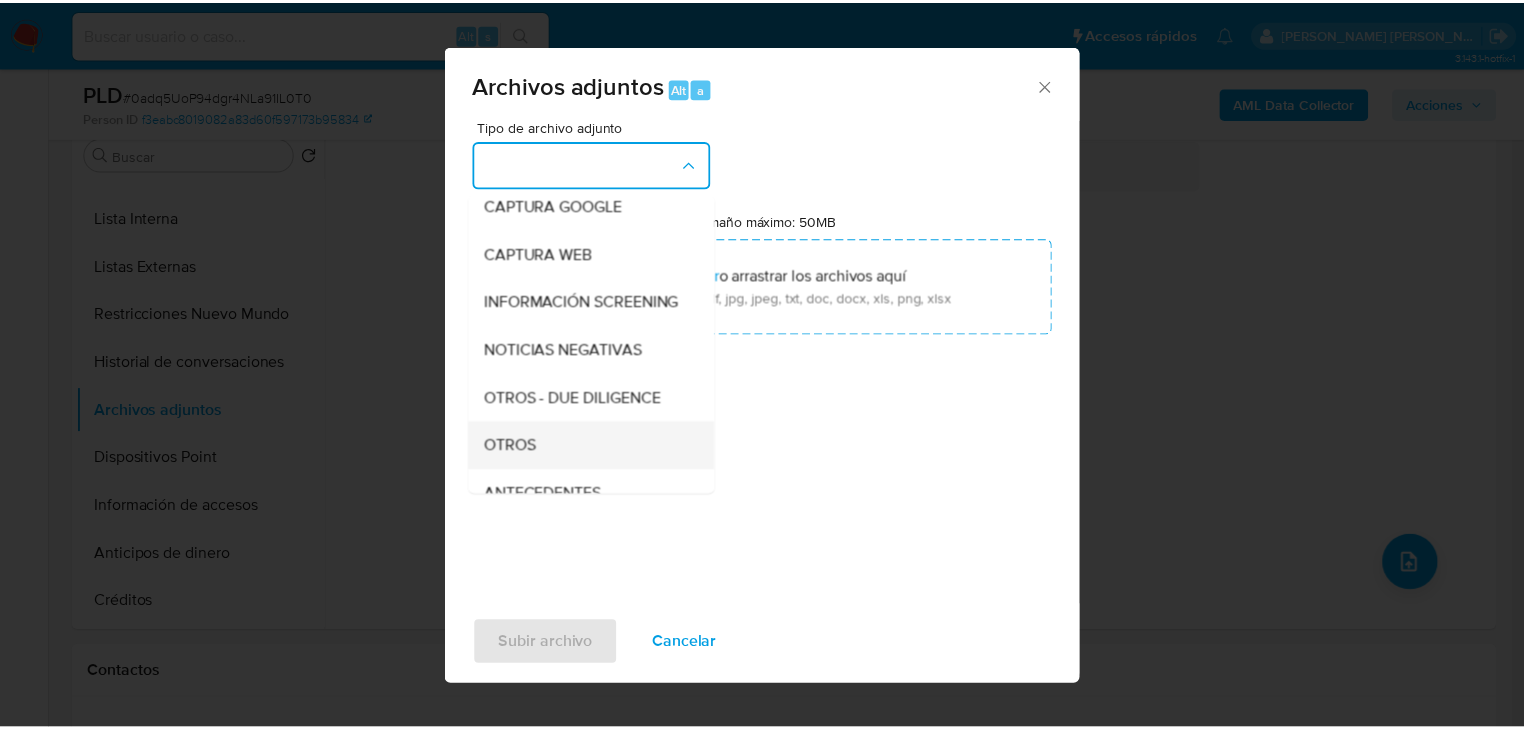 scroll, scrollTop: 136, scrollLeft: 0, axis: vertical 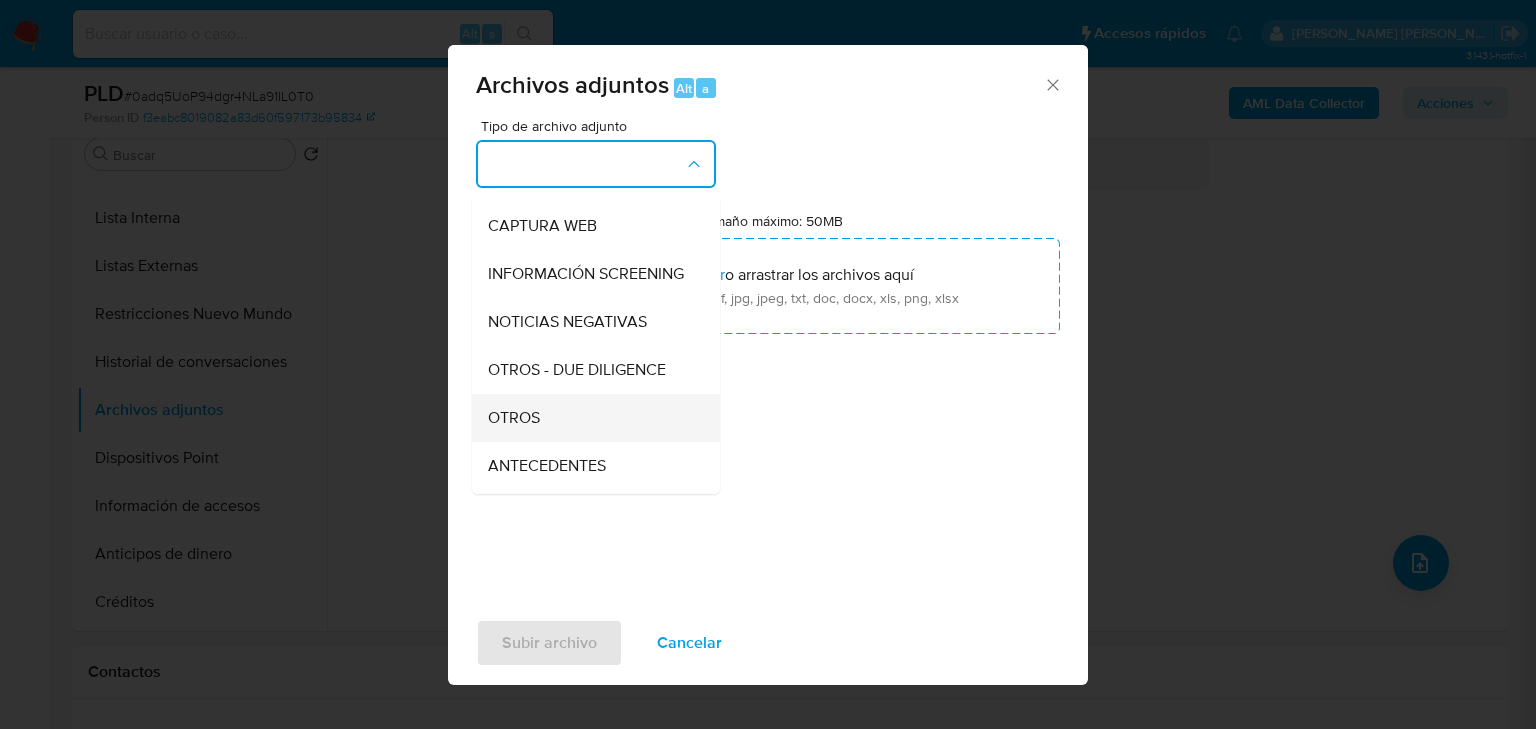 click on "OTROS" at bounding box center (590, 418) 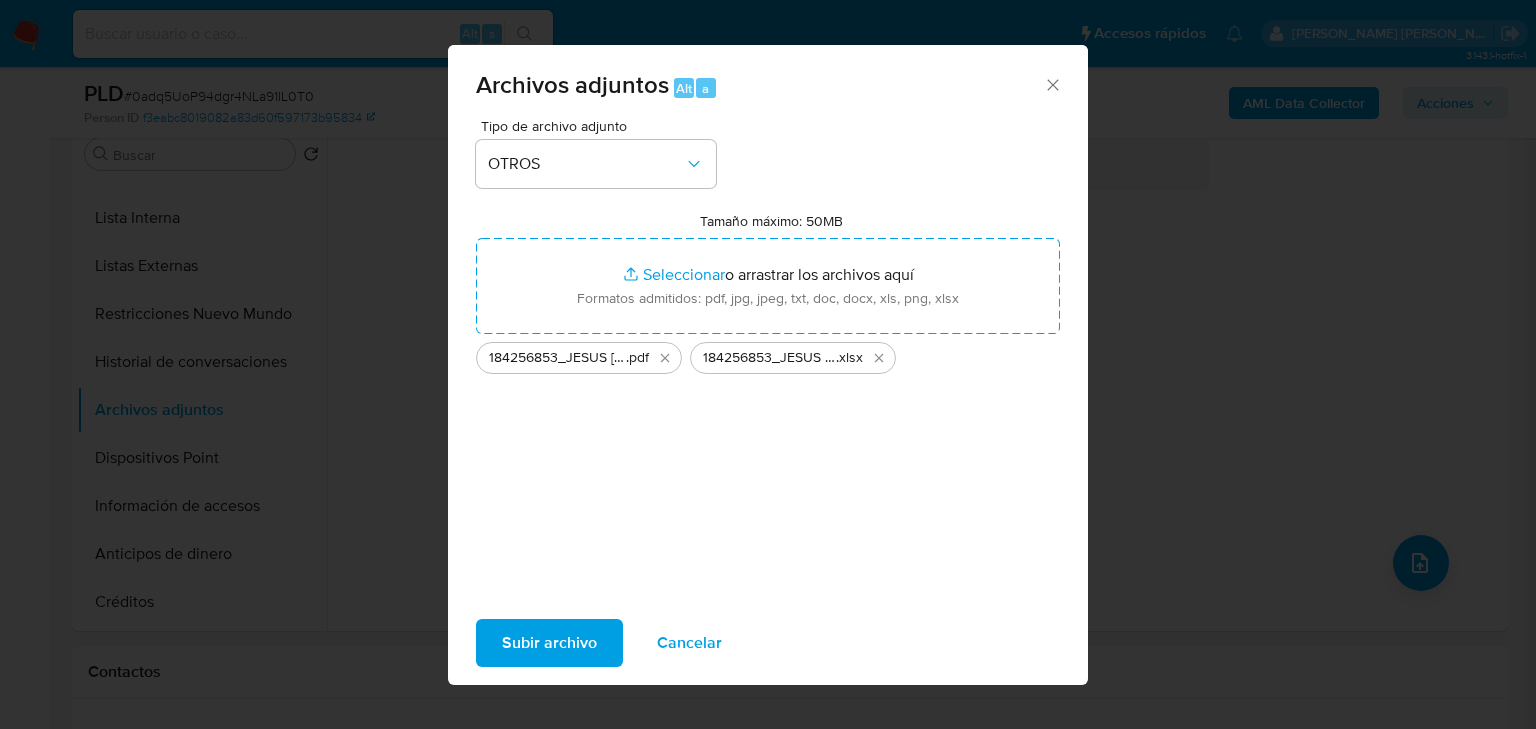 click on "Subir archivo" at bounding box center (549, 643) 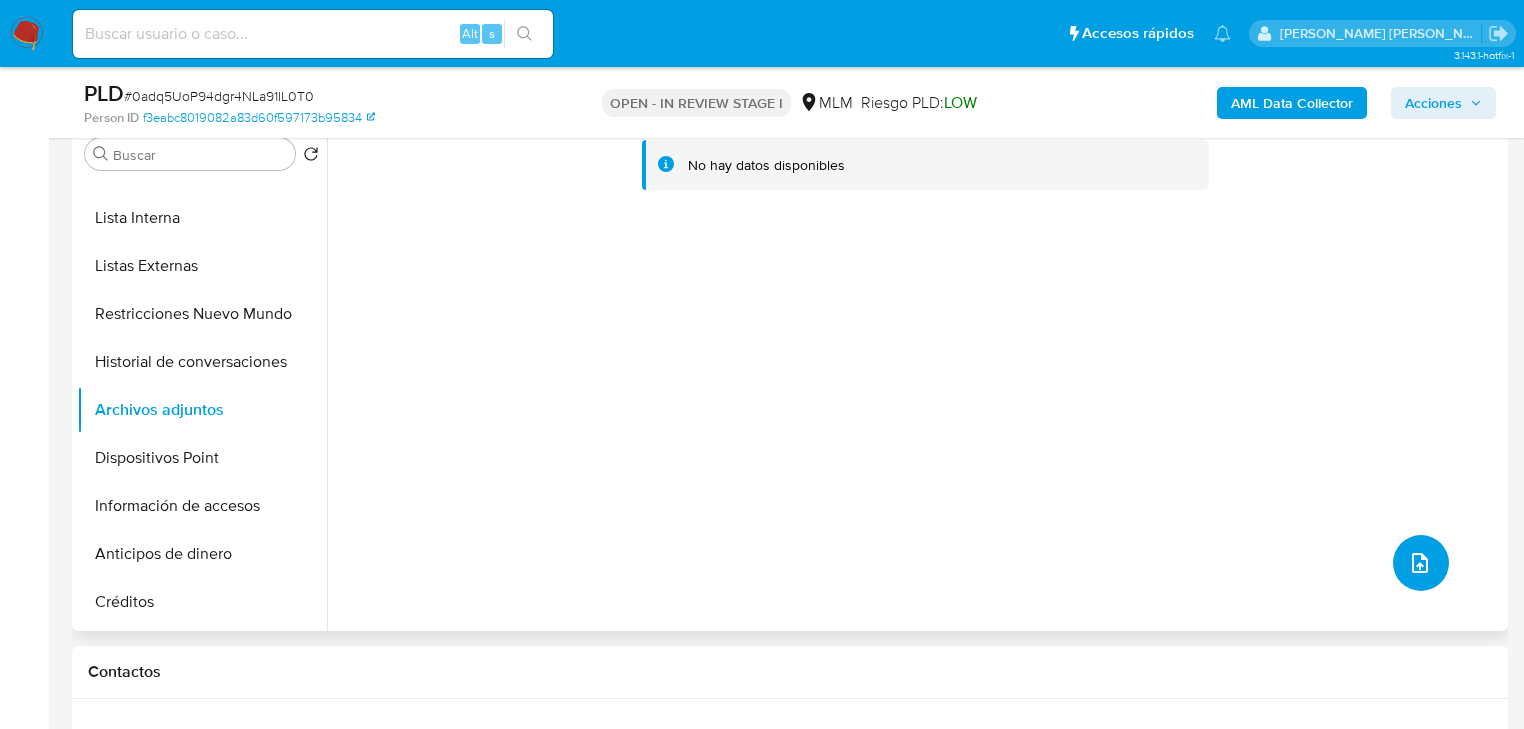 type 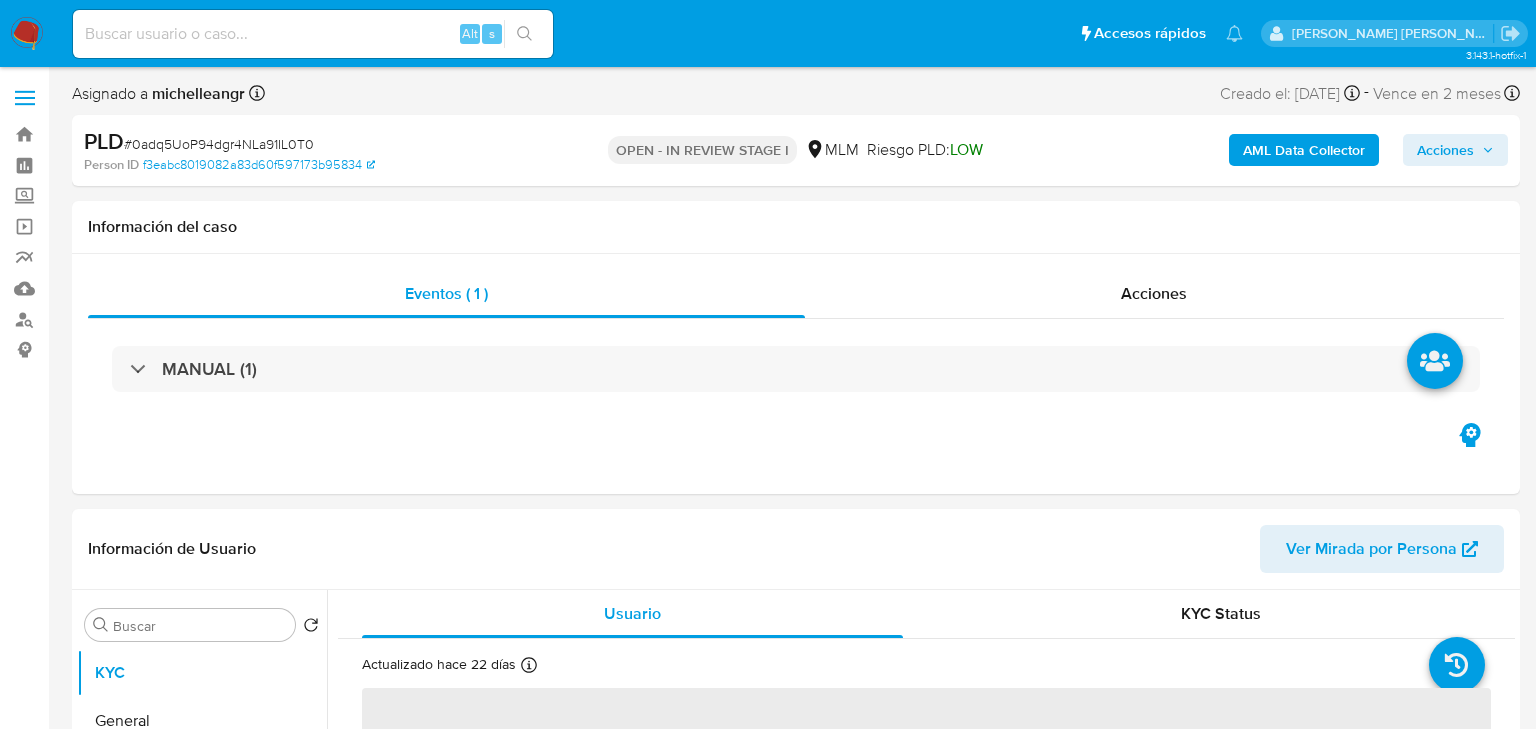 select on "10" 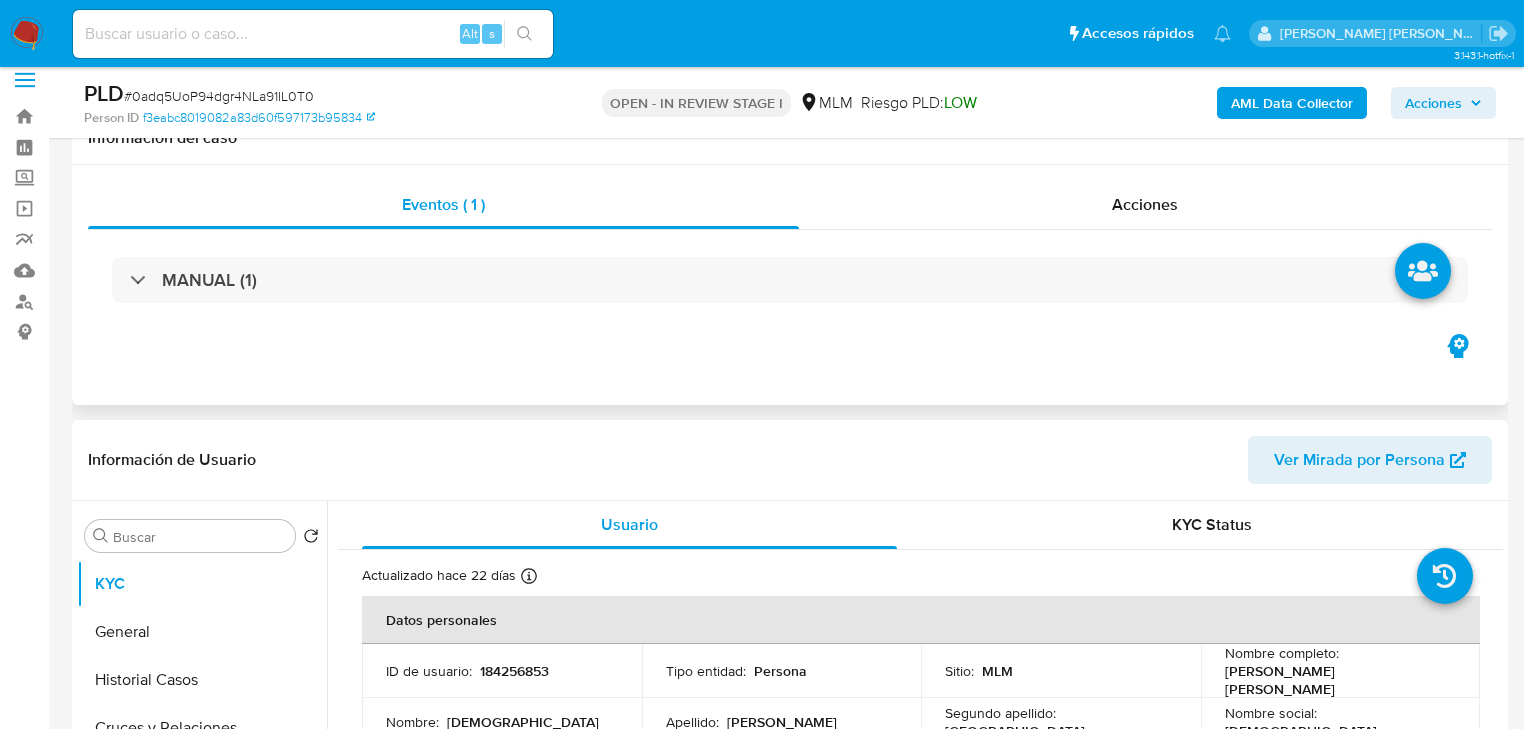 scroll, scrollTop: 0, scrollLeft: 0, axis: both 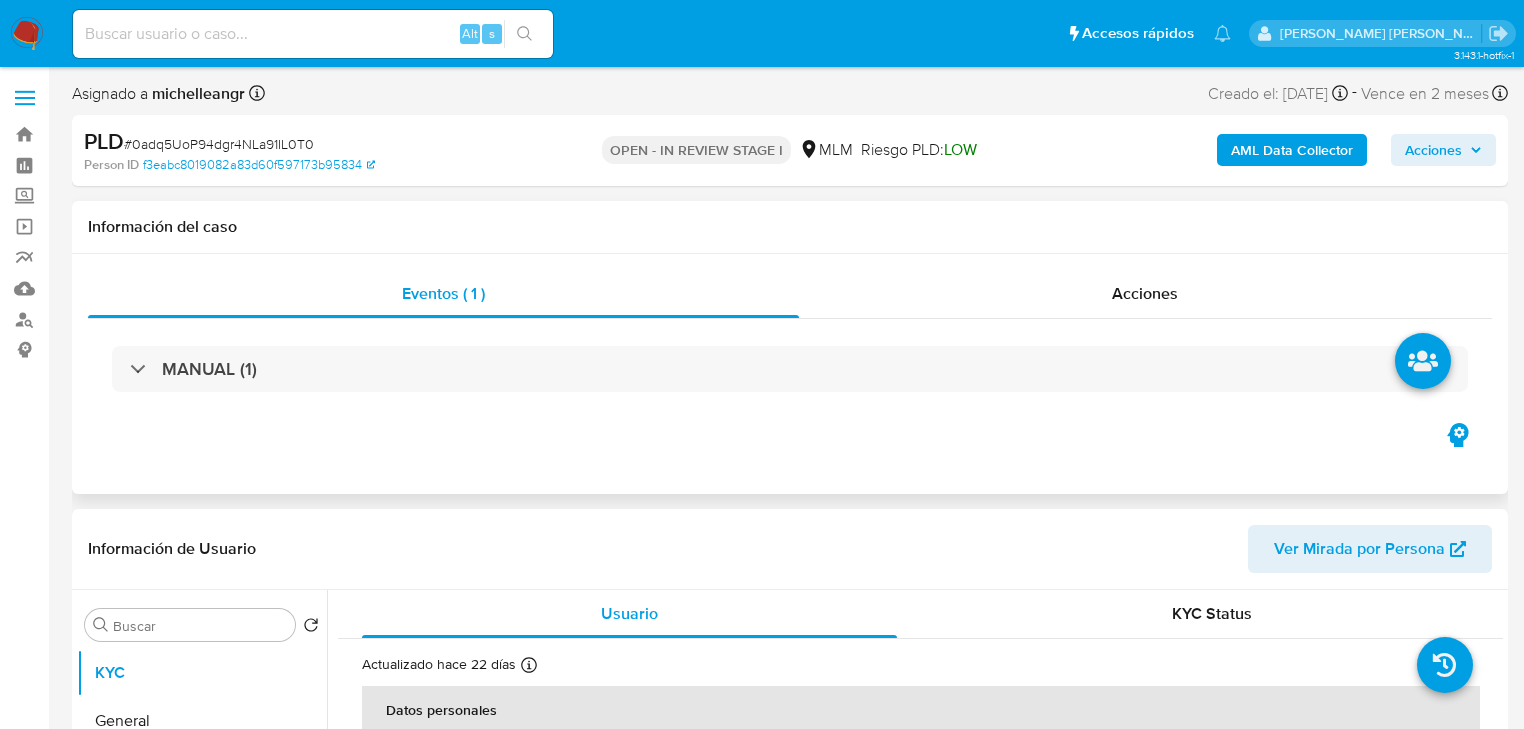 drag, startPoint x: 1141, startPoint y: 240, endPoint x: 1150, endPoint y: 256, distance: 18.35756 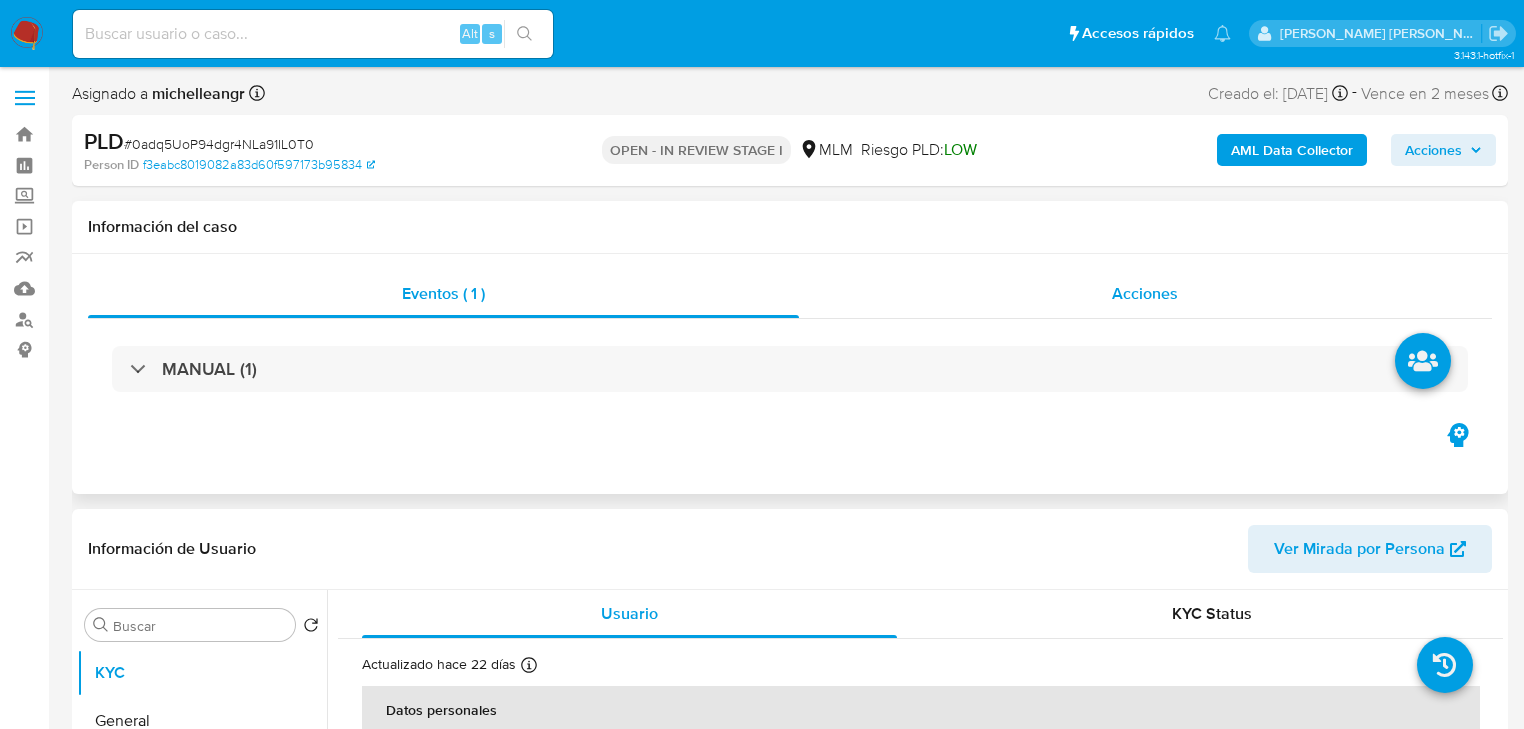 click on "Acciones" at bounding box center (1145, 293) 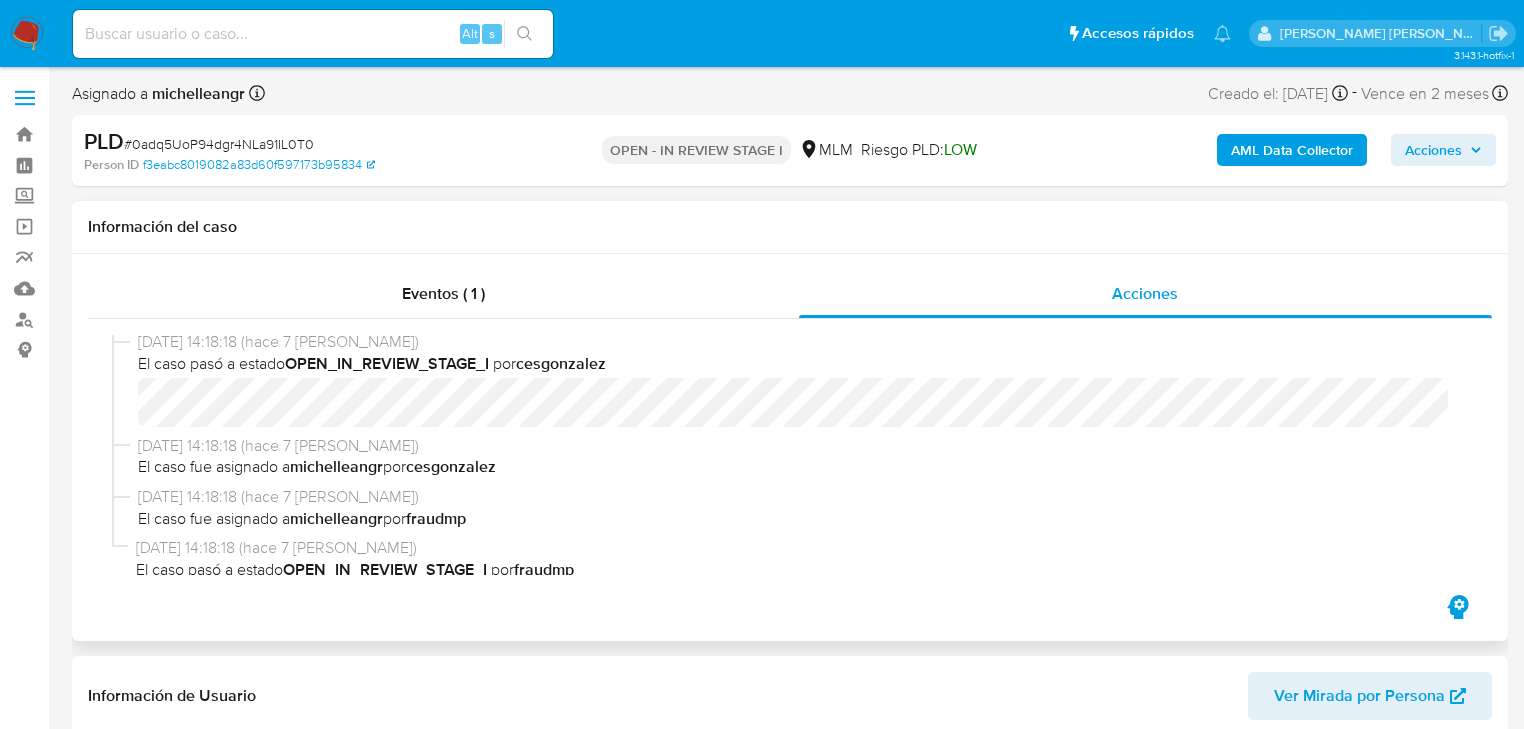 scroll, scrollTop: 157, scrollLeft: 0, axis: vertical 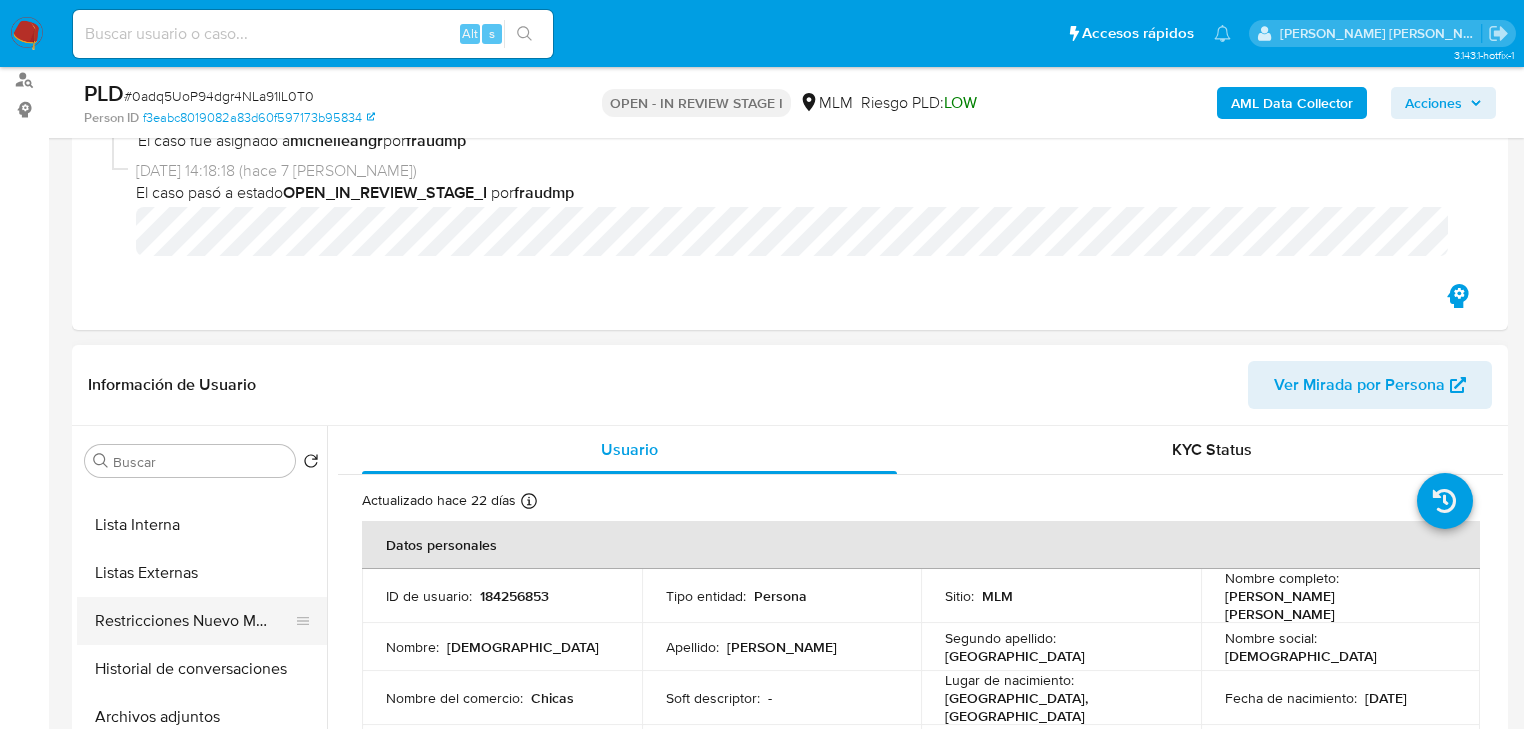 drag, startPoint x: 248, startPoint y: 528, endPoint x: 253, endPoint y: 602, distance: 74.168724 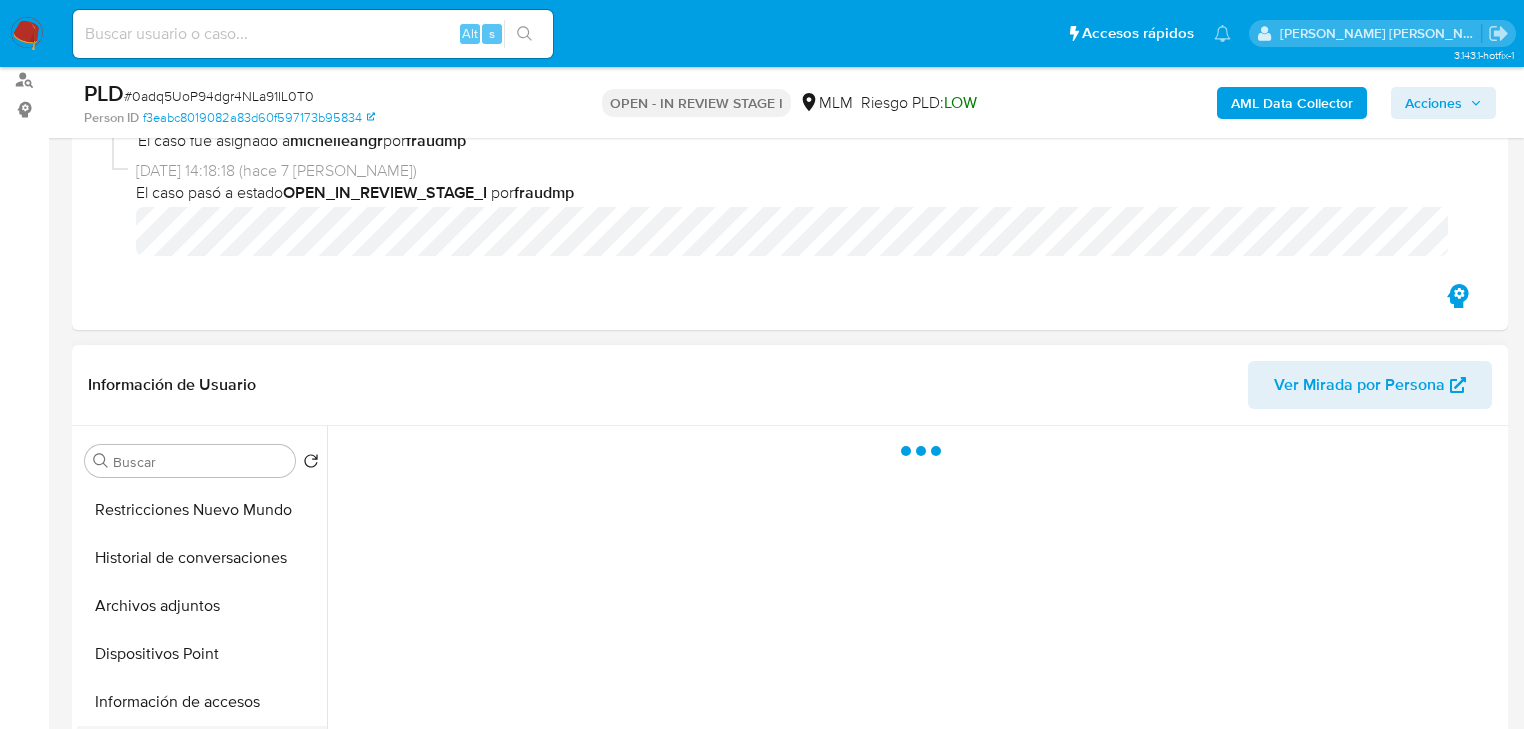 scroll, scrollTop: 560, scrollLeft: 0, axis: vertical 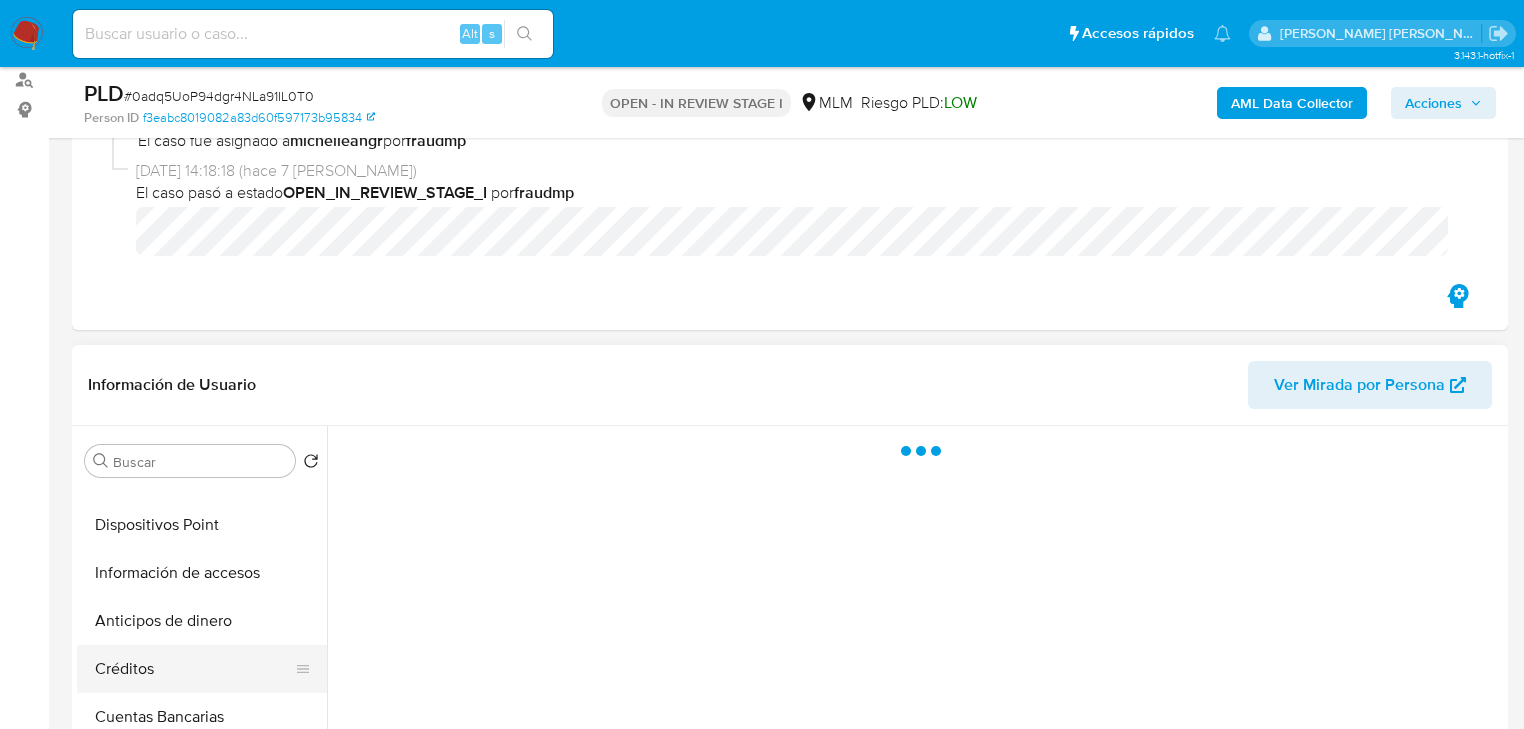 click on "Créditos" at bounding box center (194, 669) 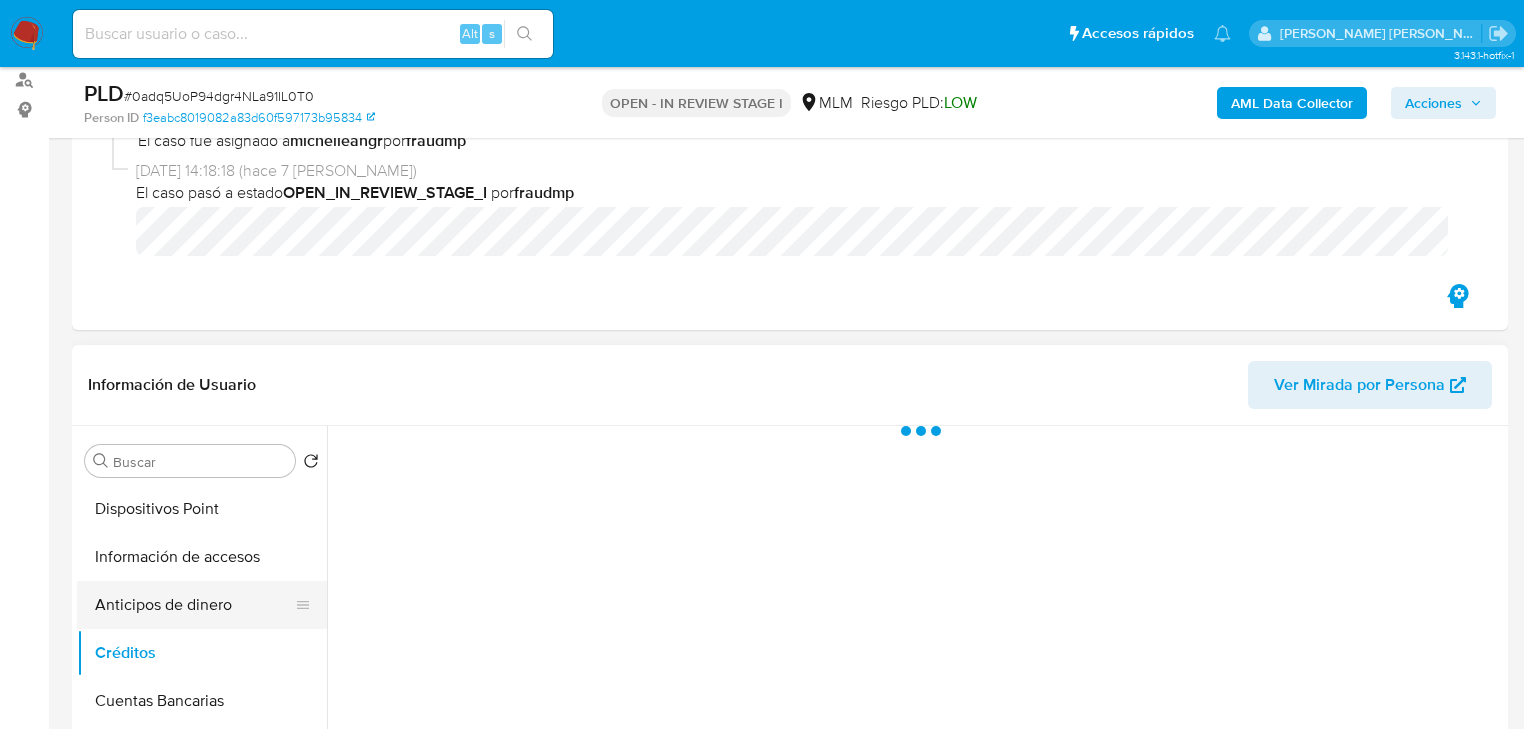 scroll, scrollTop: 560, scrollLeft: 0, axis: vertical 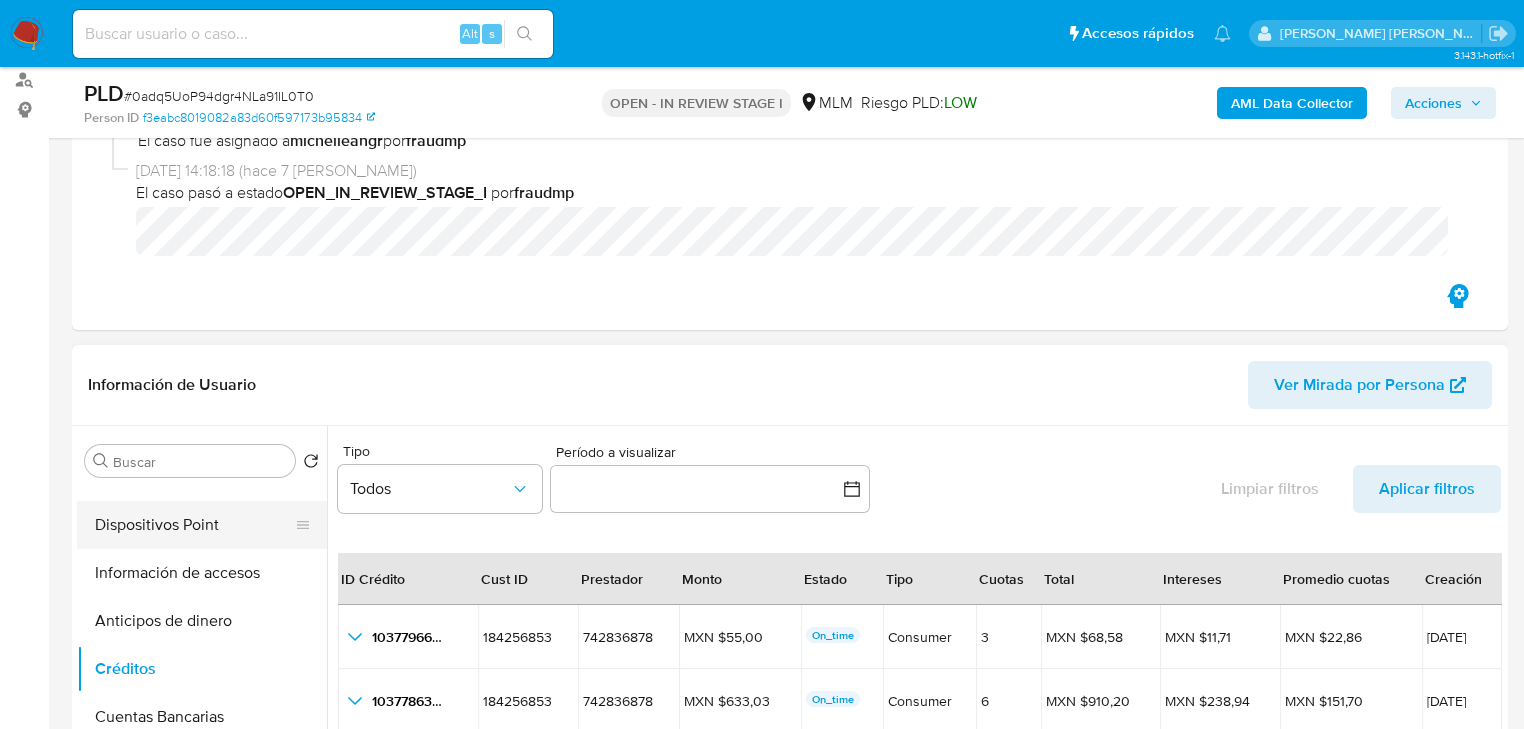 click on "Dispositivos Point" at bounding box center [194, 525] 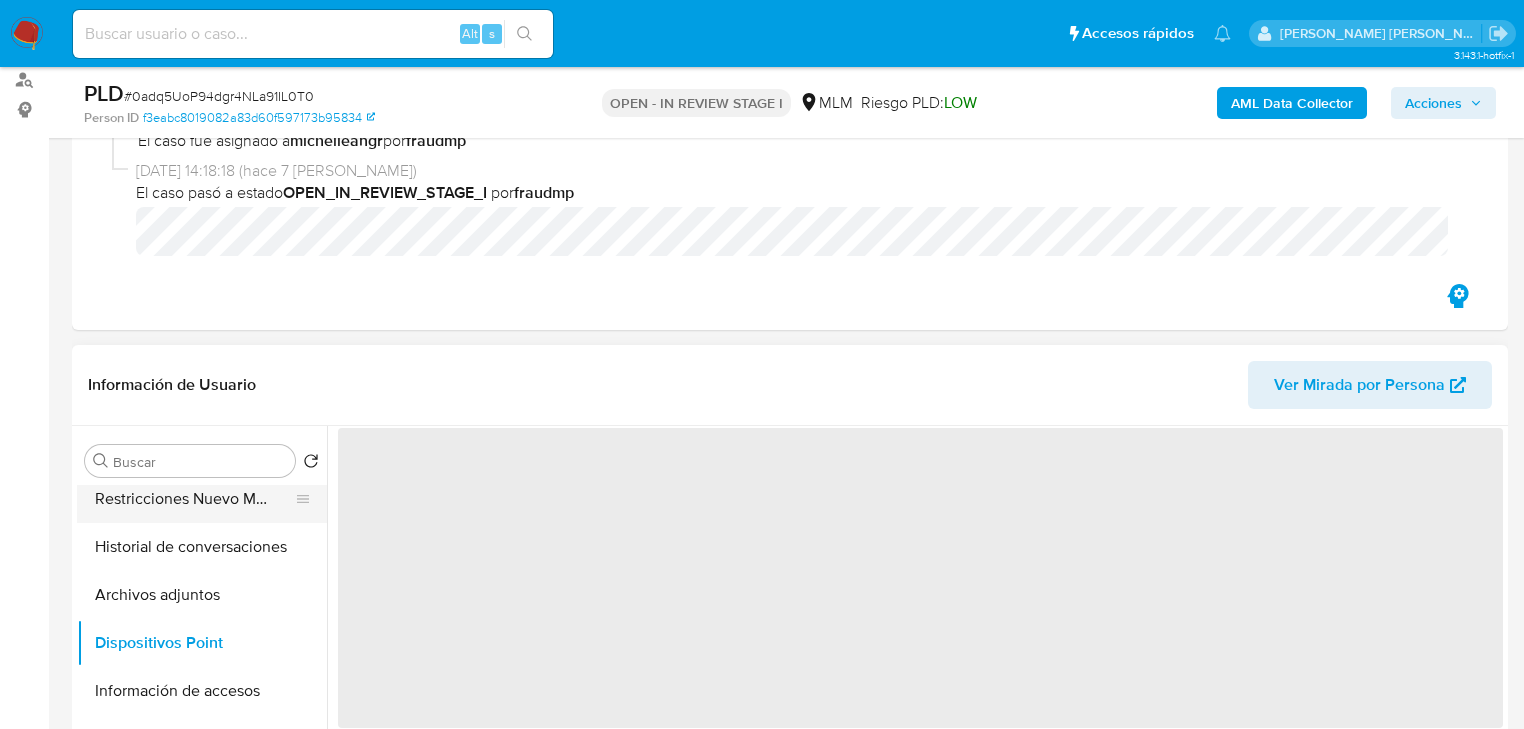 scroll, scrollTop: 320, scrollLeft: 0, axis: vertical 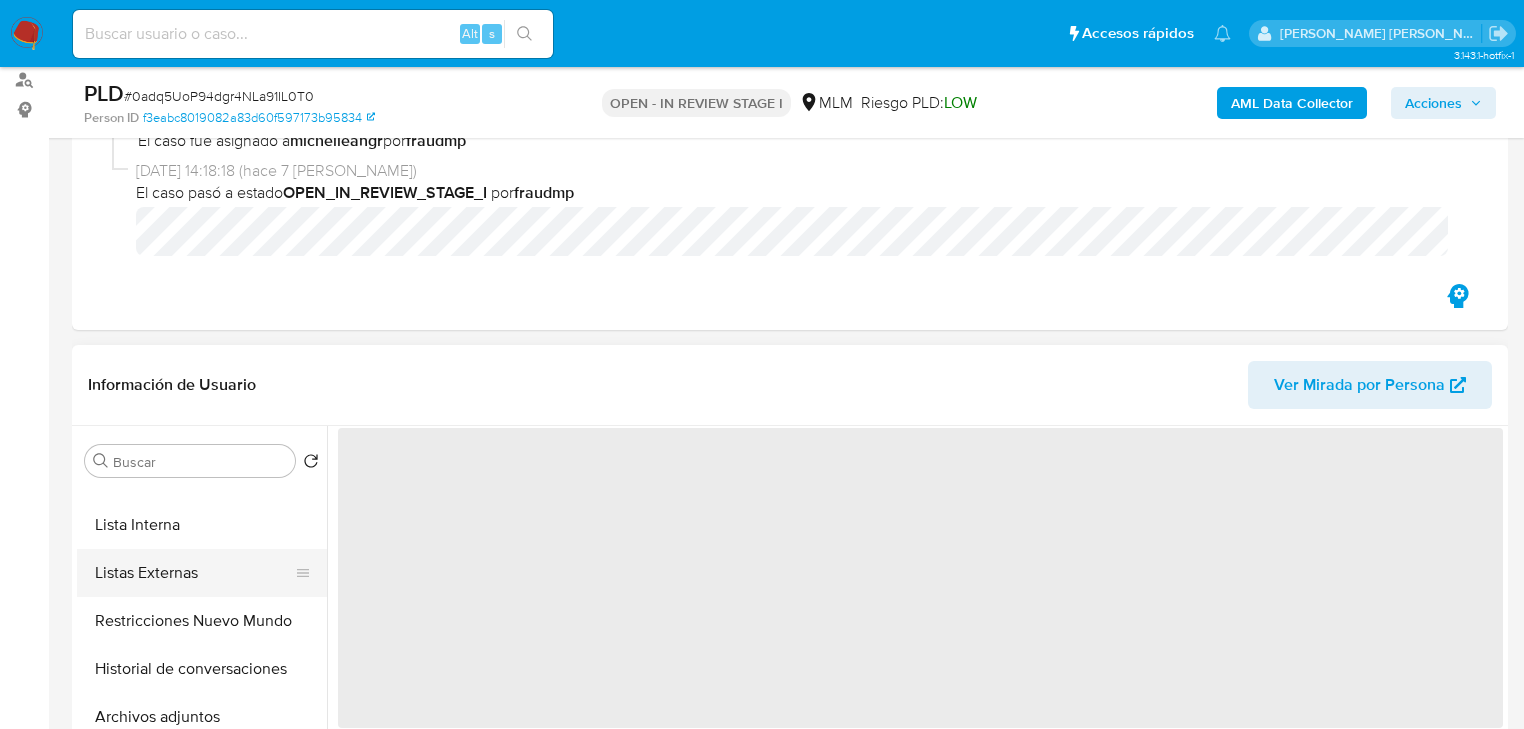 click on "Listas Externas" at bounding box center [194, 573] 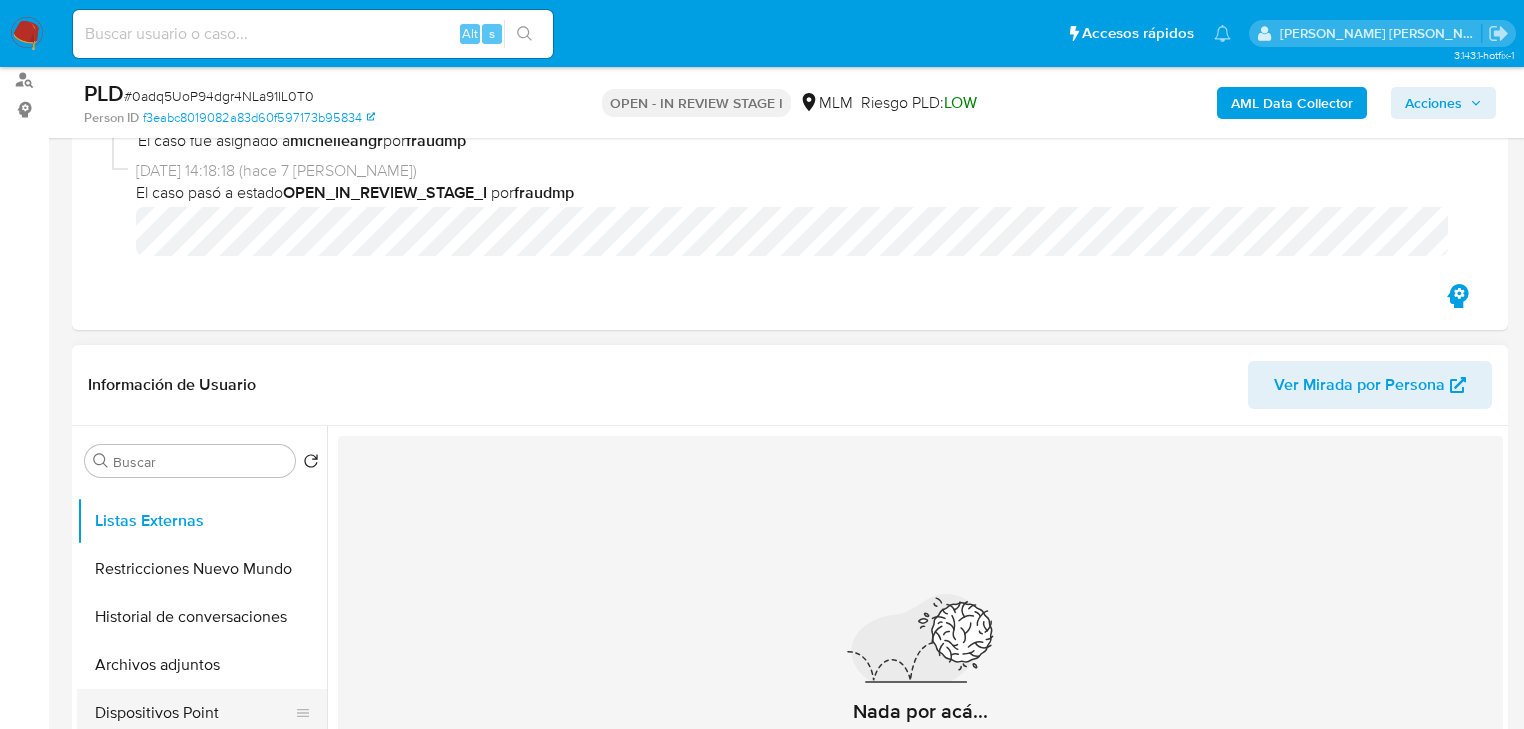 scroll, scrollTop: 400, scrollLeft: 0, axis: vertical 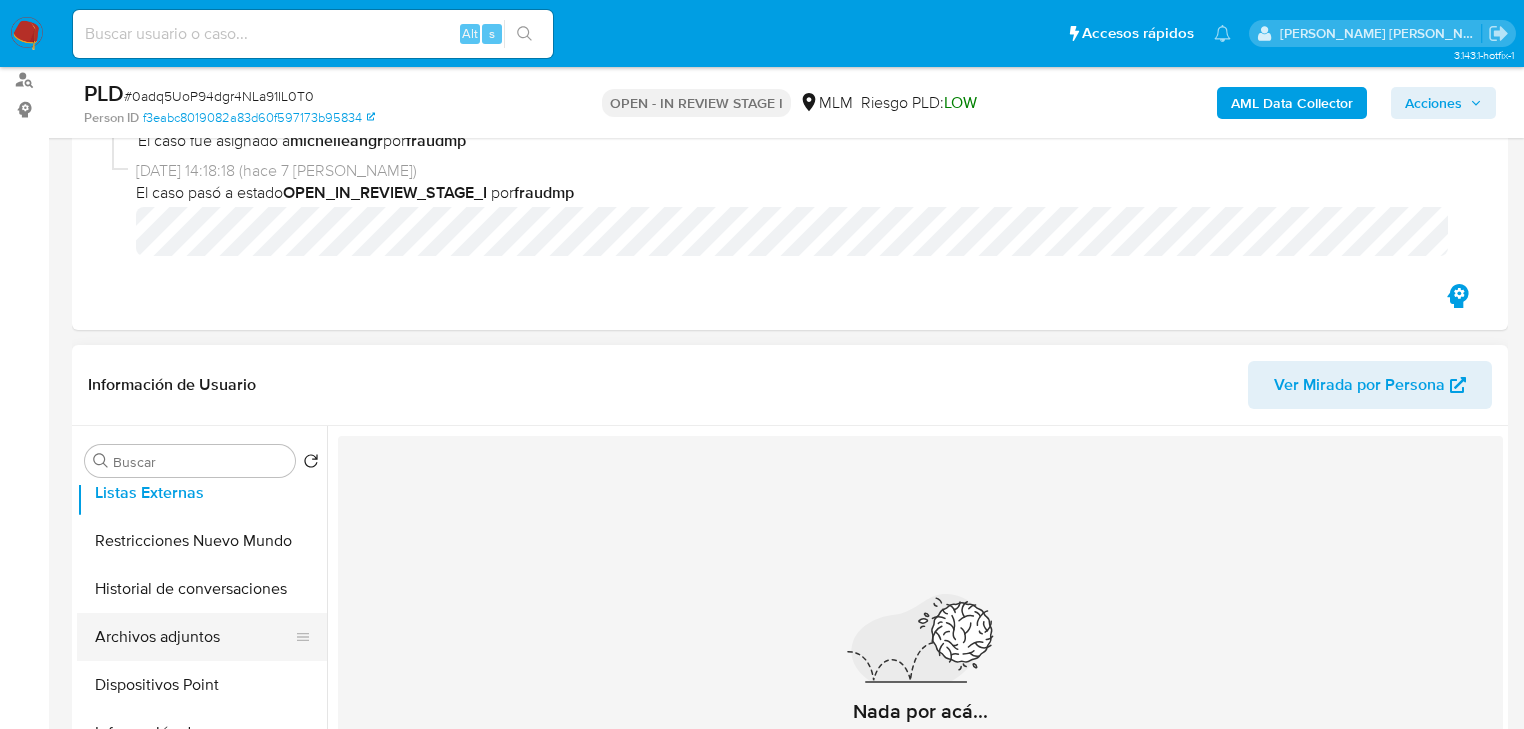 drag, startPoint x: 205, startPoint y: 639, endPoint x: 242, endPoint y: 625, distance: 39.56008 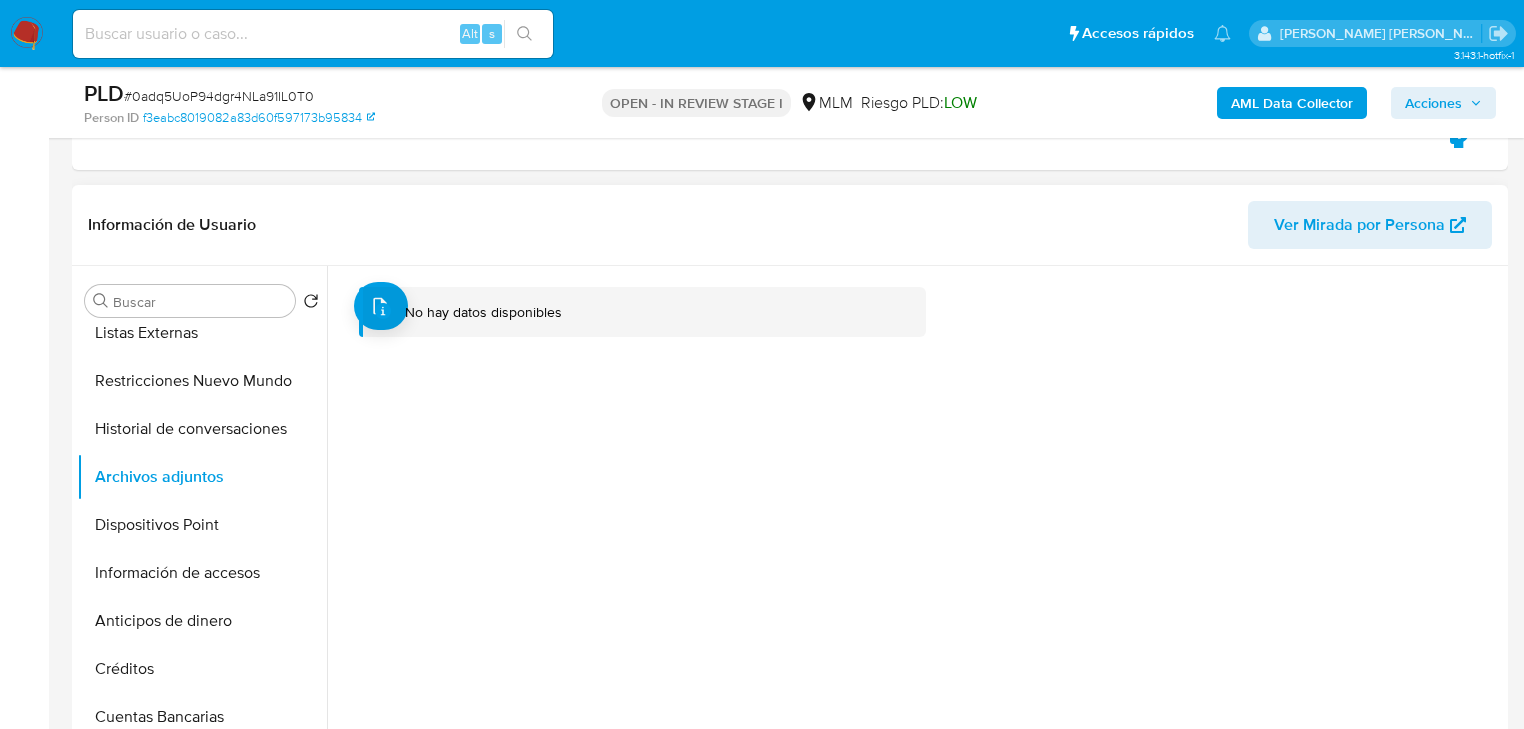 scroll, scrollTop: 80, scrollLeft: 0, axis: vertical 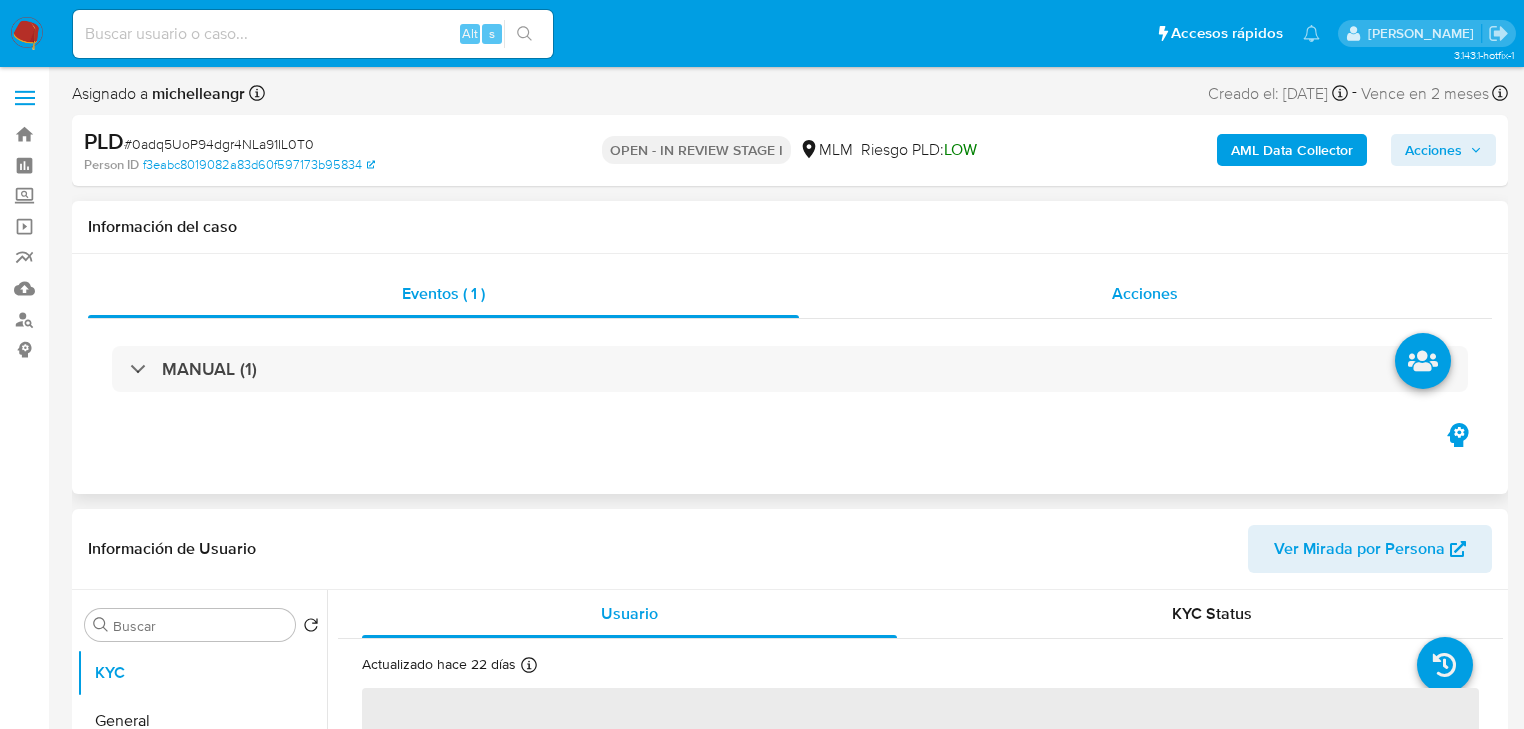 click on "Acciones" at bounding box center [1145, 293] 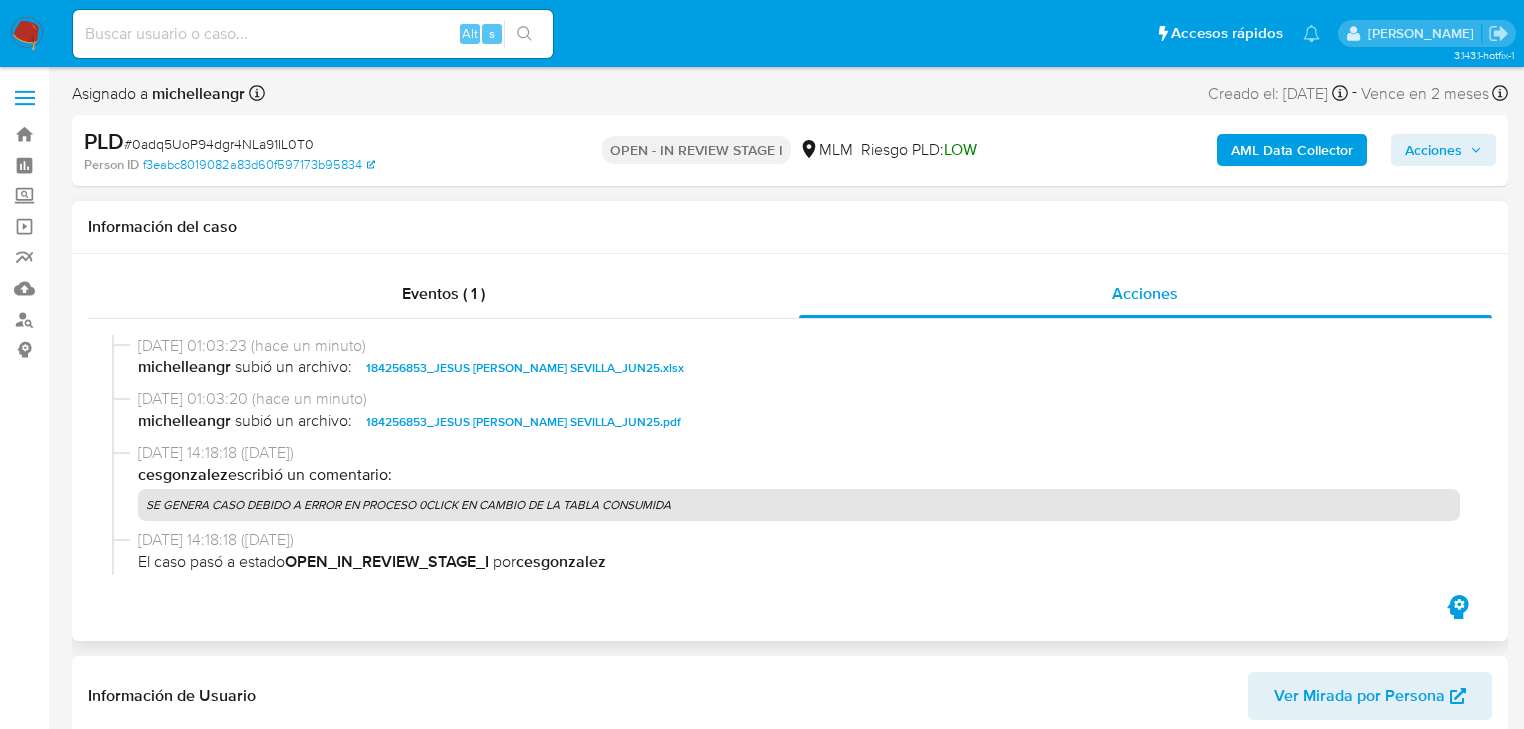 select on "10" 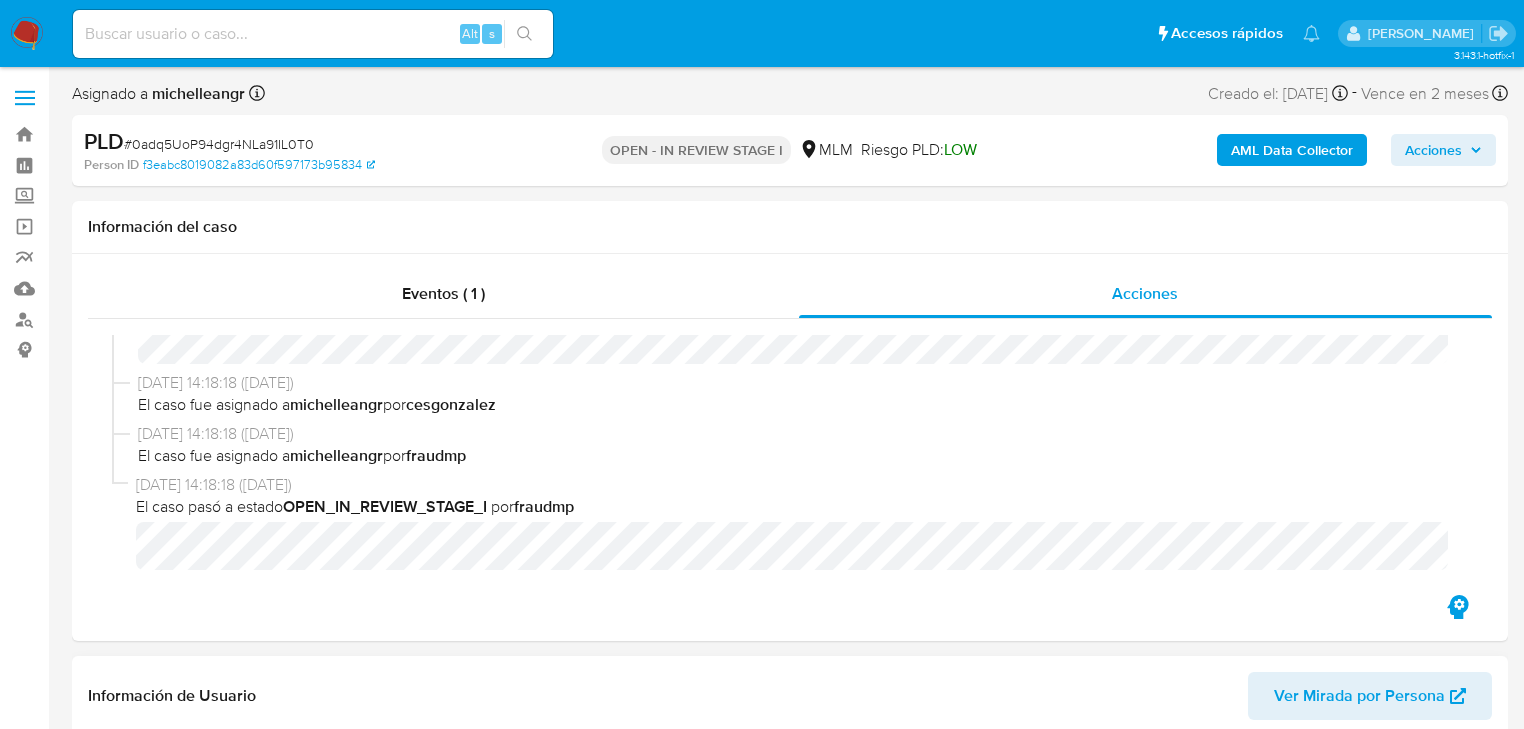 scroll, scrollTop: 264, scrollLeft: 0, axis: vertical 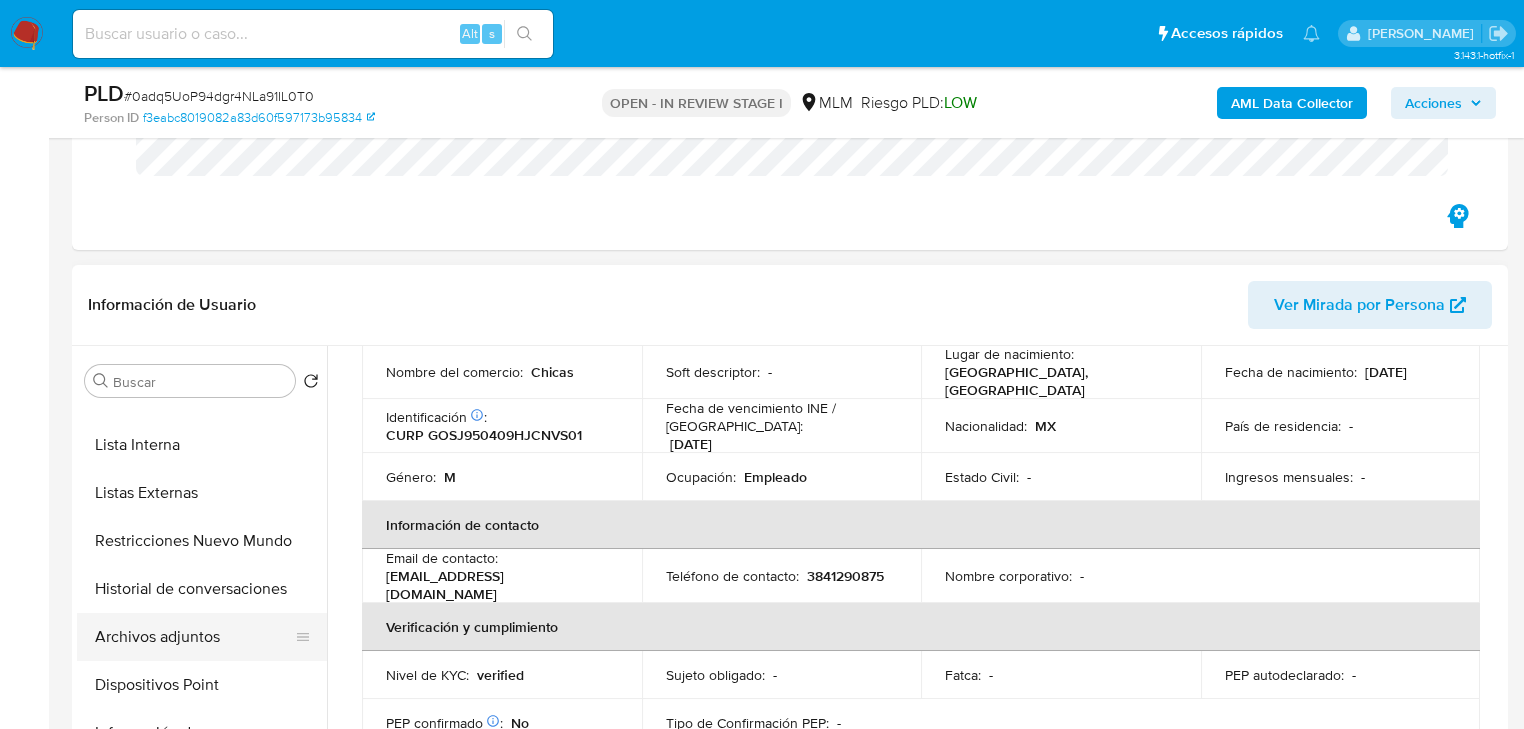 click on "Archivos adjuntos" at bounding box center [194, 637] 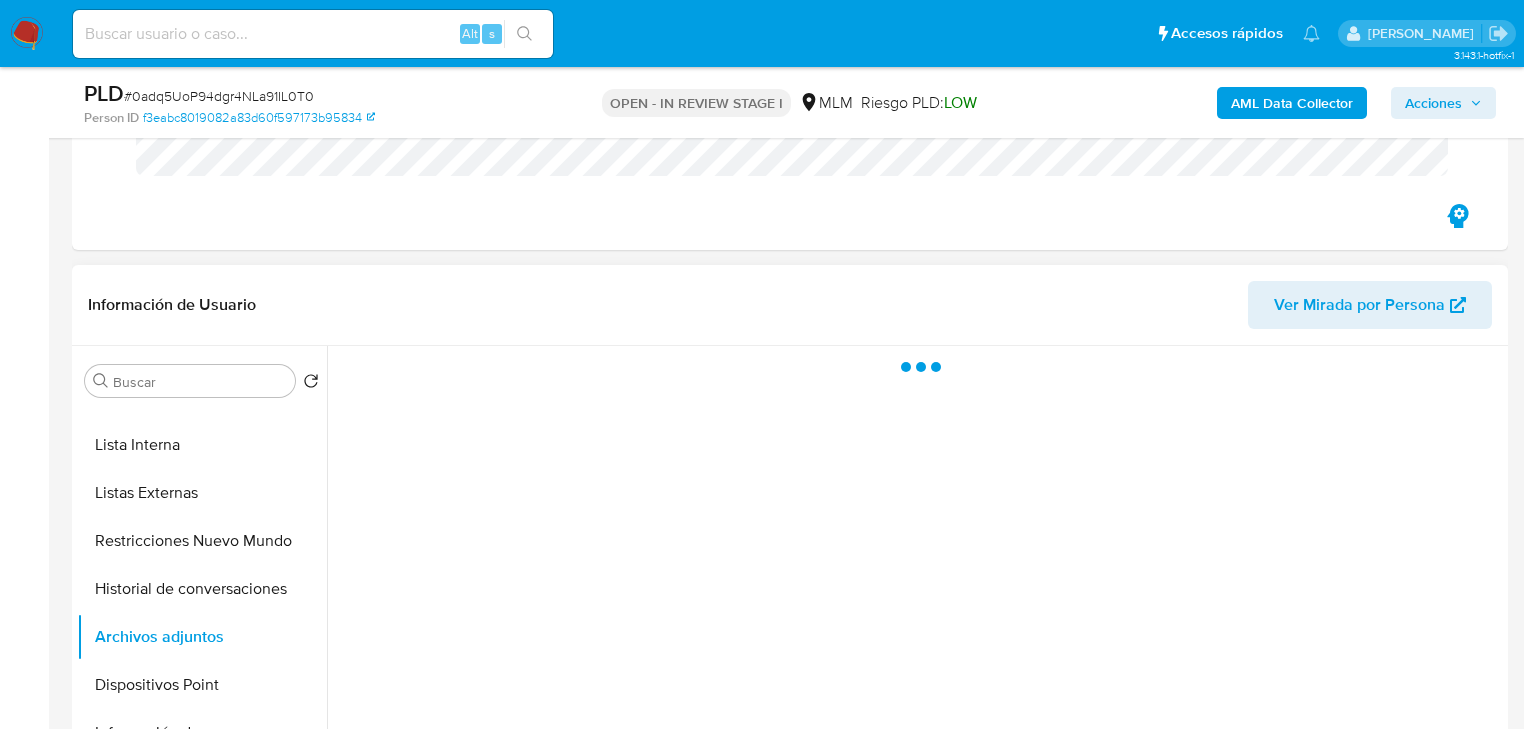 scroll, scrollTop: 0, scrollLeft: 0, axis: both 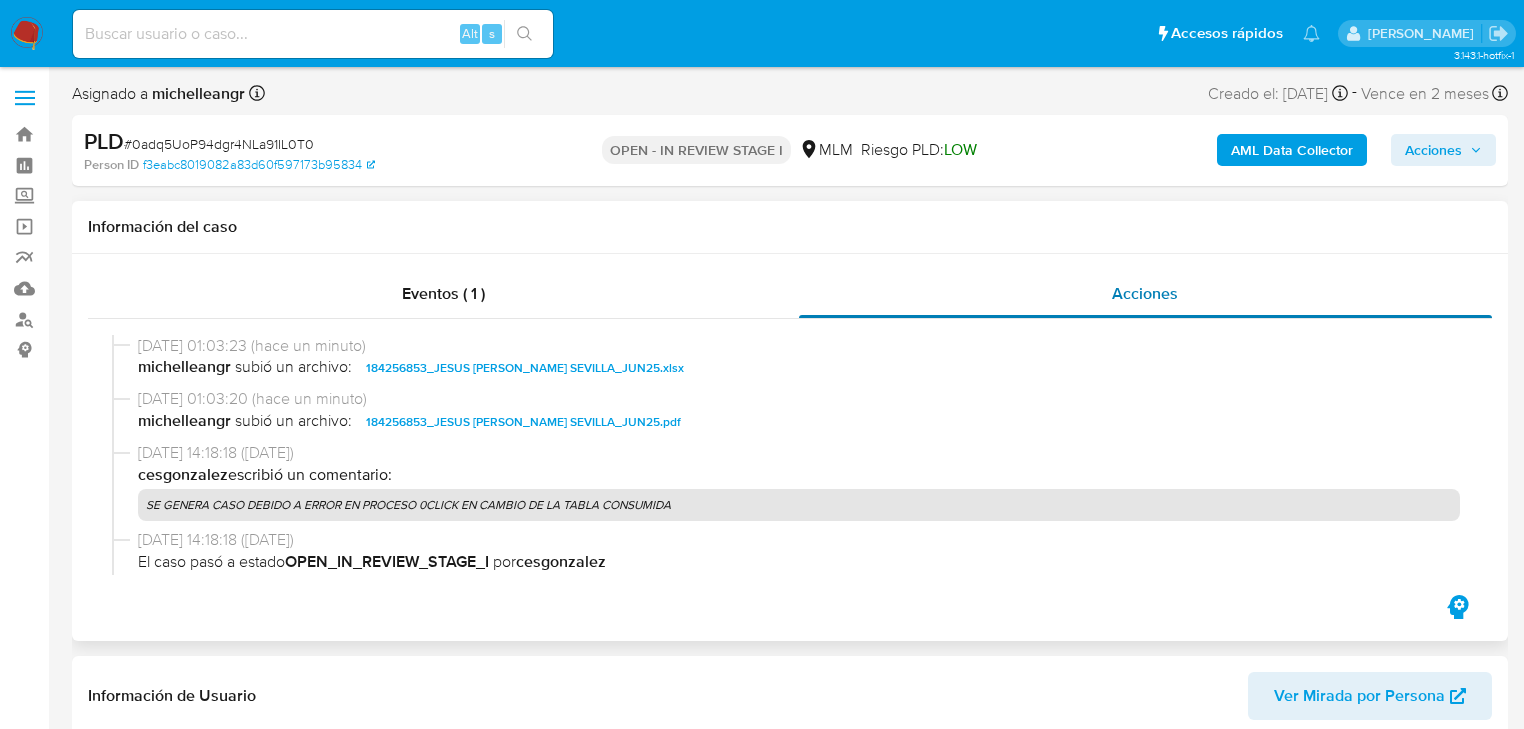 click on "Acciones" at bounding box center [1145, 293] 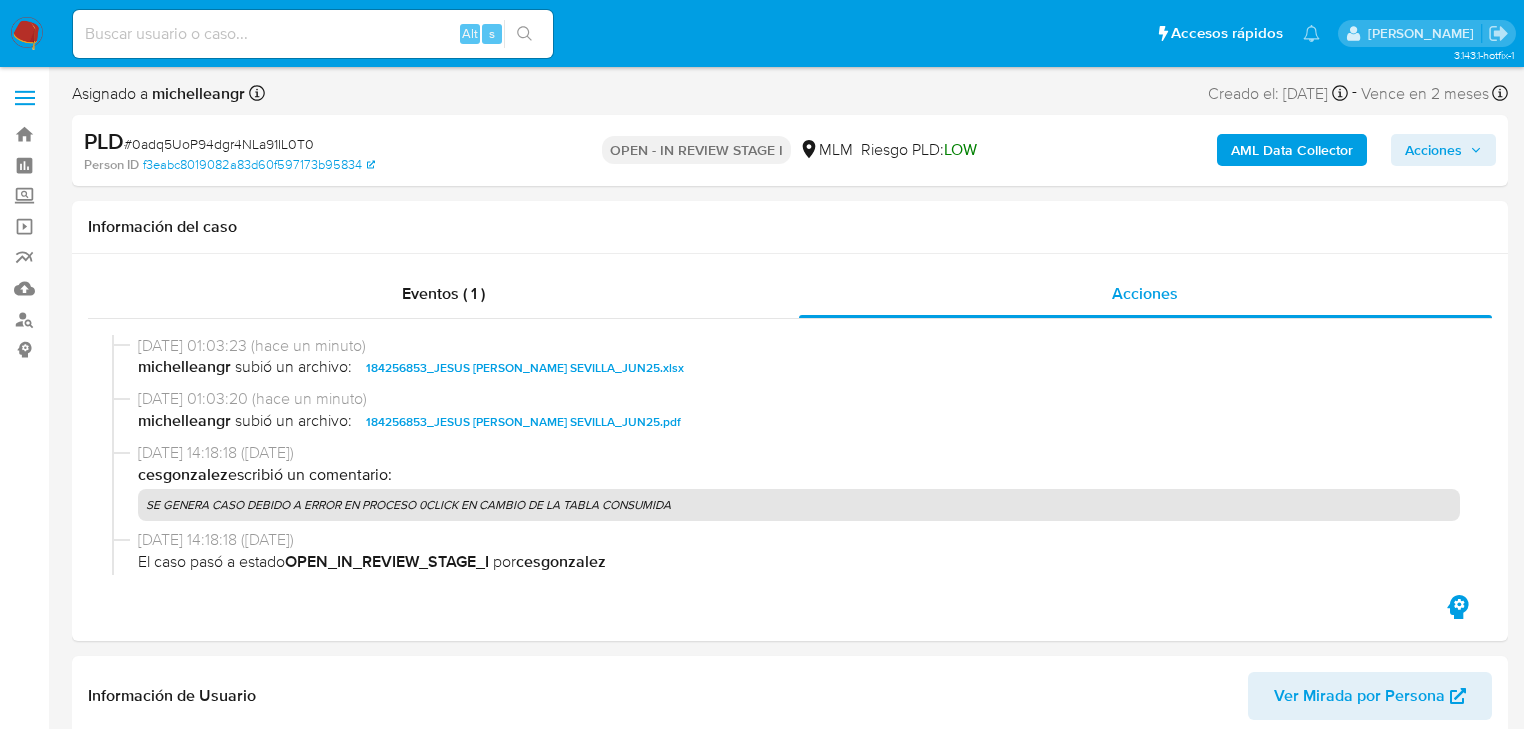 click on "Acciones" at bounding box center (1433, 150) 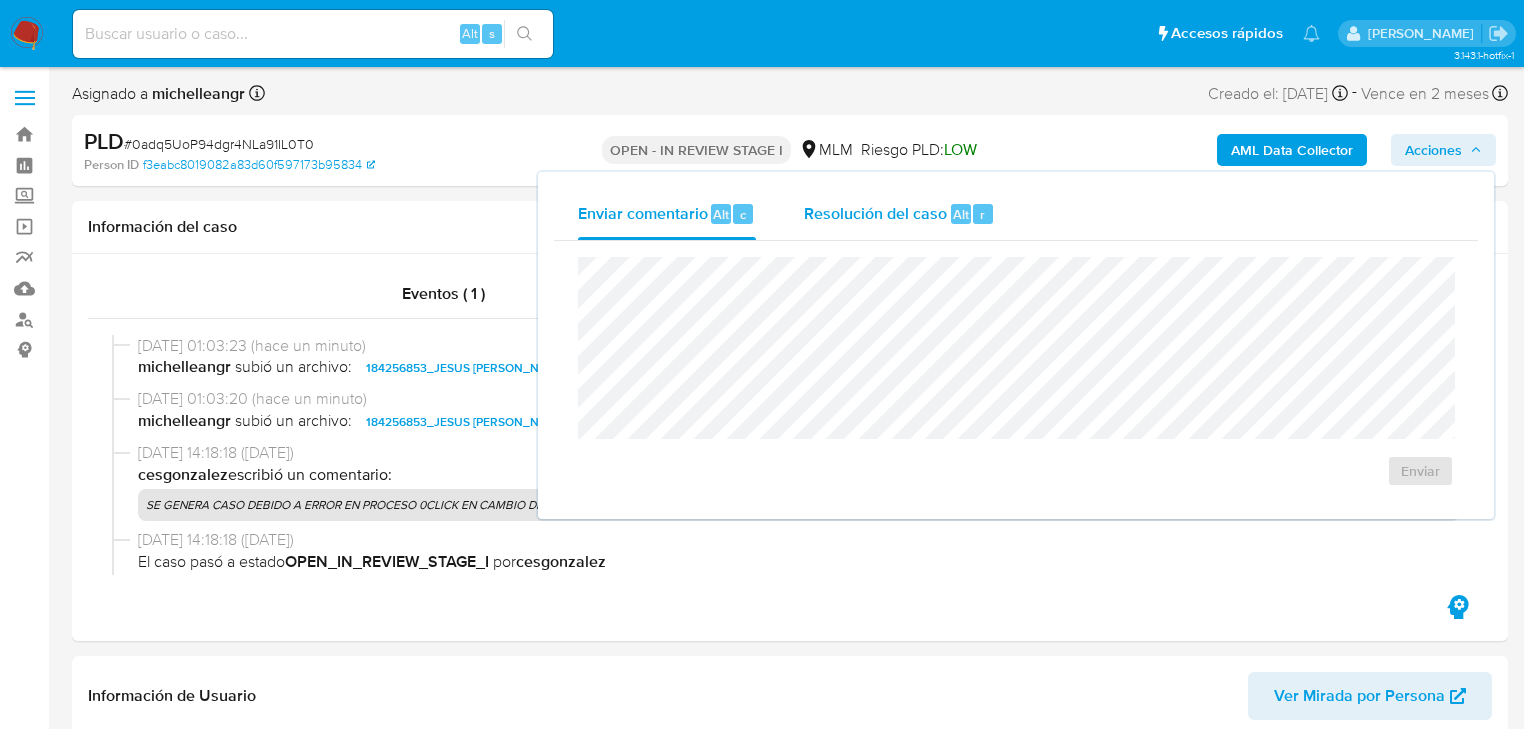 click on "Resolución del caso" at bounding box center [875, 213] 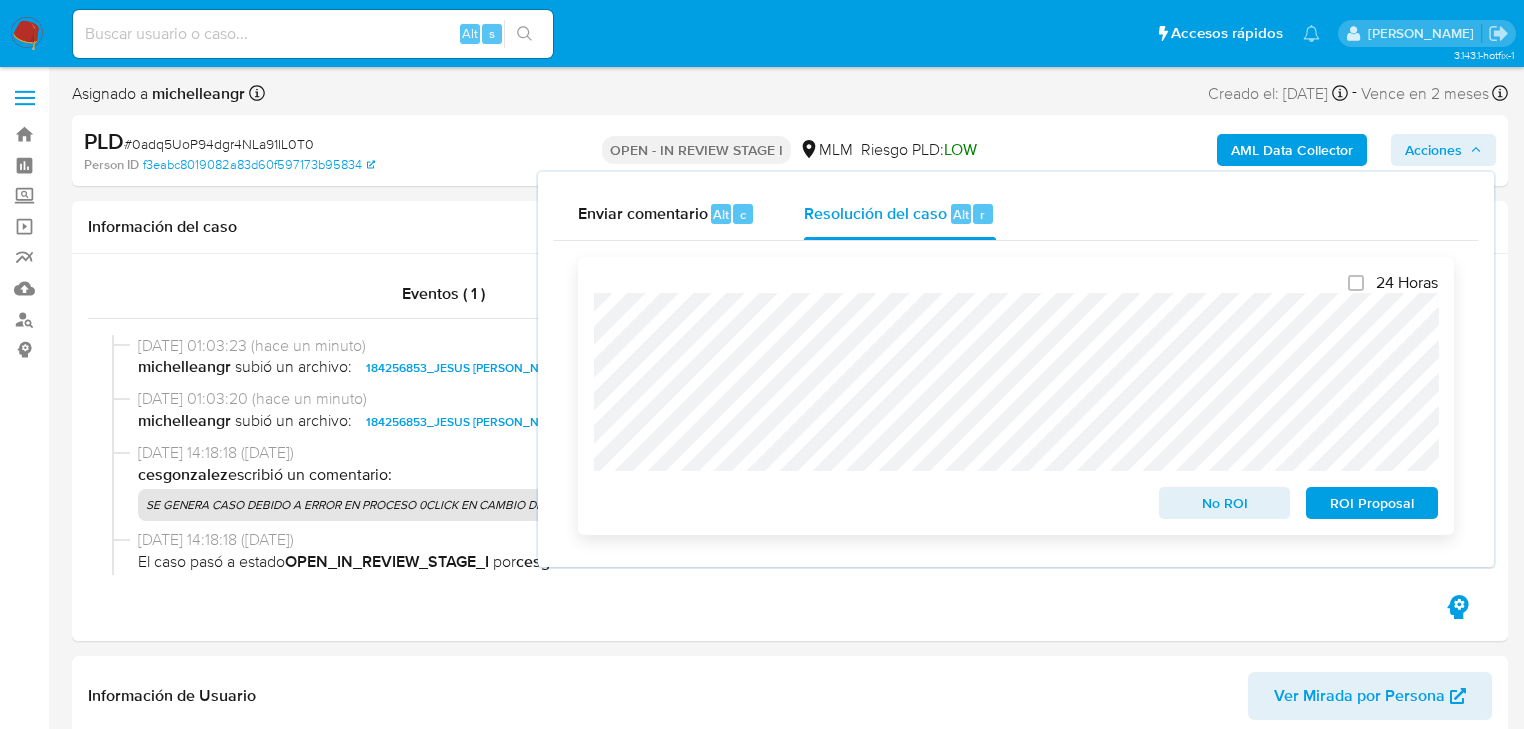 click on "No ROI" at bounding box center [1225, 503] 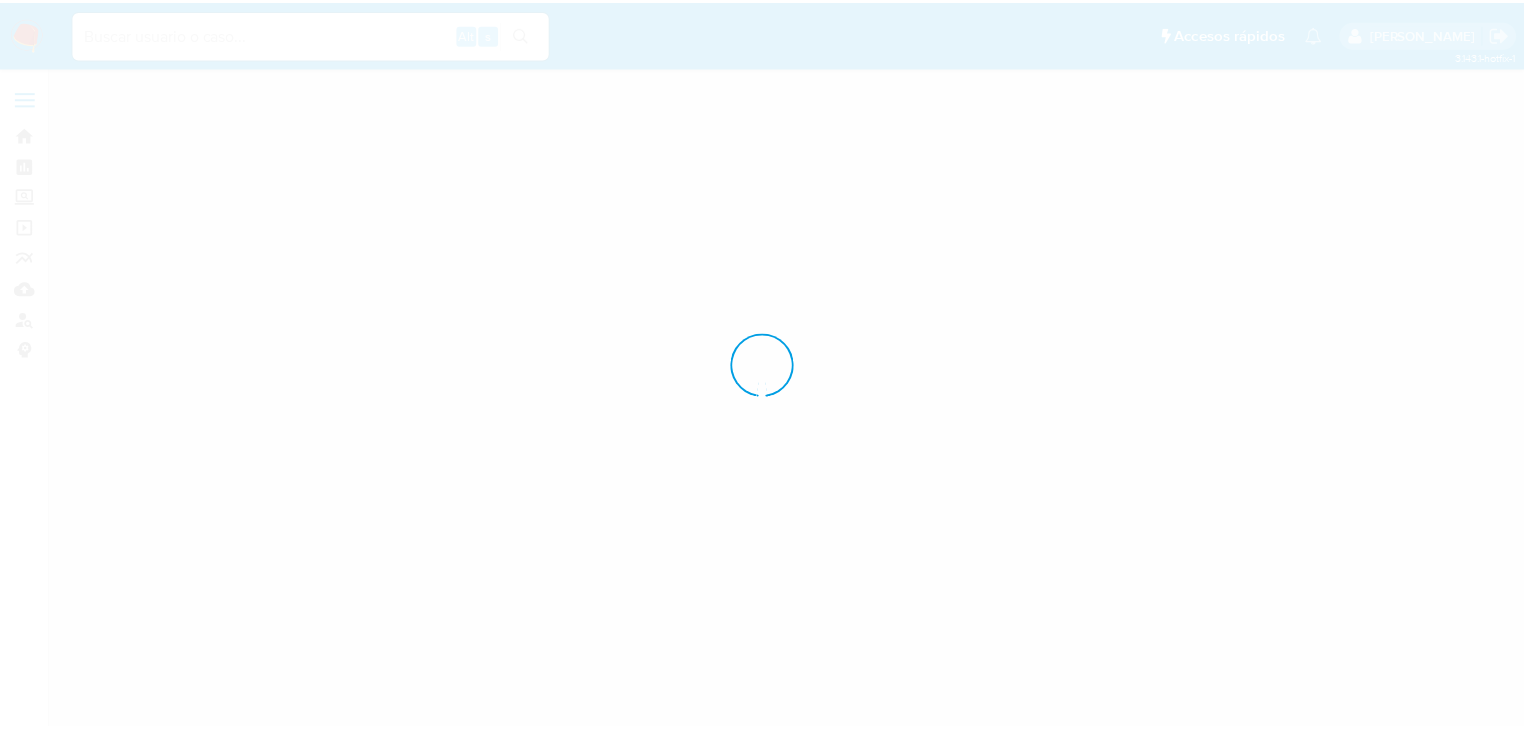 scroll, scrollTop: 0, scrollLeft: 0, axis: both 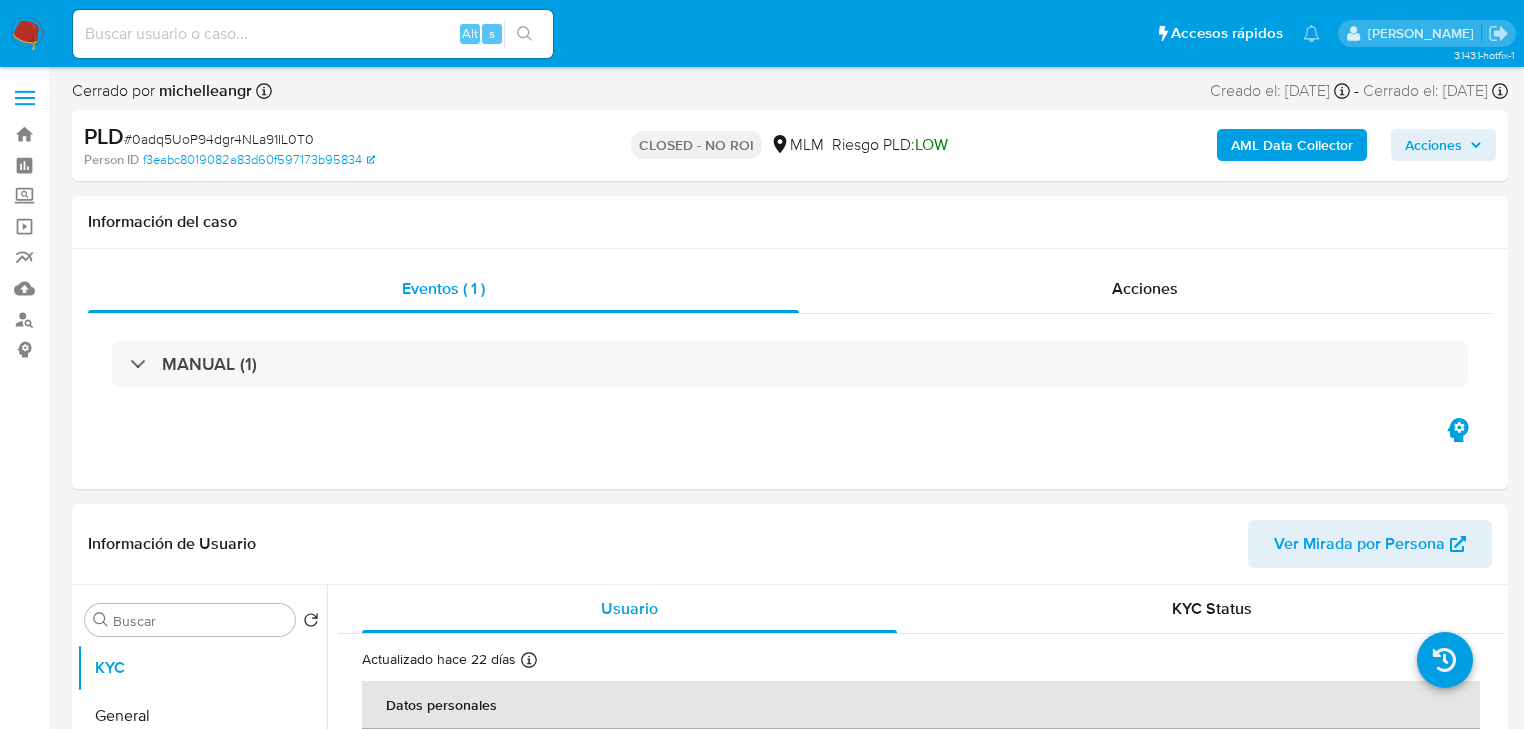 select on "10" 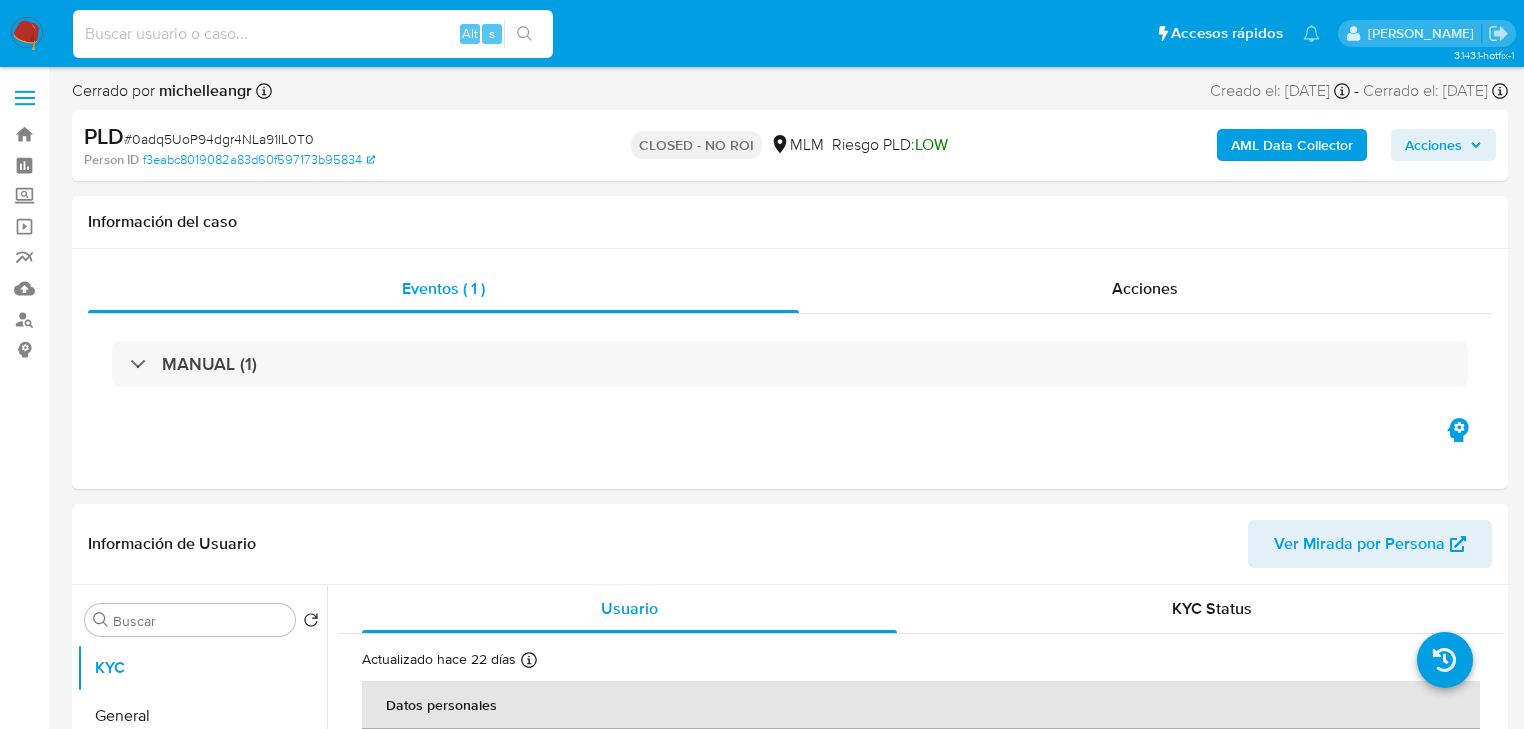 paste on "yG1LtcxPb1Pm63EFV3CHPh85" 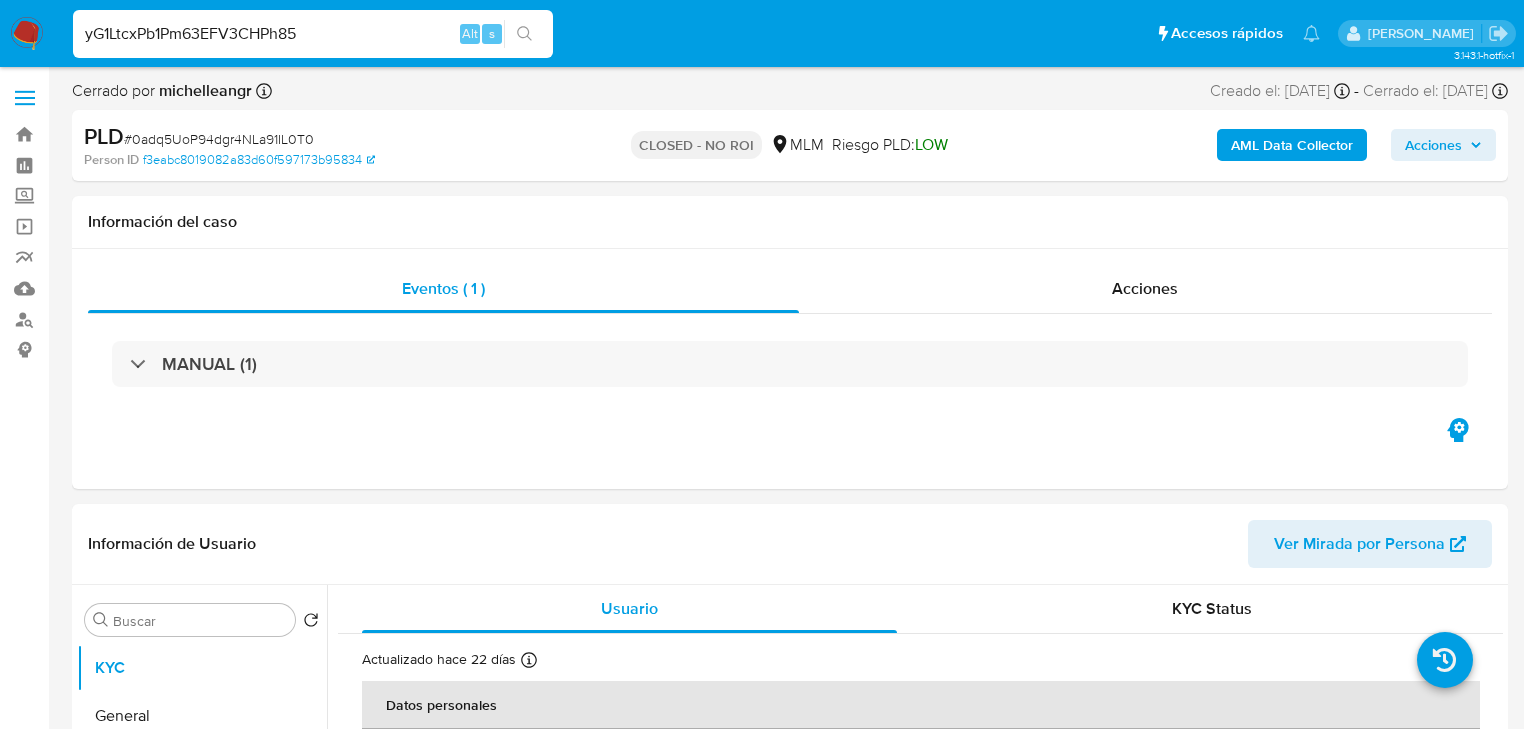 type on "yG1LtcxPb1Pm63EFV3CHPh85" 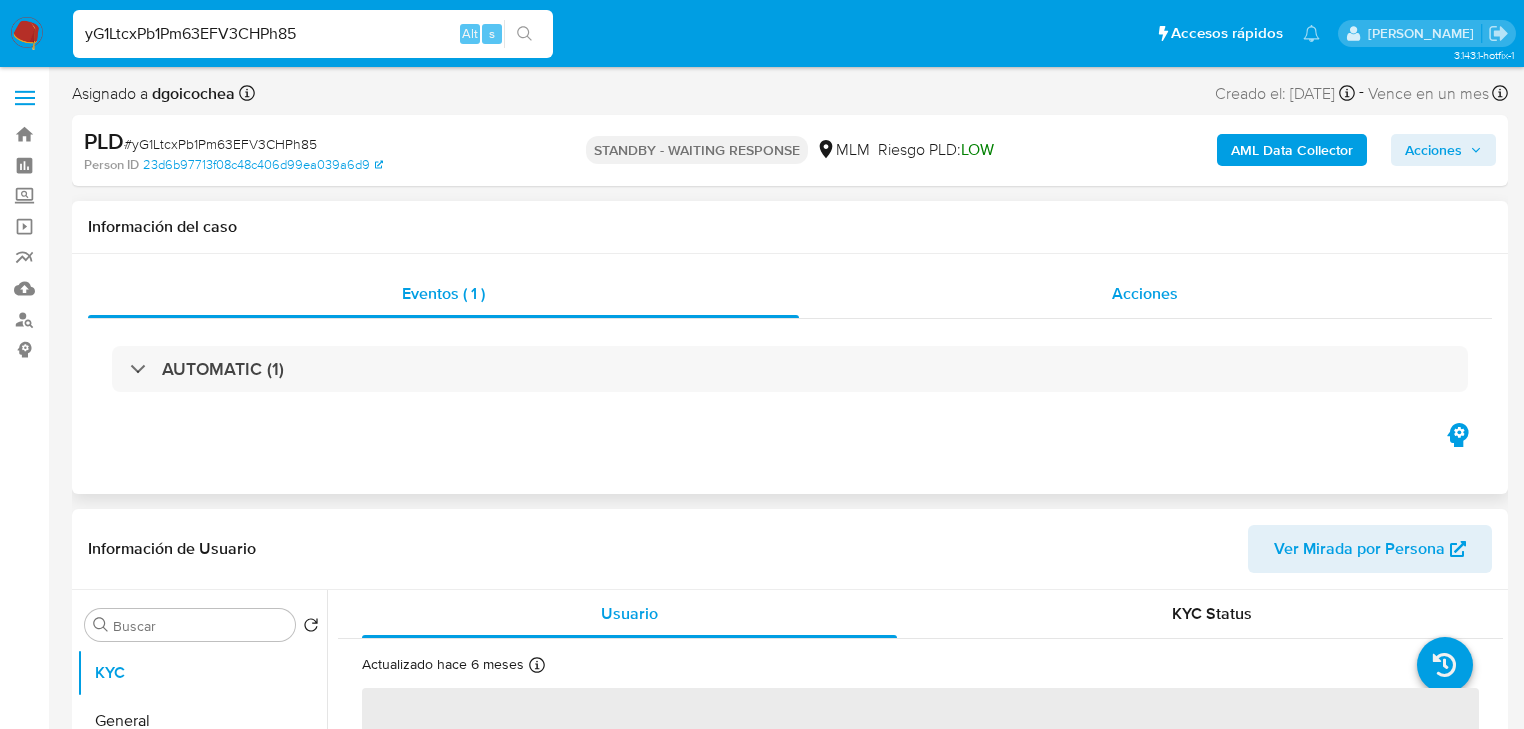 click on "Acciones" at bounding box center [1145, 293] 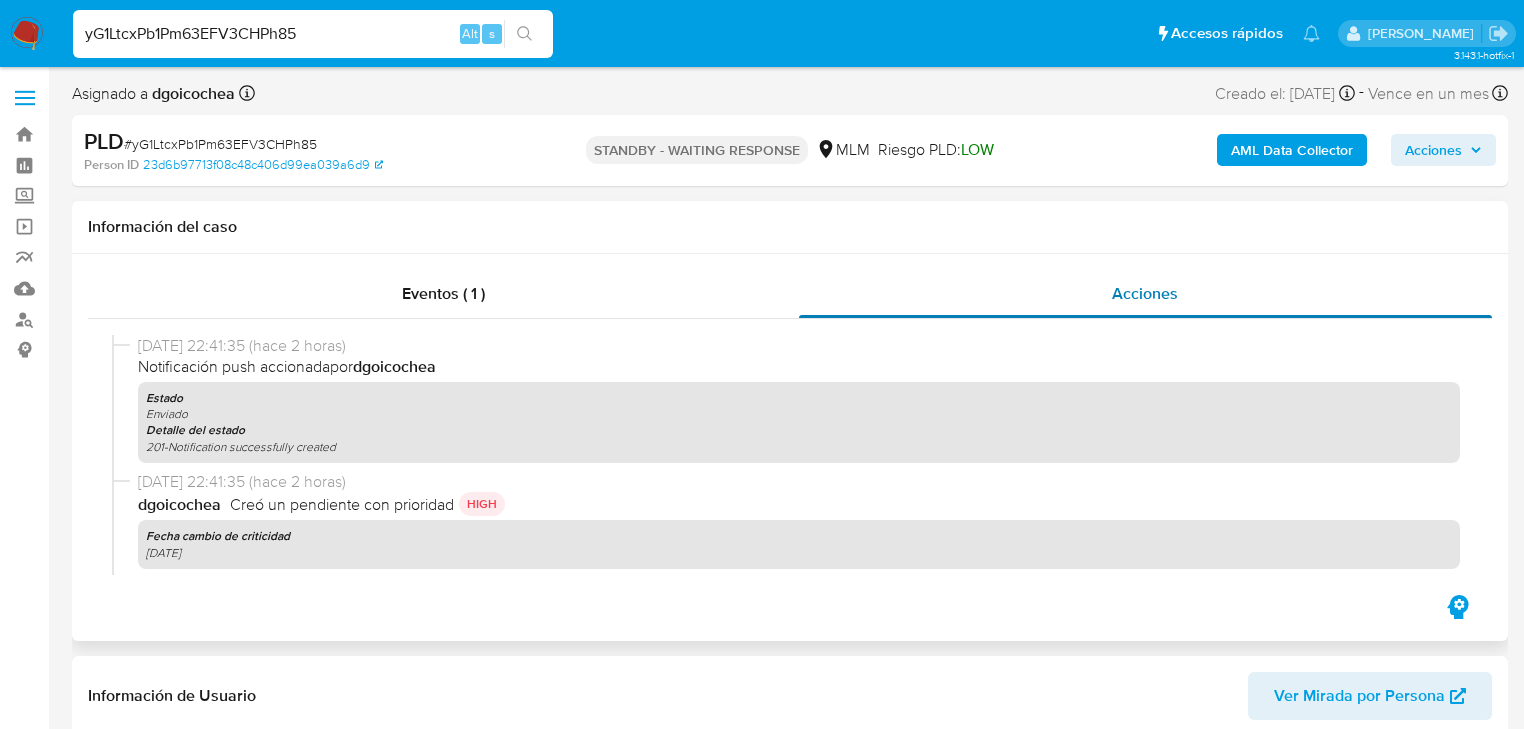 select on "10" 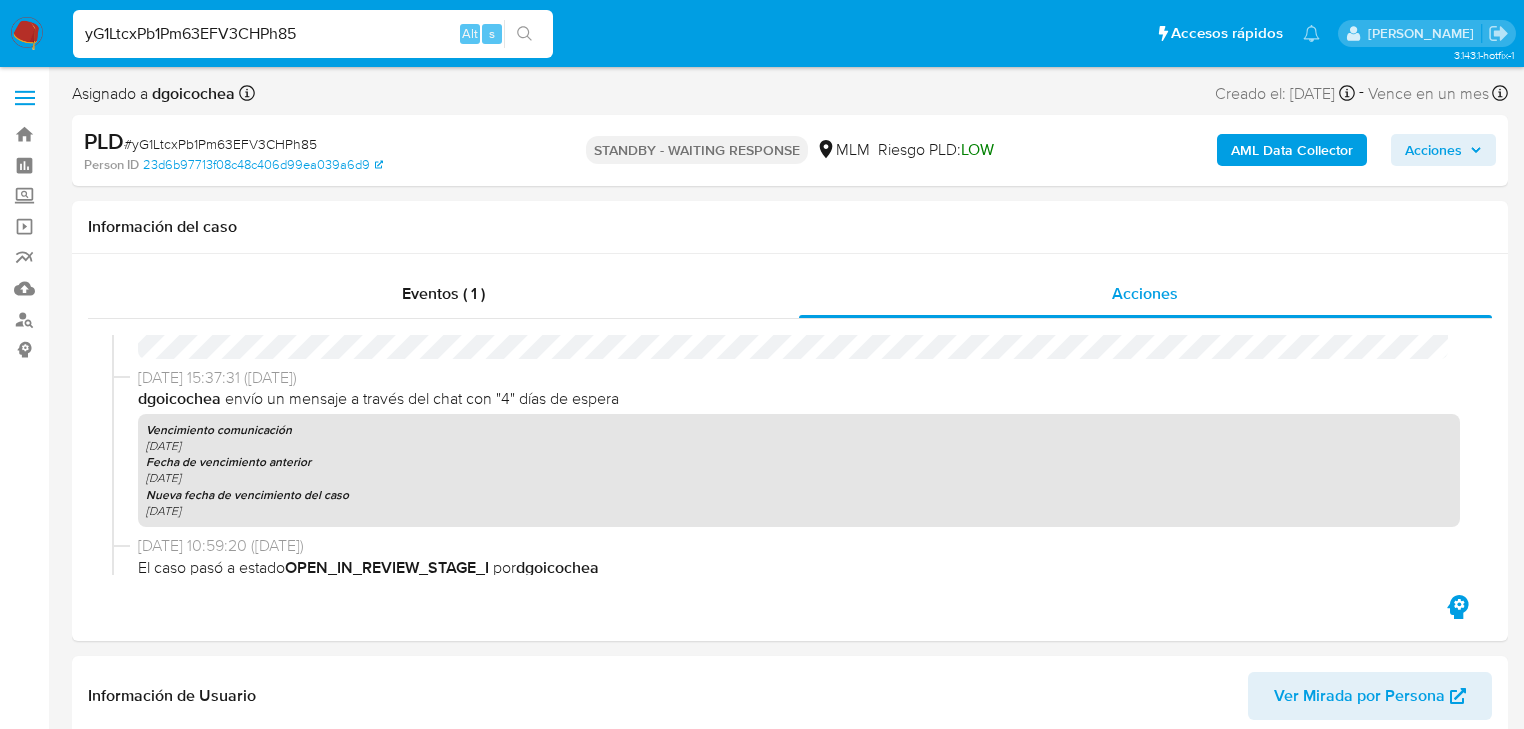 scroll, scrollTop: 1200, scrollLeft: 0, axis: vertical 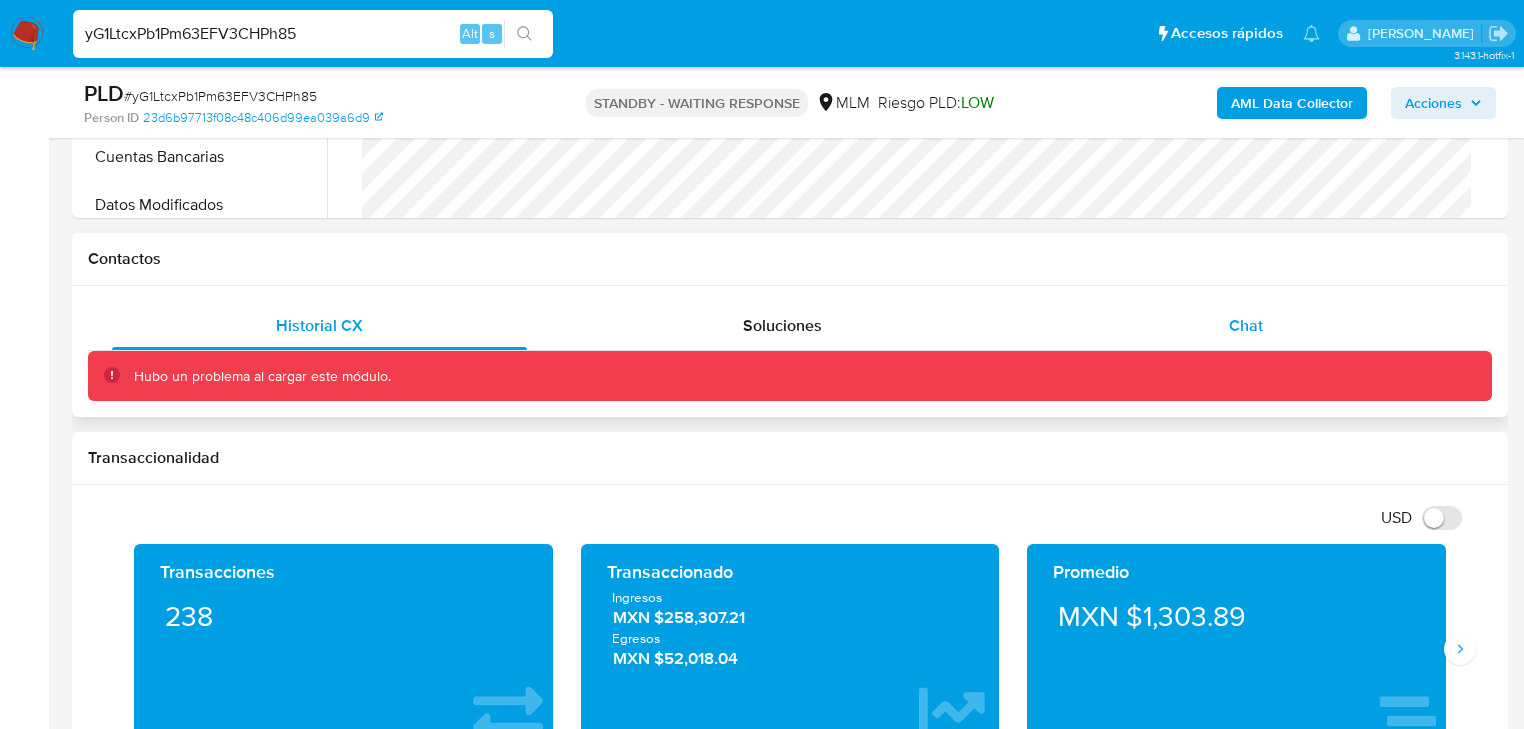 click on "Chat" at bounding box center (1246, 325) 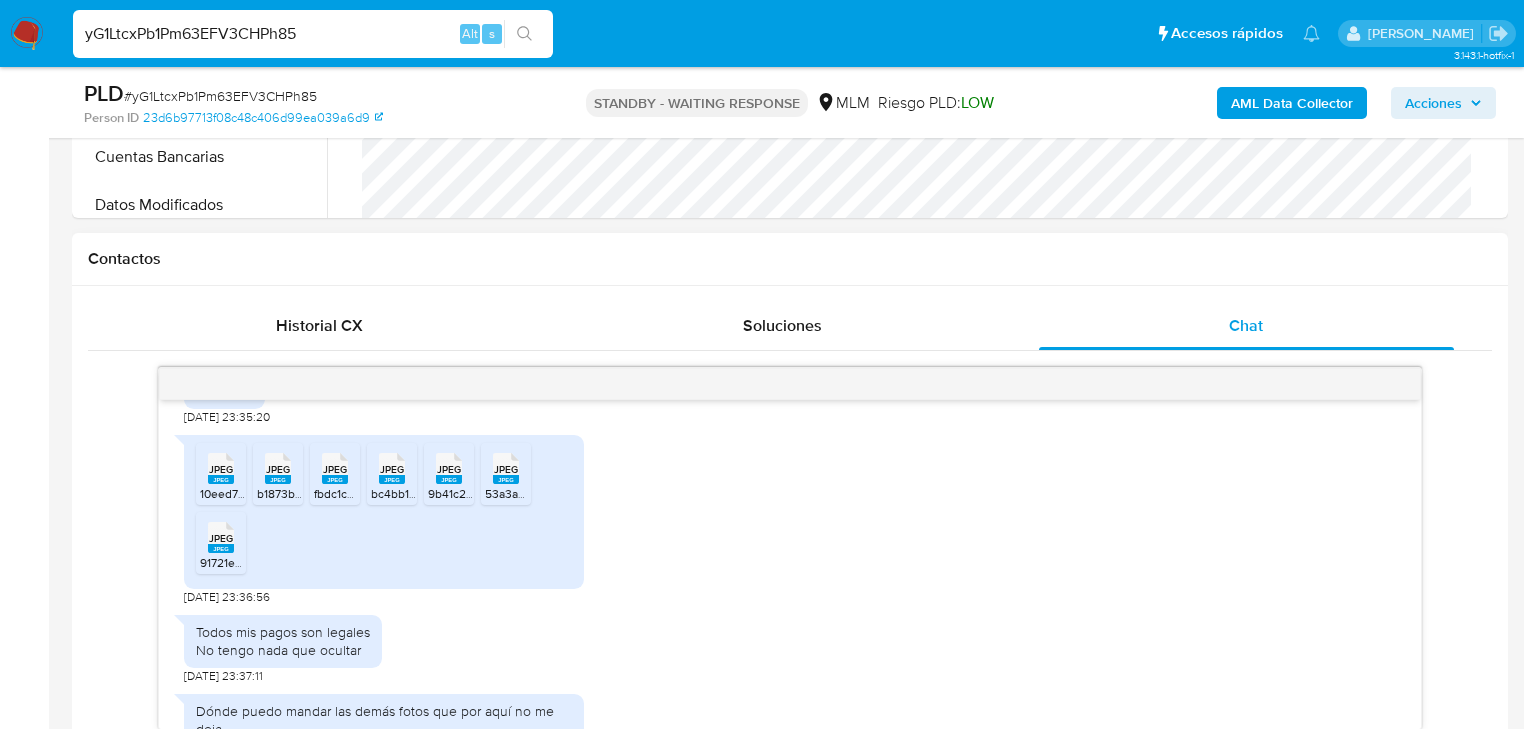 scroll, scrollTop: 830, scrollLeft: 0, axis: vertical 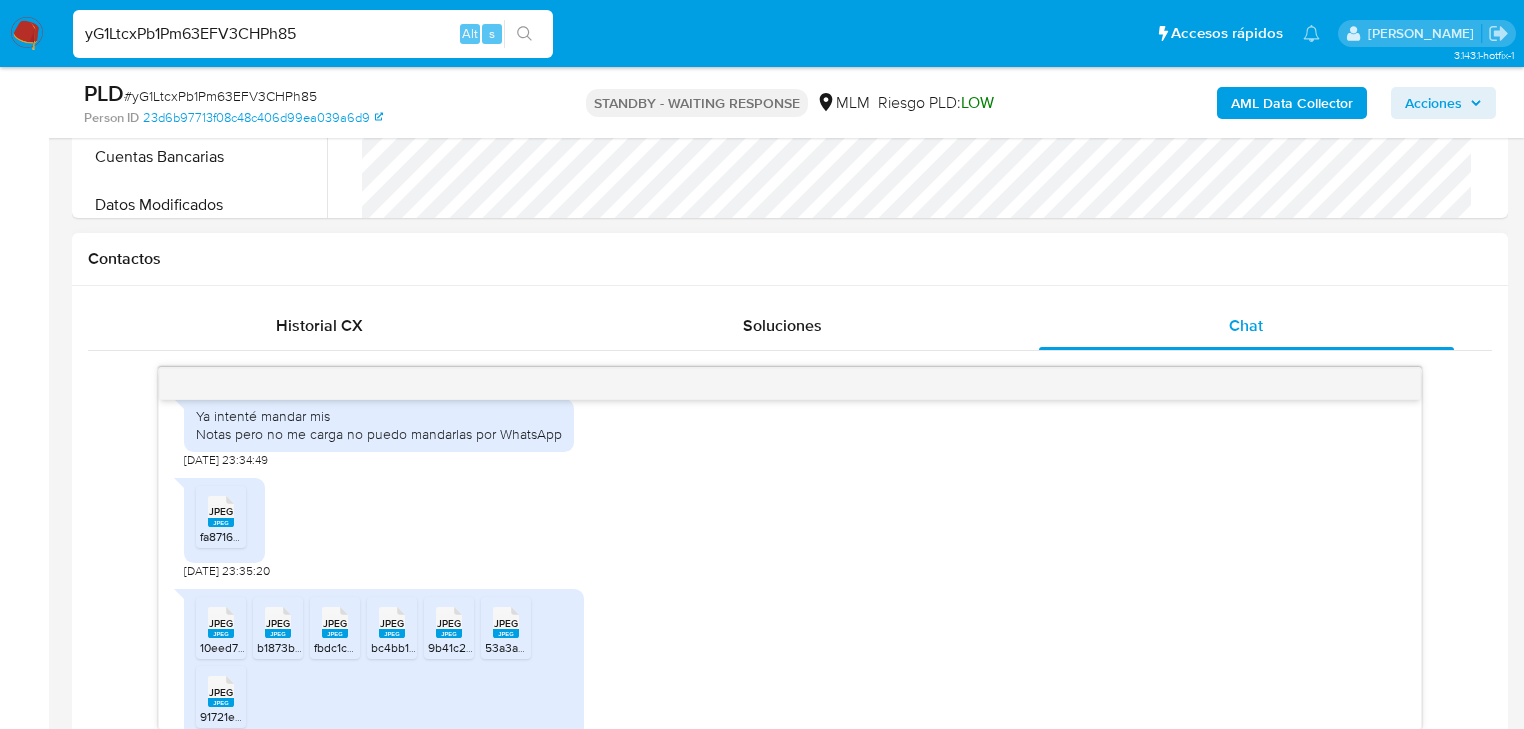 type 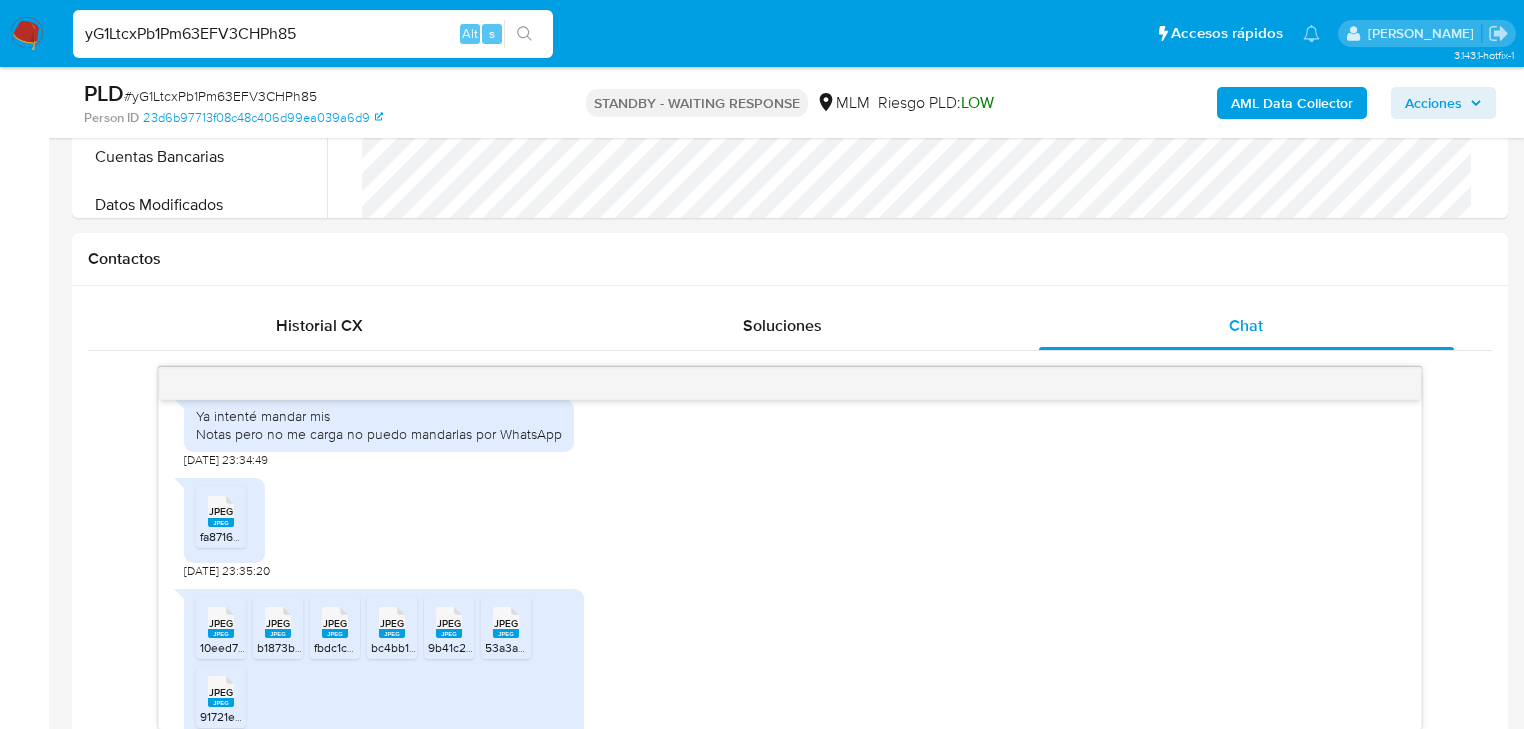 drag, startPoint x: 310, startPoint y: 30, endPoint x: 0, endPoint y: -19, distance: 313.8487 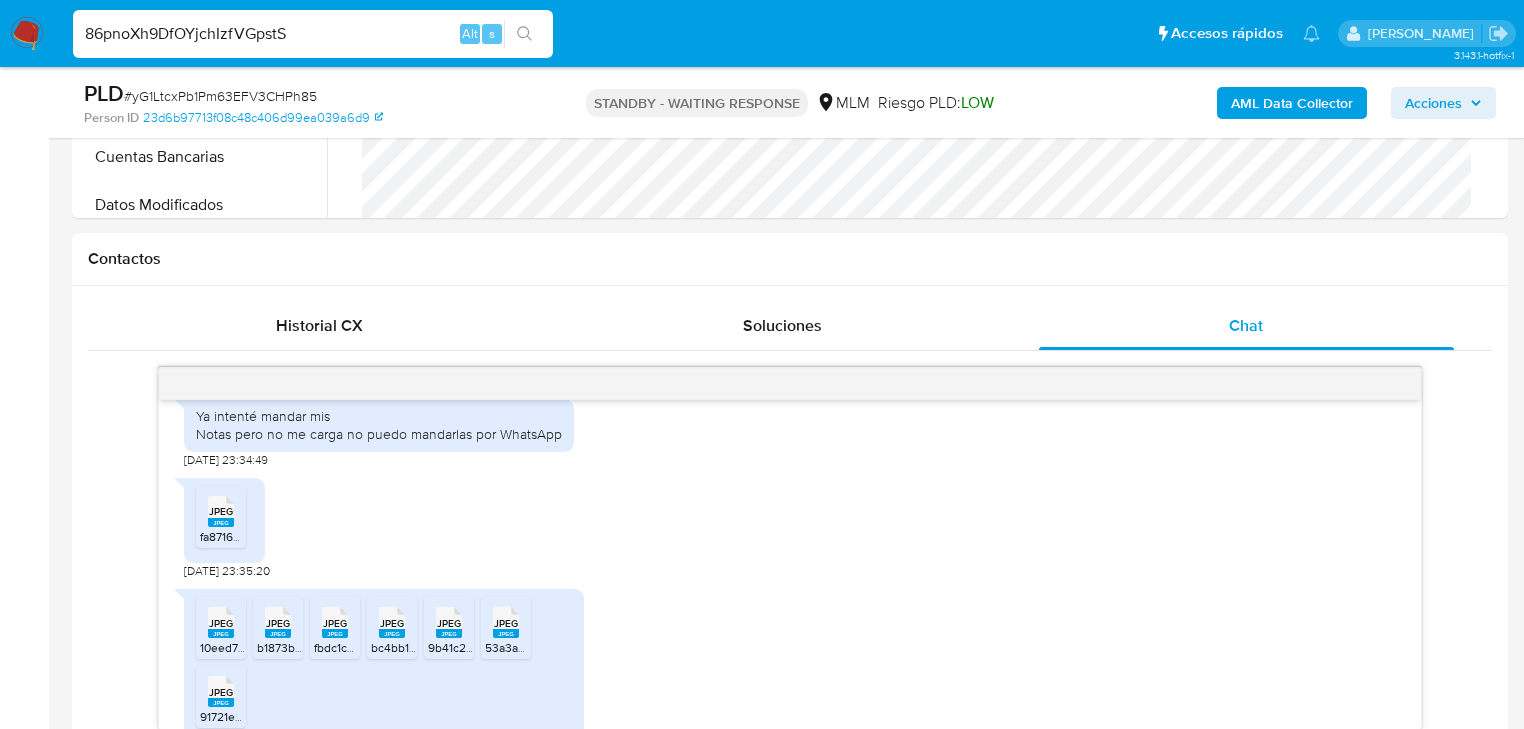 type on "86pnoXh9DfOYjchIzfVGpstS" 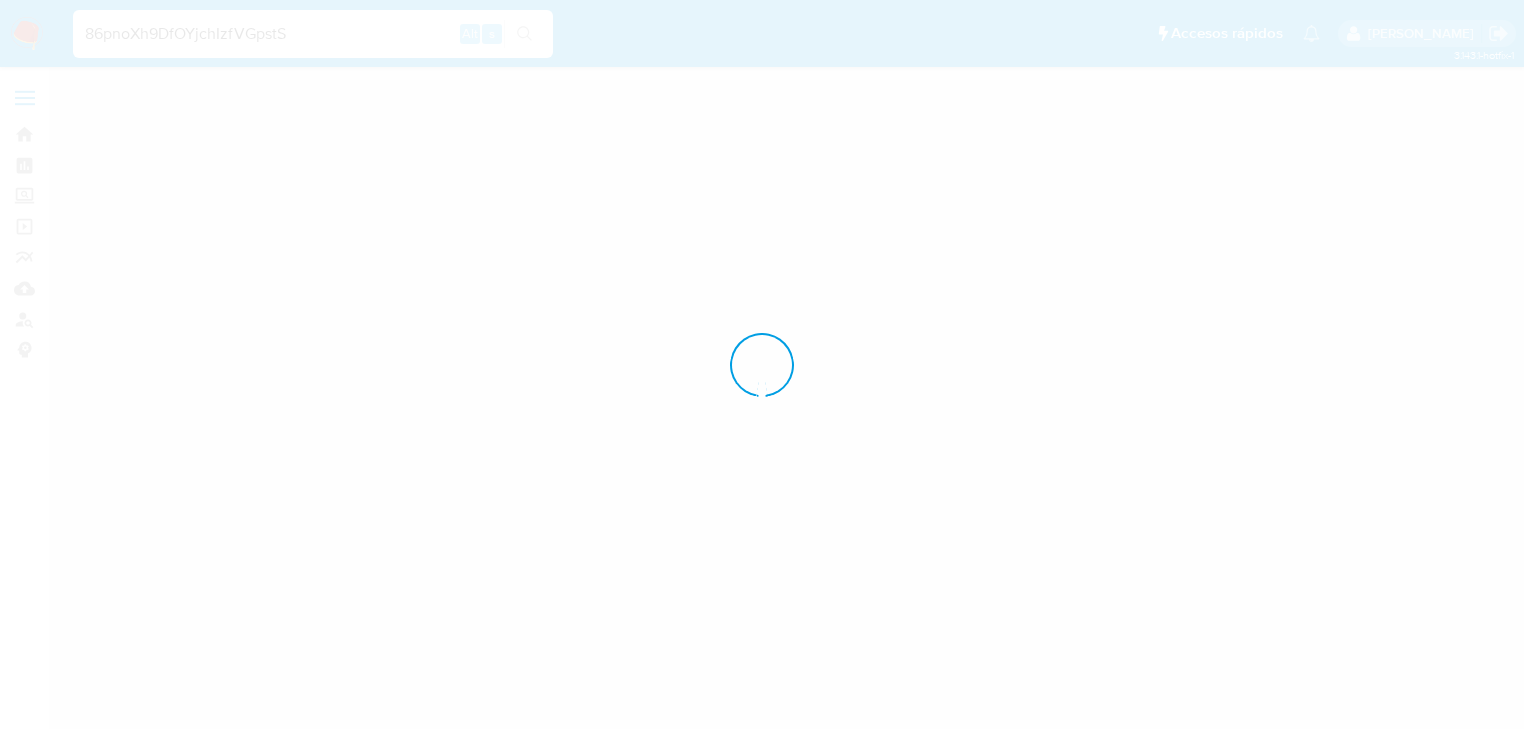 scroll, scrollTop: 0, scrollLeft: 0, axis: both 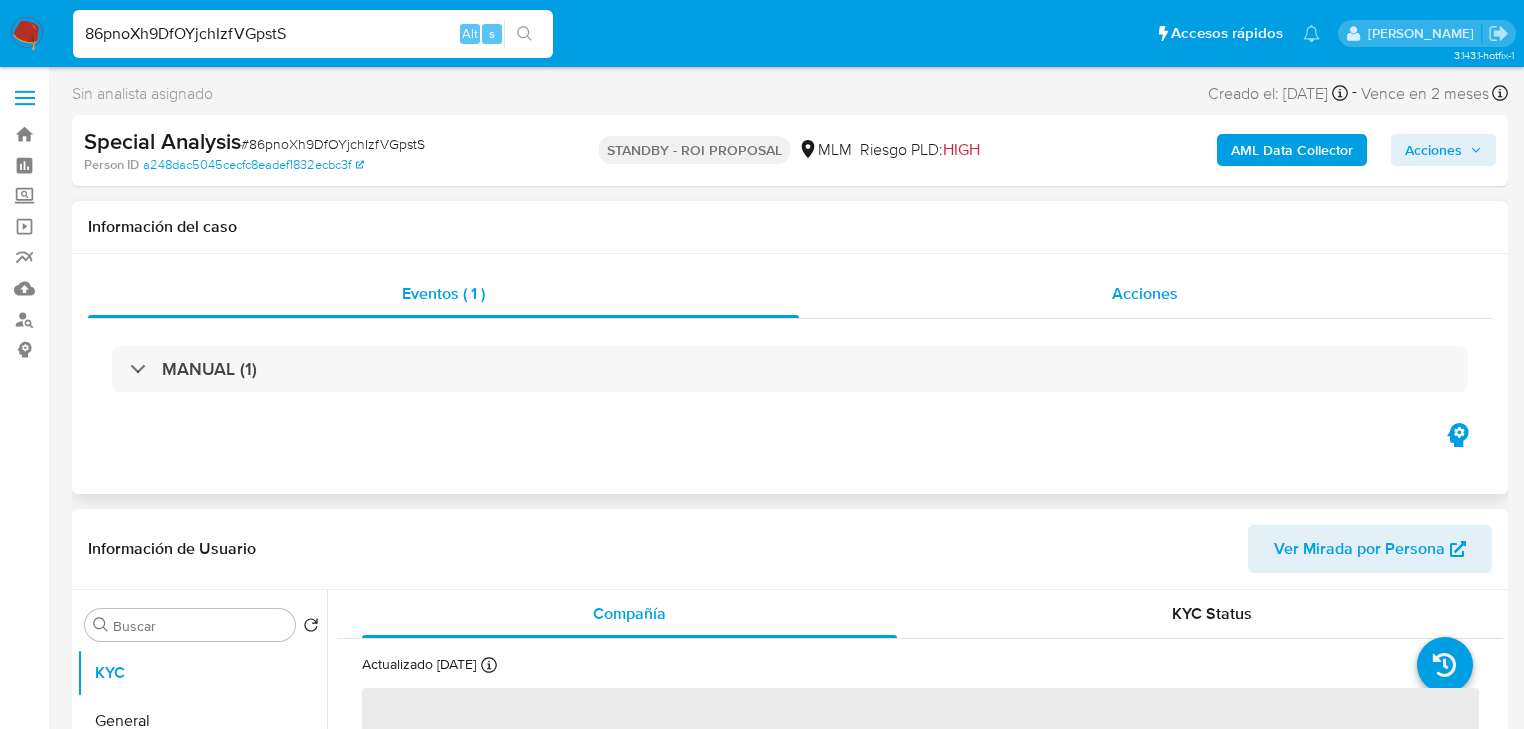 click on "Acciones" at bounding box center (1145, 293) 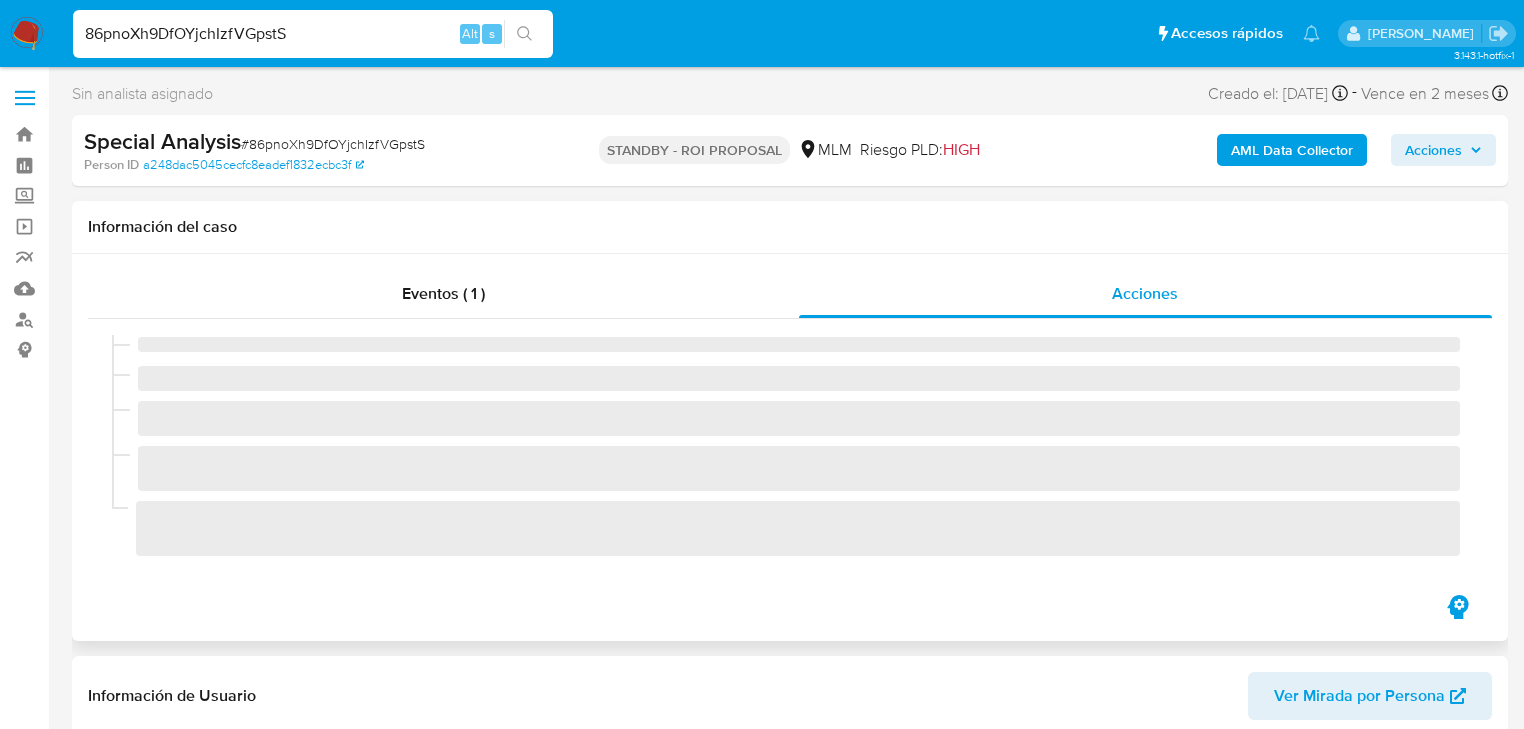 select on "10" 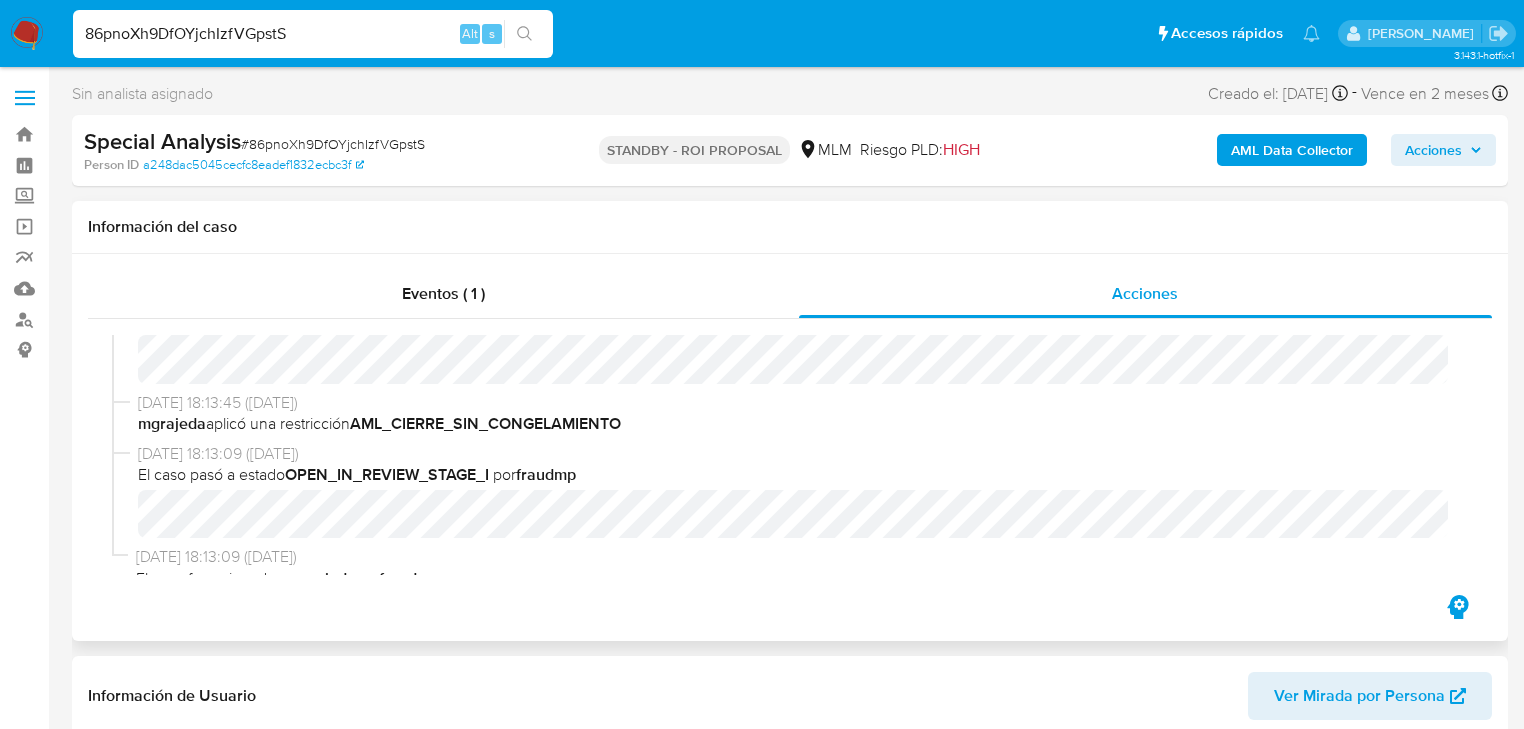 scroll, scrollTop: 312, scrollLeft: 0, axis: vertical 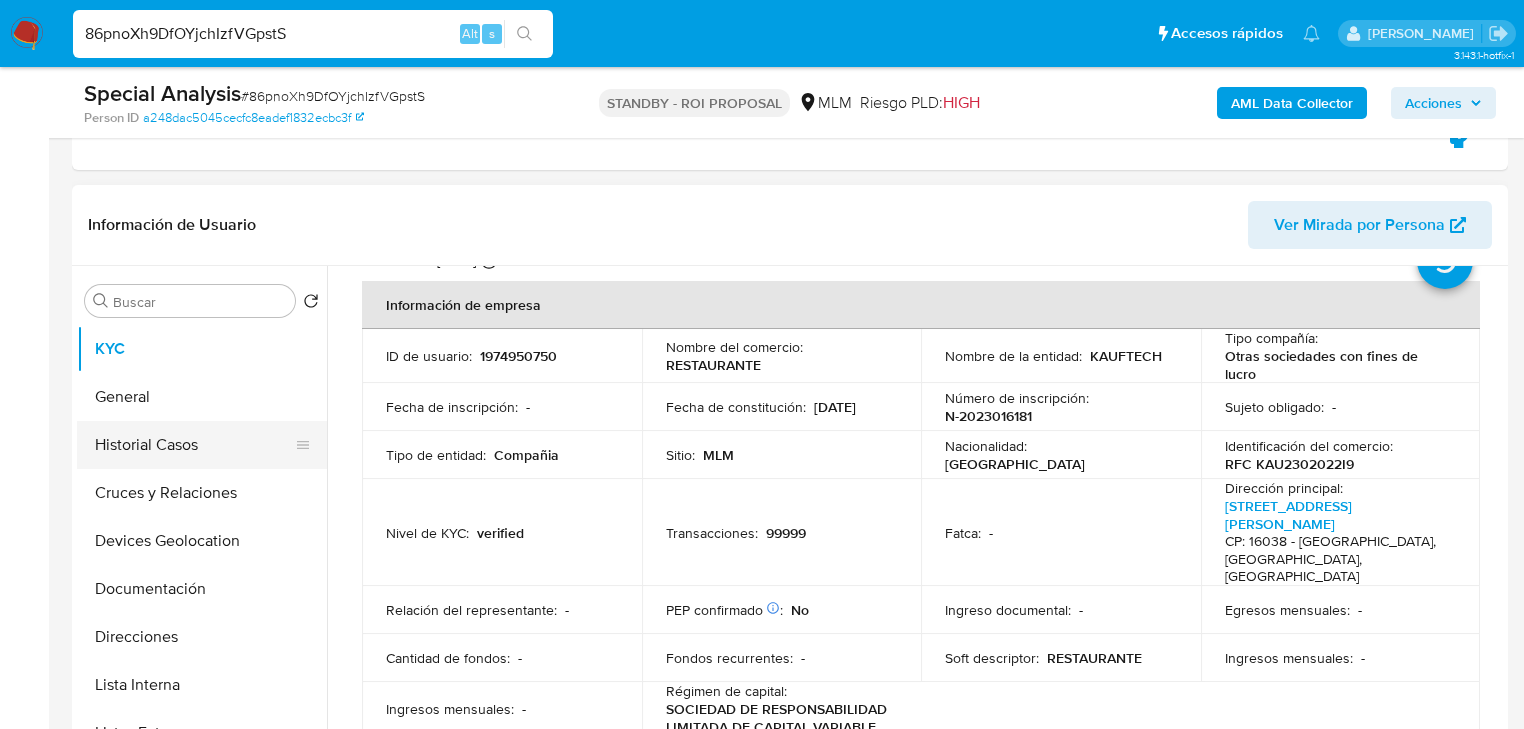 click on "Historial Casos" at bounding box center (194, 445) 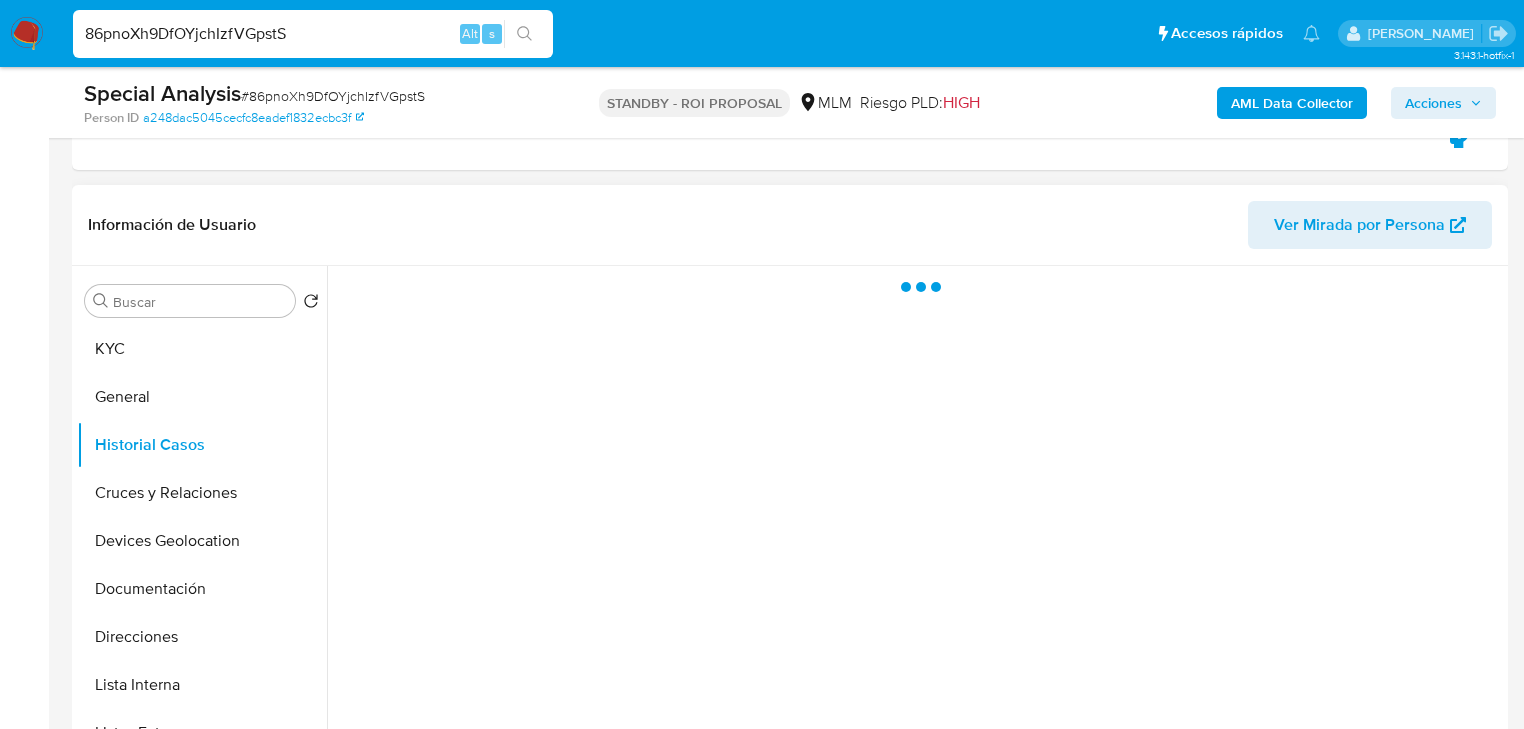 scroll, scrollTop: 0, scrollLeft: 0, axis: both 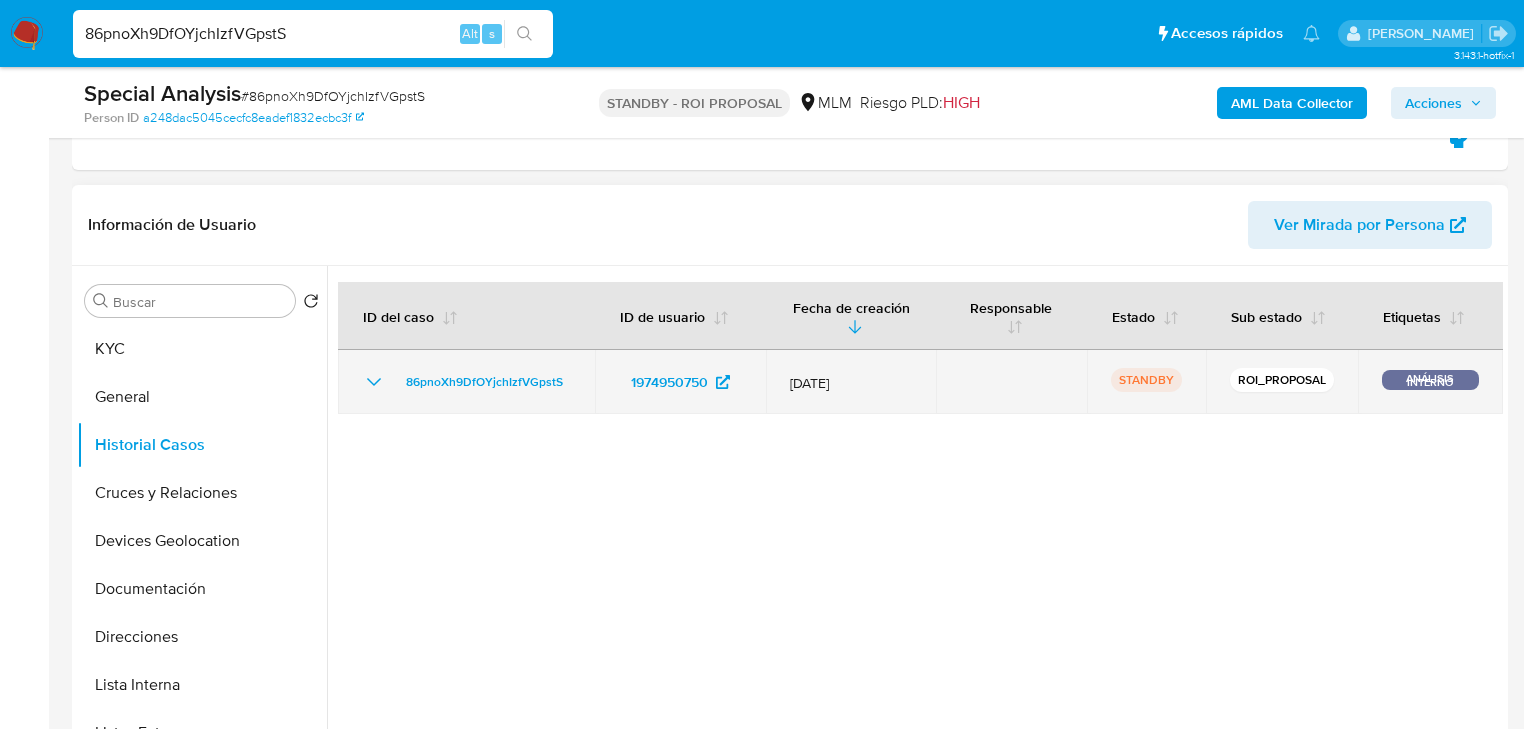 click 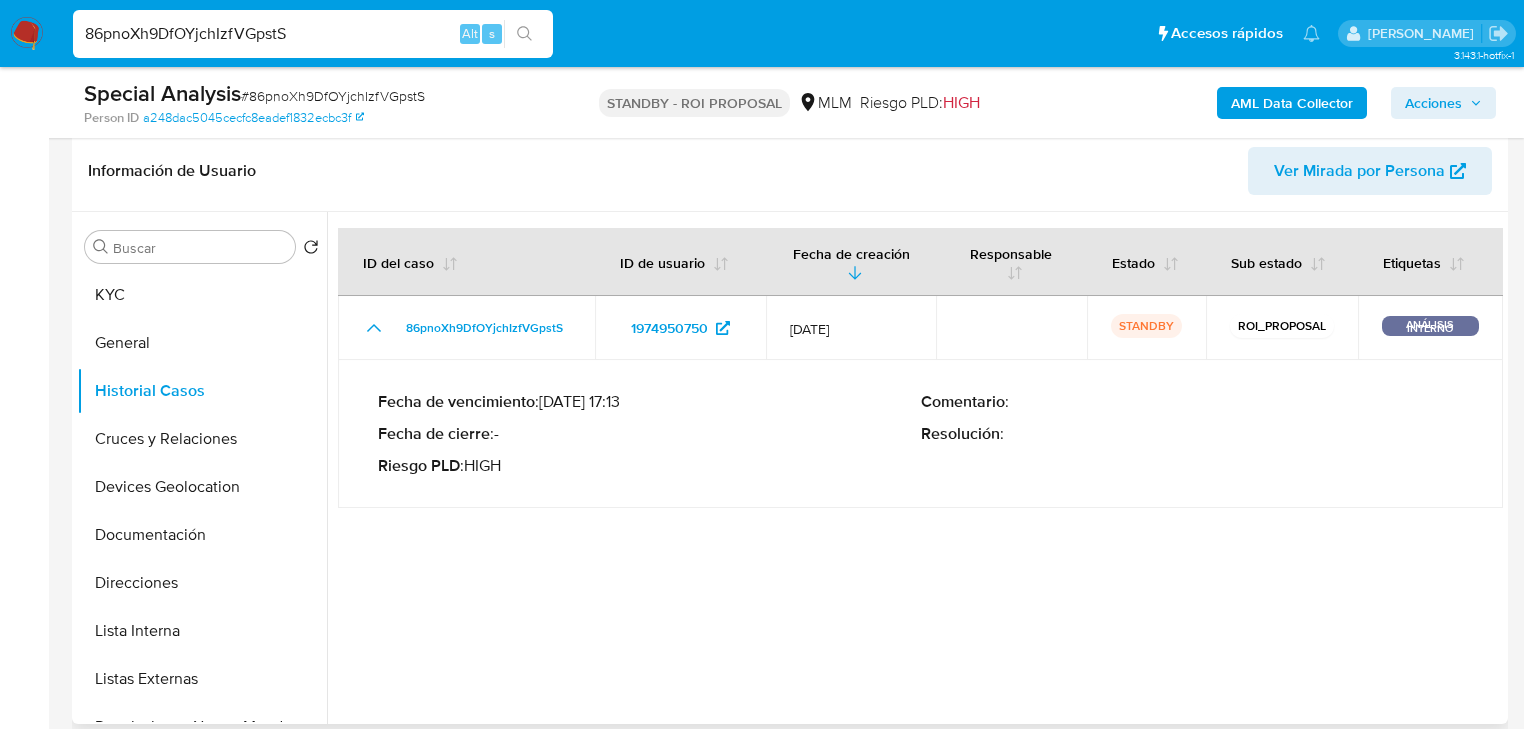 scroll, scrollTop: 480, scrollLeft: 0, axis: vertical 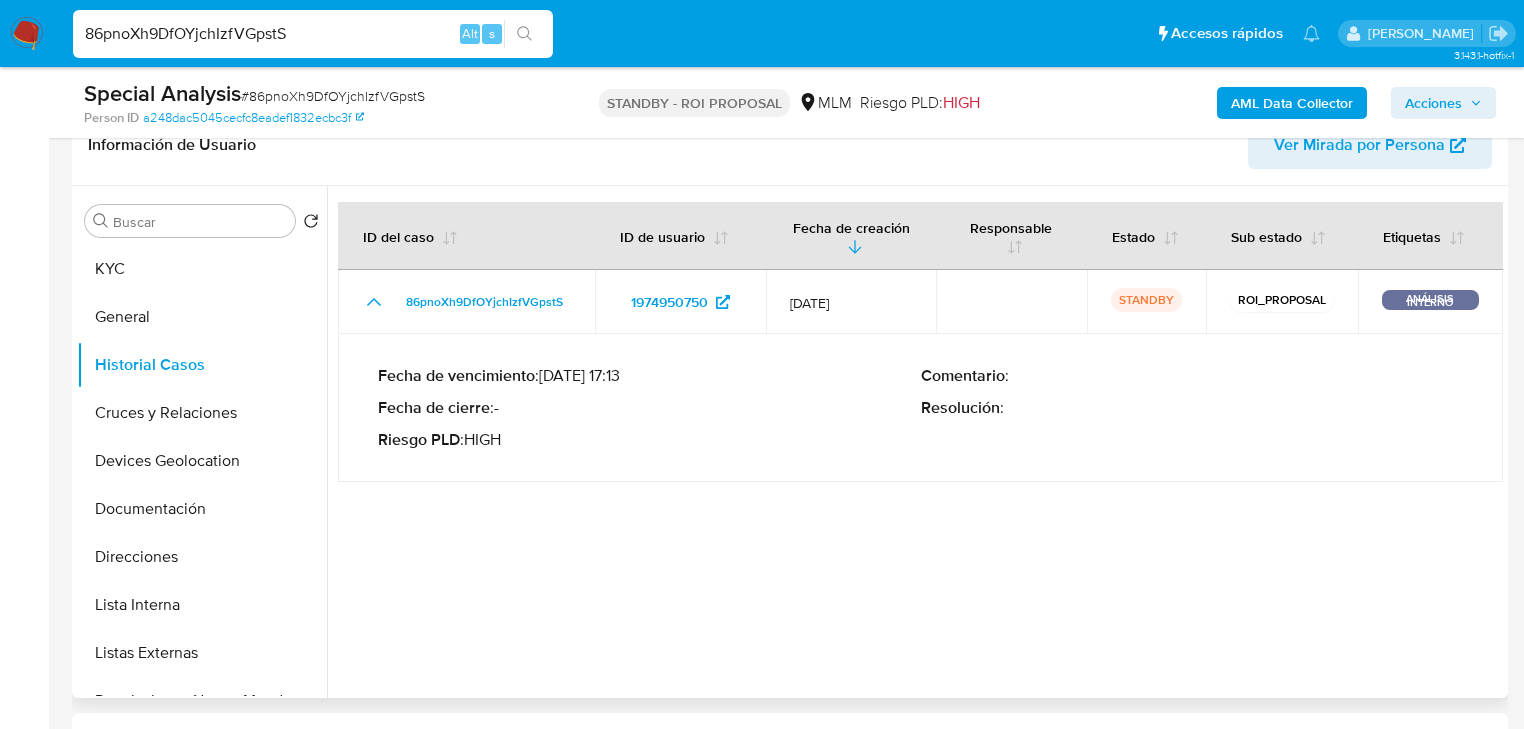 type 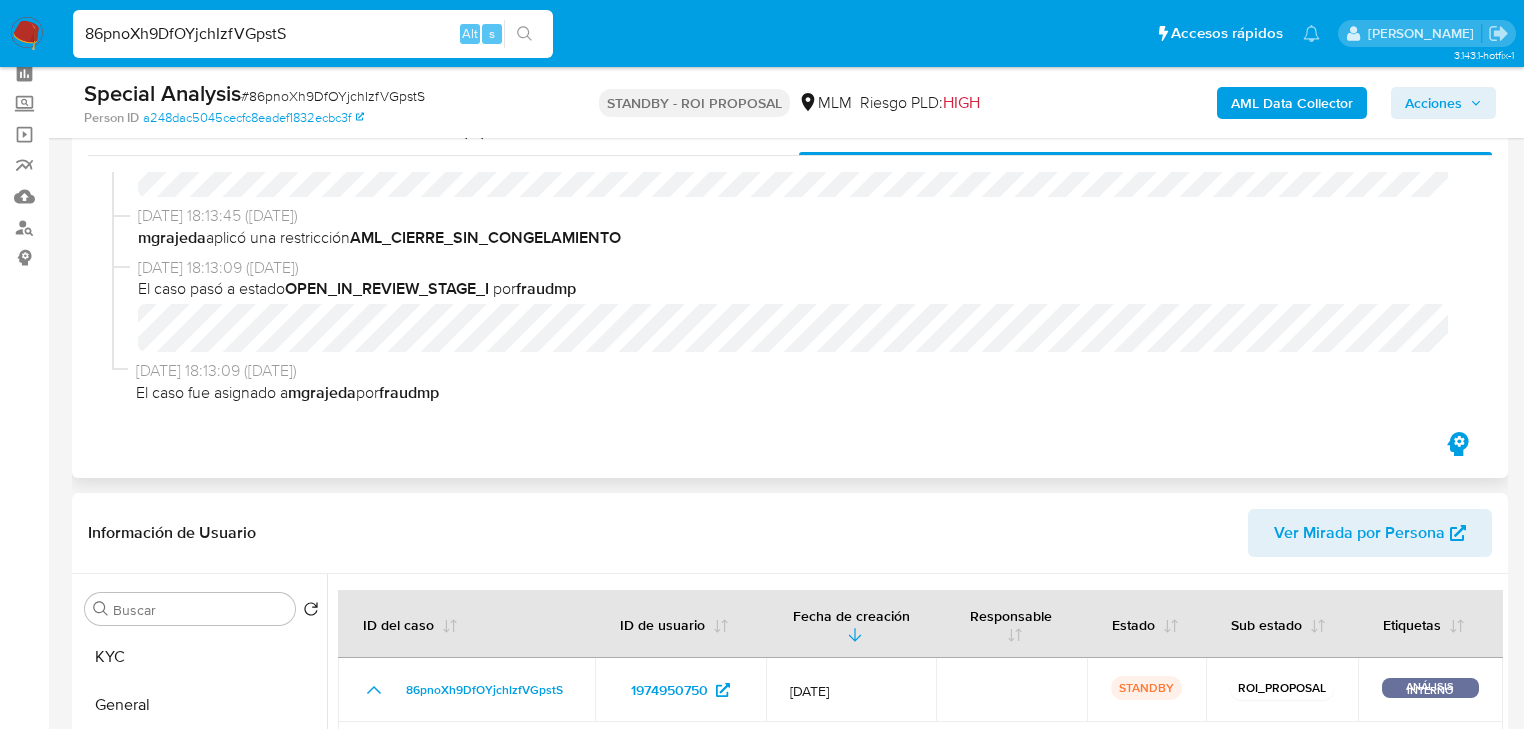 scroll, scrollTop: 0, scrollLeft: 0, axis: both 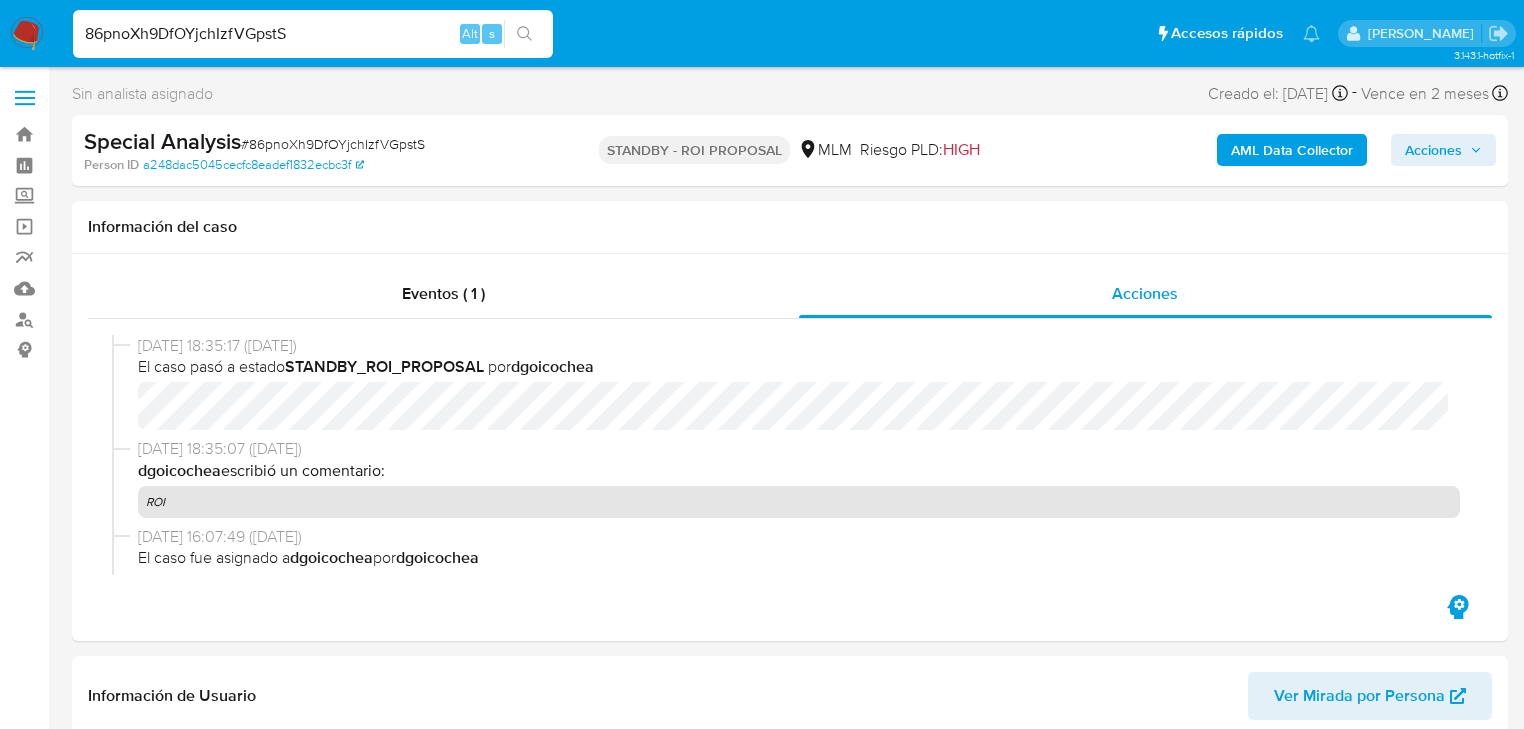 drag, startPoint x: 314, startPoint y: 37, endPoint x: 0, endPoint y: 0, distance: 316.17242 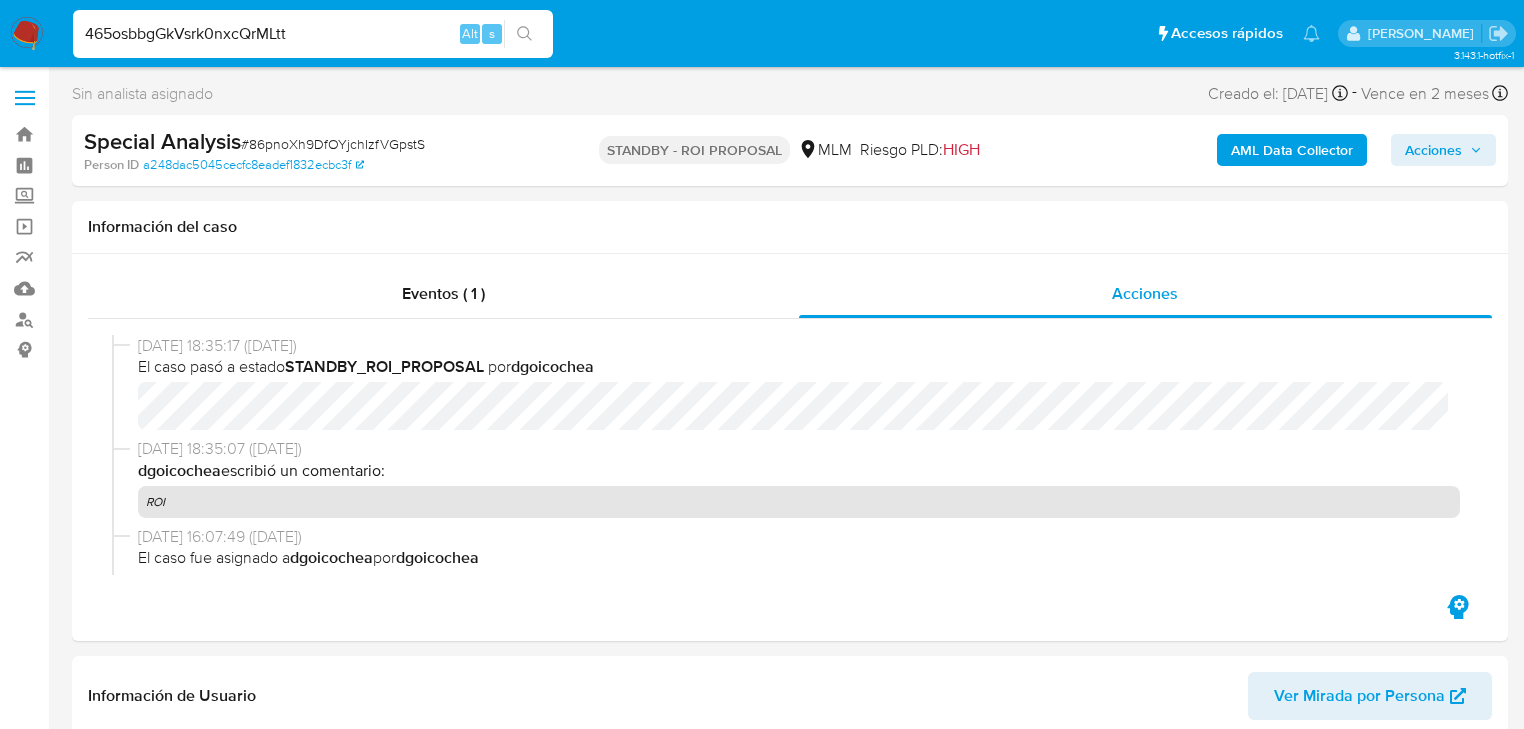 type on "465osbbgGkVsrk0nxcQrMLtt" 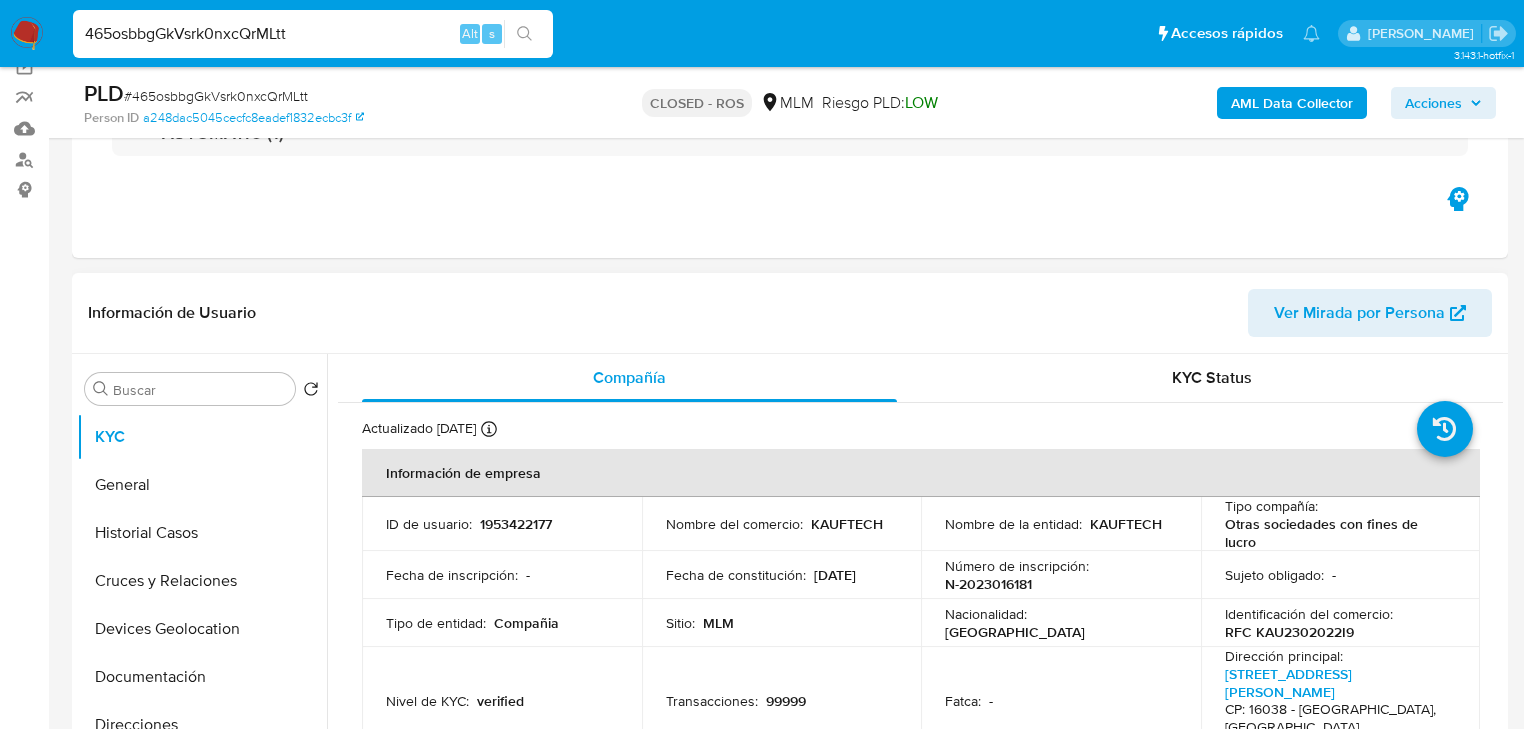 select on "10" 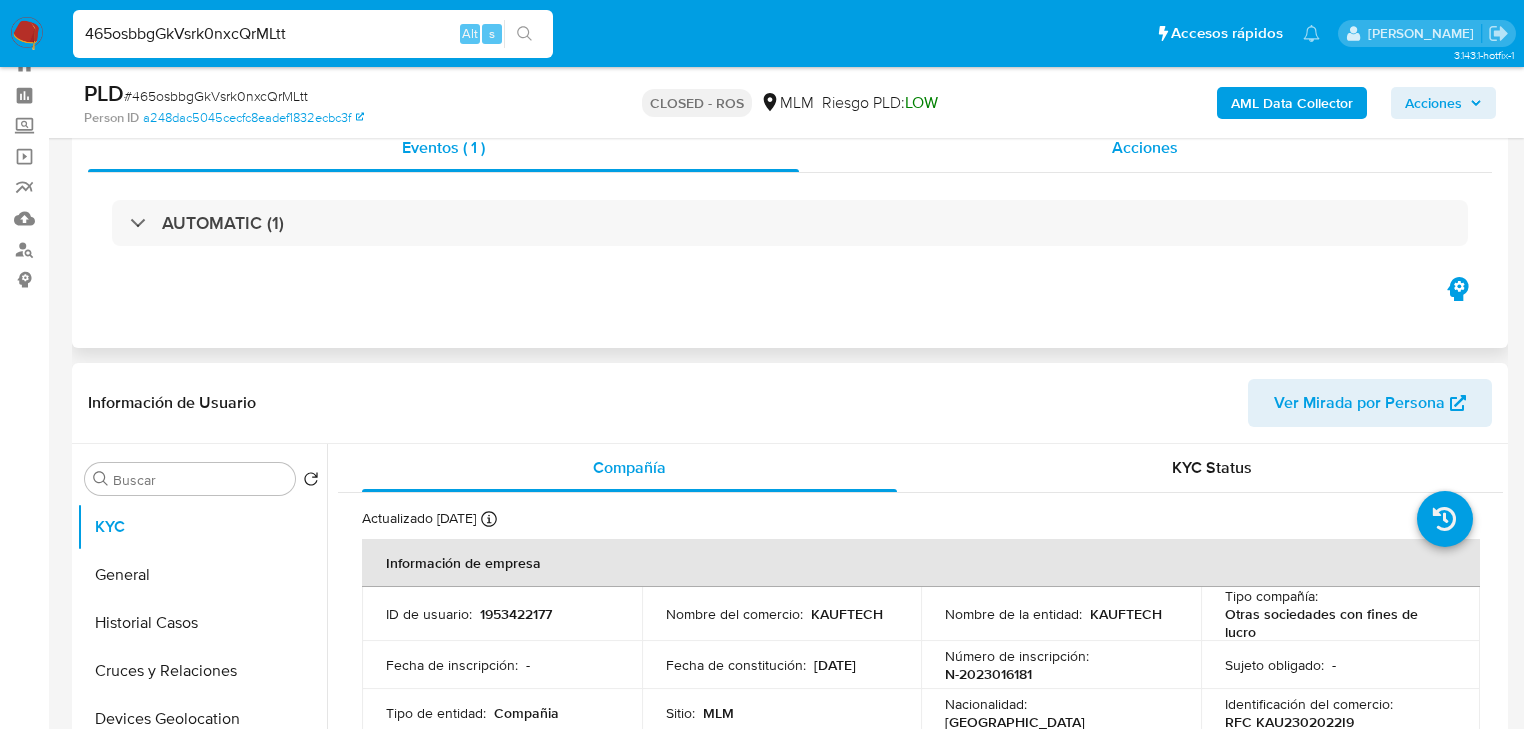 scroll, scrollTop: 0, scrollLeft: 0, axis: both 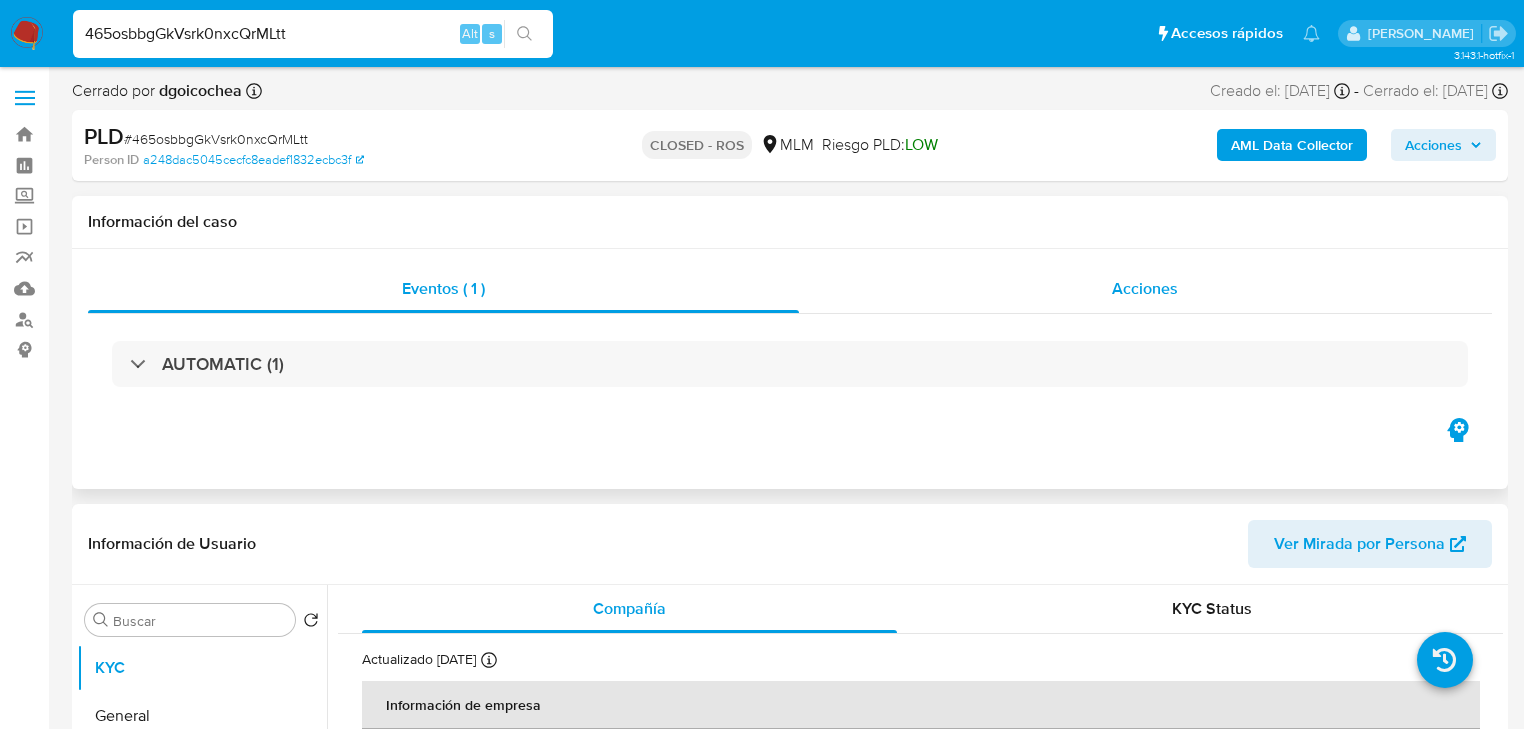 click on "Acciones" at bounding box center [1145, 288] 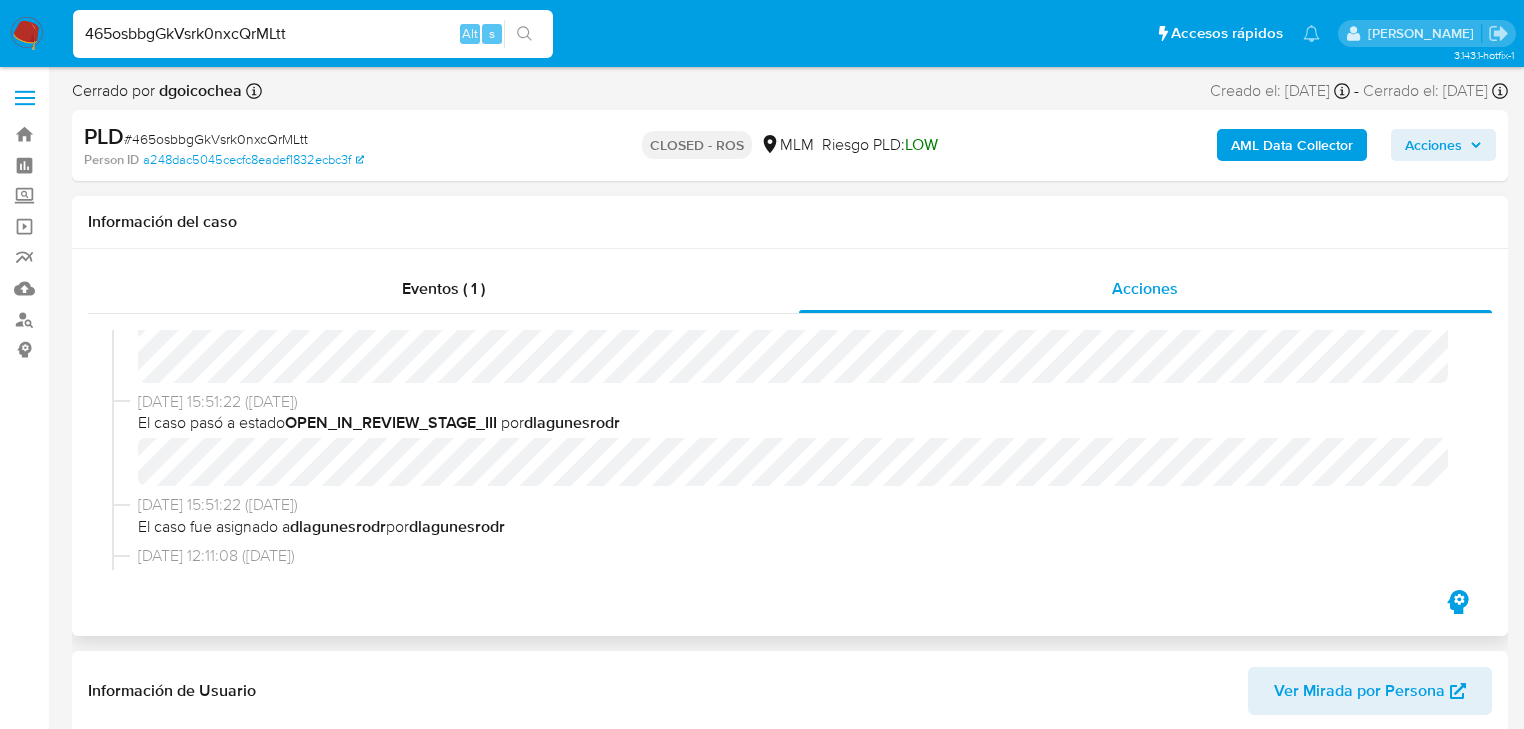 scroll, scrollTop: 720, scrollLeft: 0, axis: vertical 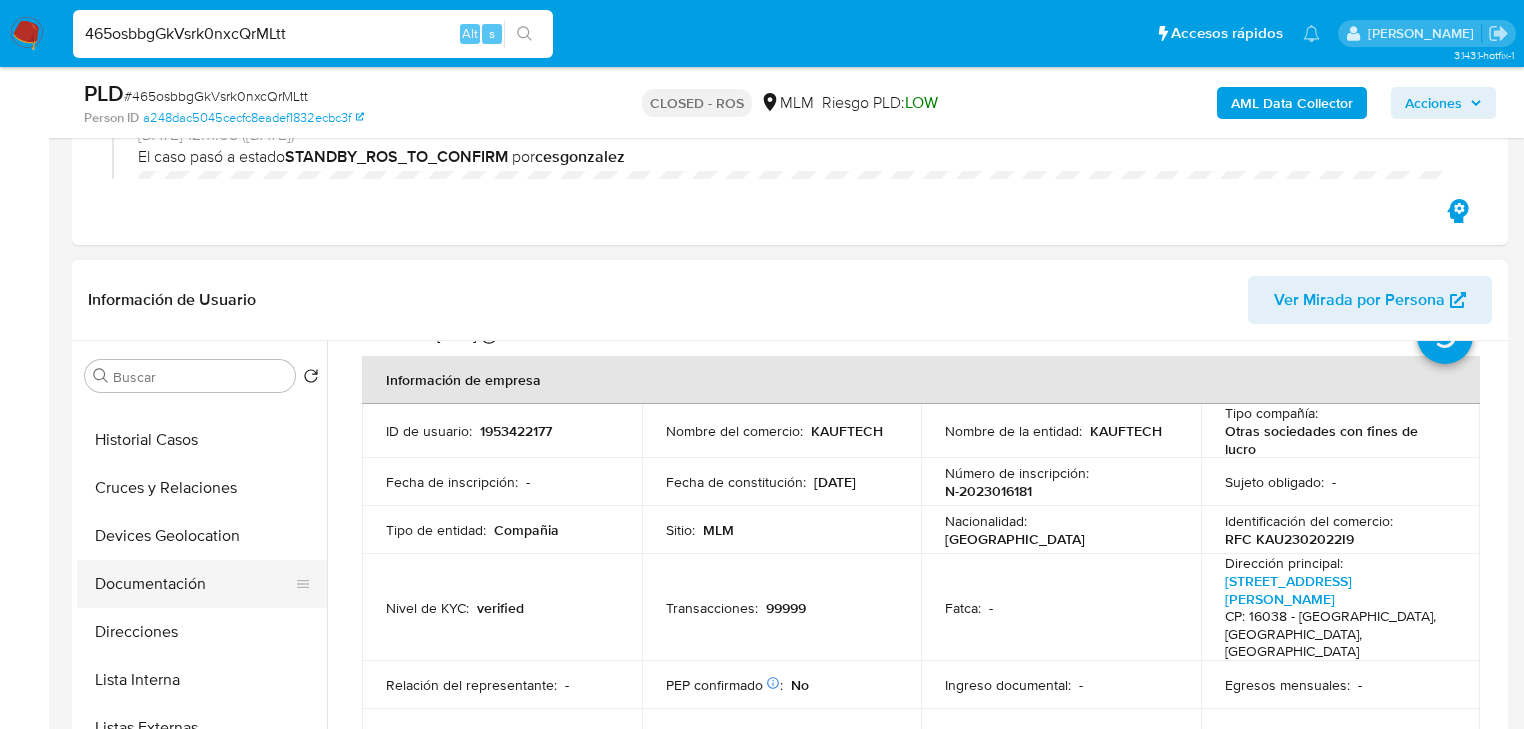 click on "Documentación" at bounding box center [194, 584] 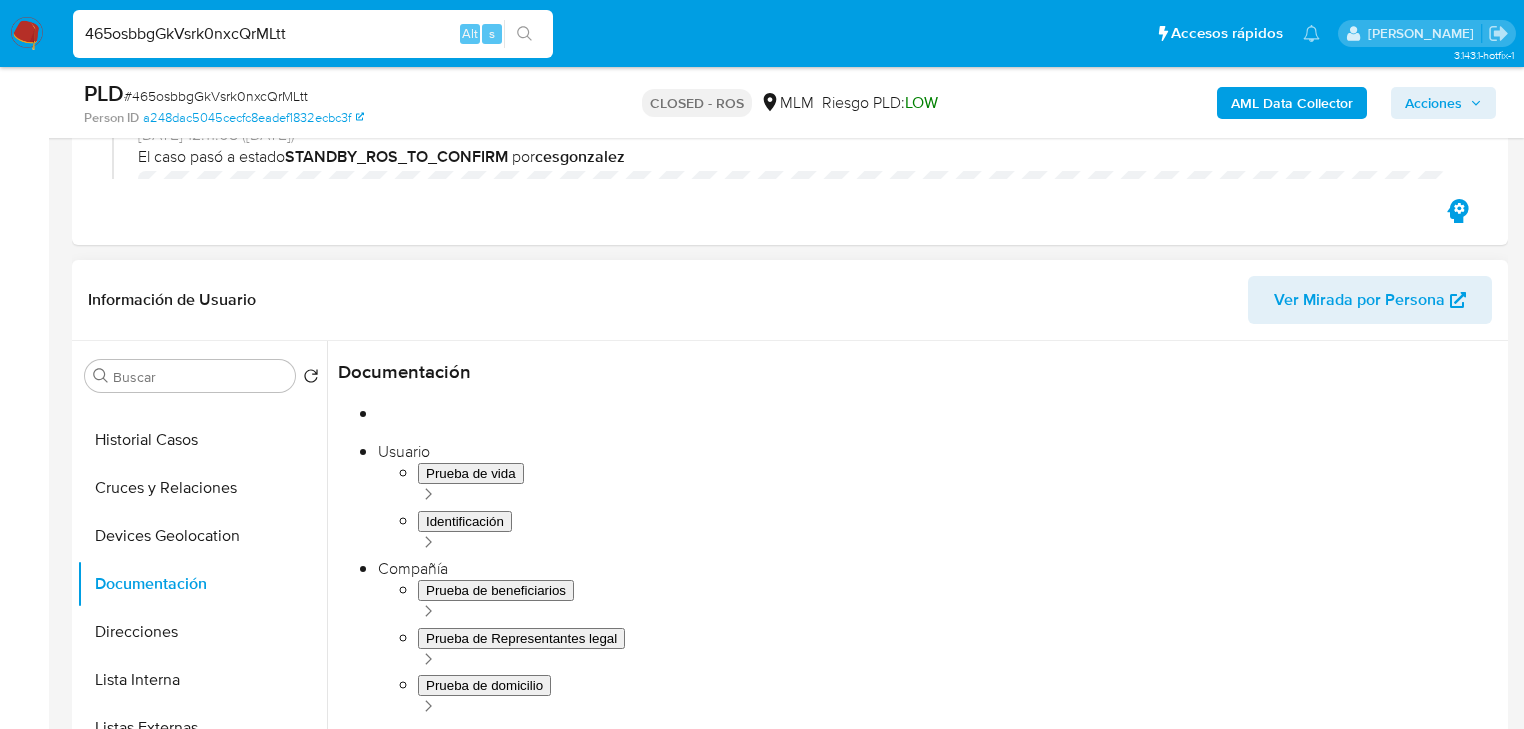 scroll, scrollTop: 163, scrollLeft: 0, axis: vertical 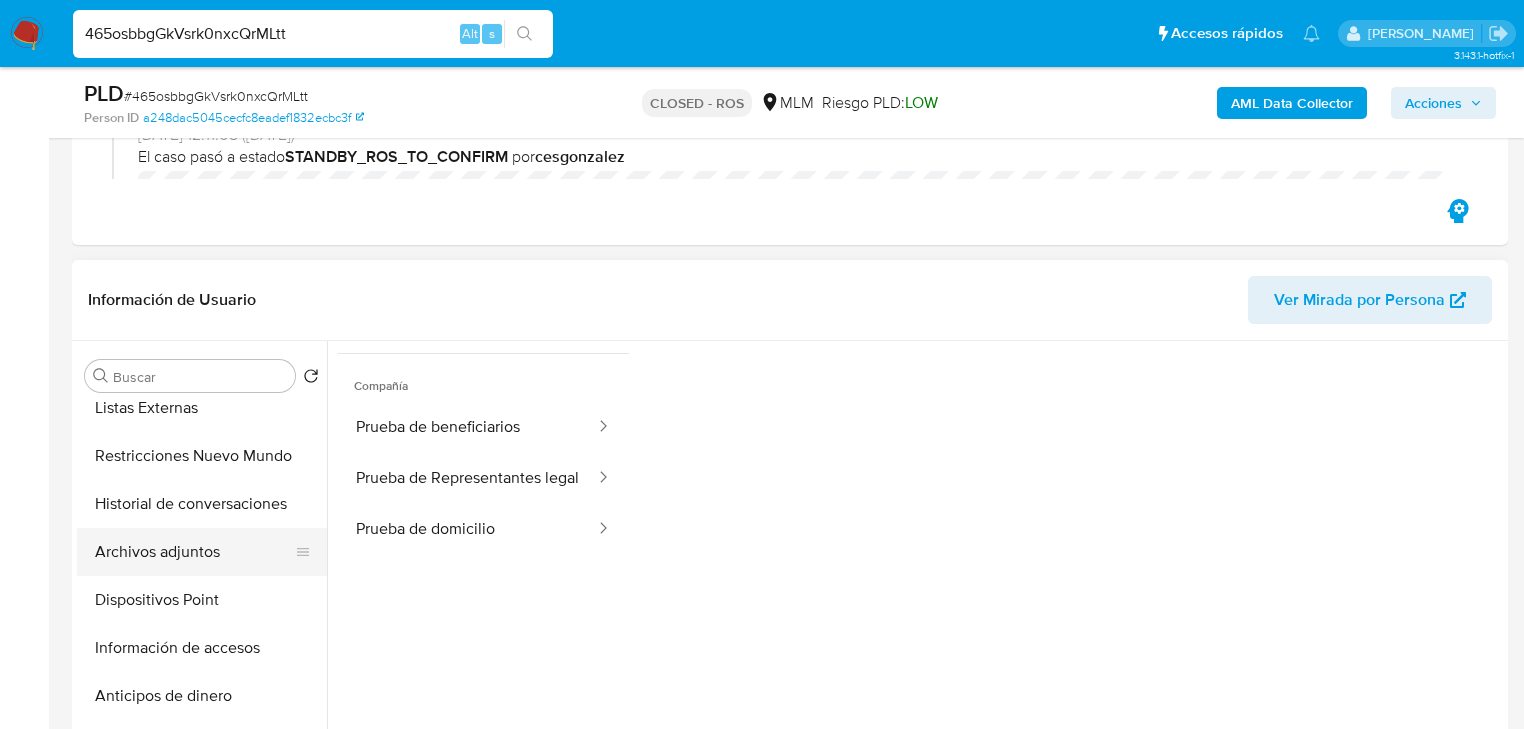 click on "Archivos adjuntos" at bounding box center (194, 552) 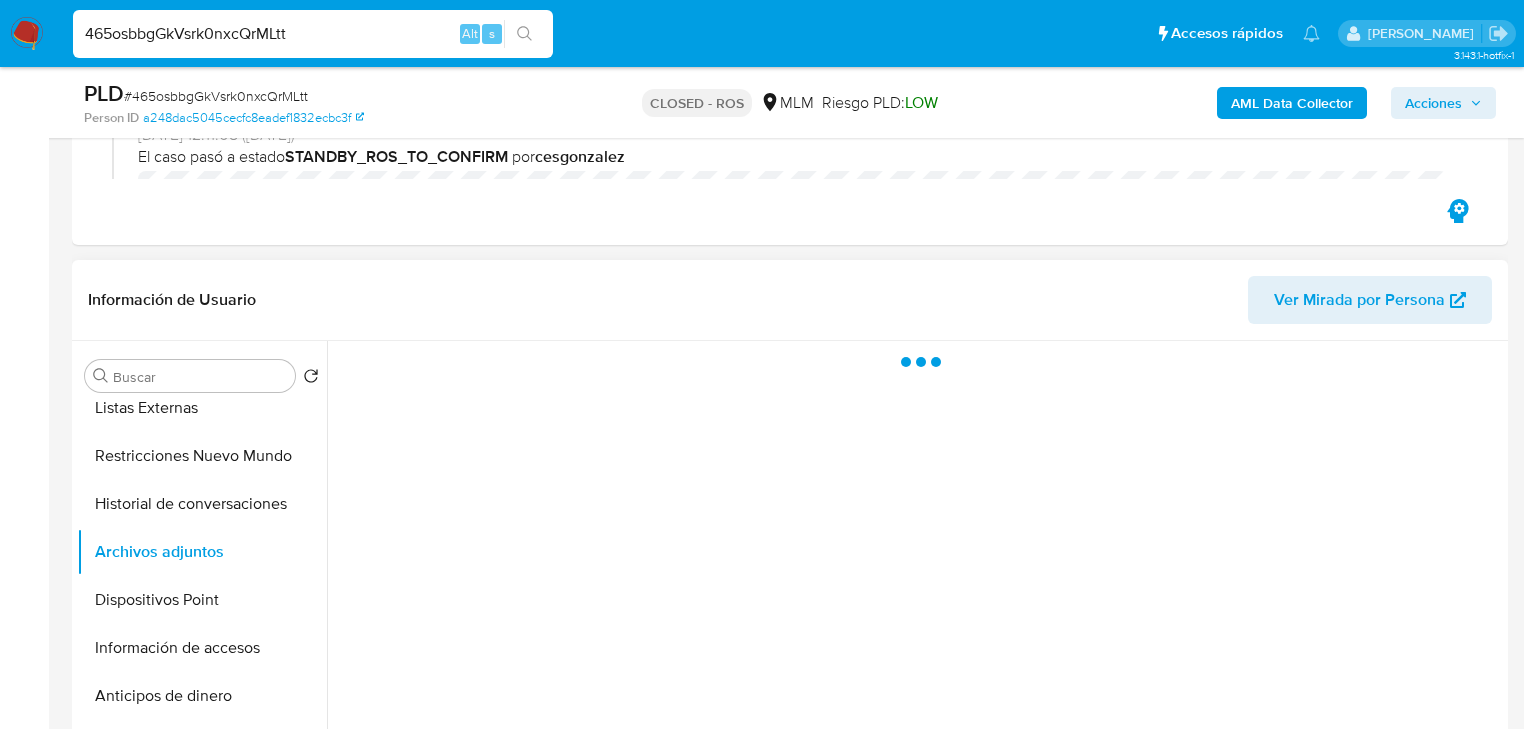 scroll, scrollTop: 0, scrollLeft: 0, axis: both 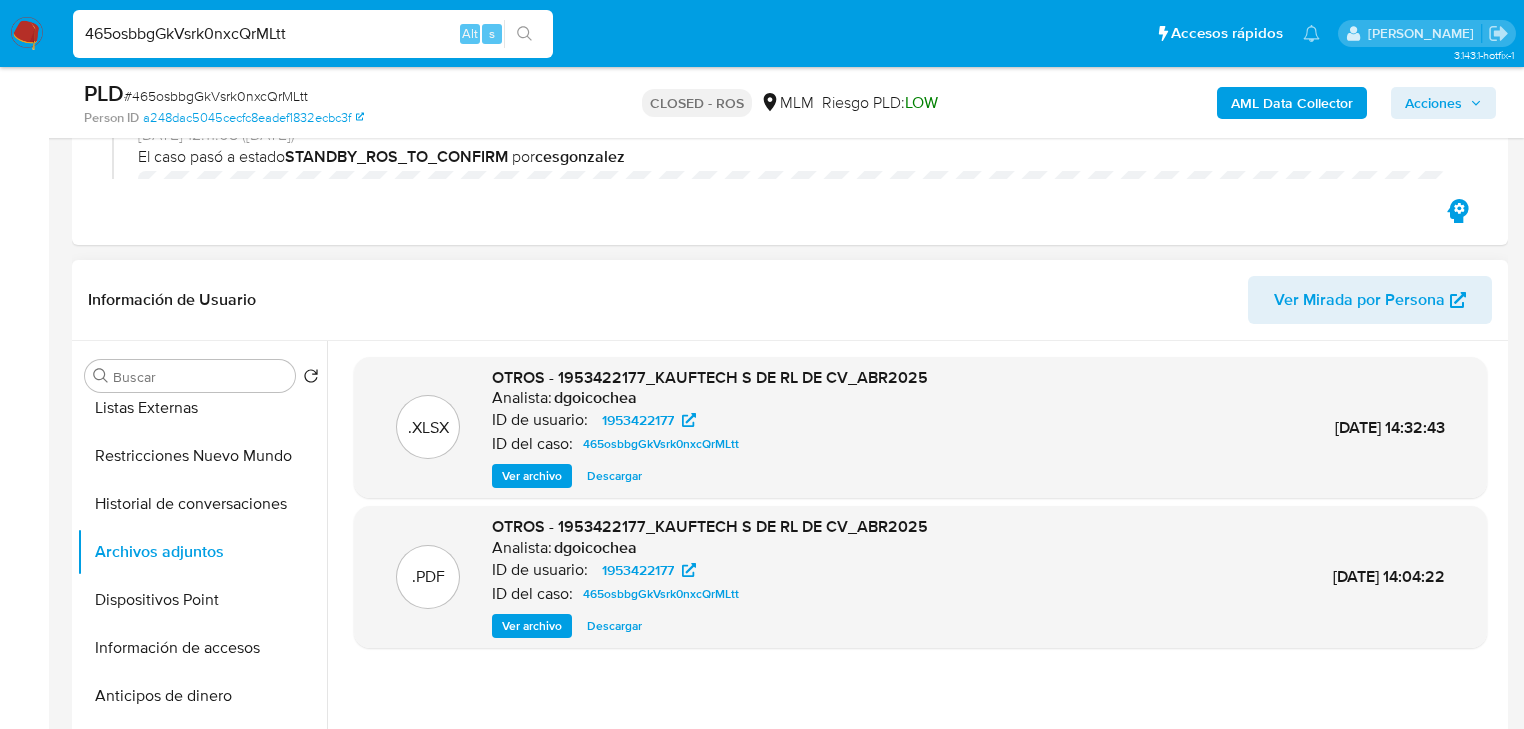 click on "Ver archivo" at bounding box center (532, 626) 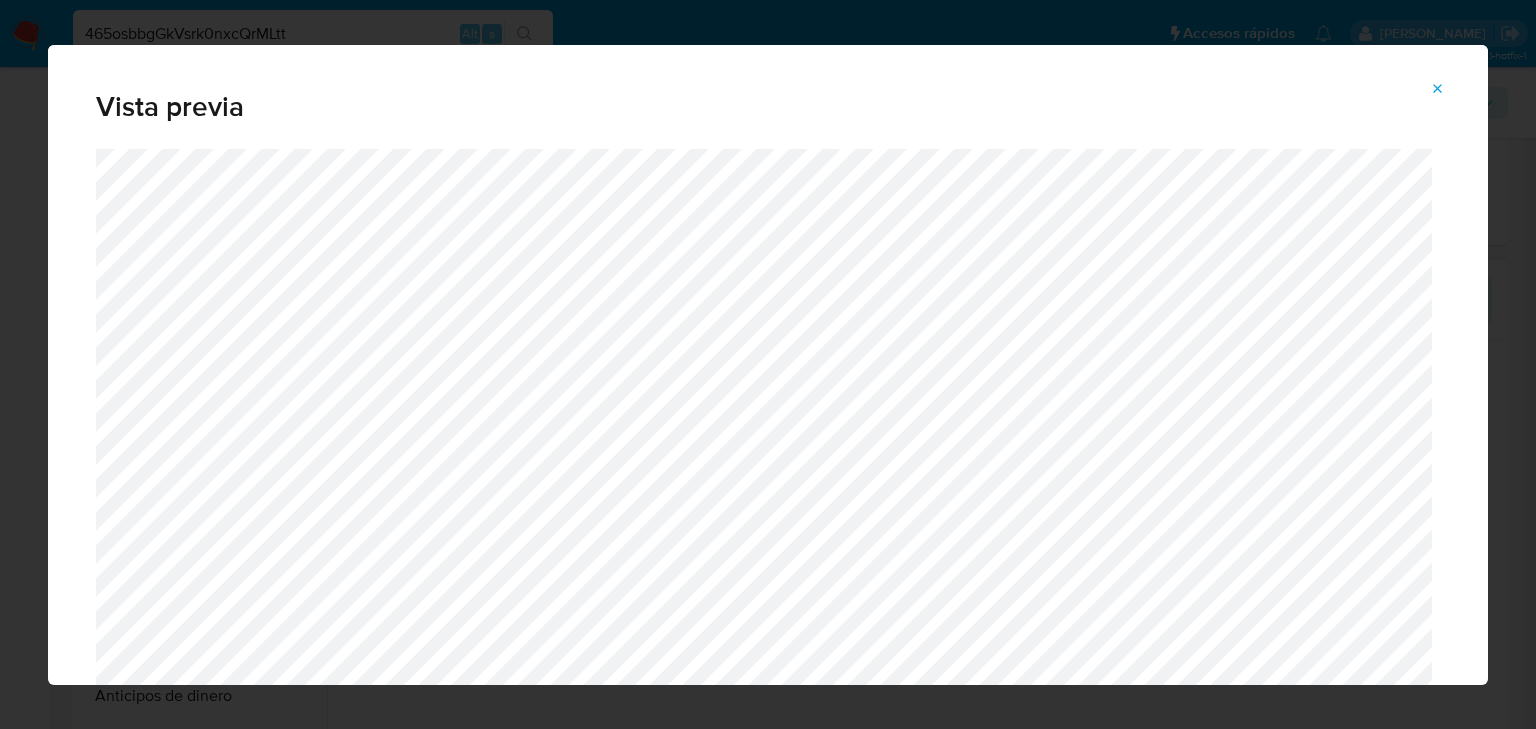 click 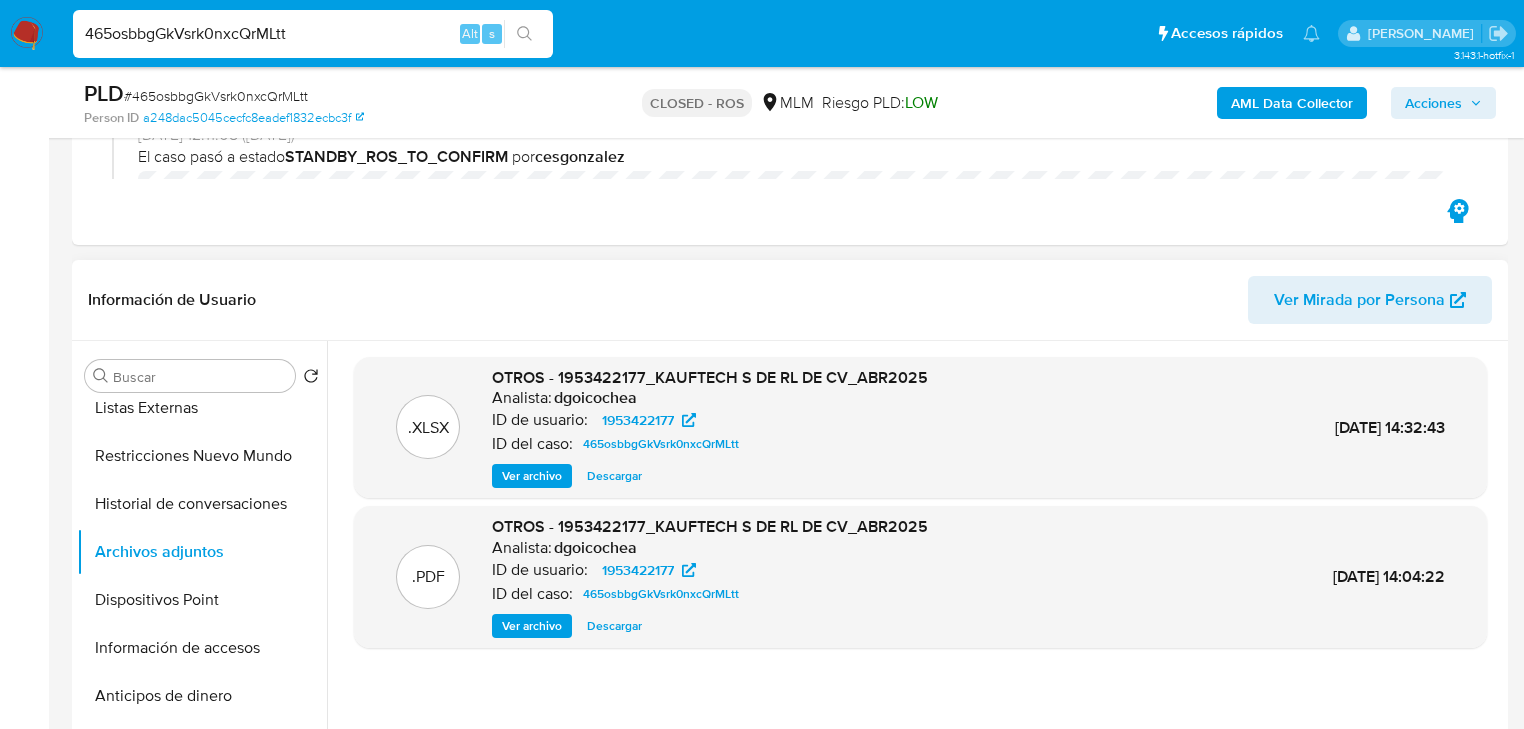 scroll, scrollTop: 640, scrollLeft: 0, axis: vertical 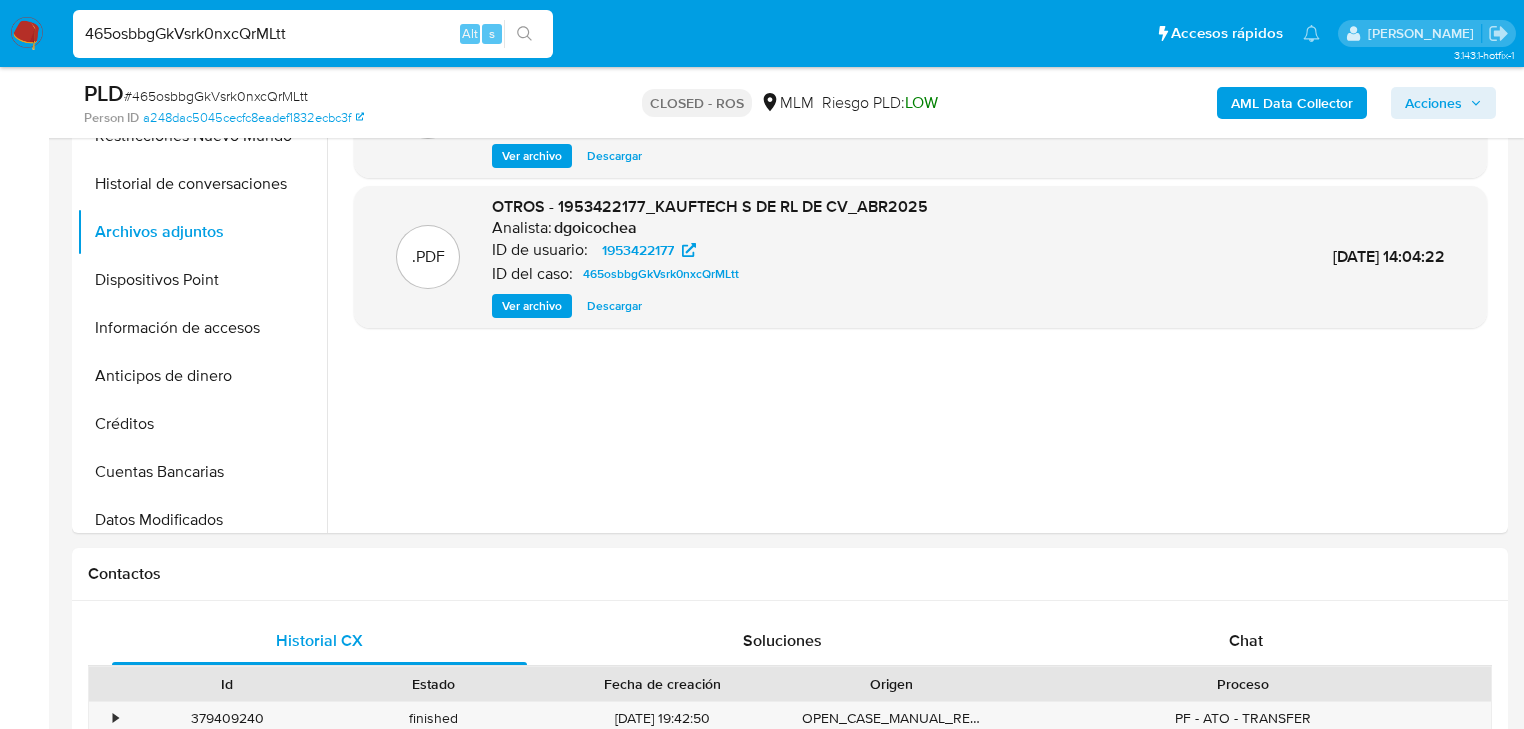drag, startPoint x: 314, startPoint y: 26, endPoint x: 0, endPoint y: -22, distance: 317.6476 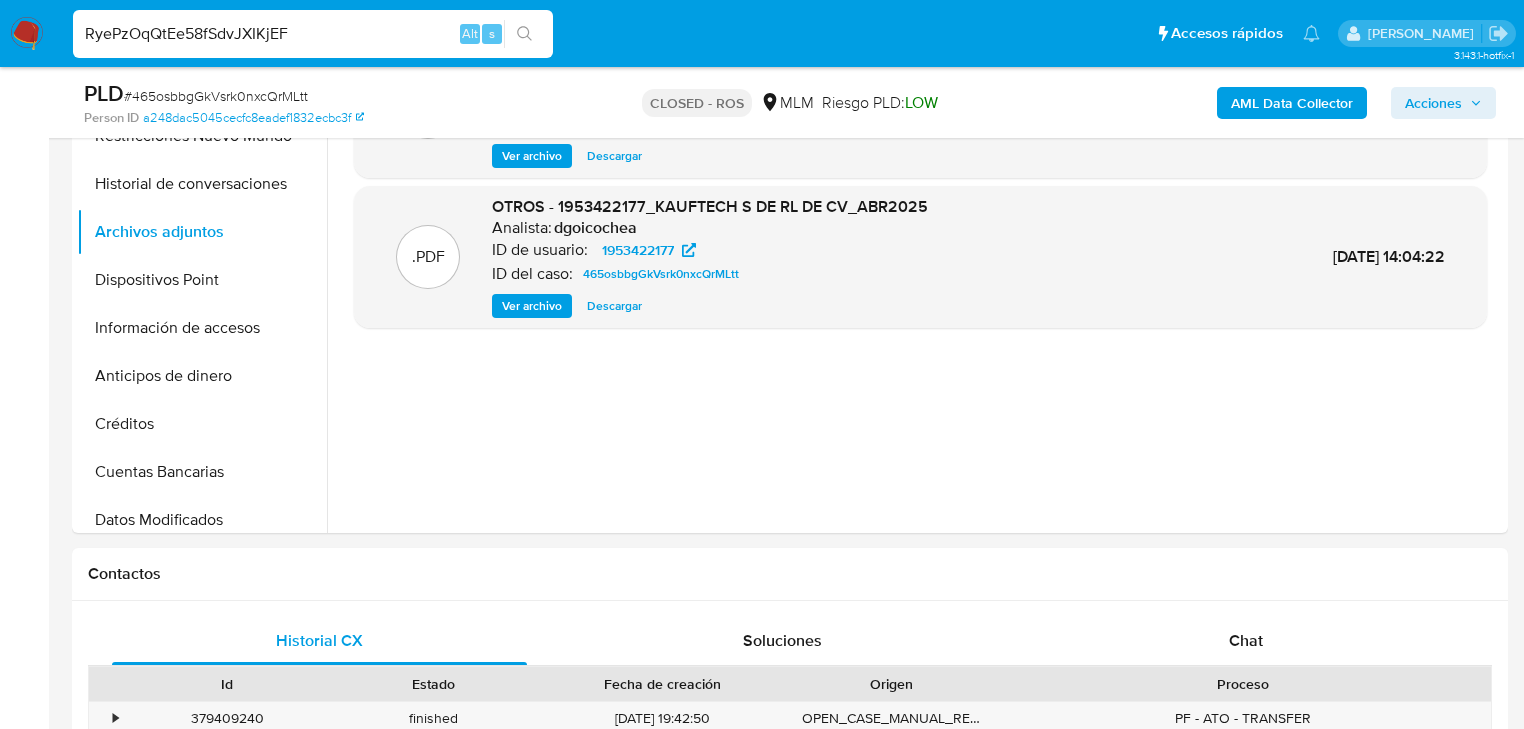 type on "RyePzOqQtEe58fSdvJXIKjEF" 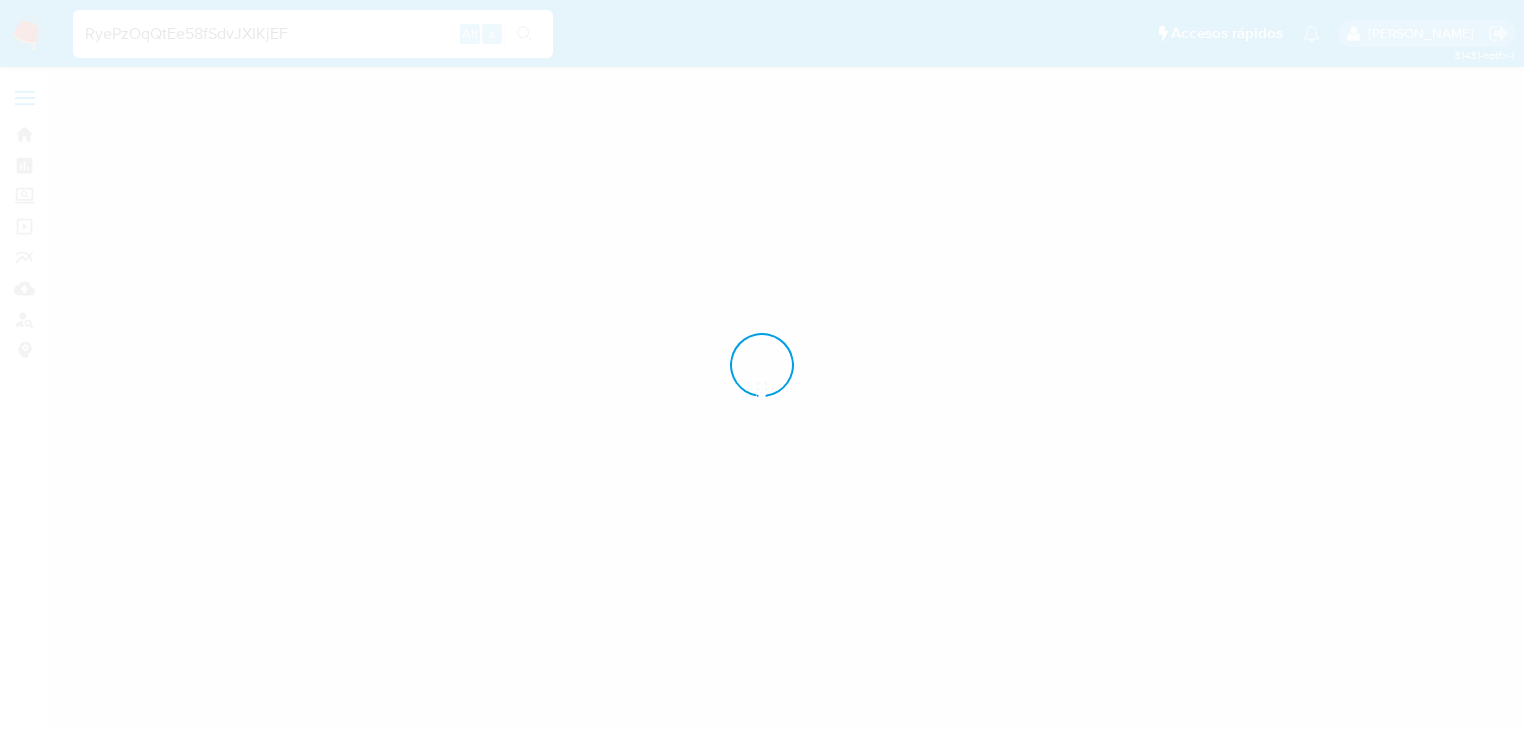 scroll, scrollTop: 0, scrollLeft: 0, axis: both 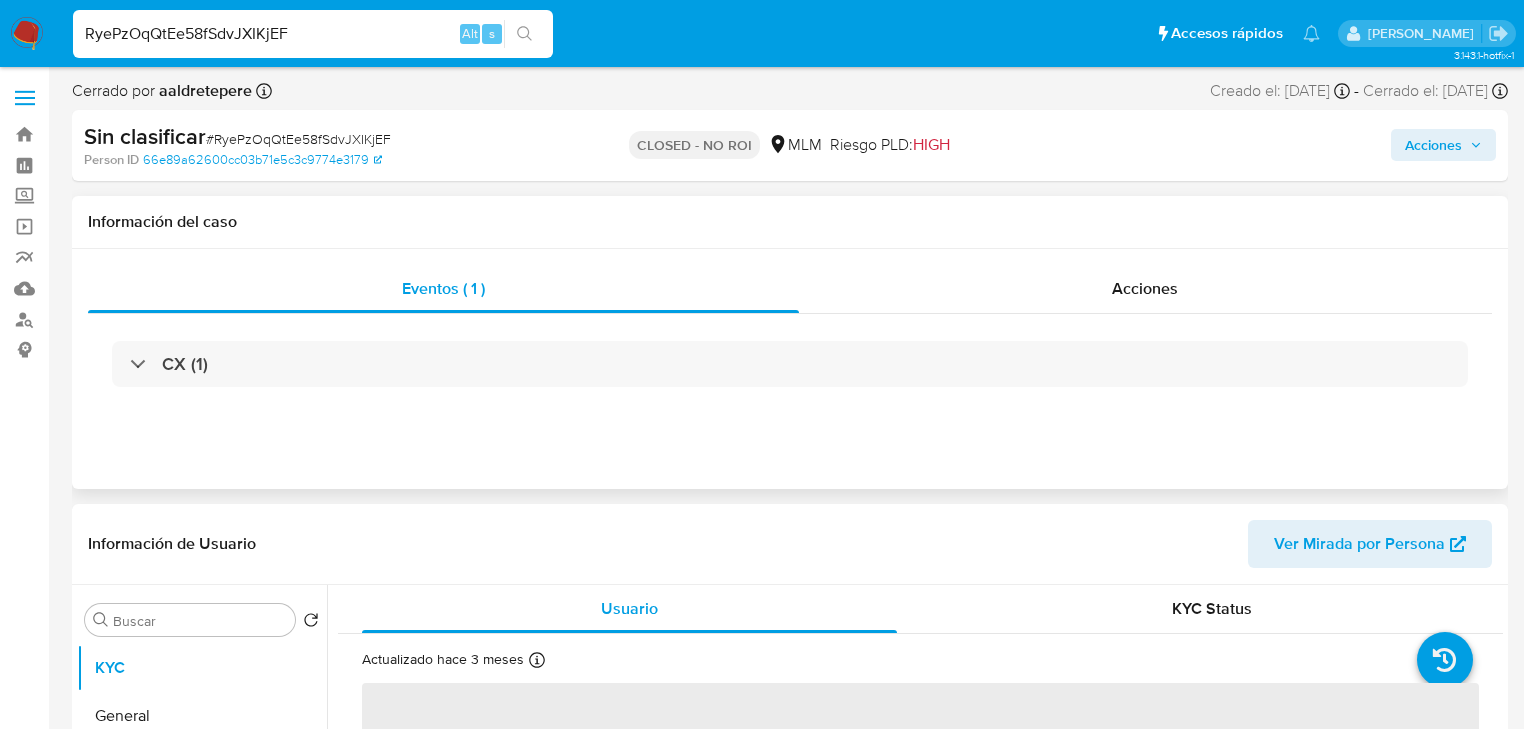 click on "Acciones" at bounding box center (1145, 288) 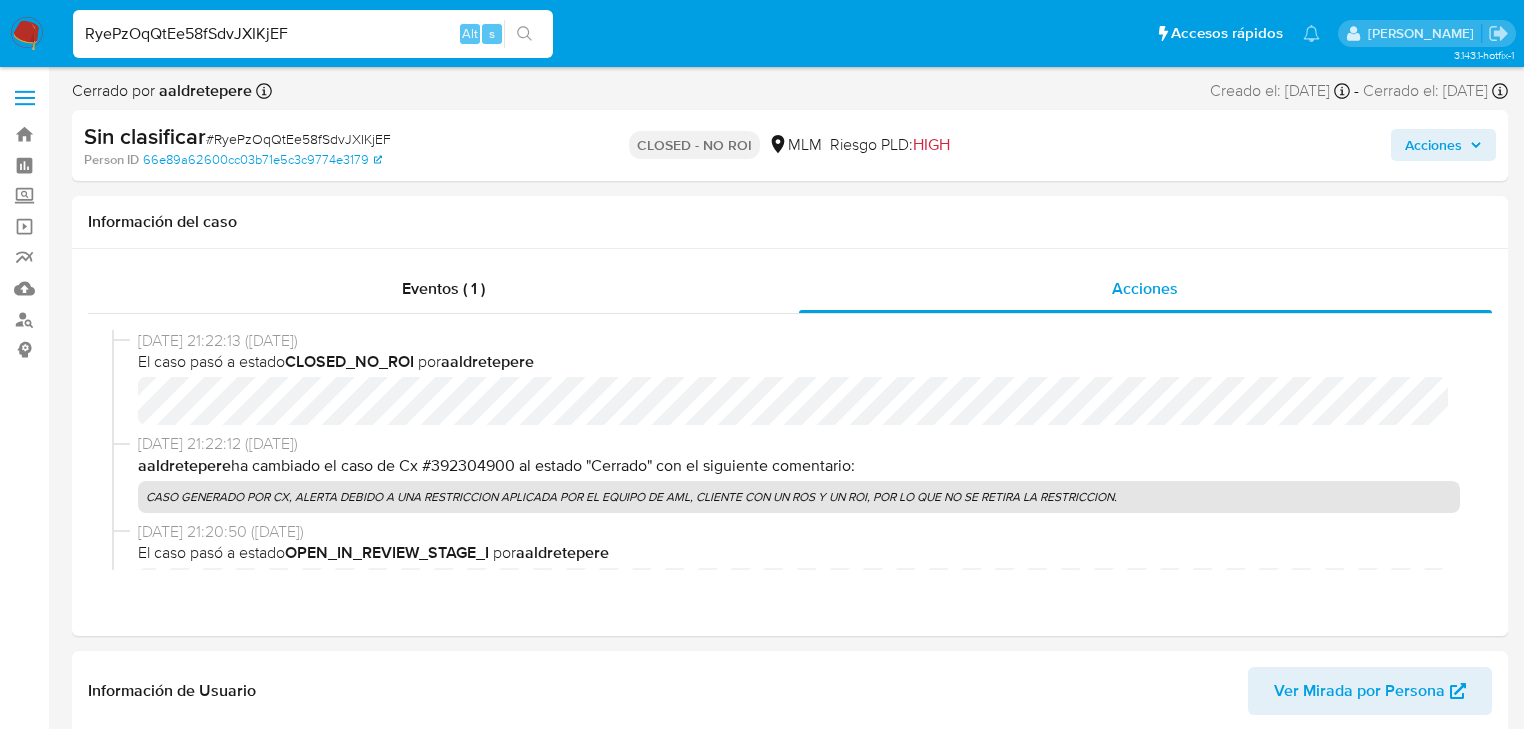select on "10" 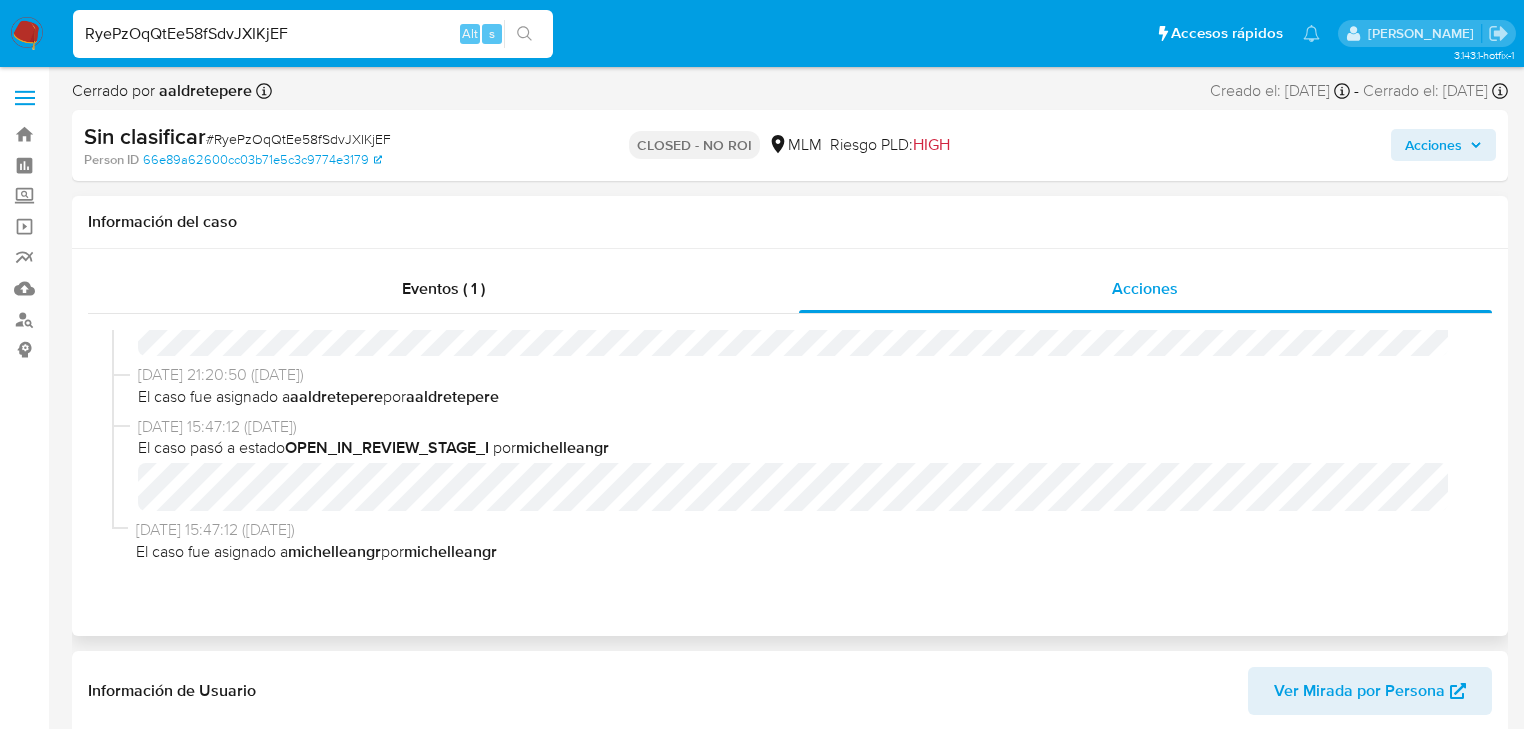 scroll, scrollTop: 0, scrollLeft: 0, axis: both 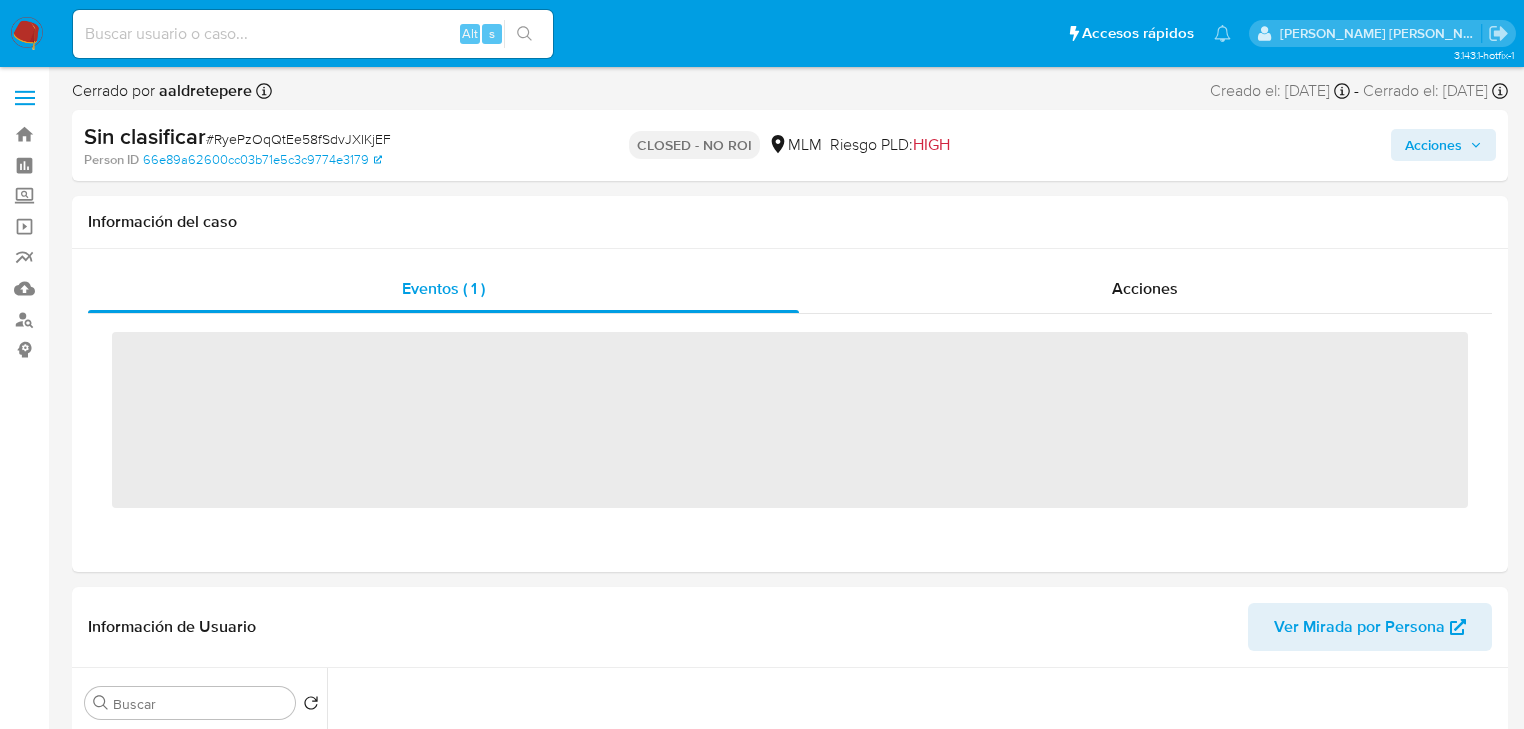 click at bounding box center [313, 34] 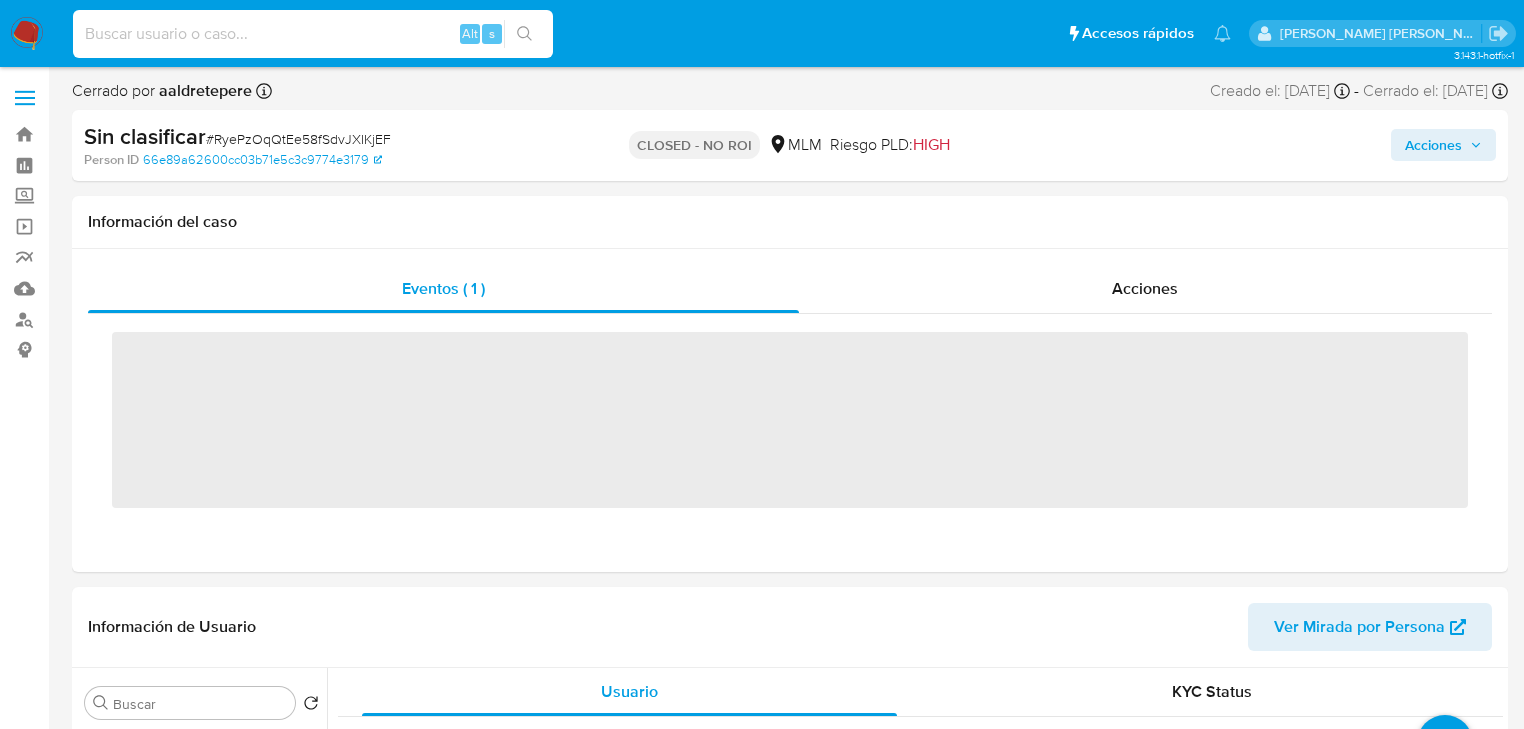 click at bounding box center [313, 34] 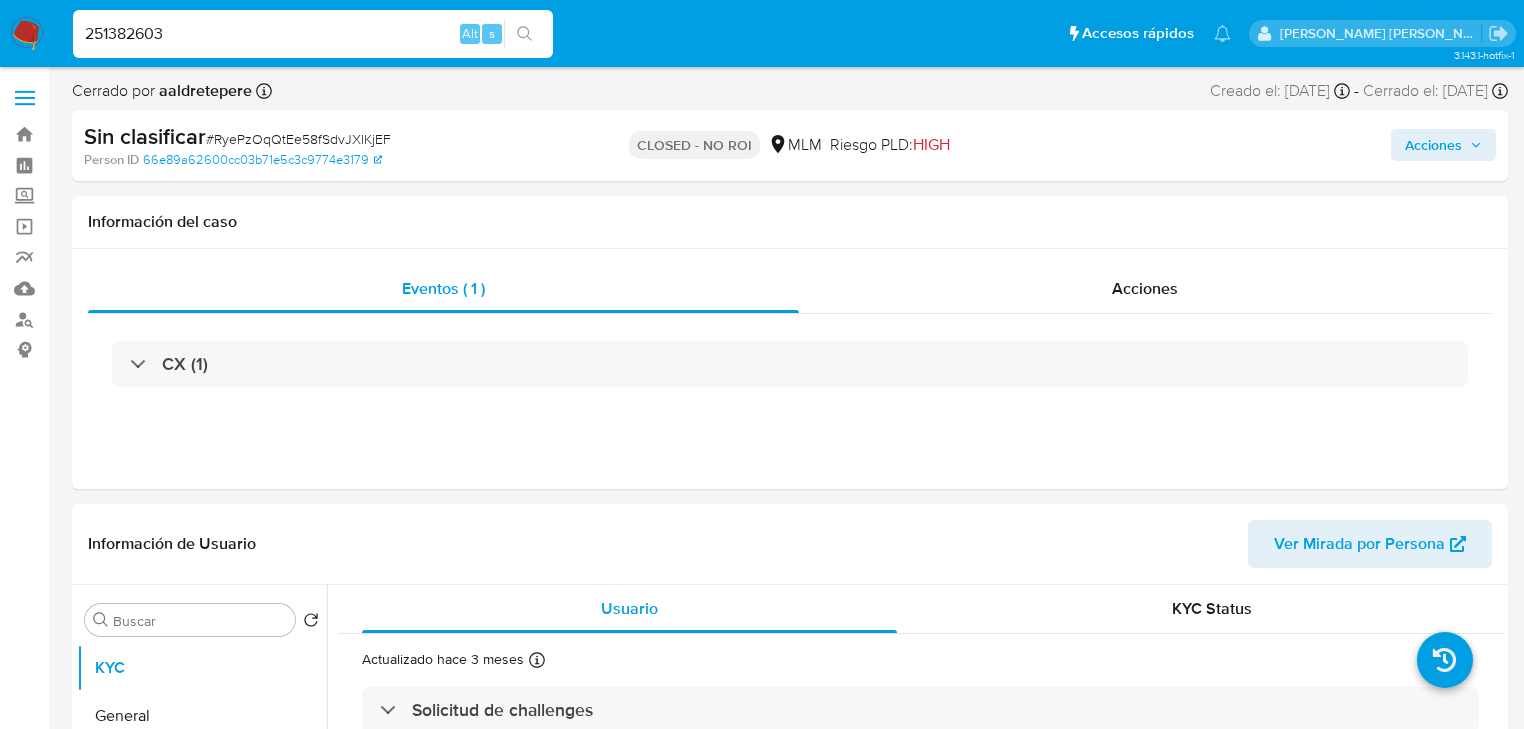 type on "251382603" 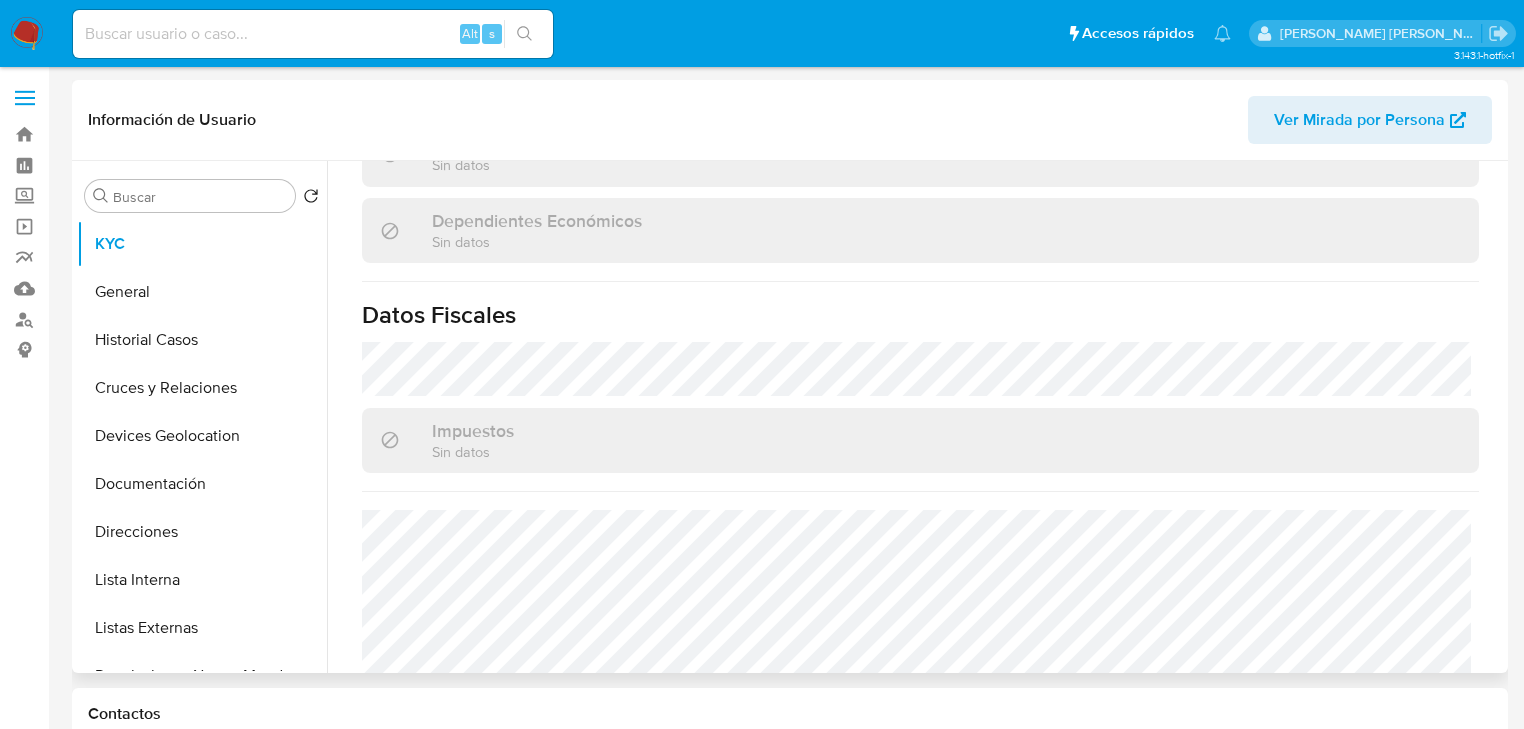 scroll, scrollTop: 1243, scrollLeft: 0, axis: vertical 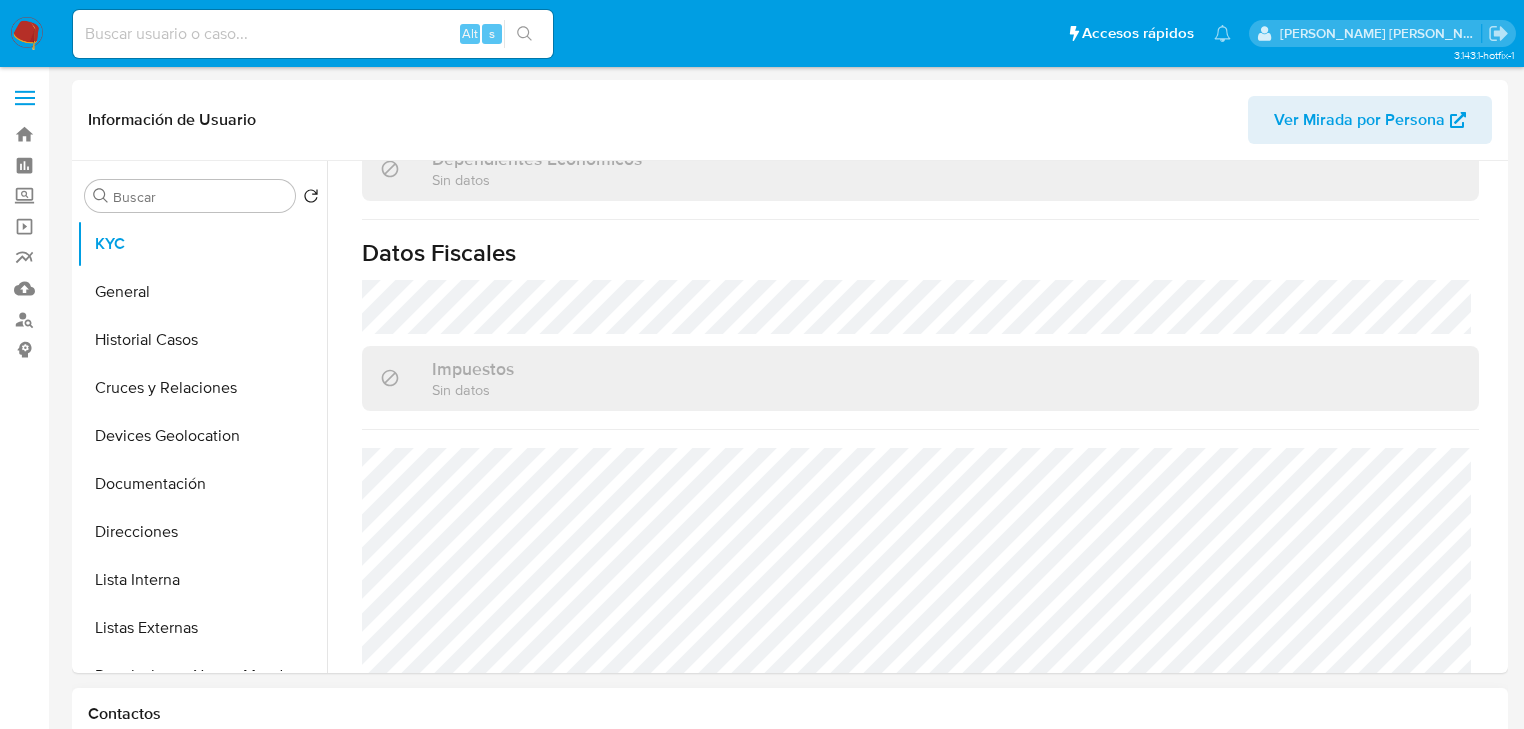 select on "10" 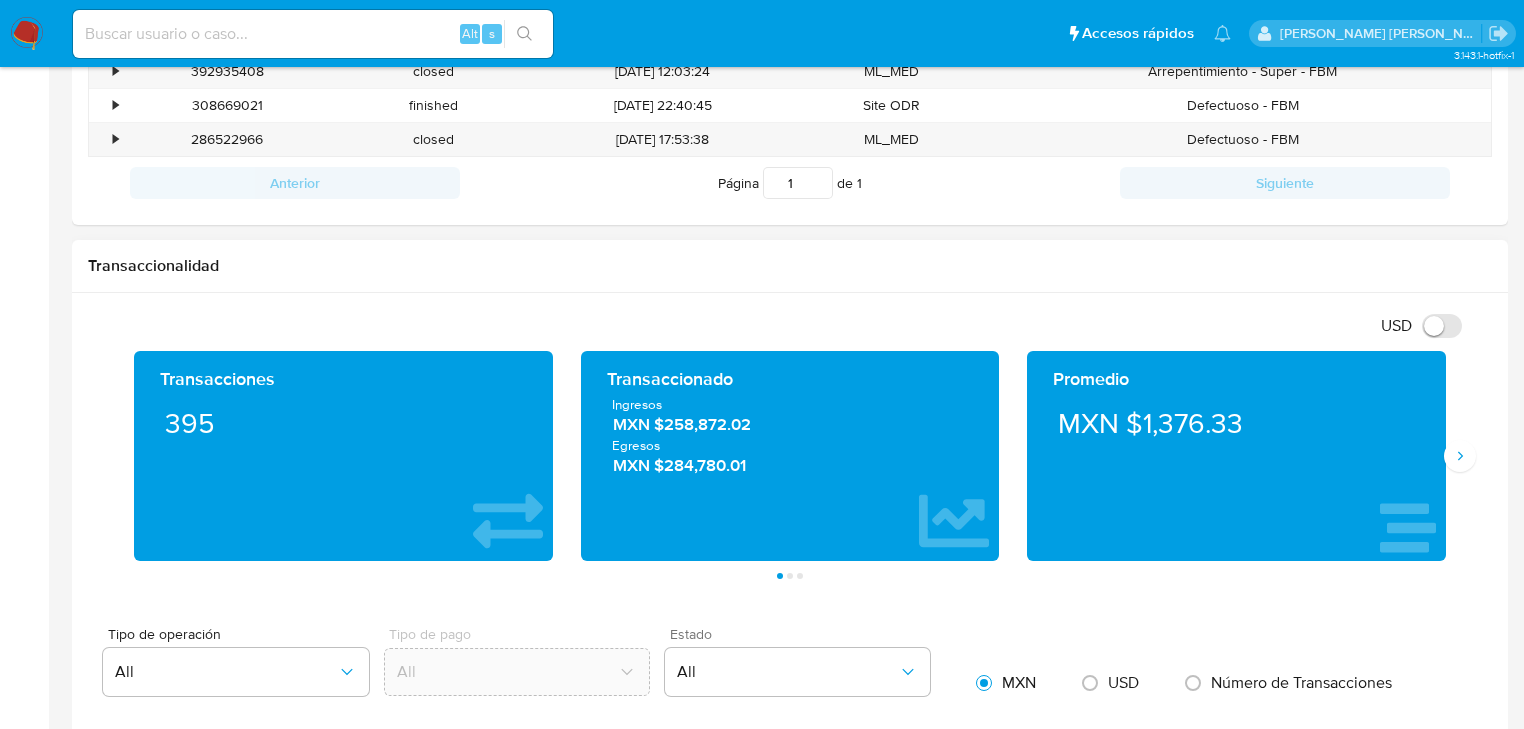 scroll, scrollTop: 880, scrollLeft: 0, axis: vertical 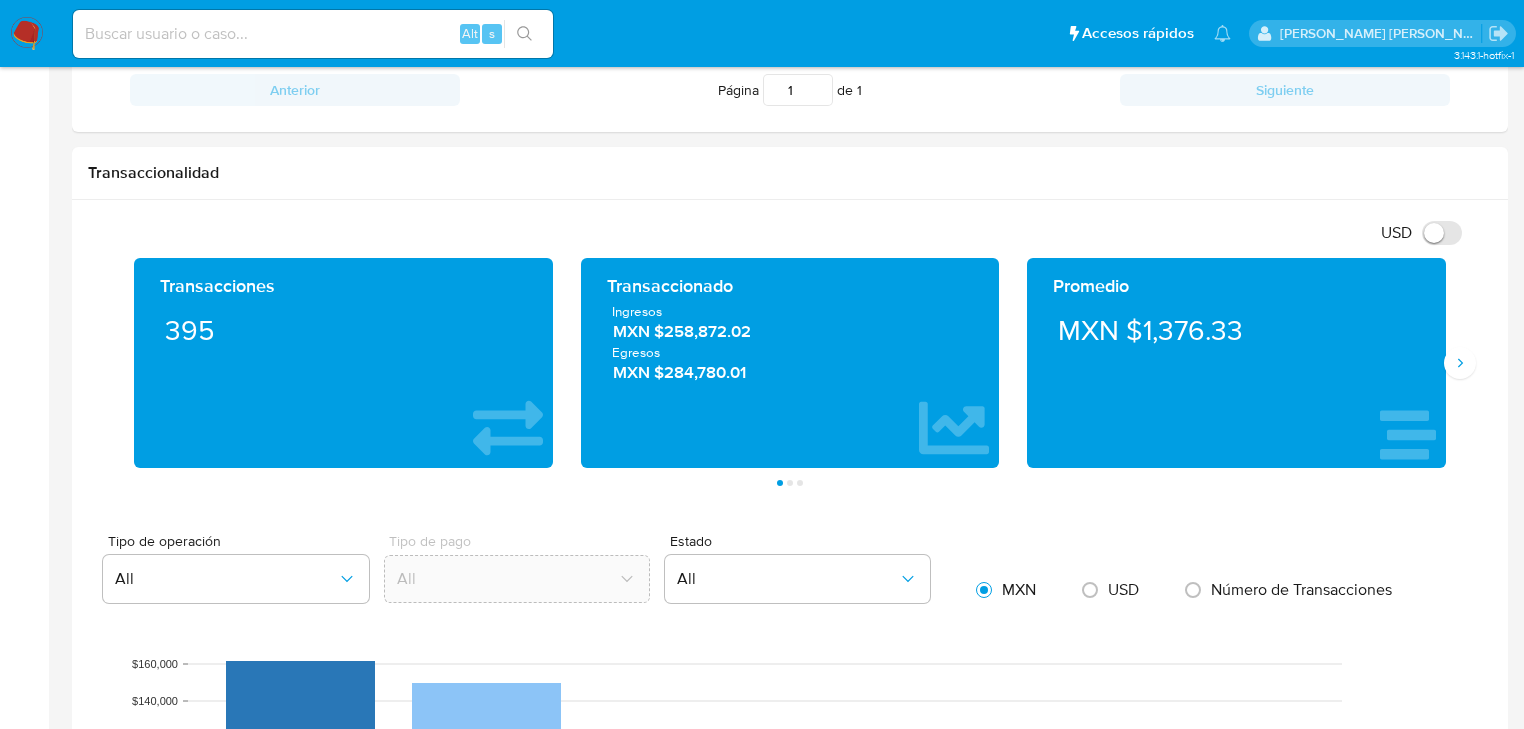 click at bounding box center (313, 34) 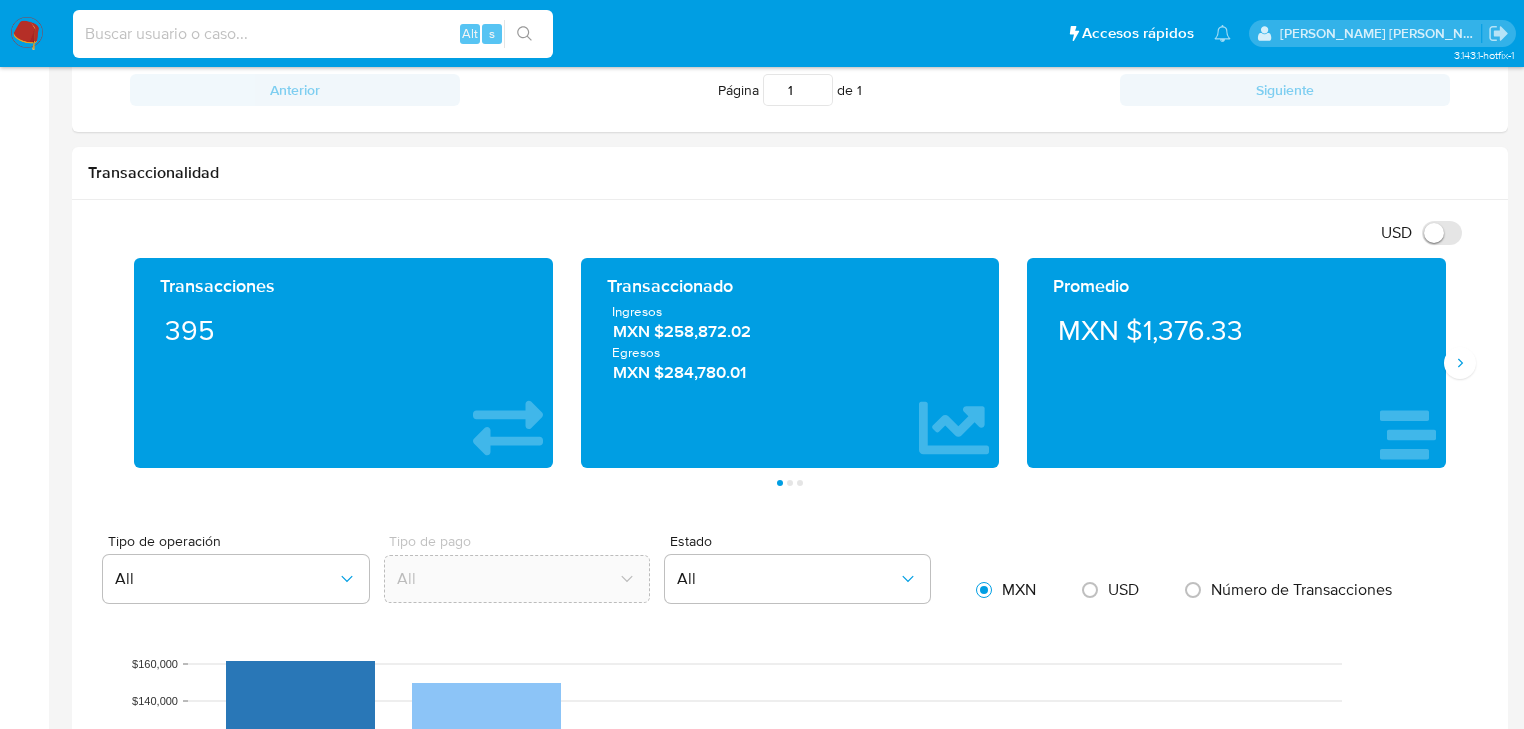 paste on "440413722" 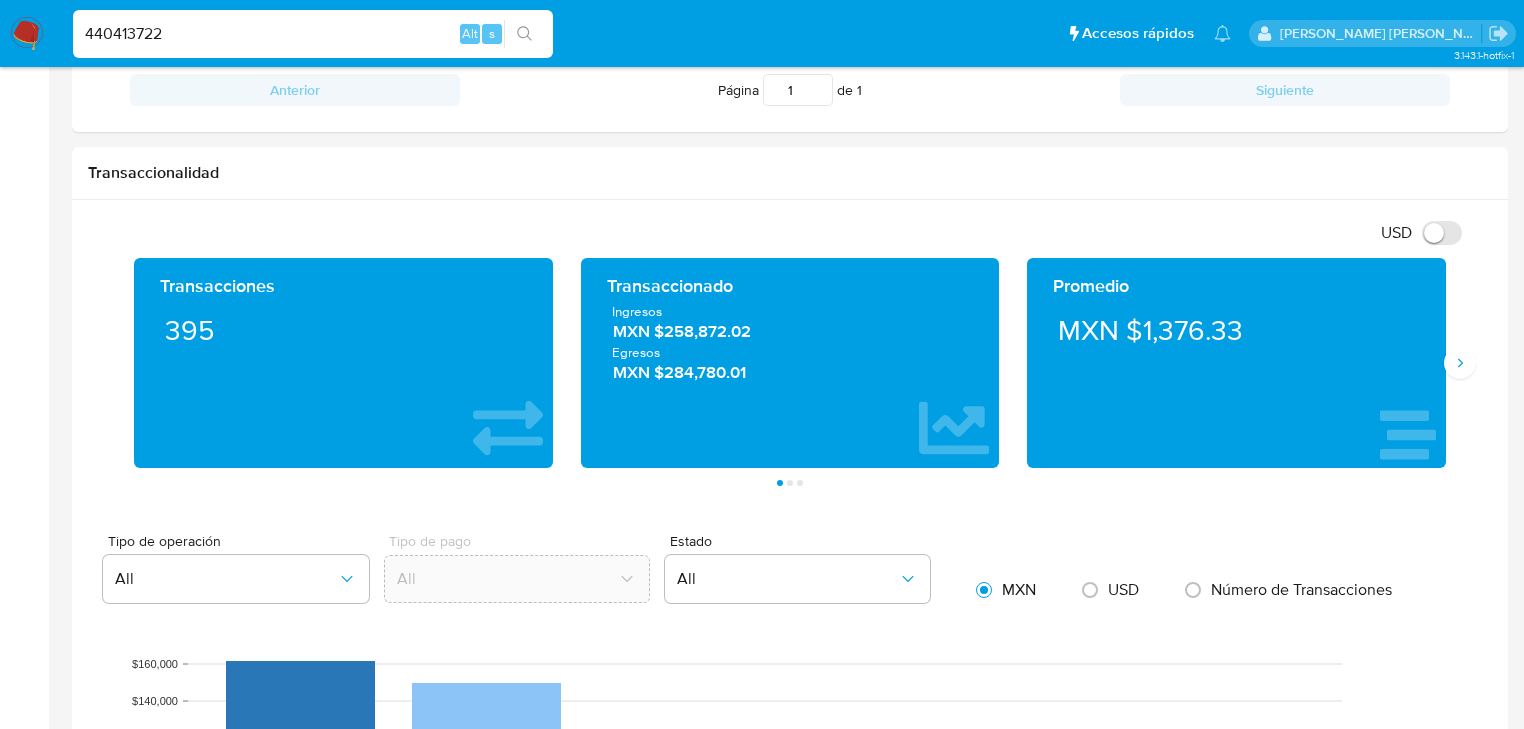 type on "440413722" 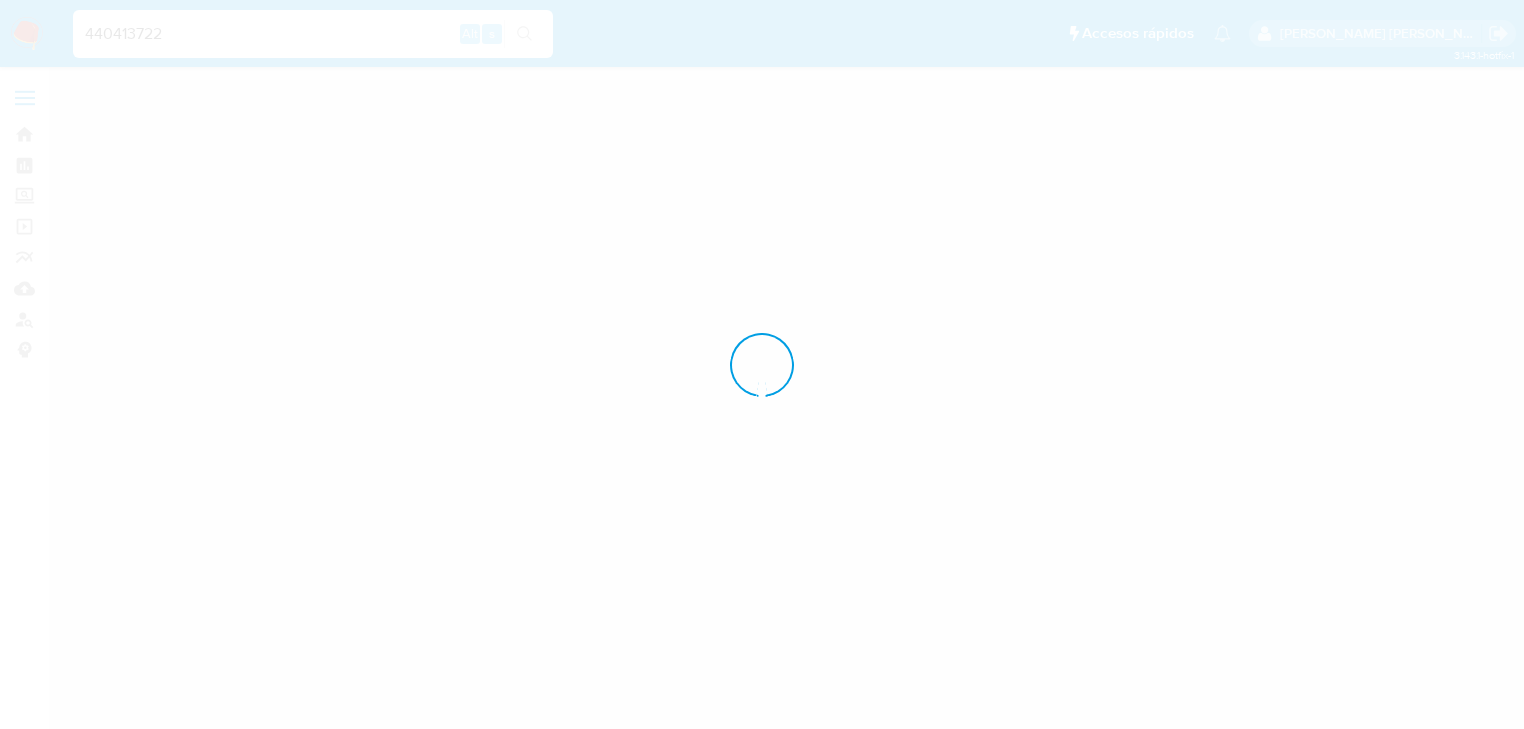 scroll, scrollTop: 0, scrollLeft: 0, axis: both 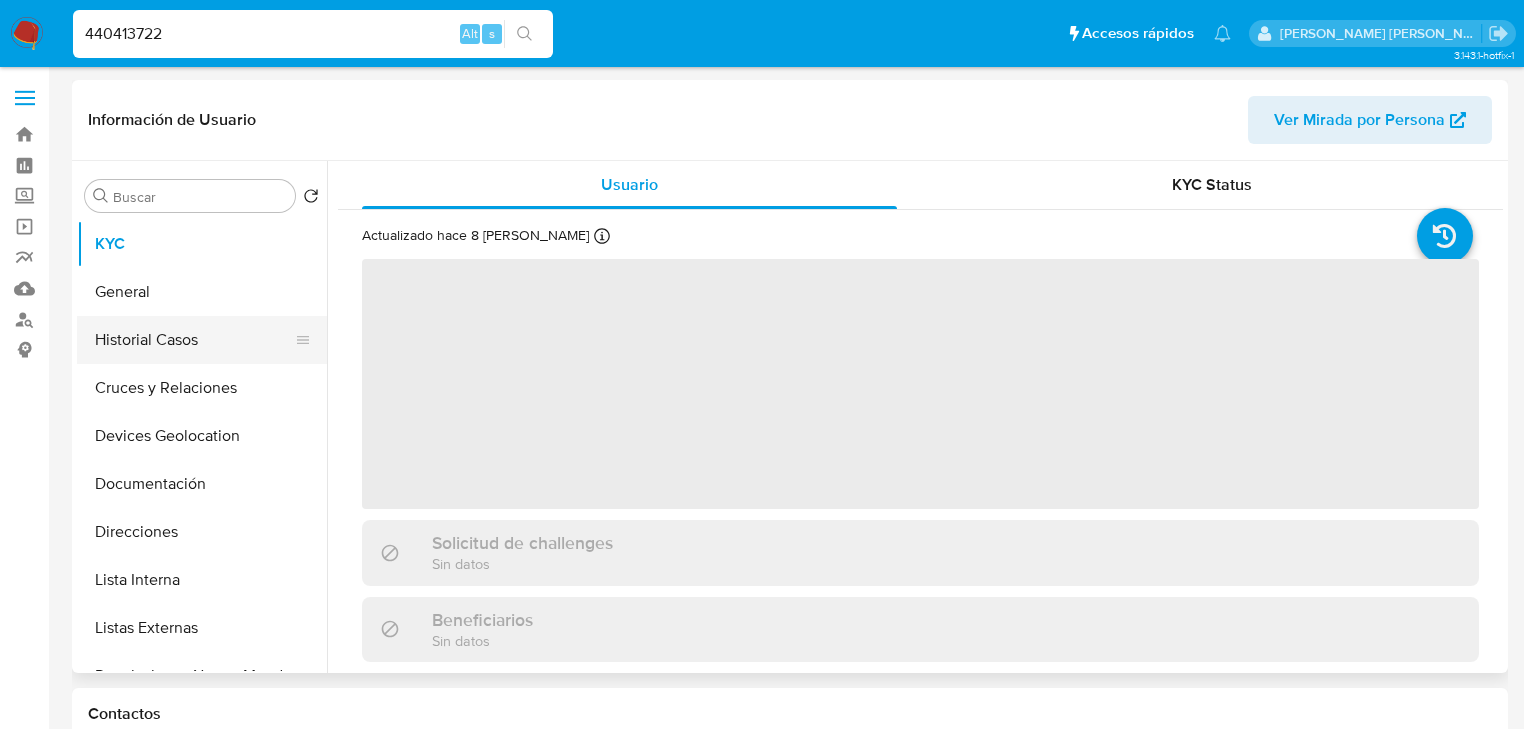 click on "Historial Casos" at bounding box center [194, 340] 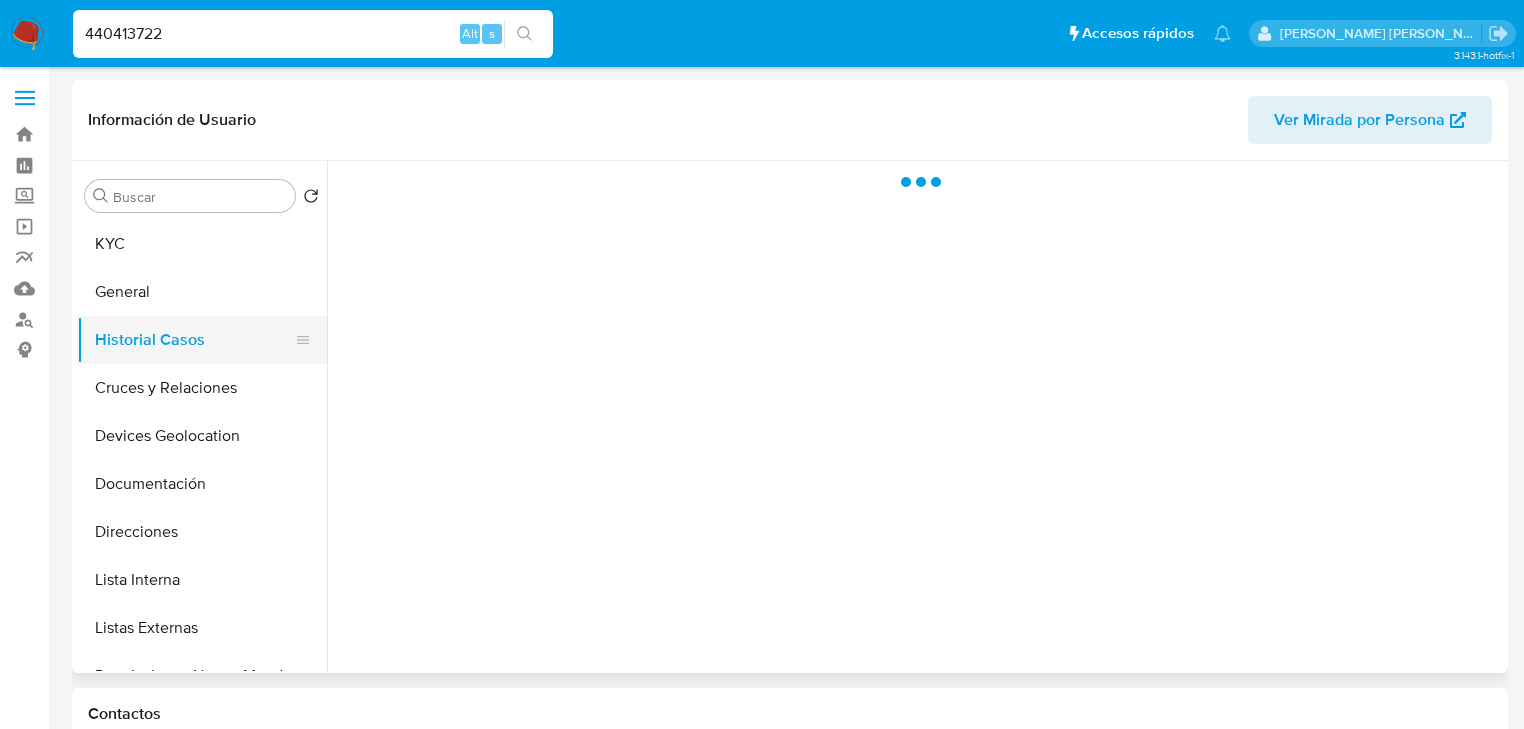 select on "10" 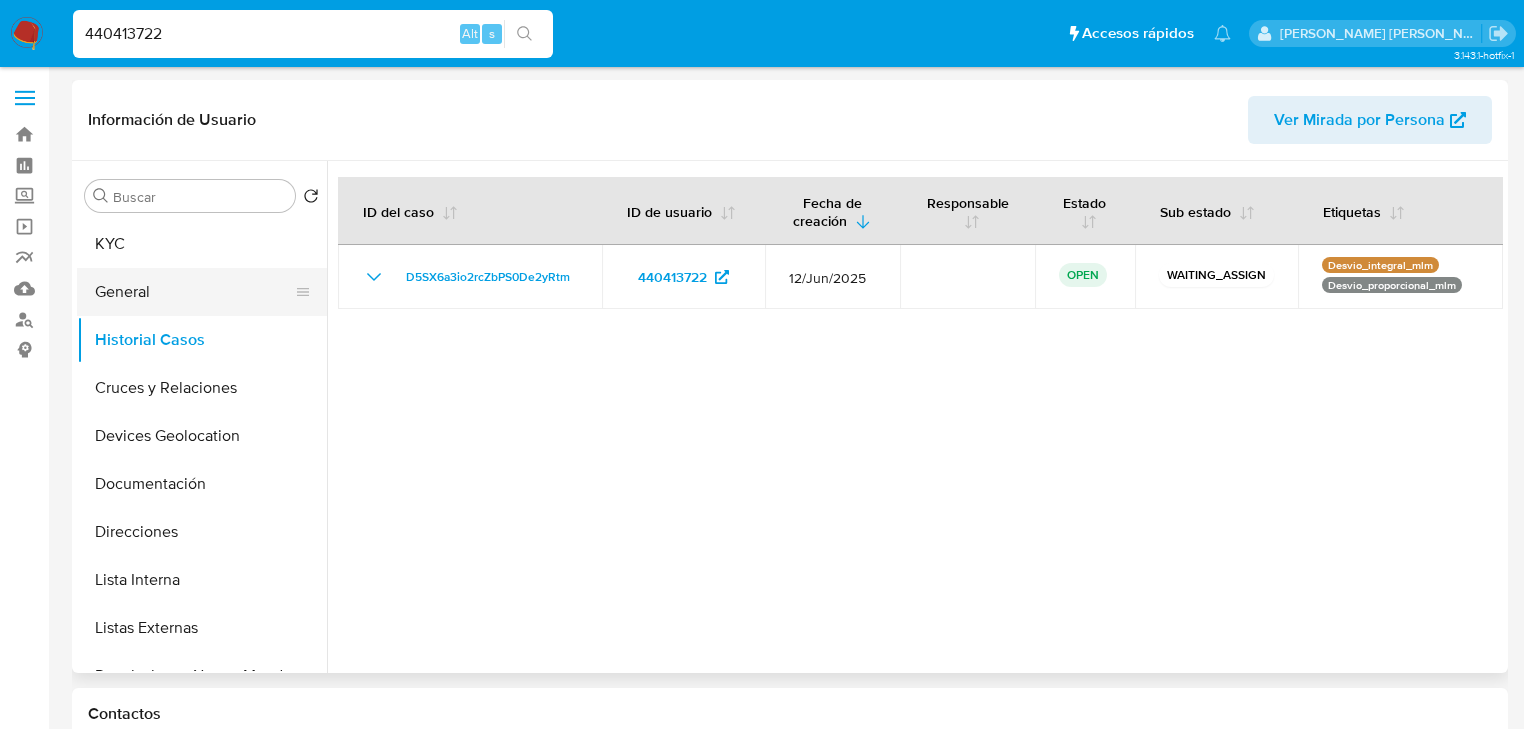 click on "General" at bounding box center (194, 292) 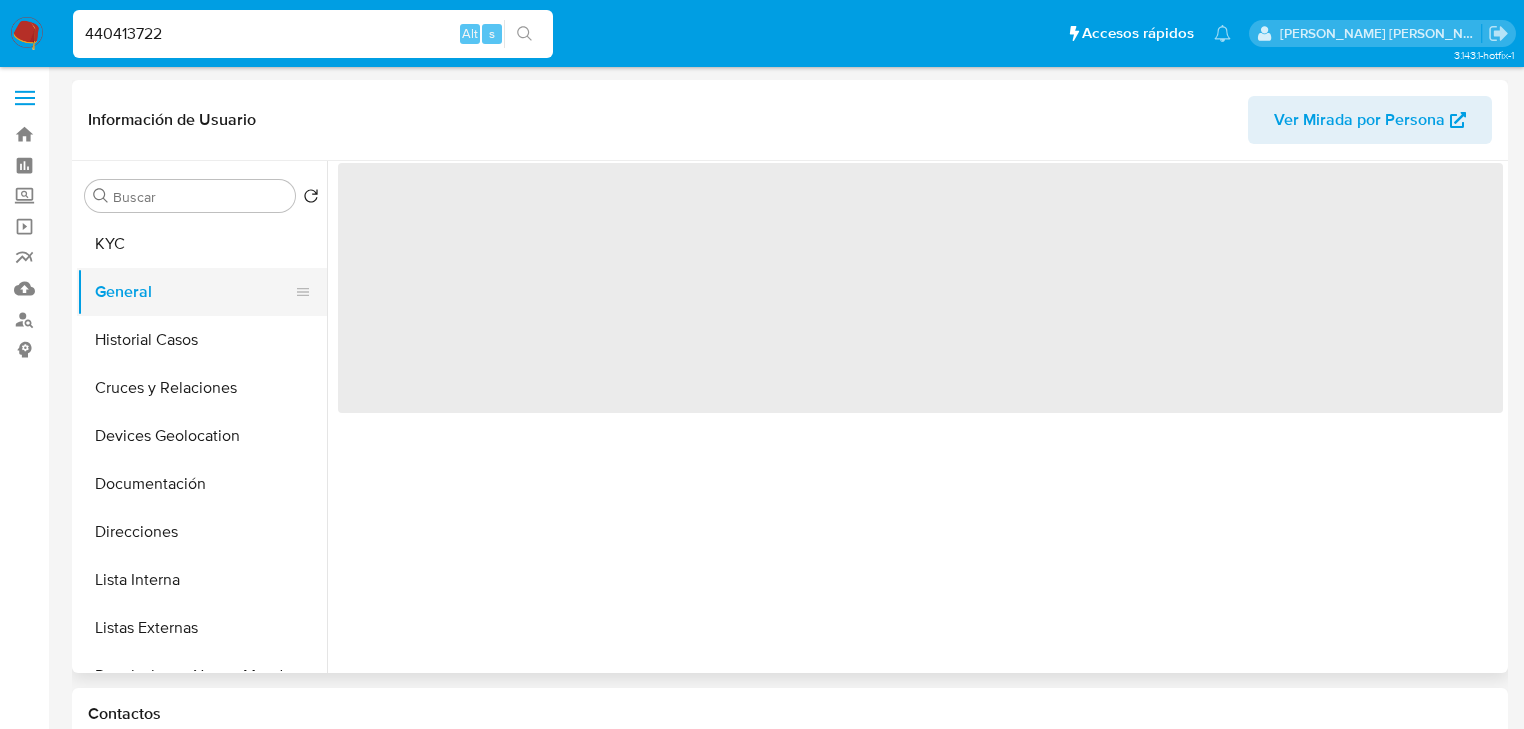 type 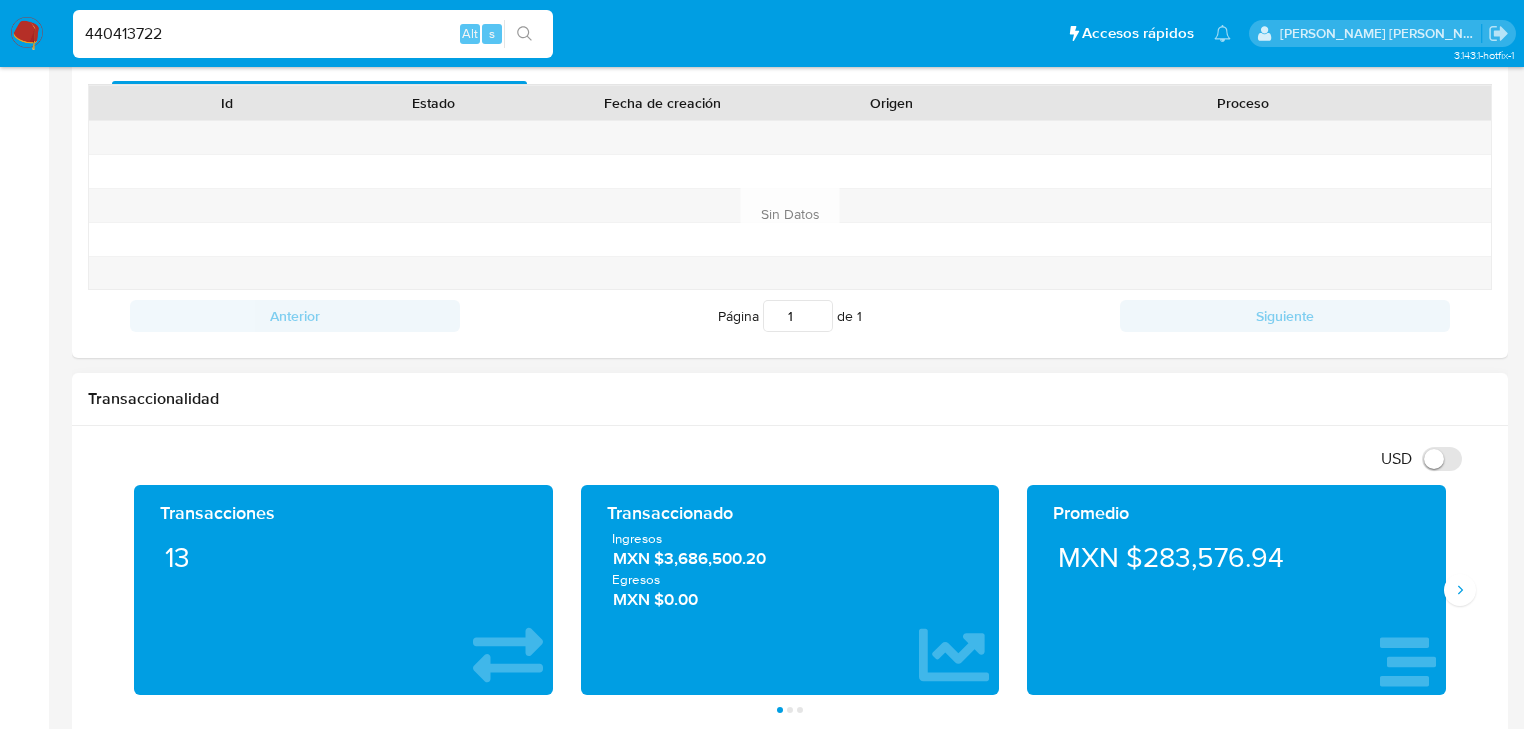 scroll, scrollTop: 800, scrollLeft: 0, axis: vertical 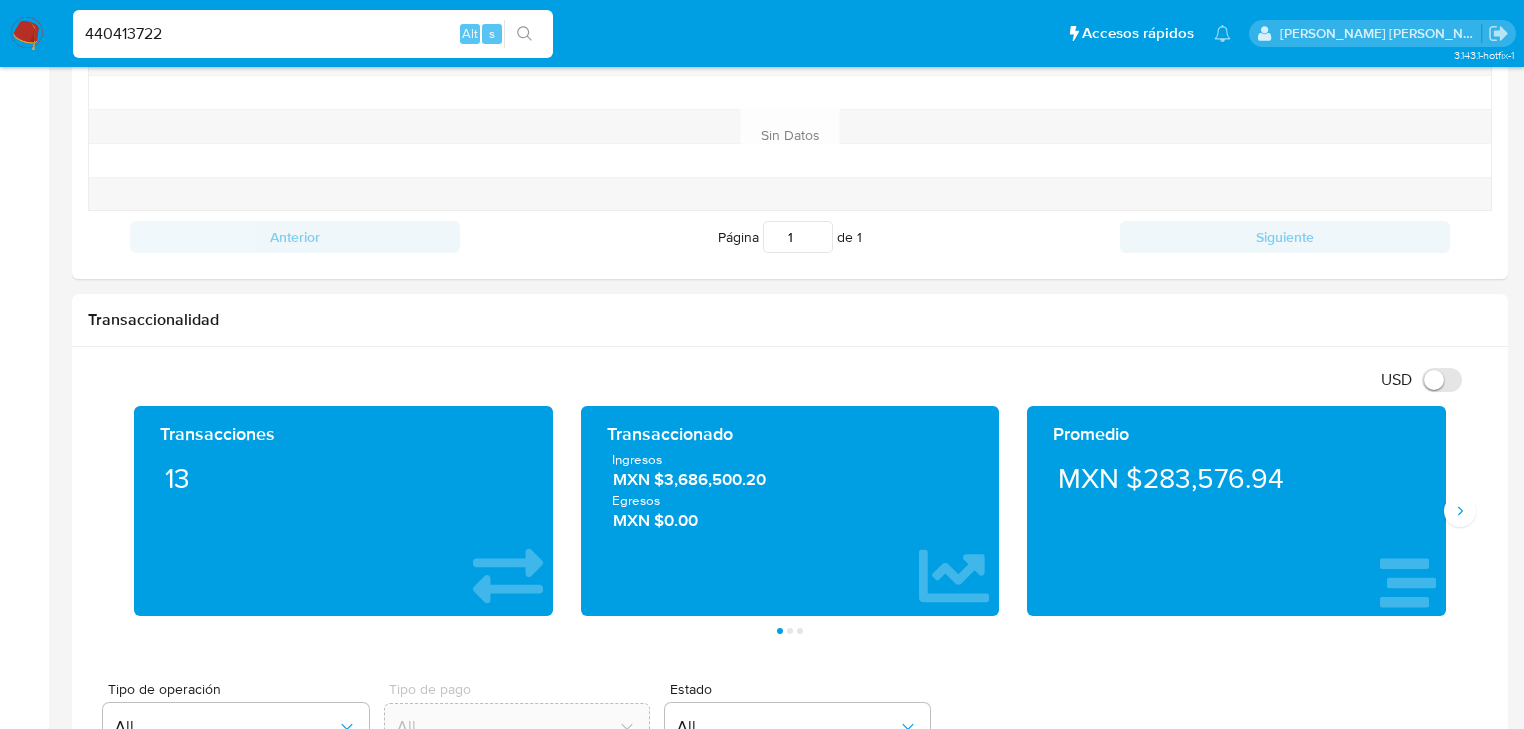 click on "Pausado Ver notificaciones 440413722 Alt s Accesos rápidos   Presiona las siguientes teclas para acceder a algunas de las funciones Buscar caso o usuario Alt s Volver al home Alt h Agregar un archivo adjunto Alt a [PERSON_NAME] [PERSON_NAME] Bandeja Tablero Screening Búsqueda en Listas Watchlist Herramientas Operaciones masivas Reportes Mulan Buscador de personas Consolidado 3.143.1-hotfix-1 Información de Usuario Ver Mirada por Persona Buscar   Volver al orden por defecto KYC General Historial Casos Cruces y Relaciones Devices Geolocation Documentación Direcciones Lista Interna Listas Externas Restricciones Nuevo Mundo Historial de conversaciones Archivos adjuntos Dispositivos Point Información de accesos Anticipos de dinero Créditos Cuentas Bancarias Datos Modificados Fecha Compliant Historial Riesgo PLD IV Challenges Insurtech Items Marcas AML Perfiles Tarjetas ID de usuario 440413722 Person ID 89f0b2c29b8d1efb1641e8ebfd0f3cc2 Fecha de Registración [DATE] 07:32:36 RBA Número de cuenta   Estado" at bounding box center (762, 635) 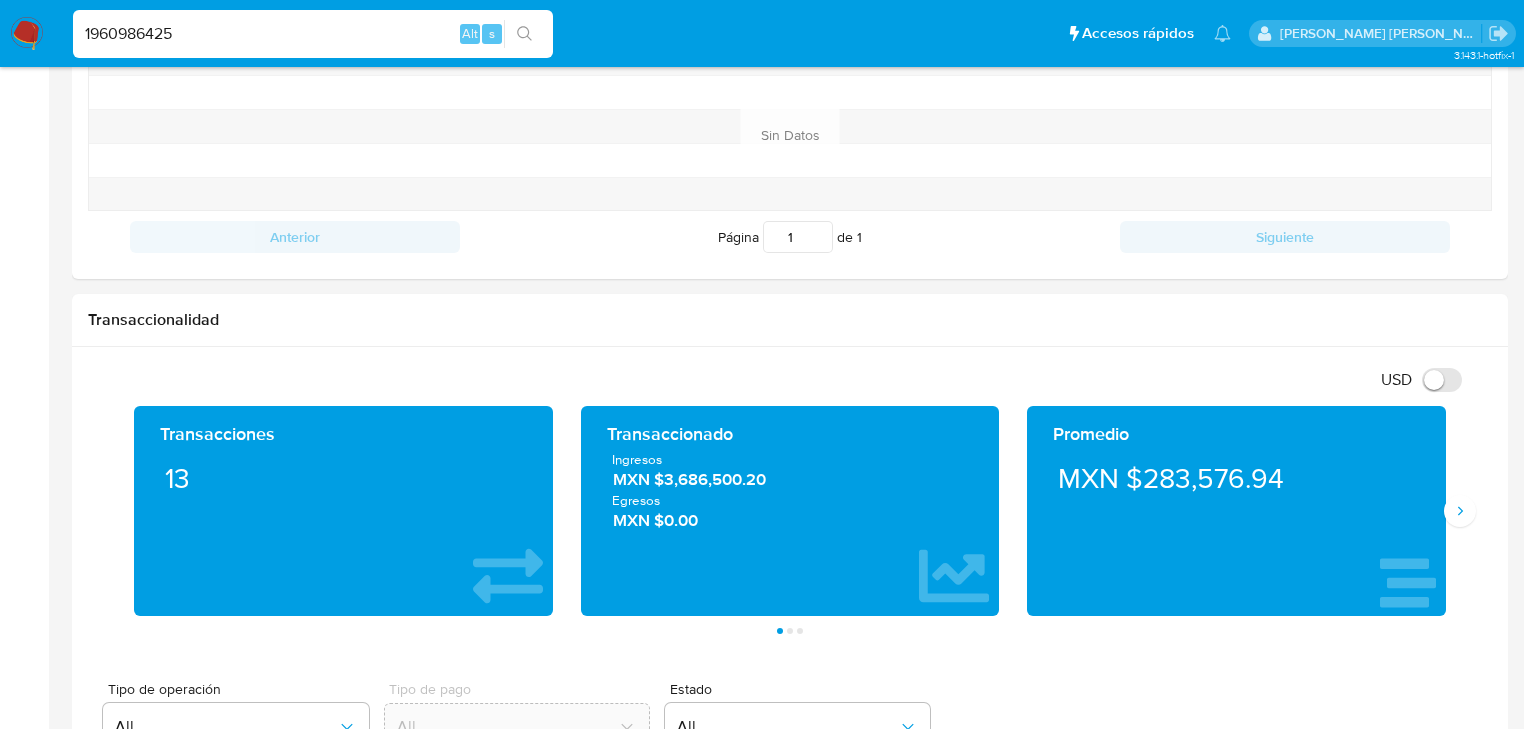 type on "1960986425" 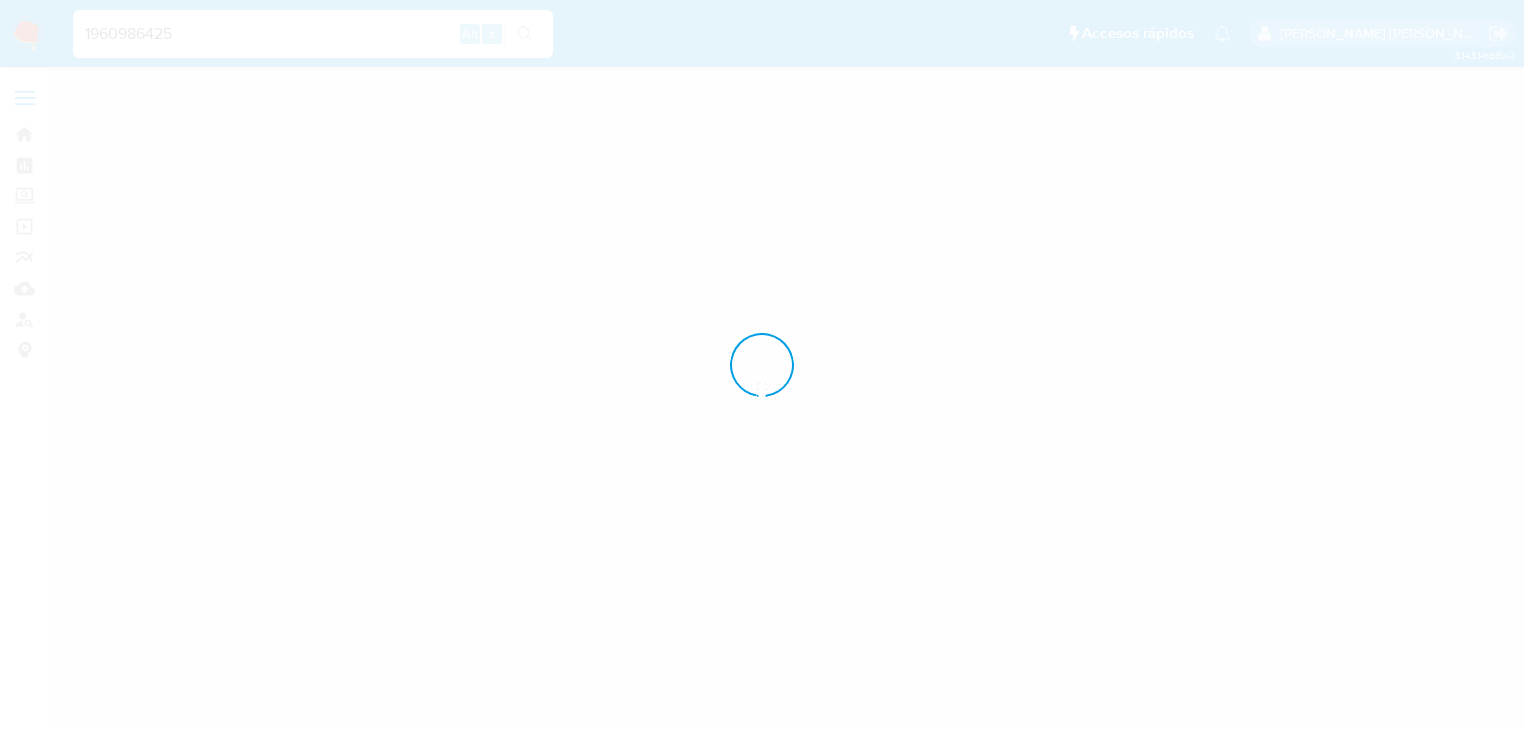 scroll, scrollTop: 0, scrollLeft: 0, axis: both 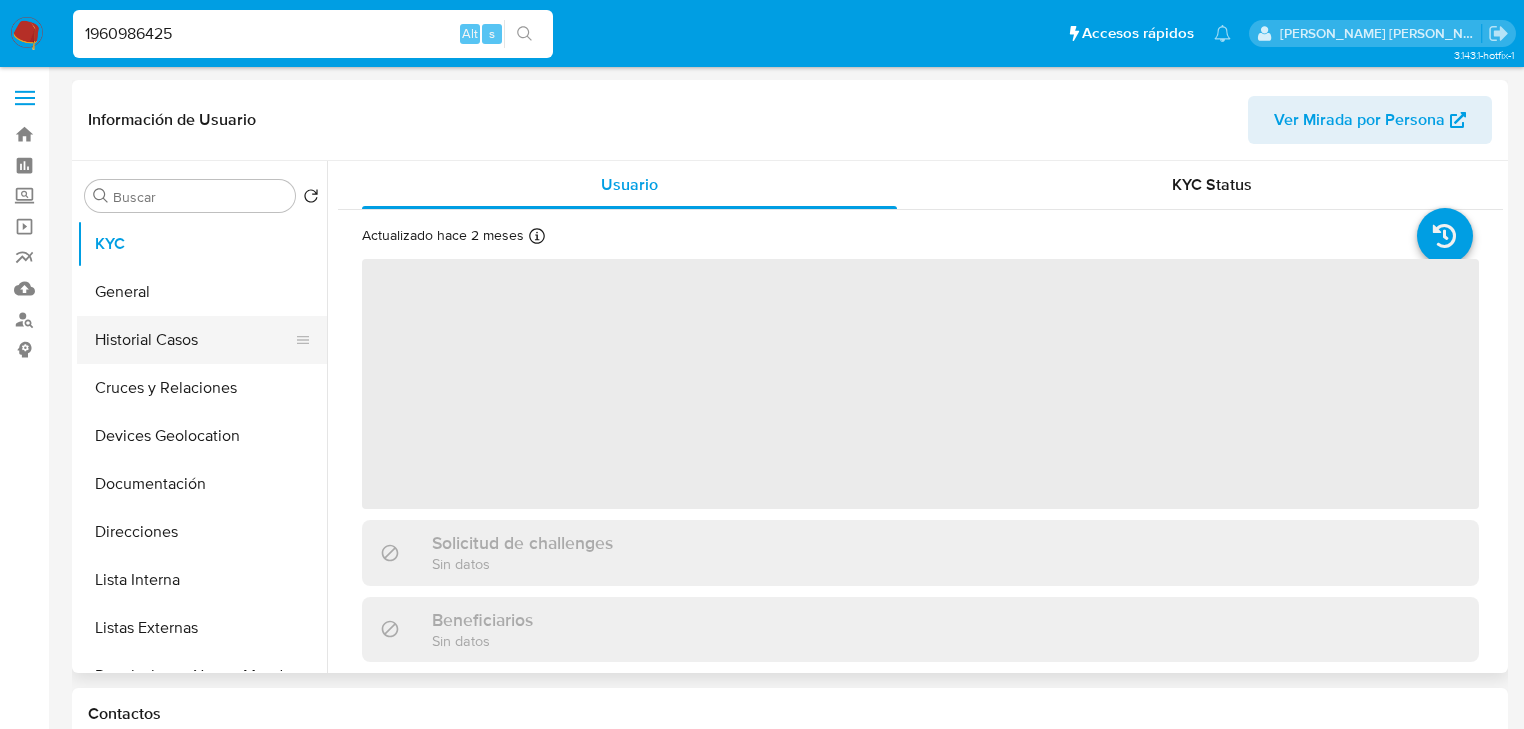 drag, startPoint x: 141, startPoint y: 343, endPoint x: 151, endPoint y: 340, distance: 10.440307 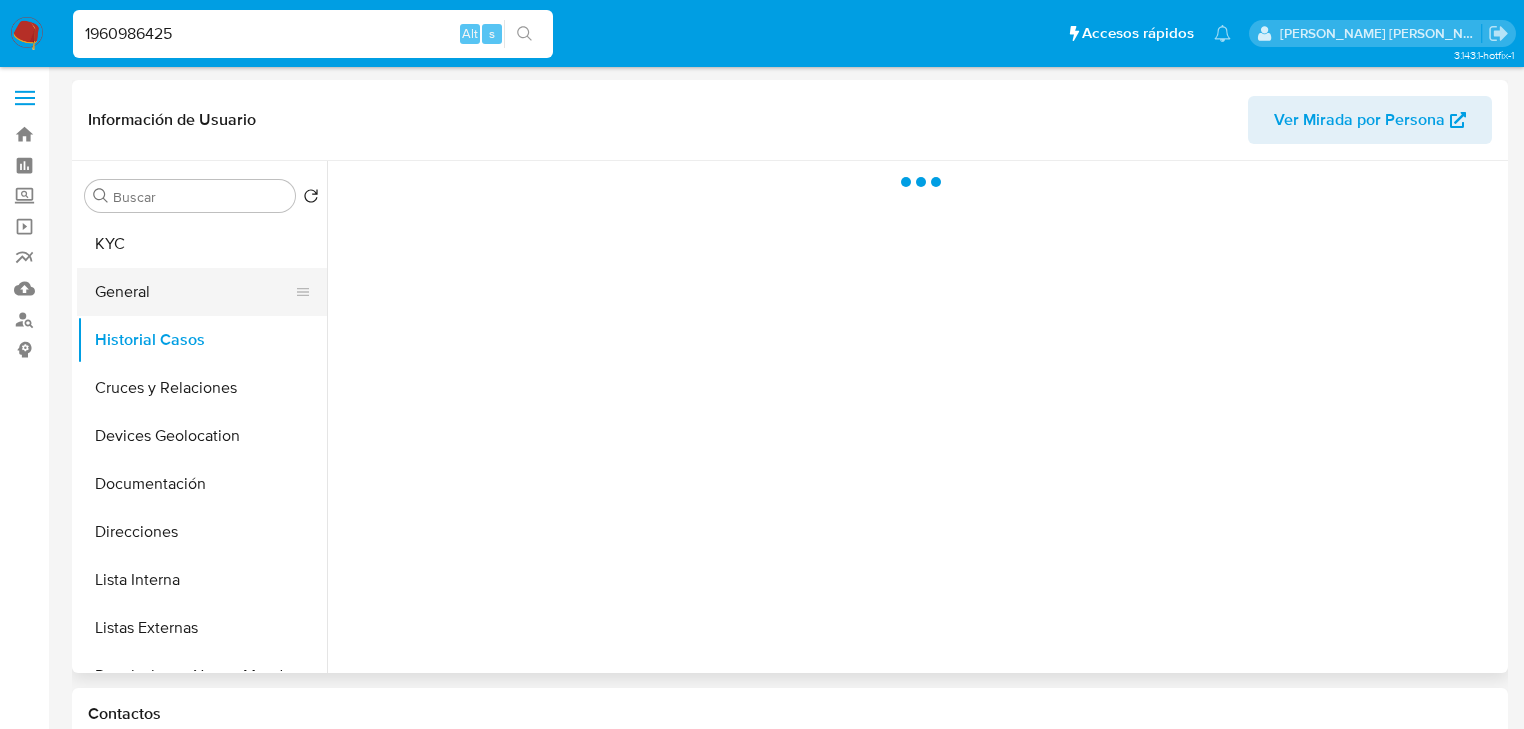 select on "10" 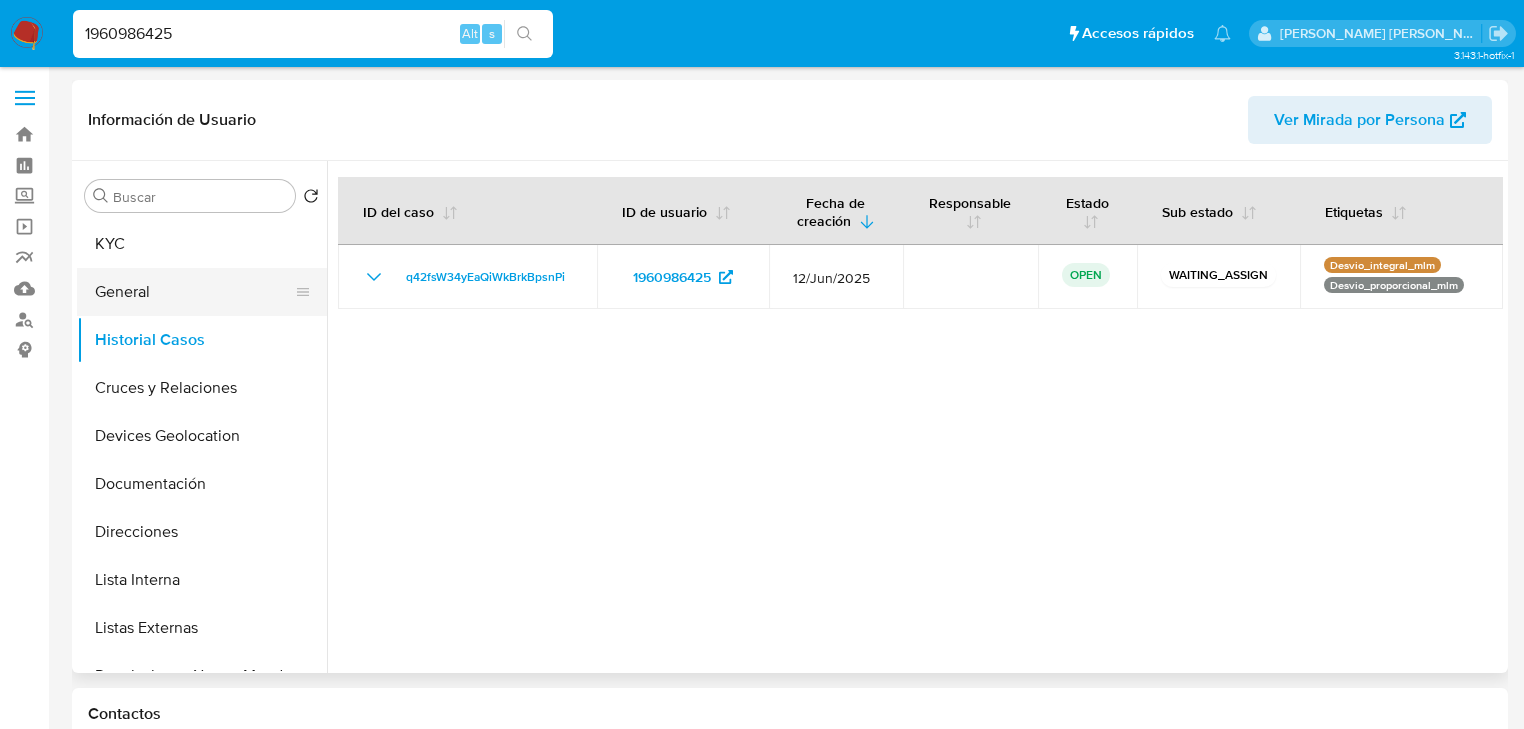 click on "General" at bounding box center [194, 292] 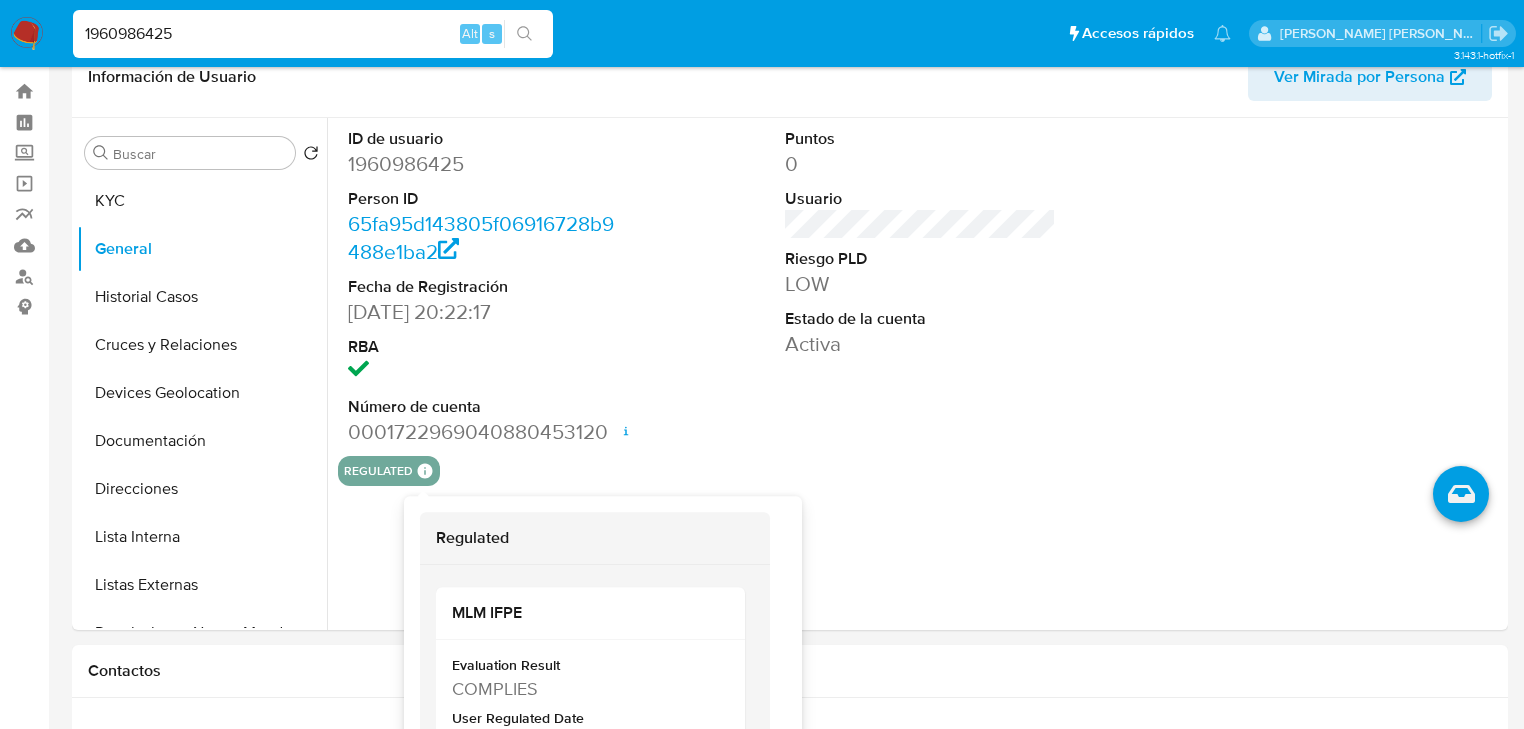 scroll, scrollTop: 80, scrollLeft: 0, axis: vertical 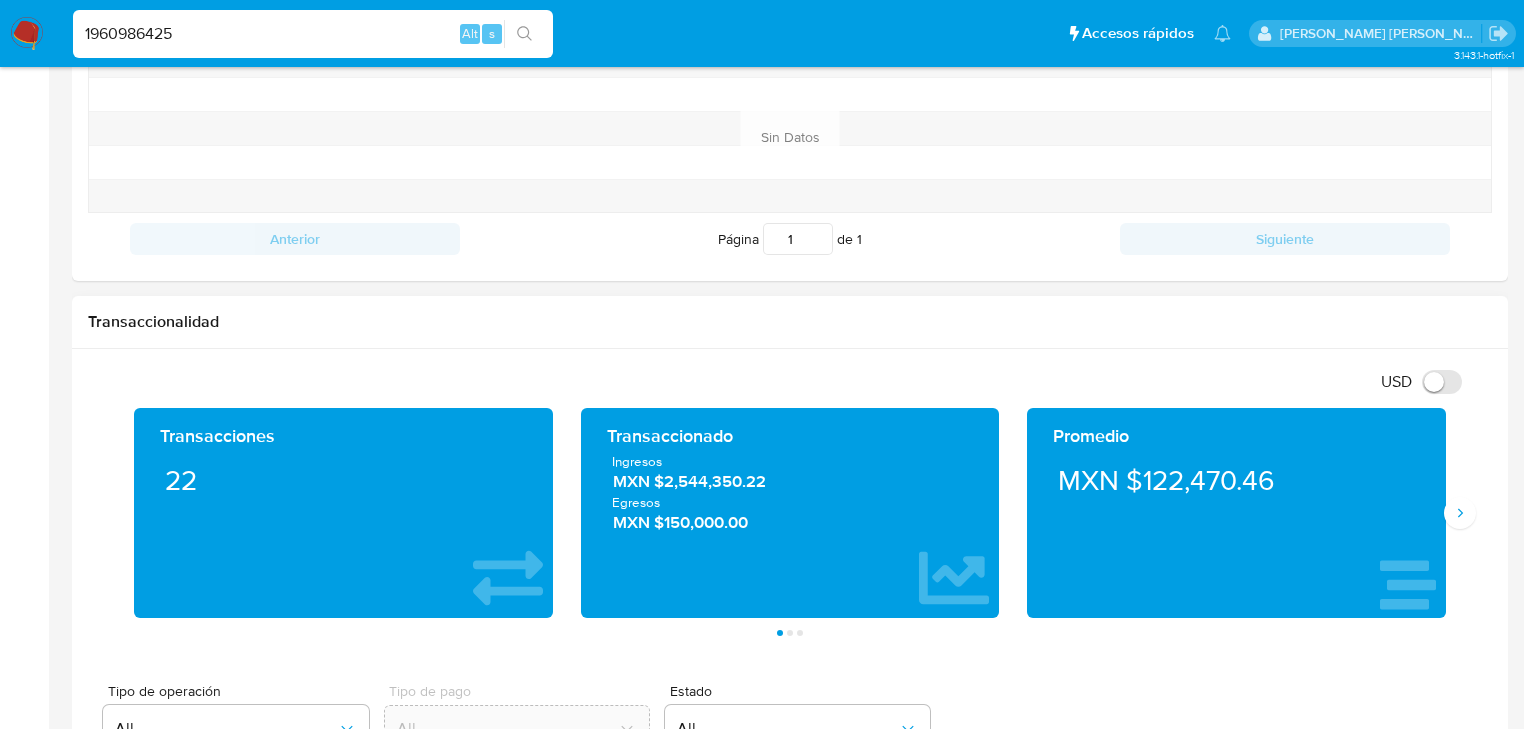 type 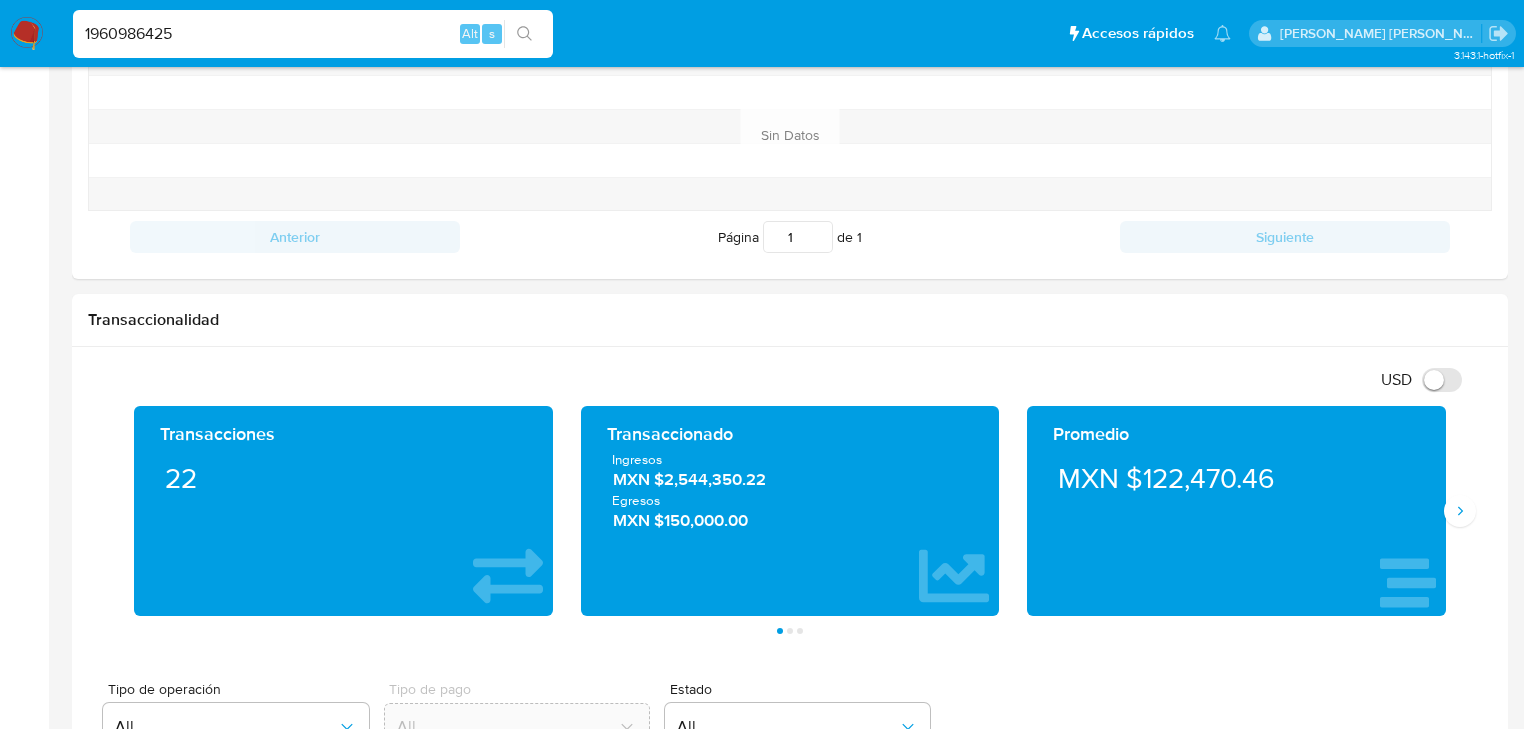 drag, startPoint x: 180, startPoint y: 32, endPoint x: 0, endPoint y: -2, distance: 183.18297 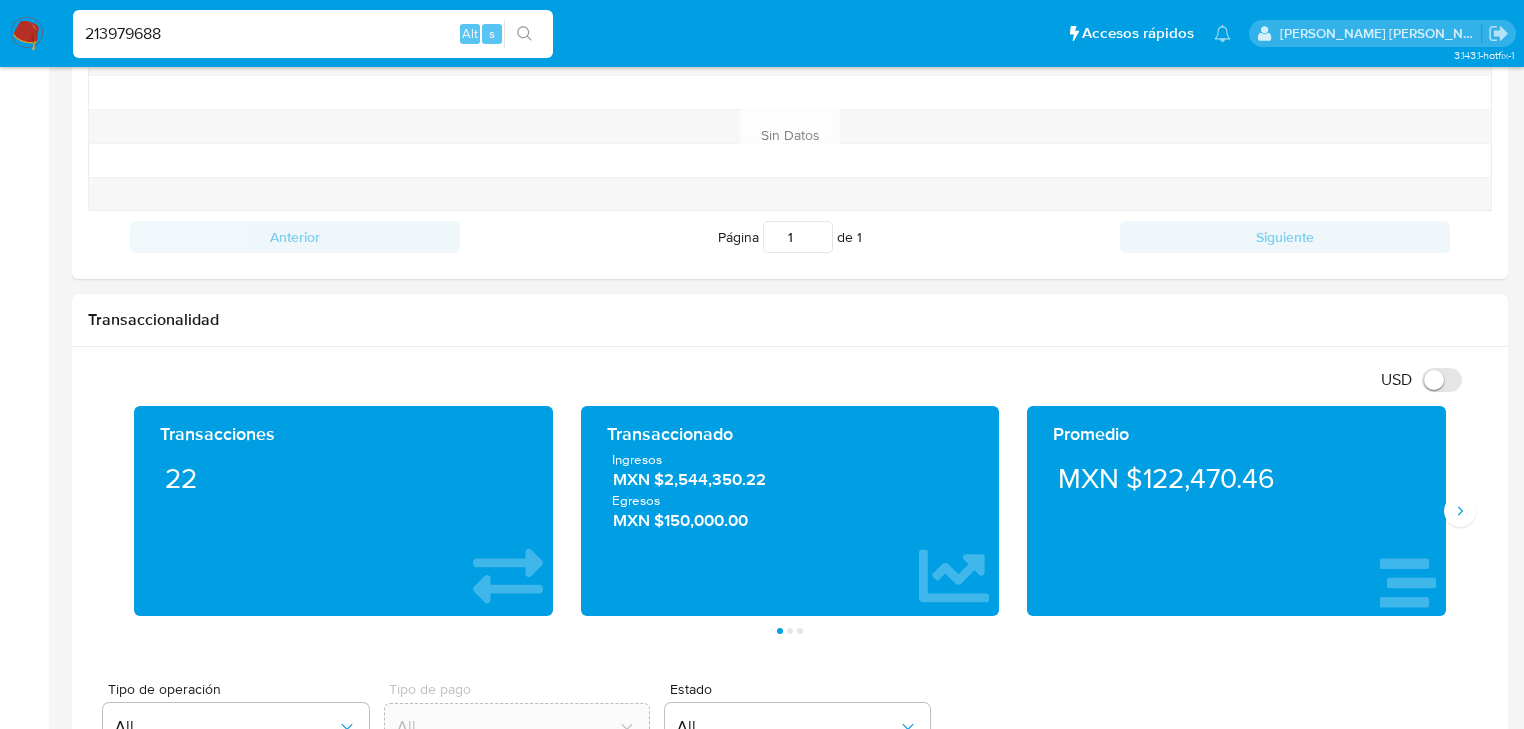 type on "213979688" 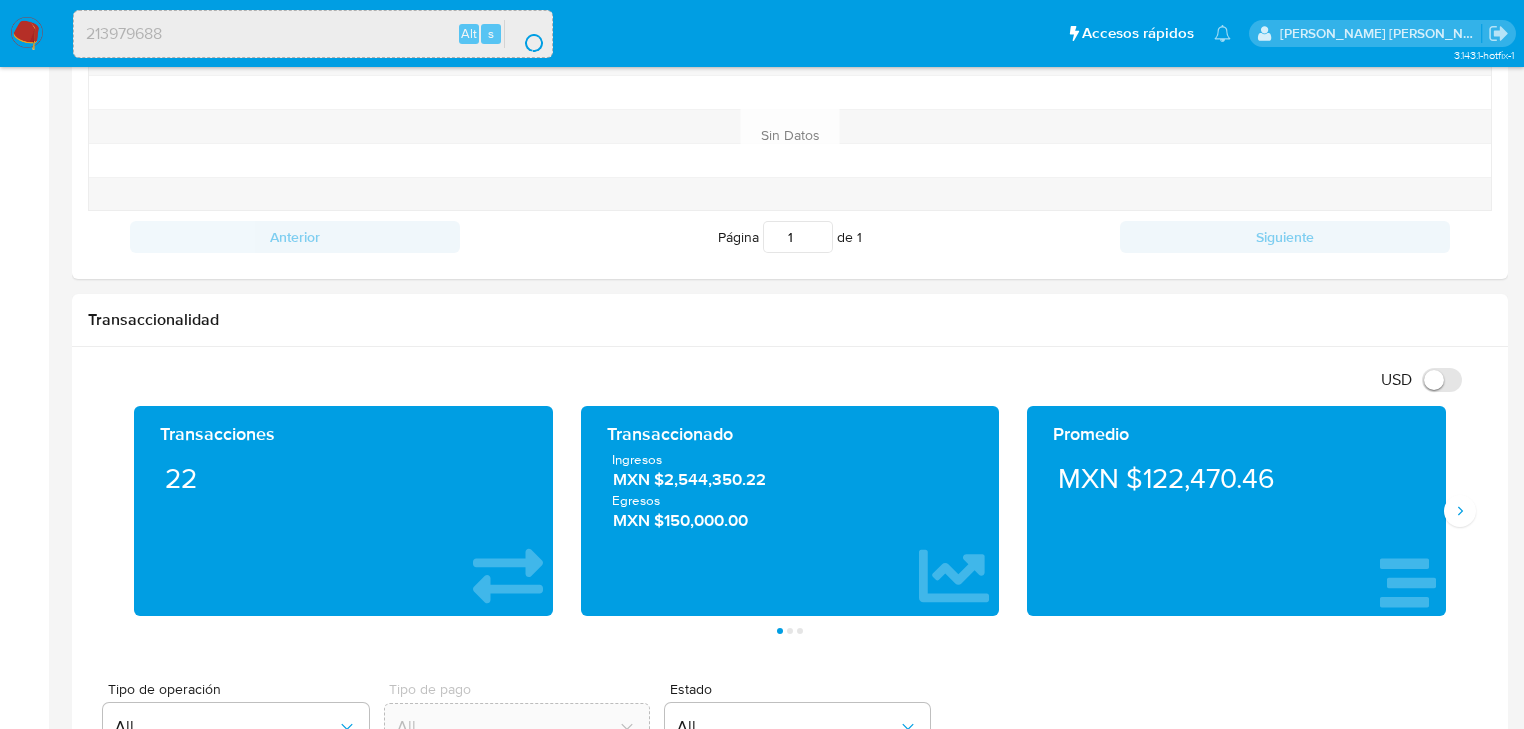 scroll, scrollTop: 0, scrollLeft: 0, axis: both 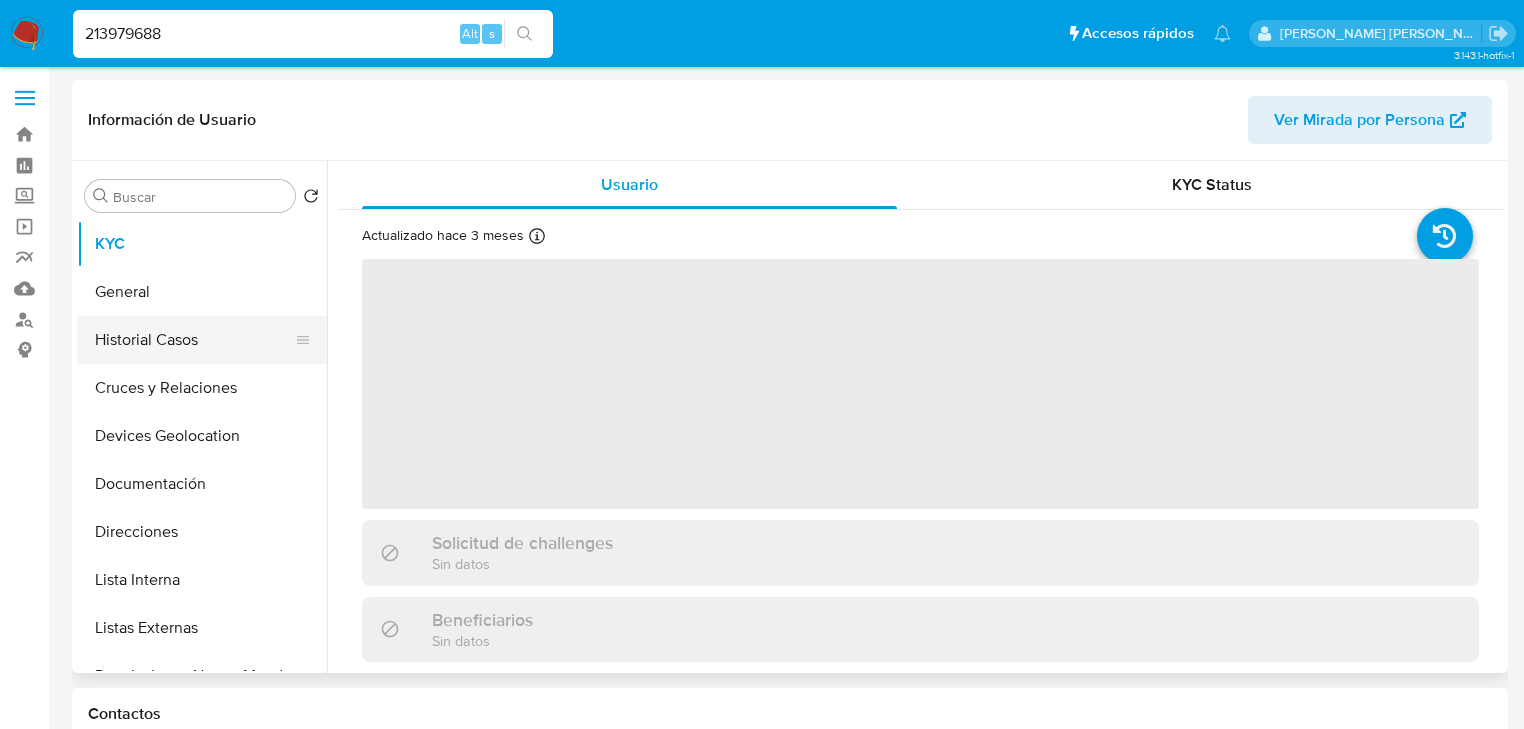 click on "Historial Casos" at bounding box center [194, 340] 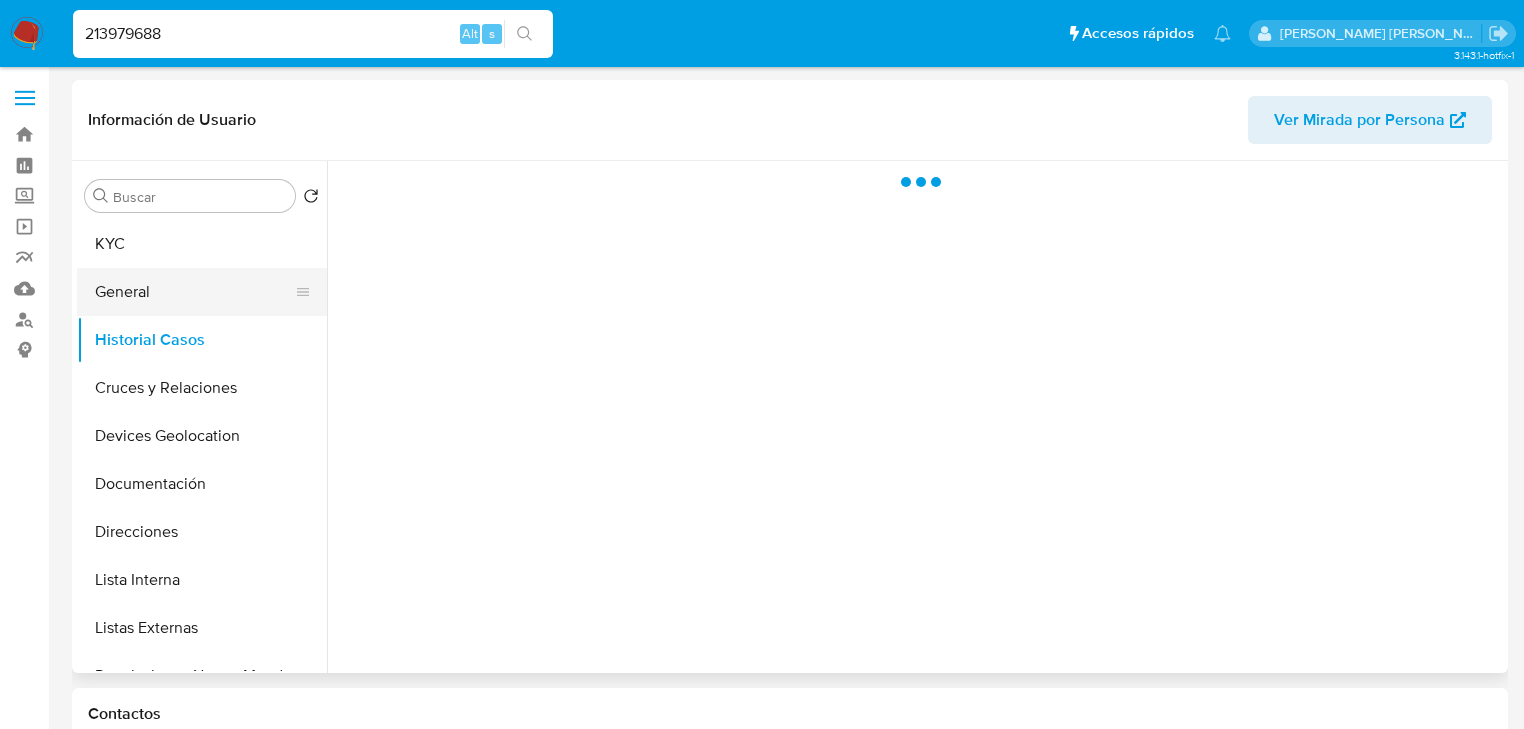 select on "10" 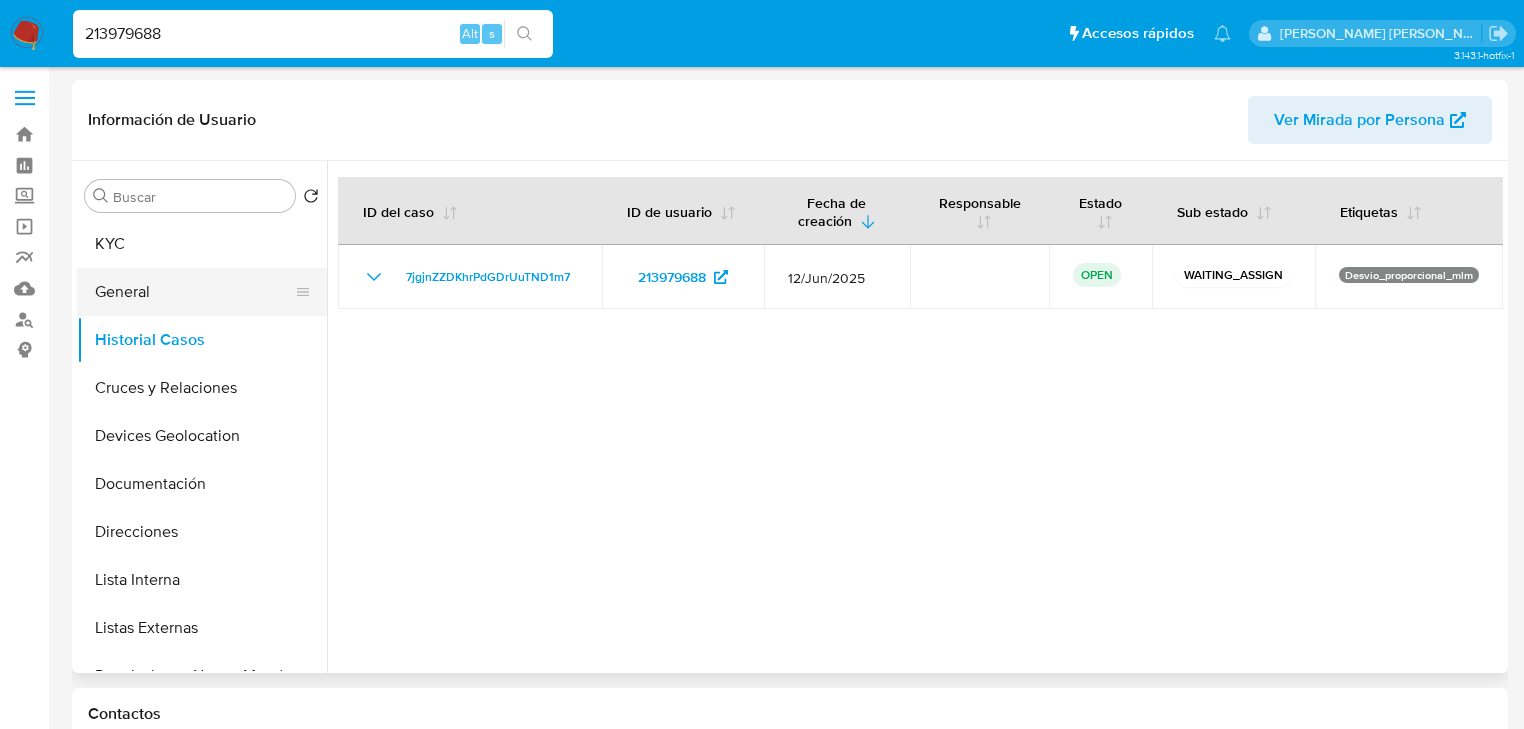click on "General" at bounding box center (194, 292) 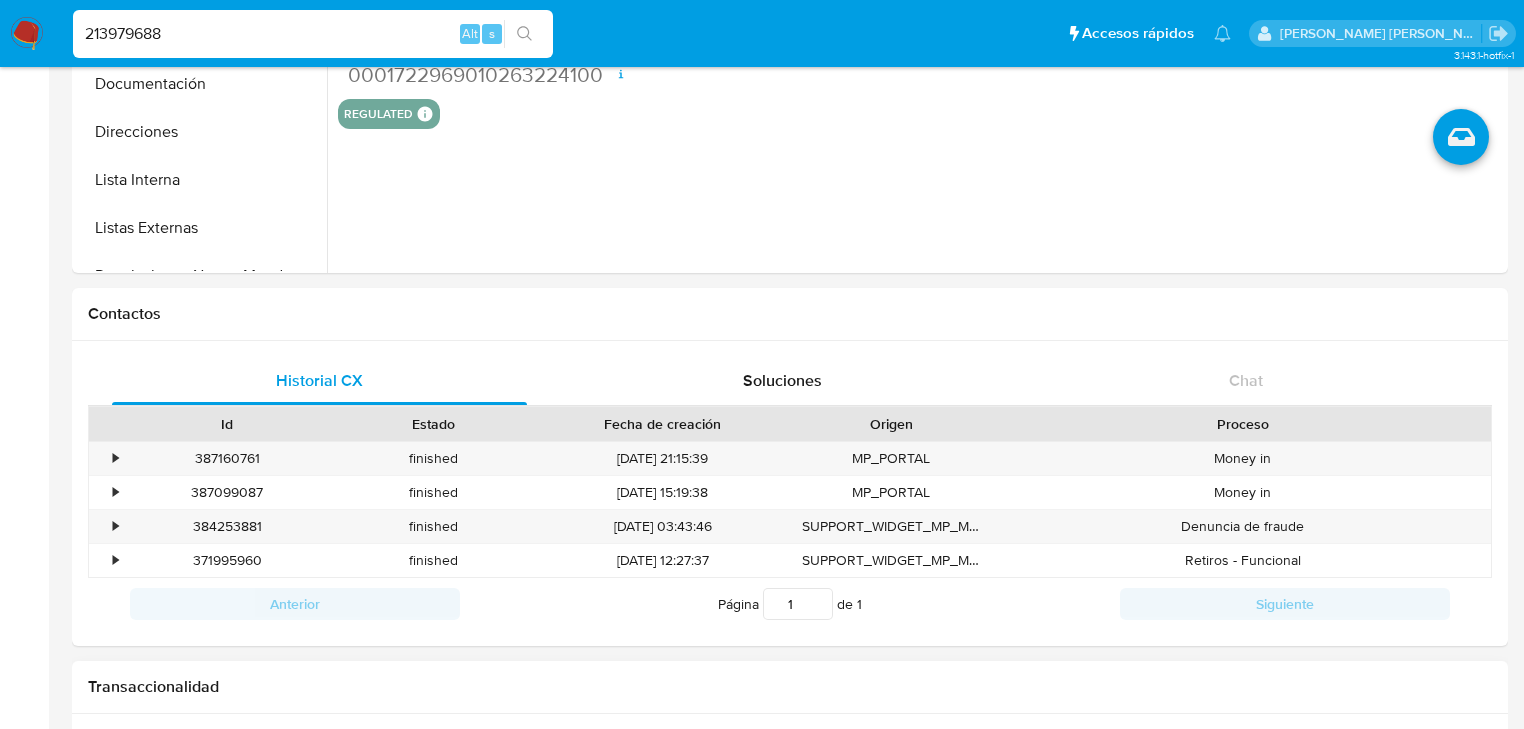 scroll, scrollTop: 640, scrollLeft: 0, axis: vertical 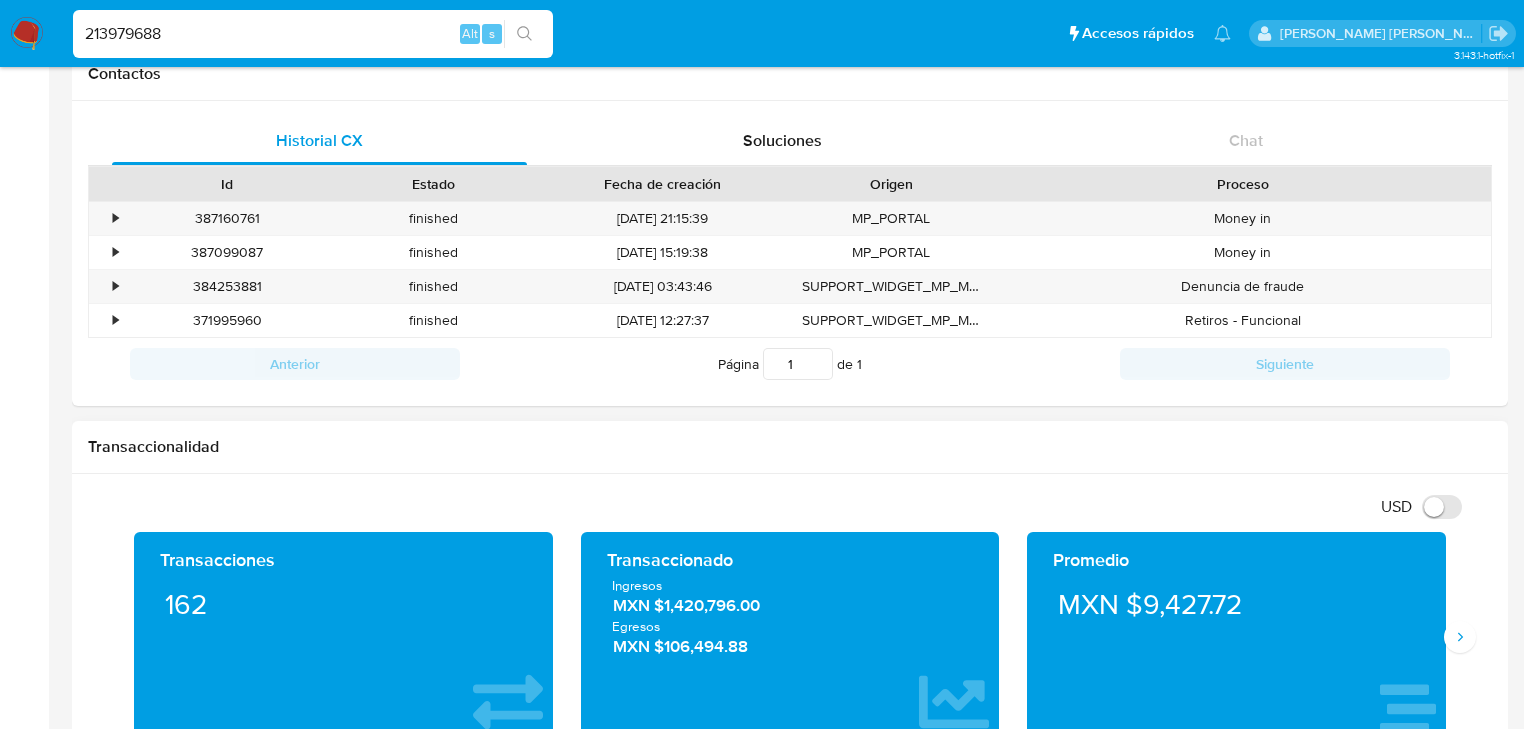 type 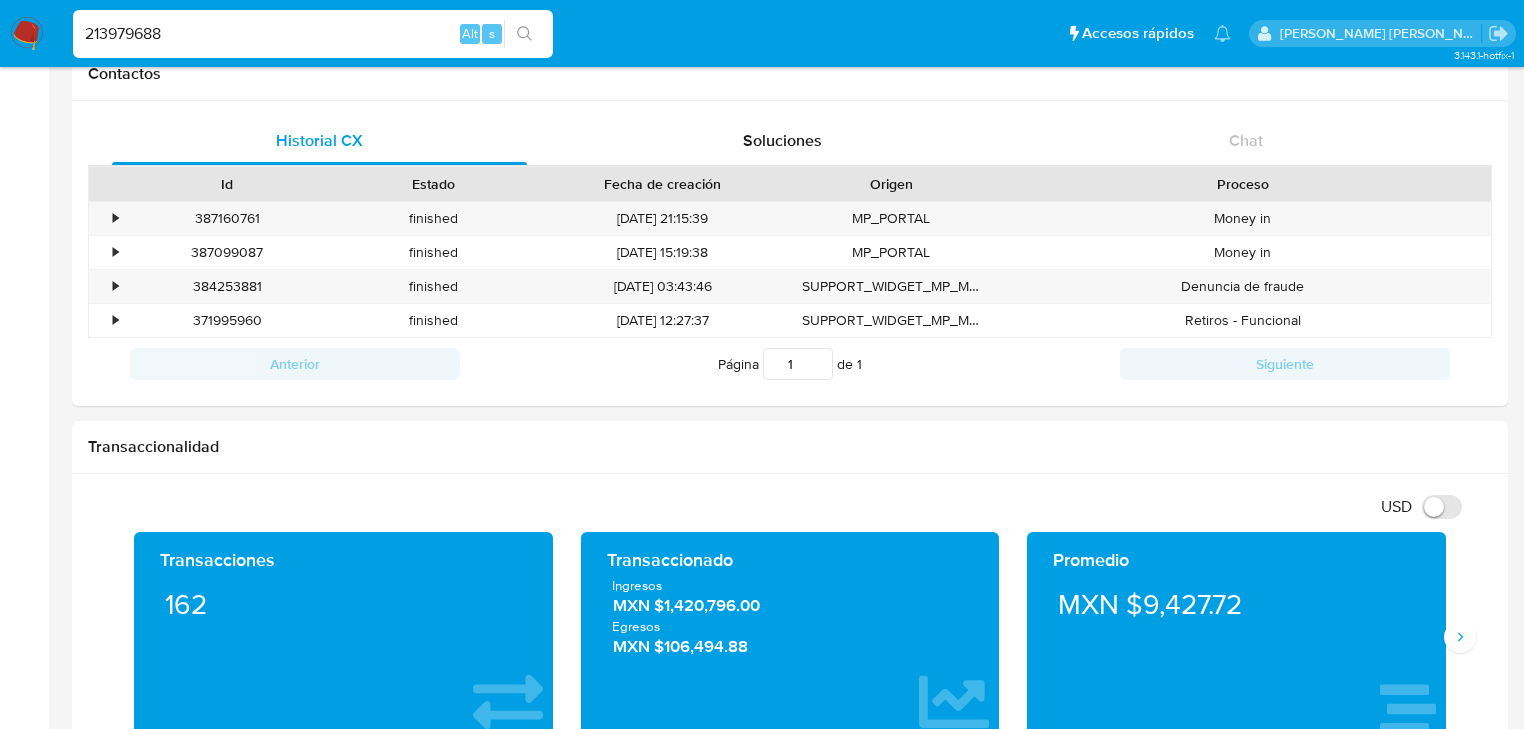 drag, startPoint x: 196, startPoint y: 37, endPoint x: 0, endPoint y: 37, distance: 196 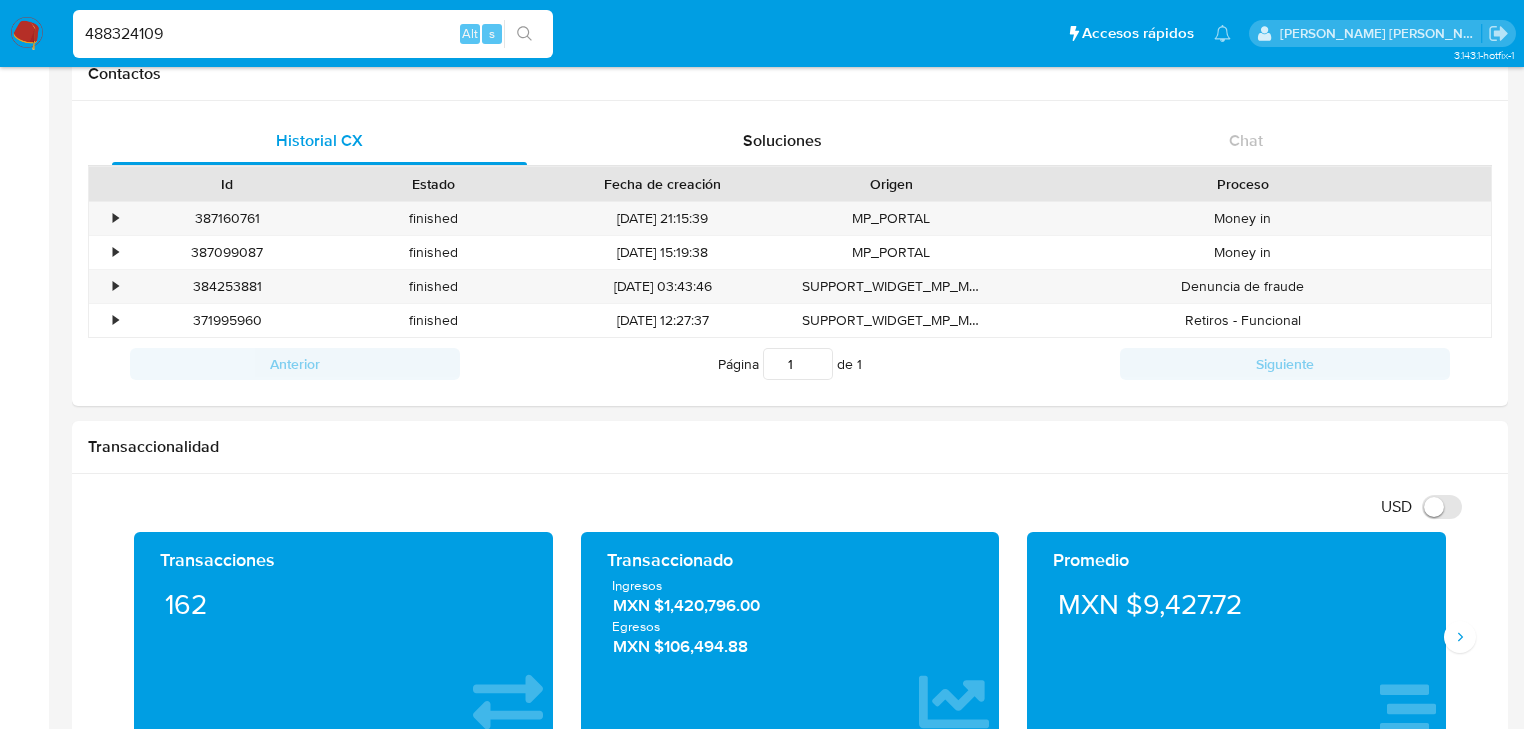 type on "488324109" 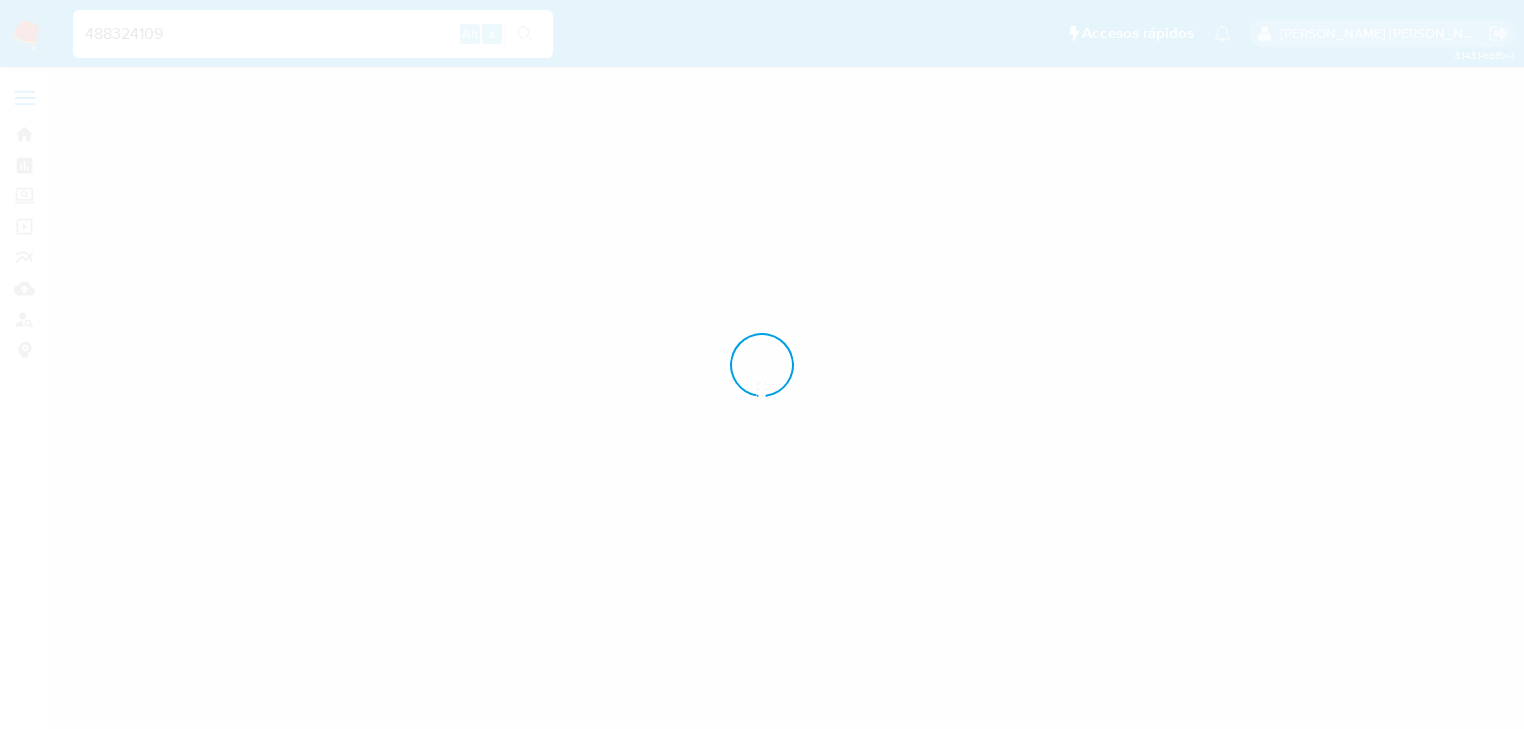 scroll, scrollTop: 0, scrollLeft: 0, axis: both 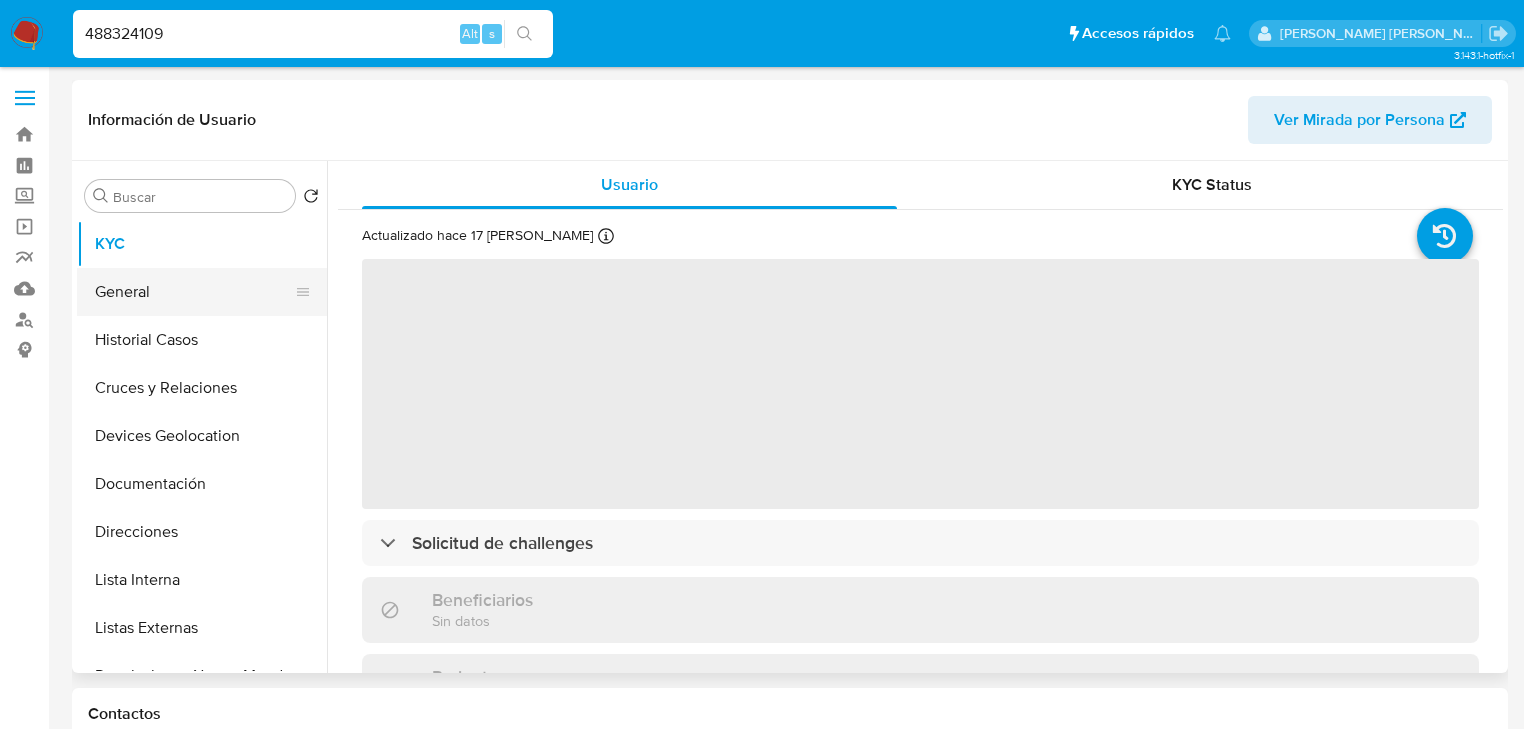 click on "General" at bounding box center [194, 292] 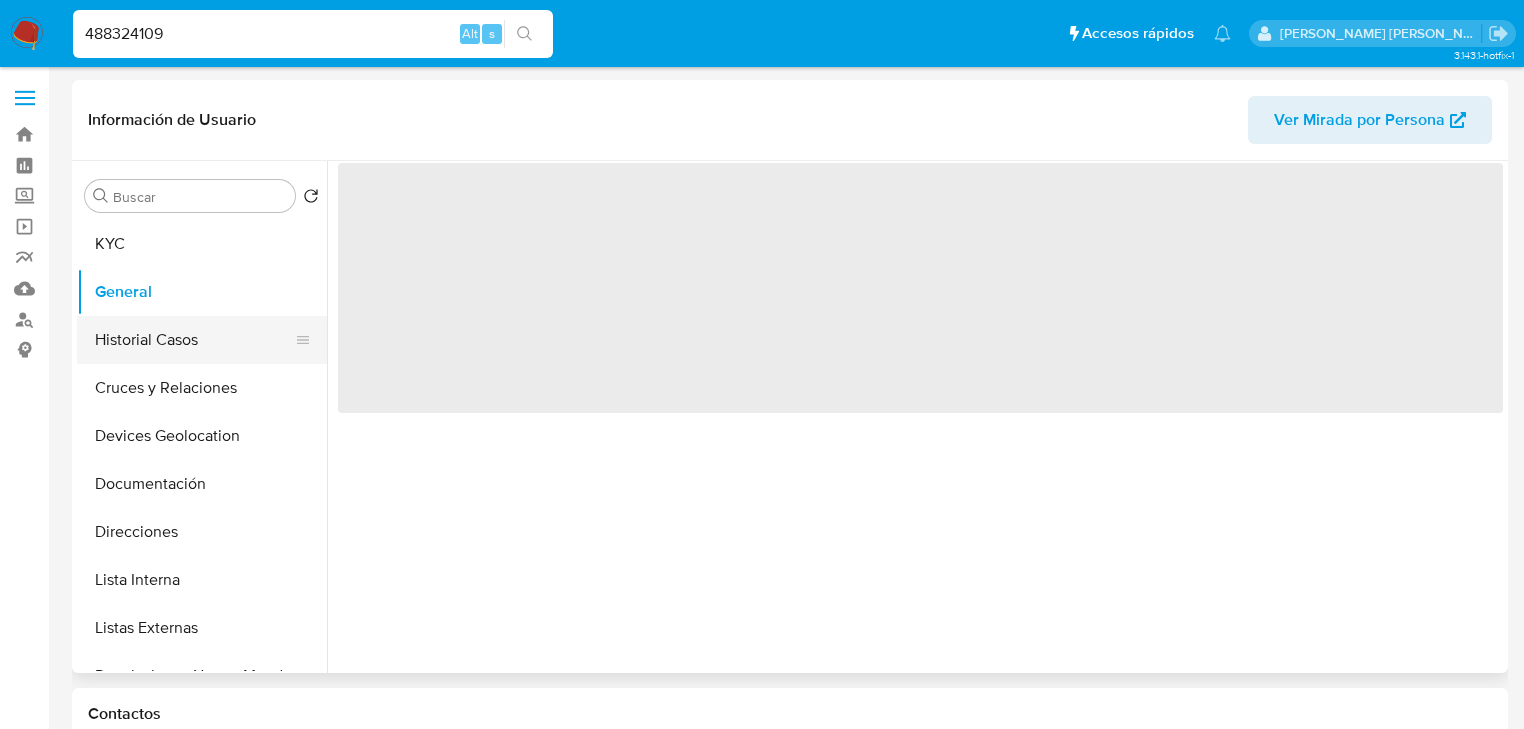 select on "10" 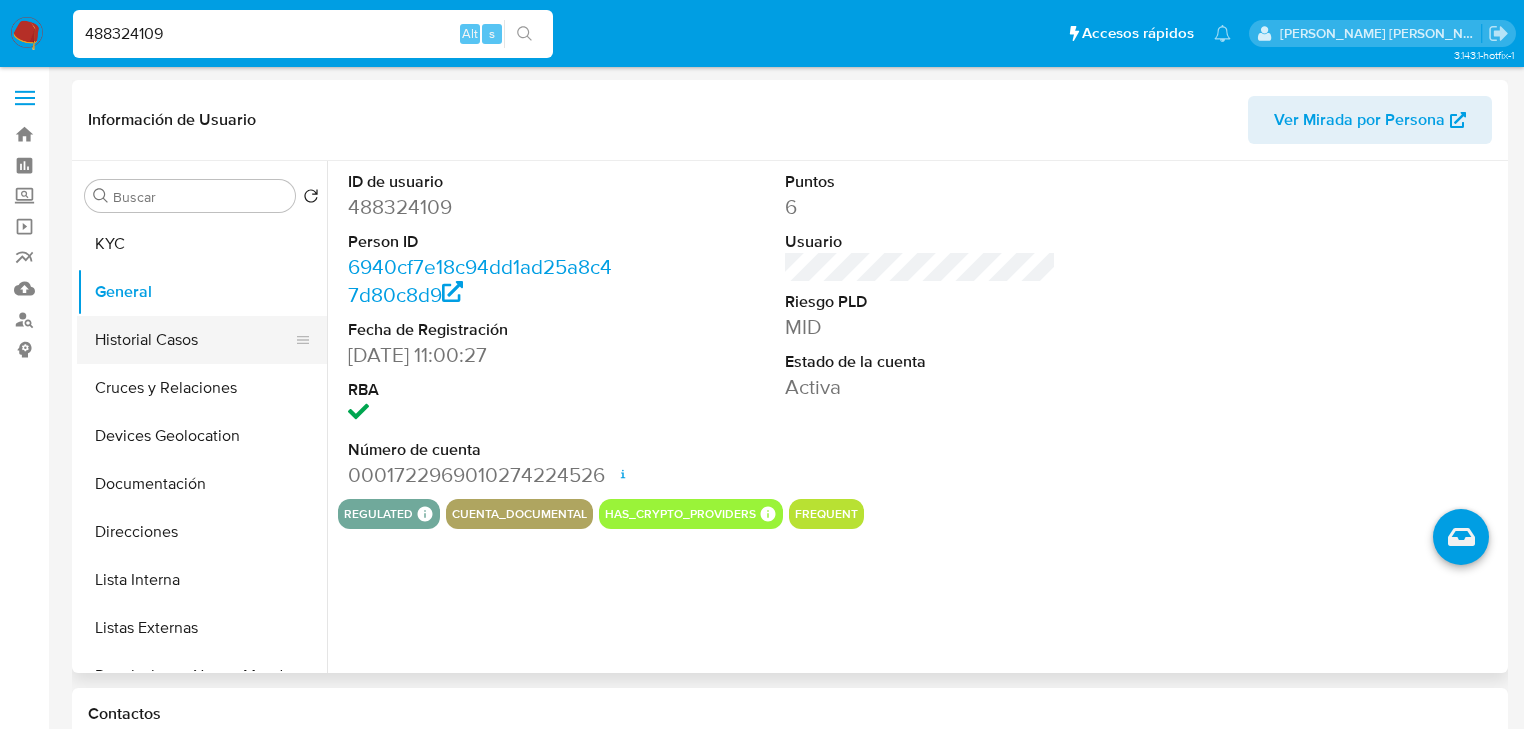click on "Historial Casos" at bounding box center (194, 340) 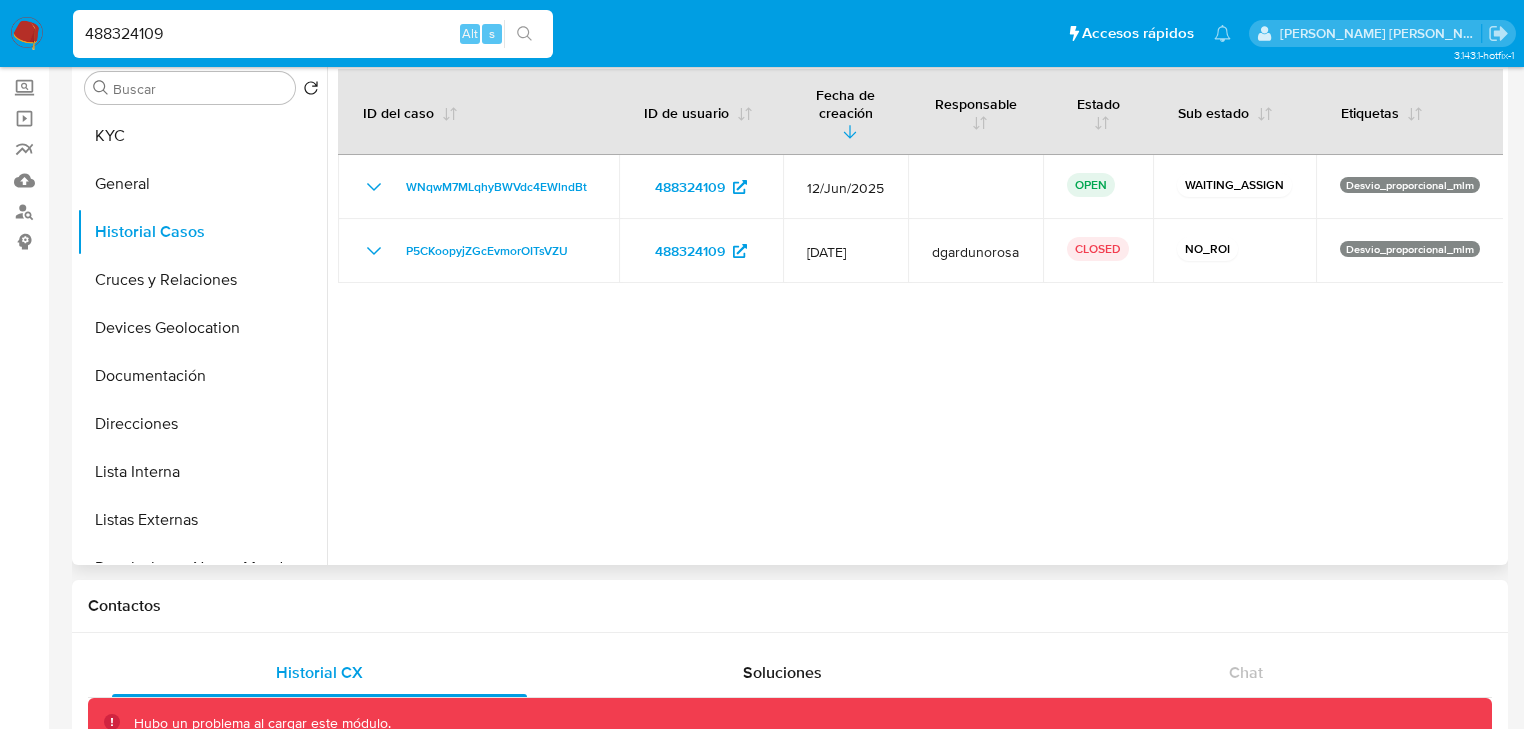 scroll, scrollTop: 80, scrollLeft: 0, axis: vertical 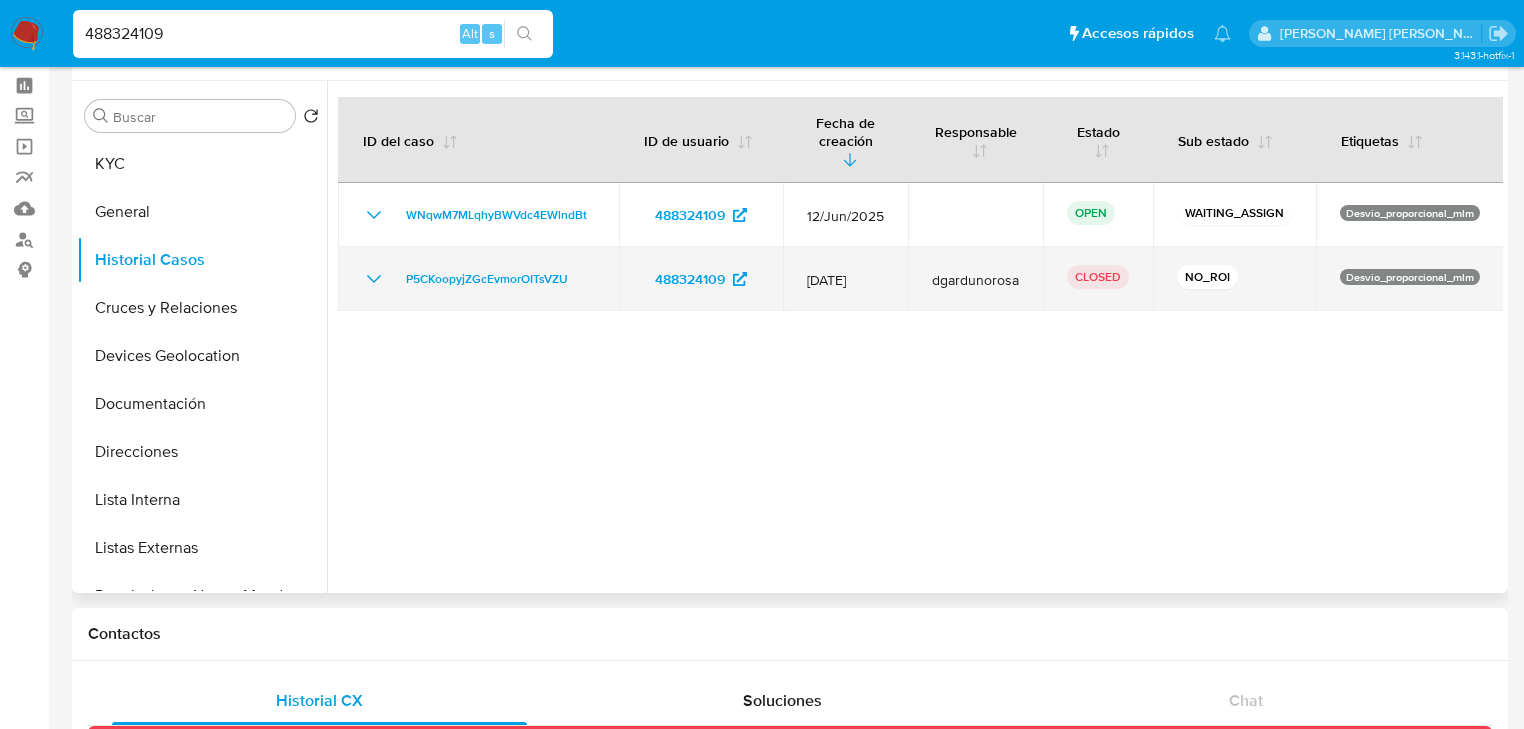 click 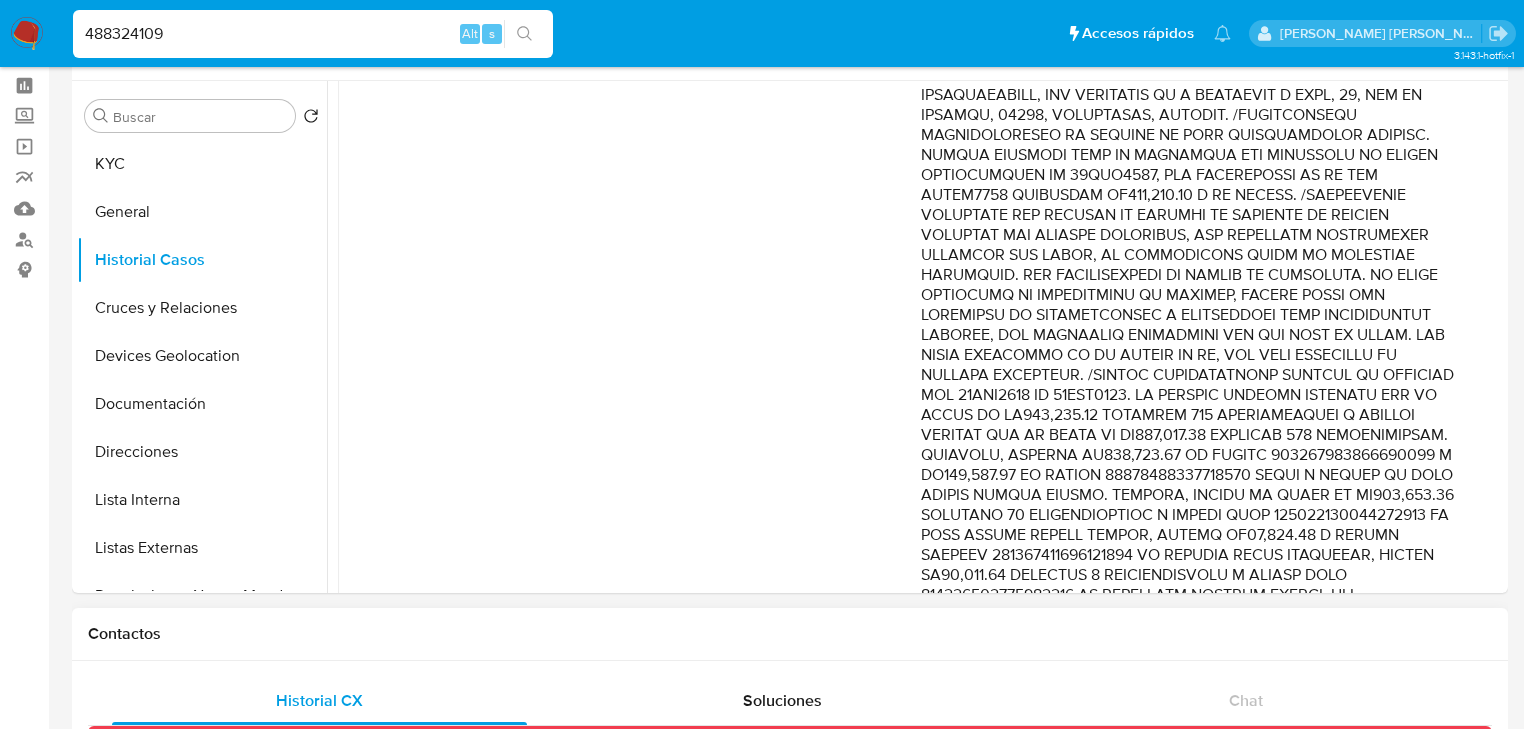 scroll, scrollTop: 560, scrollLeft: 0, axis: vertical 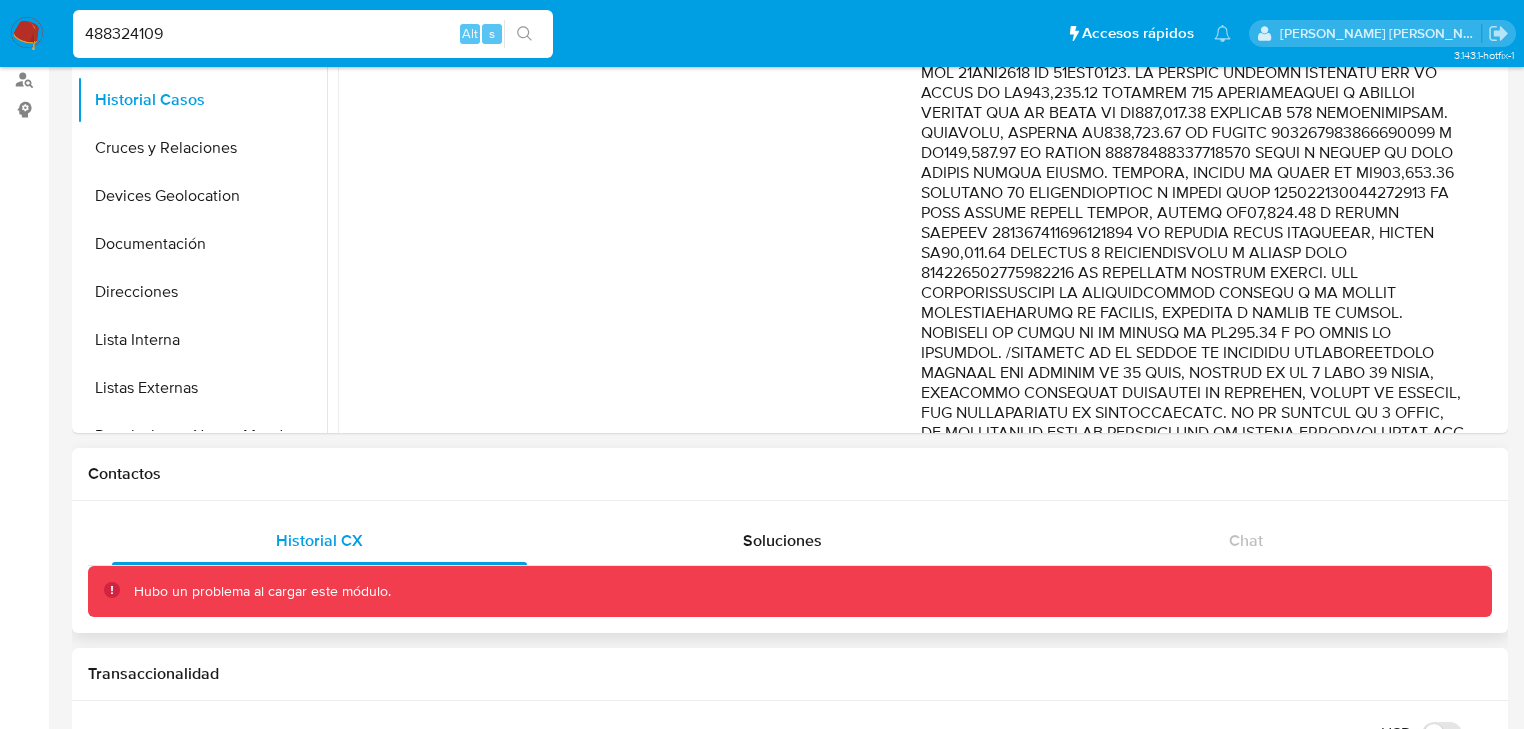 type 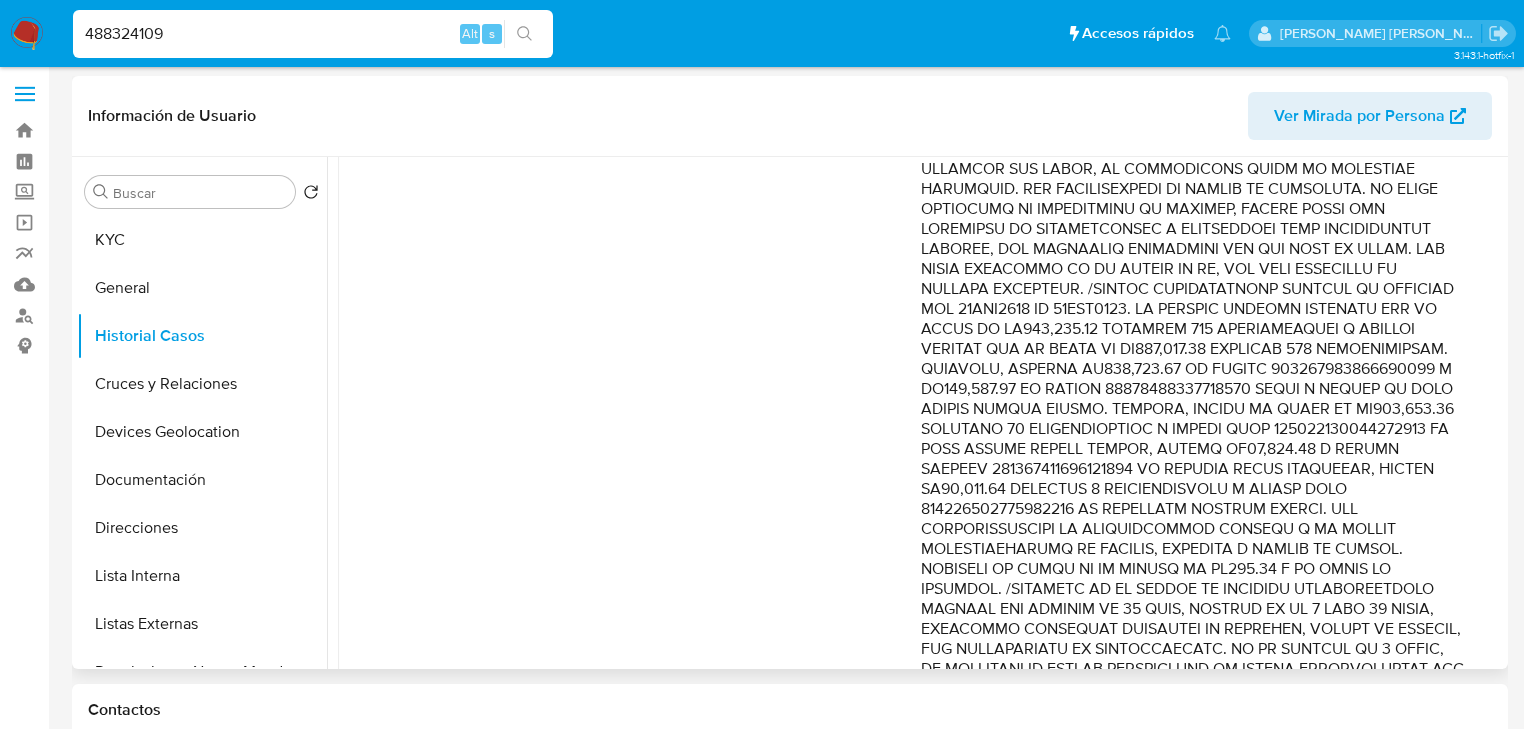 scroll, scrollTop: 0, scrollLeft: 0, axis: both 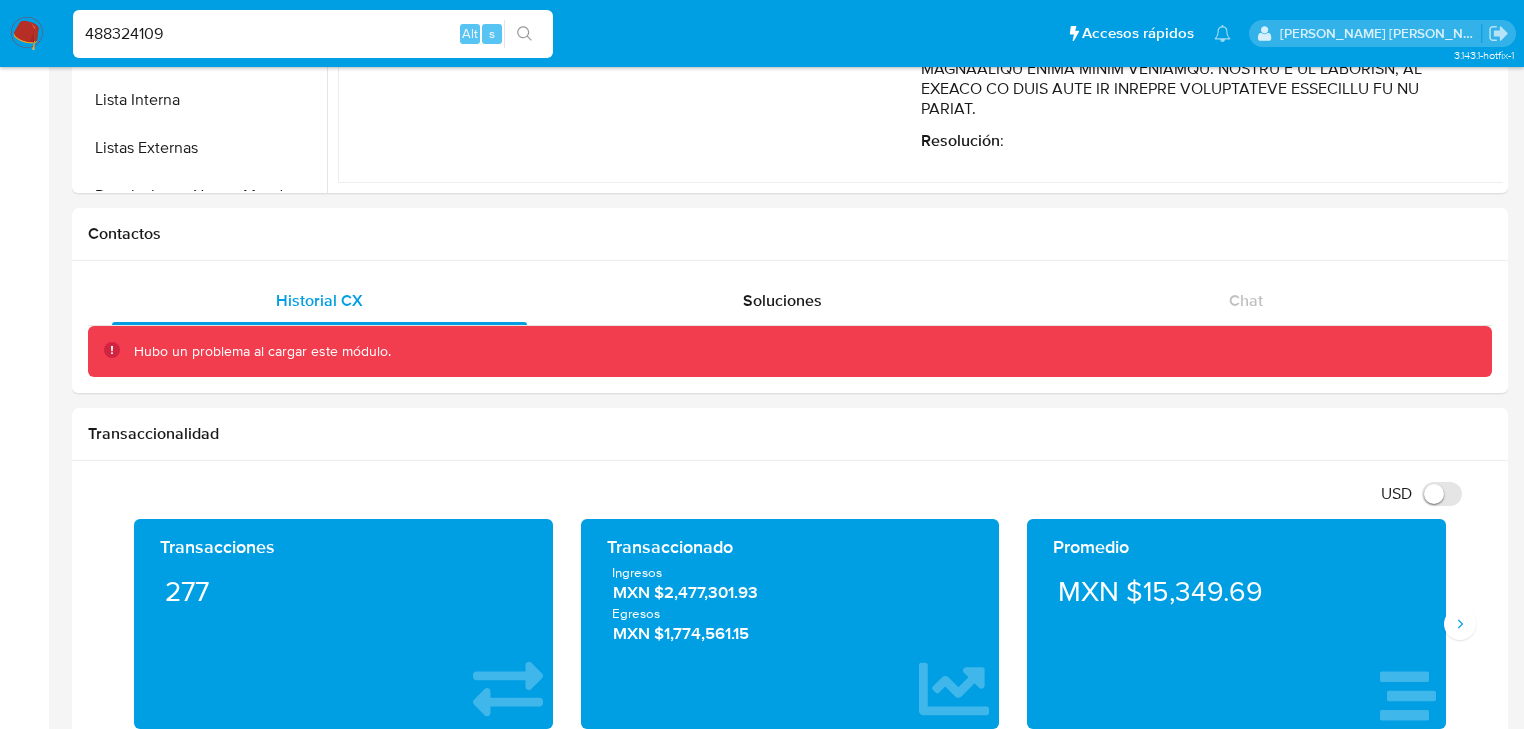 drag, startPoint x: 211, startPoint y: 37, endPoint x: 0, endPoint y: 5, distance: 213.41275 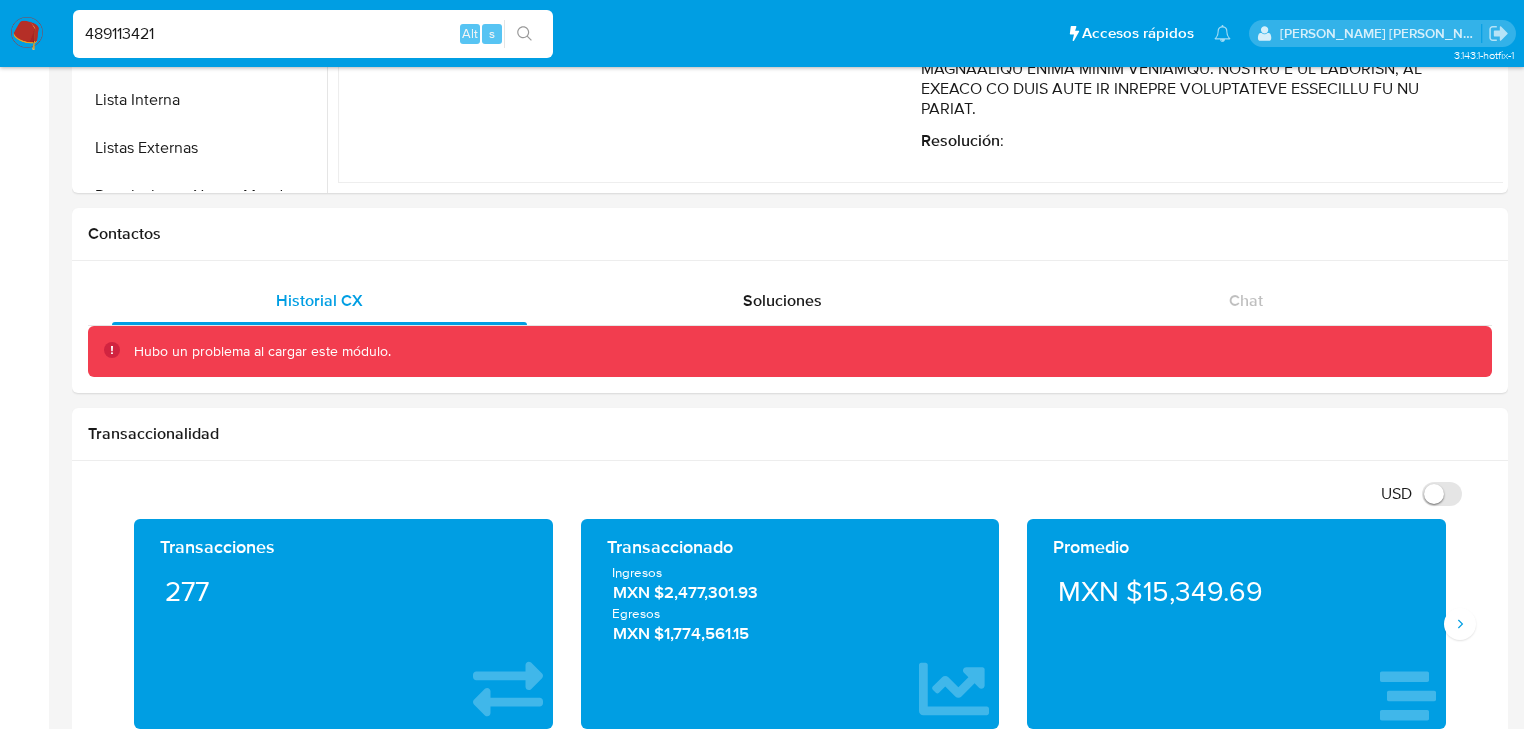 type on "489113421" 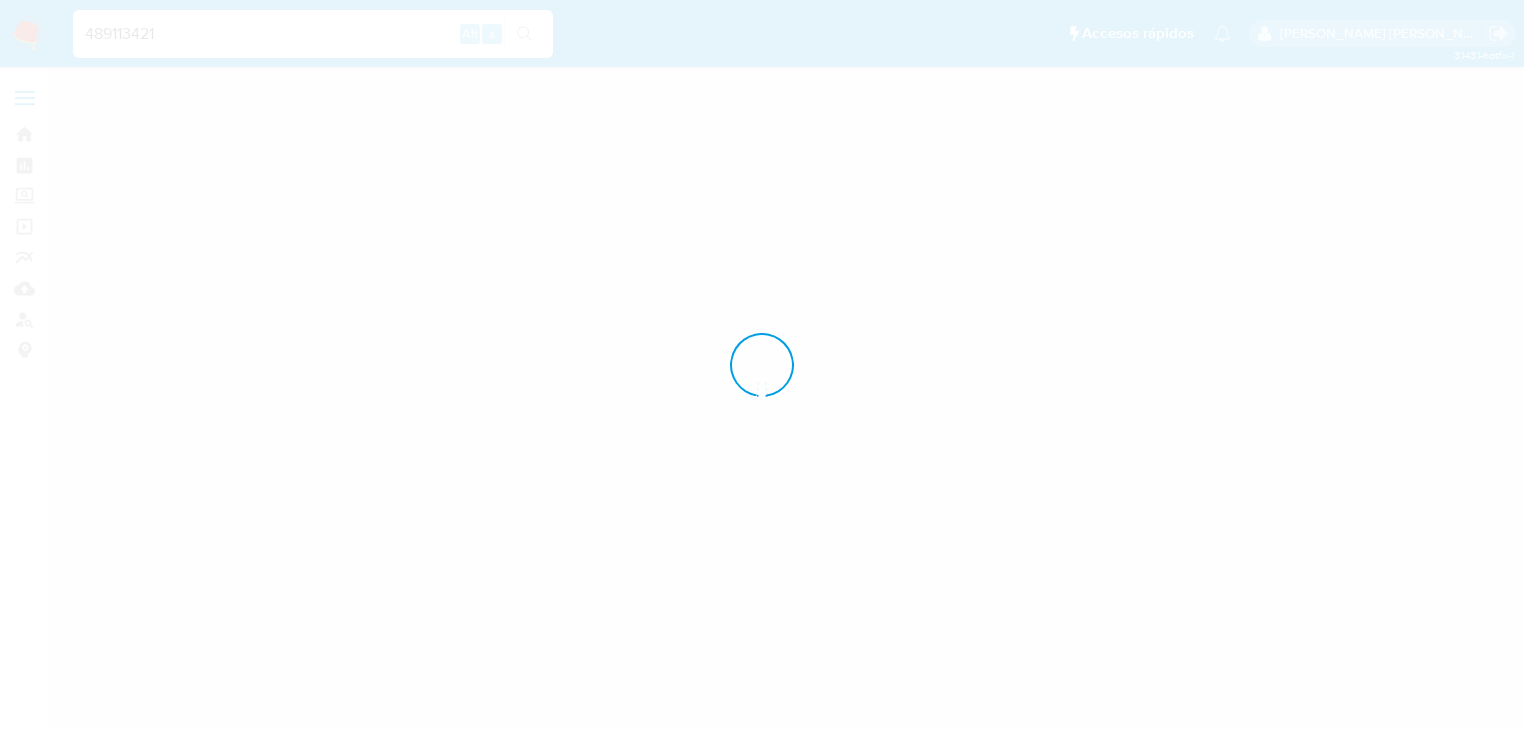 scroll, scrollTop: 0, scrollLeft: 0, axis: both 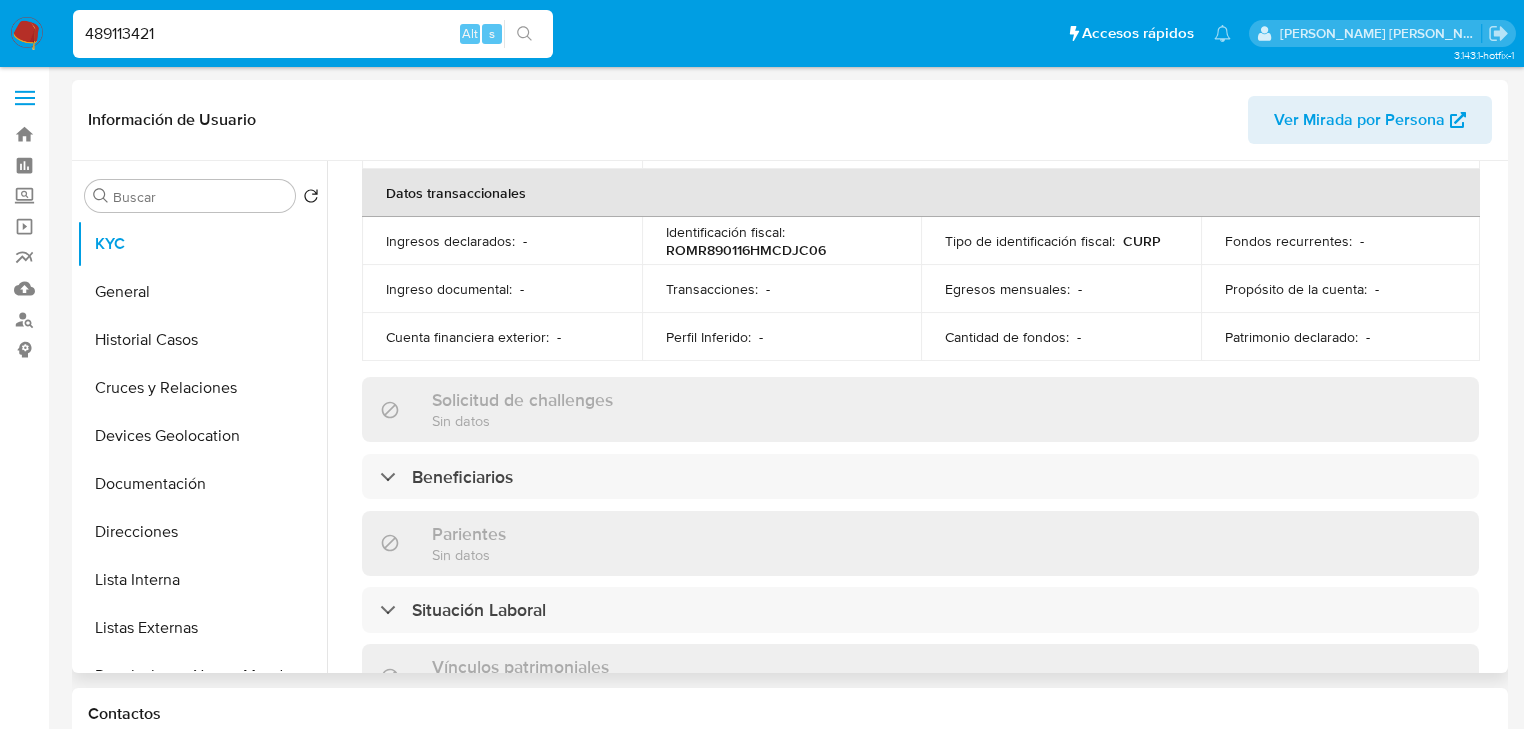 select on "10" 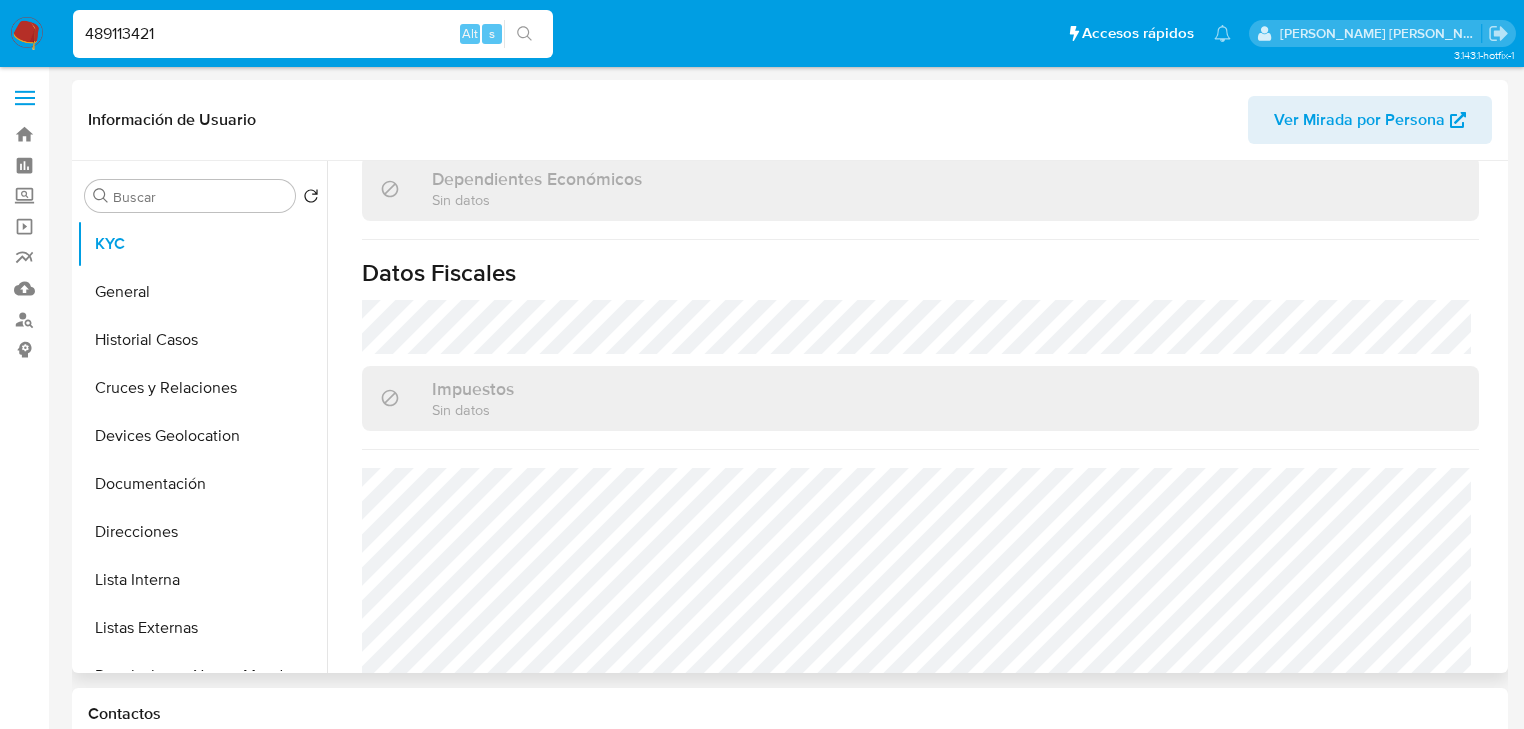 scroll, scrollTop: 1243, scrollLeft: 0, axis: vertical 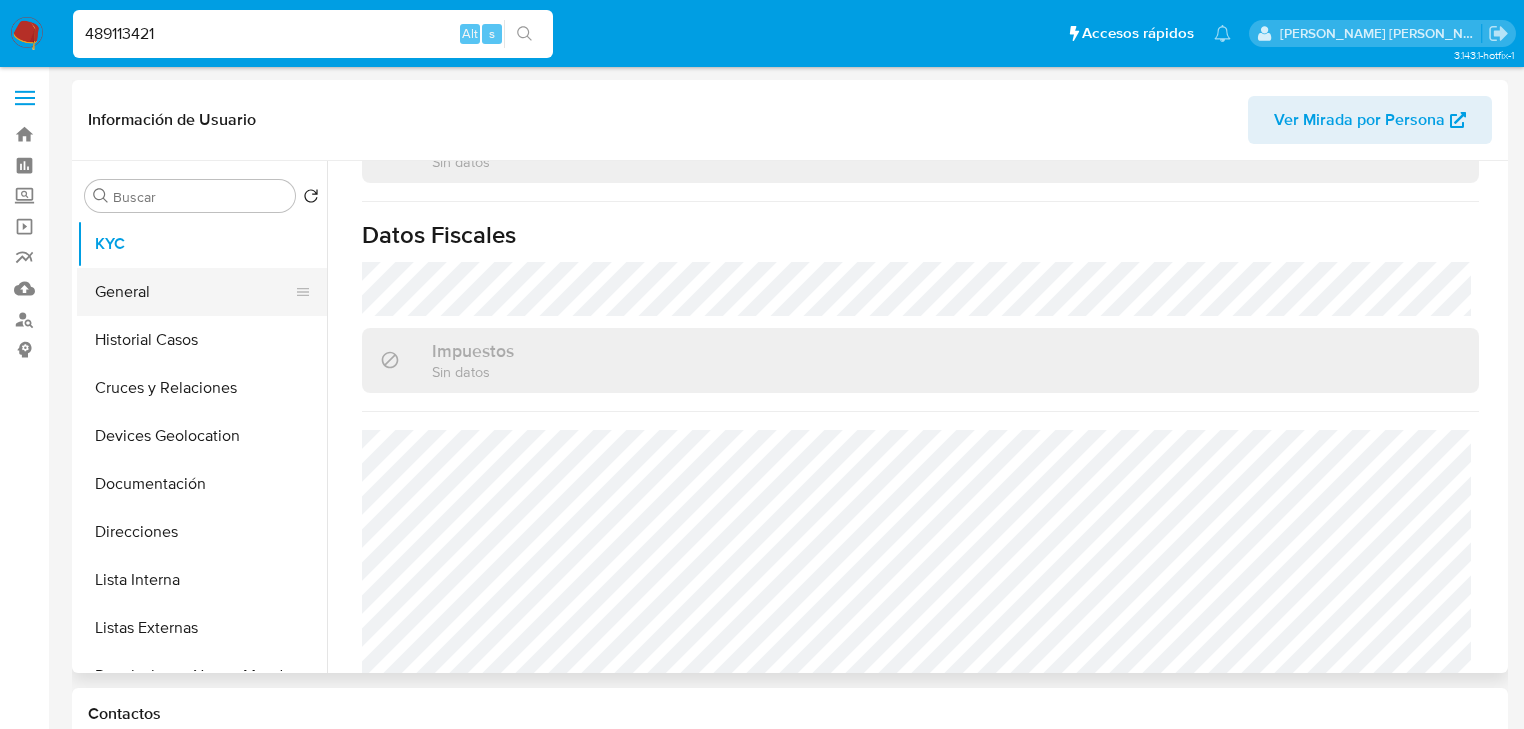 click on "General" at bounding box center (194, 292) 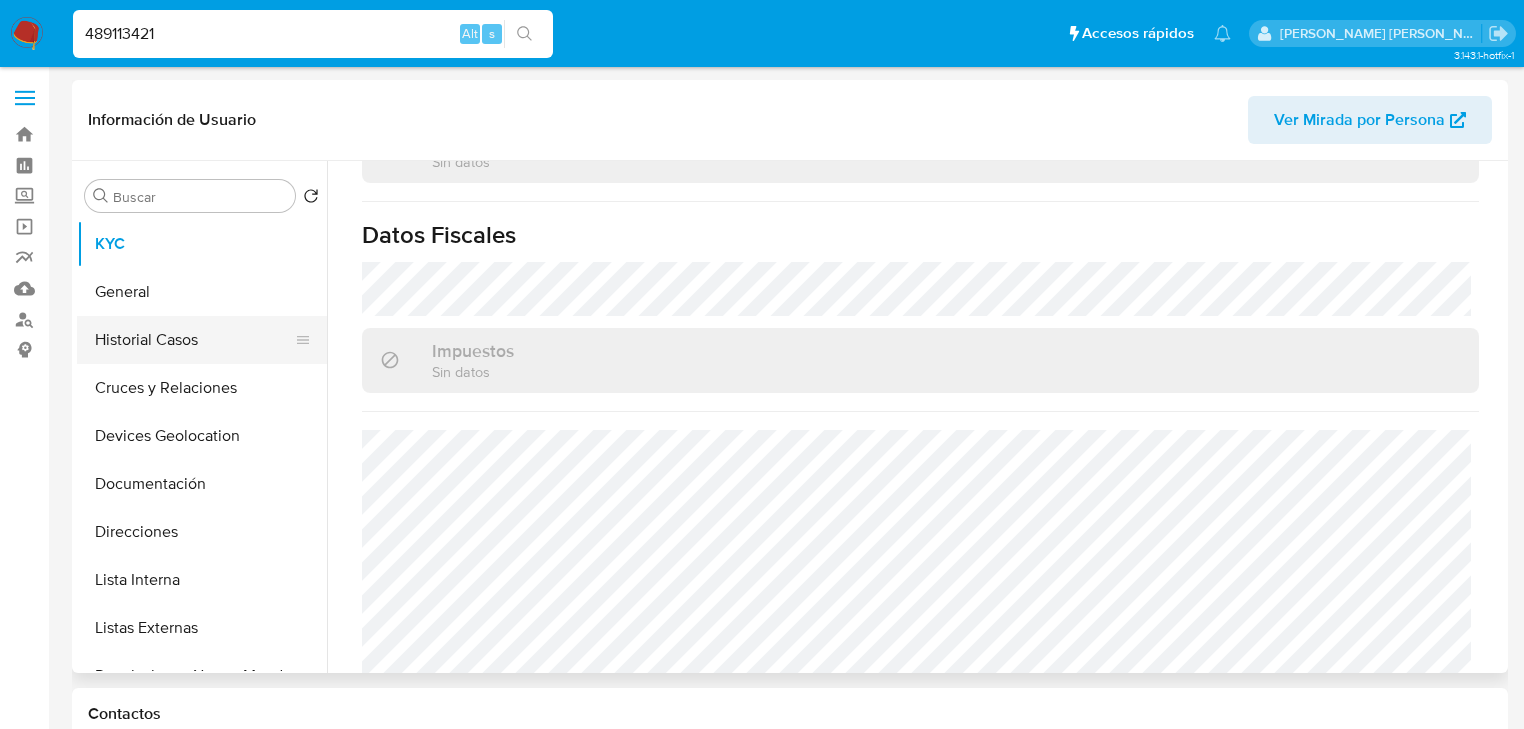 scroll, scrollTop: 0, scrollLeft: 0, axis: both 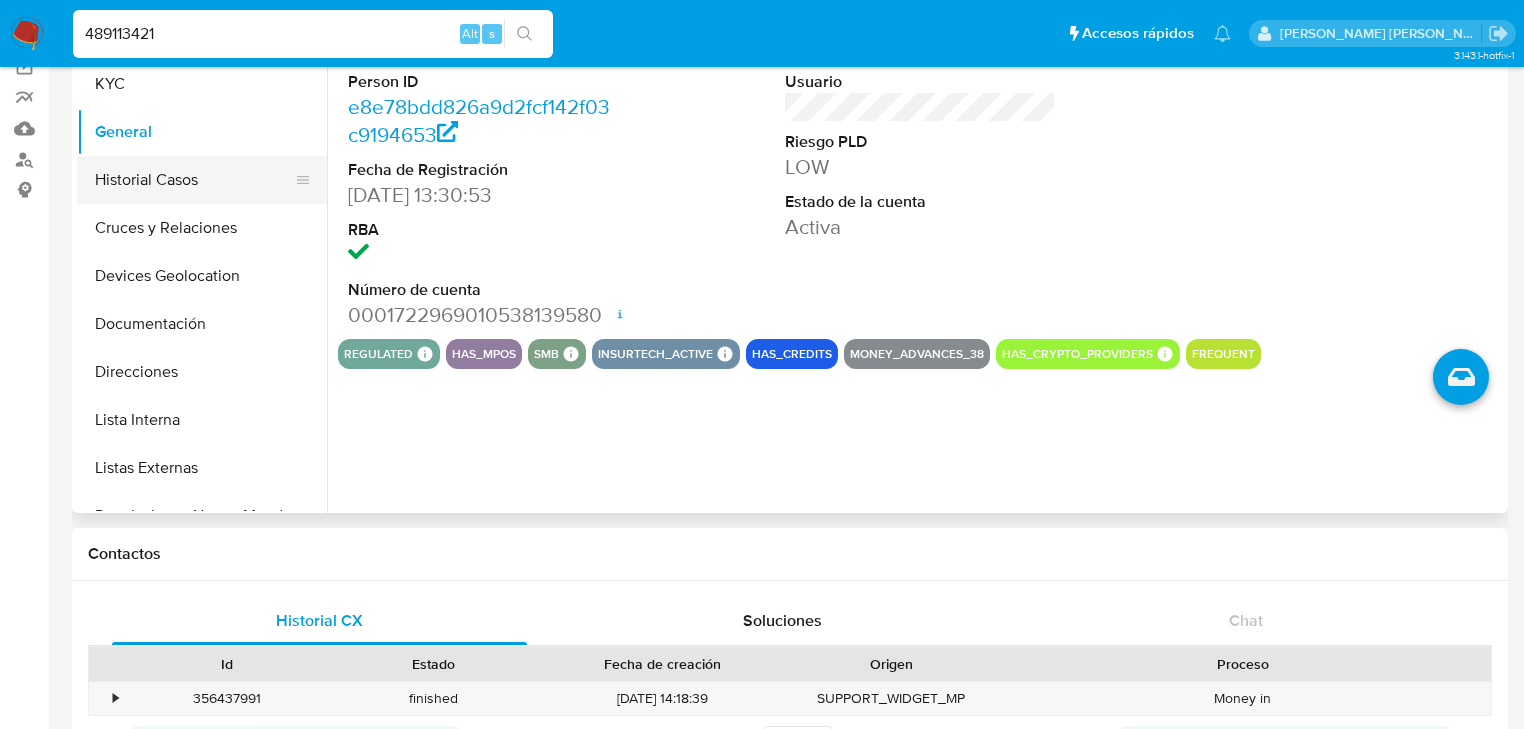 click on "Historial Casos" at bounding box center (194, 180) 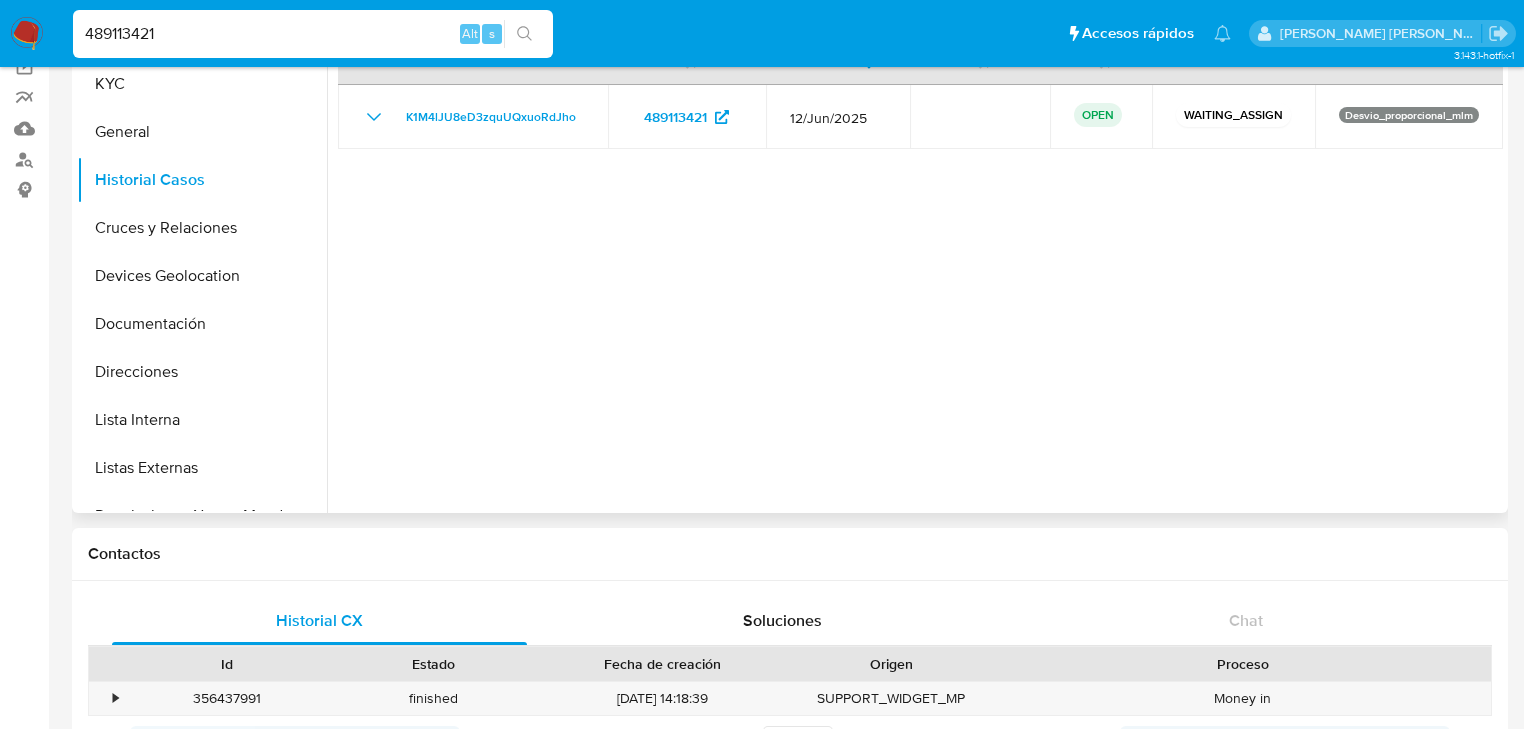 type 